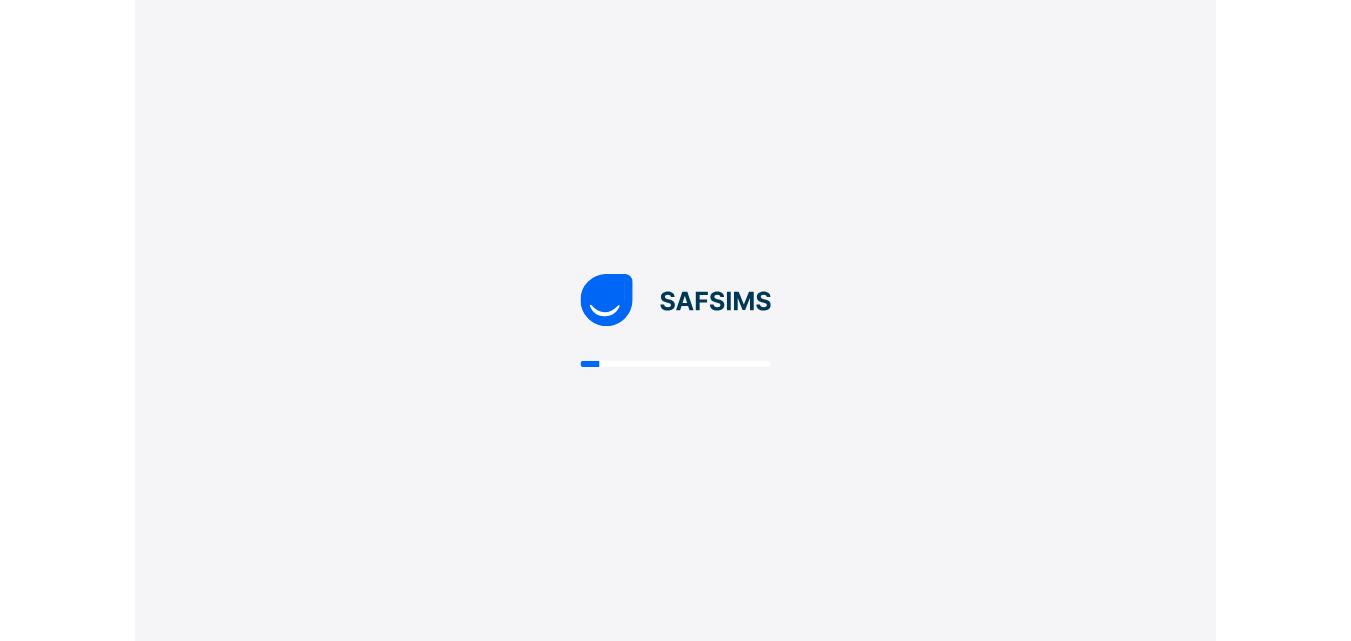 scroll, scrollTop: 0, scrollLeft: 0, axis: both 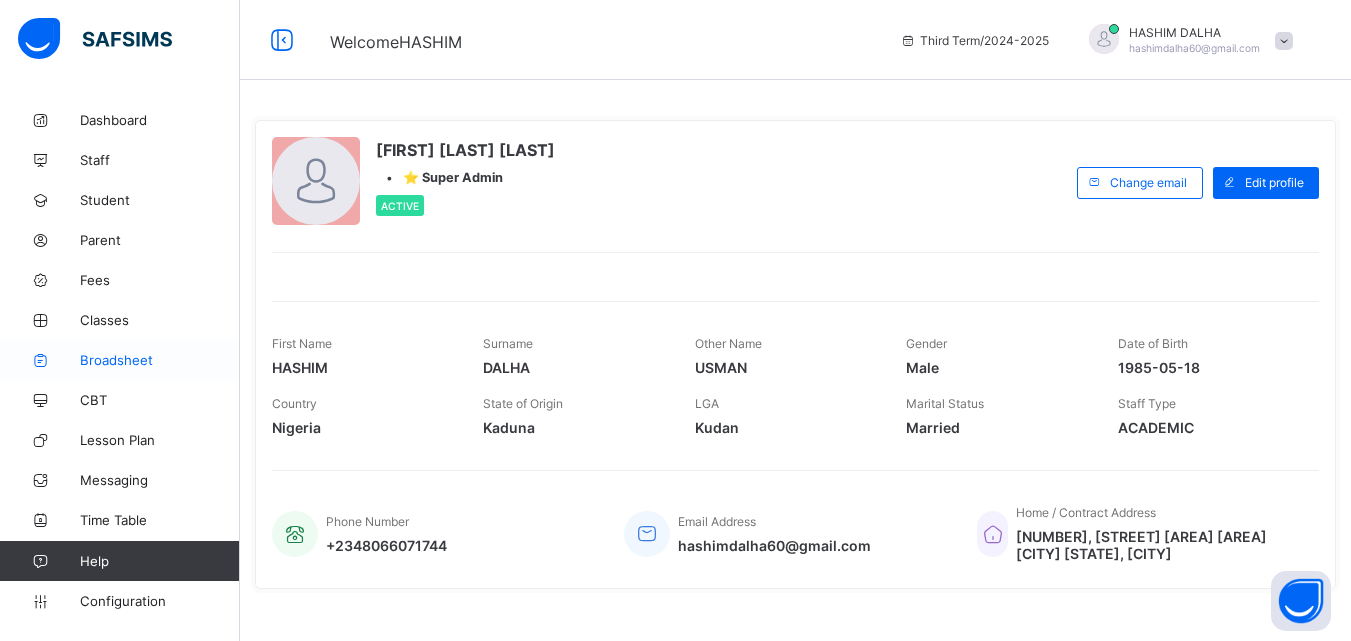 click on "Broadsheet" at bounding box center [160, 360] 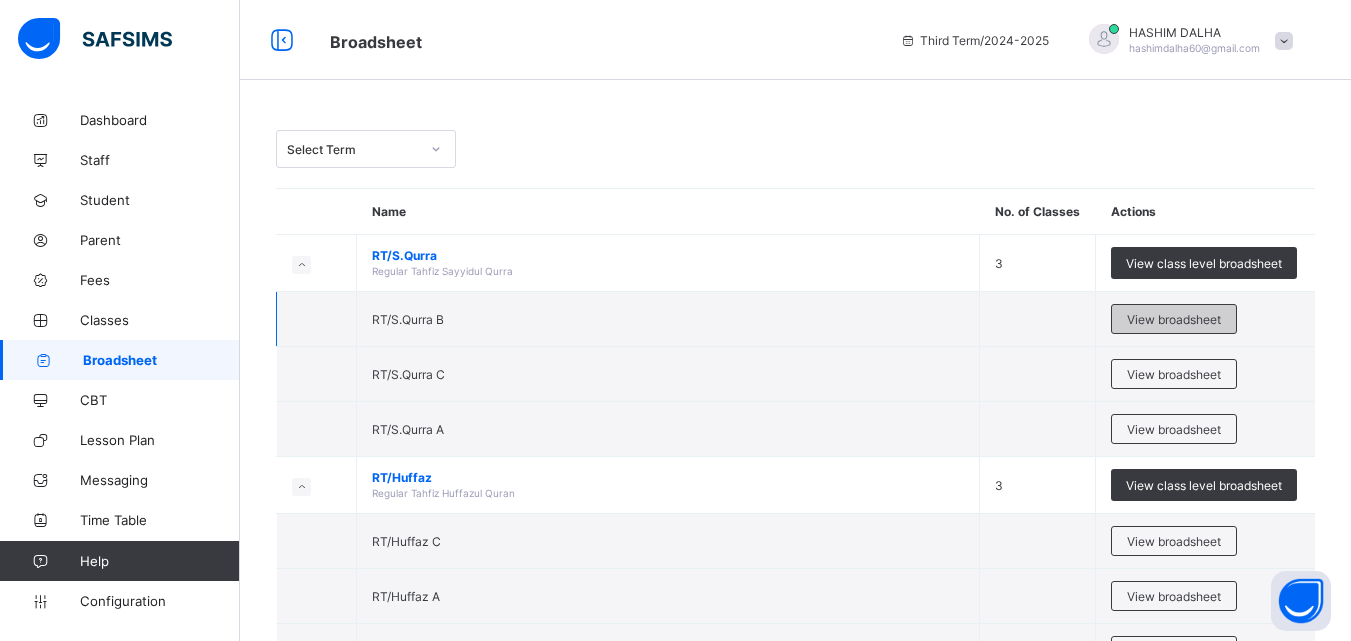 click on "View broadsheet" at bounding box center (1174, 319) 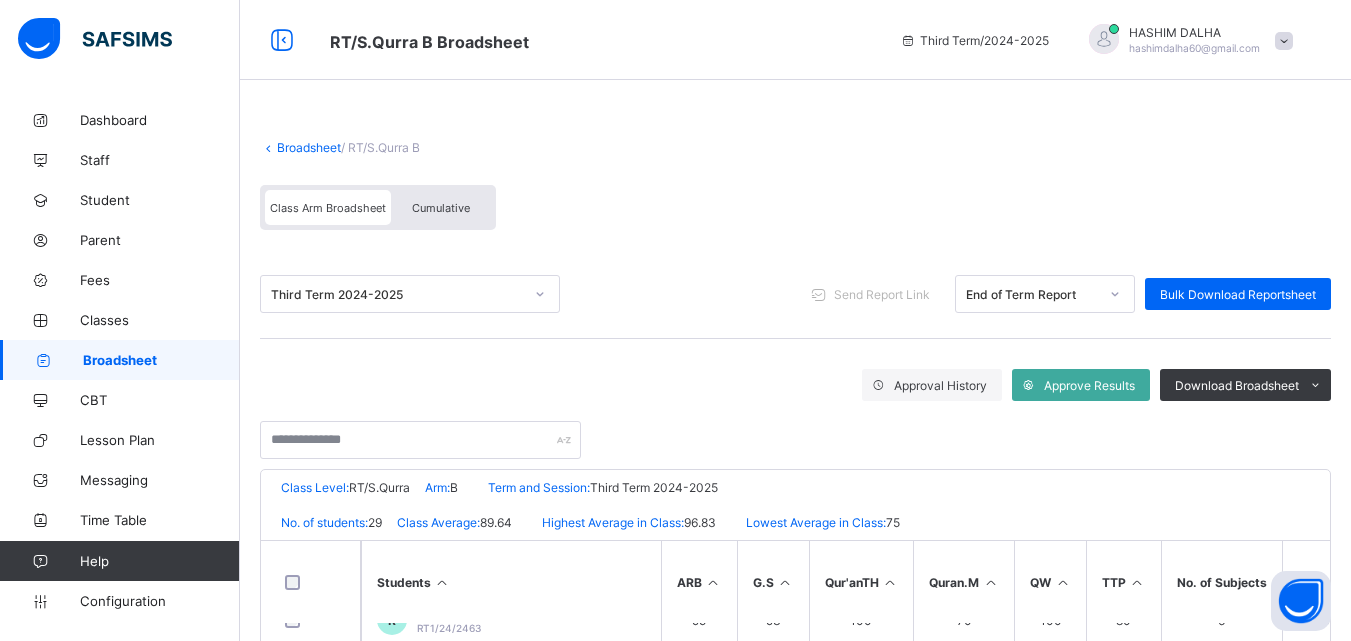 scroll, scrollTop: 693, scrollLeft: 0, axis: vertical 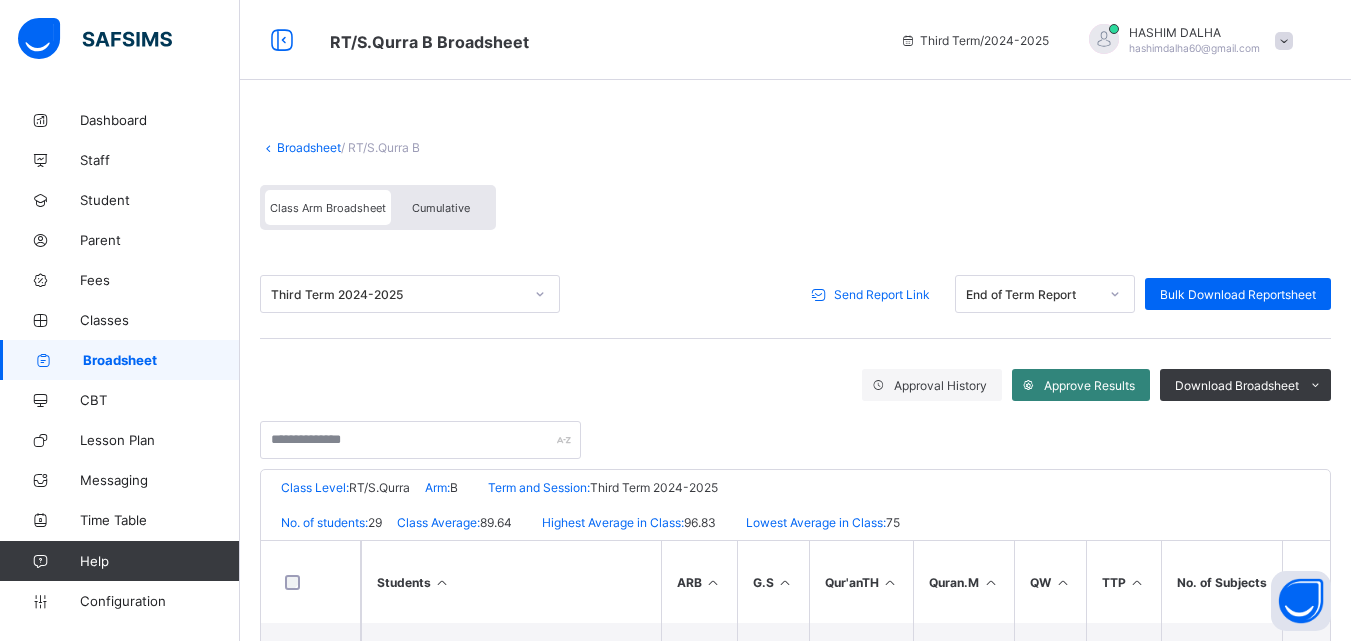 click on "Approve Results" at bounding box center [1081, 385] 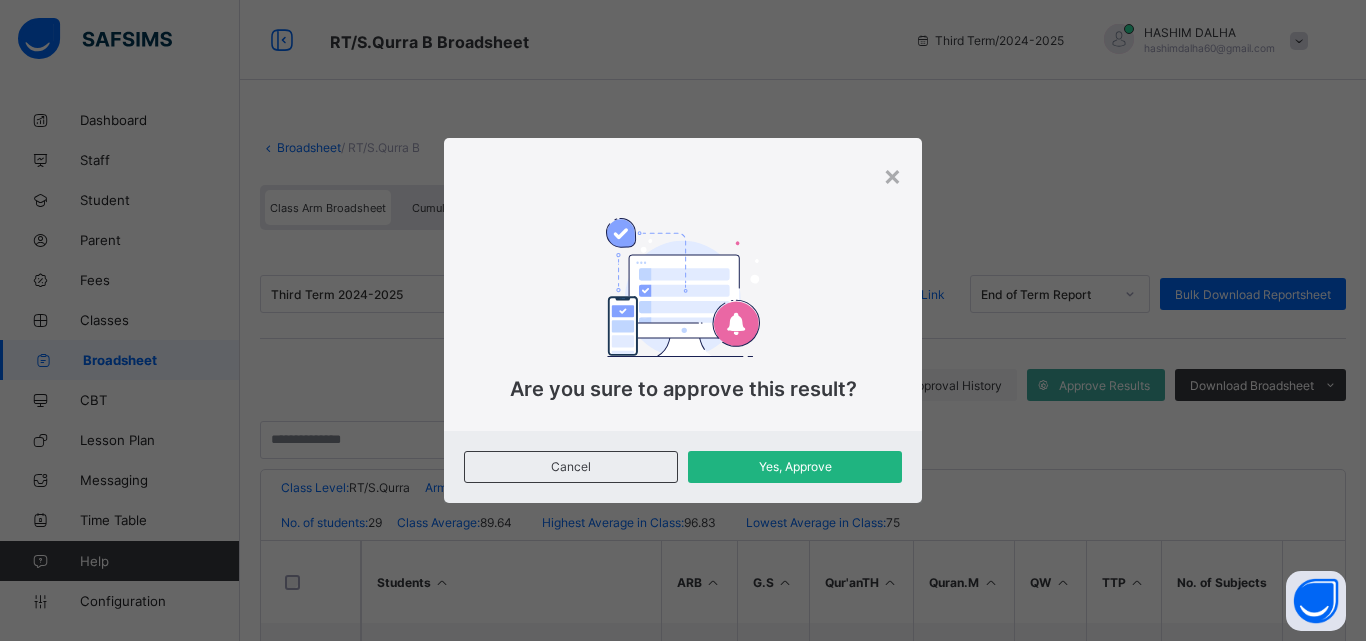 click on "Yes, Approve" at bounding box center [795, 466] 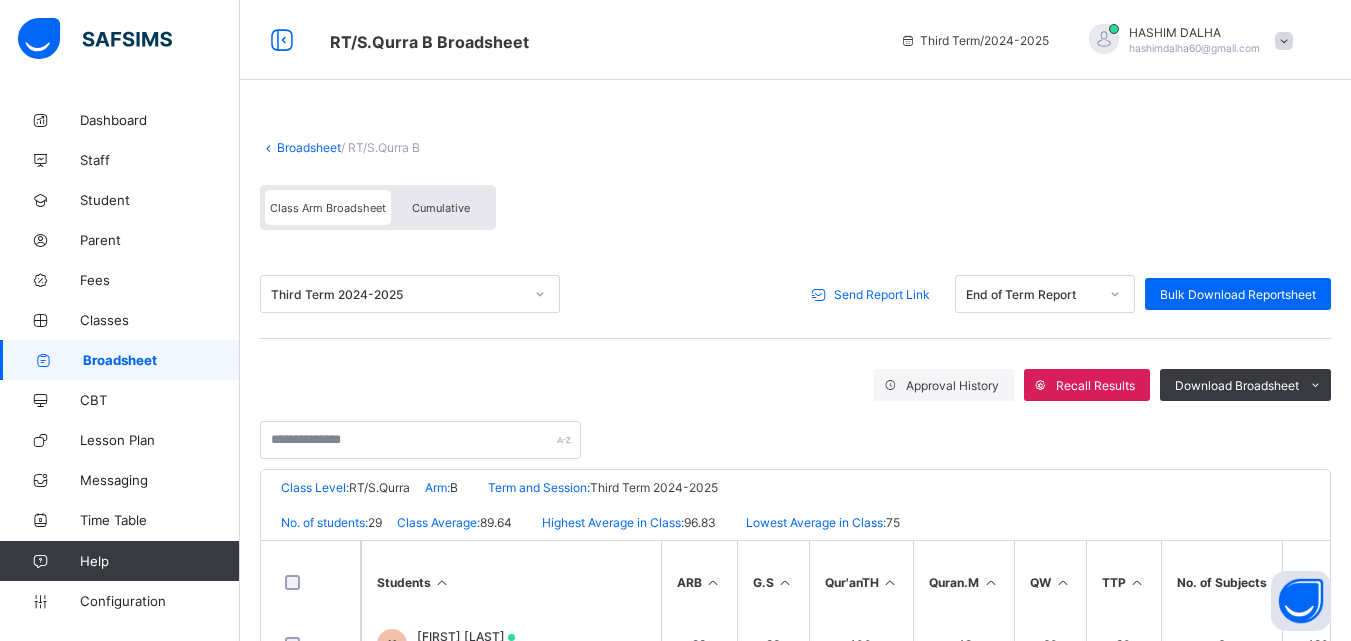 scroll, scrollTop: 1675, scrollLeft: 0, axis: vertical 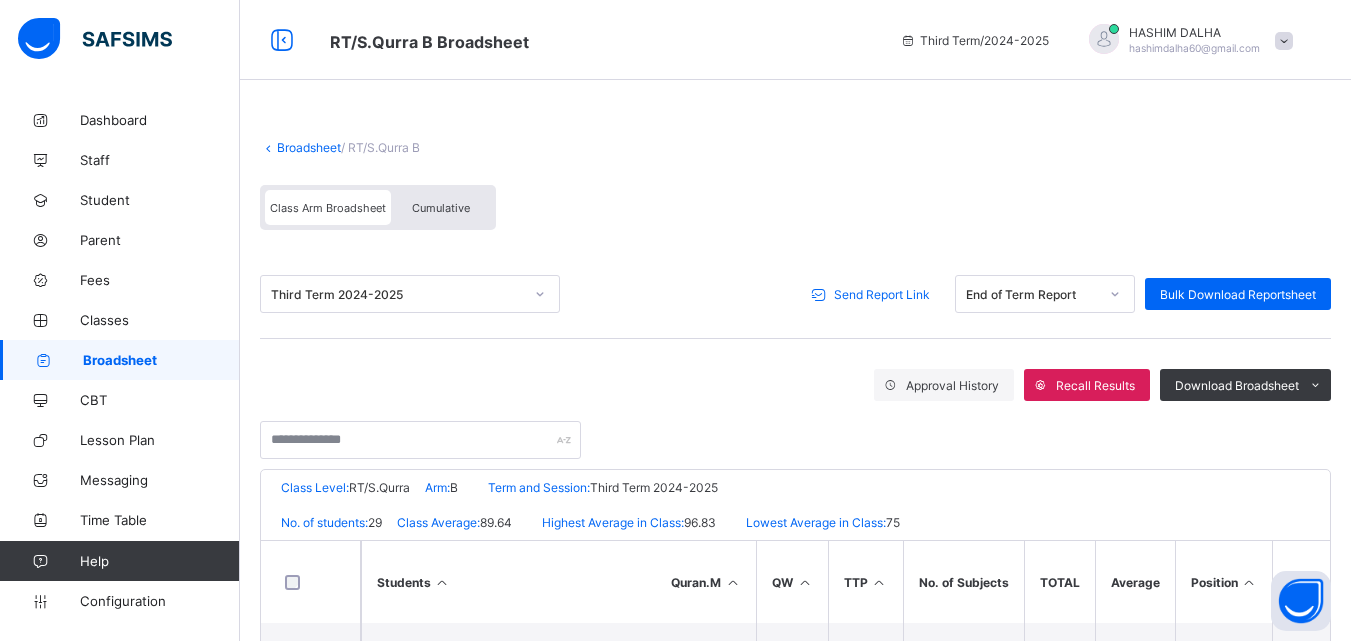 click on "Send Report Link" at bounding box center [882, 294] 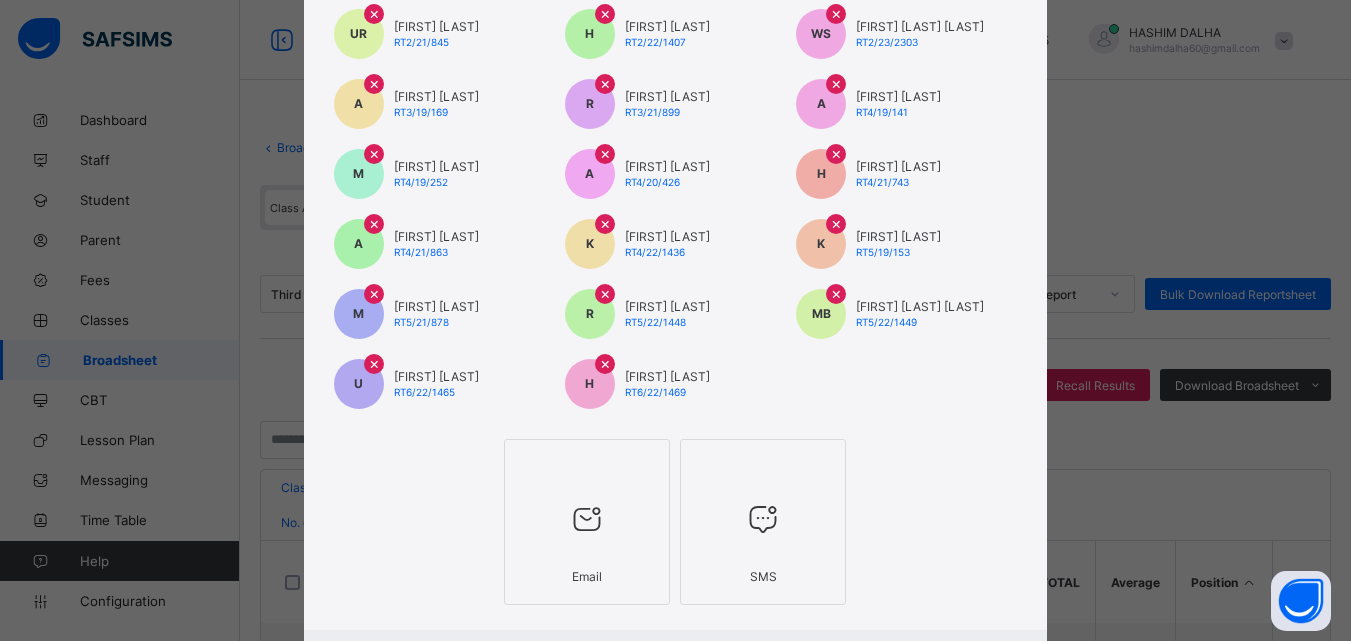 scroll, scrollTop: 615, scrollLeft: 0, axis: vertical 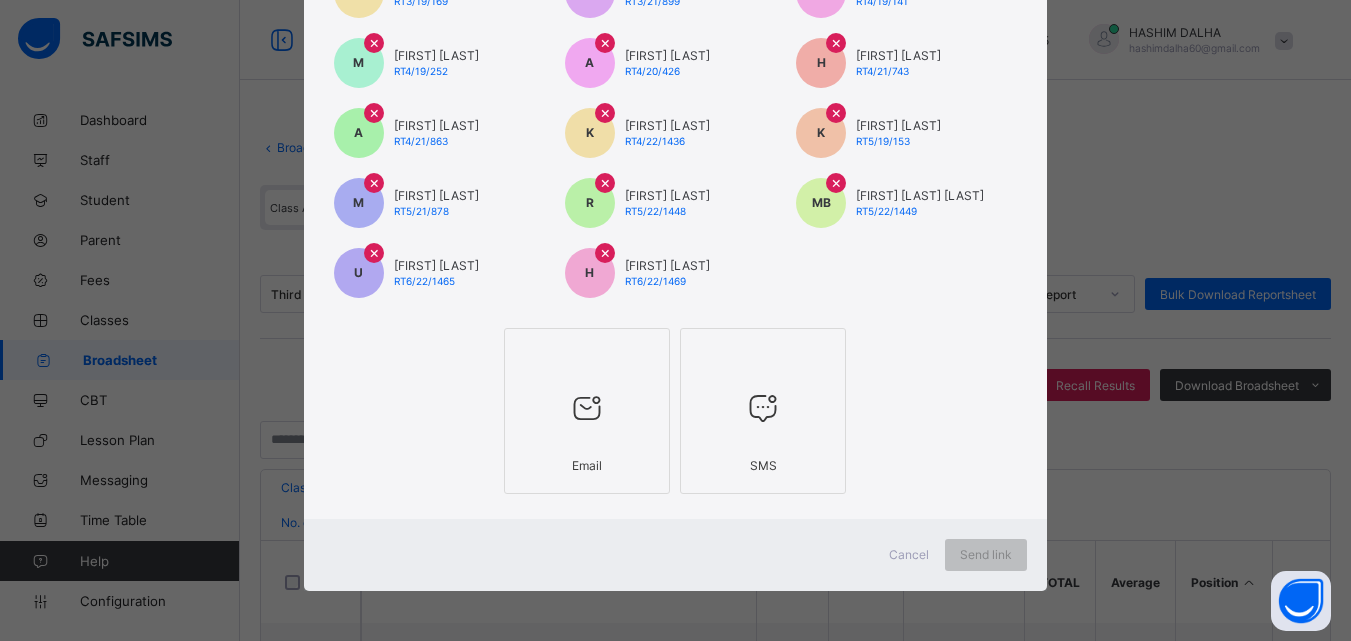click at bounding box center [587, 408] 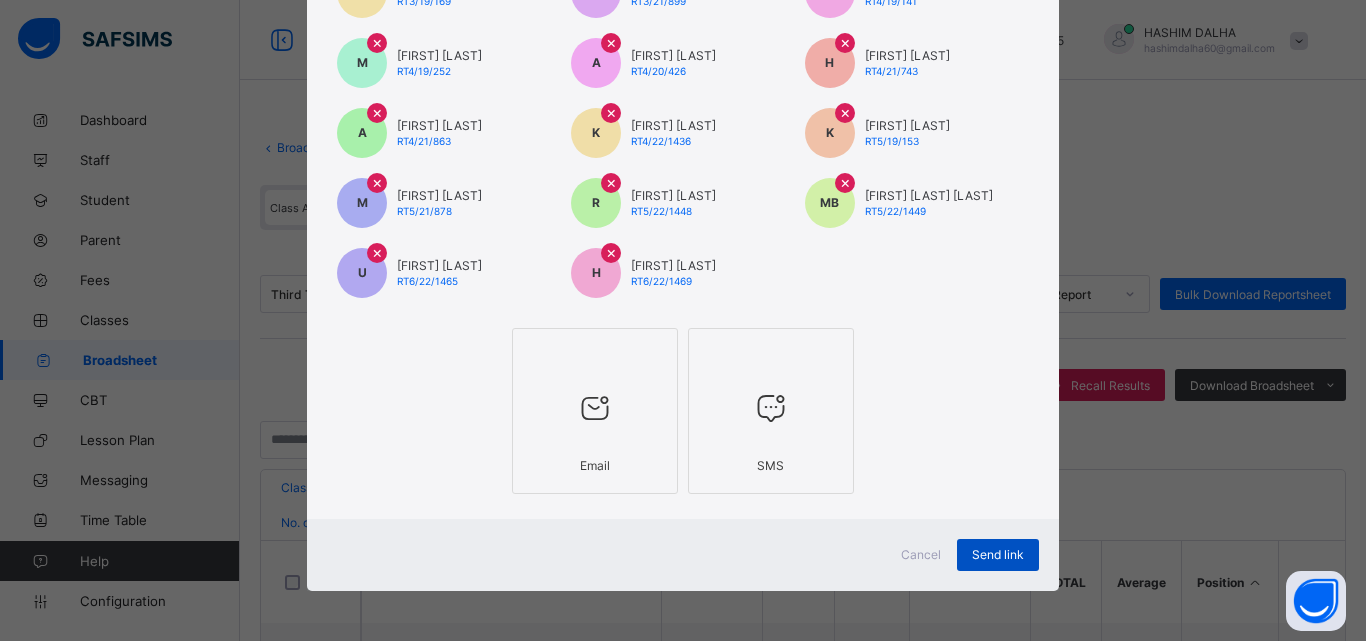 click on "Send link" at bounding box center (998, 554) 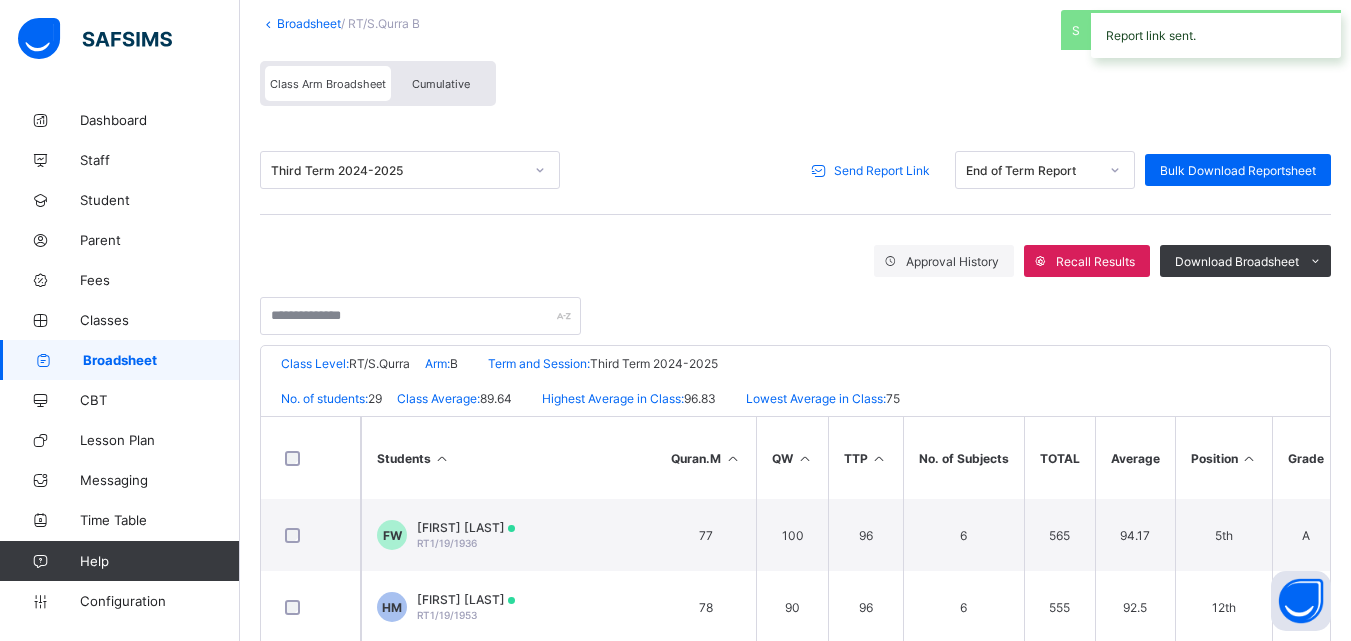 scroll, scrollTop: 0, scrollLeft: 0, axis: both 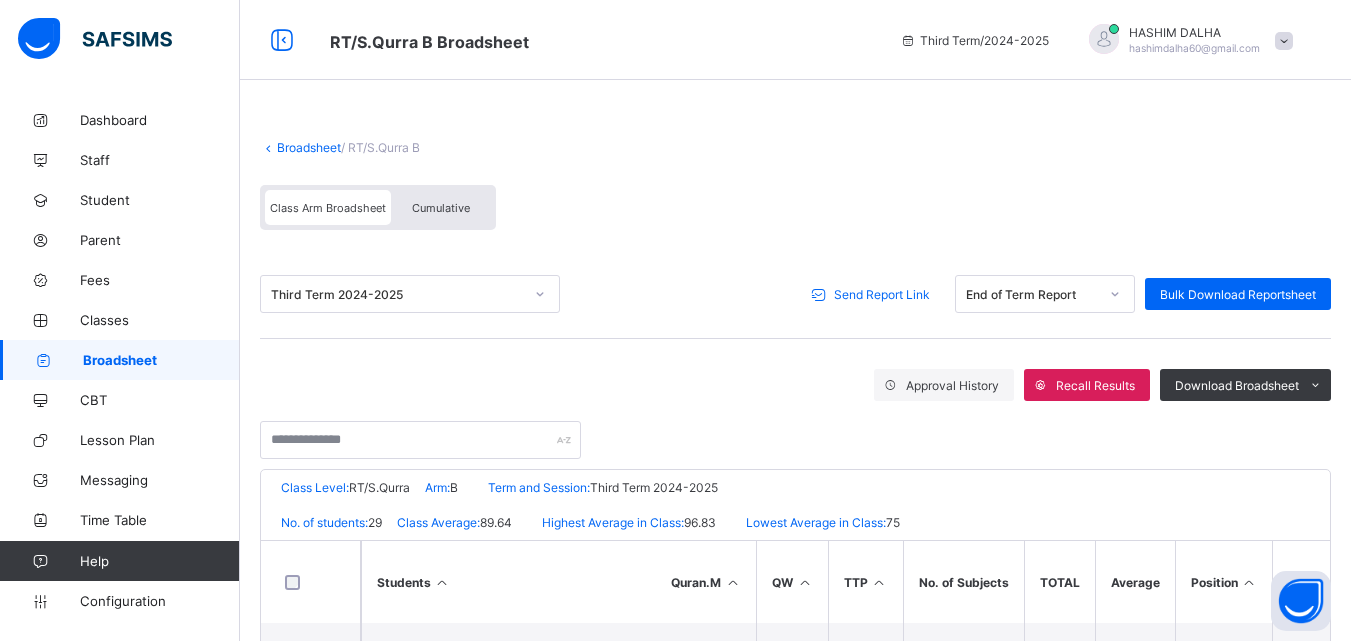 click on "Broadsheet" at bounding box center [309, 147] 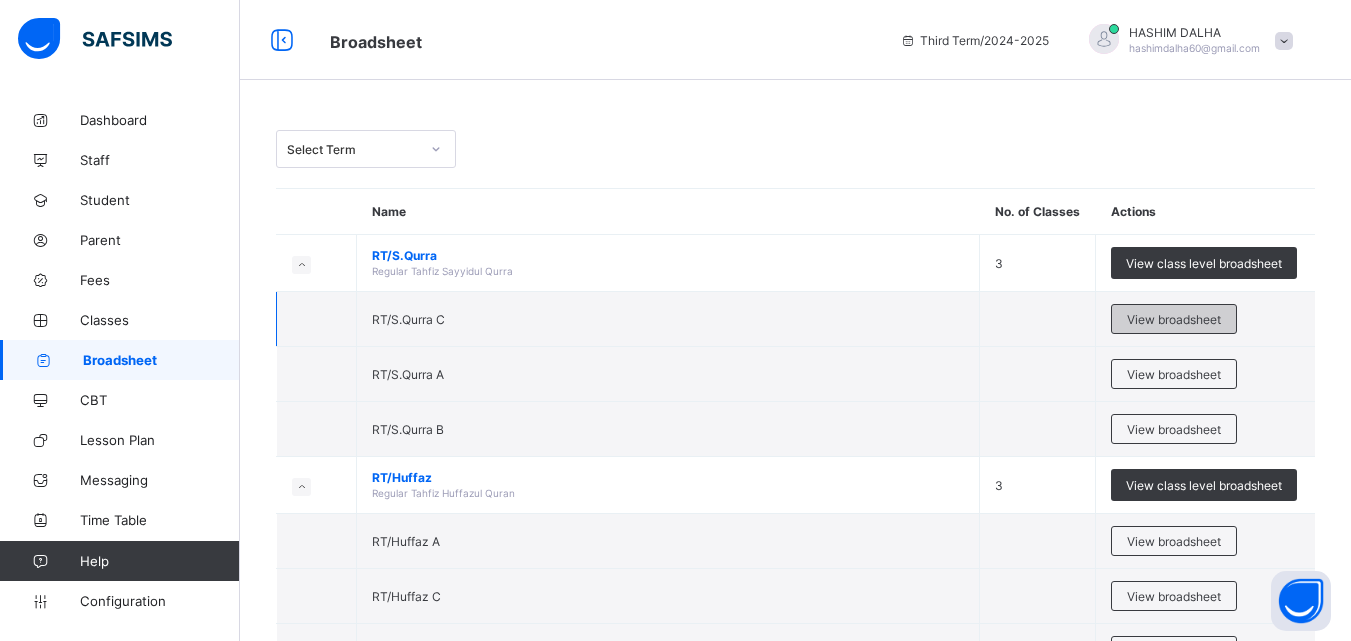 click on "View broadsheet" at bounding box center [1174, 319] 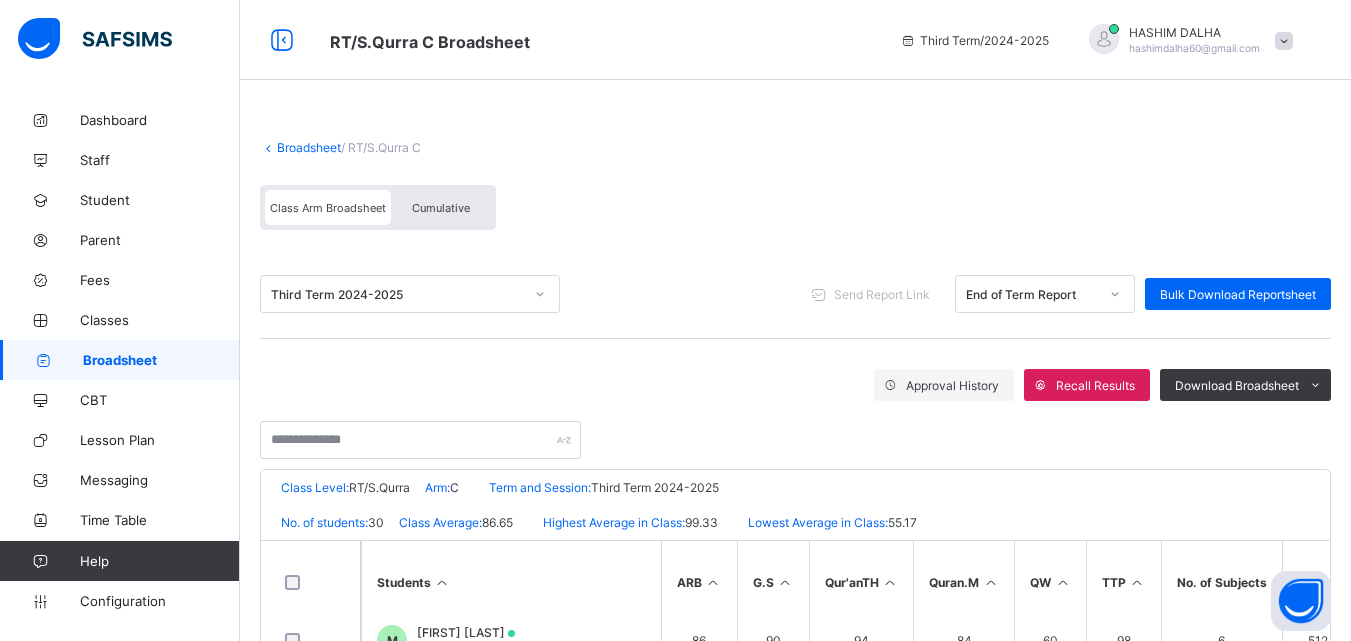 scroll, scrollTop: 705, scrollLeft: 0, axis: vertical 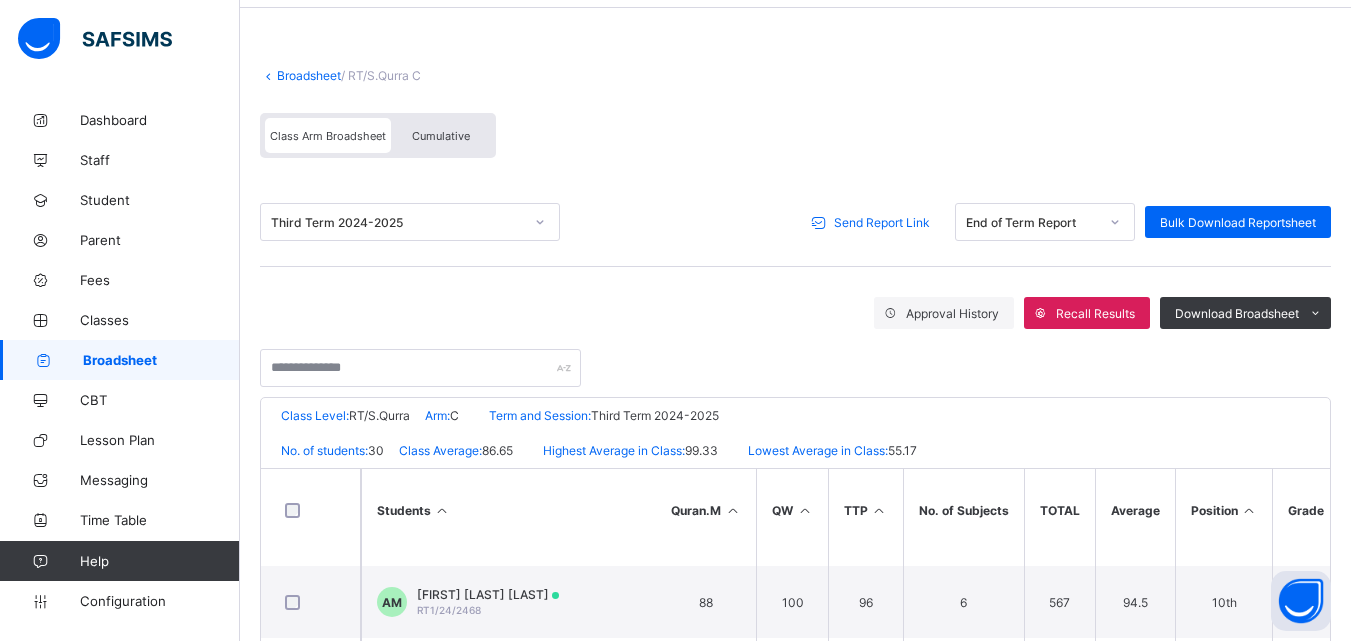 click on "Send Report Link" at bounding box center [882, 222] 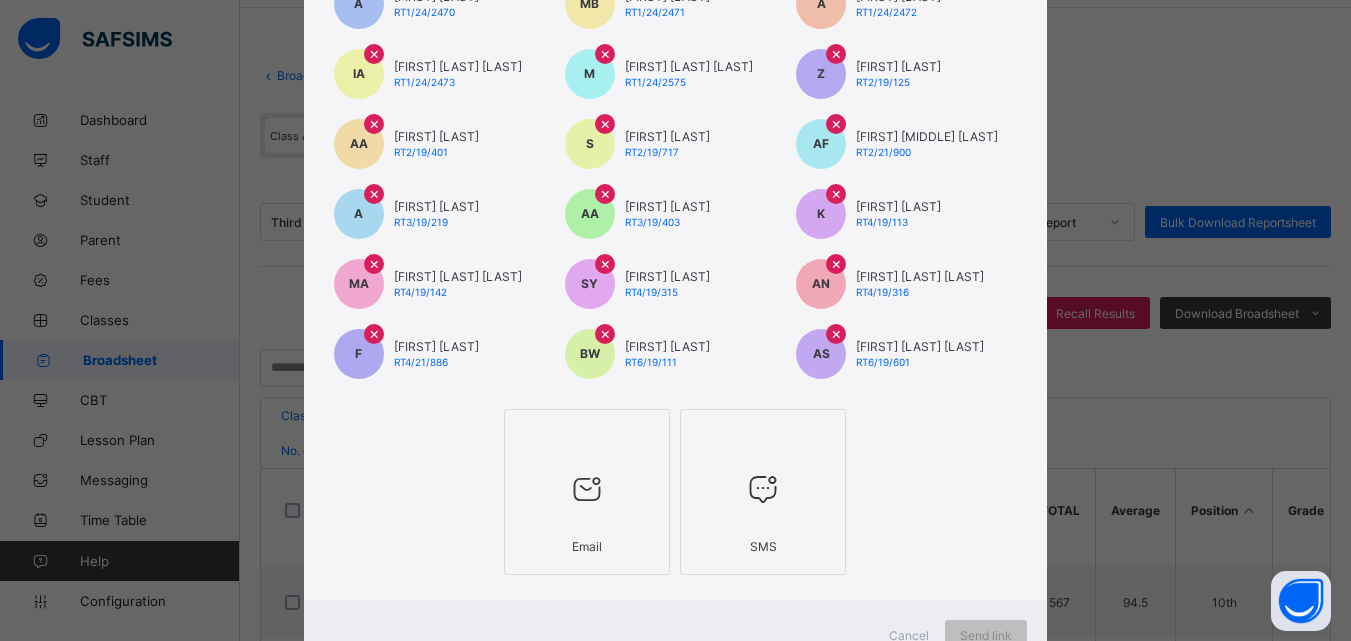 scroll, scrollTop: 615, scrollLeft: 0, axis: vertical 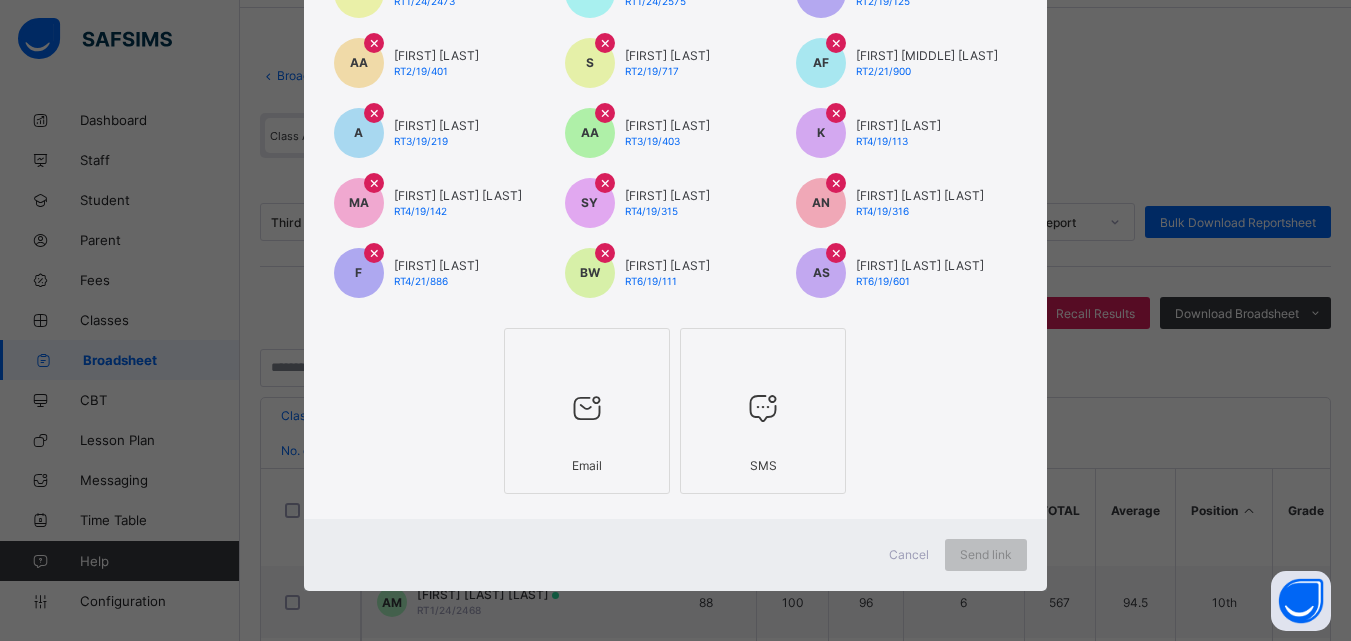 click at bounding box center (587, 408) 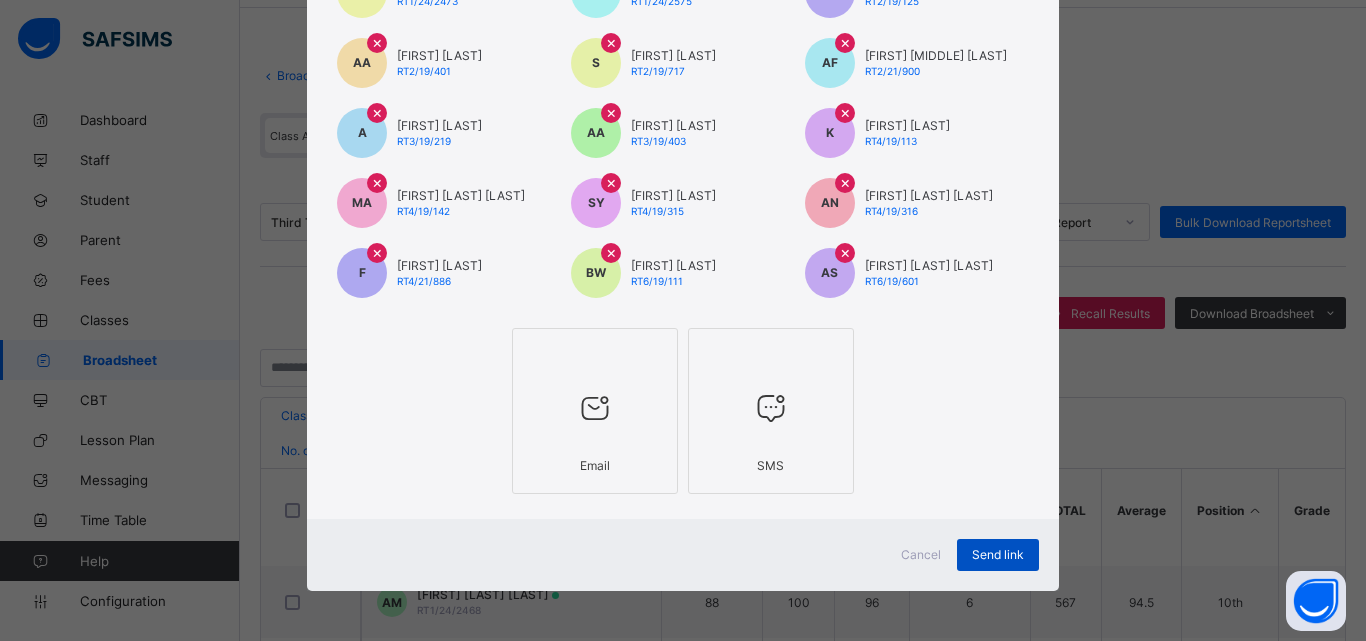 click on "Send link" at bounding box center (998, 554) 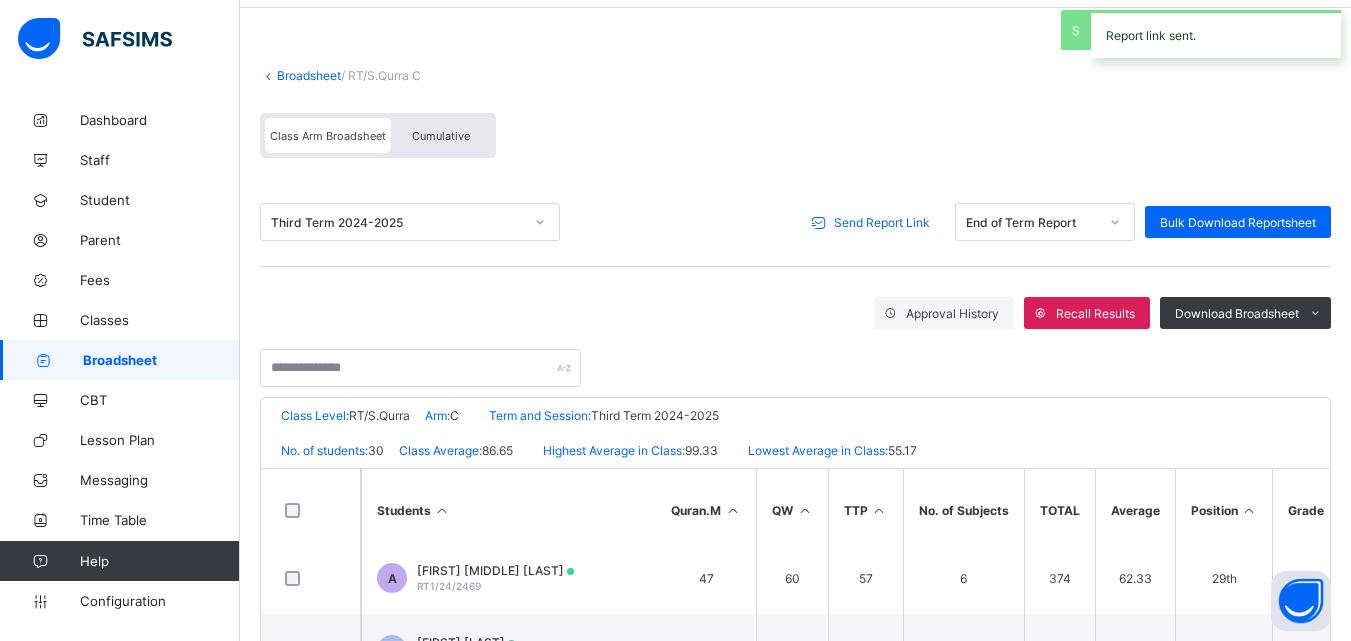 scroll, scrollTop: 804, scrollLeft: 258, axis: both 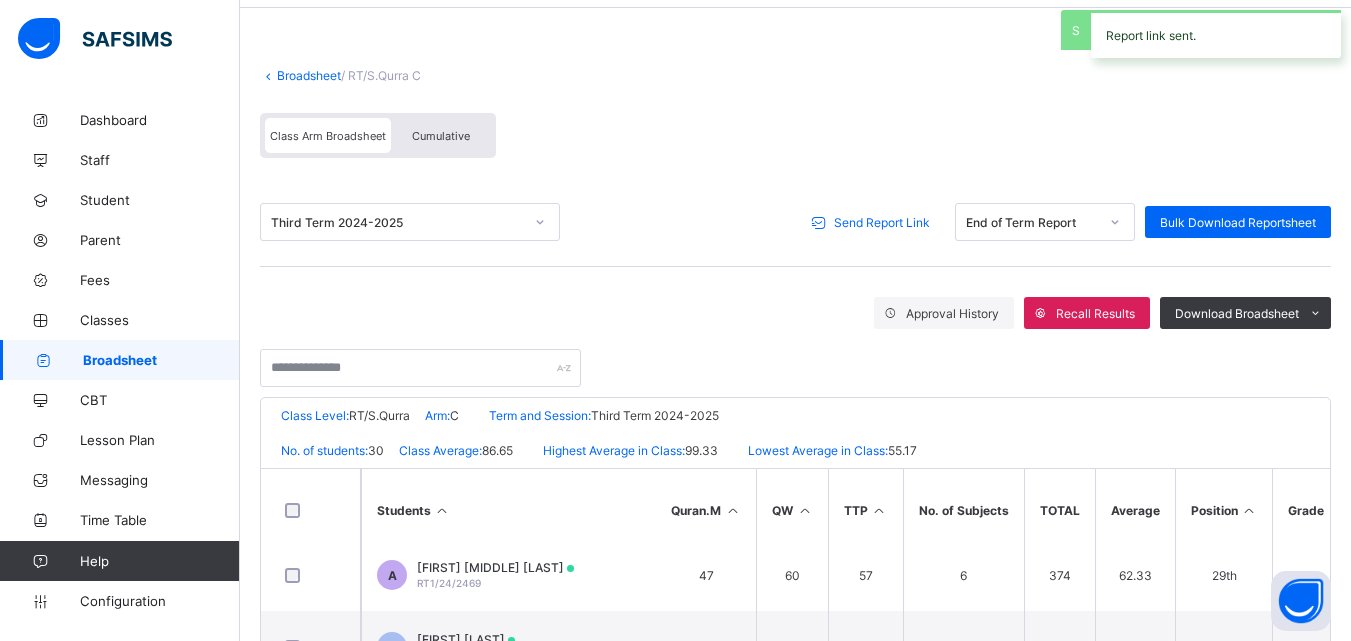 click on "Broadsheet" at bounding box center (309, 75) 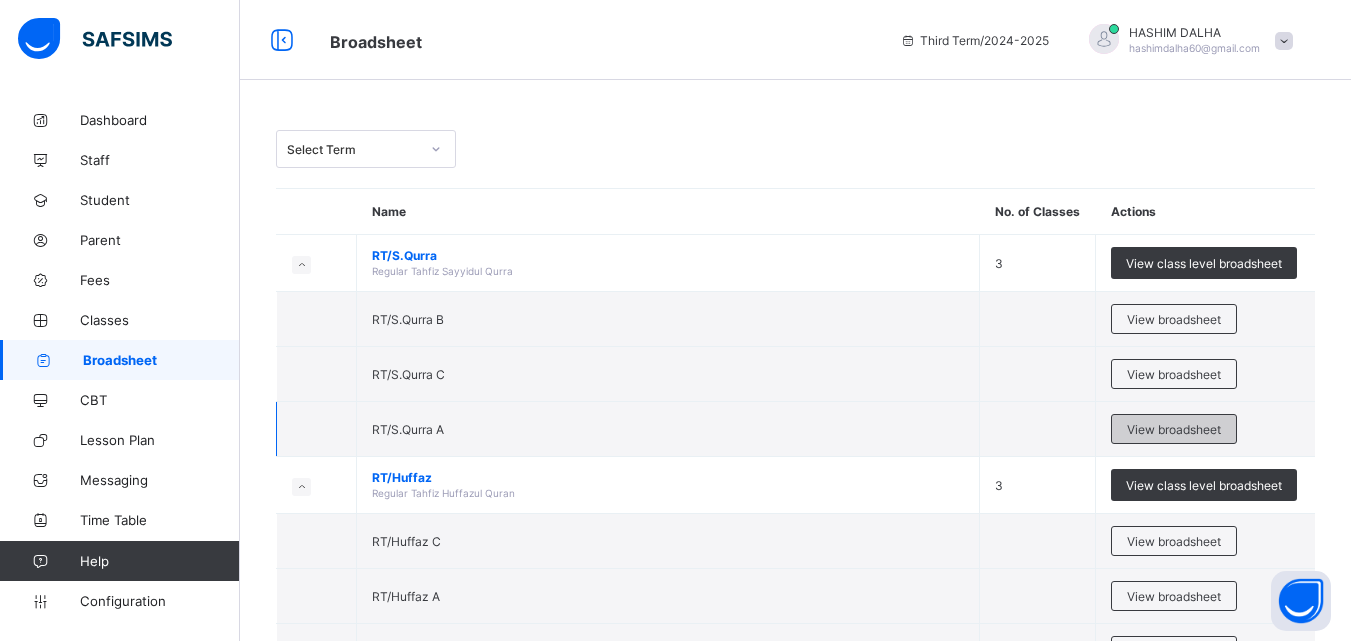 click on "View broadsheet" at bounding box center [1174, 429] 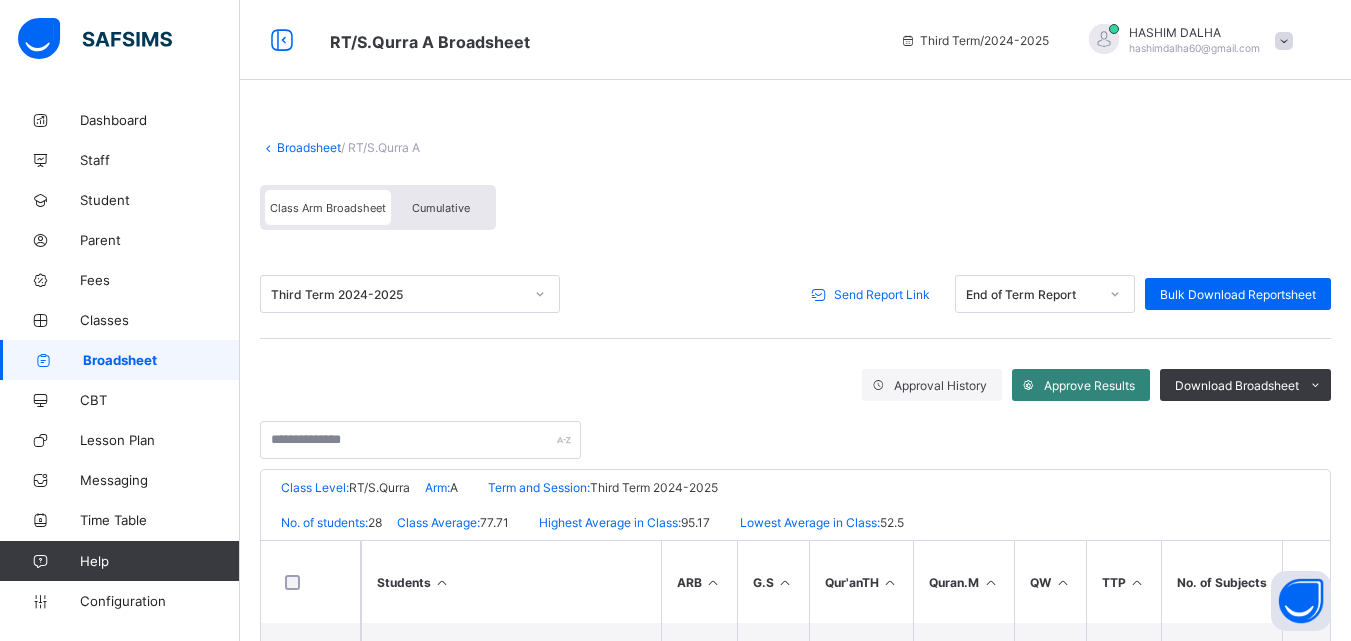 click on "Approve Results" at bounding box center (1089, 385) 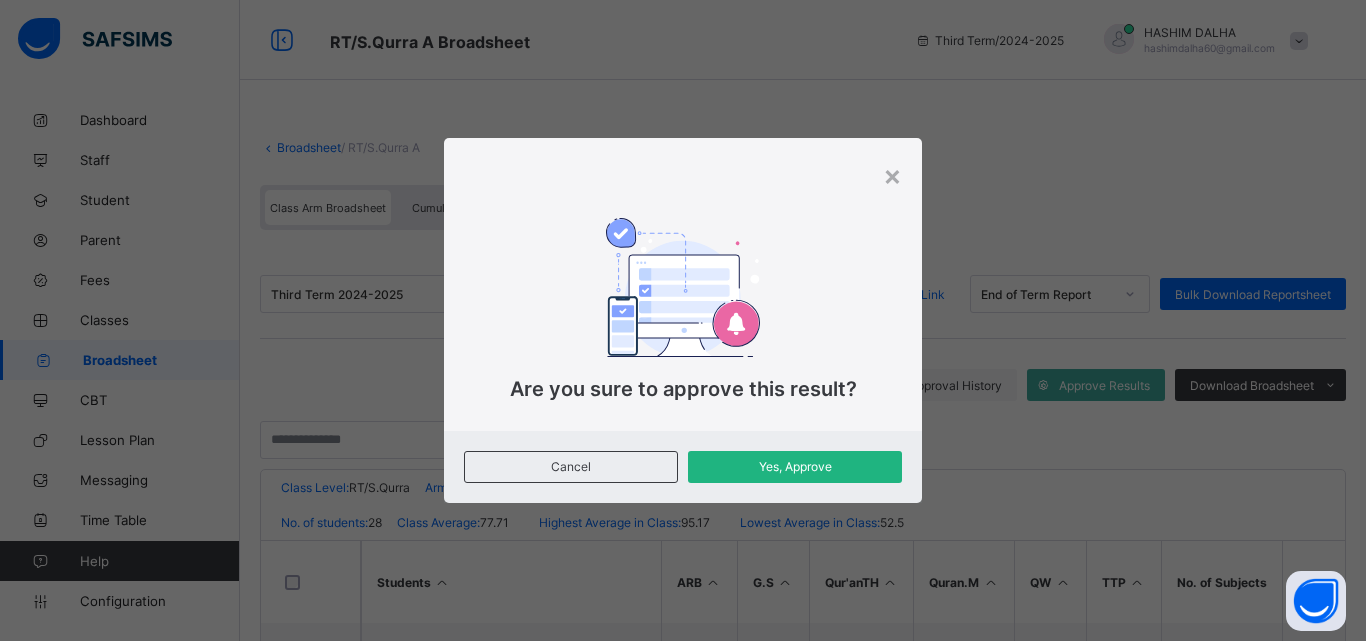 click on "Yes, Approve" at bounding box center [795, 467] 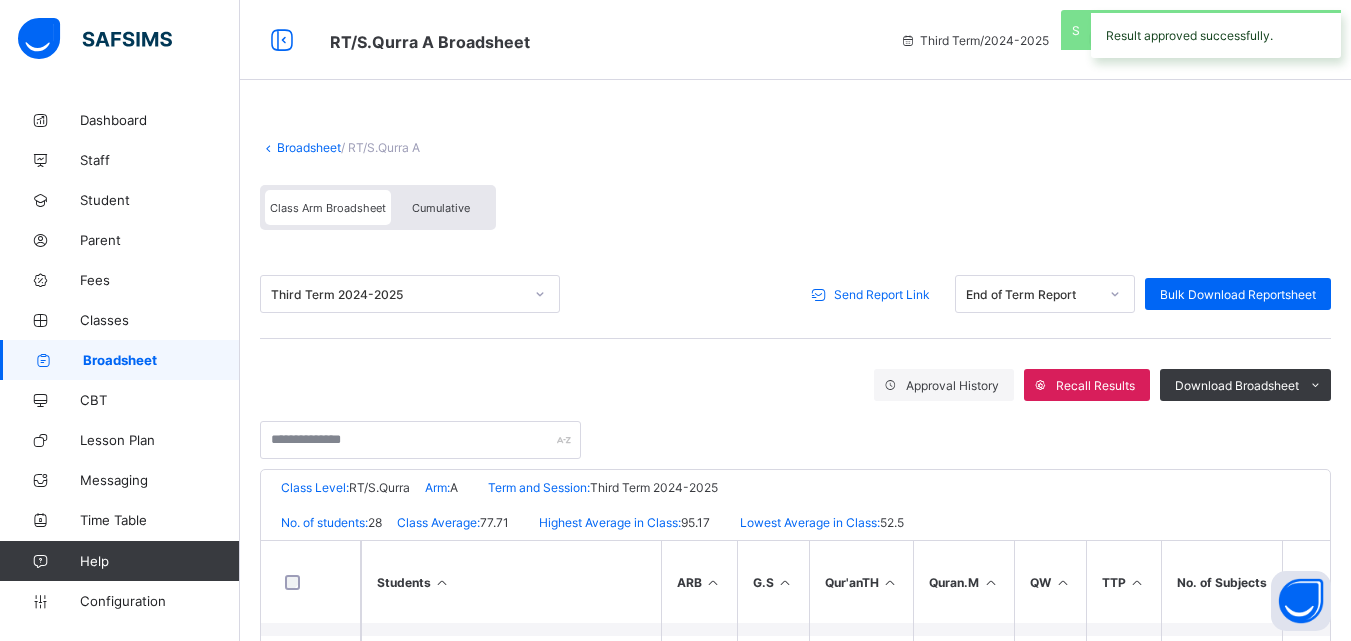 scroll, scrollTop: 245, scrollLeft: 0, axis: vertical 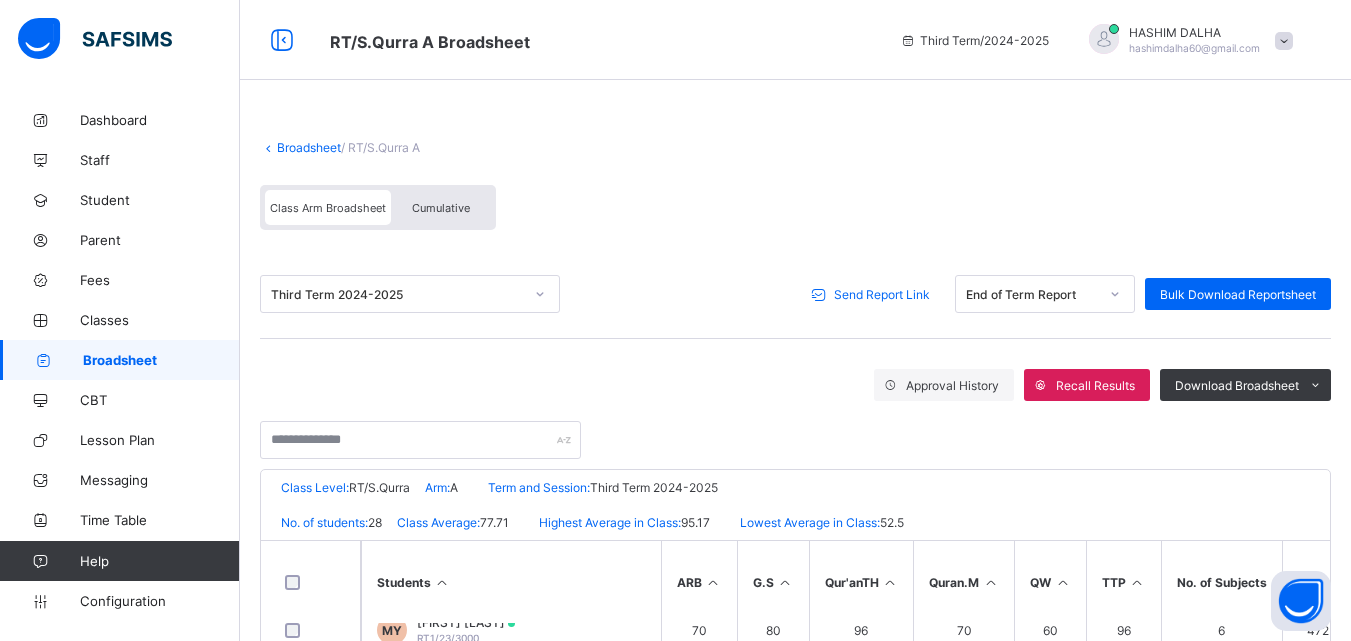 click on "Send Report Link" at bounding box center [873, 294] 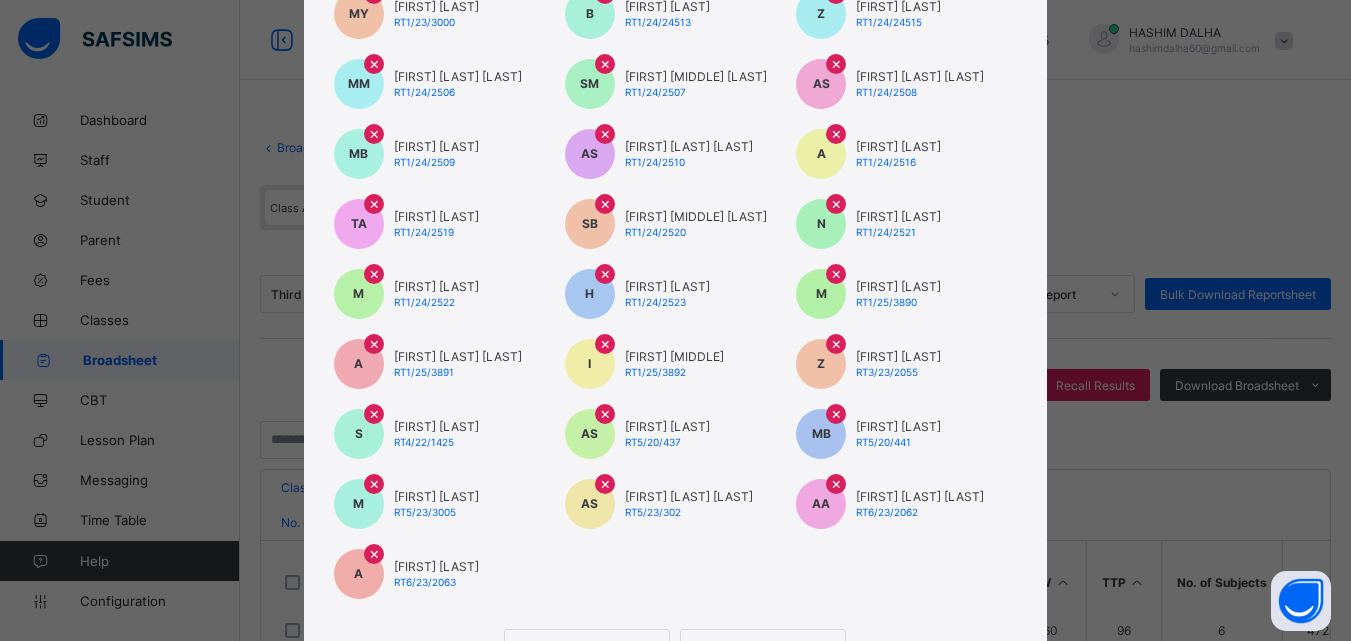 scroll, scrollTop: 615, scrollLeft: 0, axis: vertical 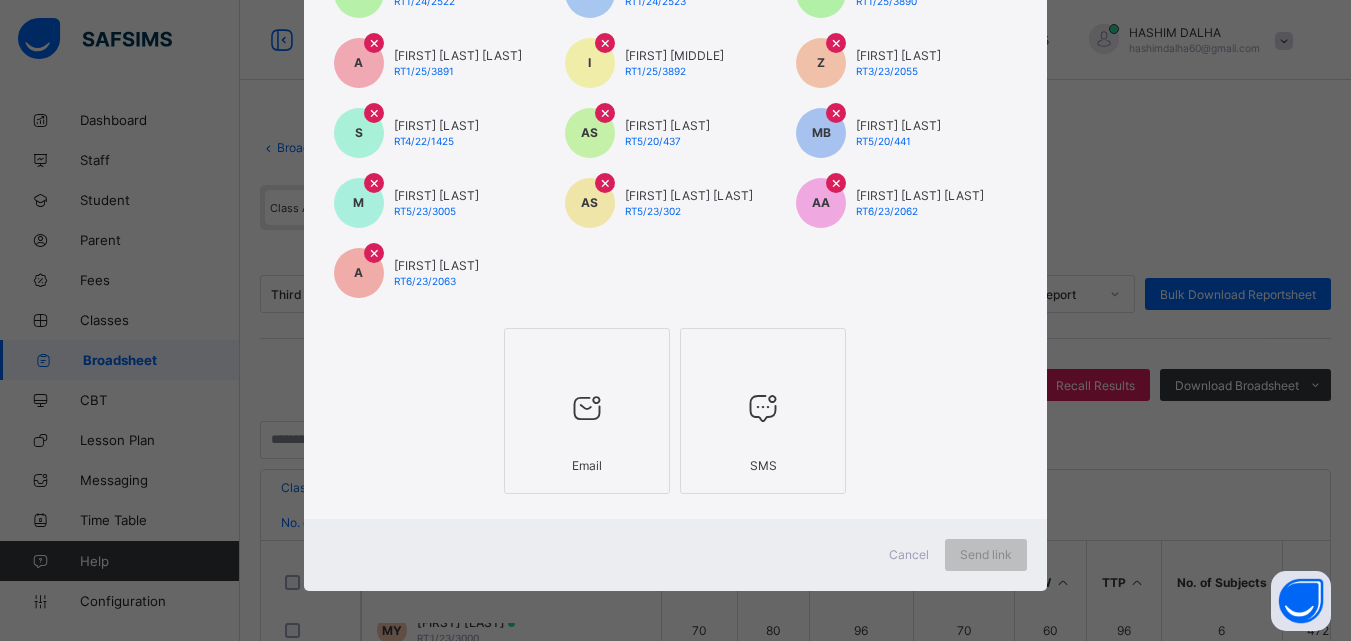 click at bounding box center [587, 408] 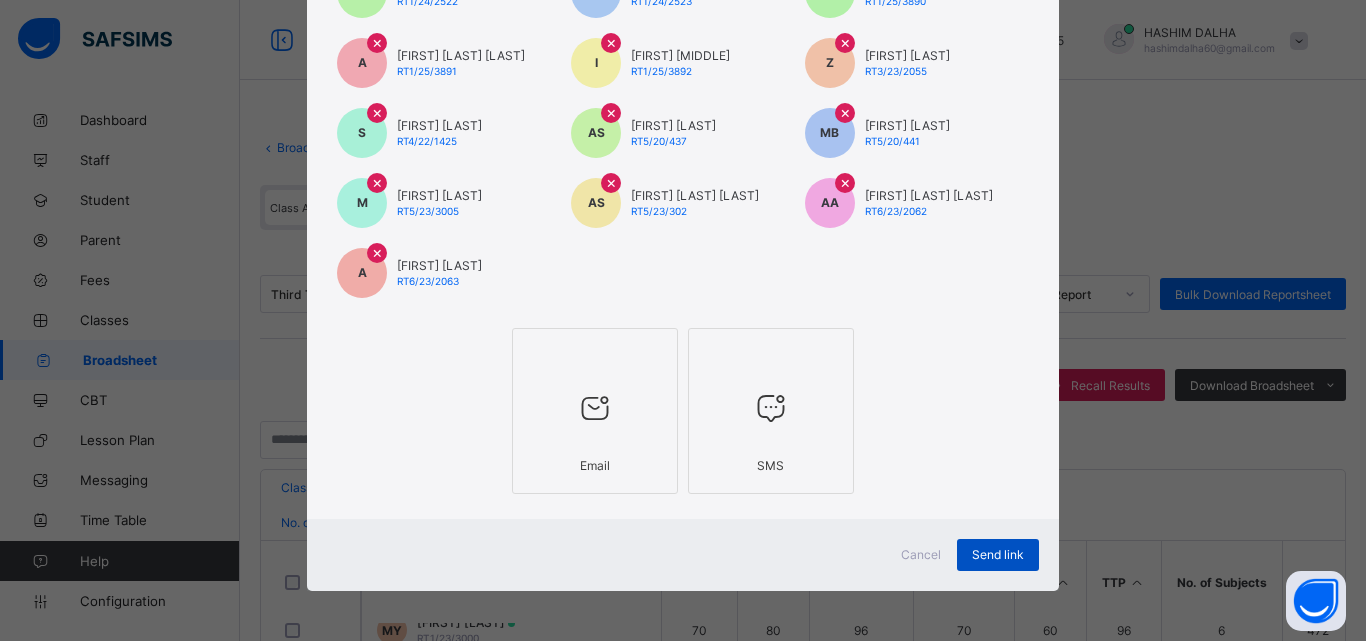 click on "Send link" at bounding box center (998, 554) 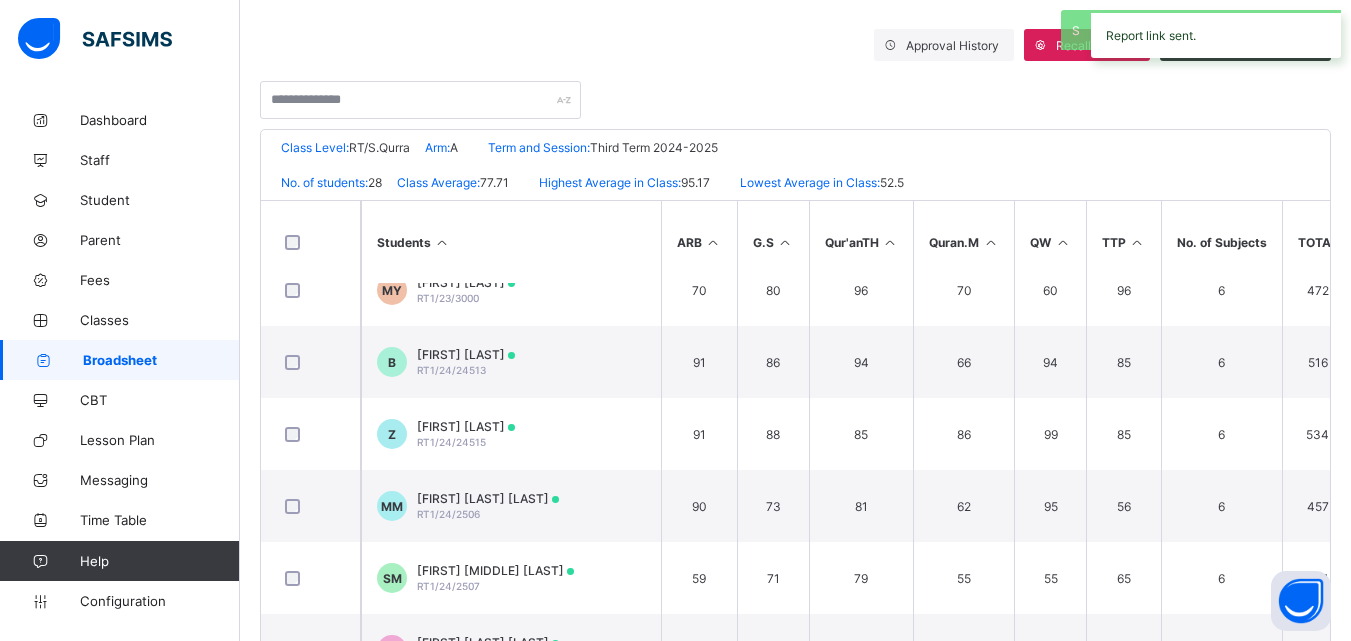 scroll, scrollTop: 341, scrollLeft: 0, axis: vertical 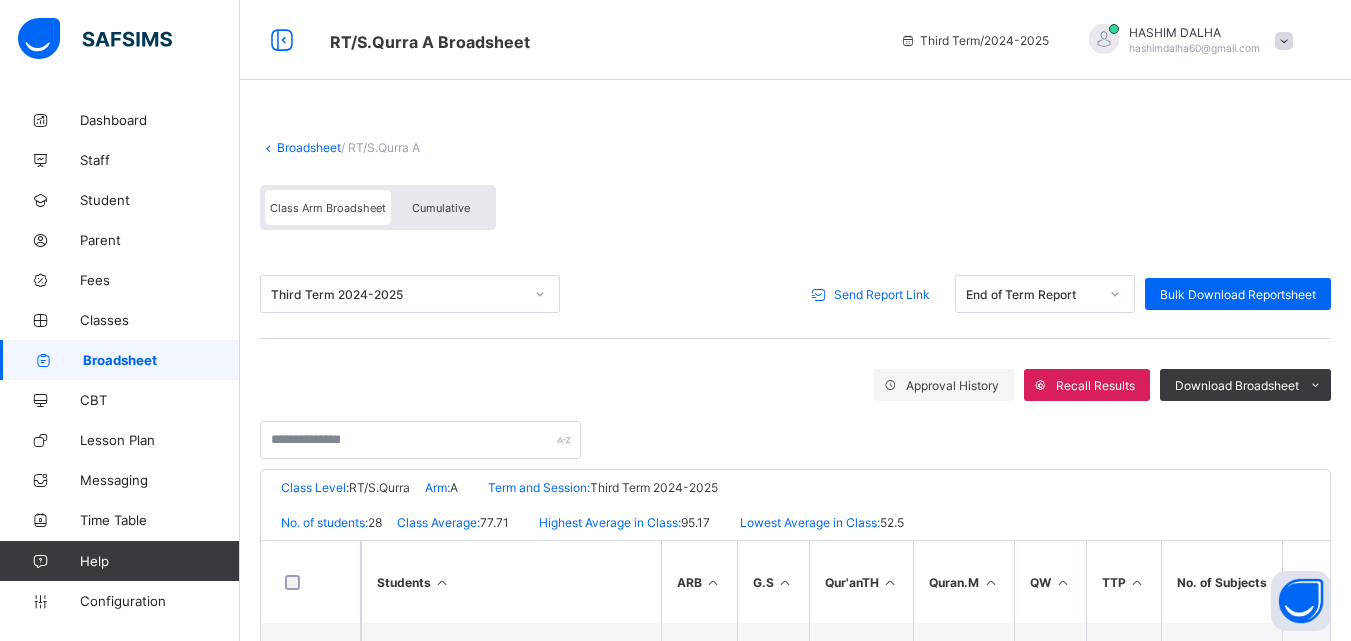 click on "Broadsheet" at bounding box center (309, 147) 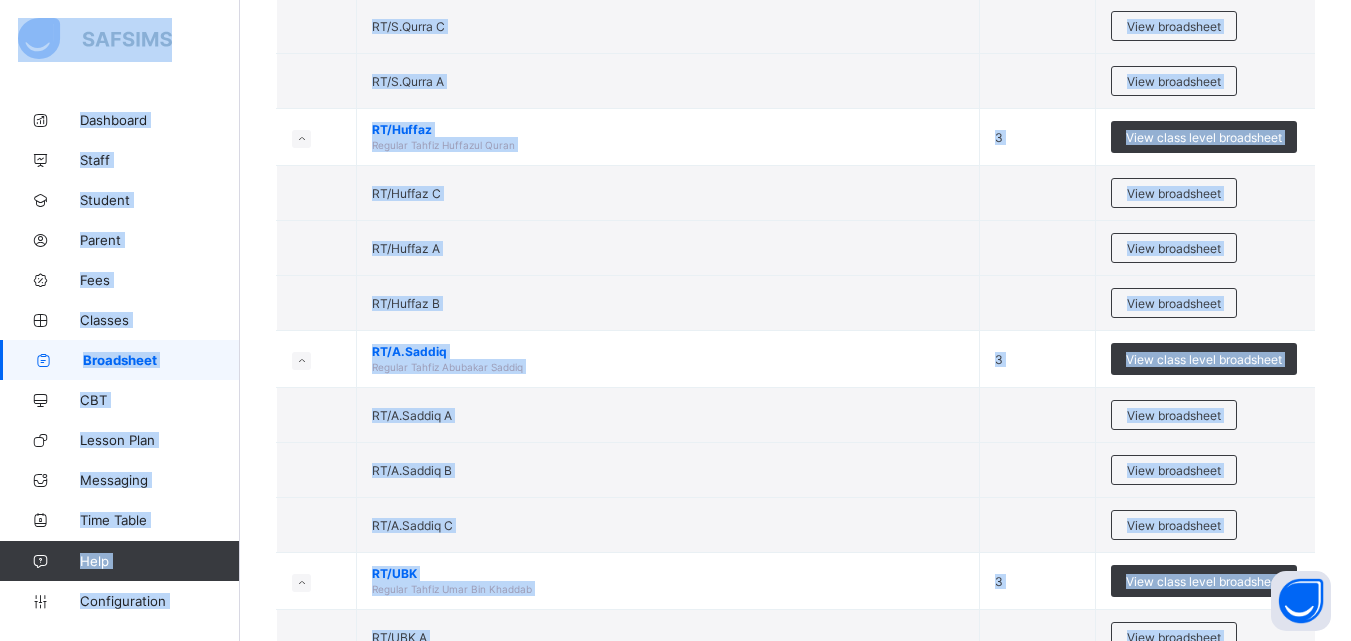 scroll, scrollTop: 0, scrollLeft: 0, axis: both 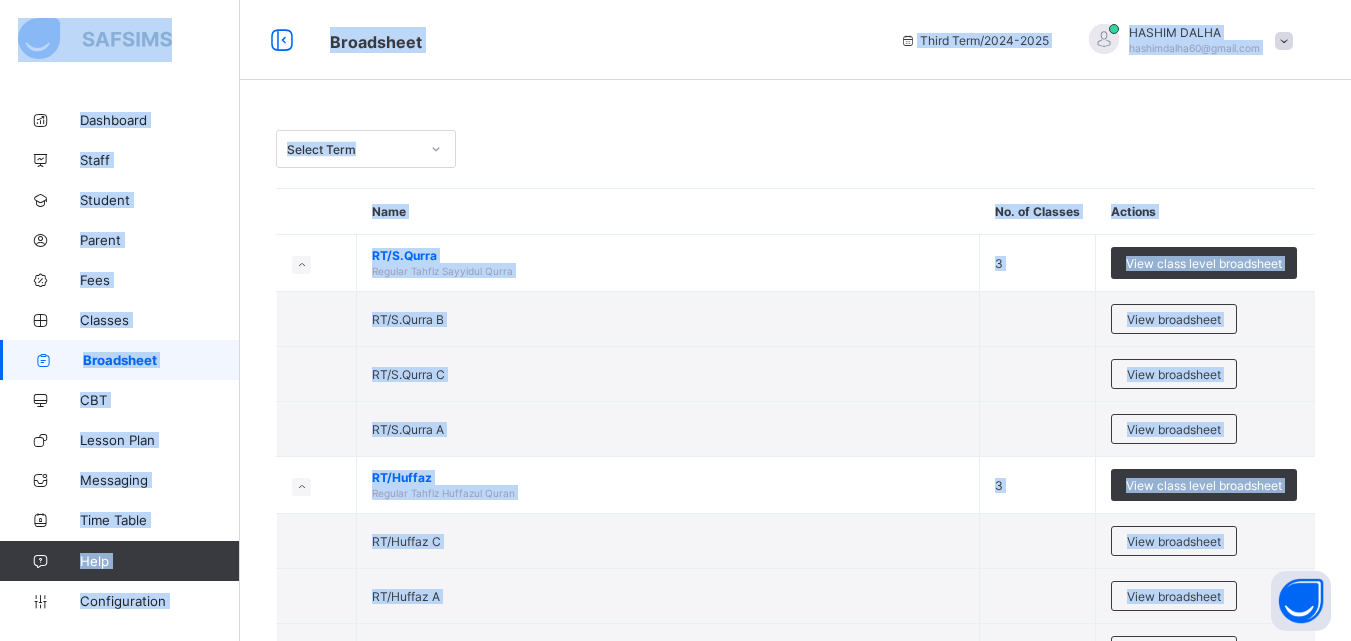 click on "Select Term" at bounding box center (795, 149) 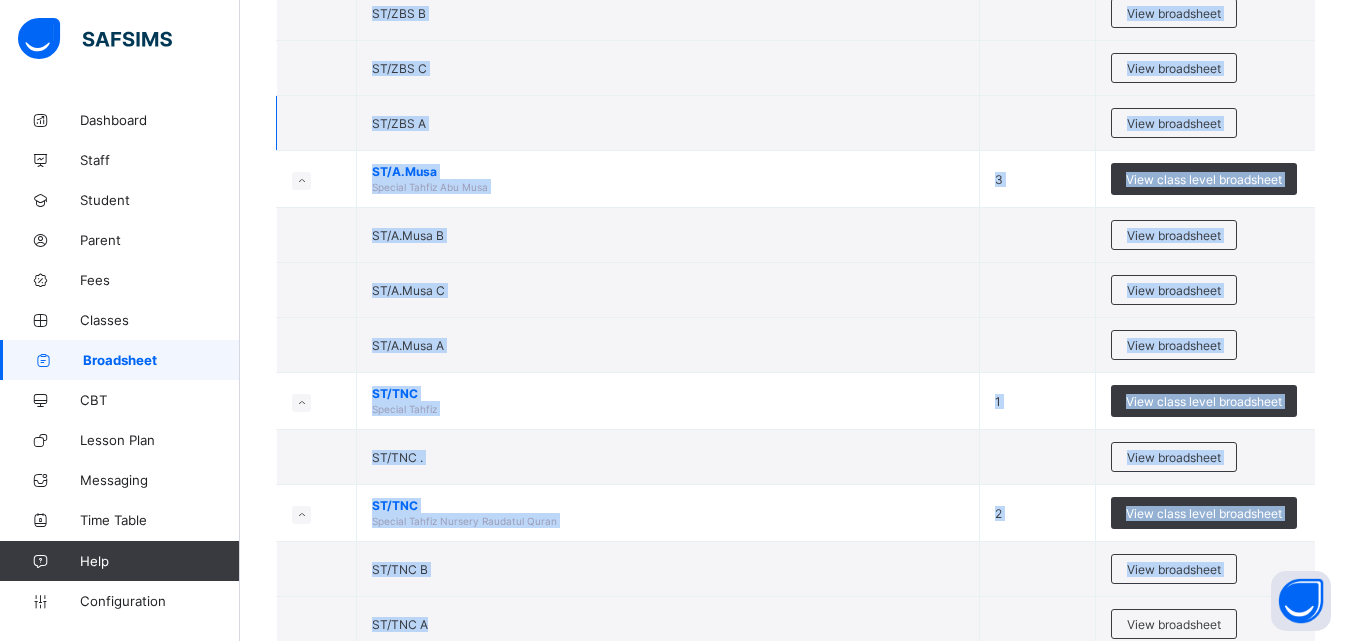 scroll, scrollTop: 3198, scrollLeft: 0, axis: vertical 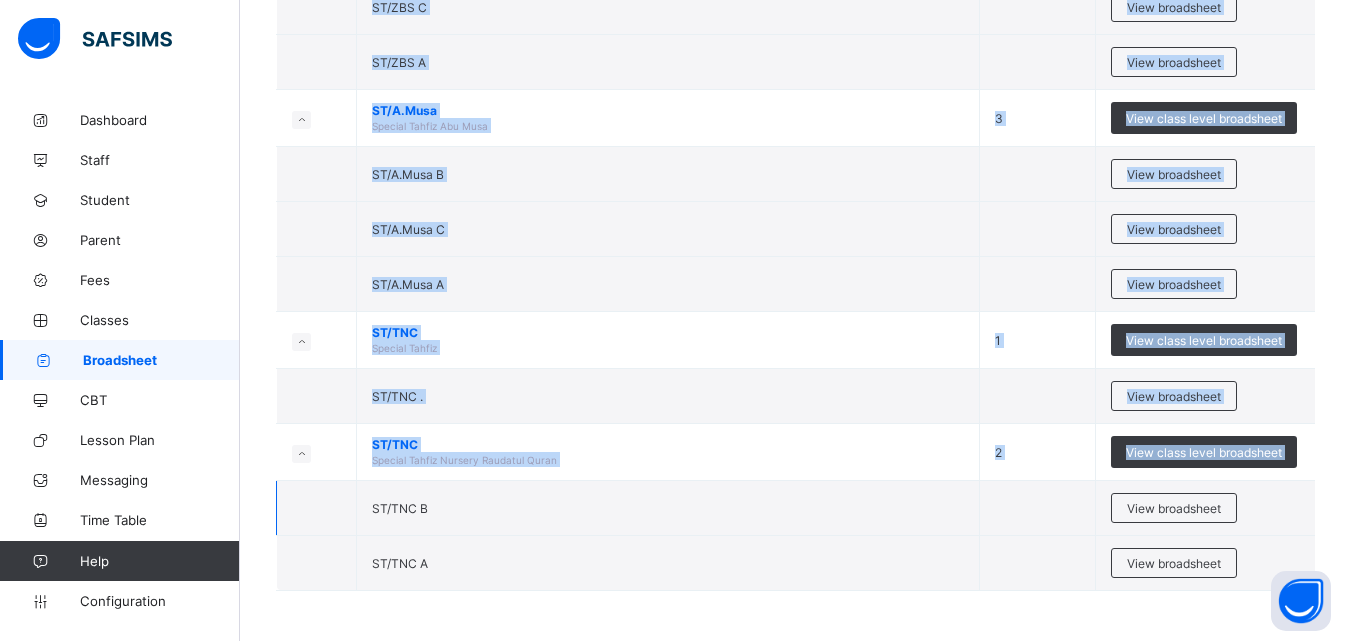 drag, startPoint x: 292, startPoint y: 534, endPoint x: 372, endPoint y: 502, distance: 86.162636 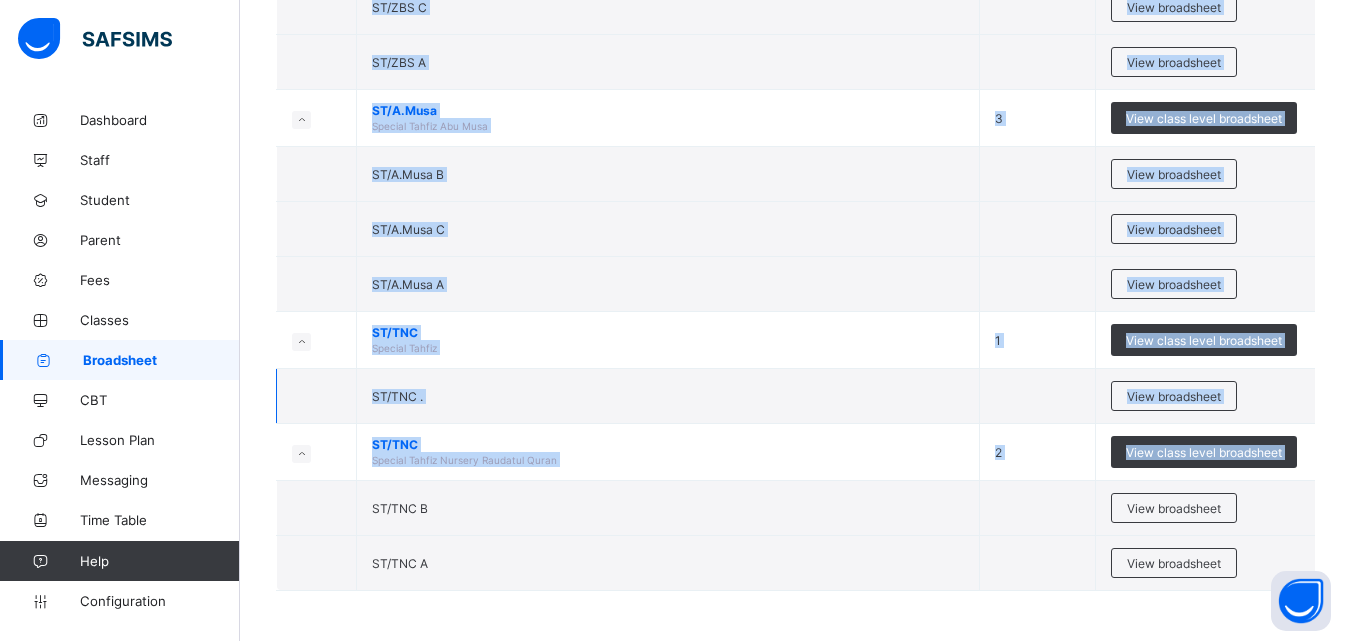 click on "ST/TNC ." at bounding box center (397, 396) 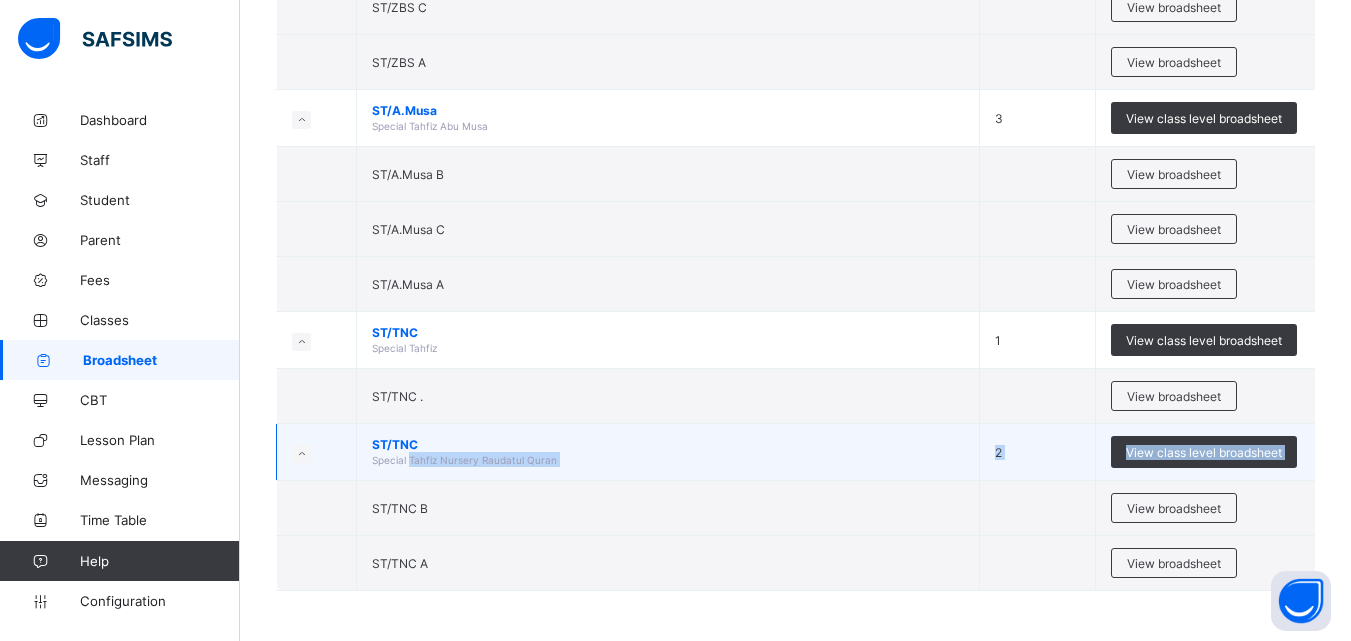 drag, startPoint x: 370, startPoint y: 516, endPoint x: 409, endPoint y: 454, distance: 73.24616 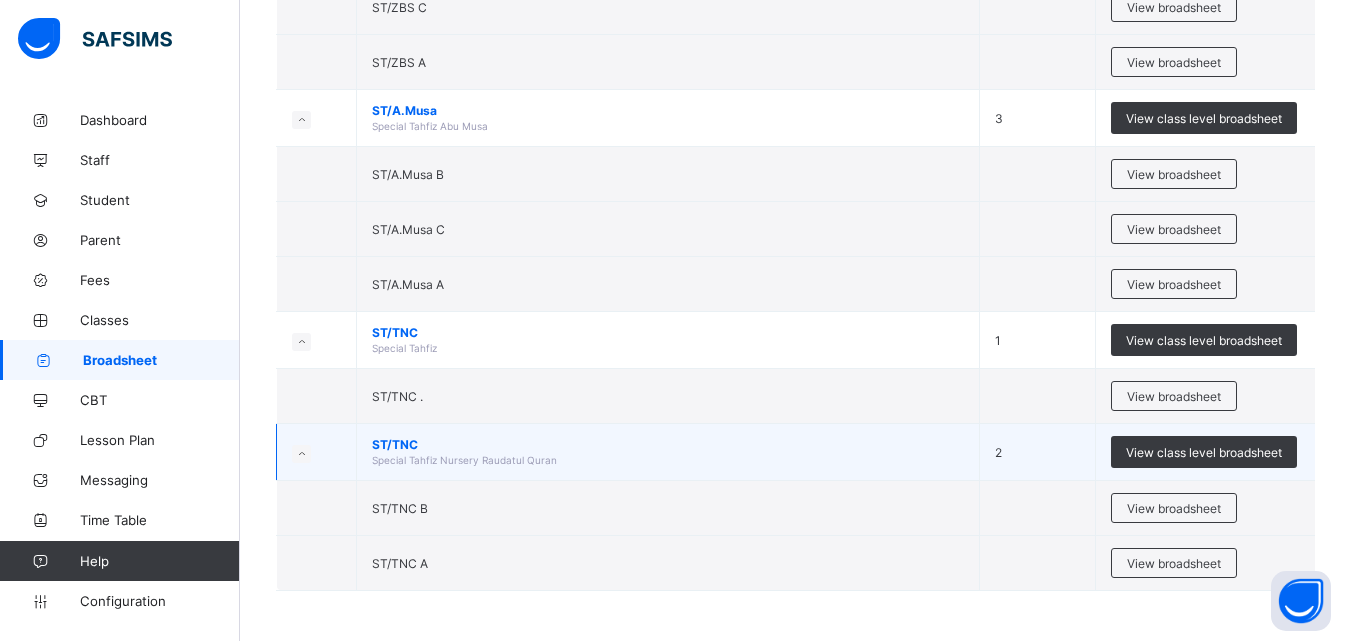 click on "Special Tahfiz Nursery Raudatul Quran" at bounding box center [464, 460] 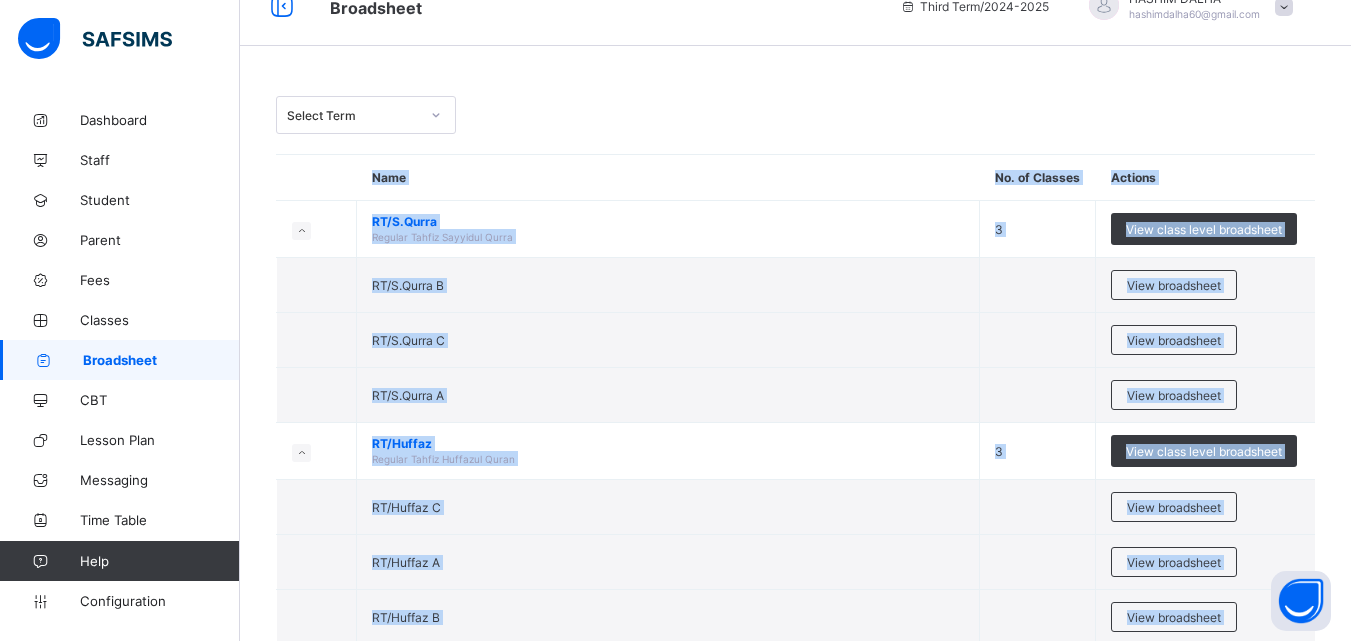 scroll, scrollTop: 0, scrollLeft: 0, axis: both 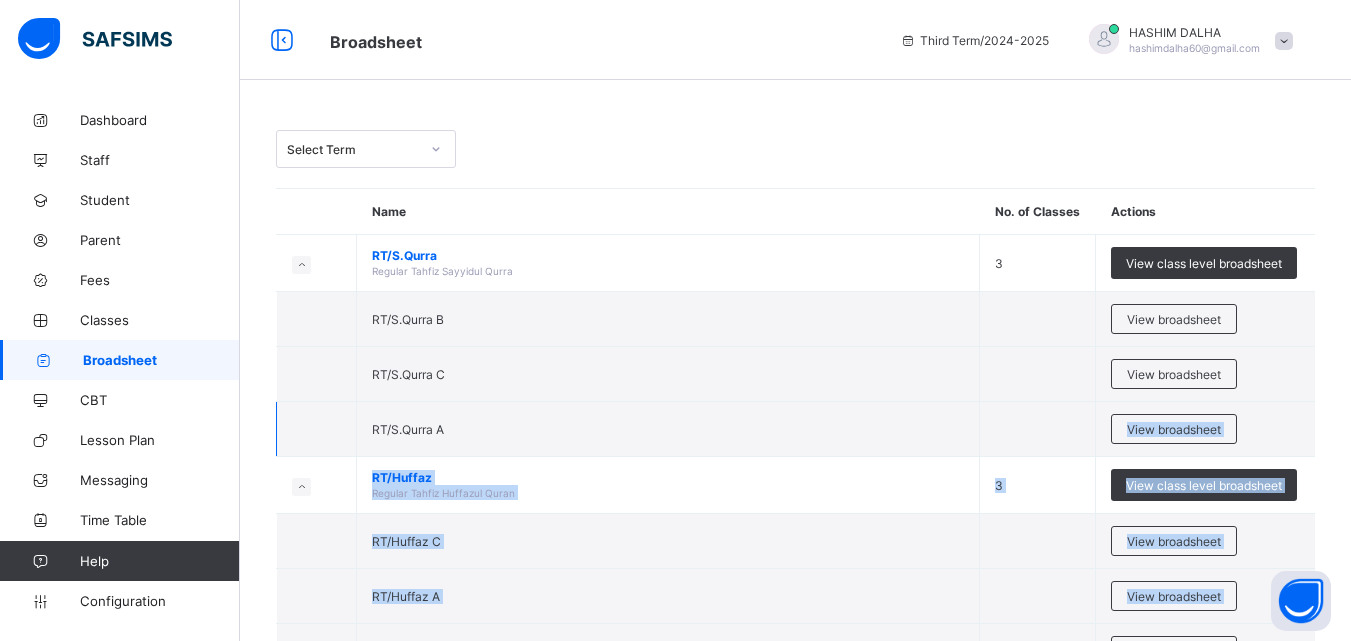 drag, startPoint x: 407, startPoint y: 465, endPoint x: 483, endPoint y: 410, distance: 93.813644 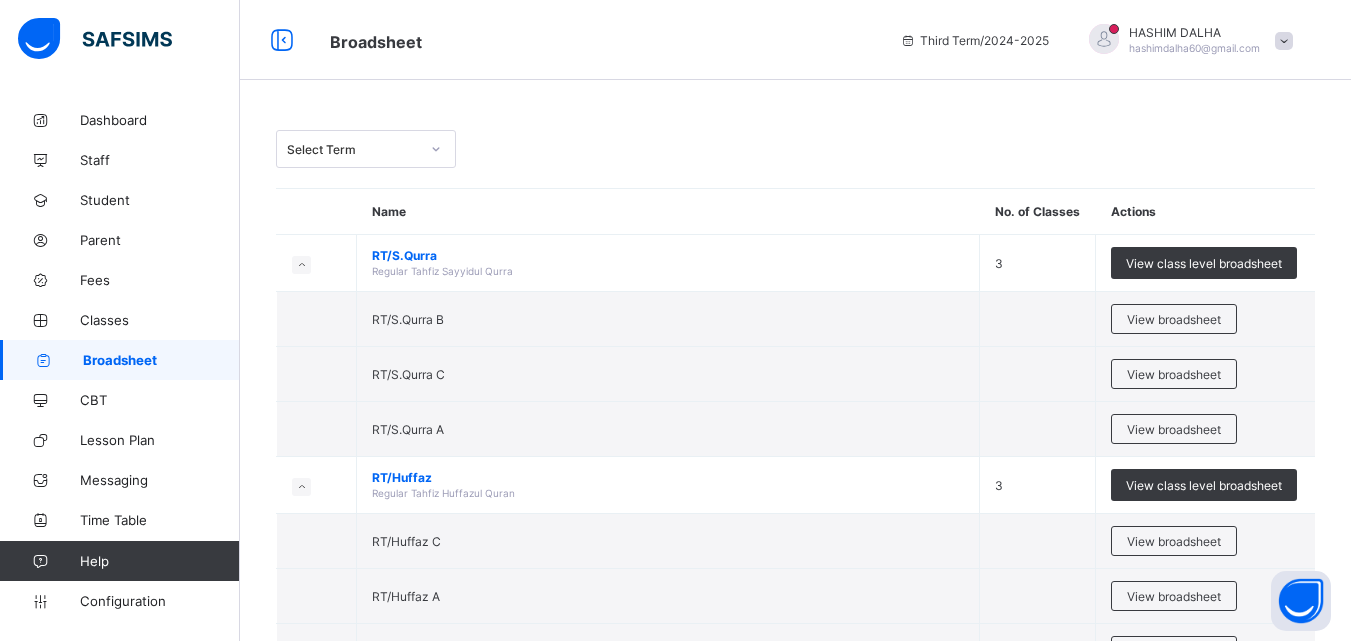 click on "Select Term Name No. of Classes Actions   RT/S.Qurra     Regular Tahfiz Sayyidul Qurra   3   View class level broadsheet   RT/S.Qurra B View broadsheet RT/S.Qurra C View broadsheet RT/S.Qurra A View broadsheet   RT/Huffaz      Regular Tahfiz Huffazul Quran    3   View class level broadsheet   RT/Huffaz  C View broadsheet RT/Huffaz  A View broadsheet RT/Huffaz  B View broadsheet   RT/A.Saddiq     Regular Tahfiz Abubakar Saddiq   3   View class level broadsheet   RT/A.Saddiq A View broadsheet RT/A.Saddiq B View broadsheet RT/A.Saddiq C View broadsheet   RT/UBK     Regular Tahfiz Umar Bin Khaddab   3   View class level broadsheet   RT/UBK A View broadsheet RT/UBK B View broadsheet RT/UBK C View broadsheet   RT/UBA     Regular Tahfiz Usman Bin Affan   3   View class level broadsheet   RT/UBA B View broadsheet RT/UBA A View broadsheet RT/UBA C View broadsheet   RT/ABAD     Regular Tahfiz Aliyu Bin Abi Dalib   3   View class level broadsheet   RT/ABAD B View broadsheet RT/ABAD A View broadsheet RT/ABAD C         3" at bounding box center [795, 1969] 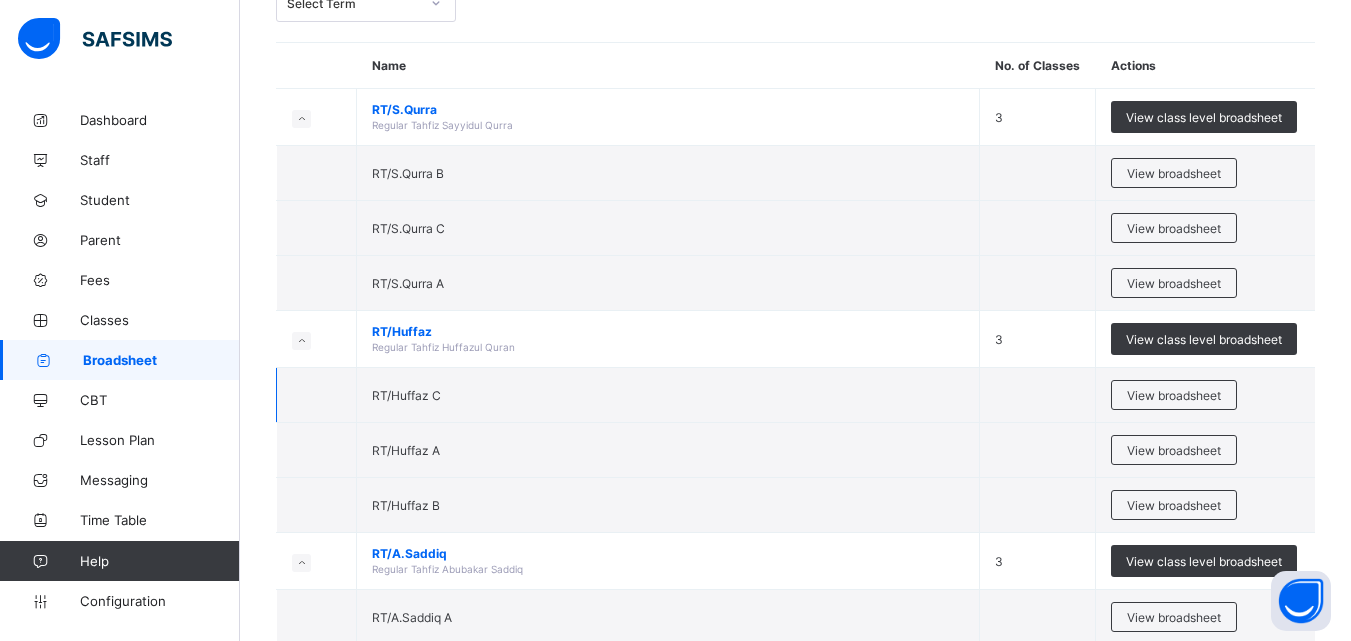 scroll, scrollTop: 154, scrollLeft: 0, axis: vertical 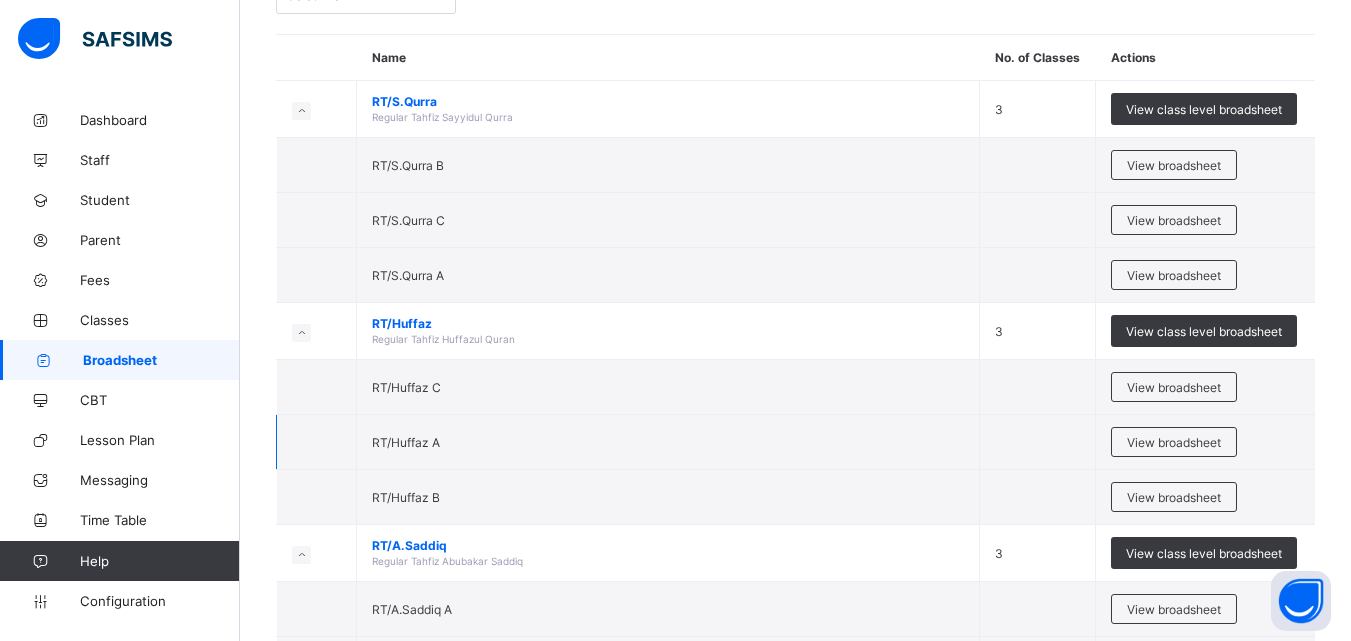 click at bounding box center (1038, 442) 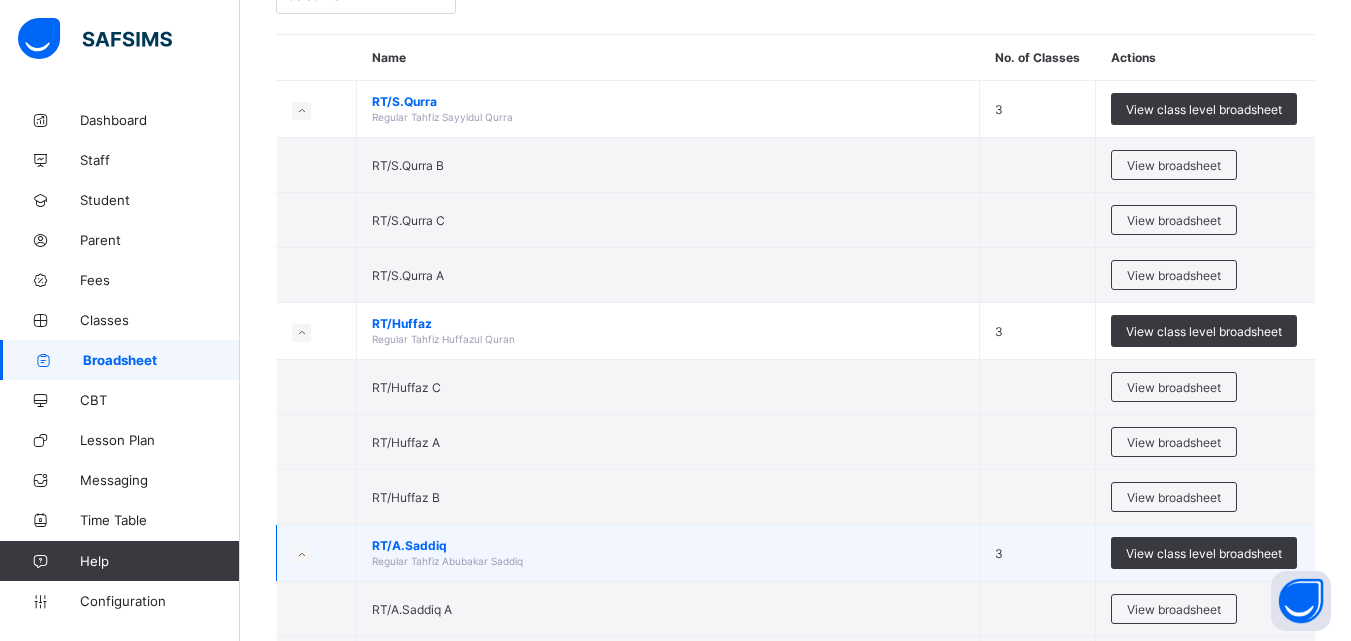 click on "3" at bounding box center [1038, 553] 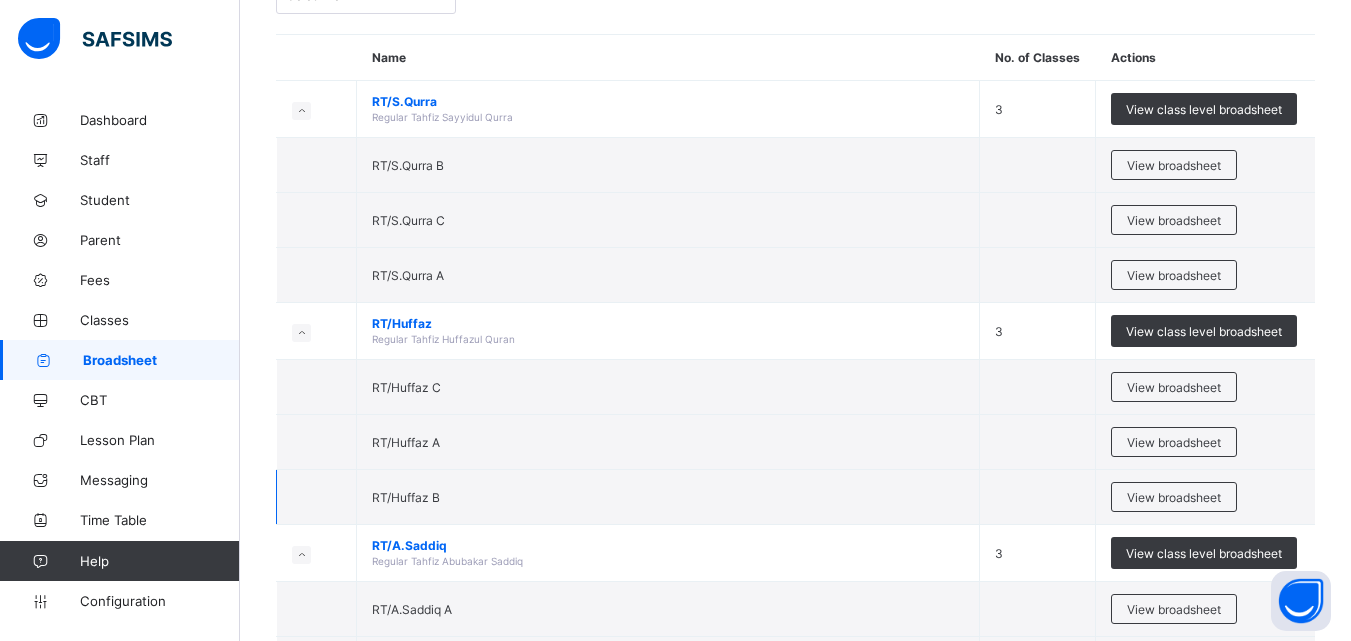 click at bounding box center [1038, 497] 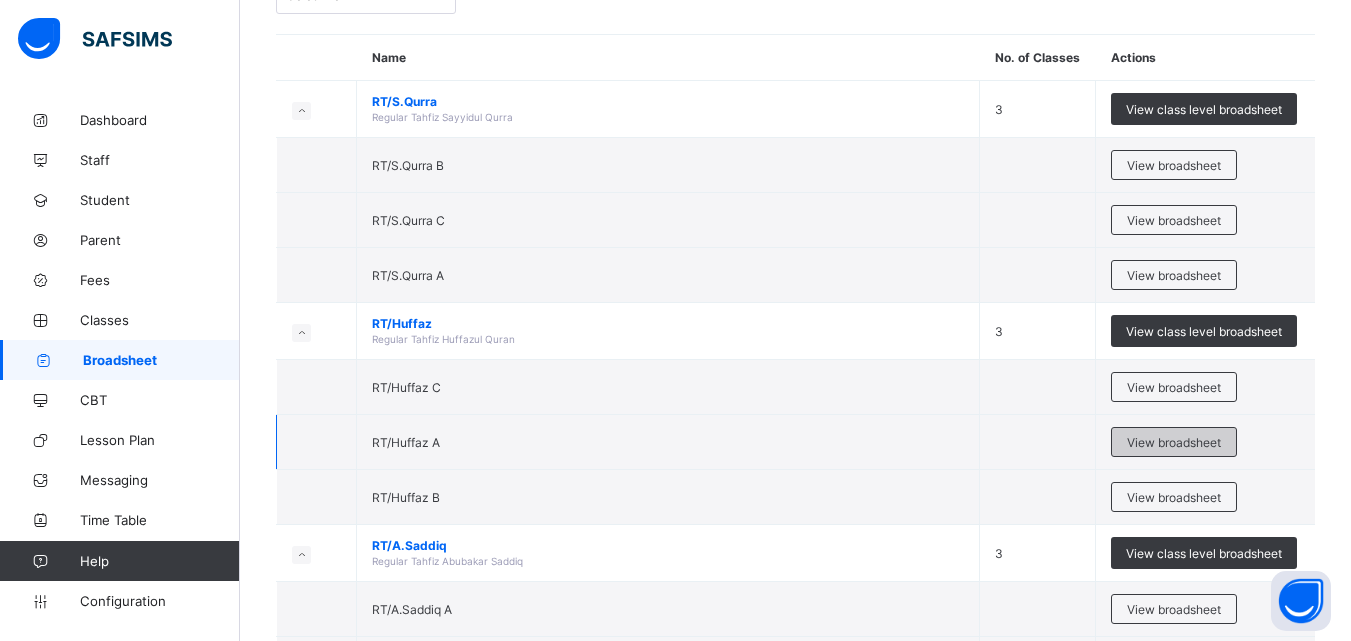 click on "View broadsheet" at bounding box center (1174, 442) 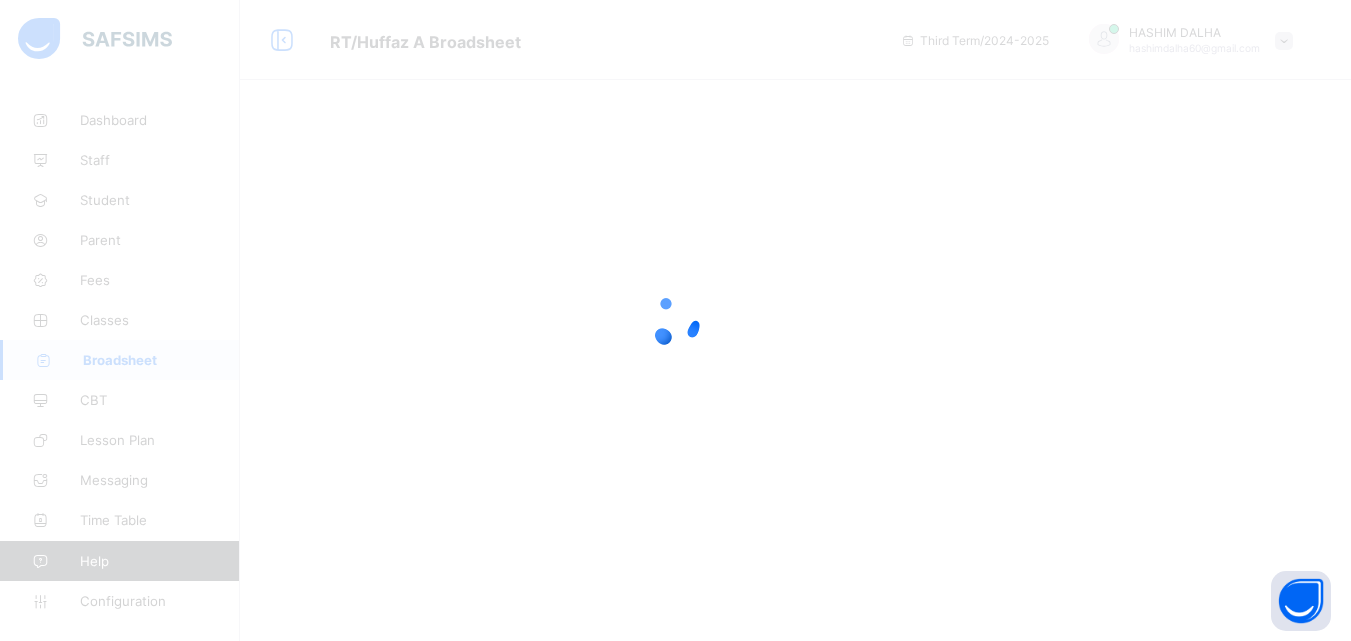 scroll, scrollTop: 0, scrollLeft: 0, axis: both 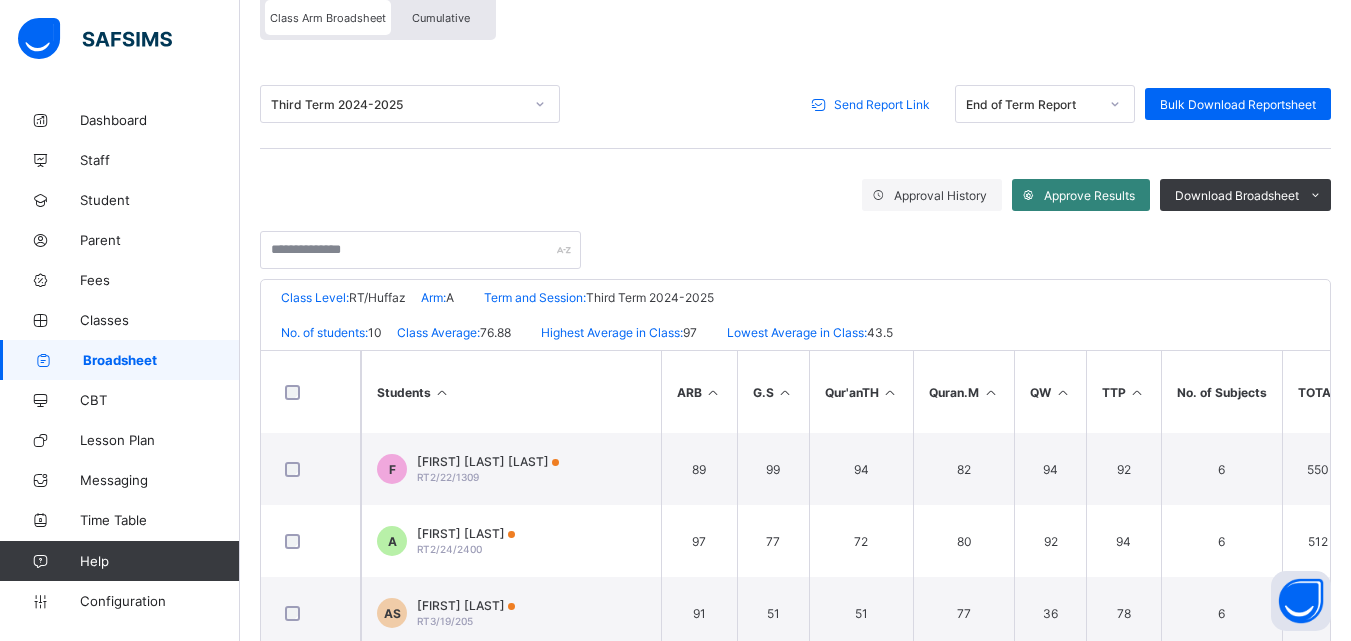 click on "Approve Results" at bounding box center [1089, 195] 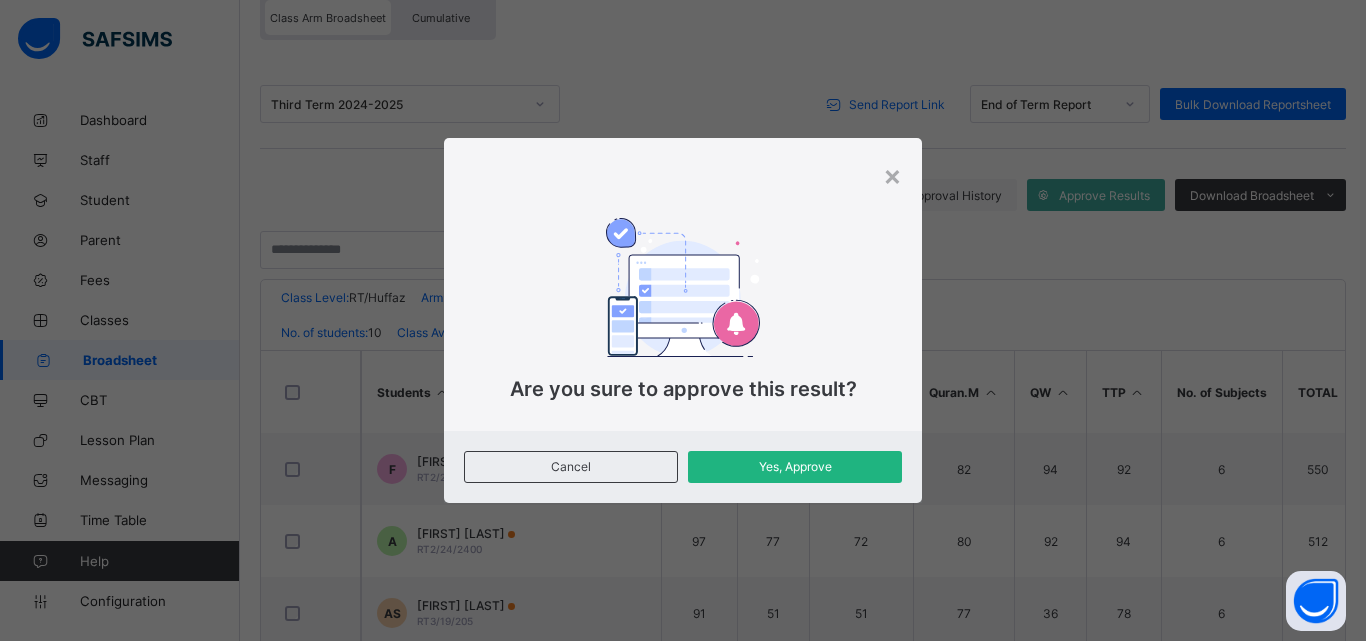 click on "Yes, Approve" at bounding box center (795, 466) 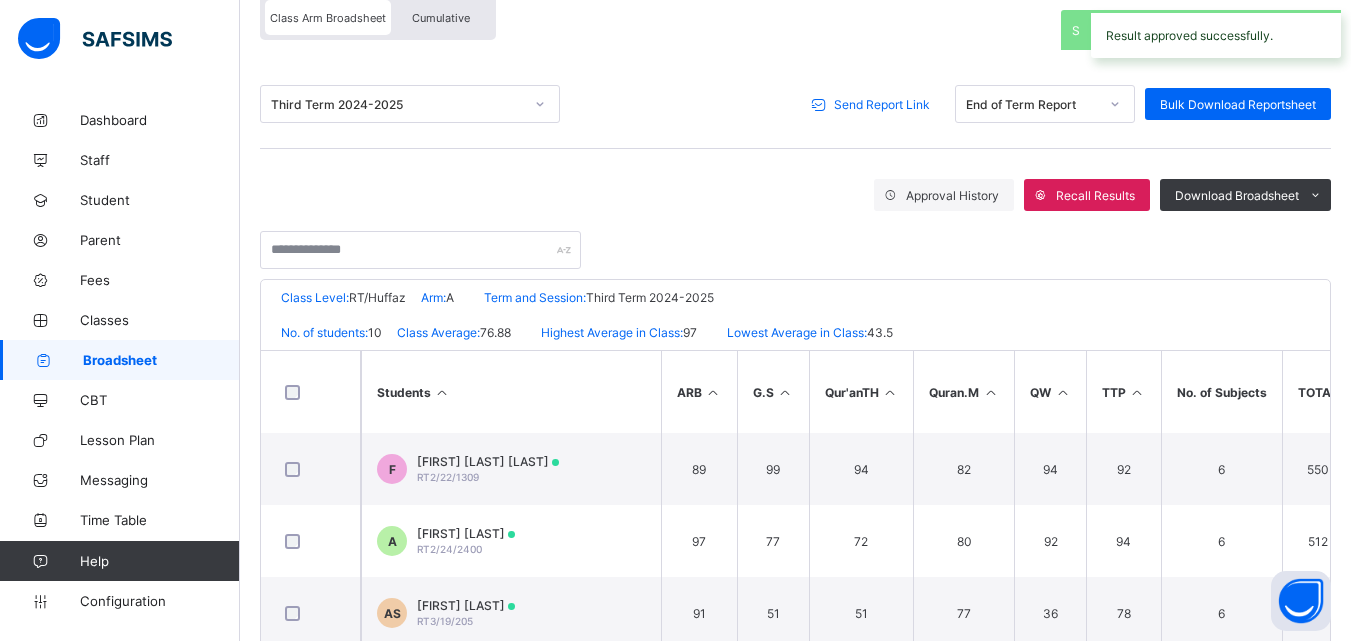 click on "Send Report Link" at bounding box center (882, 104) 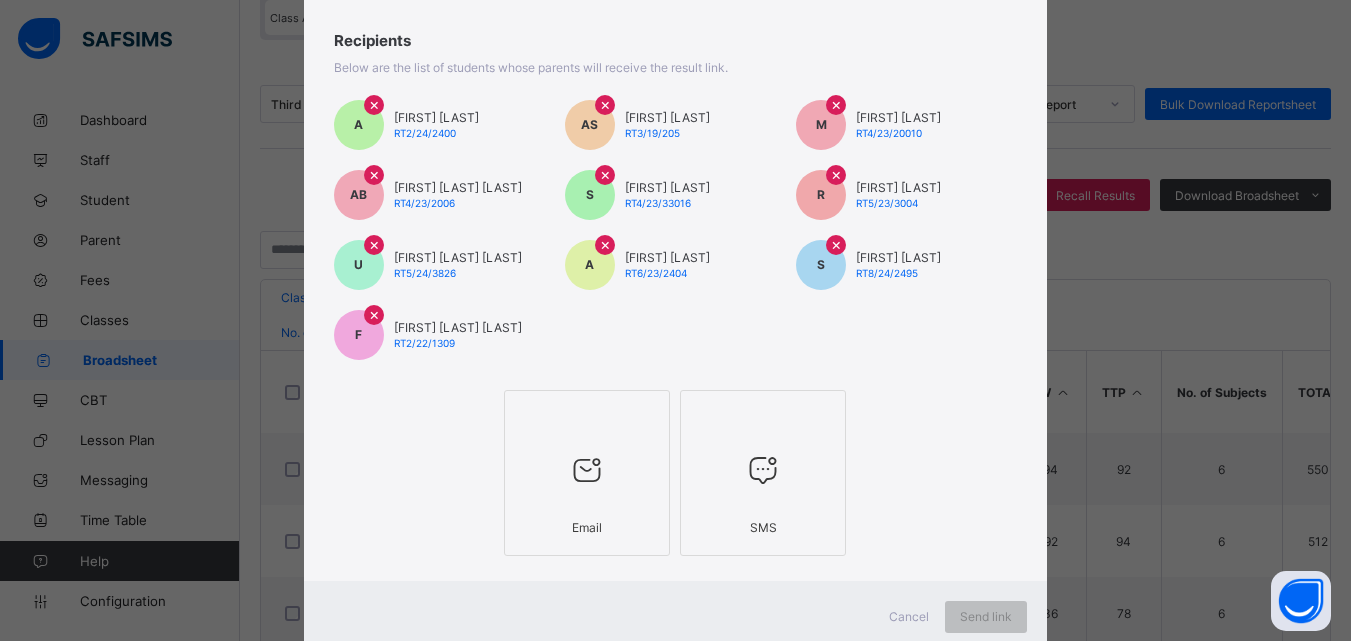 scroll, scrollTop: 145, scrollLeft: 0, axis: vertical 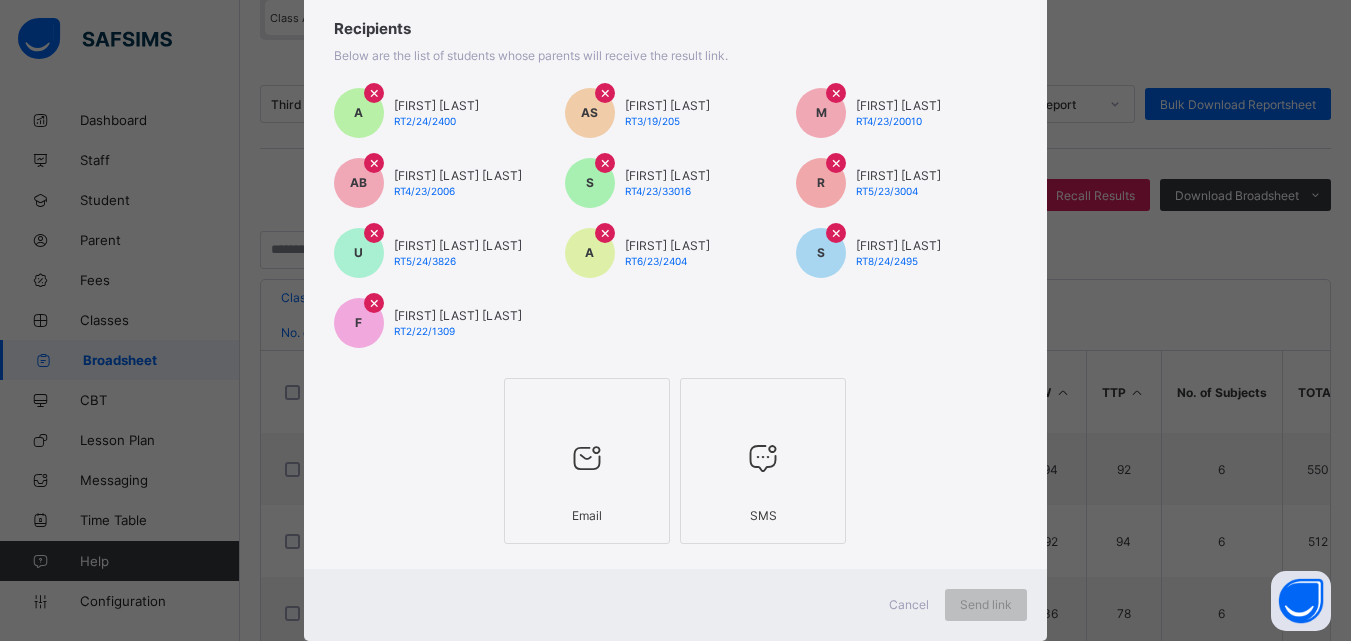 click at bounding box center (587, 458) 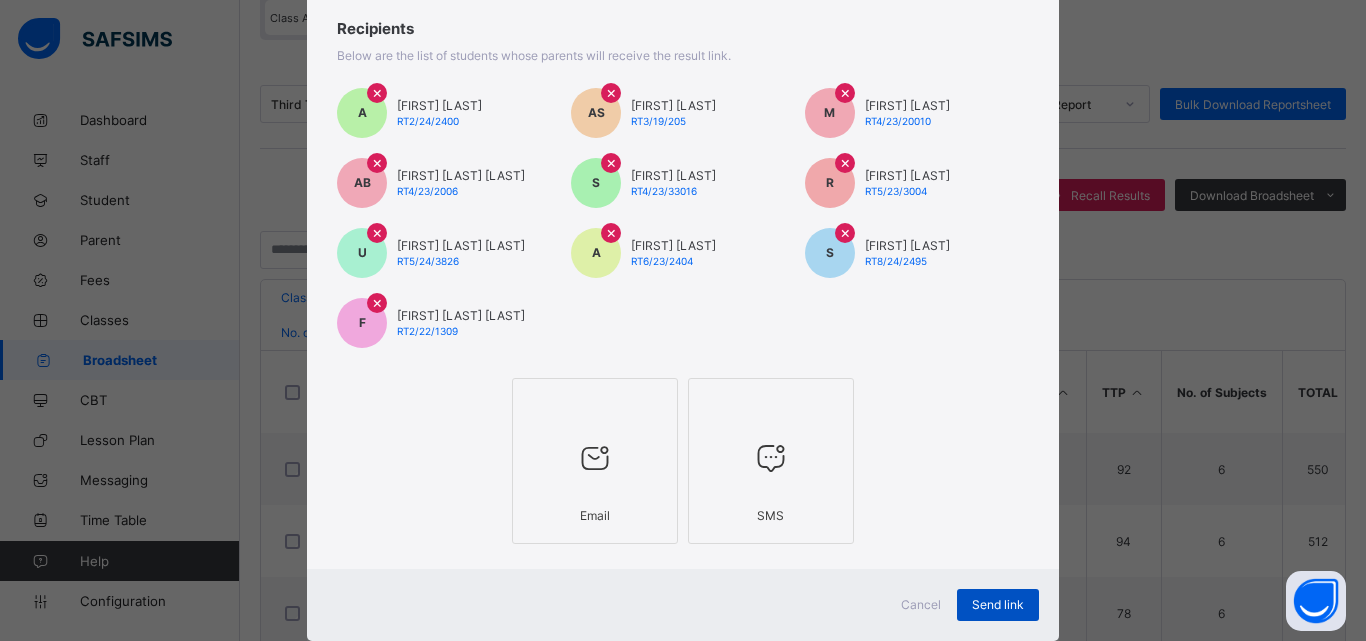click on "Send link" at bounding box center [998, 604] 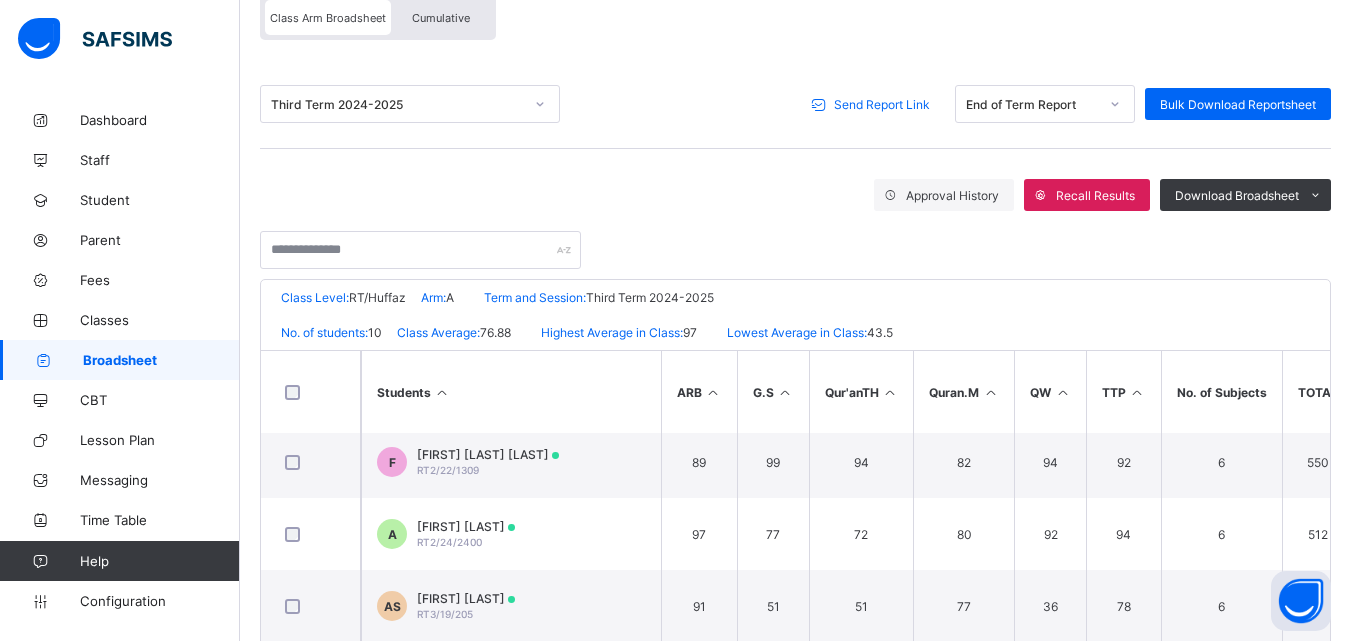scroll, scrollTop: 0, scrollLeft: 0, axis: both 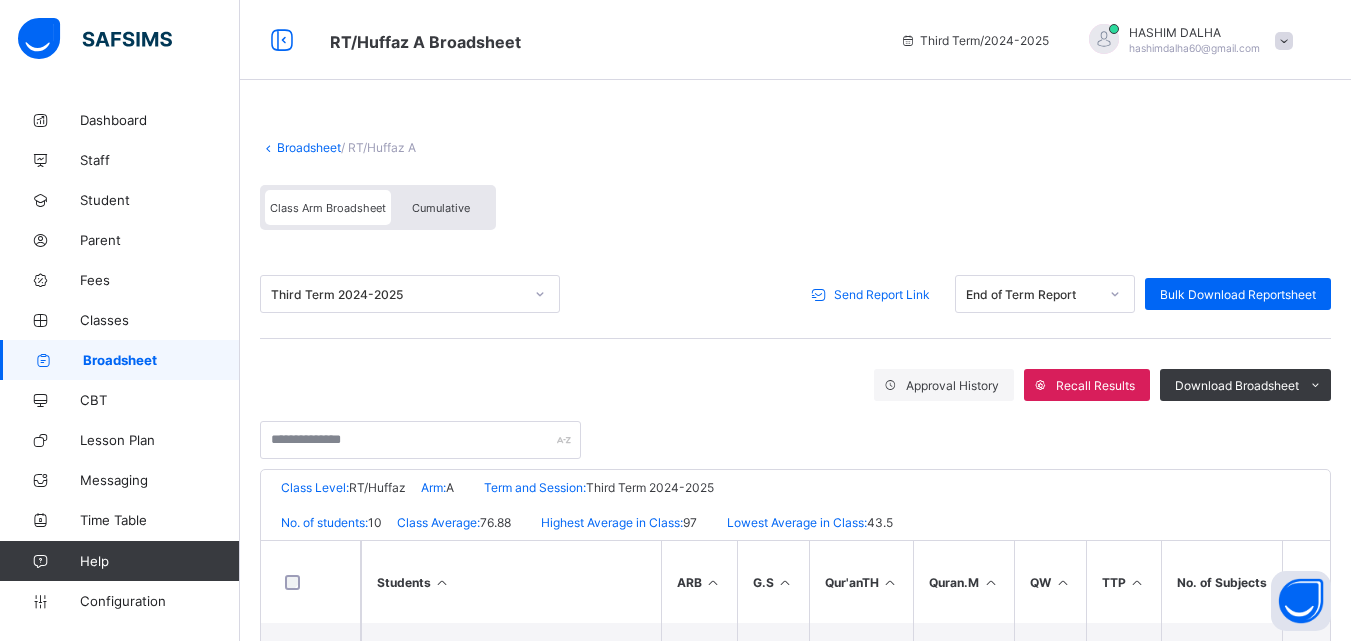 click on "Broadsheet" at bounding box center [309, 147] 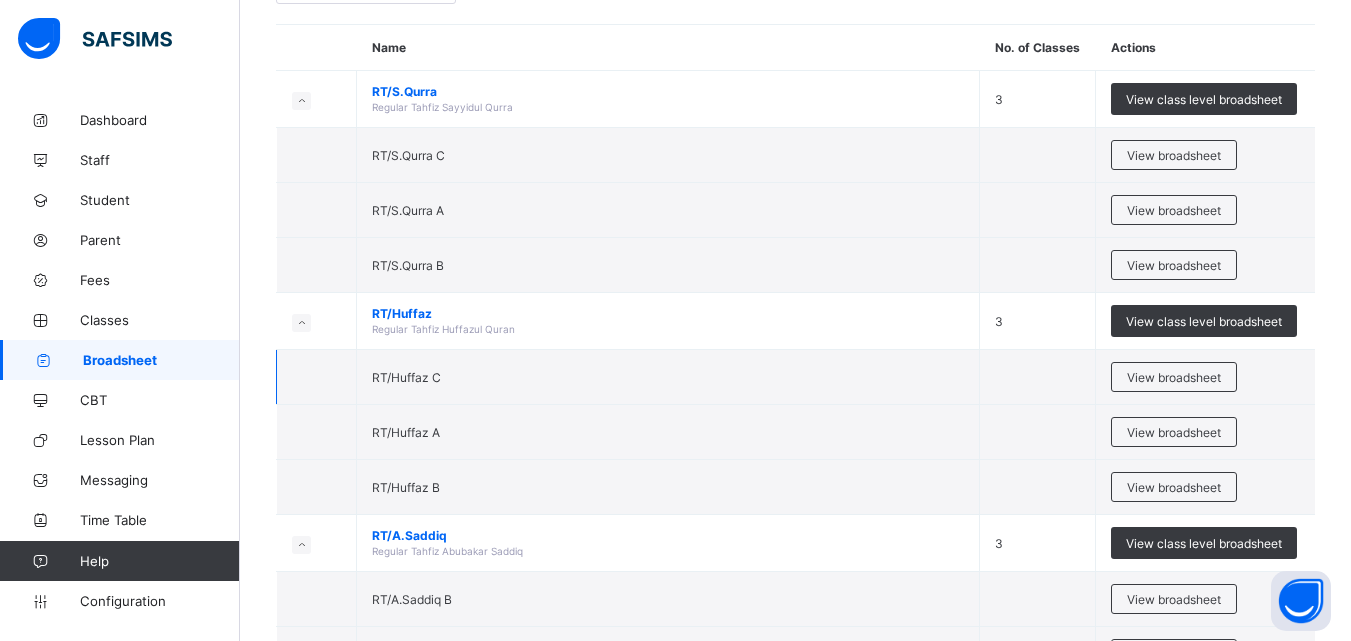 scroll, scrollTop: 172, scrollLeft: 0, axis: vertical 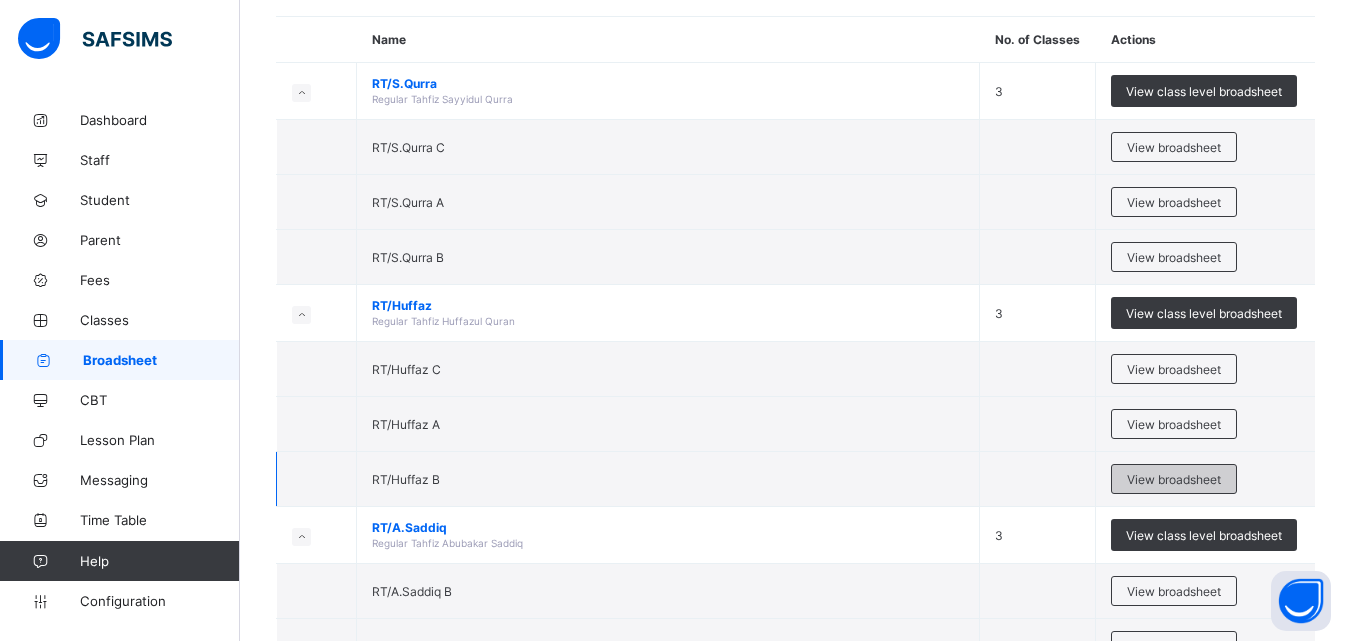 click on "View broadsheet" at bounding box center [1174, 479] 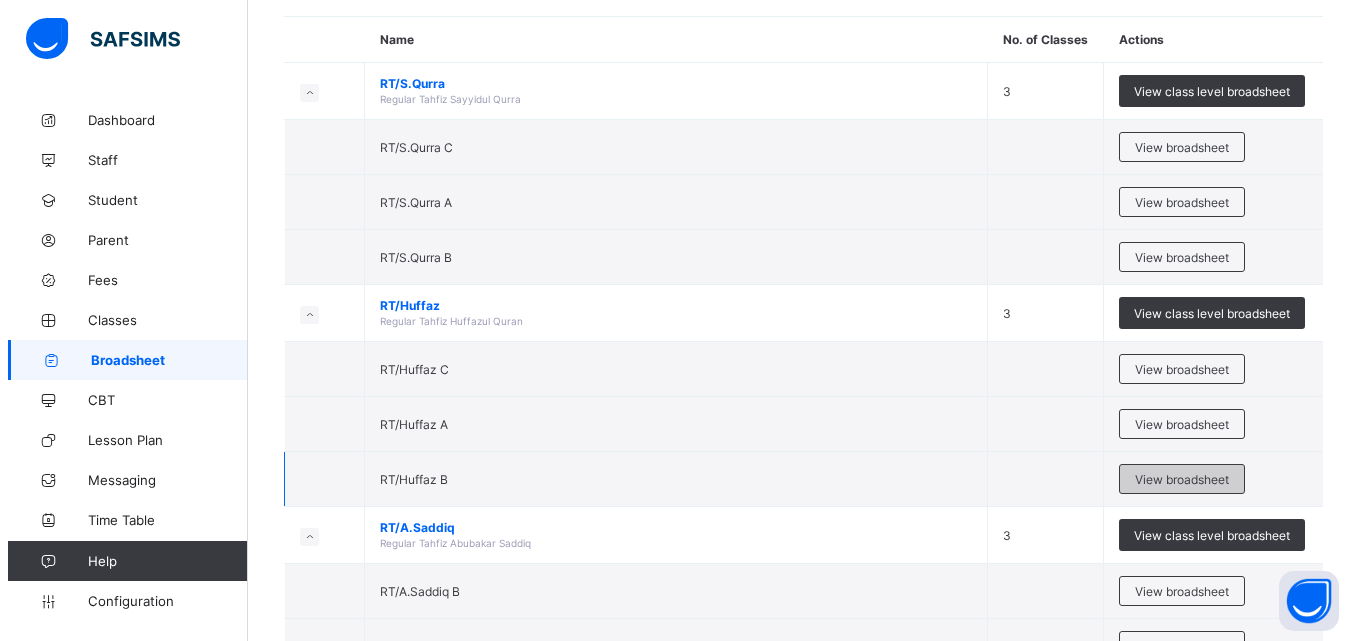 scroll, scrollTop: 0, scrollLeft: 0, axis: both 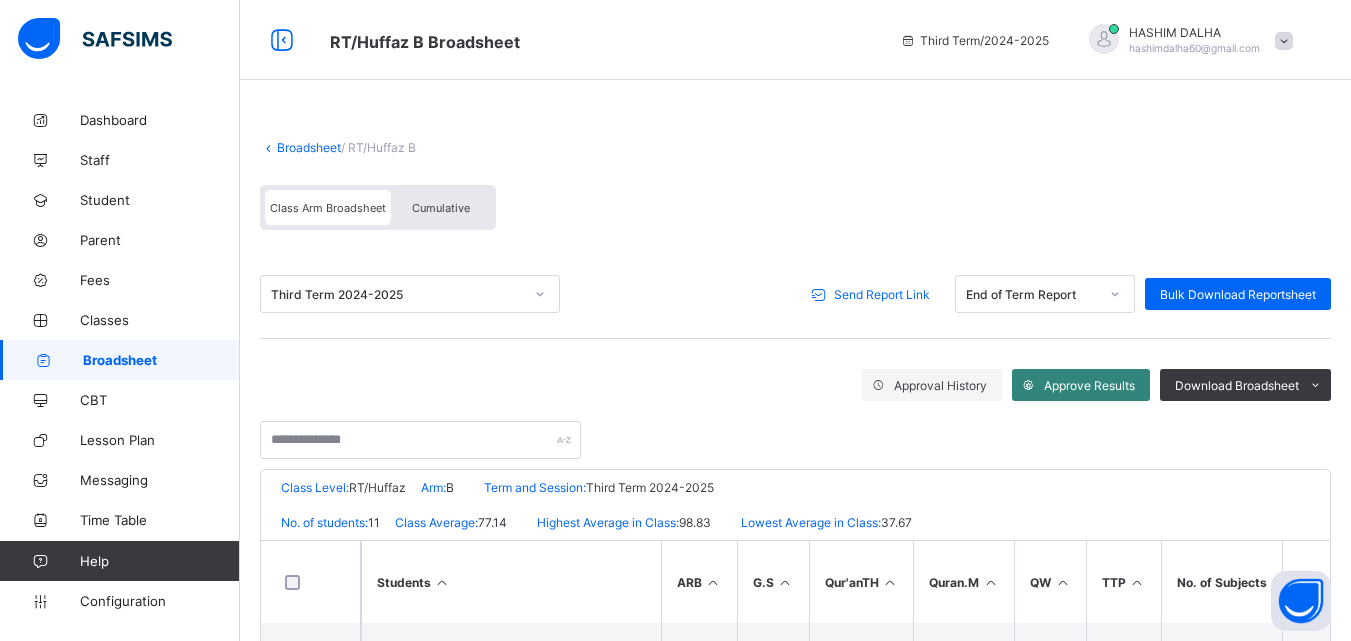 click on "Approve Results" at bounding box center [1089, 385] 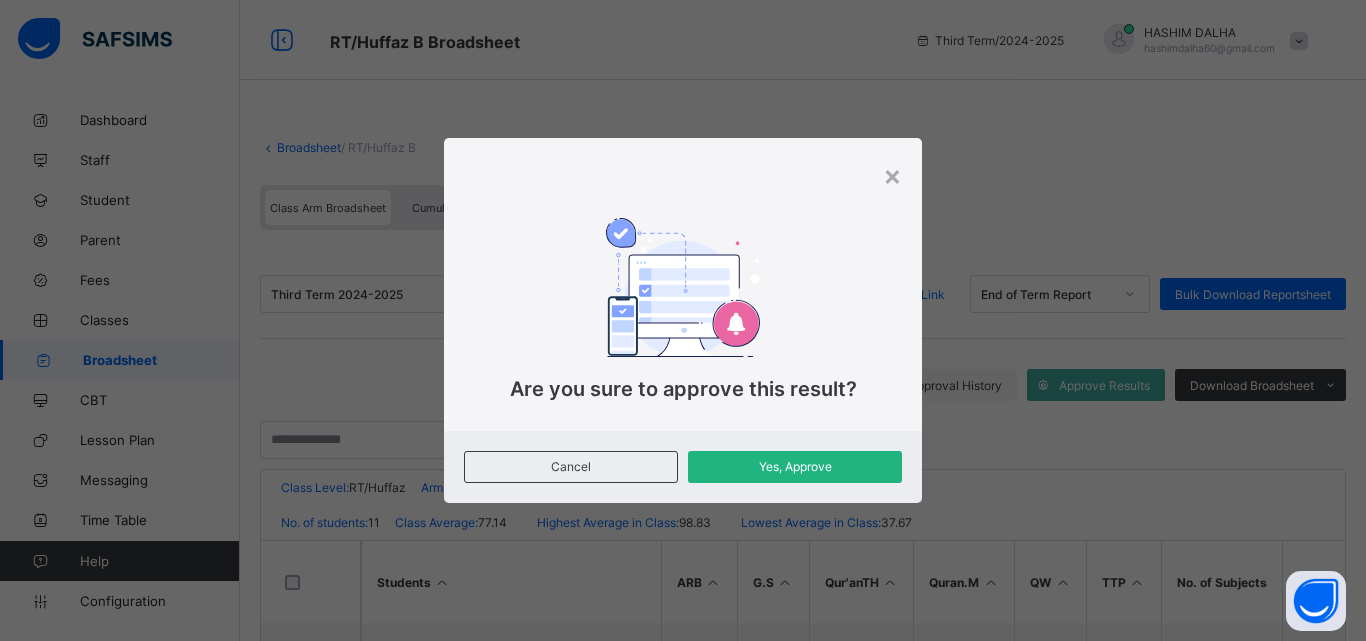 click on "Yes, Approve" at bounding box center (795, 466) 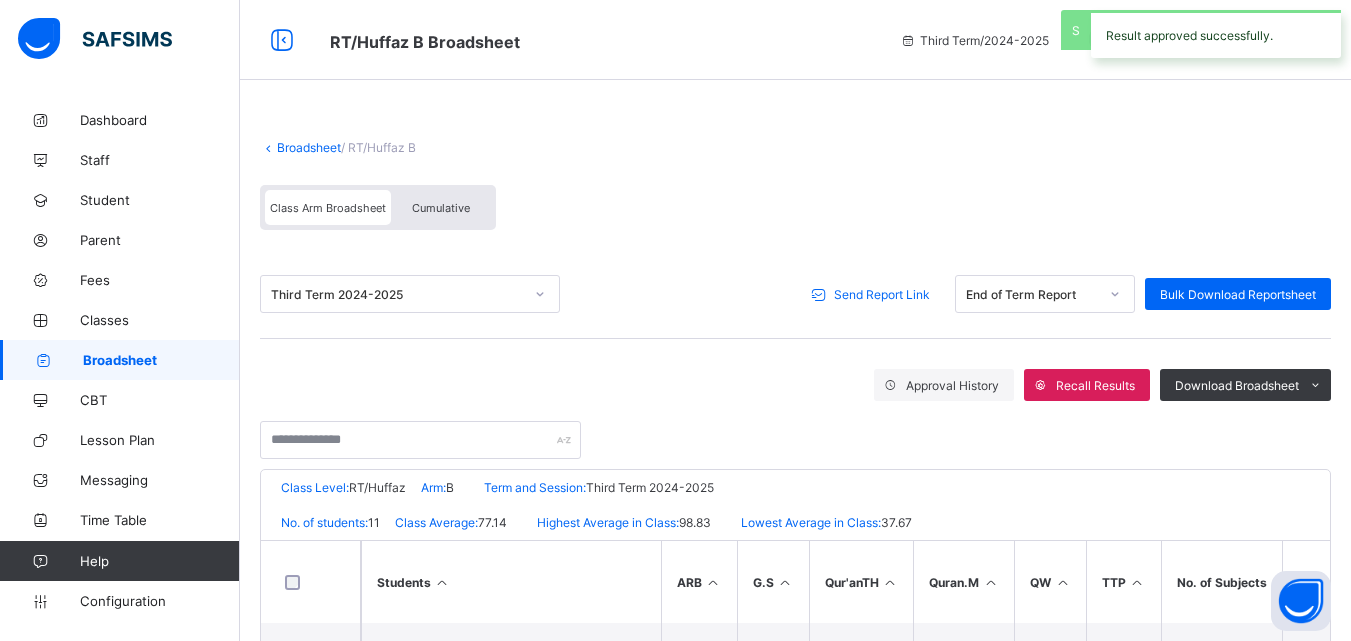 click on "Send Report Link" at bounding box center [882, 294] 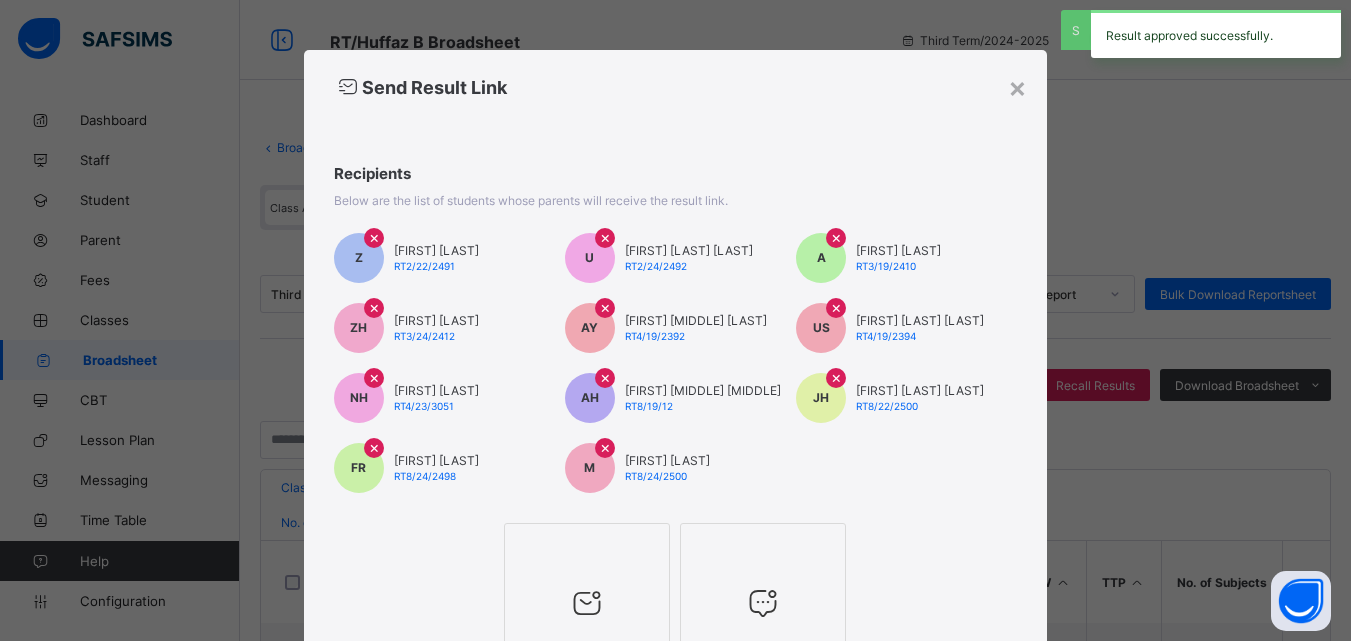 click at bounding box center [587, 603] 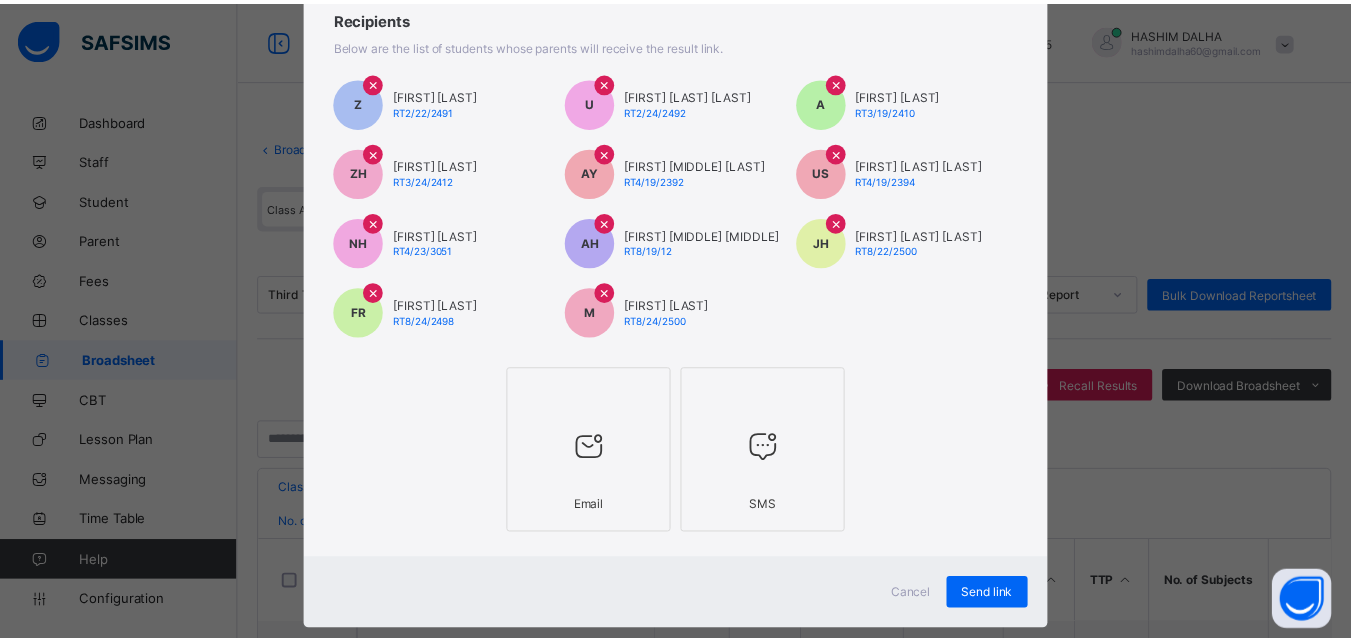 scroll, scrollTop: 195, scrollLeft: 0, axis: vertical 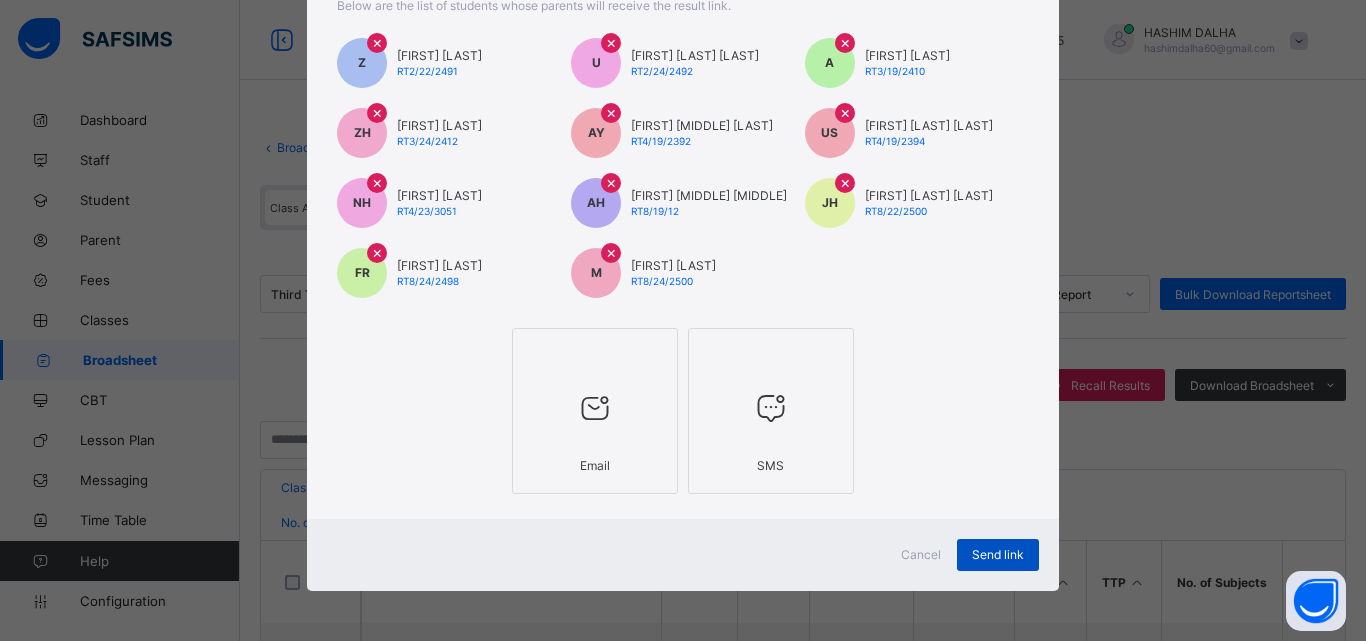 click on "Send link" at bounding box center (998, 555) 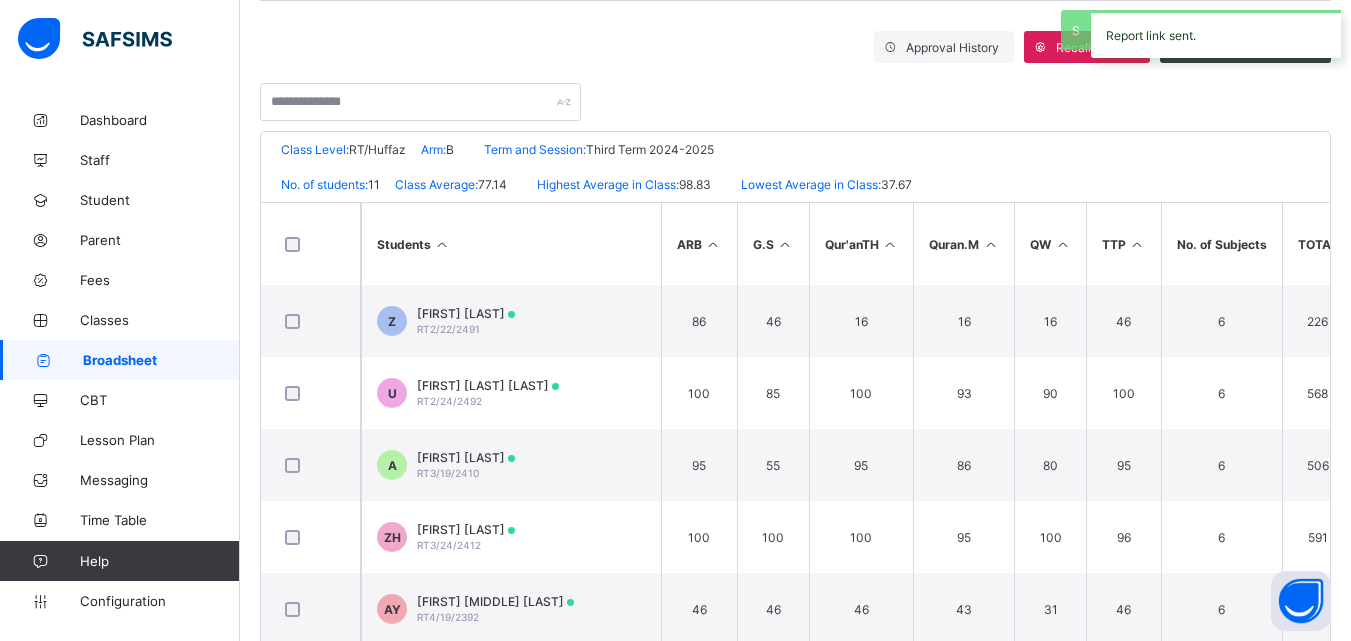 scroll, scrollTop: 357, scrollLeft: 0, axis: vertical 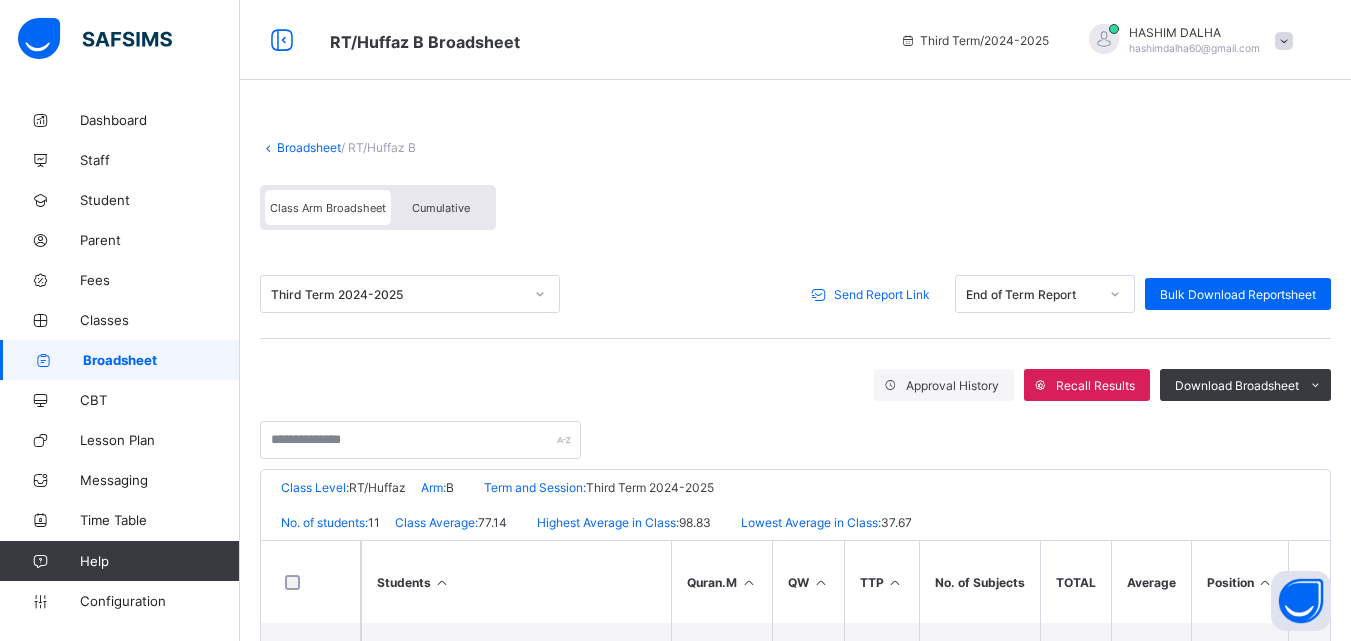 click on "Broadsheet" at bounding box center (309, 147) 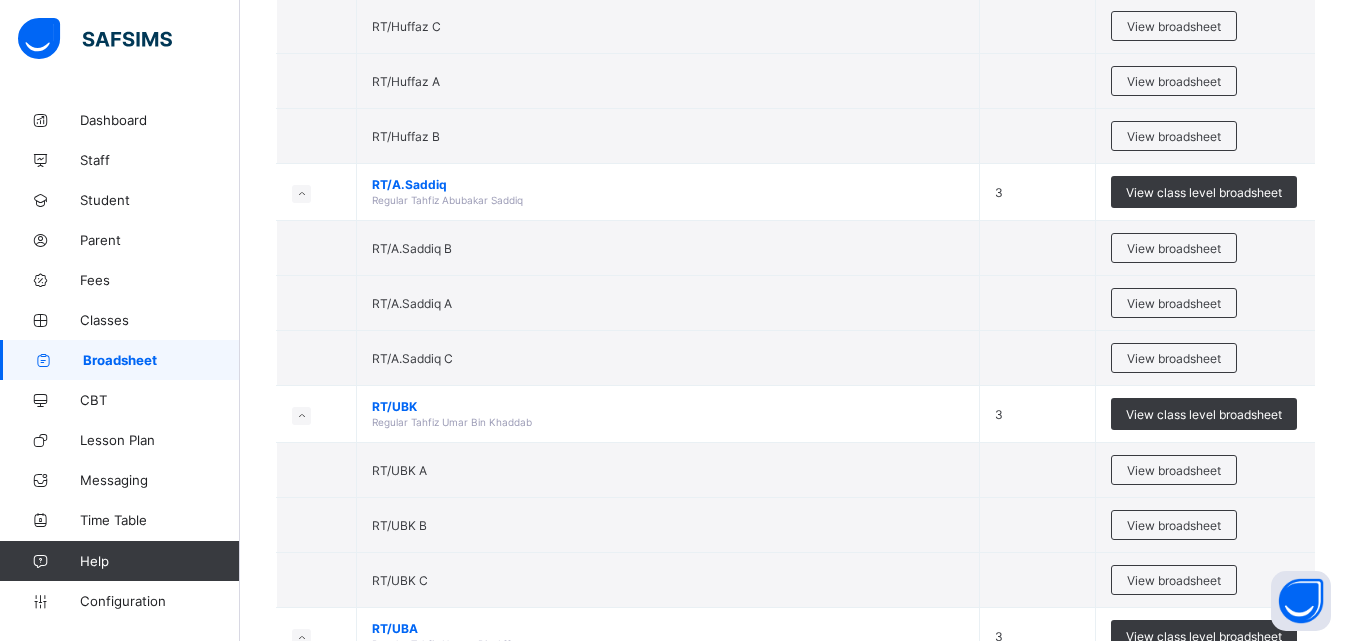 scroll, scrollTop: 523, scrollLeft: 0, axis: vertical 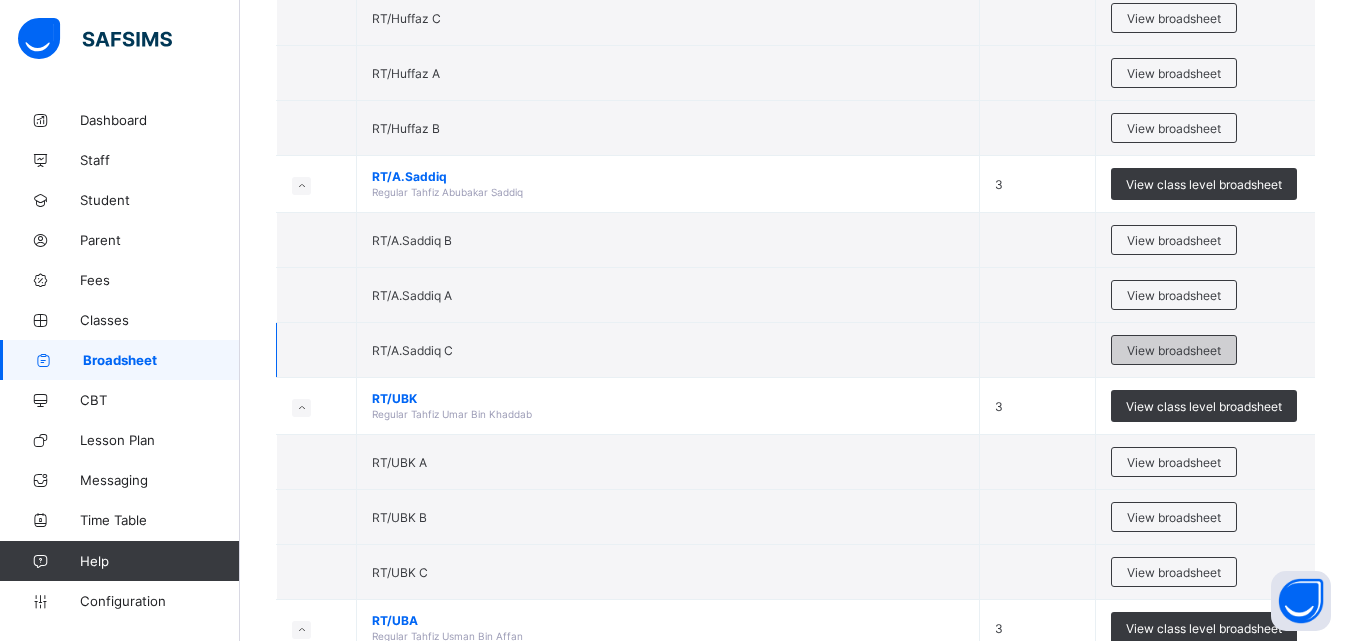 click on "View broadsheet" at bounding box center (1174, 350) 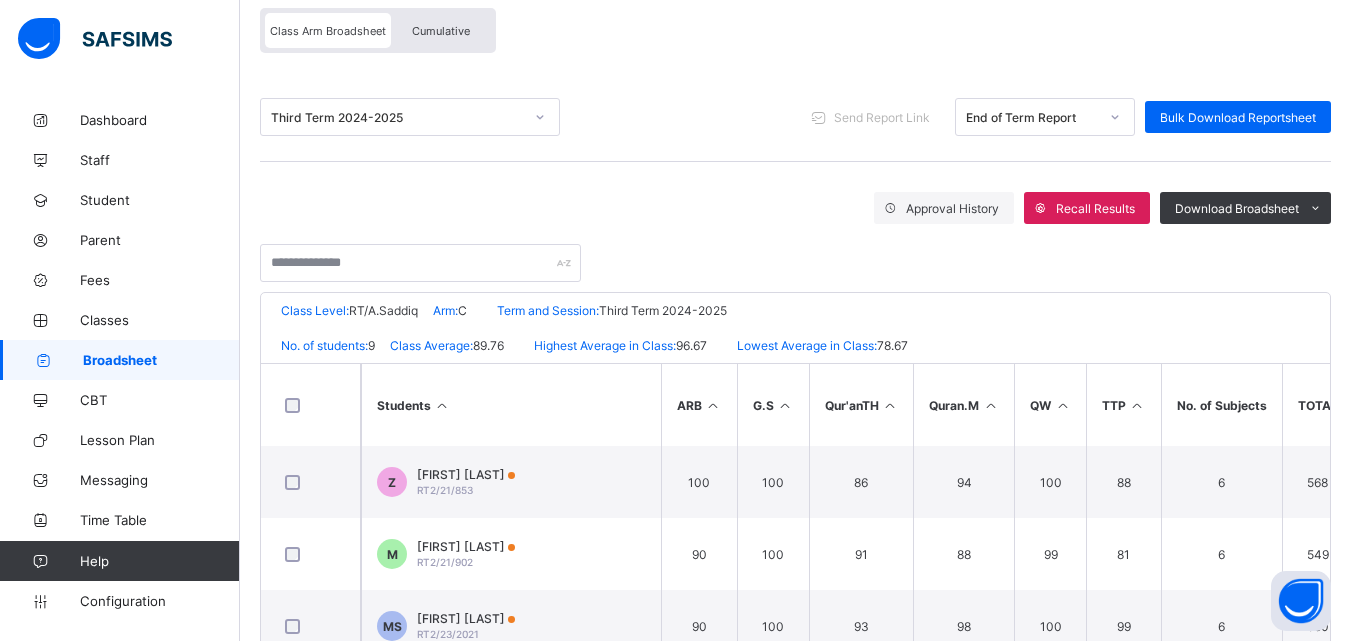 scroll, scrollTop: 179, scrollLeft: 0, axis: vertical 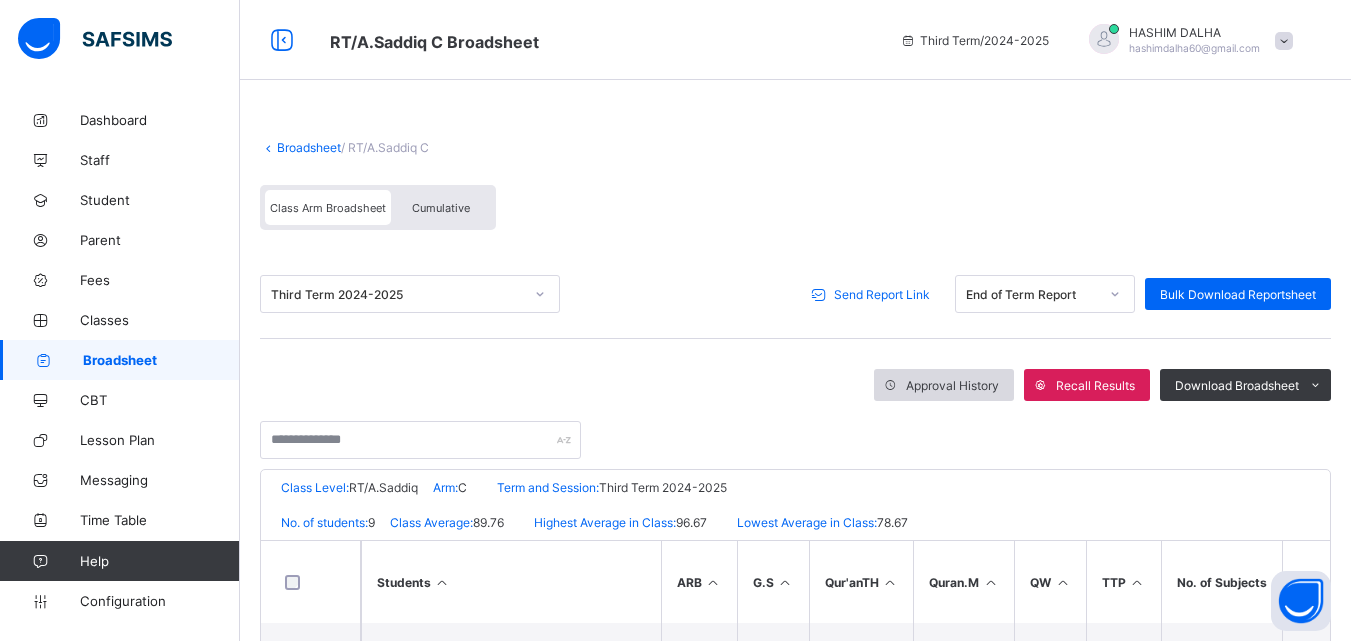 click on "Approval History" at bounding box center (952, 385) 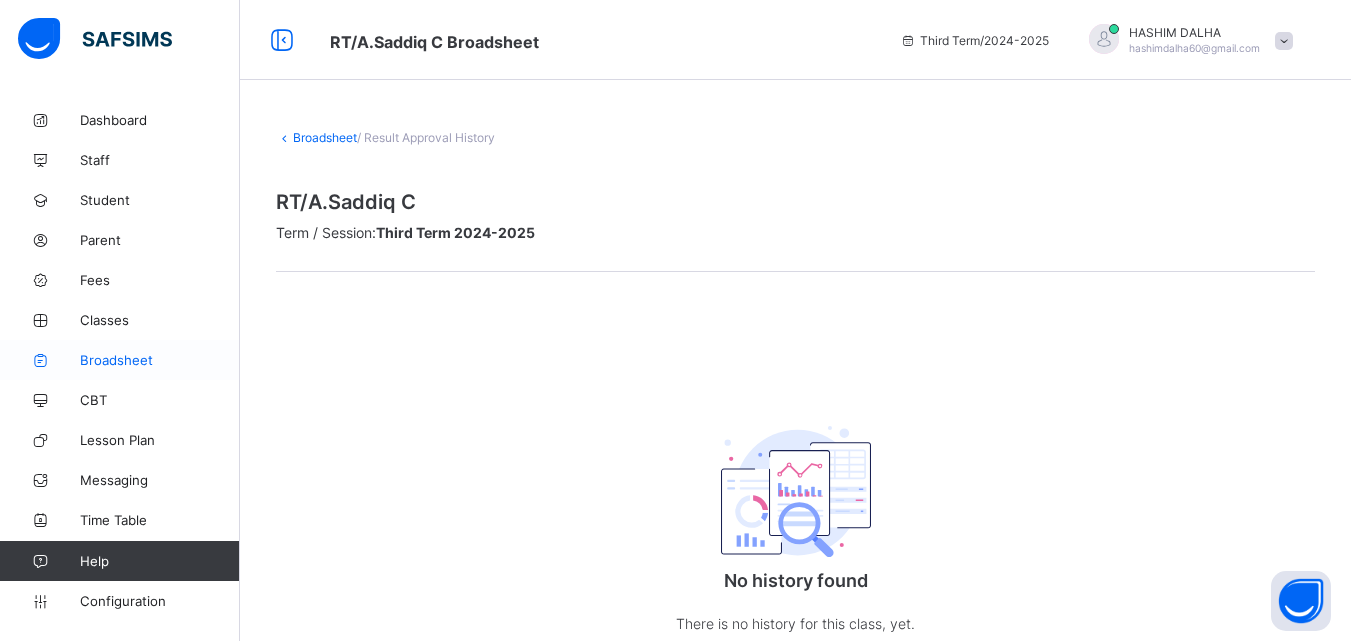 click on "Broadsheet" at bounding box center [160, 360] 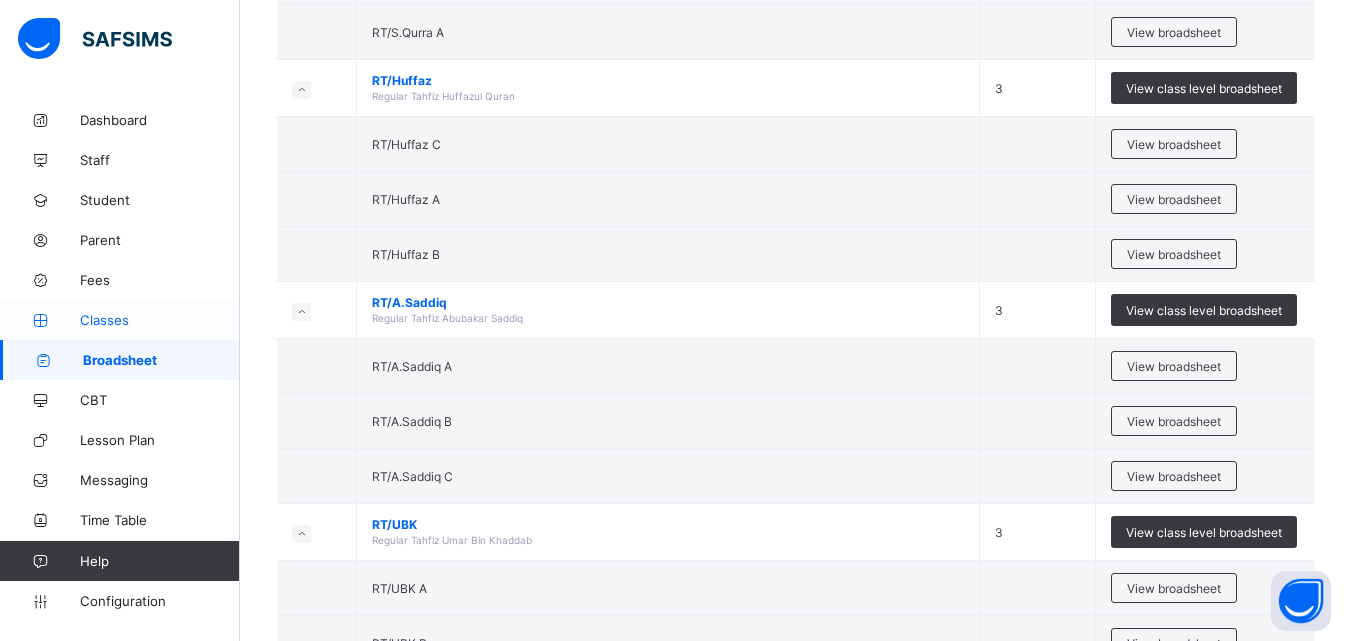 scroll, scrollTop: 409, scrollLeft: 0, axis: vertical 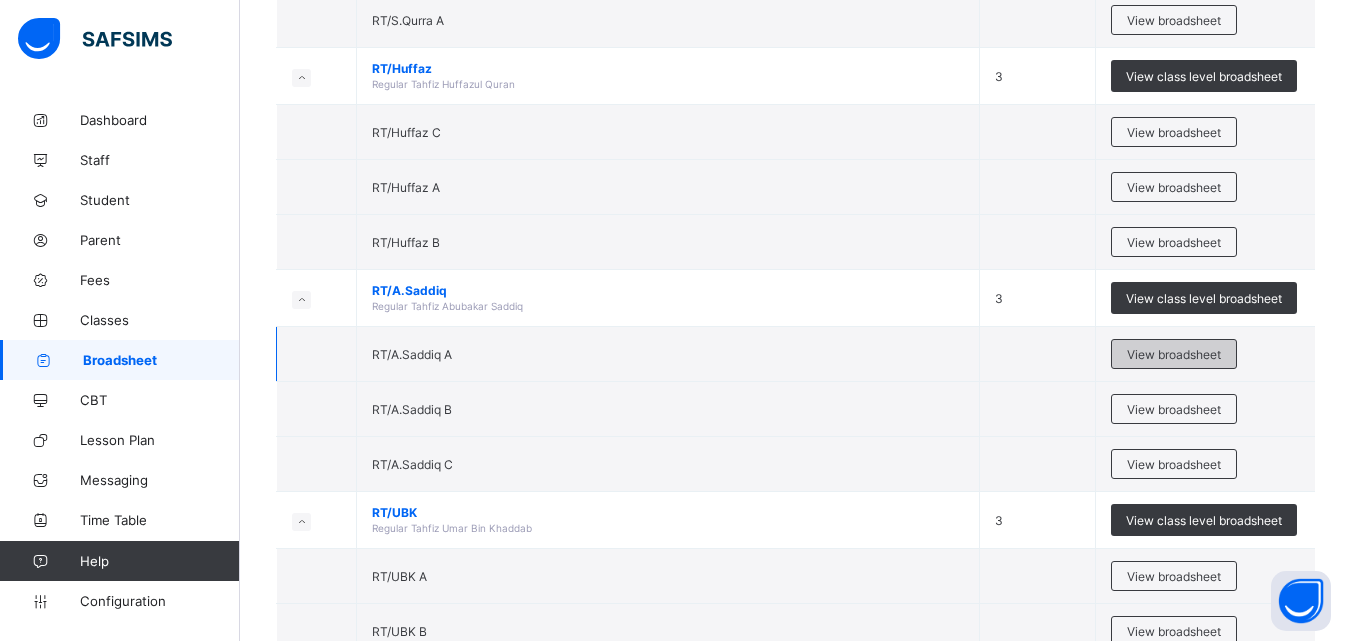click on "View broadsheet" at bounding box center (1174, 354) 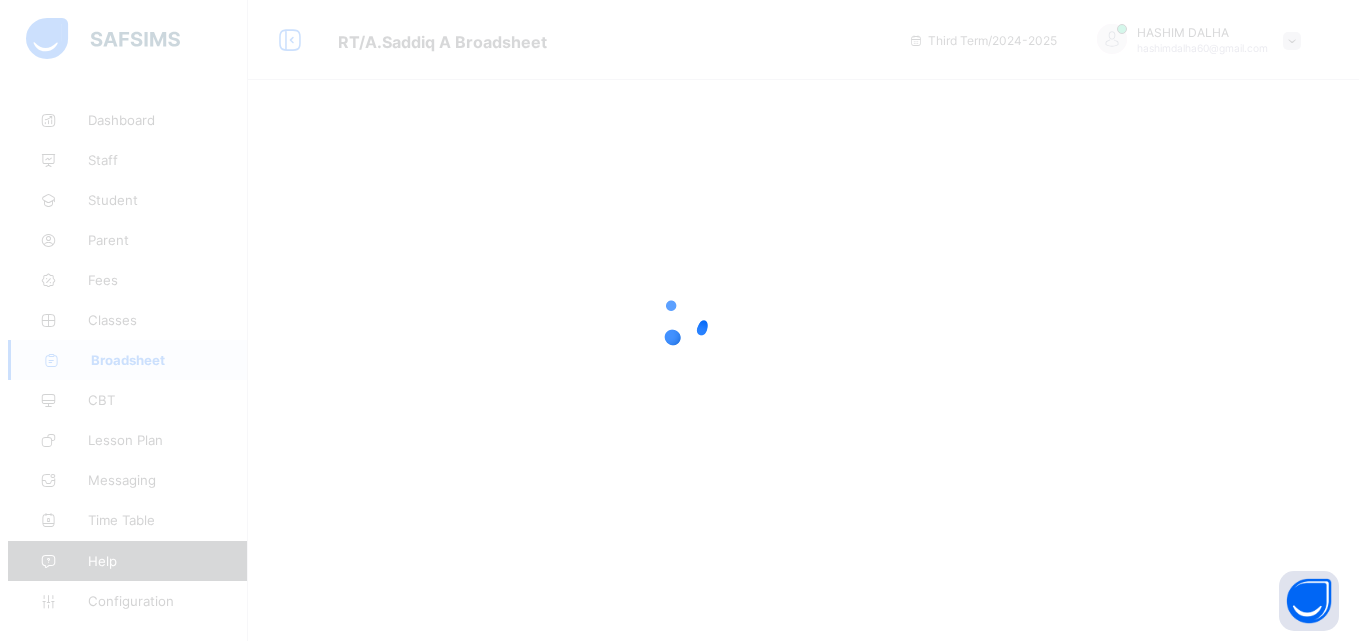 scroll, scrollTop: 0, scrollLeft: 0, axis: both 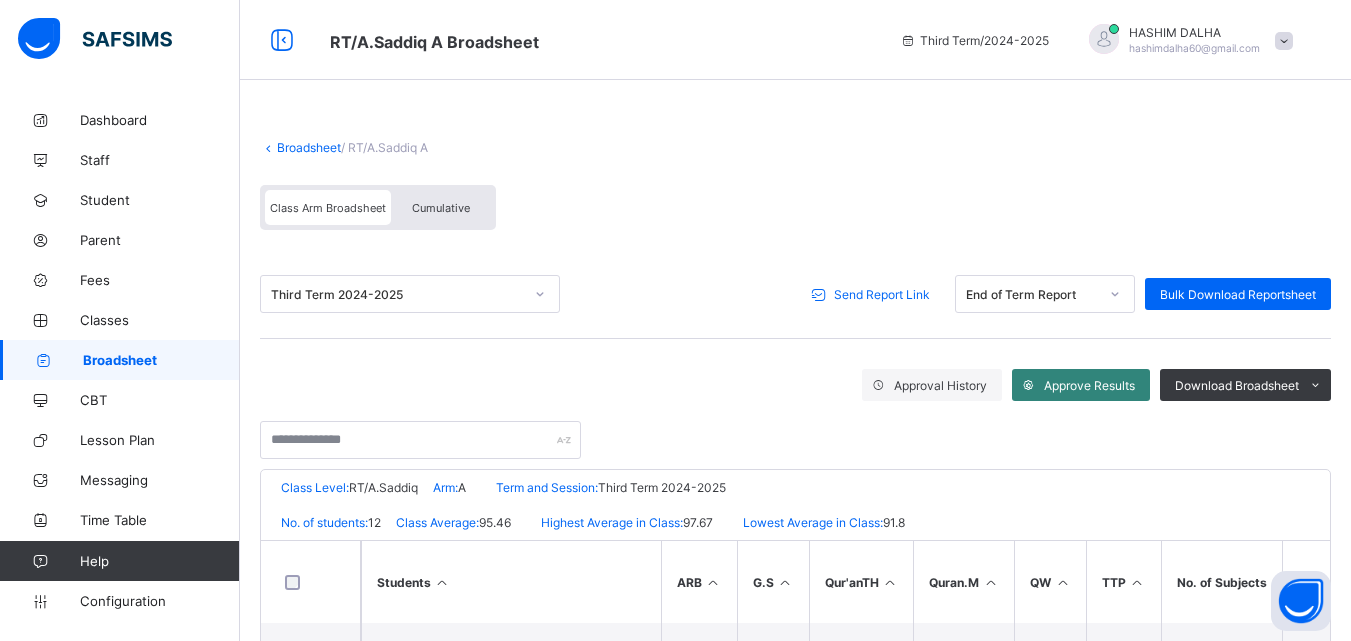 click on "Approve Results" at bounding box center (1089, 385) 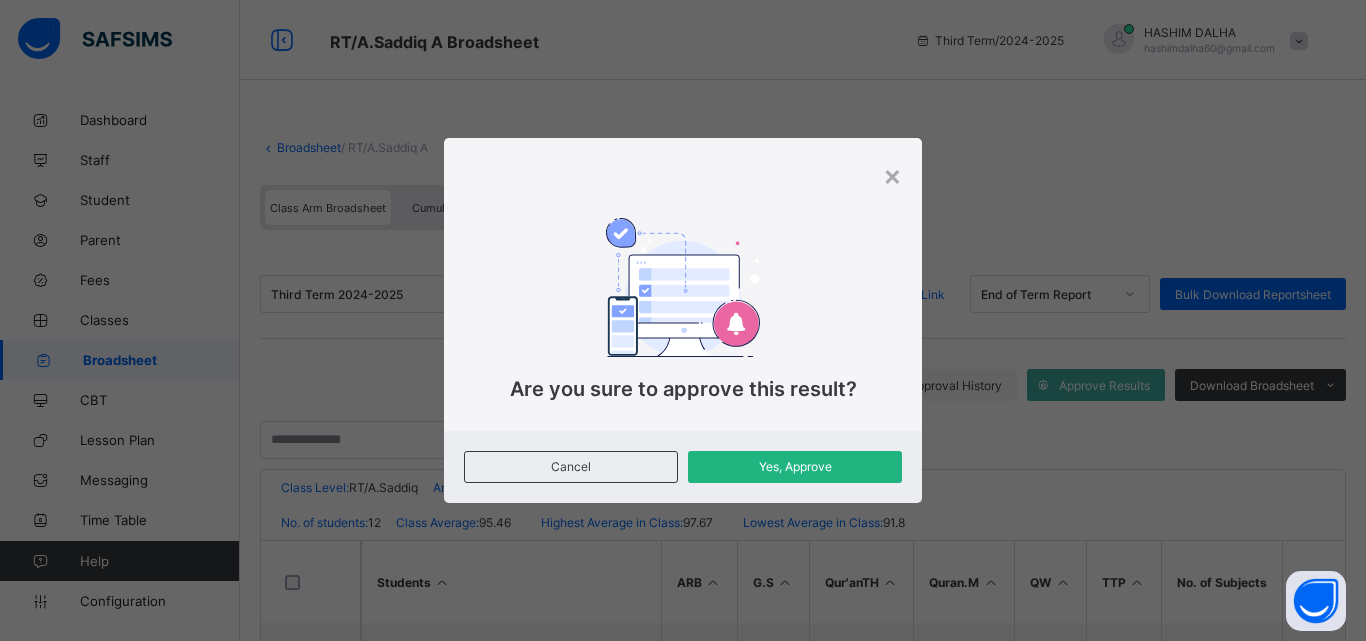 click on "Yes, Approve" at bounding box center [795, 466] 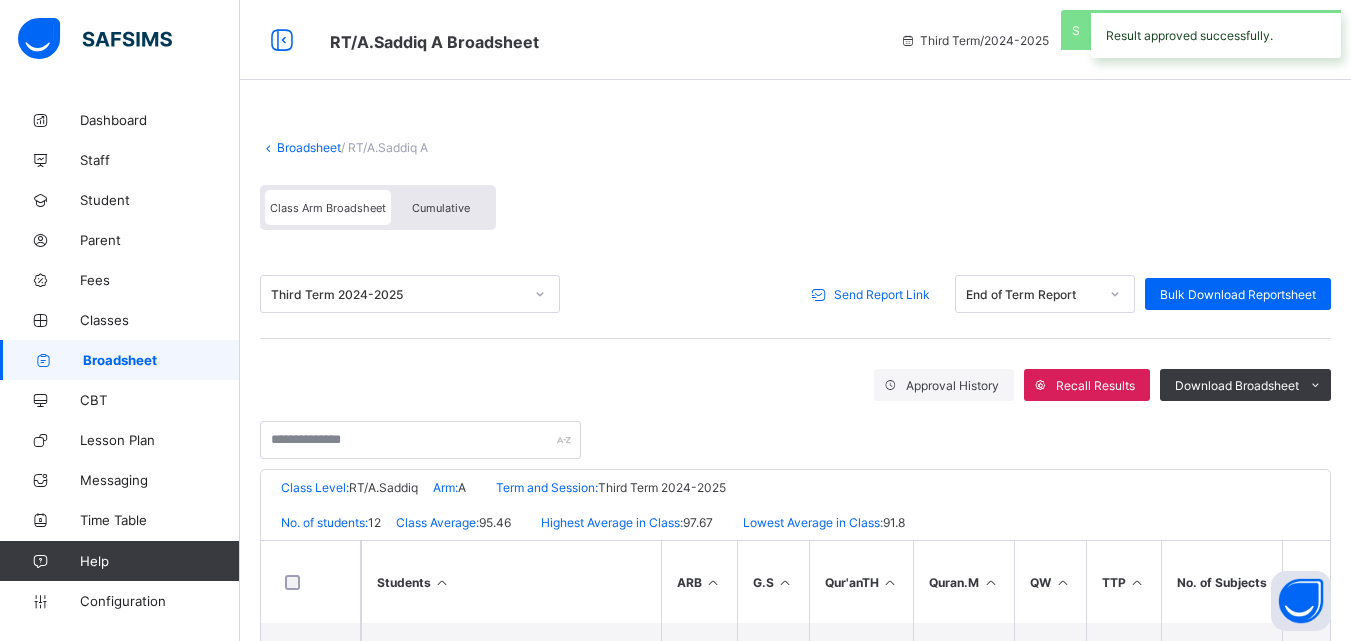 click on "Send Report Link" at bounding box center (882, 294) 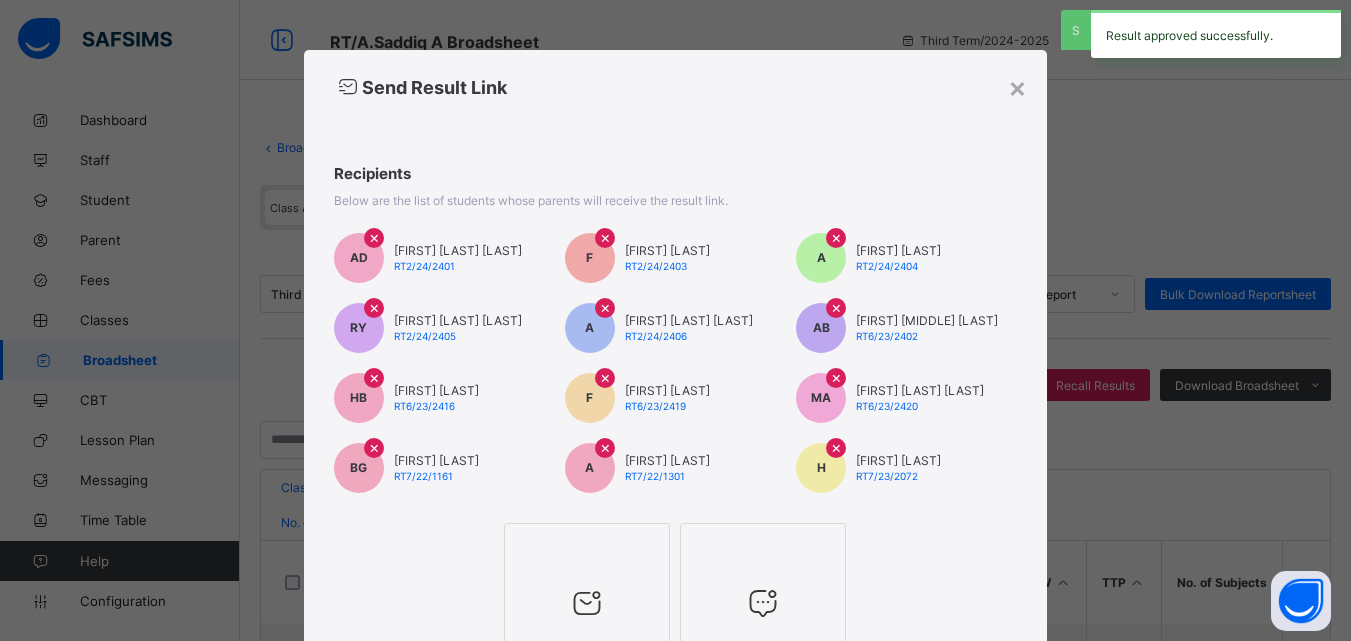 click at bounding box center [587, 549] 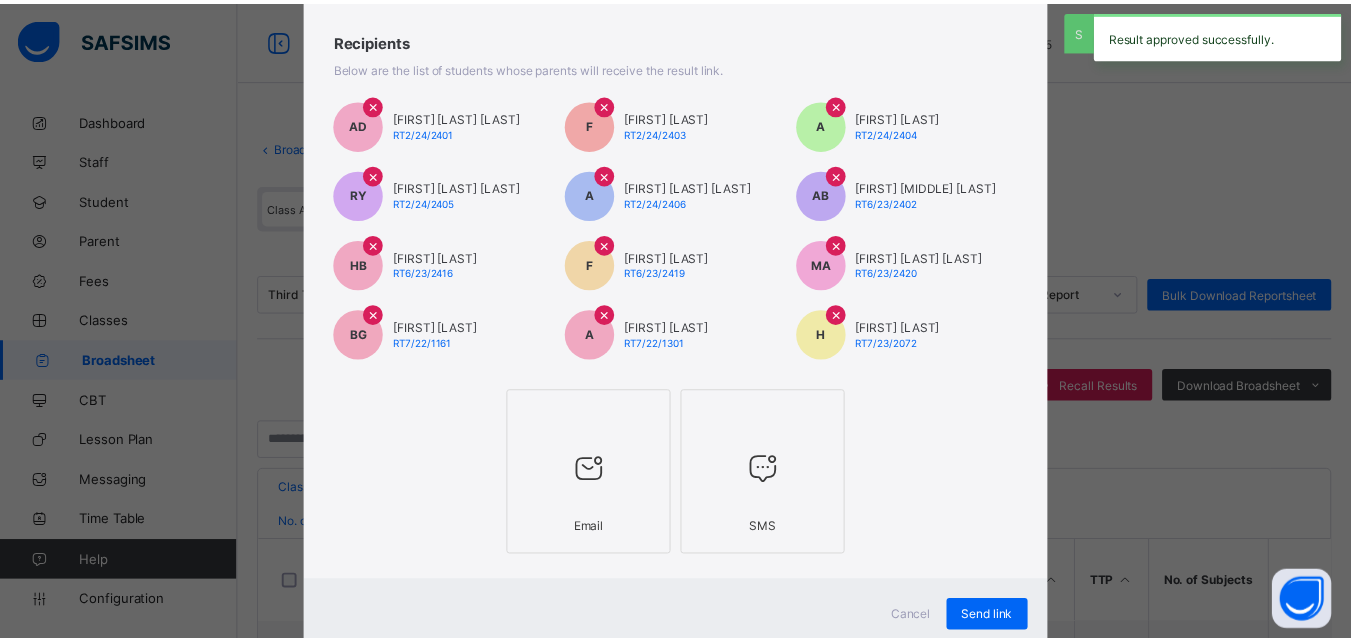 scroll, scrollTop: 195, scrollLeft: 0, axis: vertical 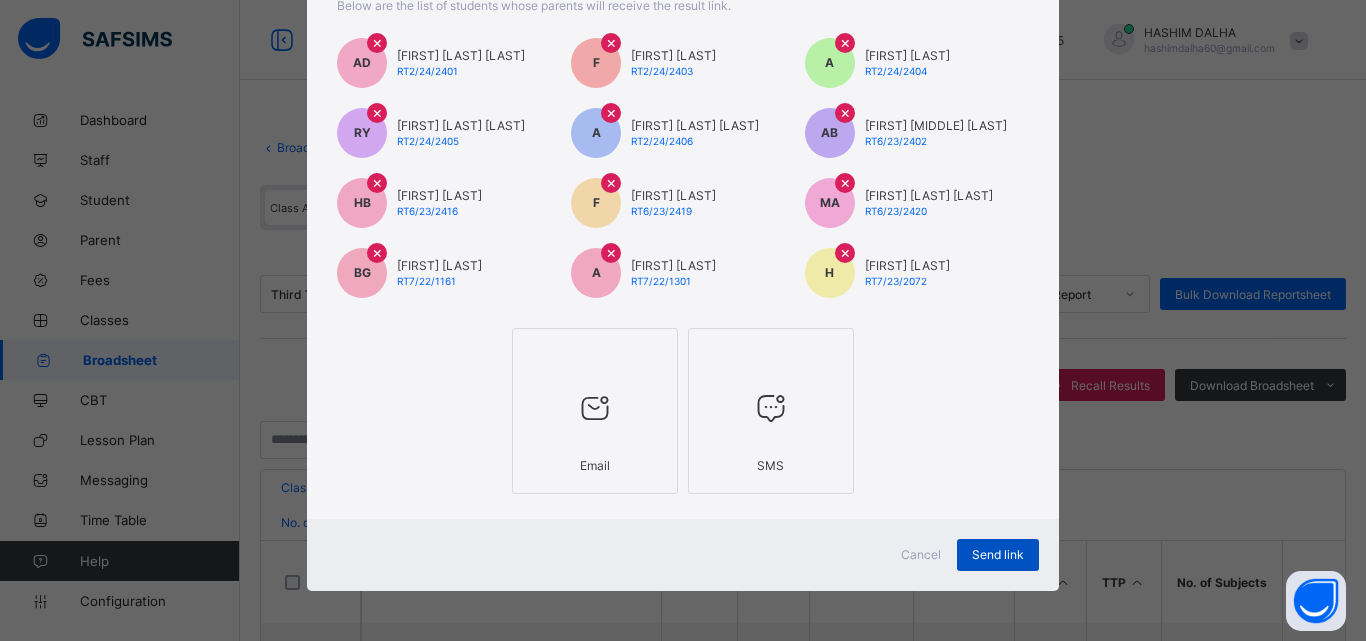 click on "Send link" at bounding box center [998, 555] 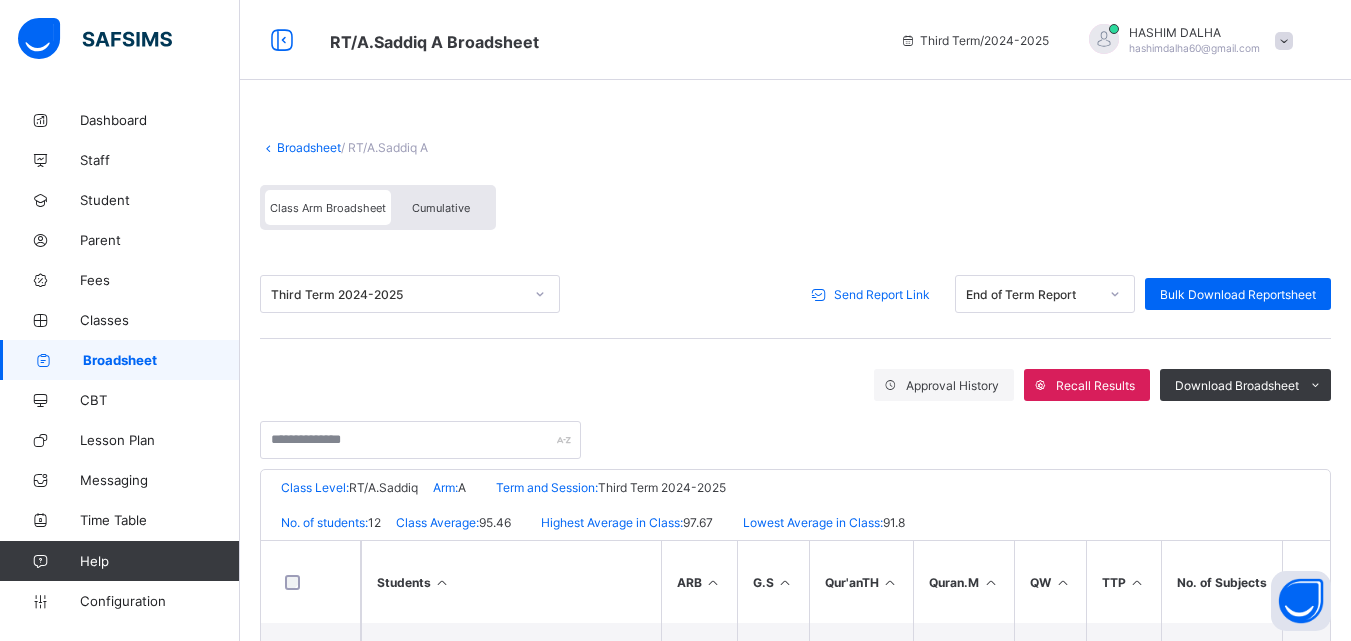 click on "Broadsheet" at bounding box center (309, 147) 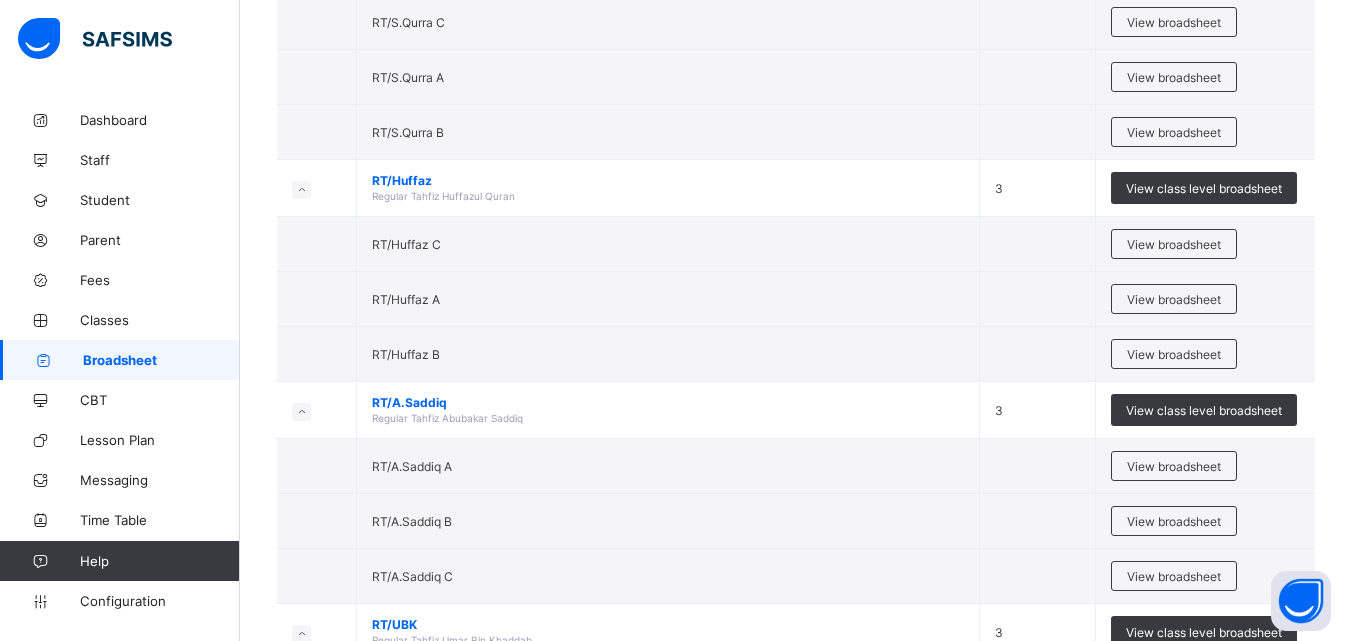 scroll, scrollTop: 298, scrollLeft: 0, axis: vertical 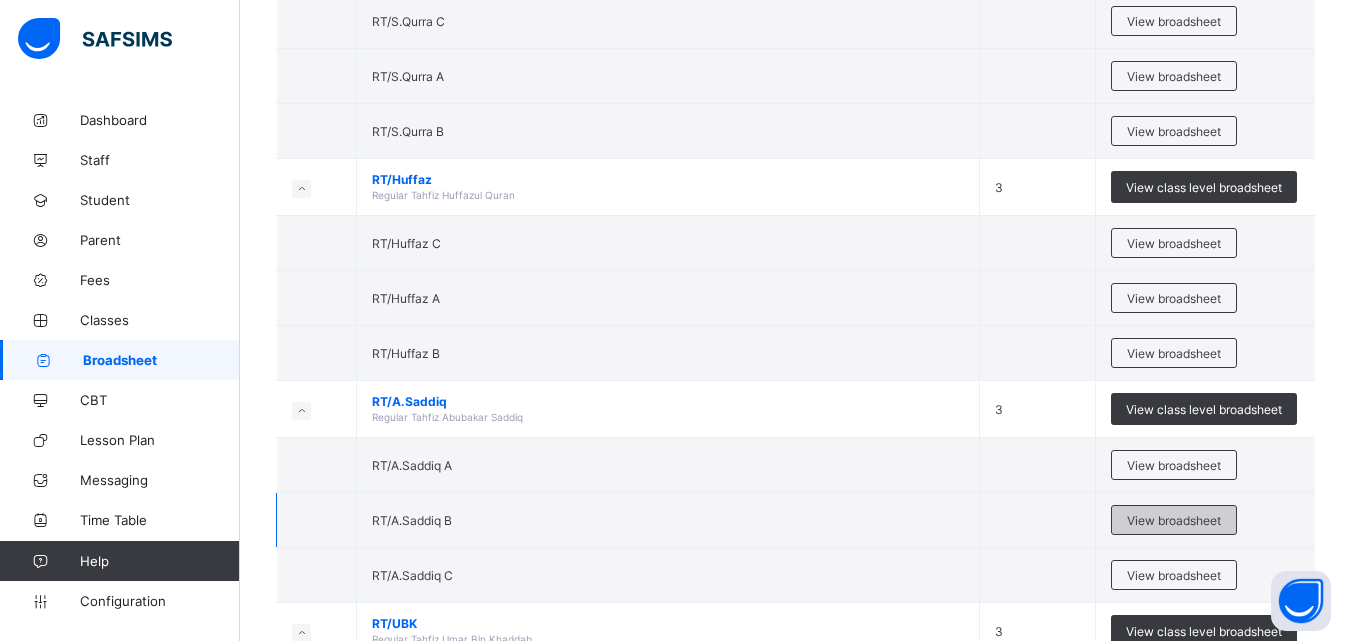 click on "View broadsheet" at bounding box center (1174, 520) 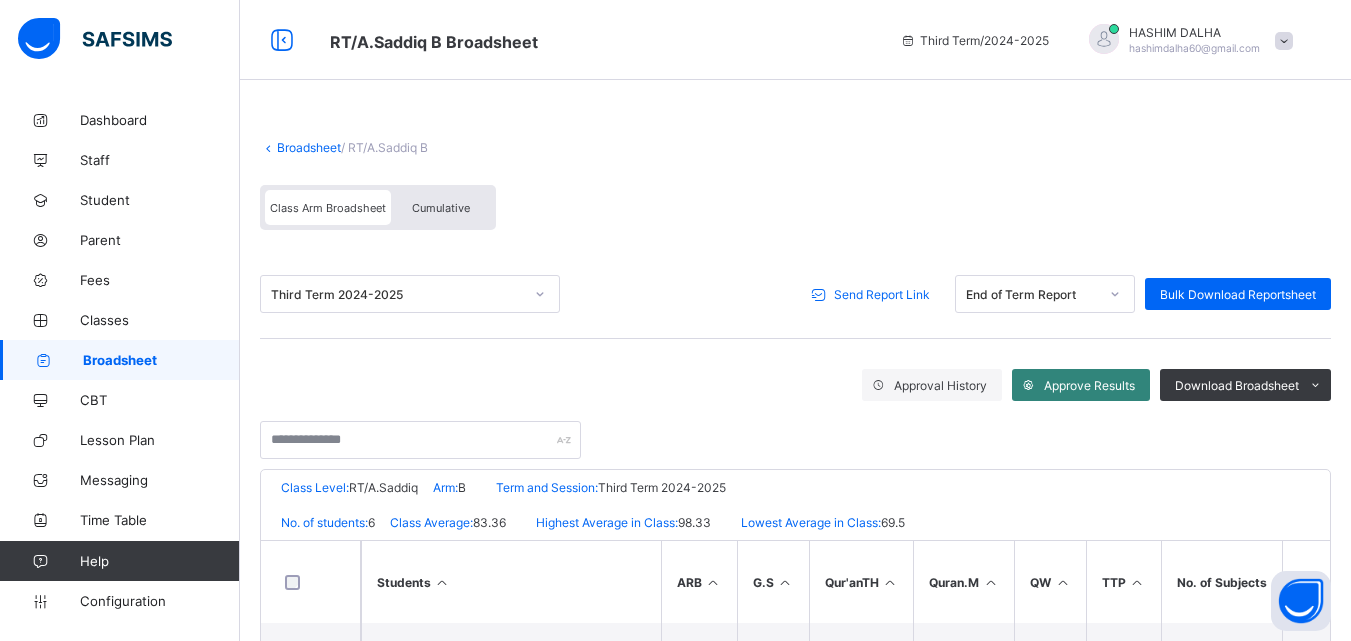click on "Approve Results" at bounding box center (1089, 385) 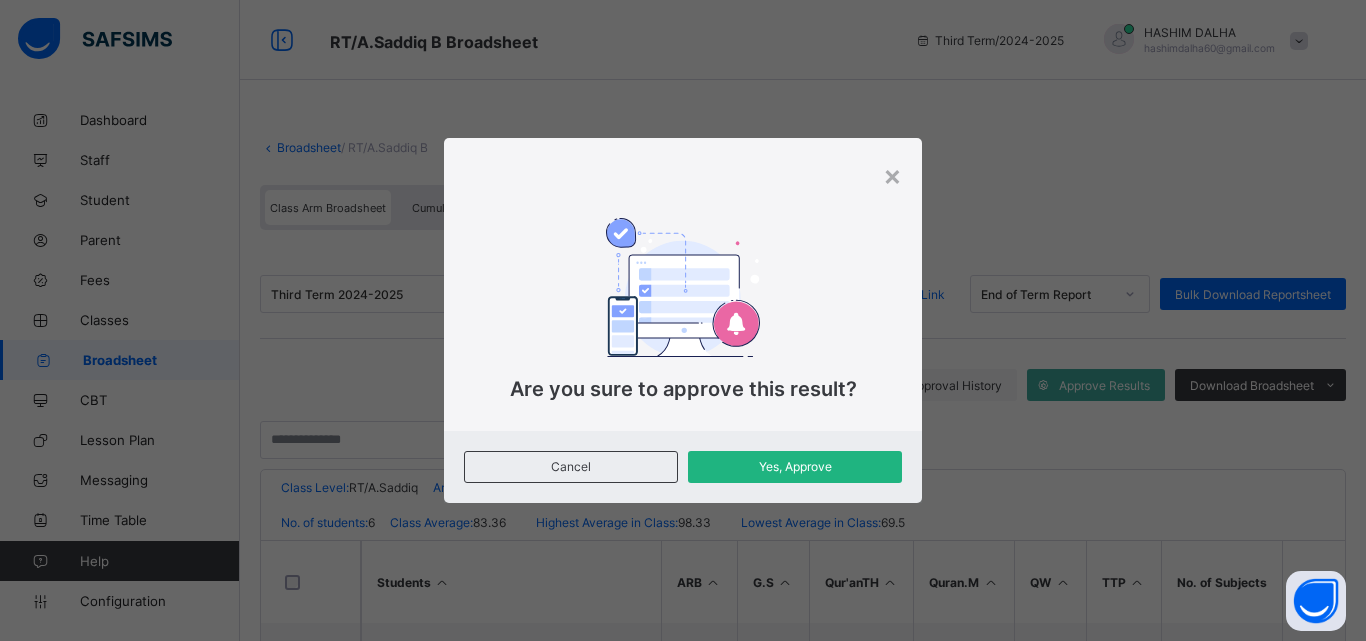 click on "Yes, Approve" at bounding box center [795, 466] 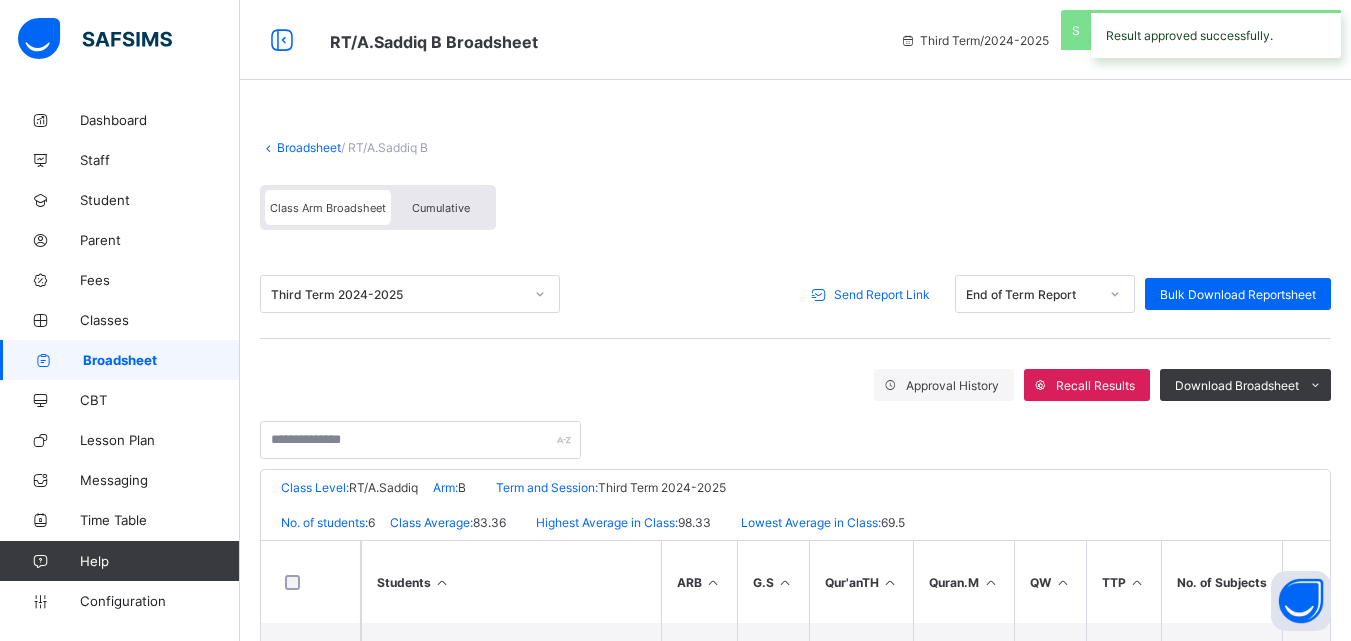 click on "Send Report Link" at bounding box center [882, 294] 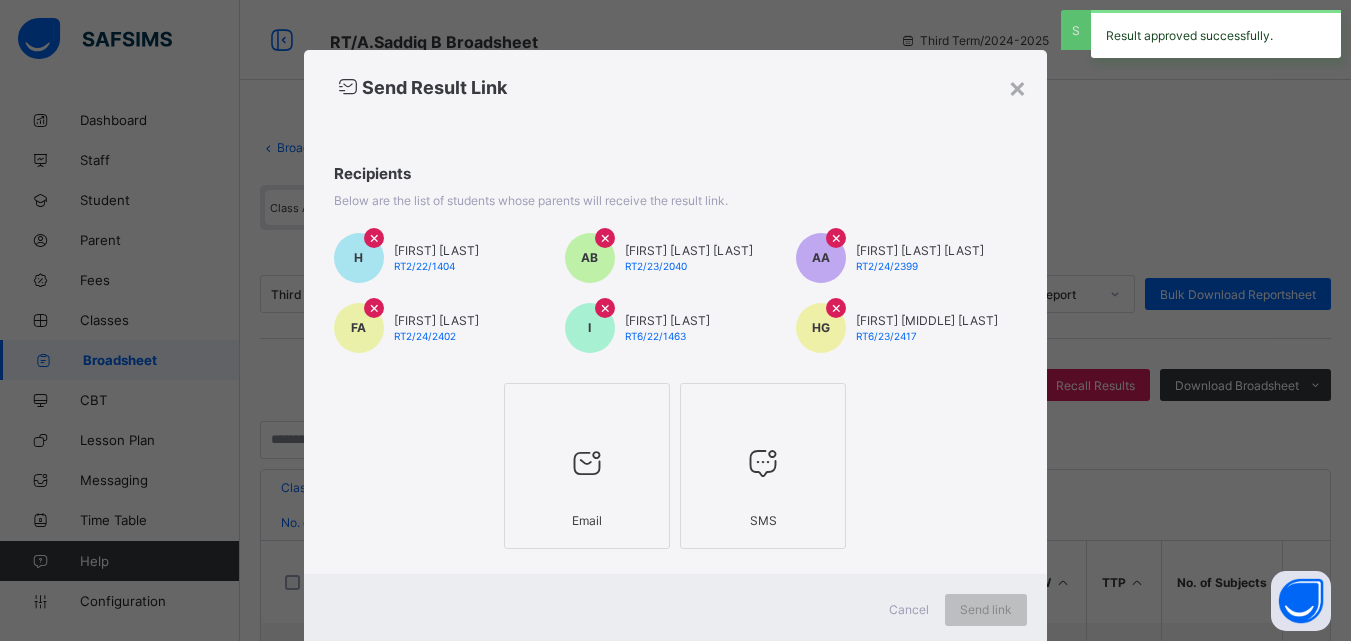 click at bounding box center [587, 463] 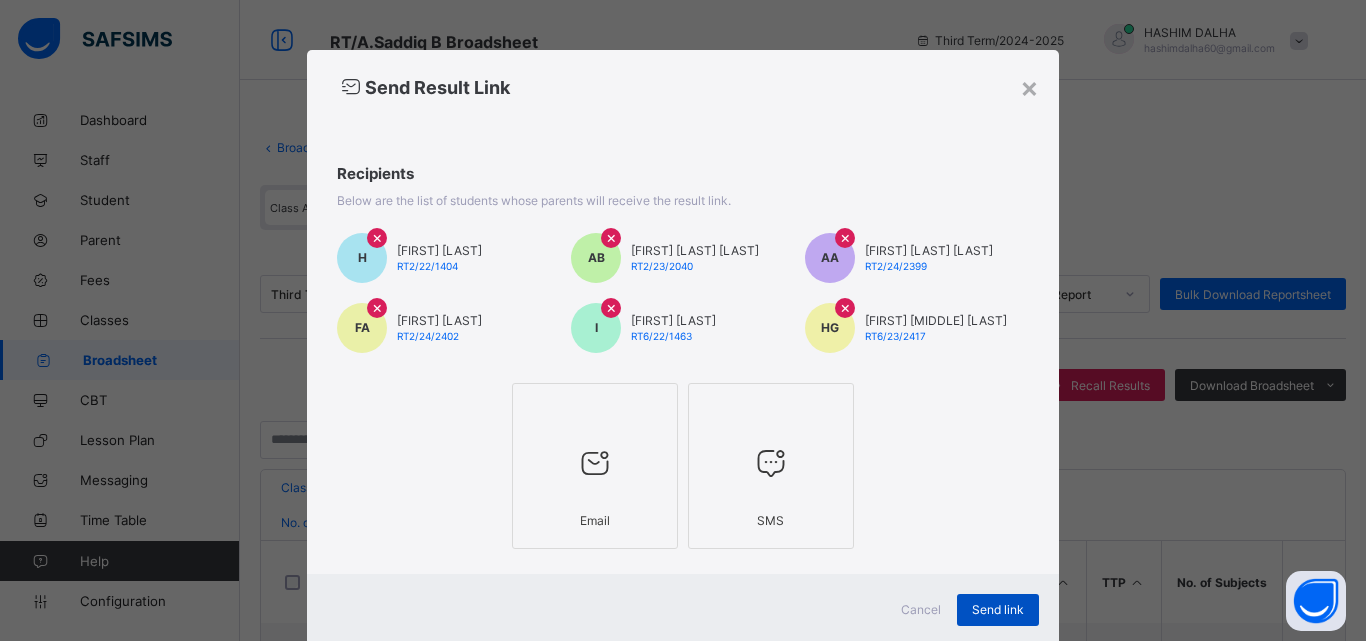 click on "Send link" at bounding box center (998, 609) 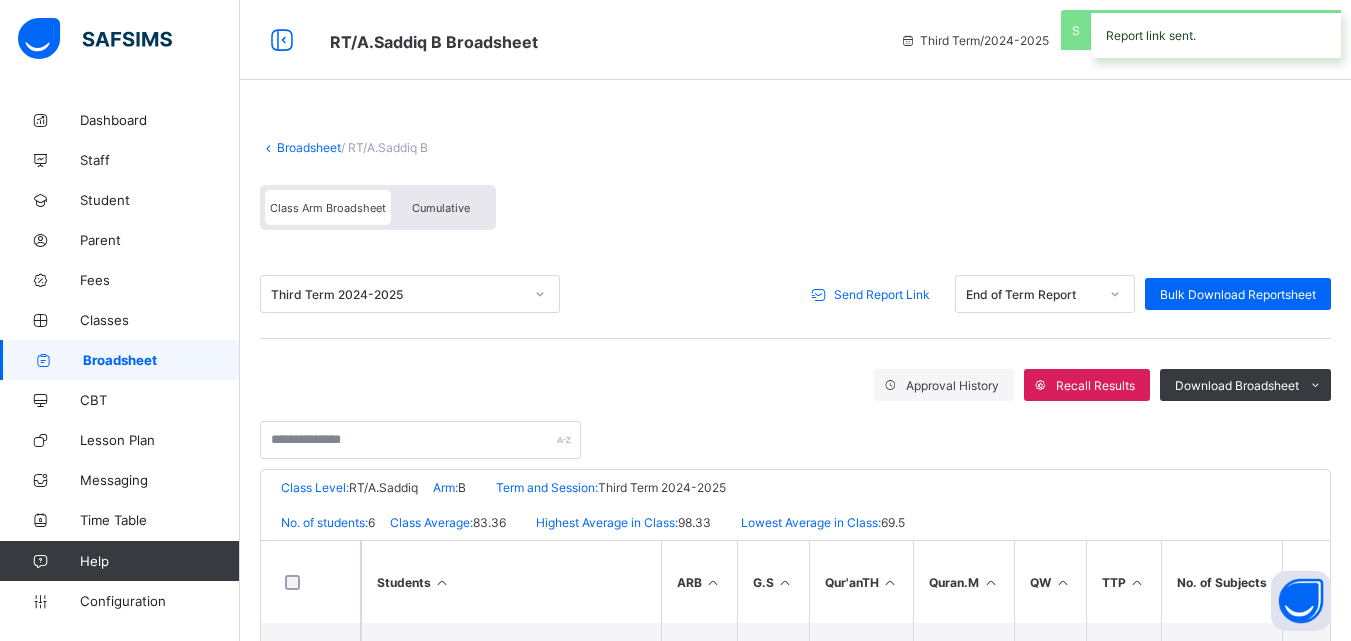 click on "Broadsheet" at bounding box center [309, 147] 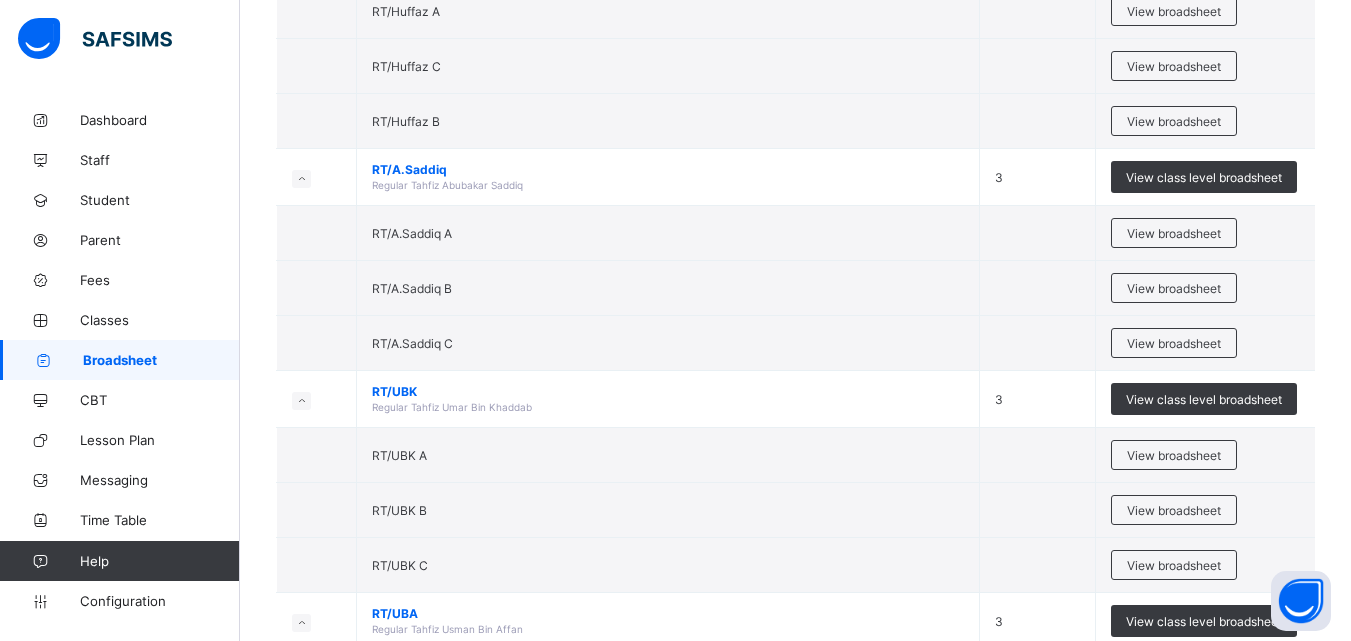 scroll, scrollTop: 531, scrollLeft: 0, axis: vertical 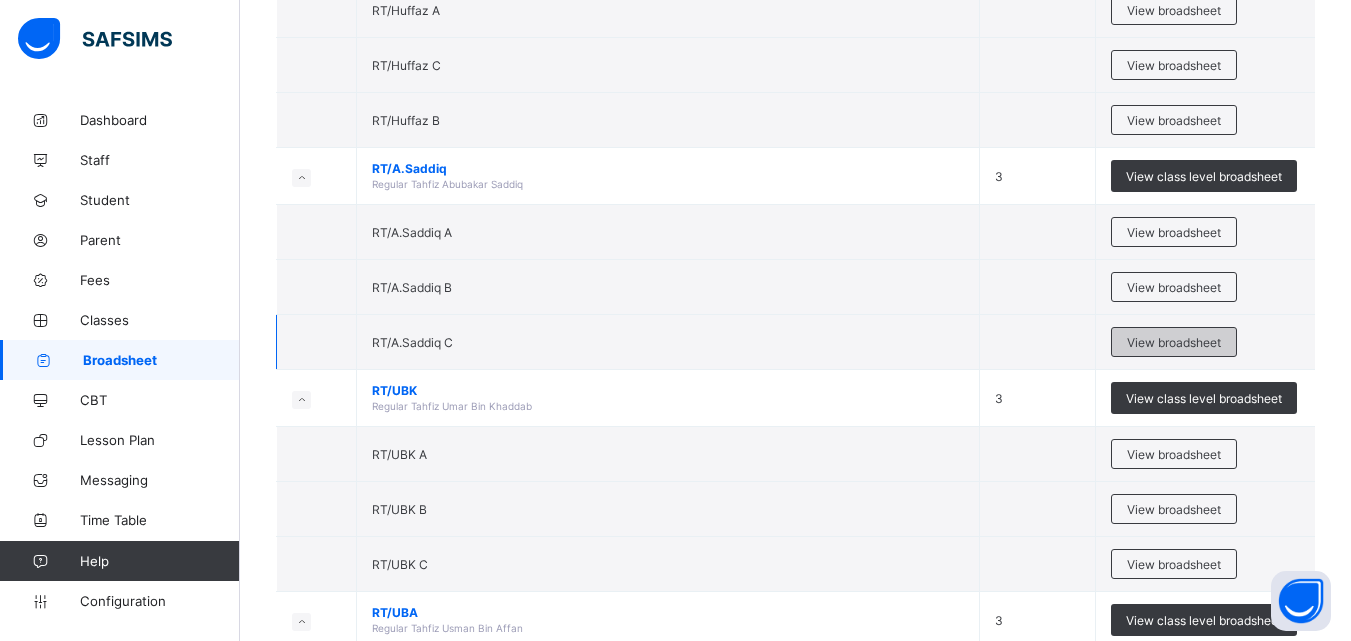 click on "View broadsheet" at bounding box center (1174, 342) 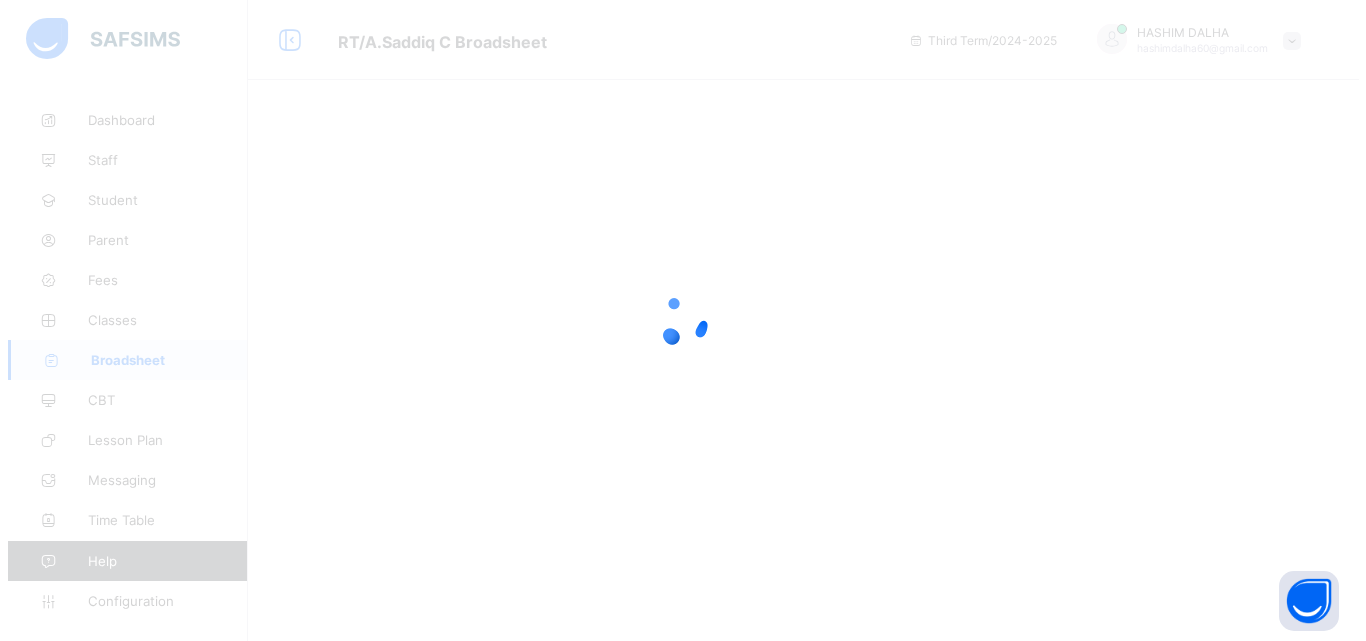 scroll, scrollTop: 0, scrollLeft: 0, axis: both 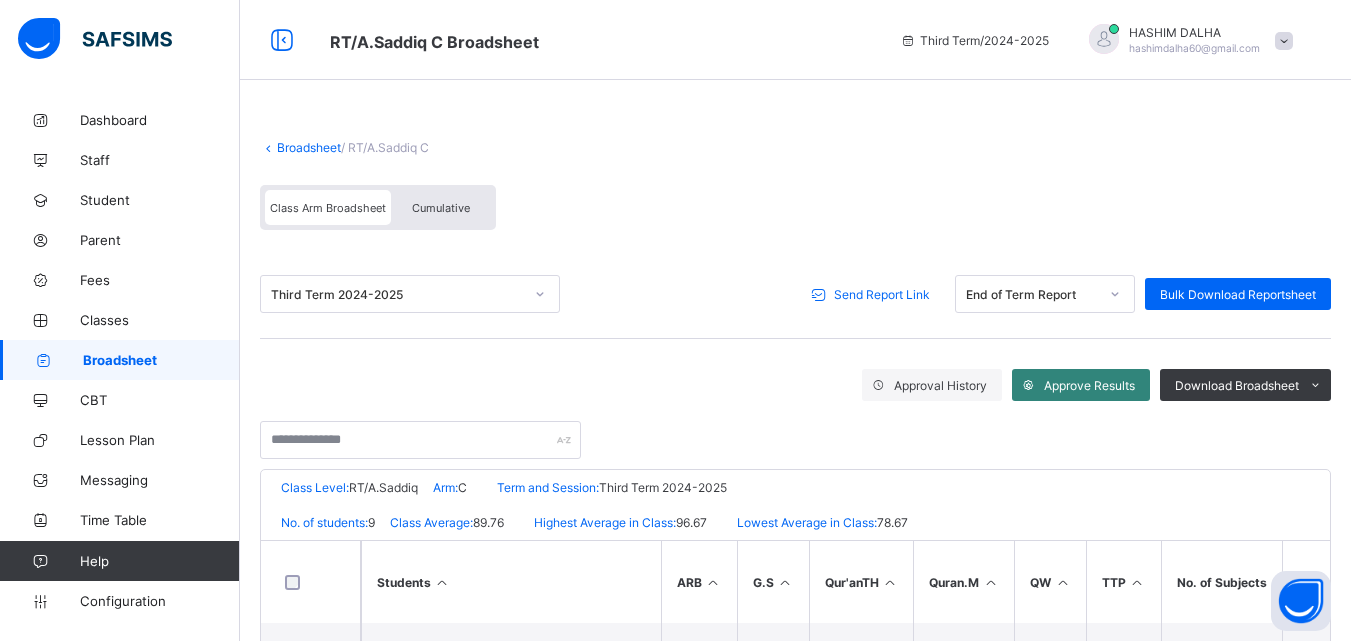 click at bounding box center [1028, 385] 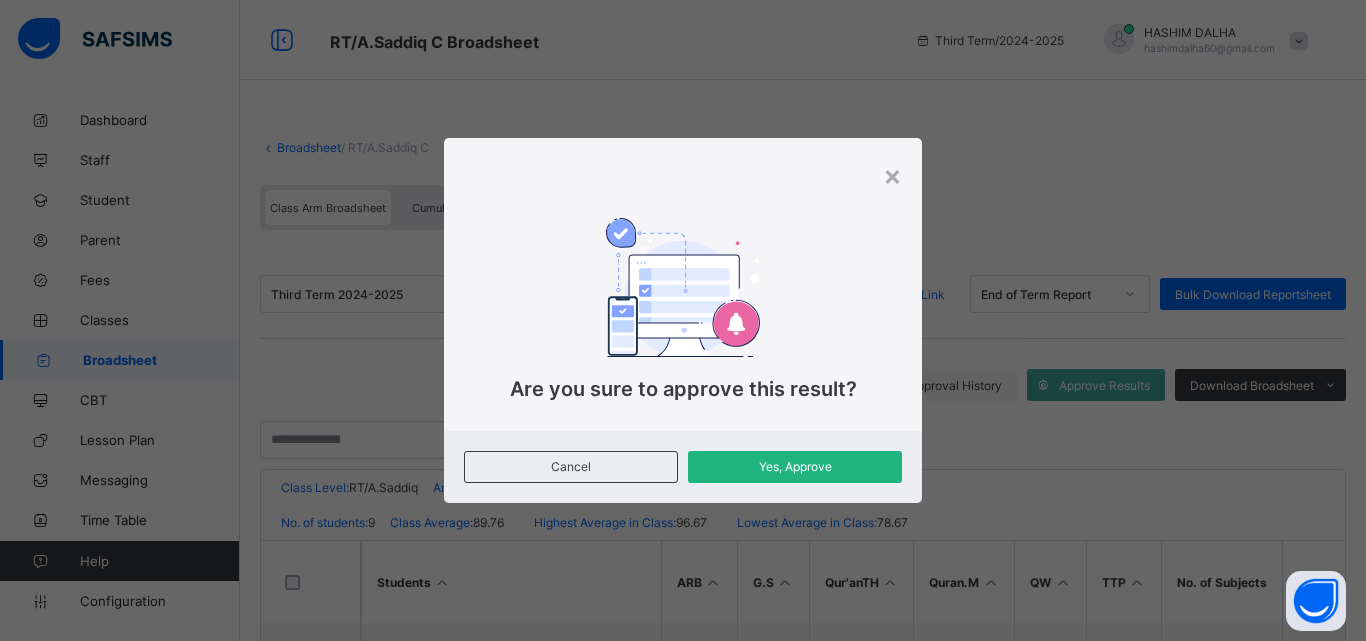 click on "Yes, Approve" at bounding box center [795, 466] 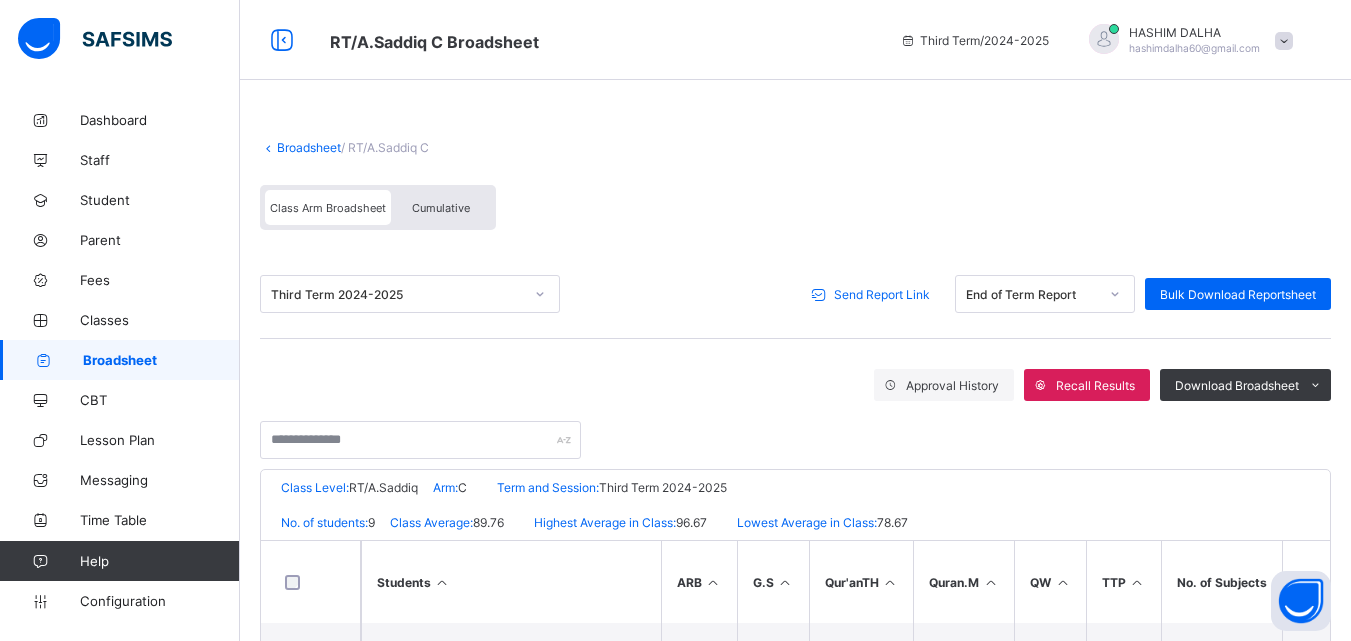 click on "Send Report Link" at bounding box center (882, 294) 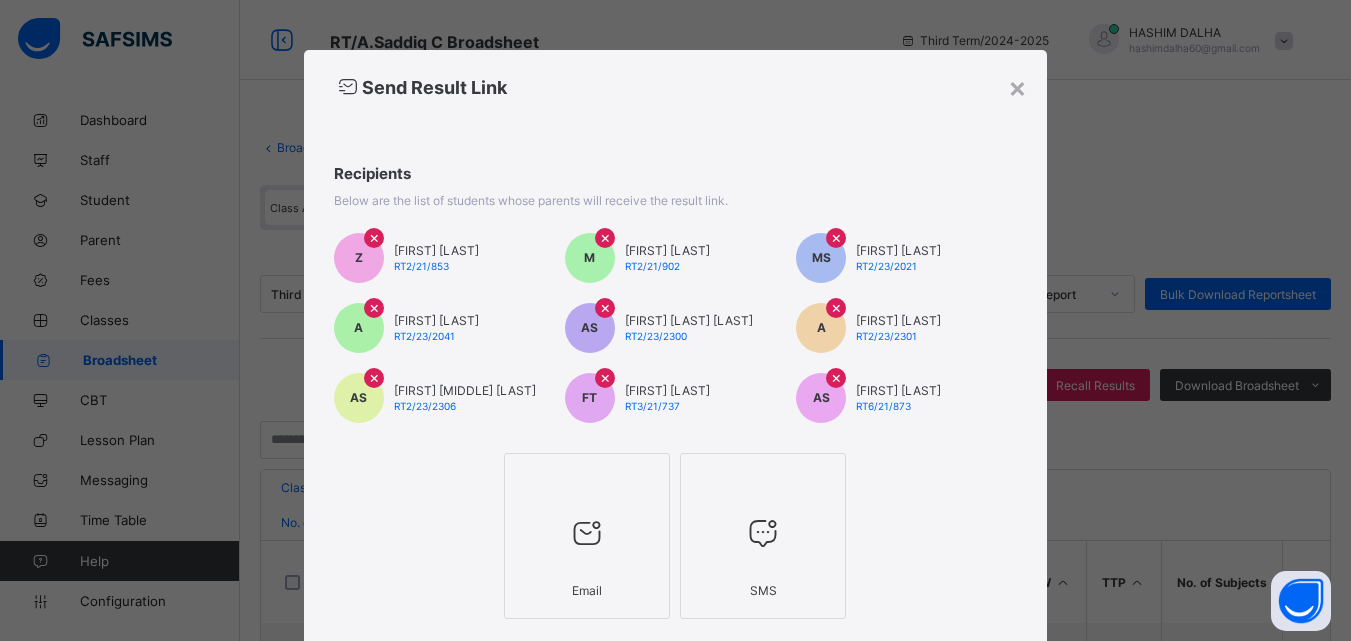 click at bounding box center [587, 533] 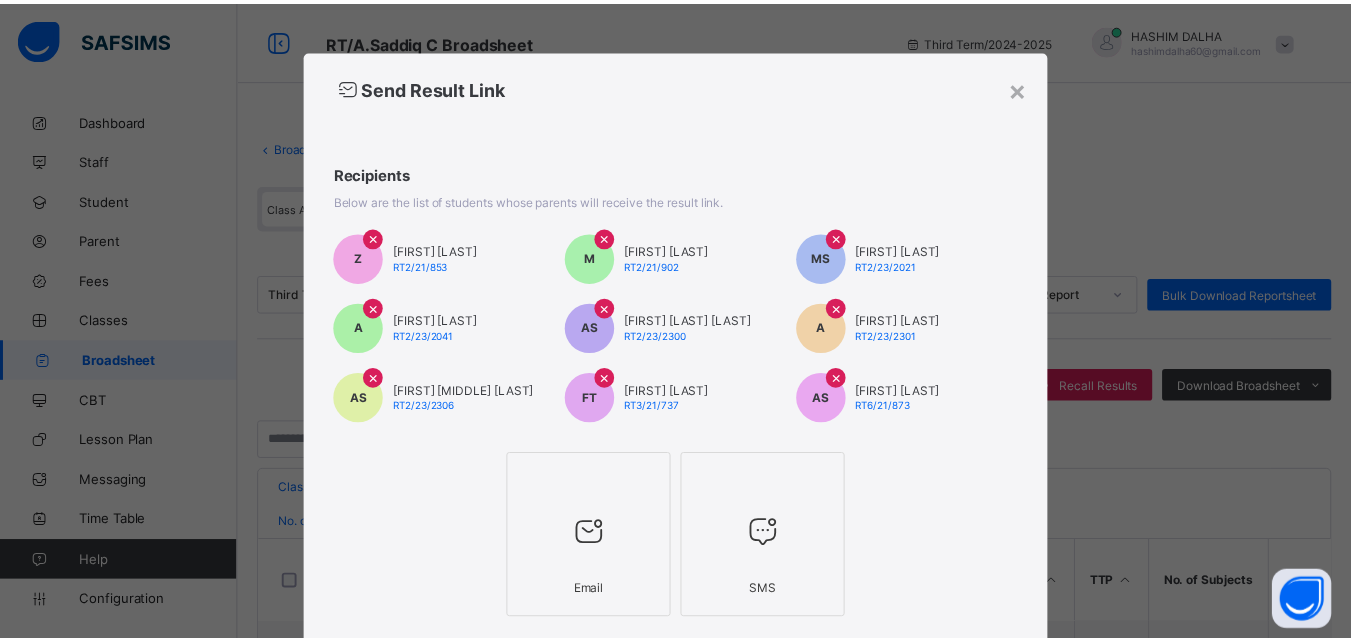 scroll, scrollTop: 125, scrollLeft: 0, axis: vertical 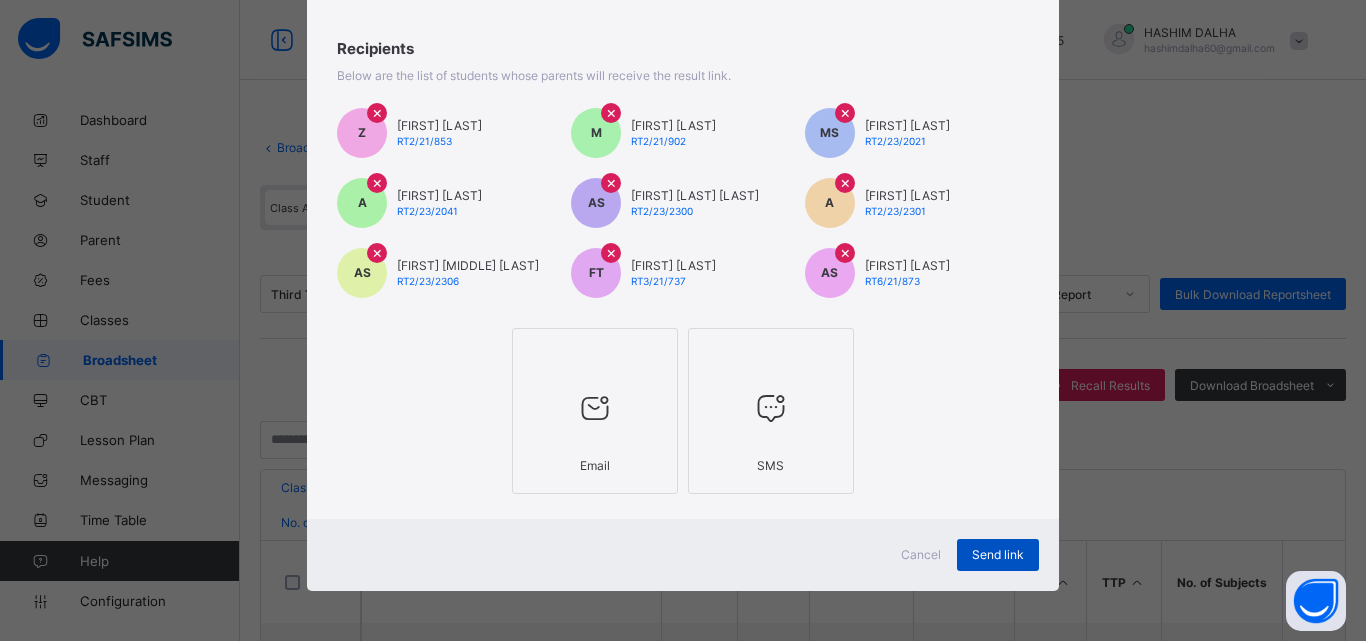 click on "Send link" at bounding box center [998, 555] 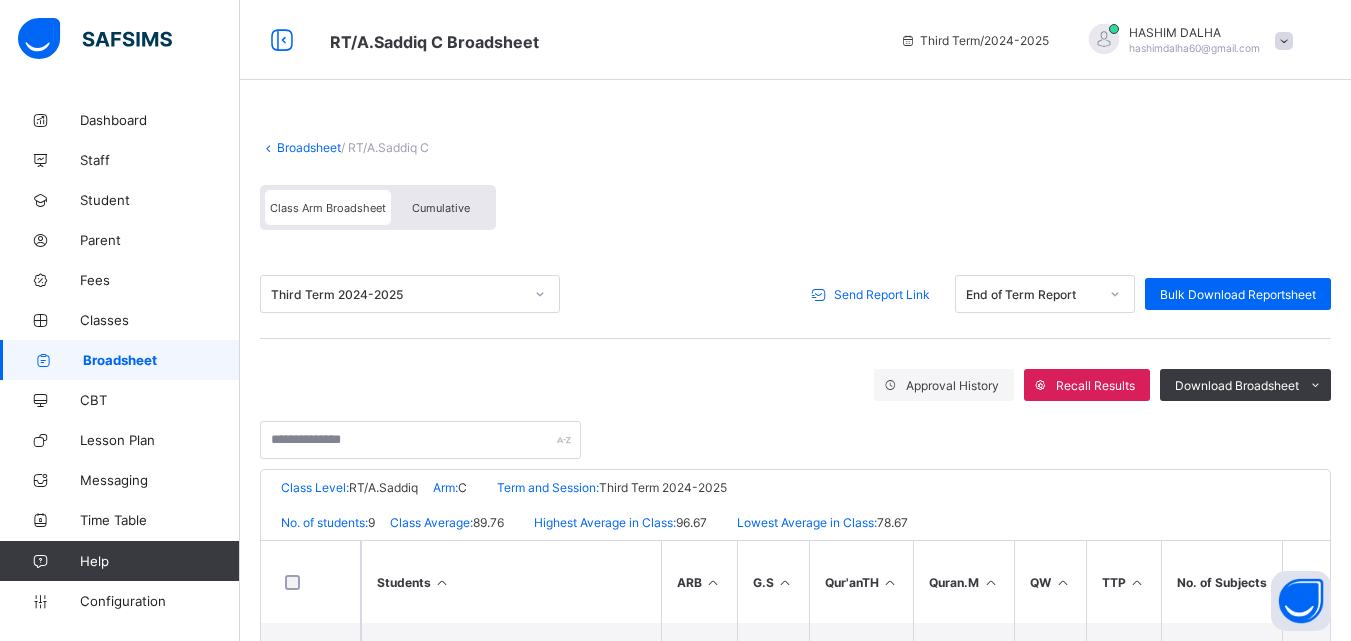 click on "Broadsheet" at bounding box center [309, 147] 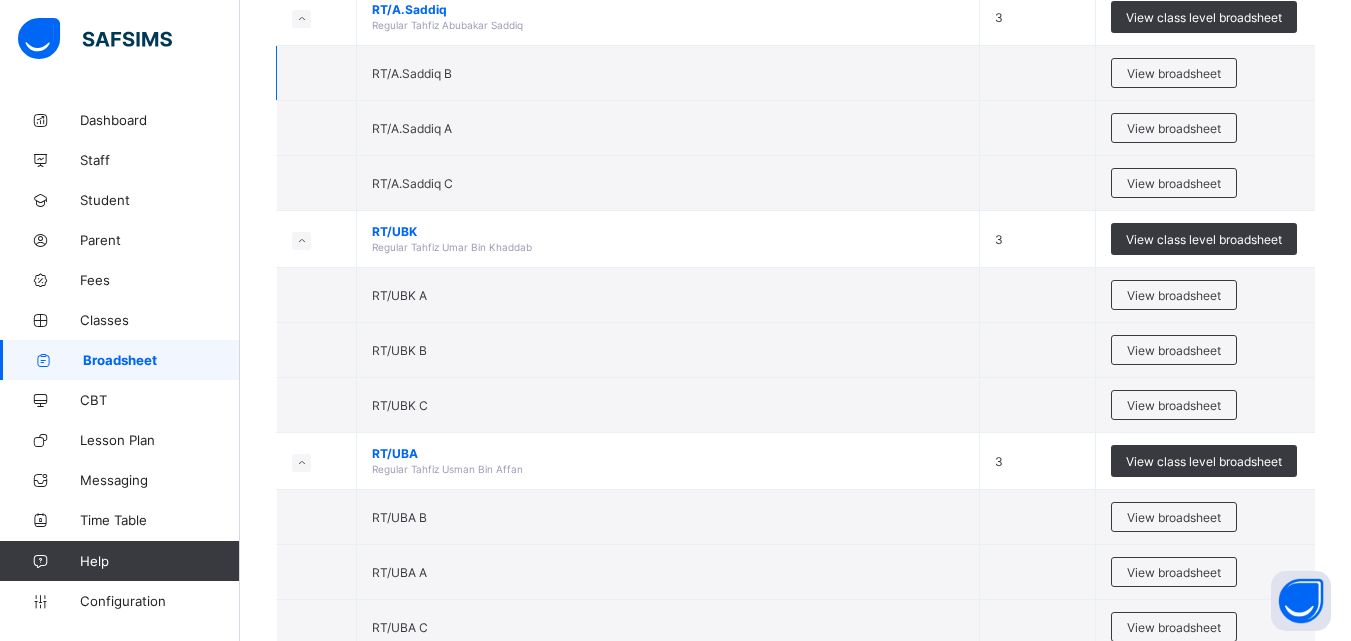 scroll, scrollTop: 691, scrollLeft: 0, axis: vertical 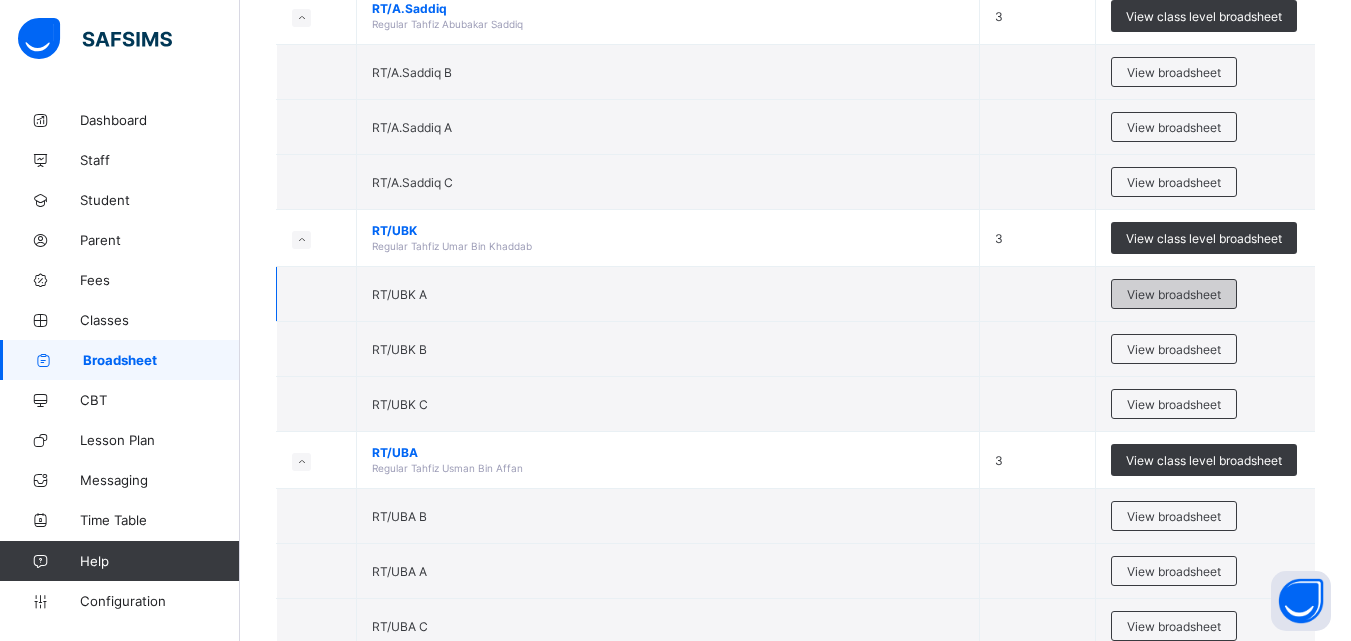 click on "View broadsheet" at bounding box center (1174, 294) 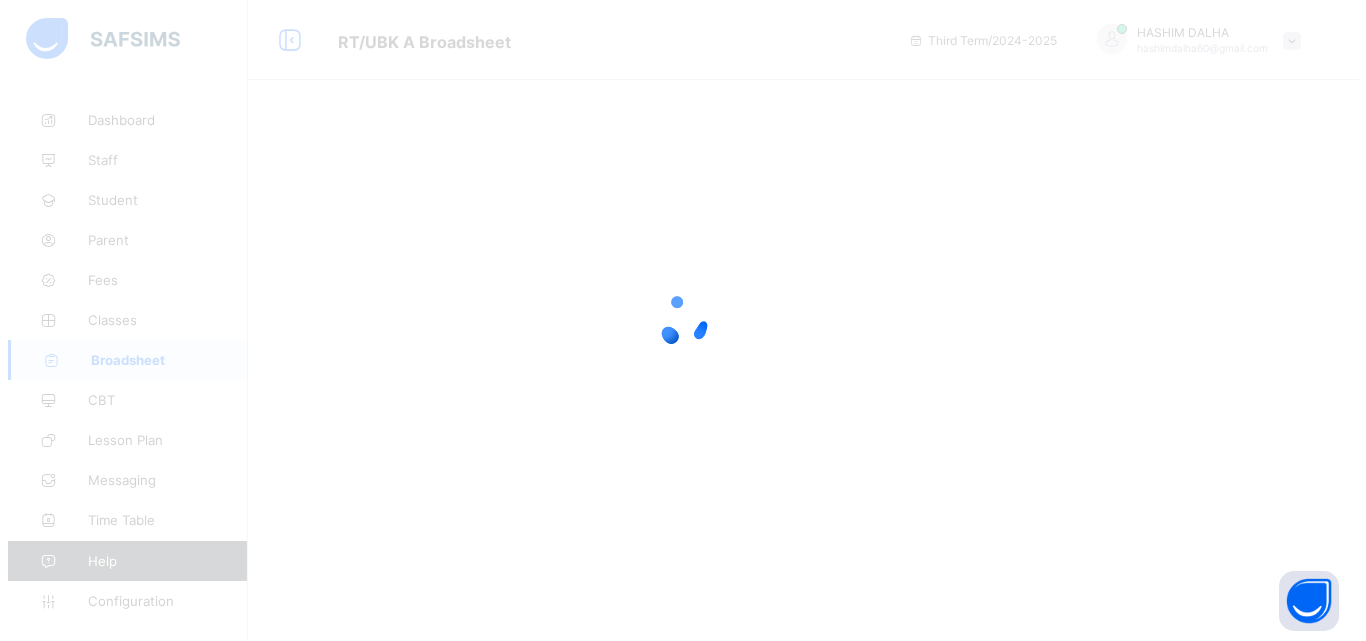 scroll, scrollTop: 0, scrollLeft: 0, axis: both 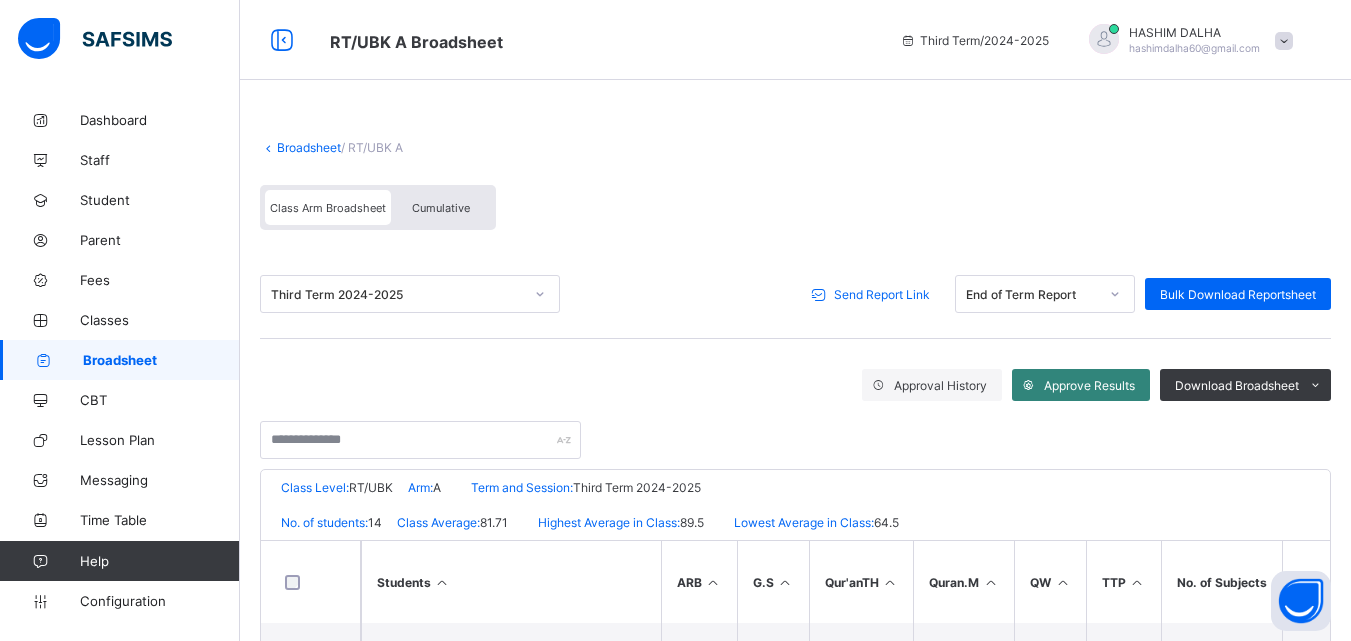 click on "Approve Results" at bounding box center [1081, 385] 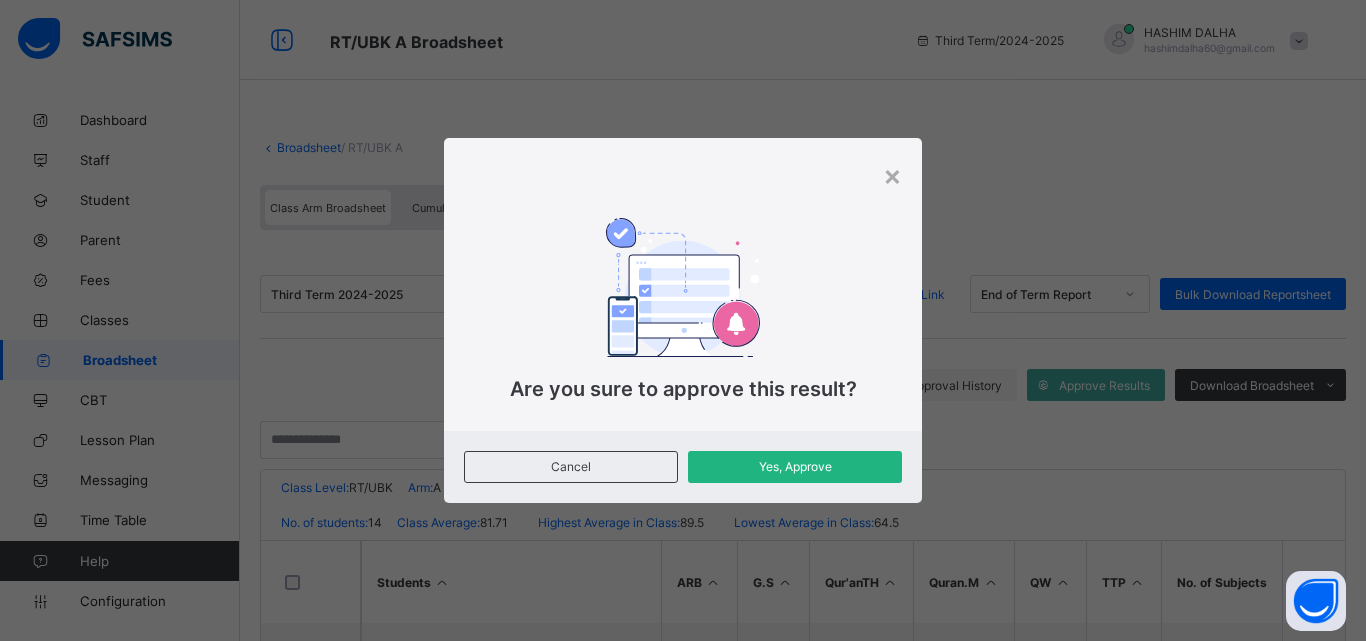 click on "Yes, Approve" at bounding box center [795, 466] 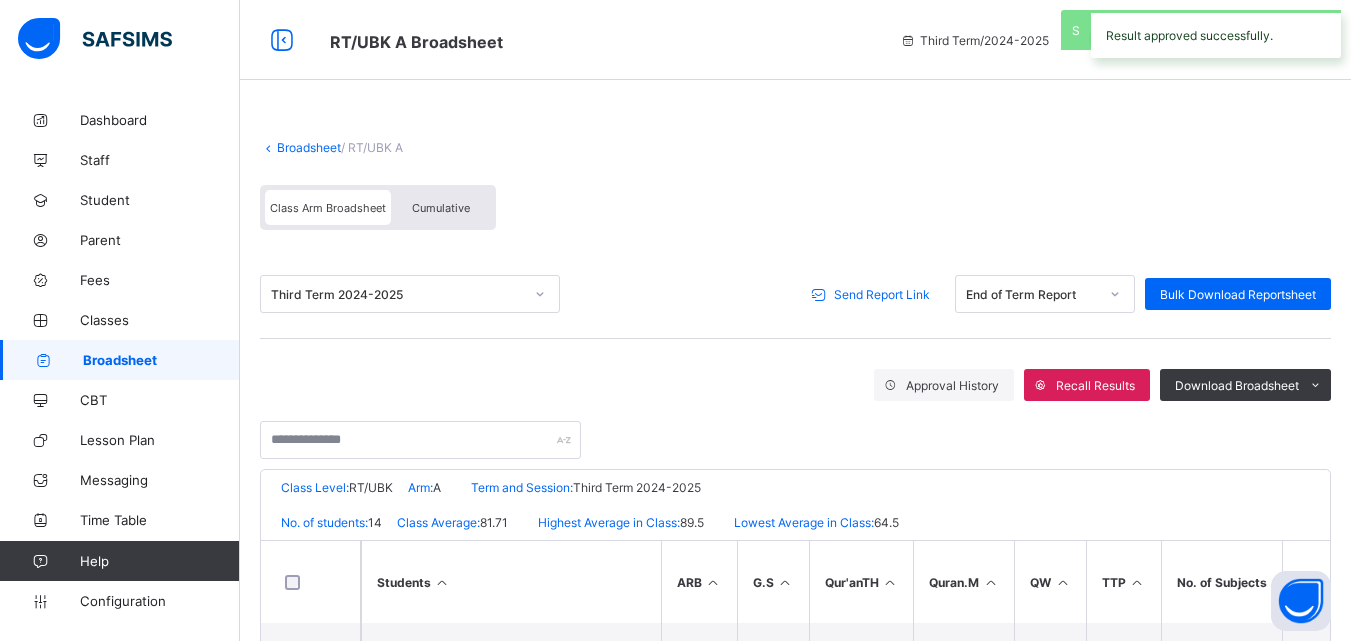 click on "Send Report Link" at bounding box center [882, 294] 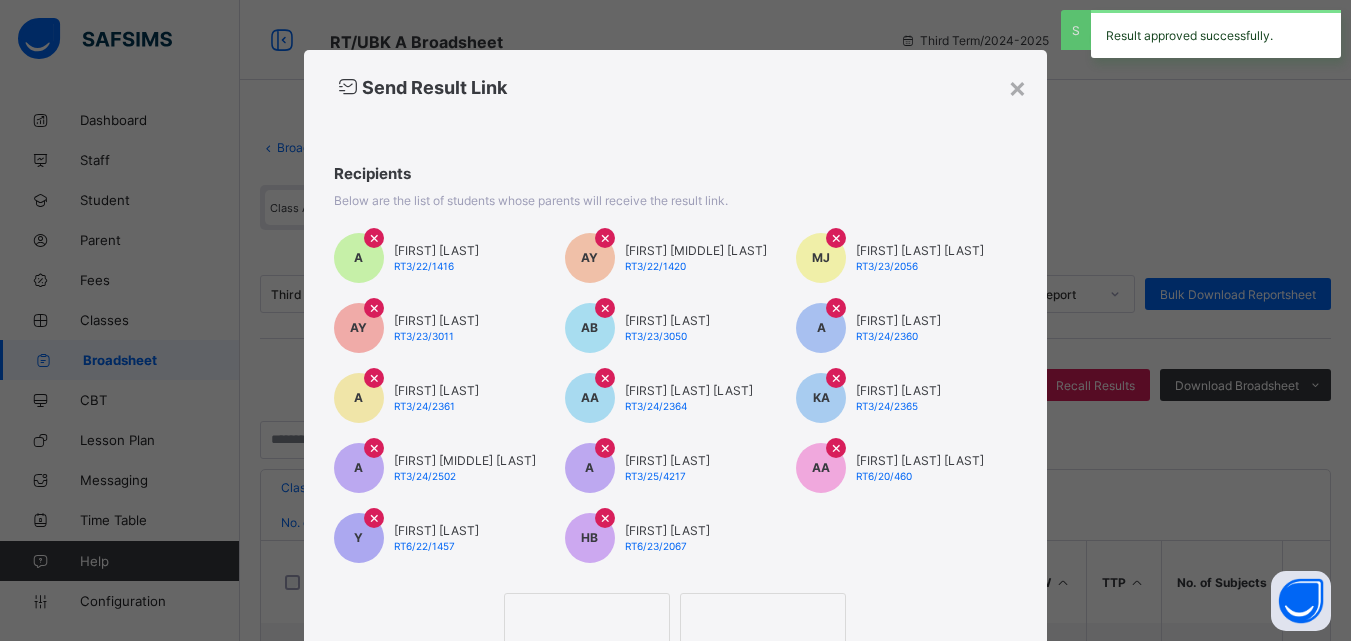 click at bounding box center [587, 619] 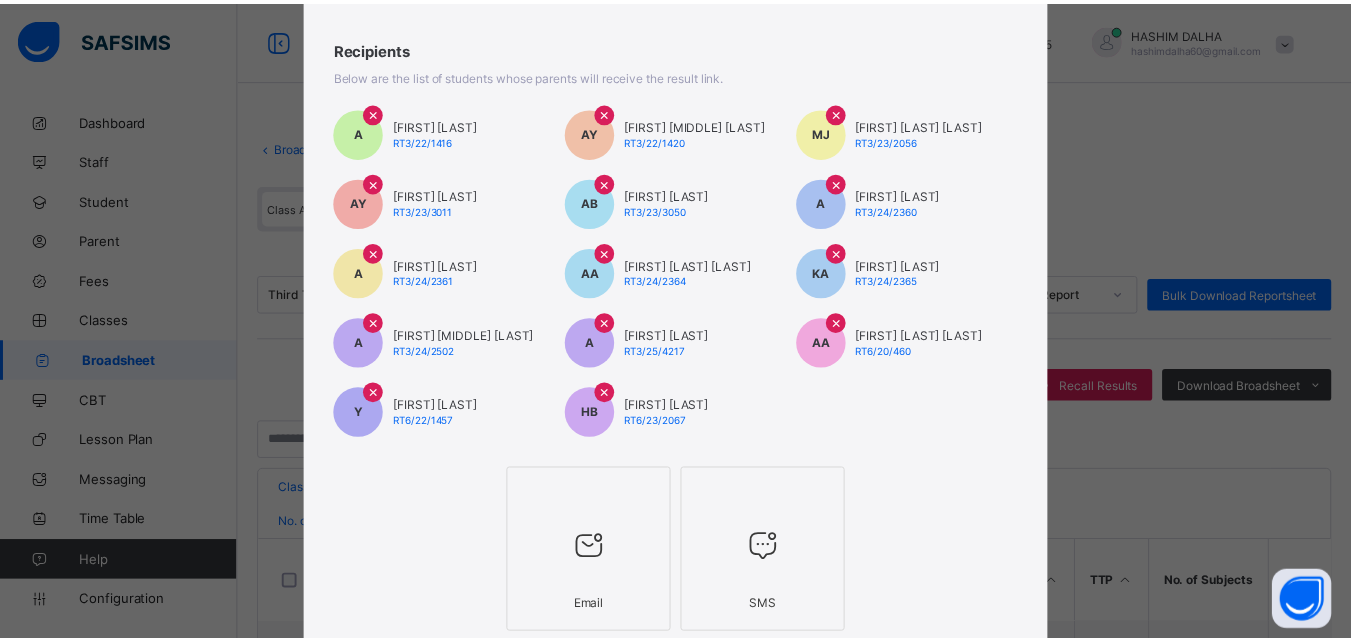 scroll, scrollTop: 265, scrollLeft: 0, axis: vertical 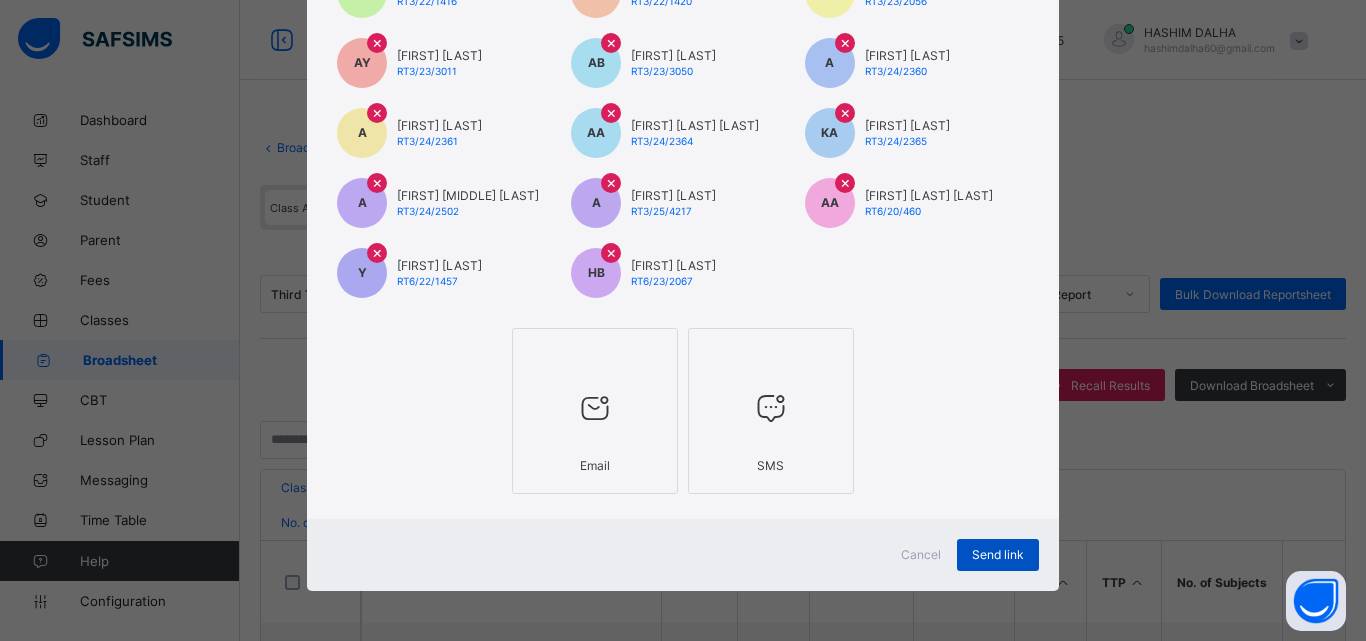 click on "Send link" at bounding box center (998, 554) 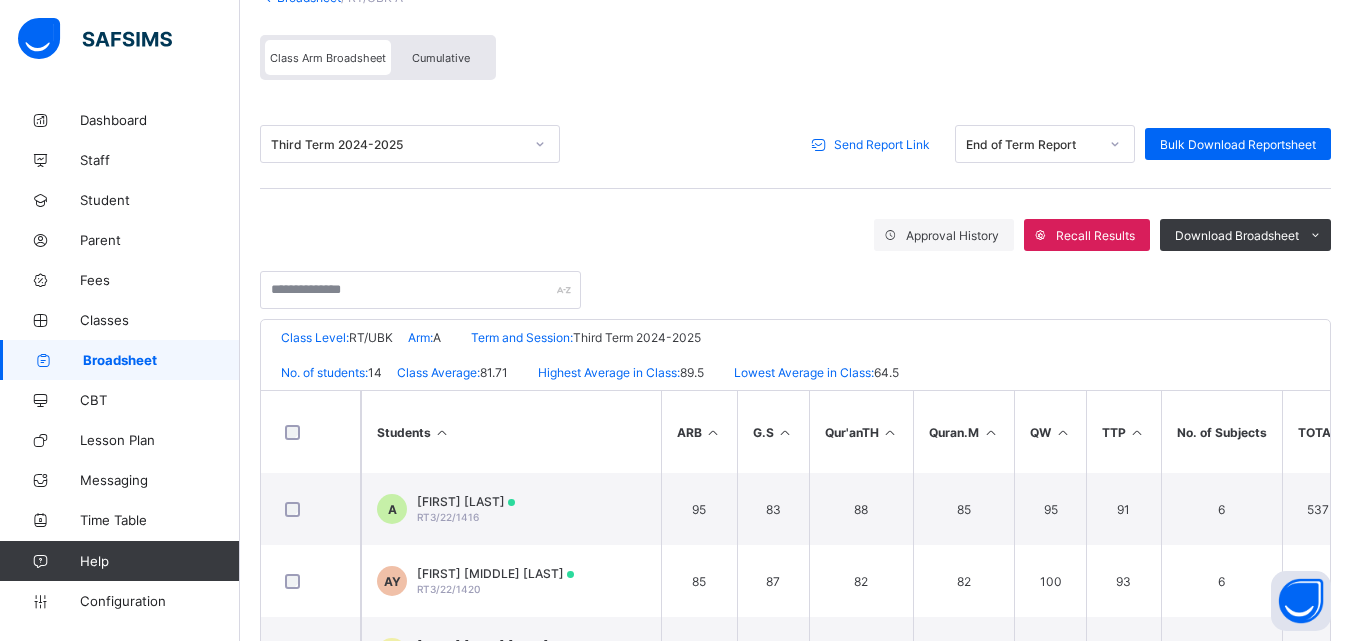 scroll, scrollTop: 0, scrollLeft: 0, axis: both 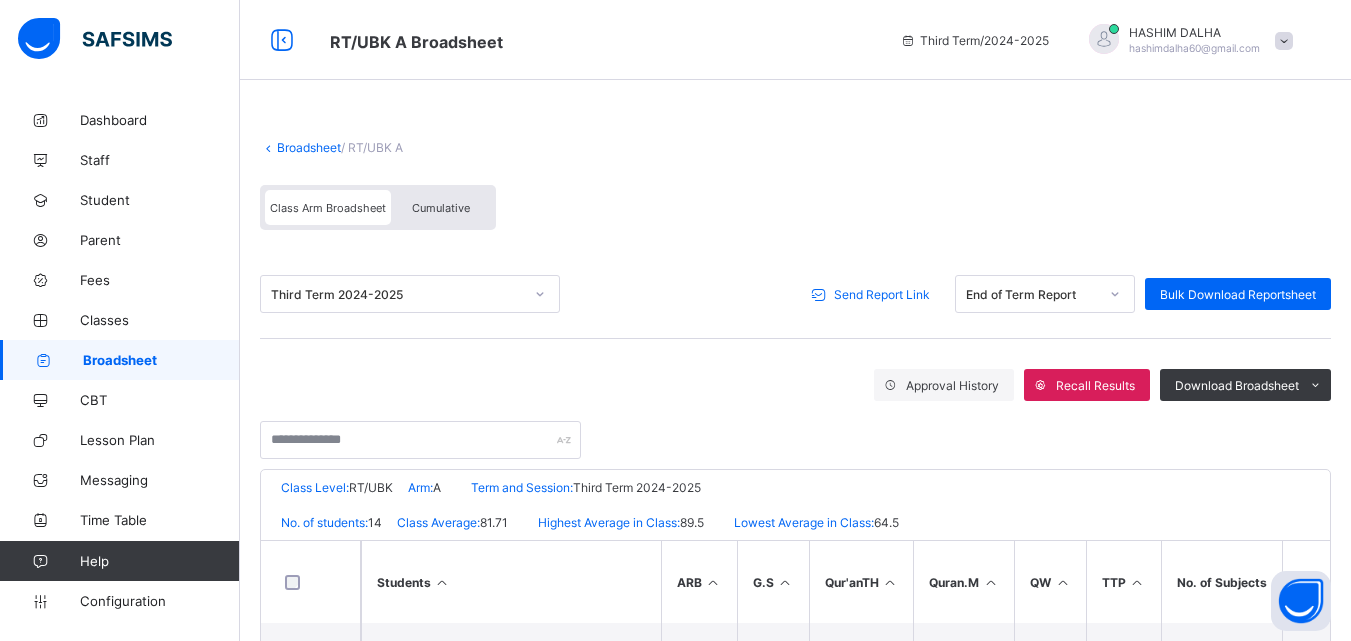 click on "Broadsheet" at bounding box center [309, 147] 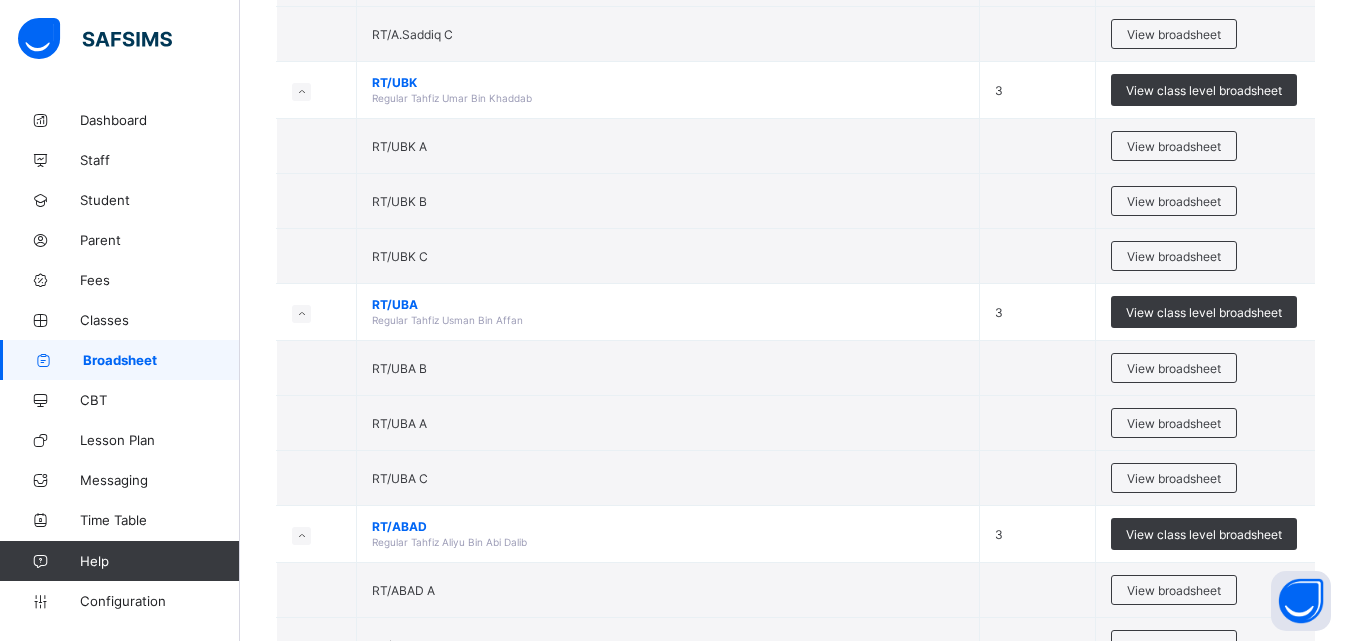 scroll, scrollTop: 844, scrollLeft: 0, axis: vertical 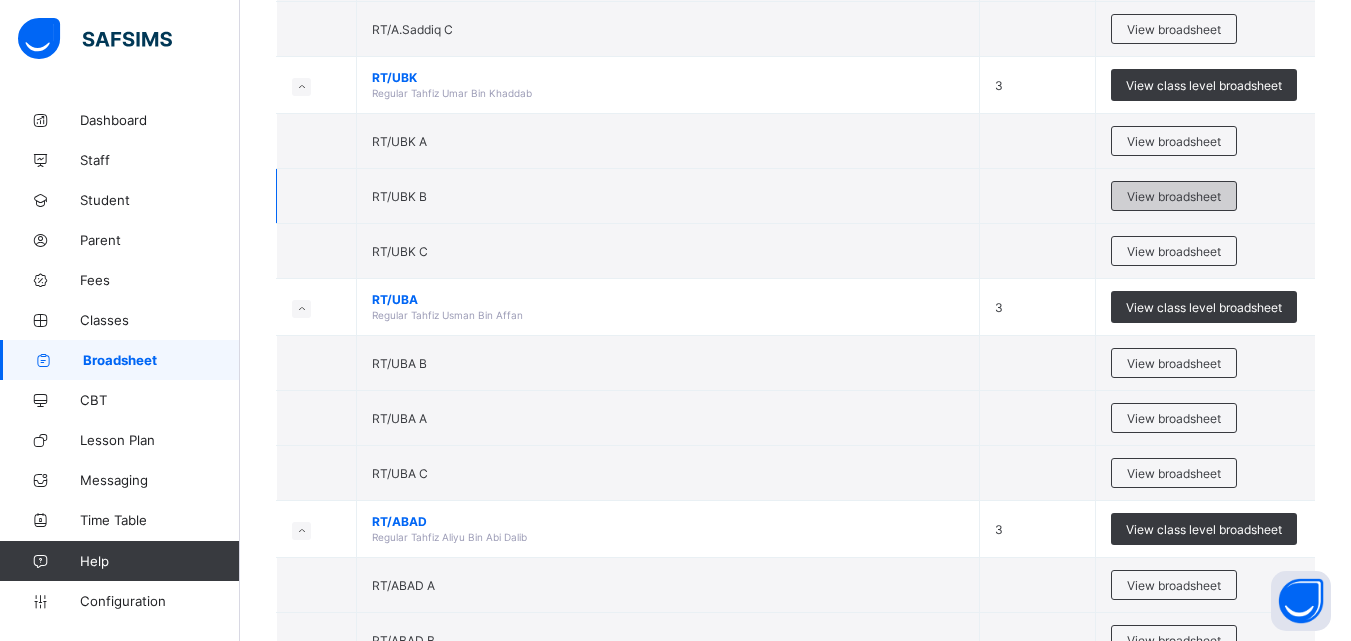 click on "View broadsheet" at bounding box center [1174, 196] 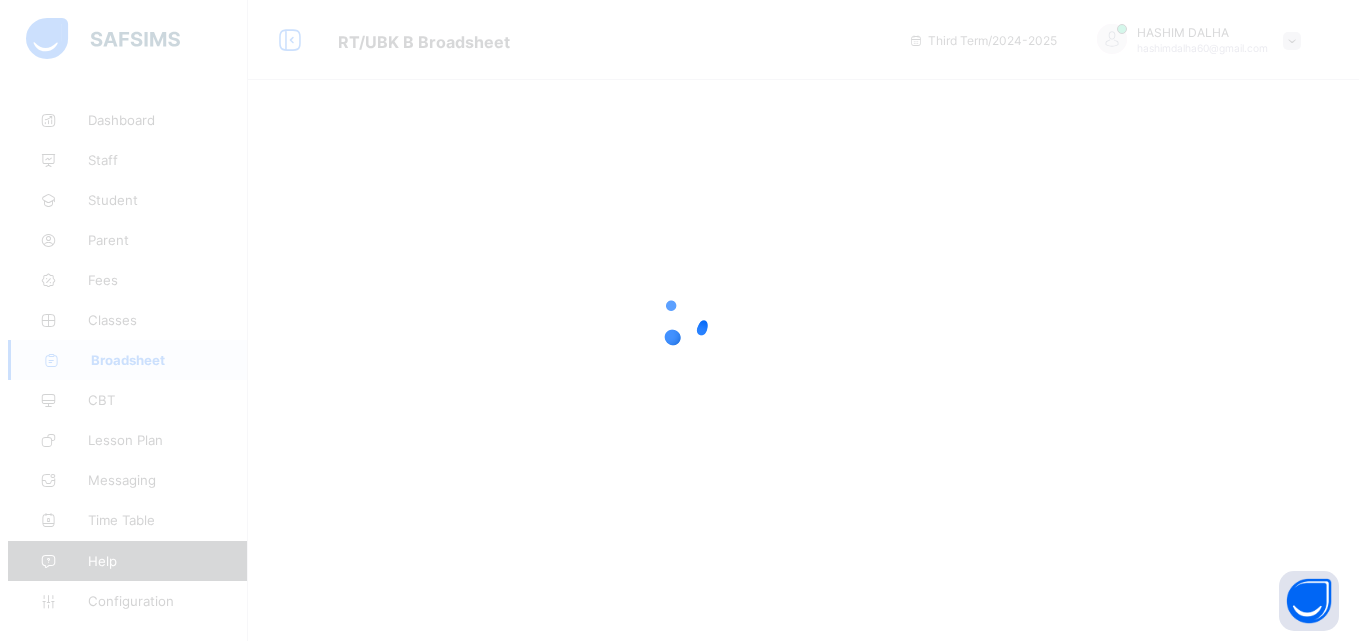 scroll, scrollTop: 0, scrollLeft: 0, axis: both 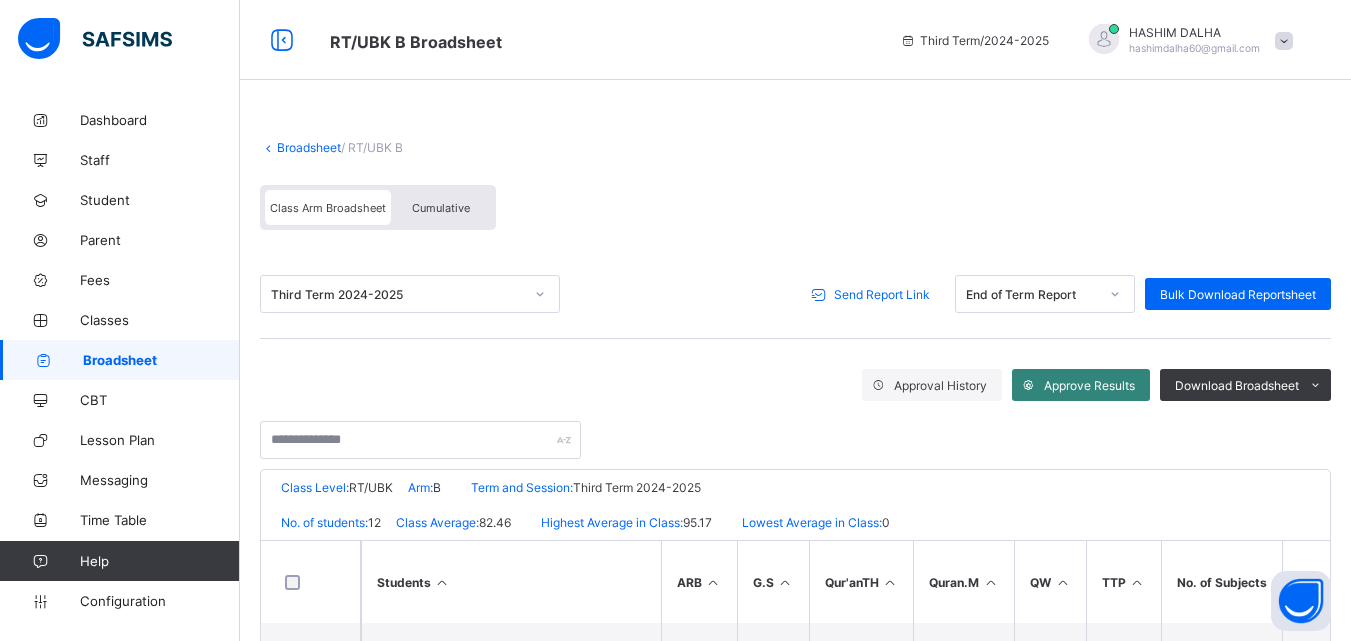 click on "Approve Results" at bounding box center [1089, 385] 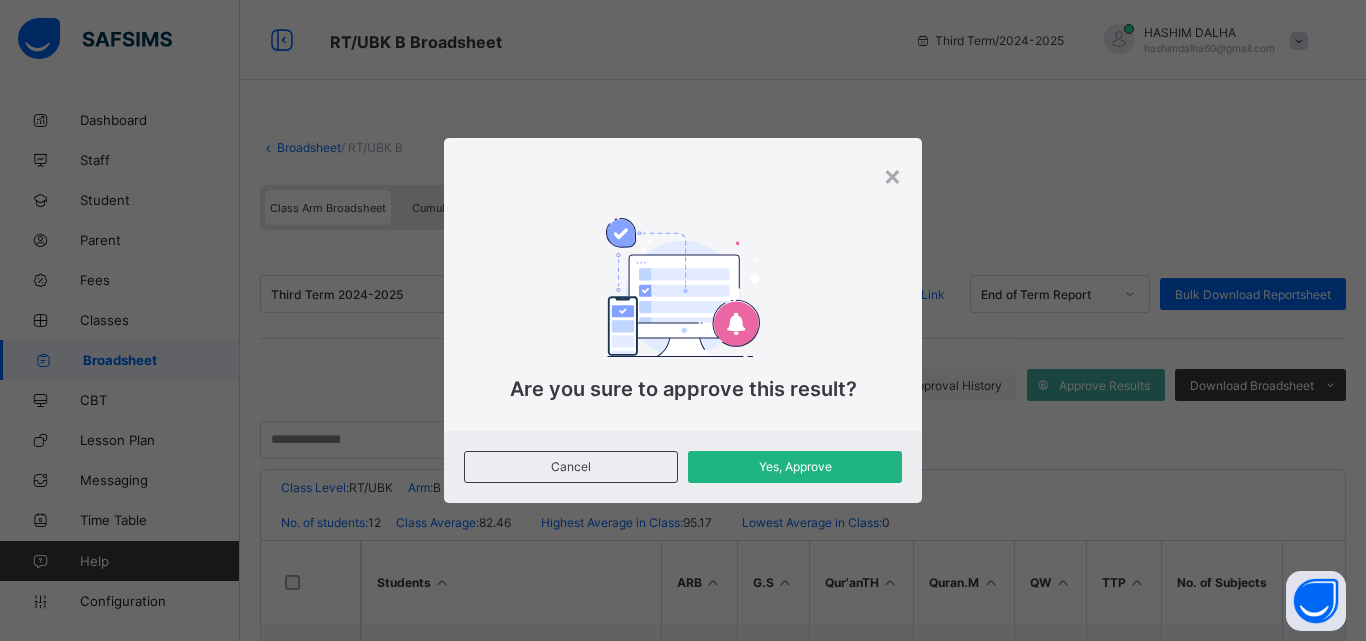 click on "Yes, Approve" at bounding box center [795, 466] 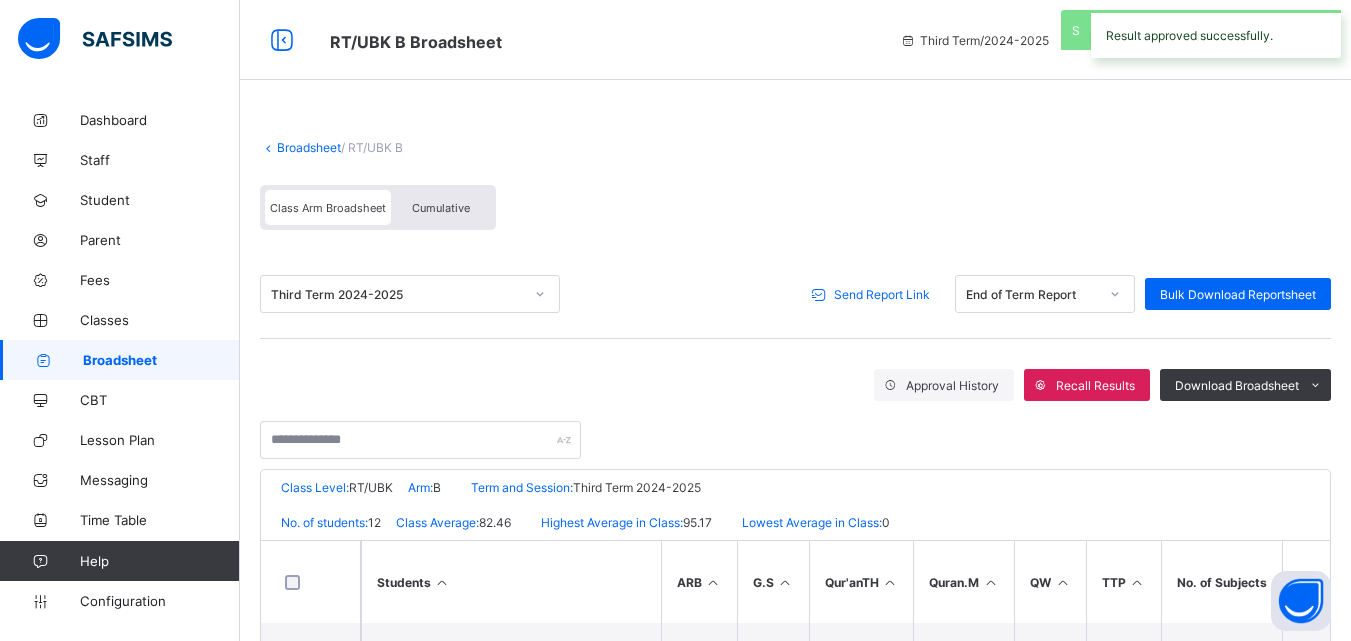 click on "Send Report Link" at bounding box center [882, 294] 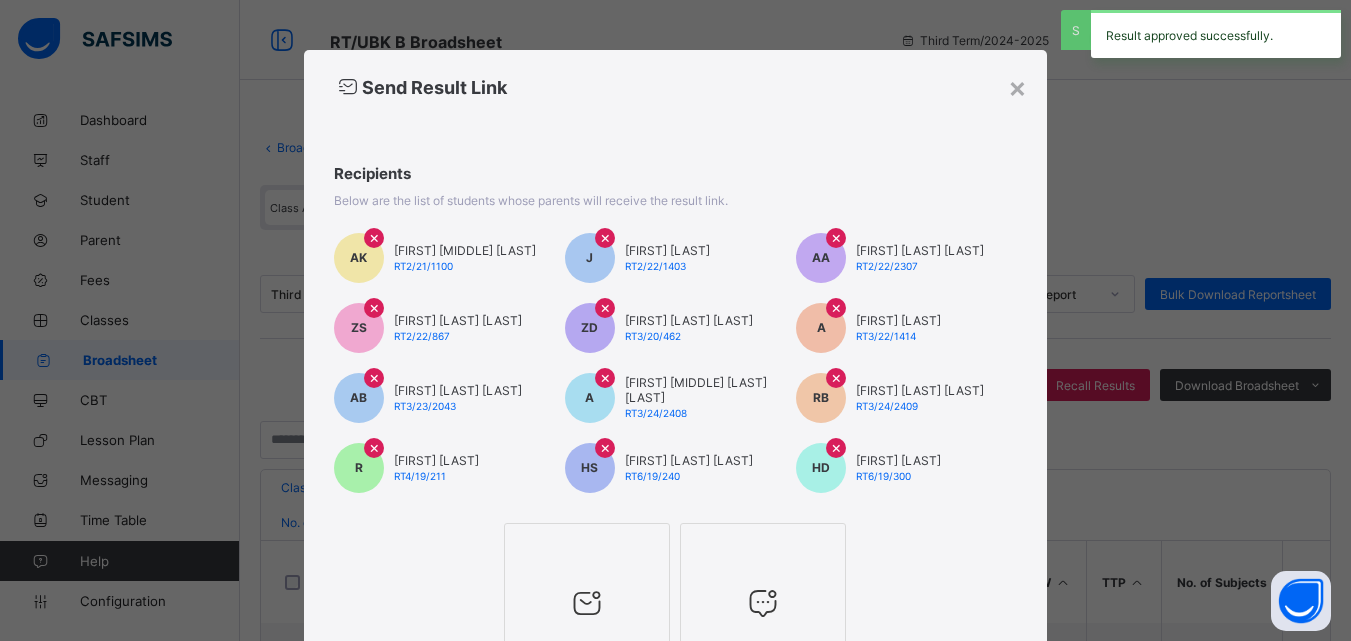 click at bounding box center [587, 549] 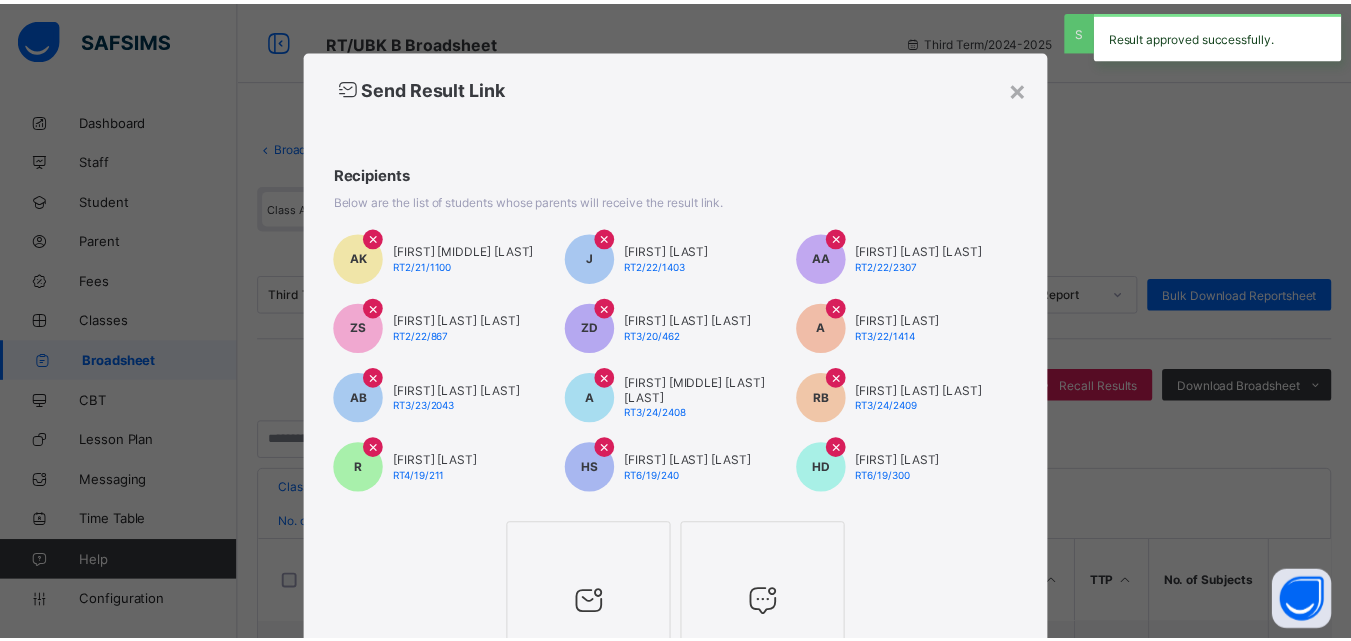 scroll, scrollTop: 195, scrollLeft: 0, axis: vertical 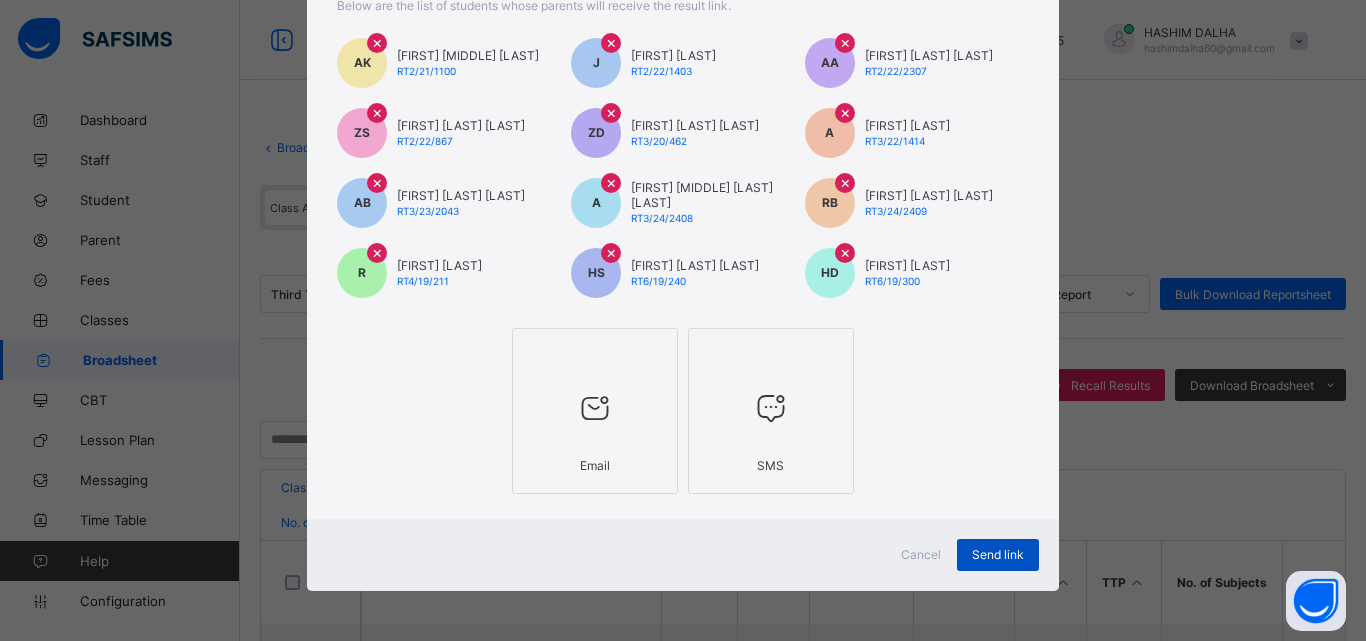 click on "Send link" at bounding box center (998, 555) 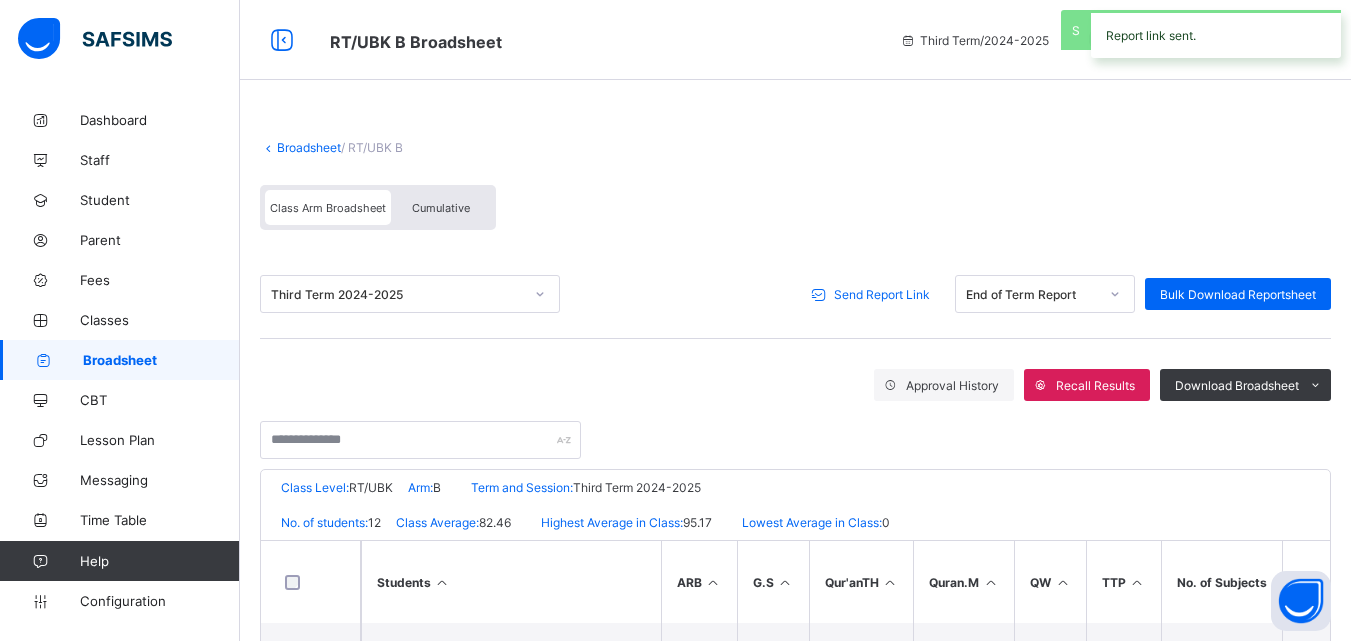 click on "Broadsheet" at bounding box center [309, 147] 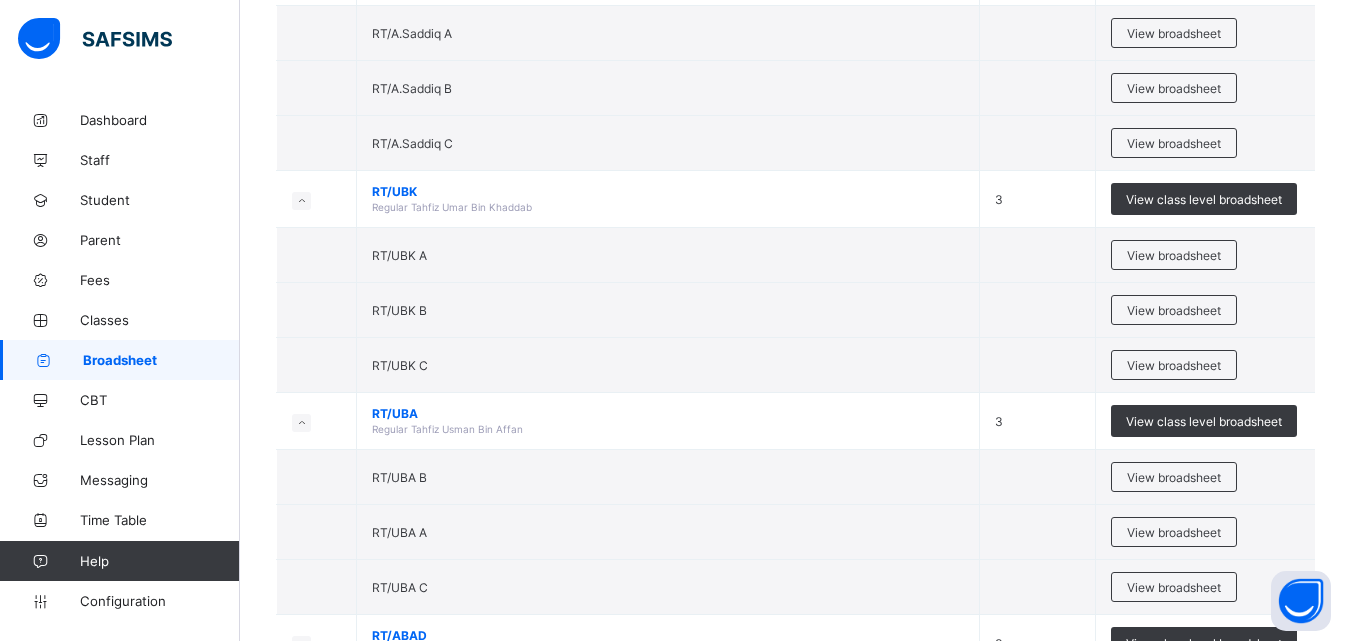 scroll, scrollTop: 736, scrollLeft: 0, axis: vertical 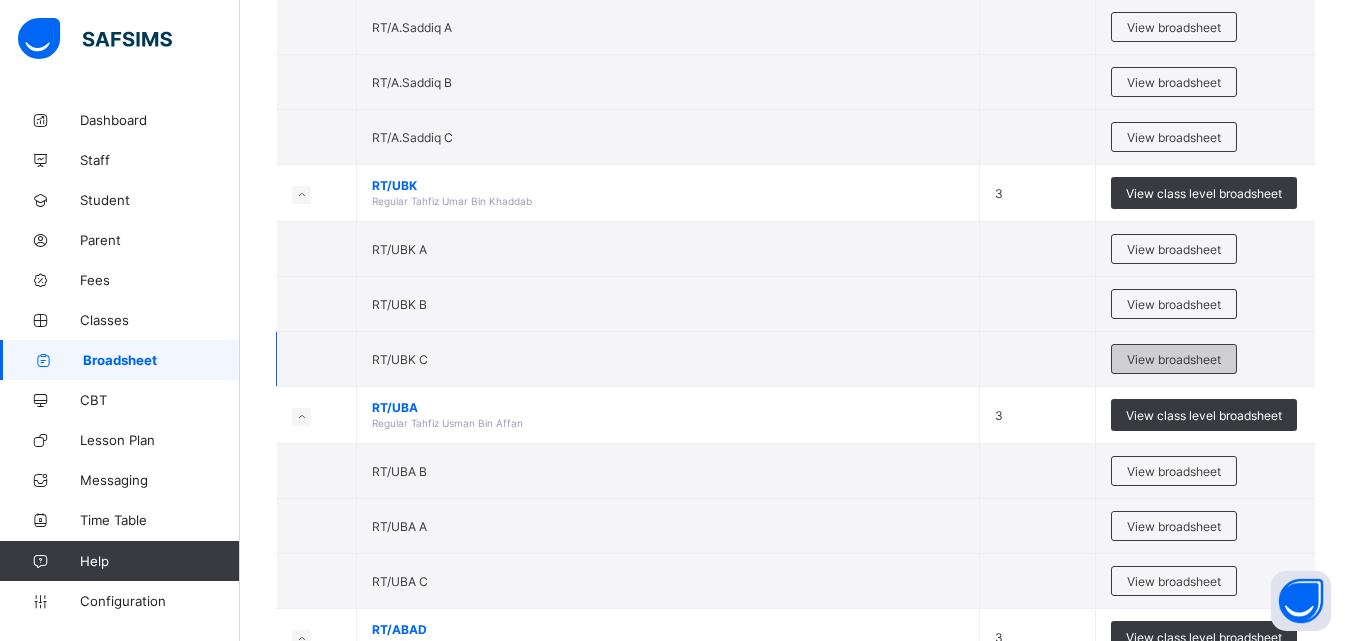 click on "View broadsheet" at bounding box center (1174, 359) 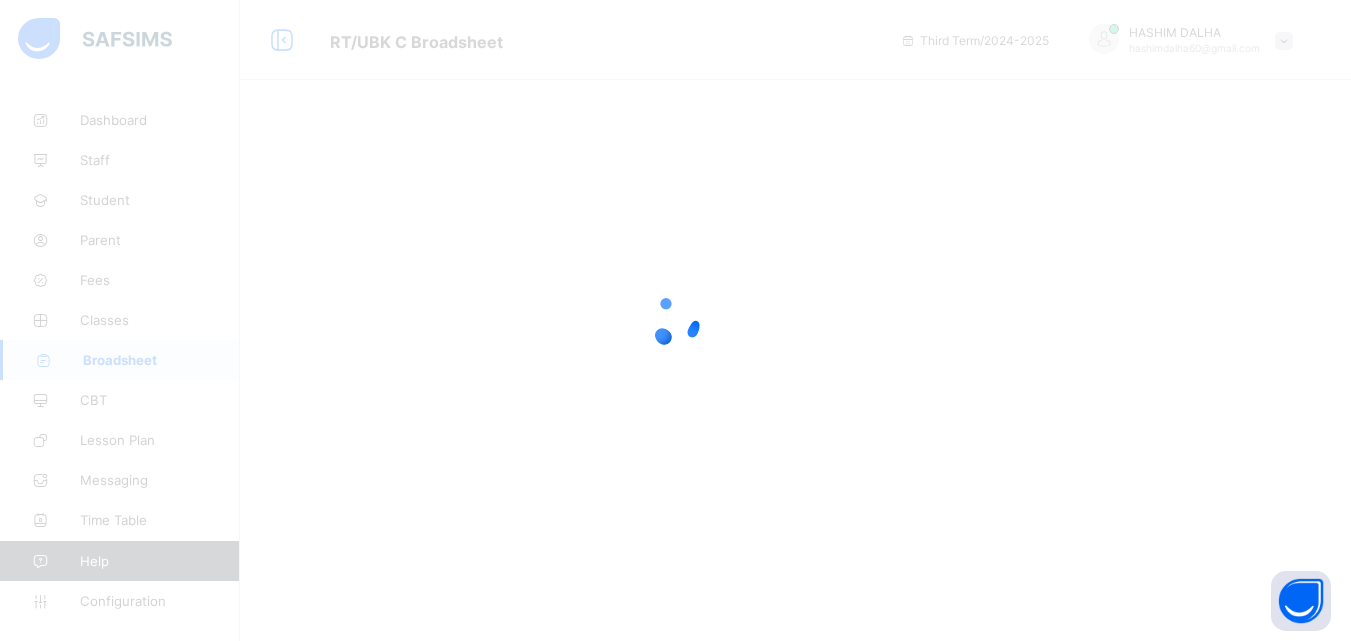 scroll, scrollTop: 0, scrollLeft: 0, axis: both 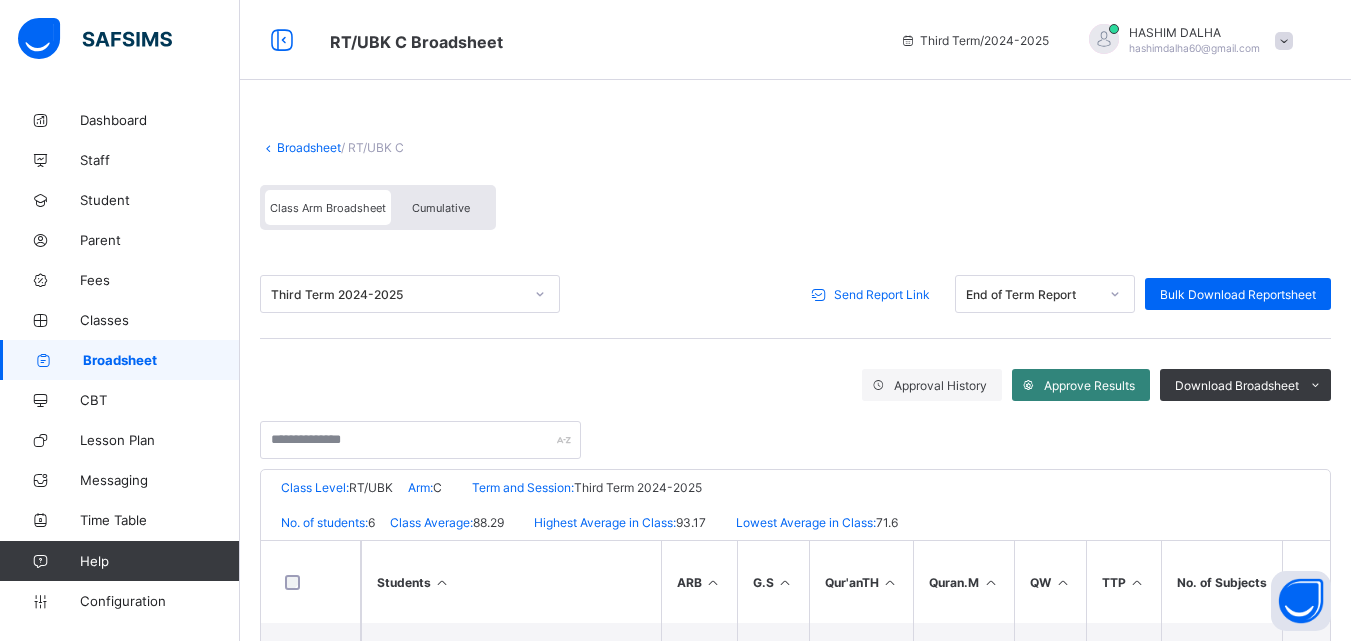 click on "Approve Results" at bounding box center (1081, 385) 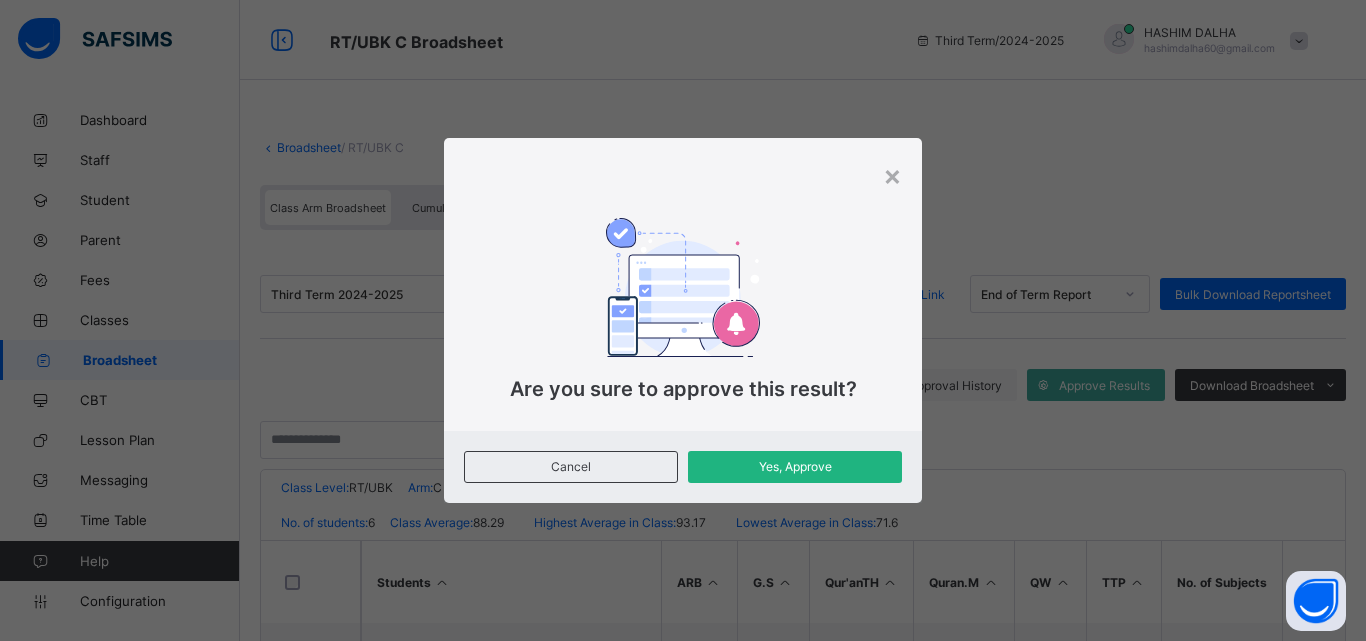 click on "Yes, Approve" at bounding box center [795, 466] 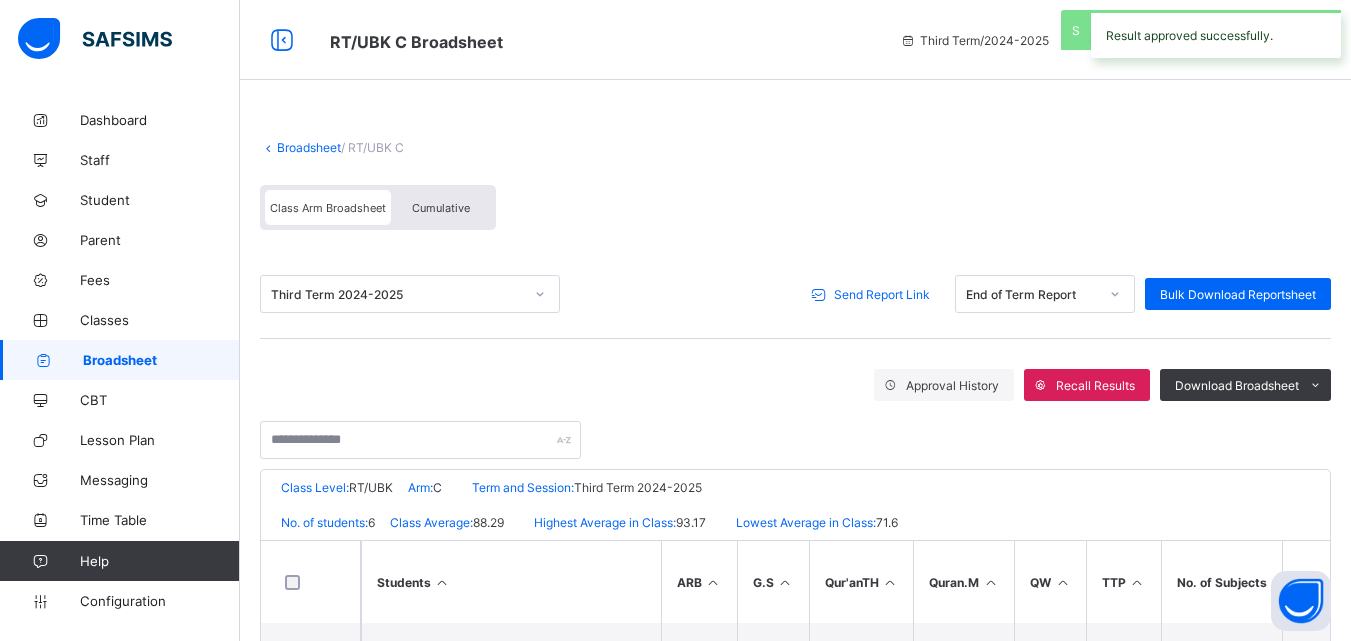 click on "Send Report Link" at bounding box center [882, 294] 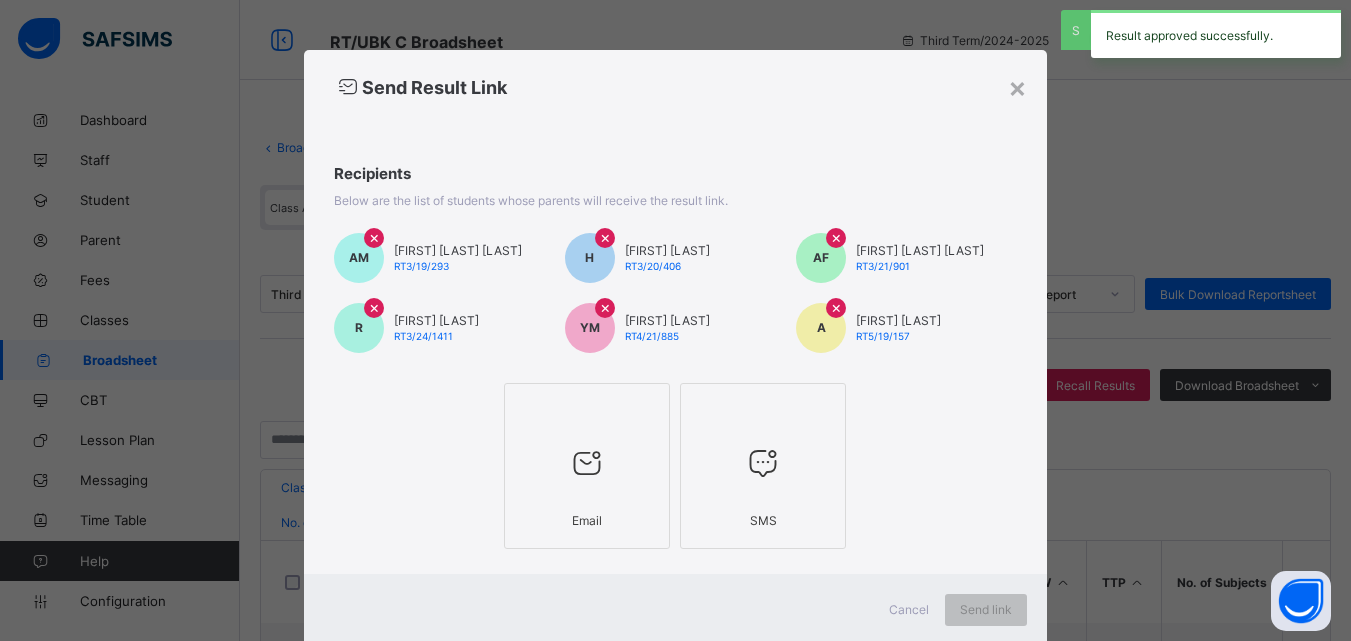 click at bounding box center (587, 463) 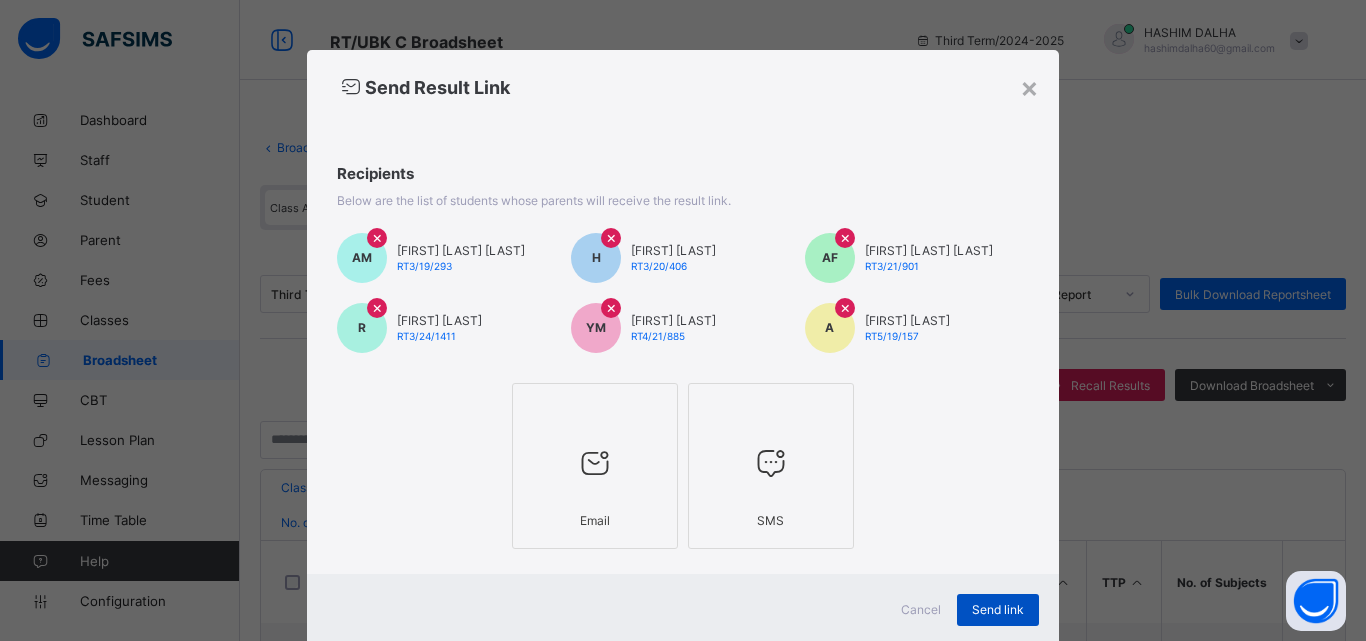 click on "Send link" at bounding box center (998, 609) 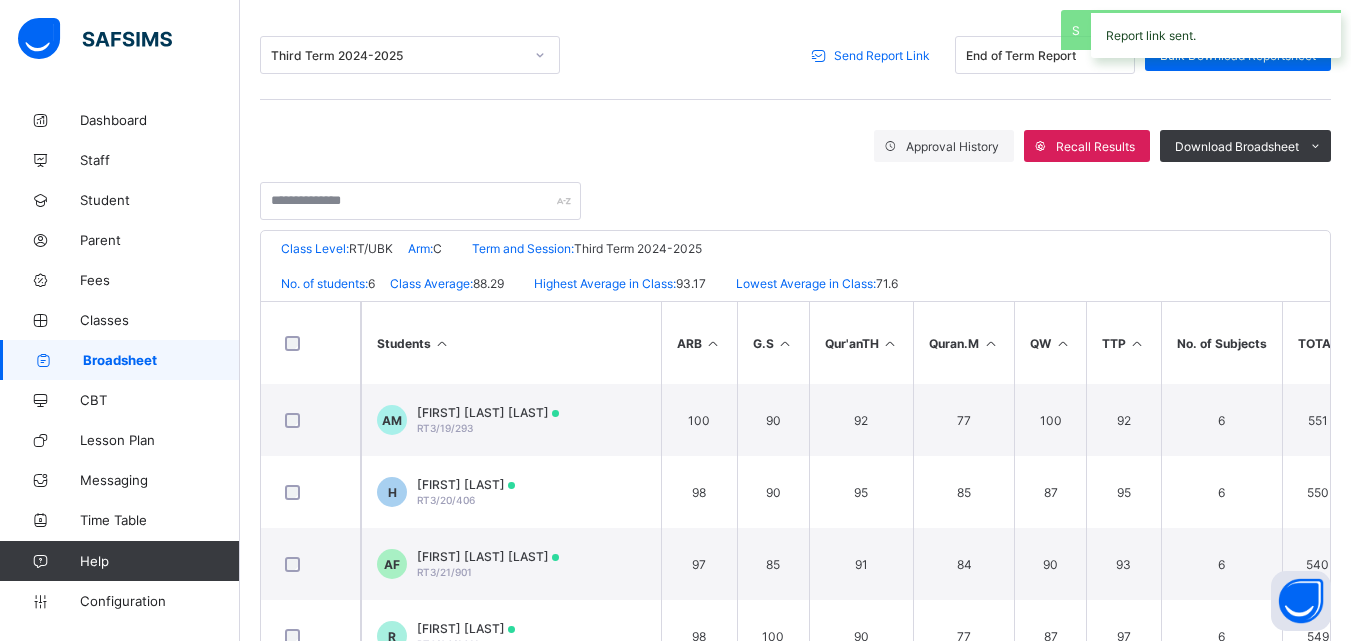 scroll, scrollTop: 440, scrollLeft: 0, axis: vertical 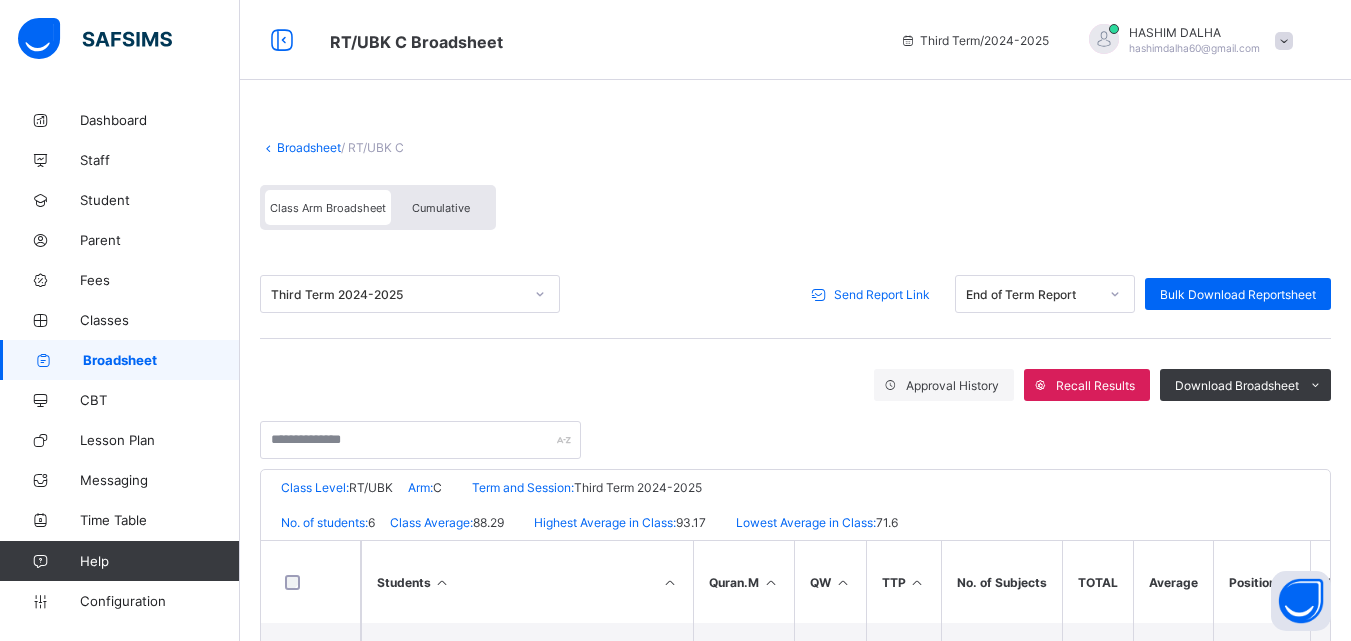 click on "Broadsheet" at bounding box center [309, 147] 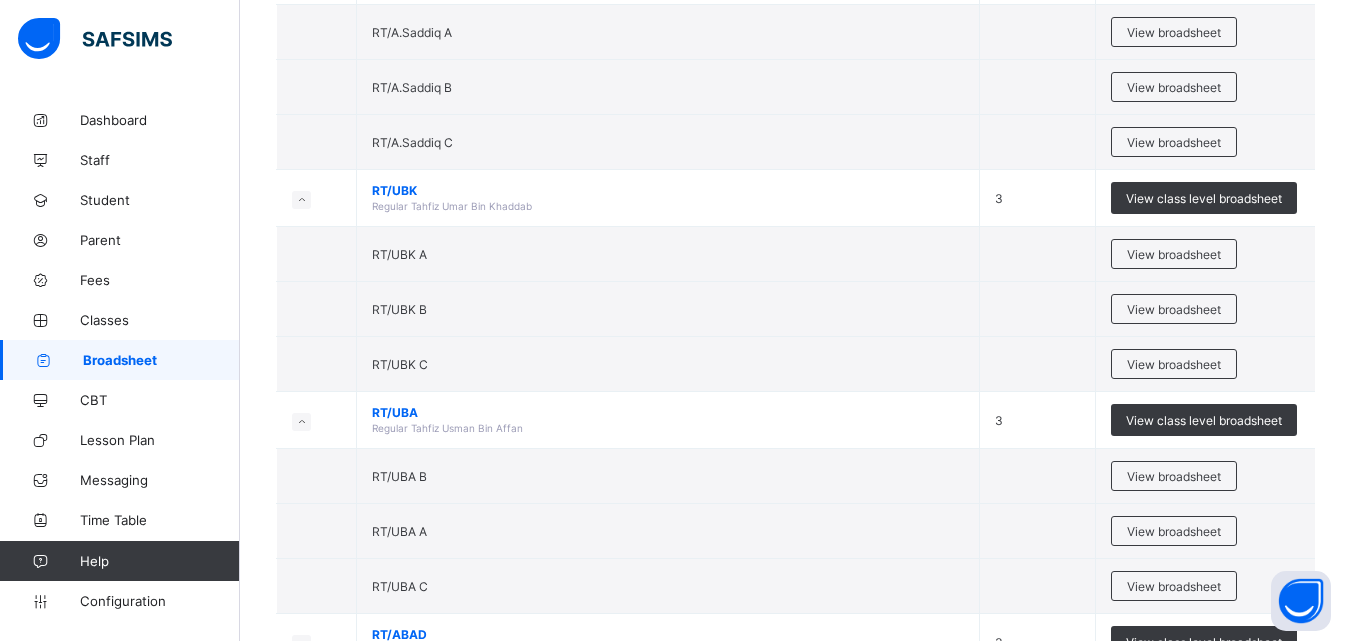 scroll, scrollTop: 734, scrollLeft: 0, axis: vertical 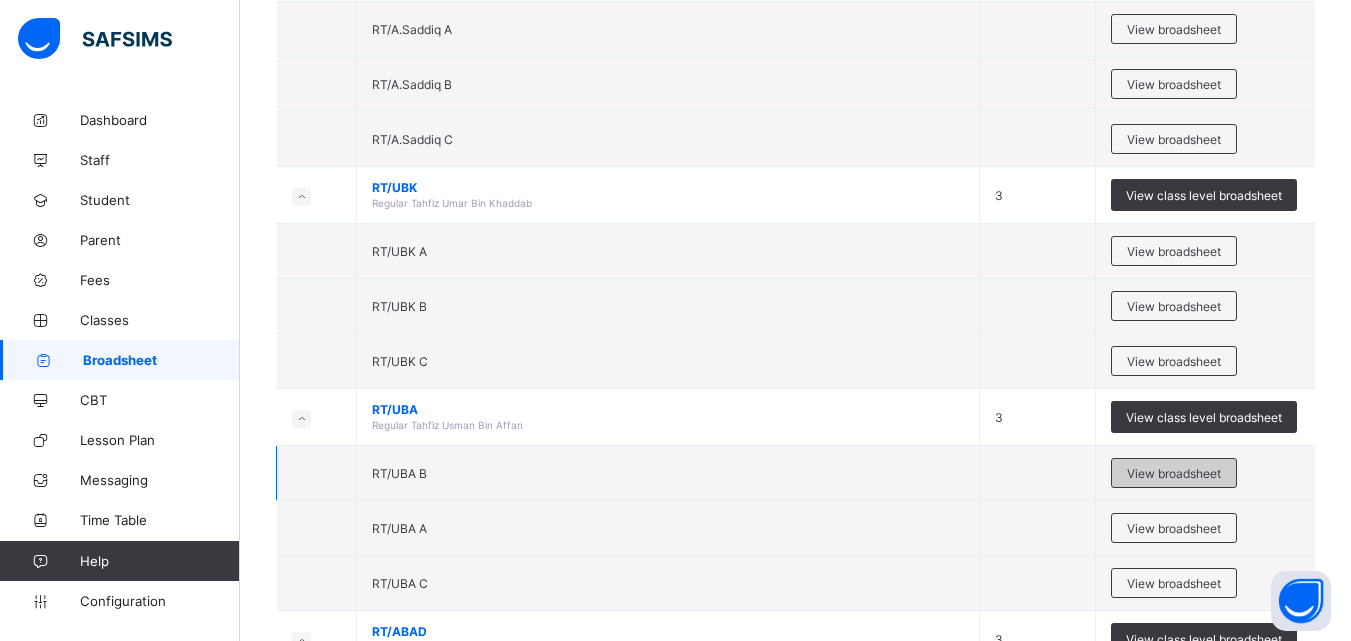 click on "View broadsheet" at bounding box center (1174, 473) 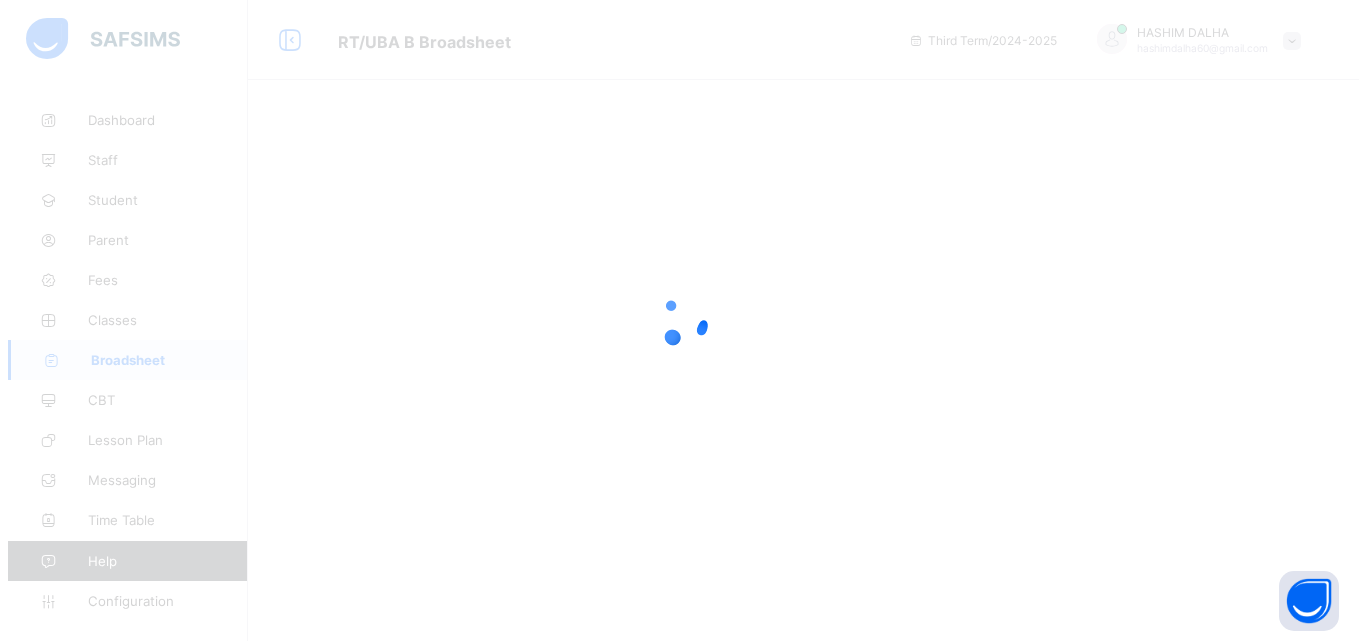 scroll, scrollTop: 0, scrollLeft: 0, axis: both 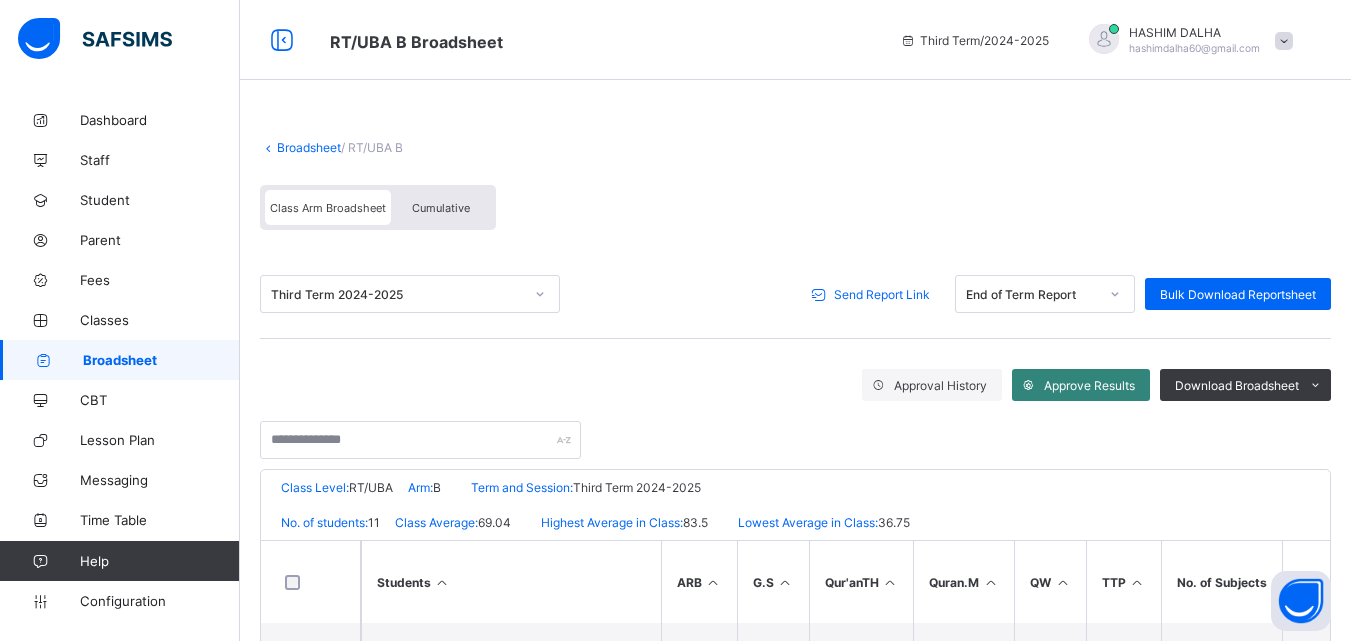 click on "Approve Results" at bounding box center [1089, 385] 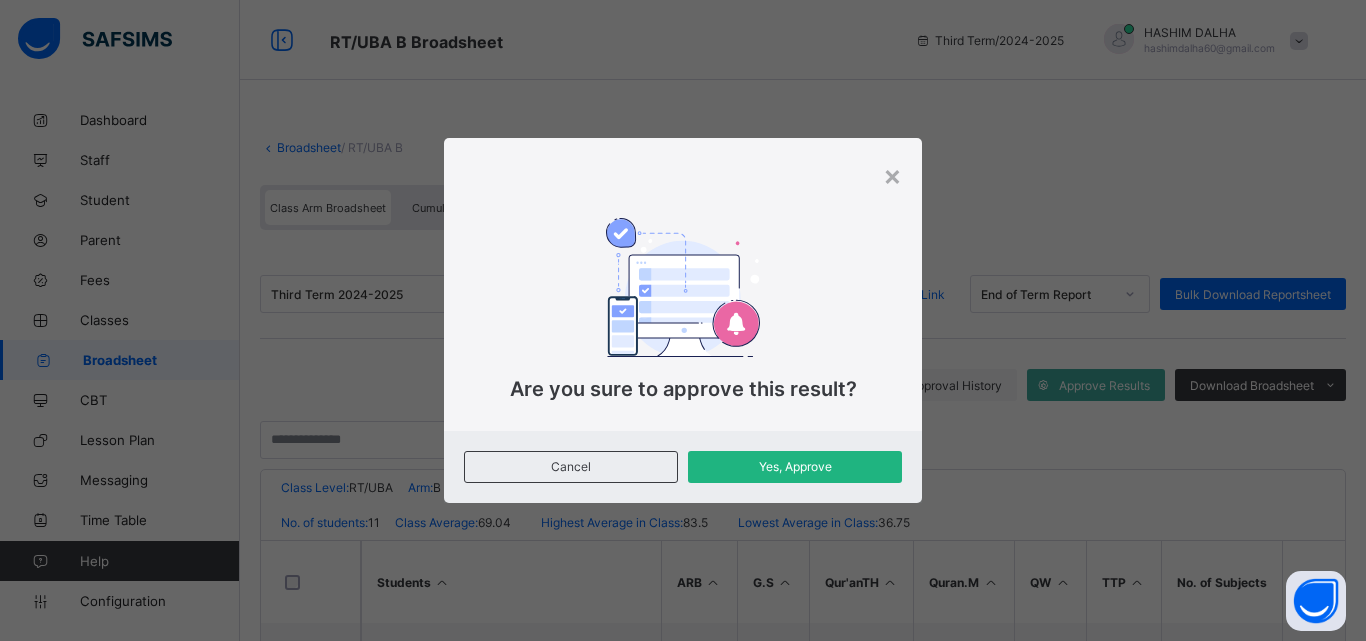 click on "Yes, Approve" at bounding box center [795, 466] 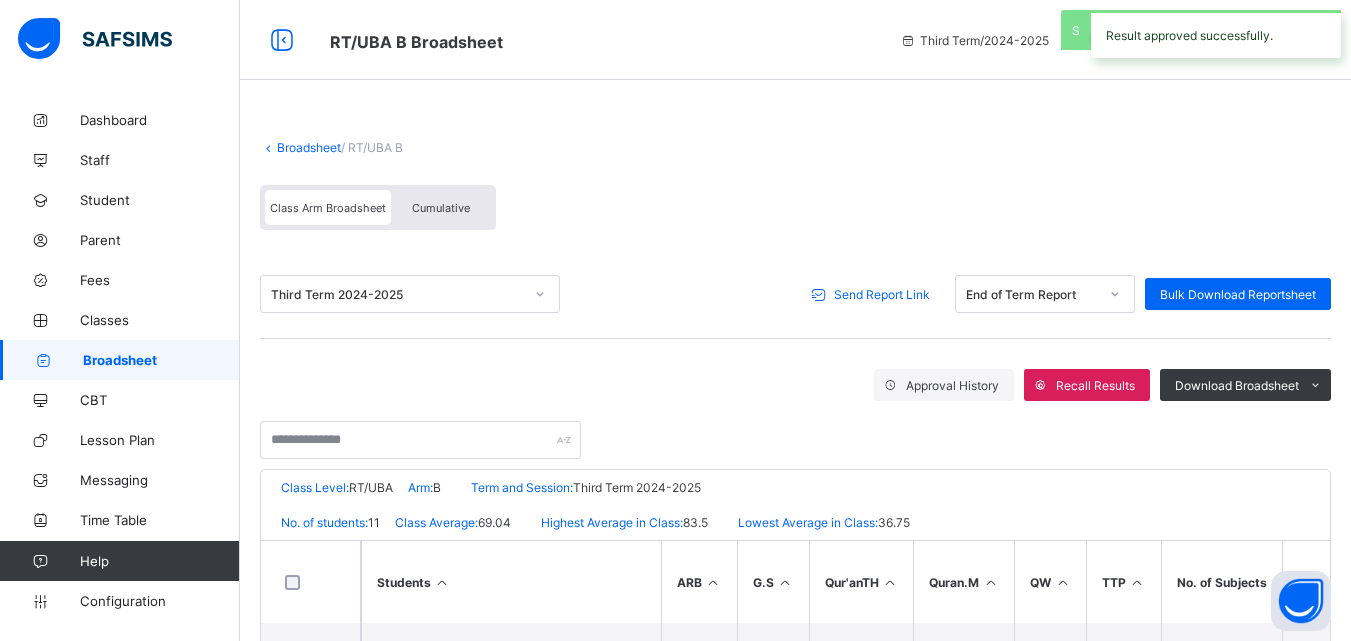 click on "Send Report Link" at bounding box center (882, 294) 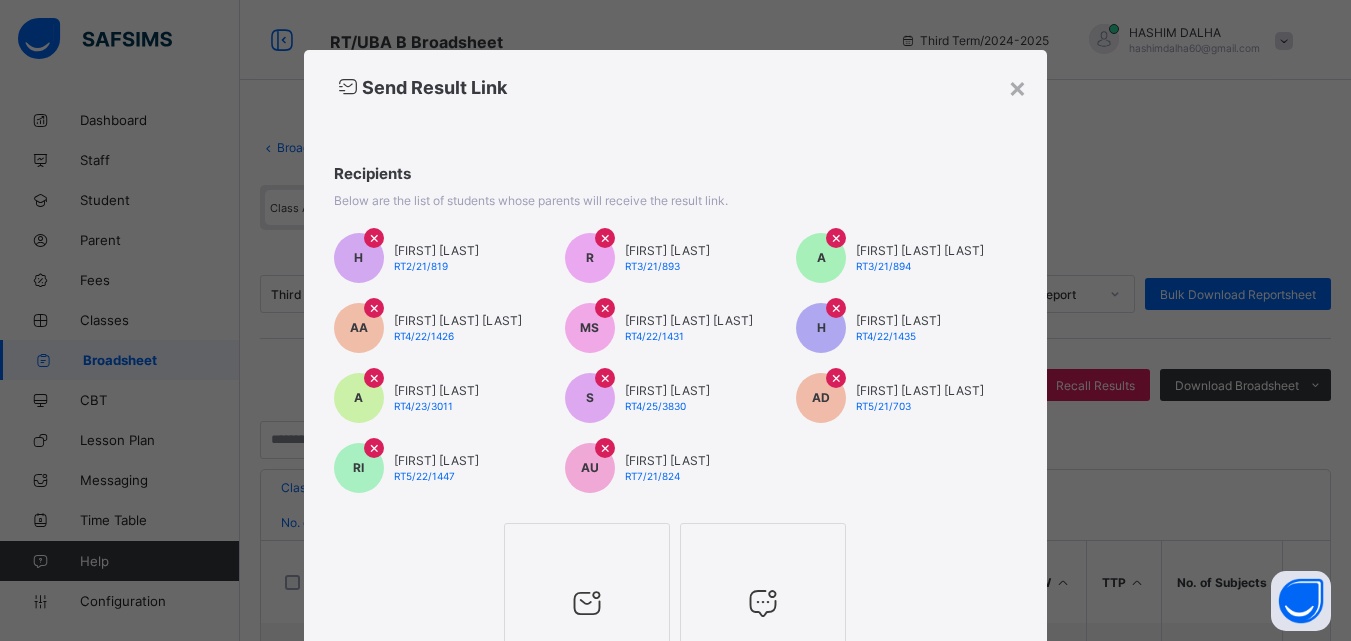 click at bounding box center (587, 549) 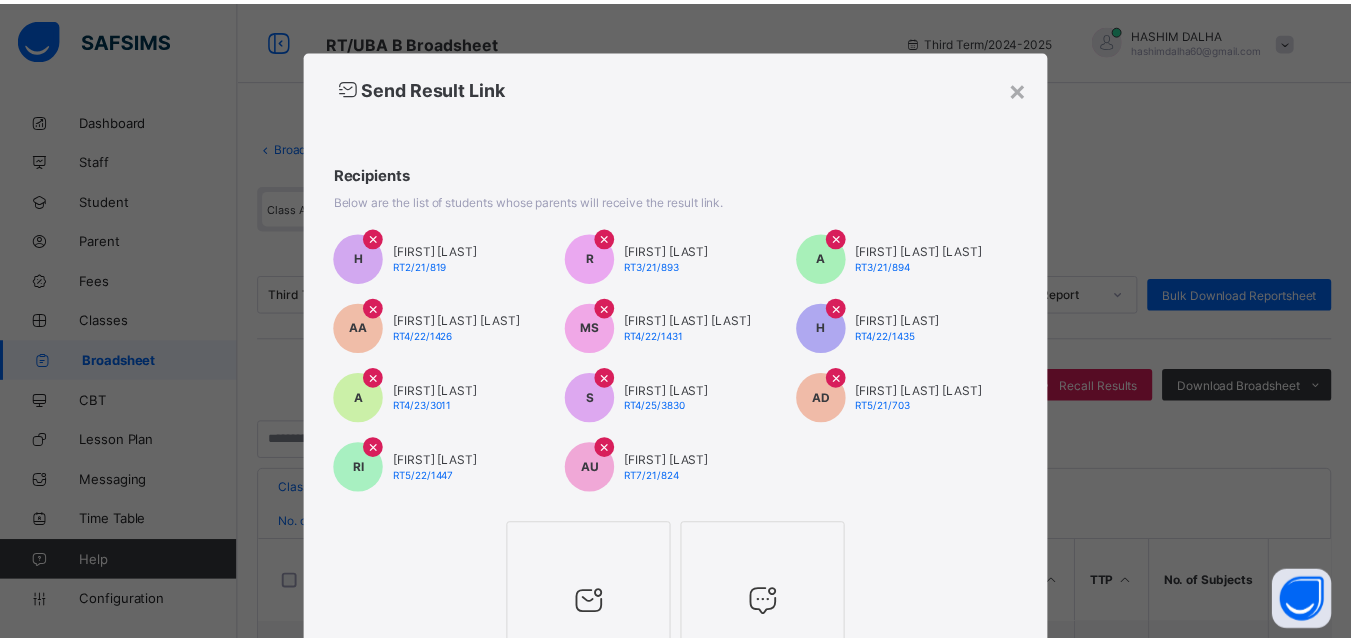scroll, scrollTop: 195, scrollLeft: 0, axis: vertical 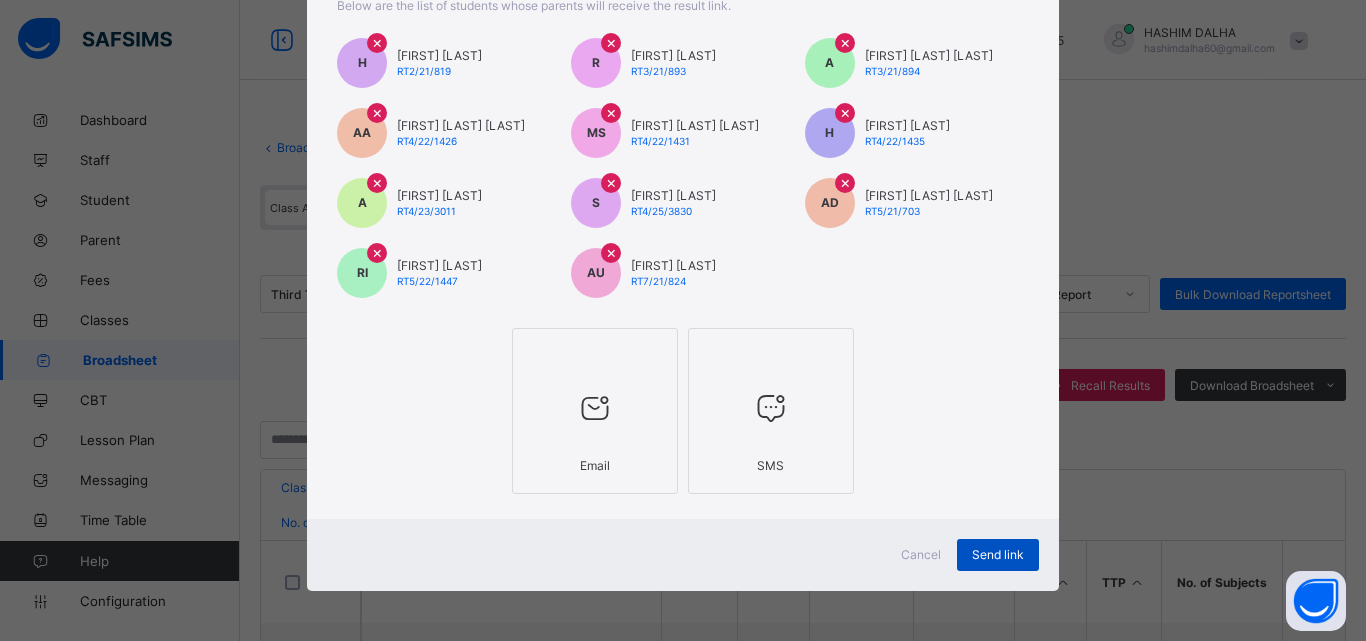 click on "Send link" at bounding box center [998, 554] 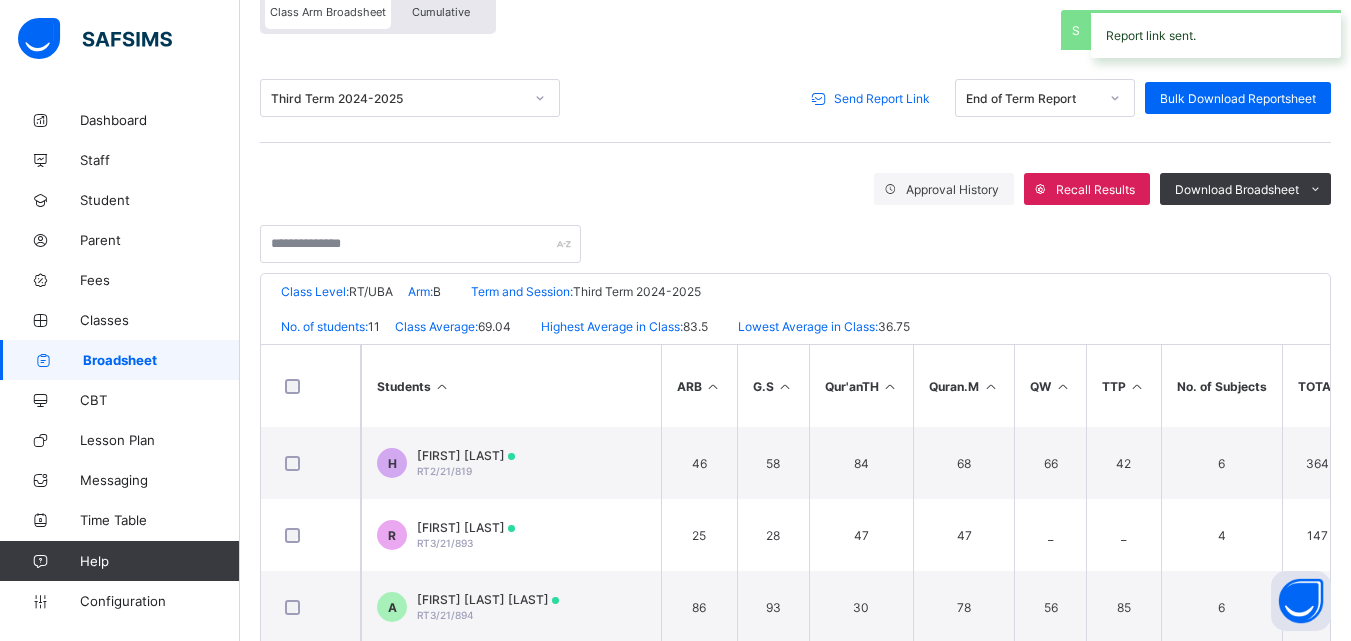 scroll, scrollTop: 0, scrollLeft: 0, axis: both 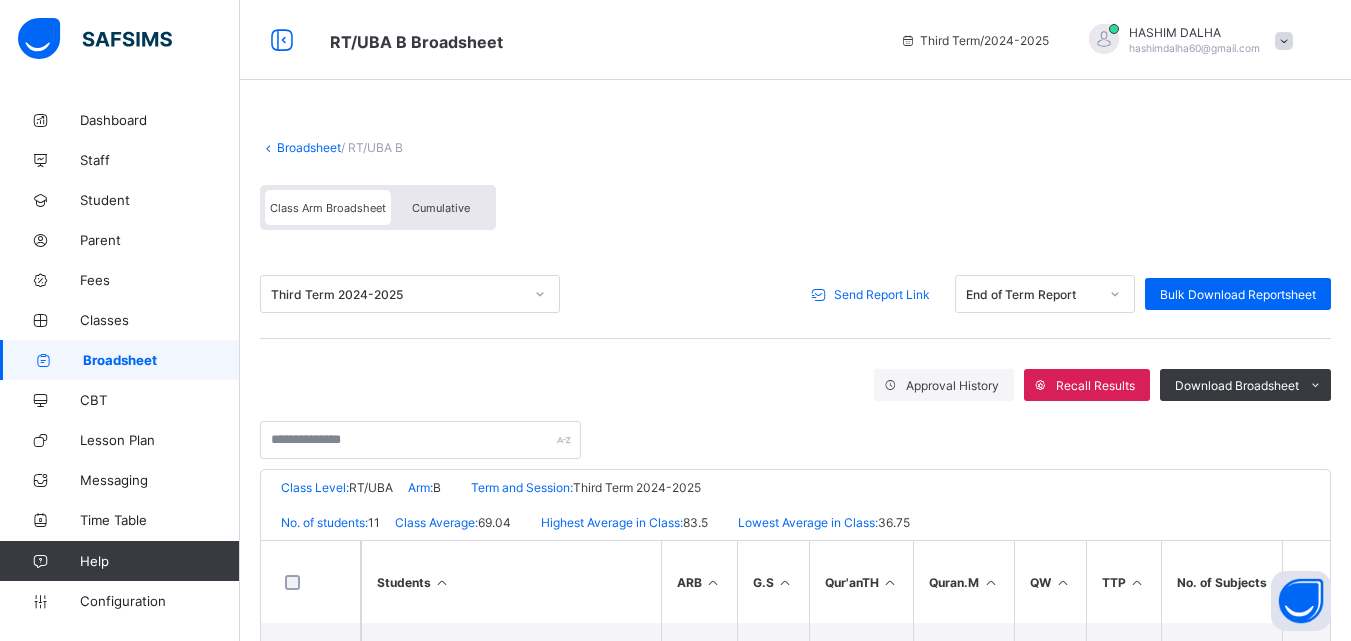 click on "Broadsheet" at bounding box center (309, 147) 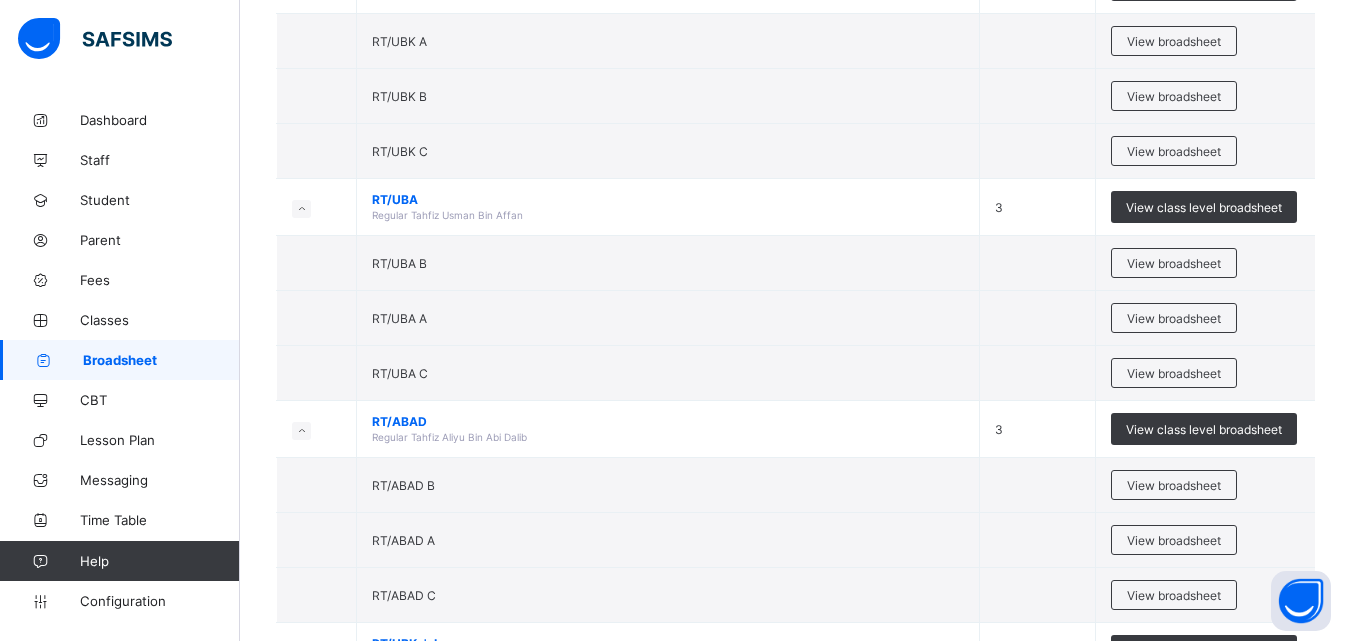scroll, scrollTop: 947, scrollLeft: 0, axis: vertical 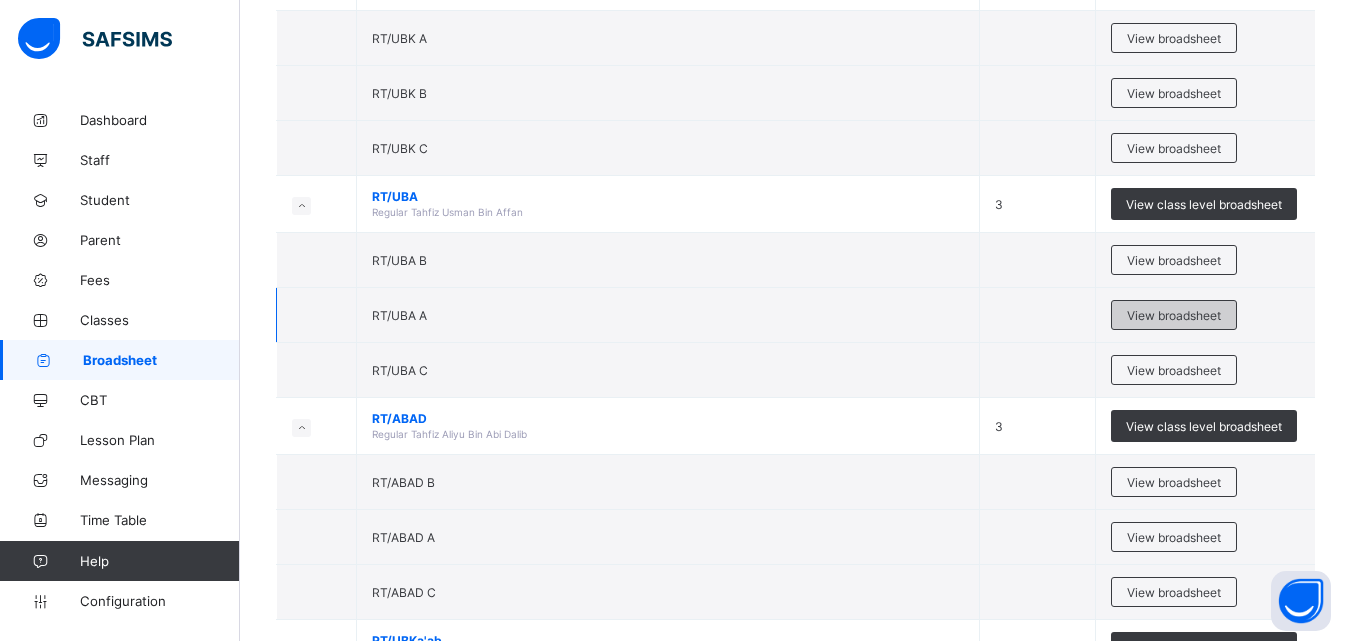 click on "View broadsheet" at bounding box center [1174, 315] 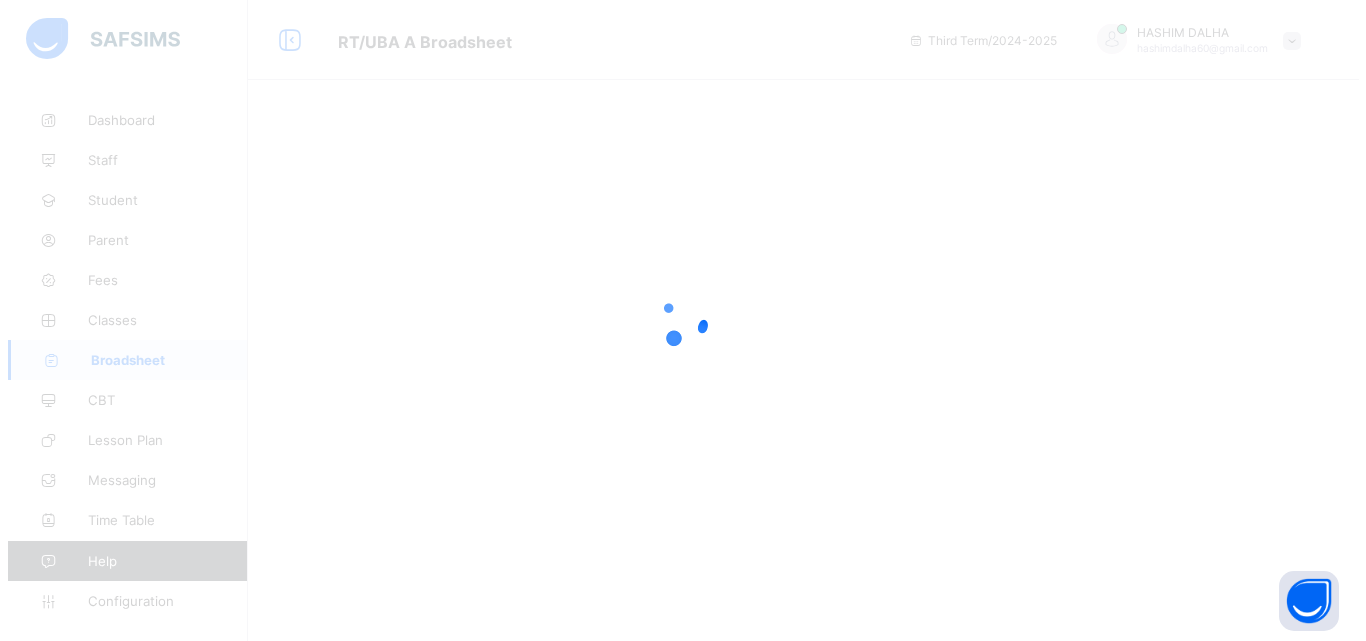 scroll, scrollTop: 0, scrollLeft: 0, axis: both 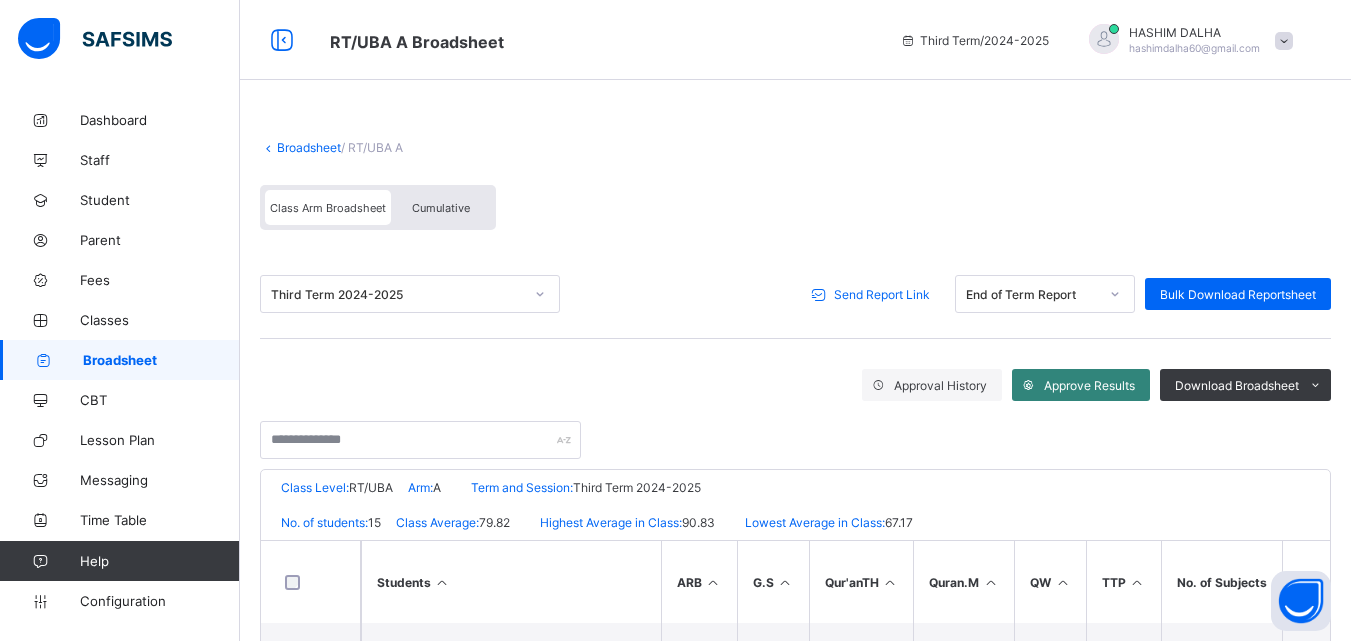 click on "Approve Results" at bounding box center (1089, 385) 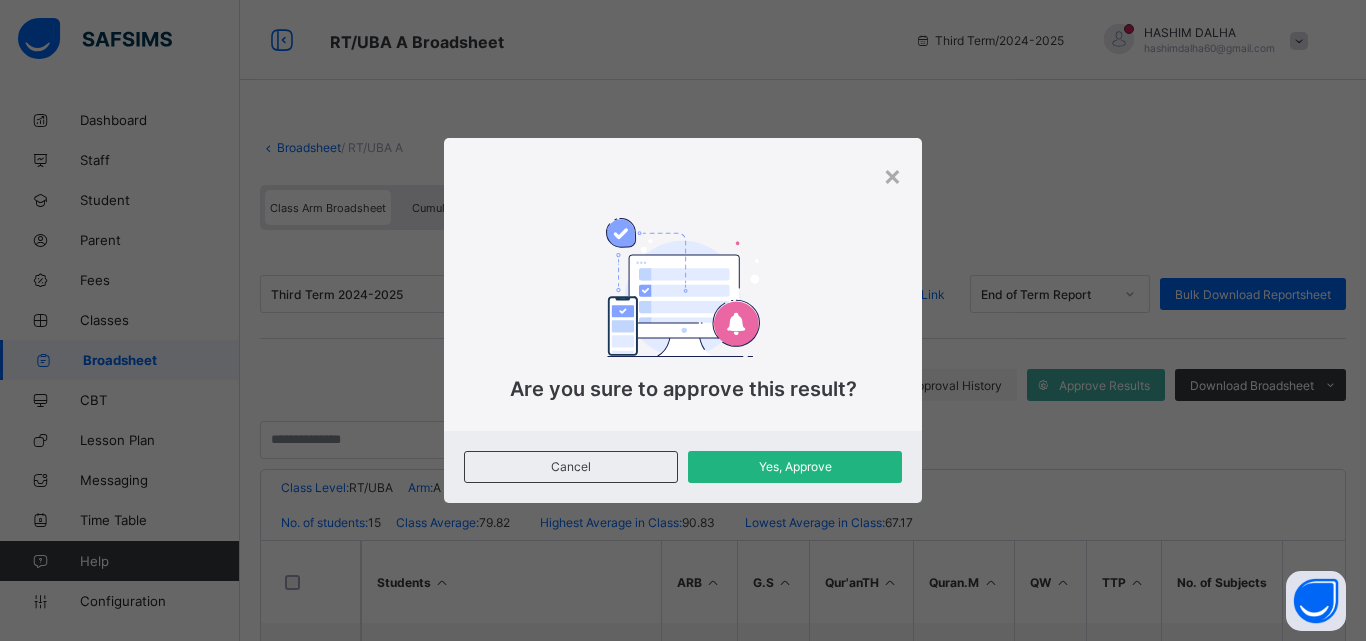 click on "Yes, Approve" at bounding box center (795, 467) 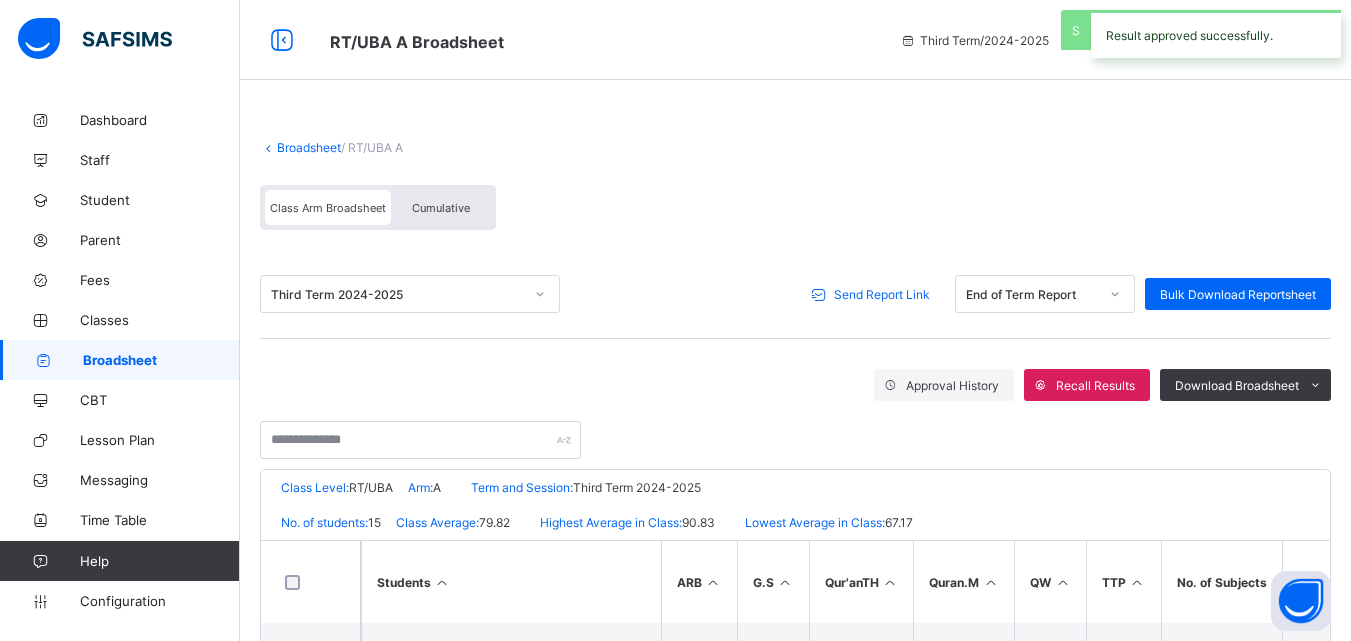 click on "Send Report Link" at bounding box center (882, 294) 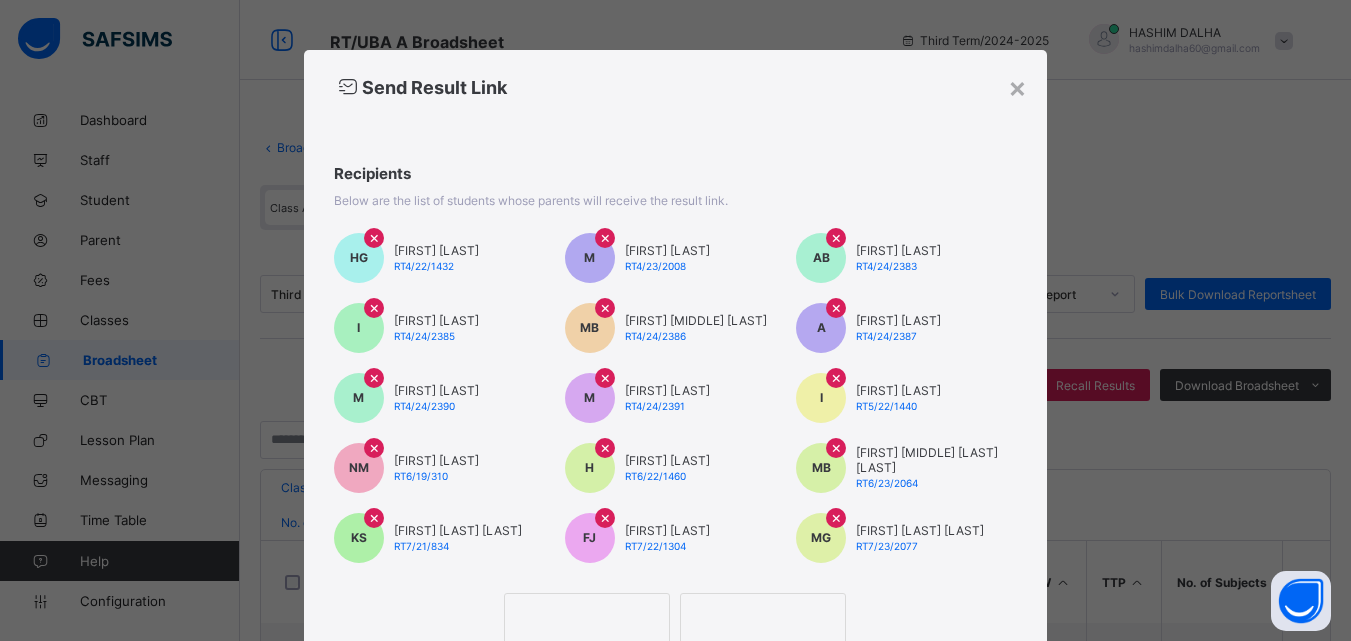 click at bounding box center [587, 619] 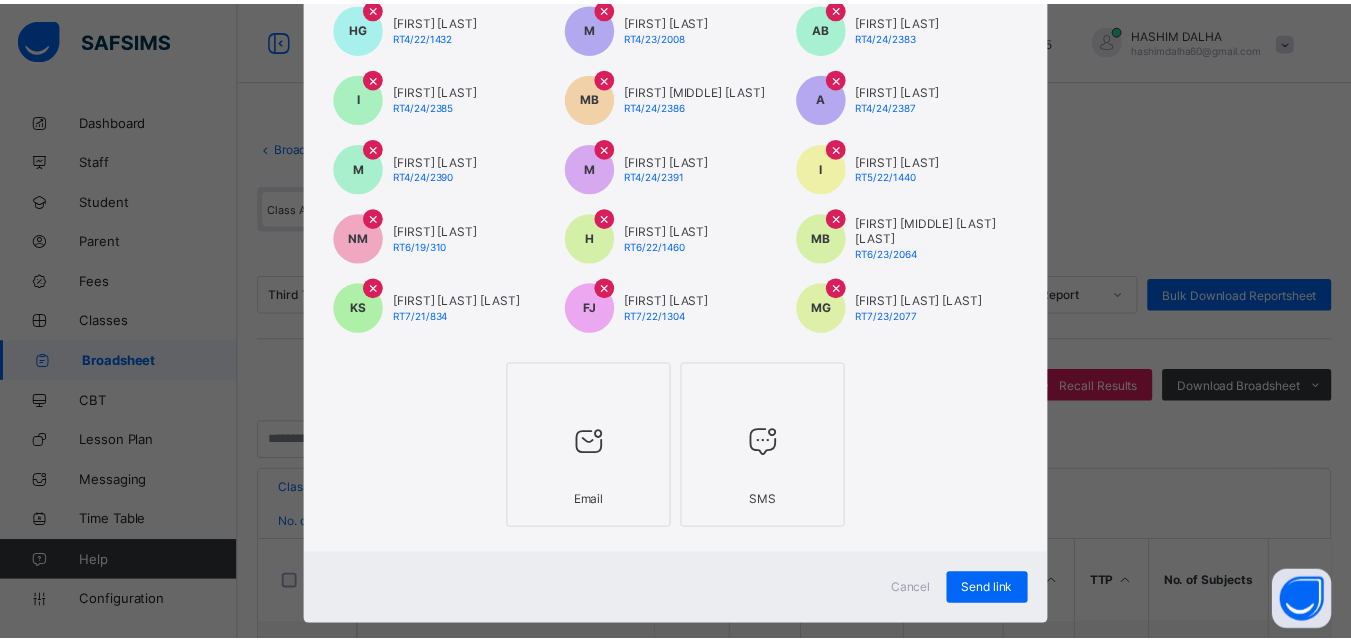 scroll, scrollTop: 265, scrollLeft: 0, axis: vertical 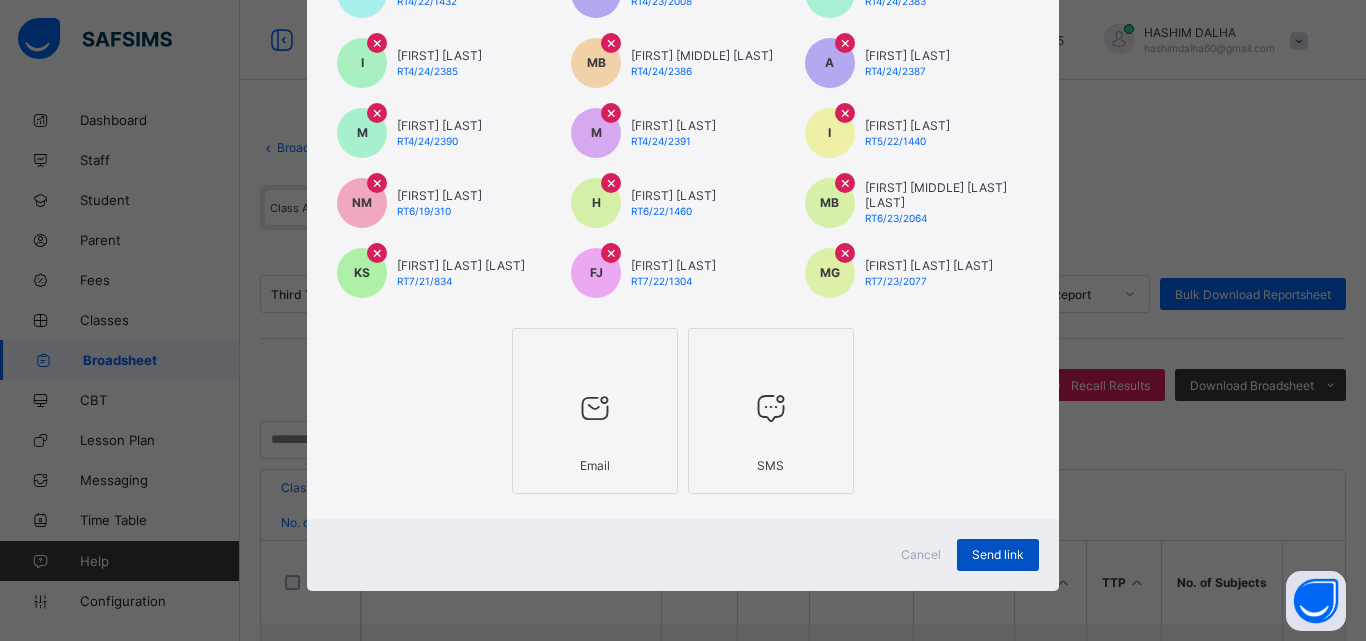 click on "Send link" at bounding box center (998, 555) 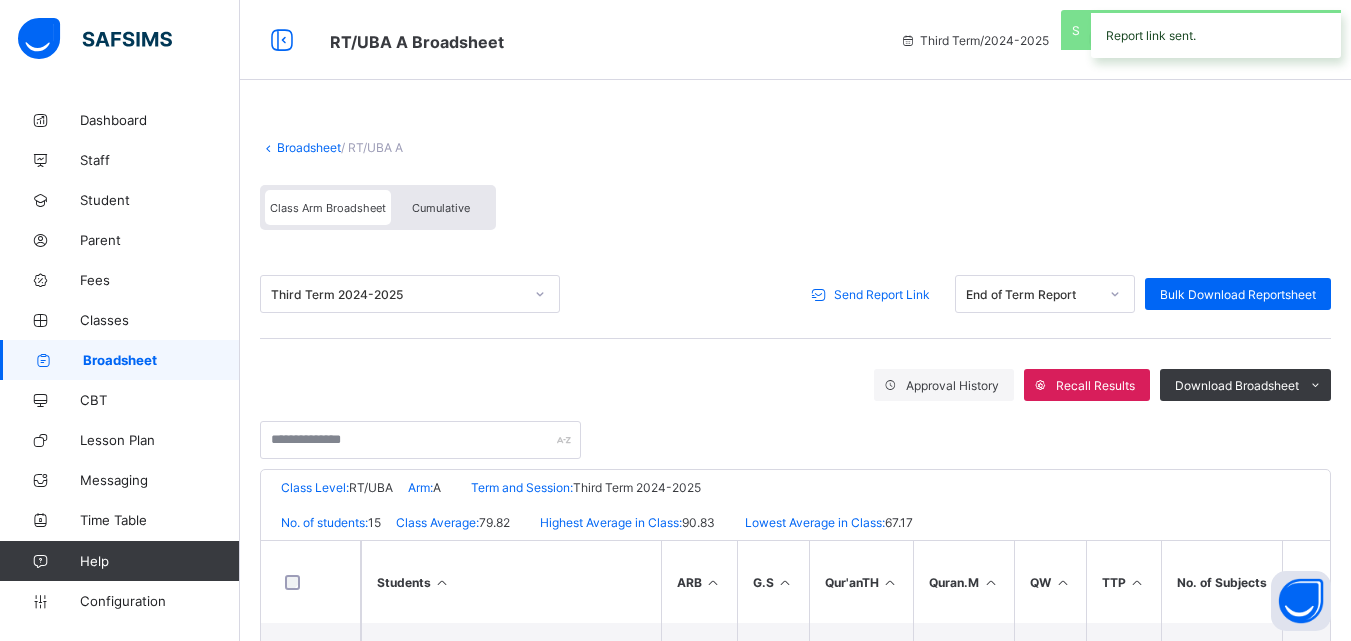click on "Broadsheet" at bounding box center (309, 147) 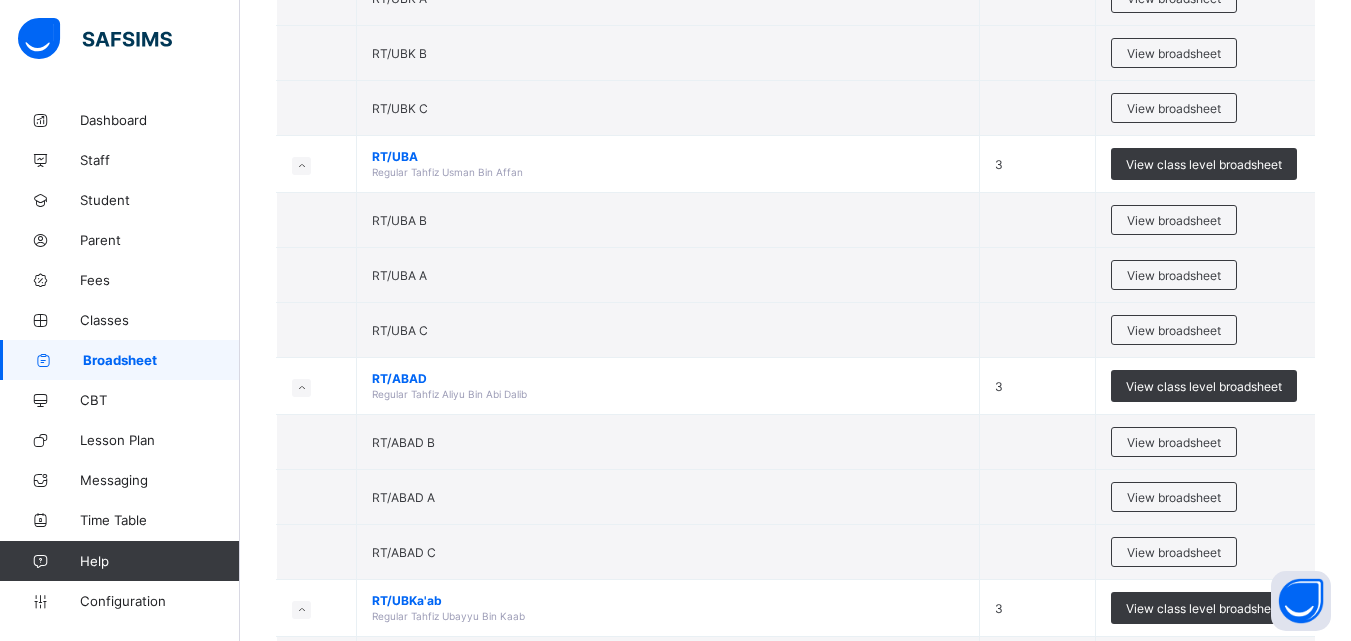 scroll, scrollTop: 1009, scrollLeft: 0, axis: vertical 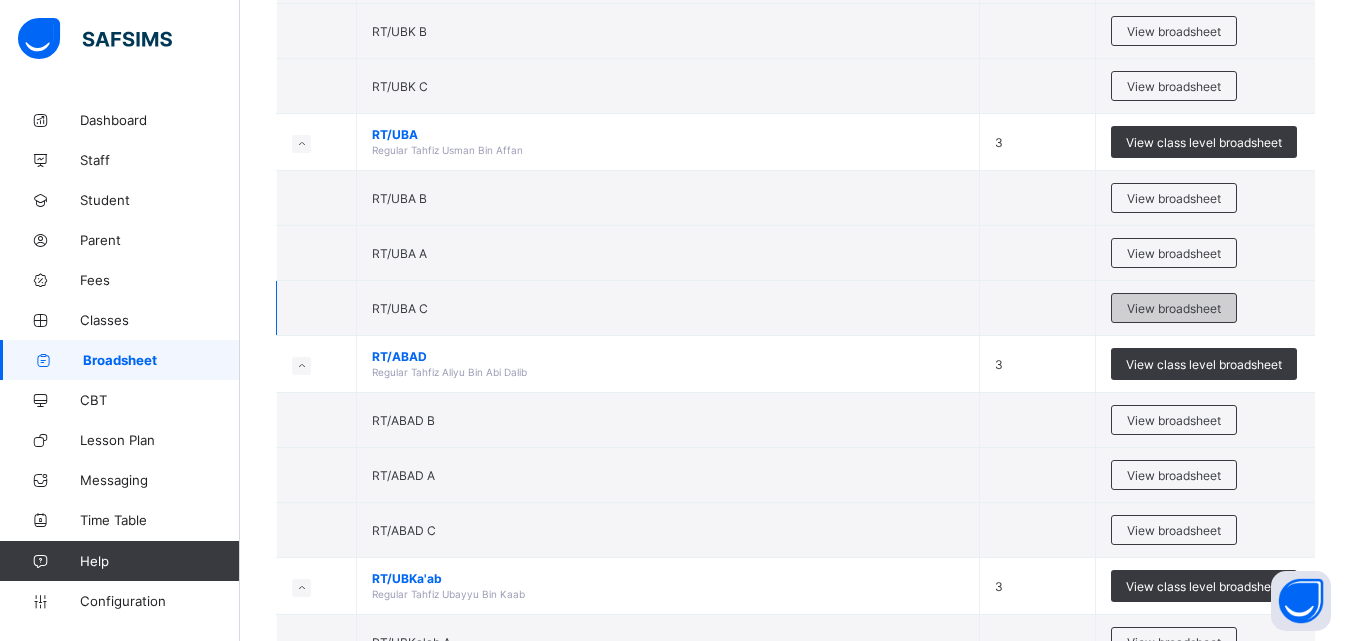 click on "View broadsheet" at bounding box center (1174, 308) 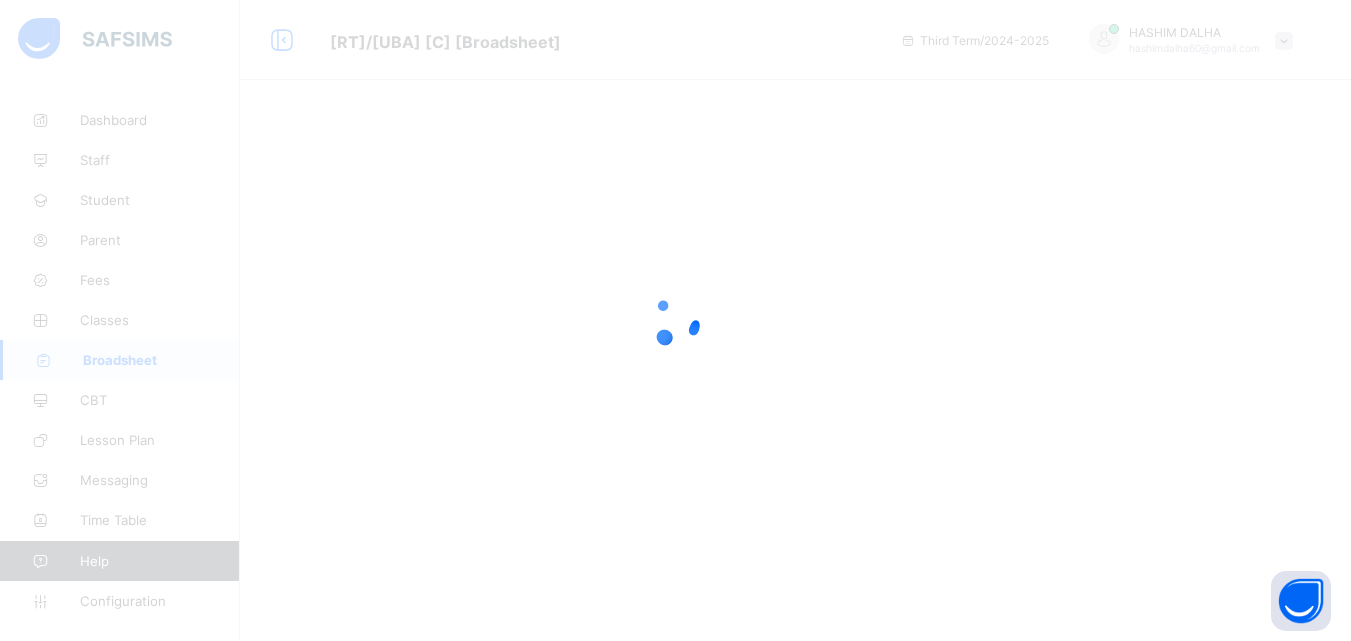scroll, scrollTop: 0, scrollLeft: 0, axis: both 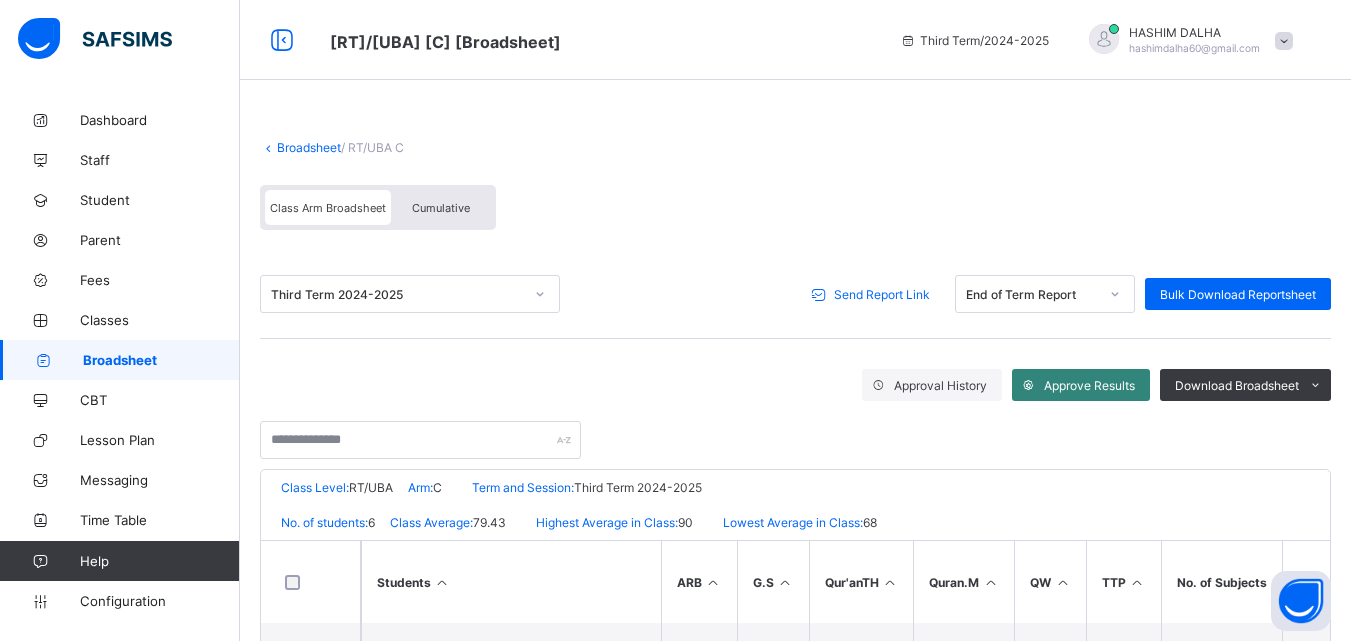 click on "Approve Results" at bounding box center [1089, 385] 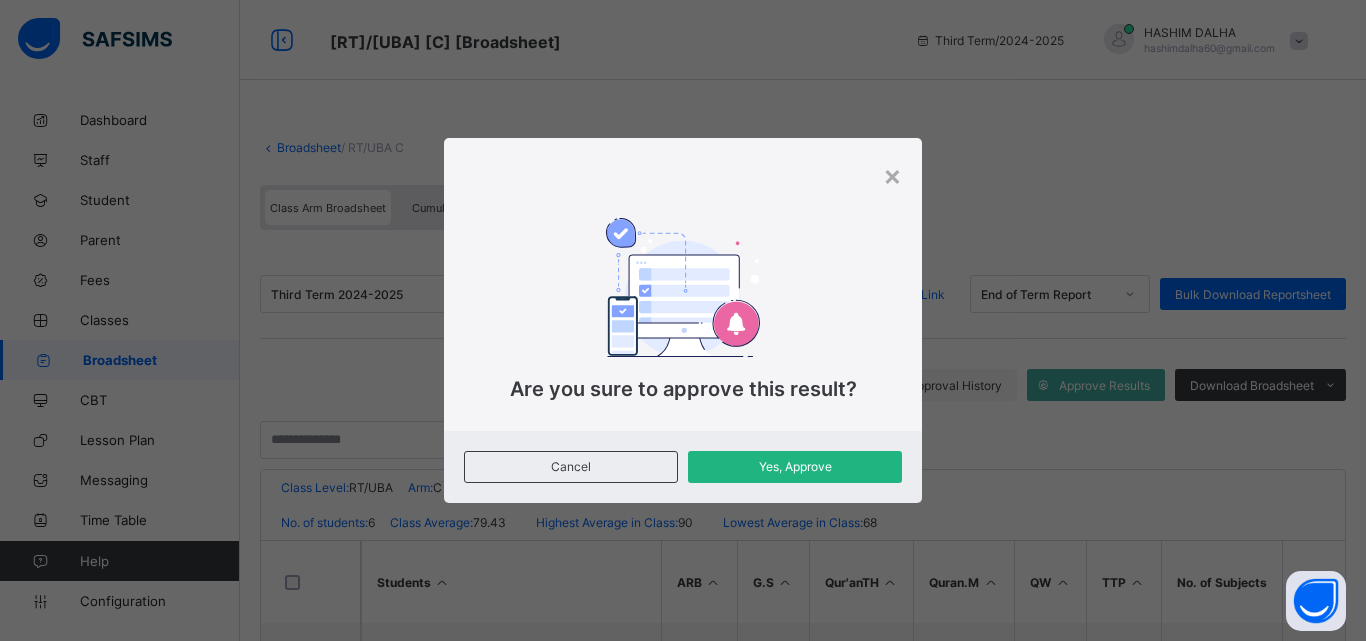 click on "Yes, Approve" at bounding box center (795, 466) 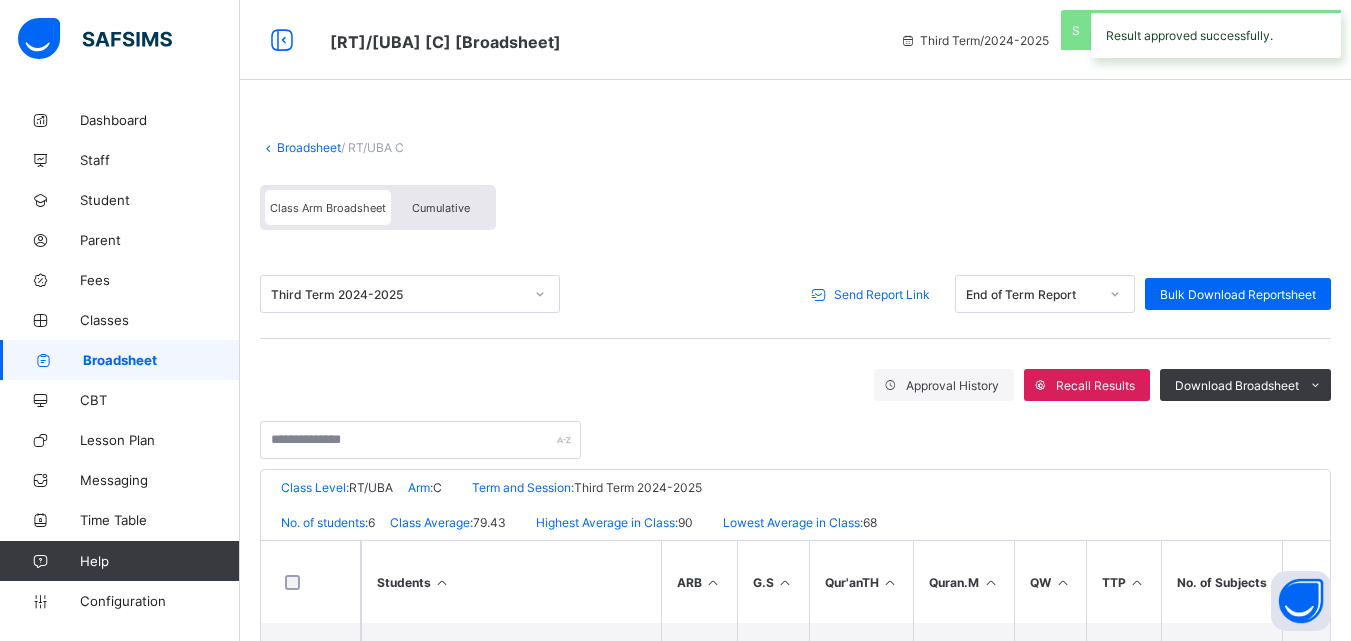 click on "Send Report Link" at bounding box center [882, 294] 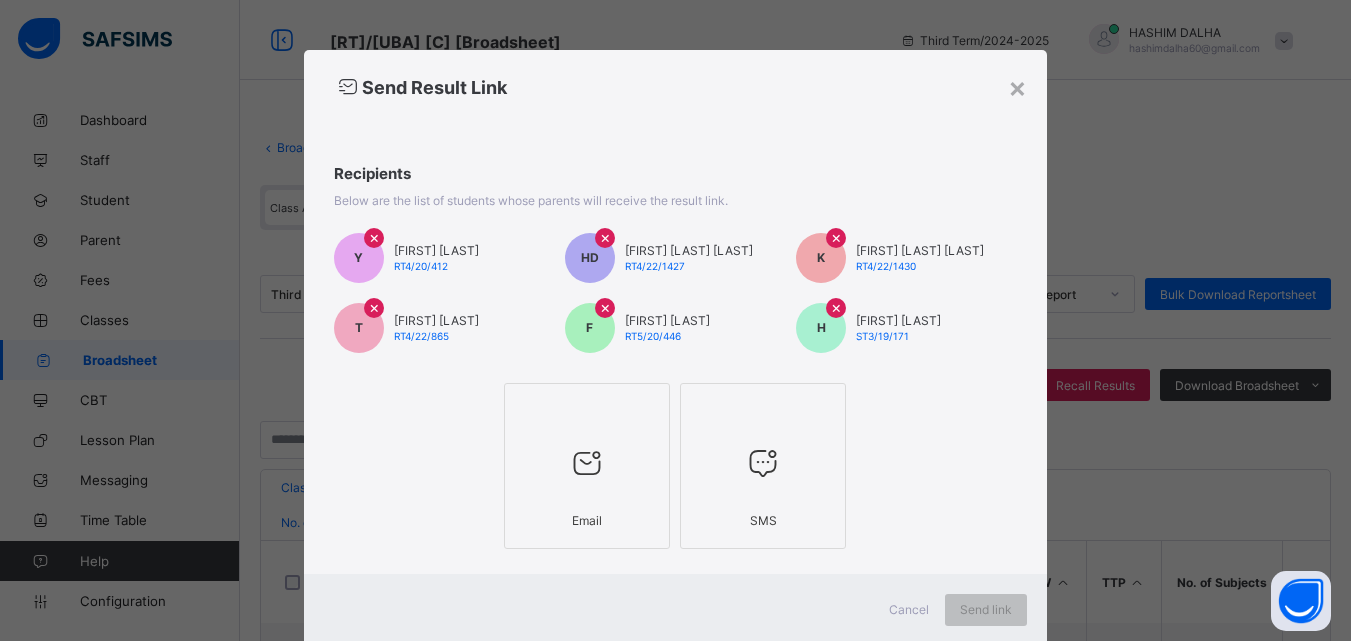 click at bounding box center [587, 463] 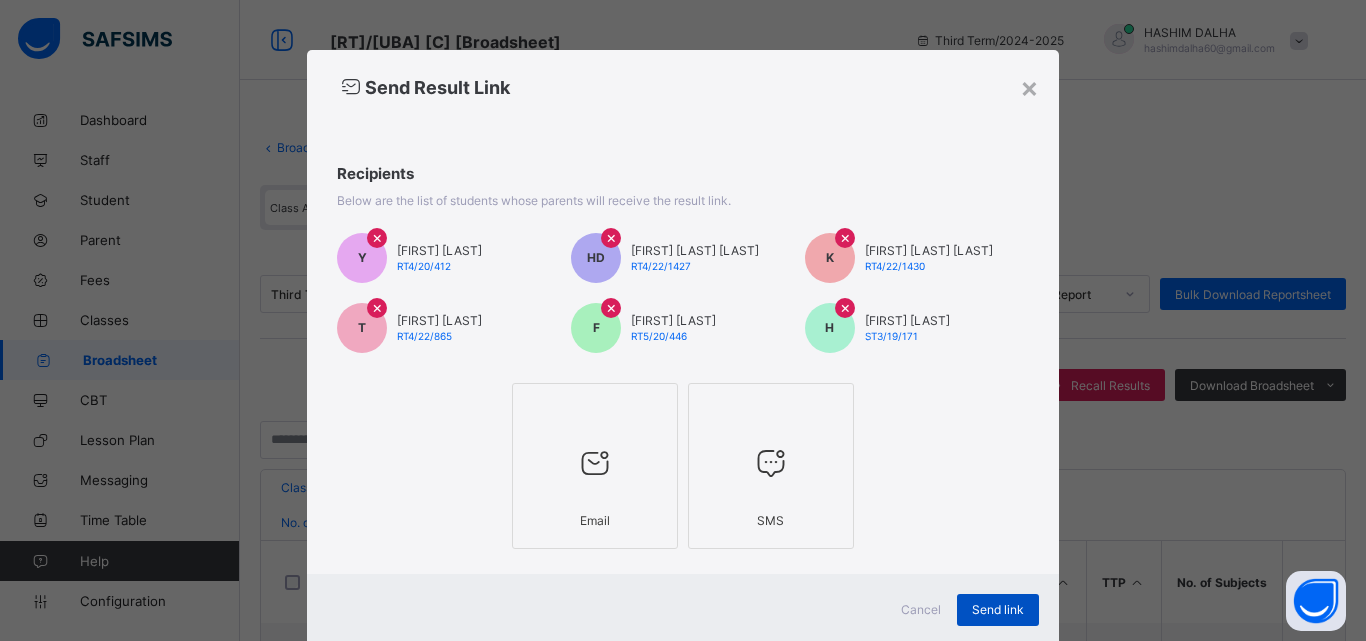 click on "Send link" at bounding box center (998, 609) 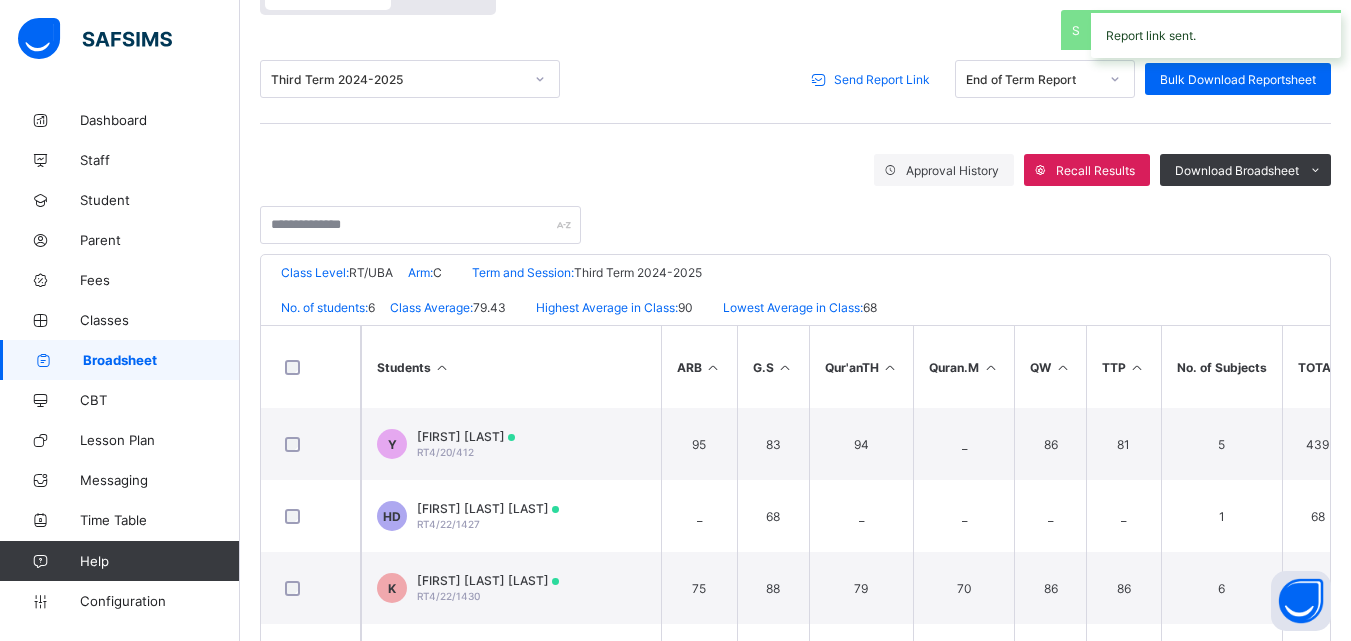 scroll, scrollTop: 0, scrollLeft: 0, axis: both 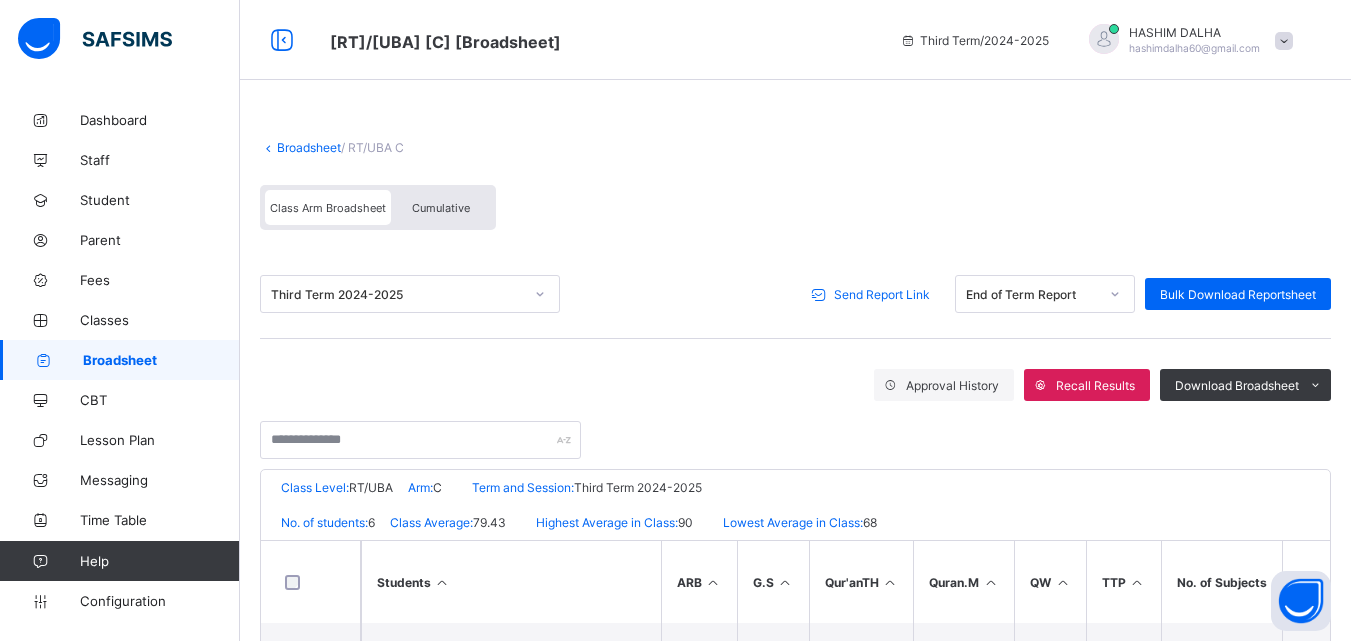click on "Broadsheet" at bounding box center (309, 147) 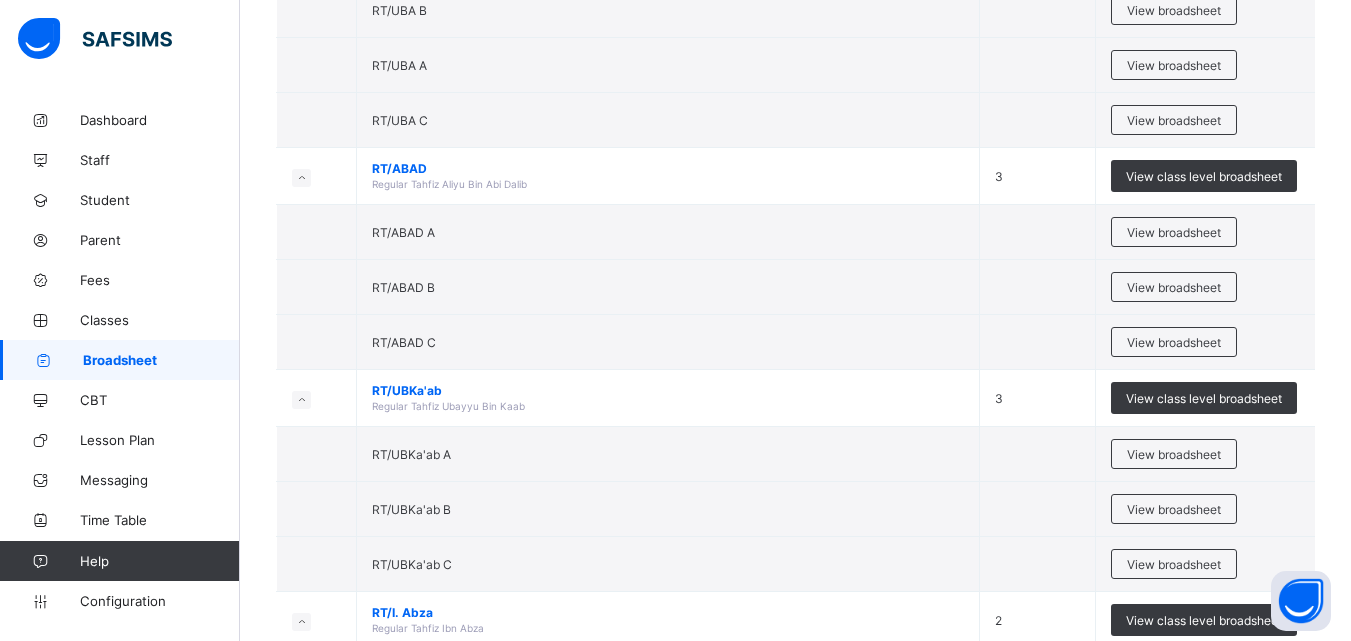 scroll, scrollTop: 1209, scrollLeft: 0, axis: vertical 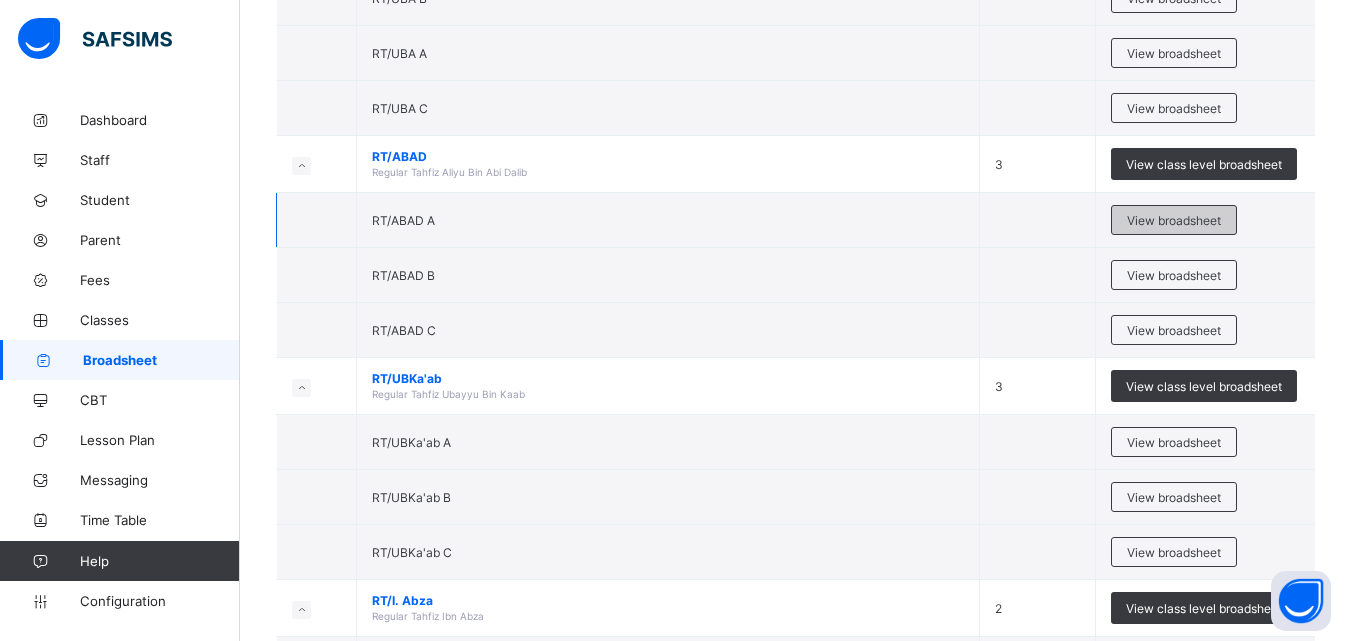 click on "View broadsheet" at bounding box center (1174, 220) 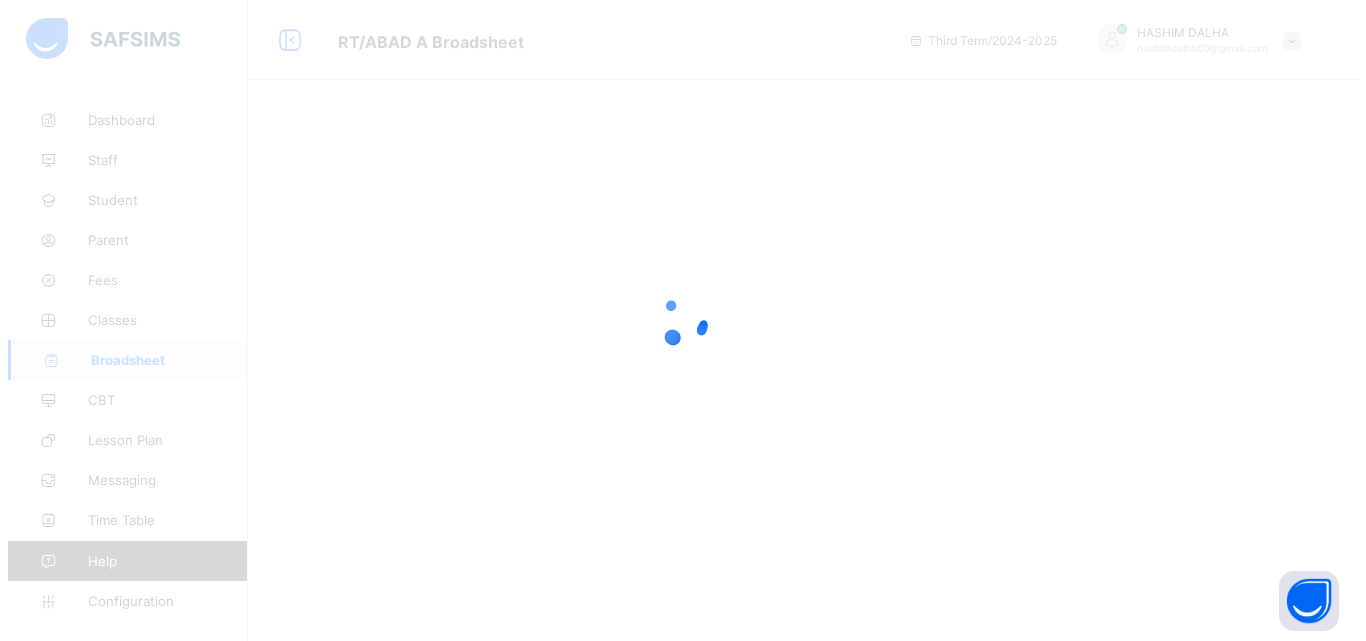 scroll, scrollTop: 0, scrollLeft: 0, axis: both 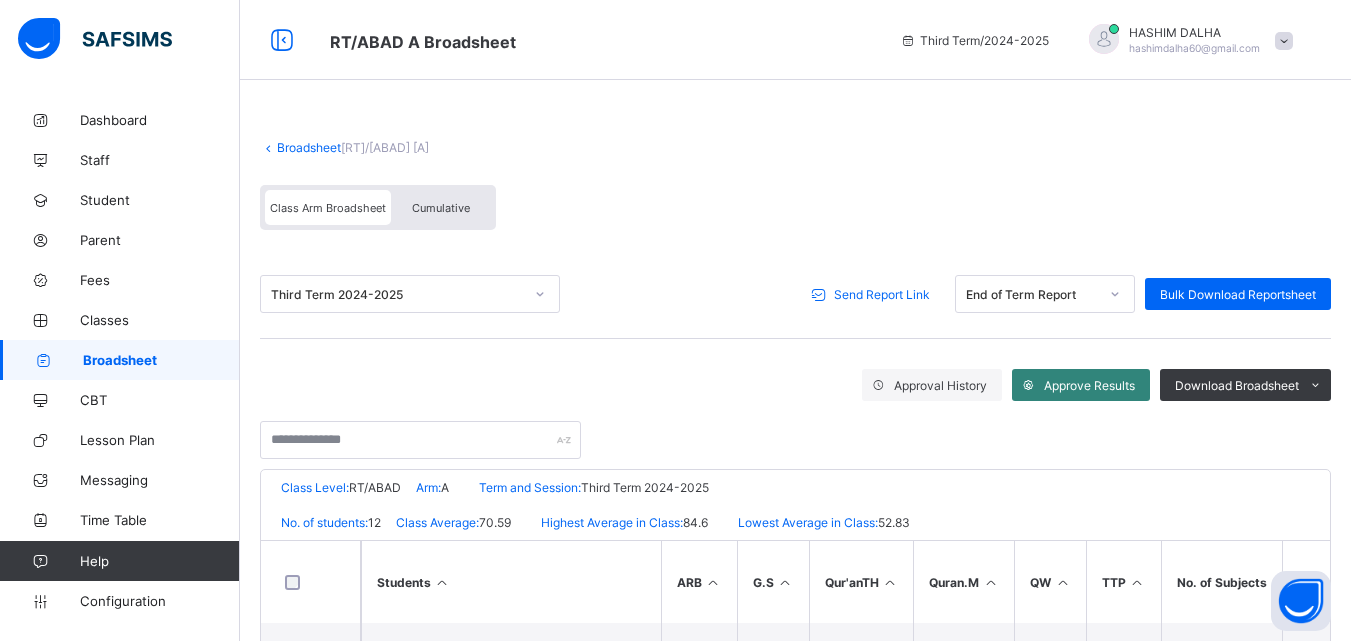 click on "Approve Results" at bounding box center (1089, 385) 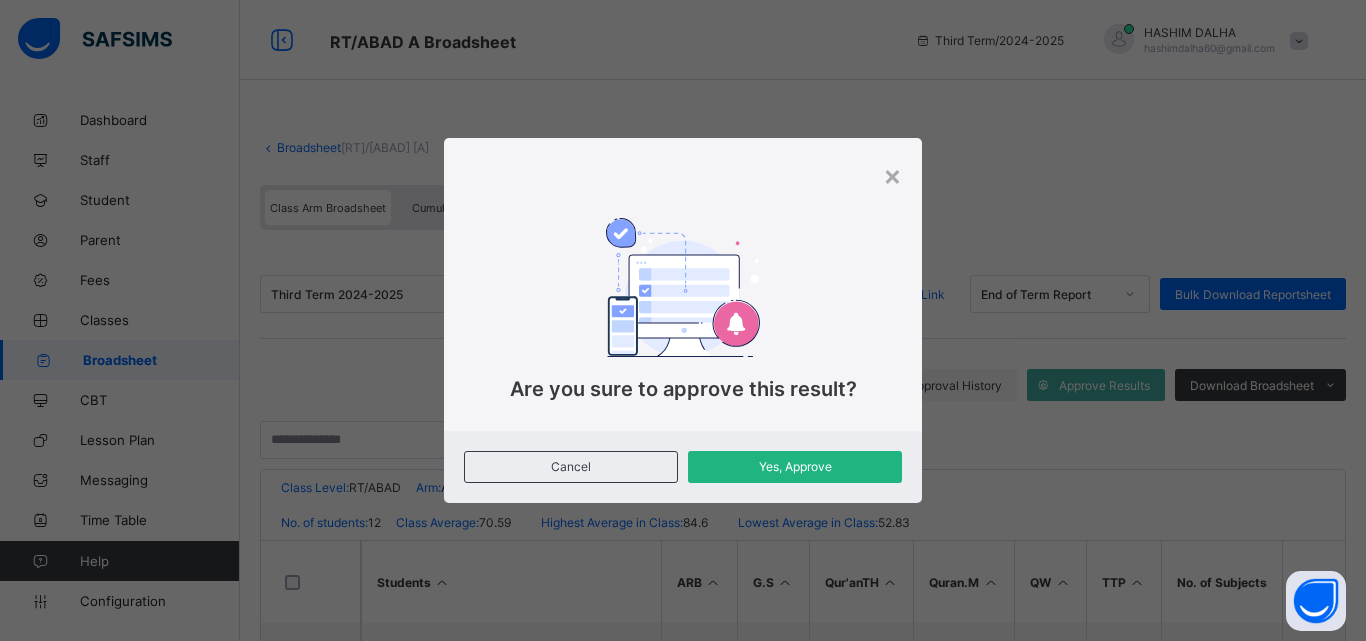 click on "Yes, Approve" at bounding box center [795, 466] 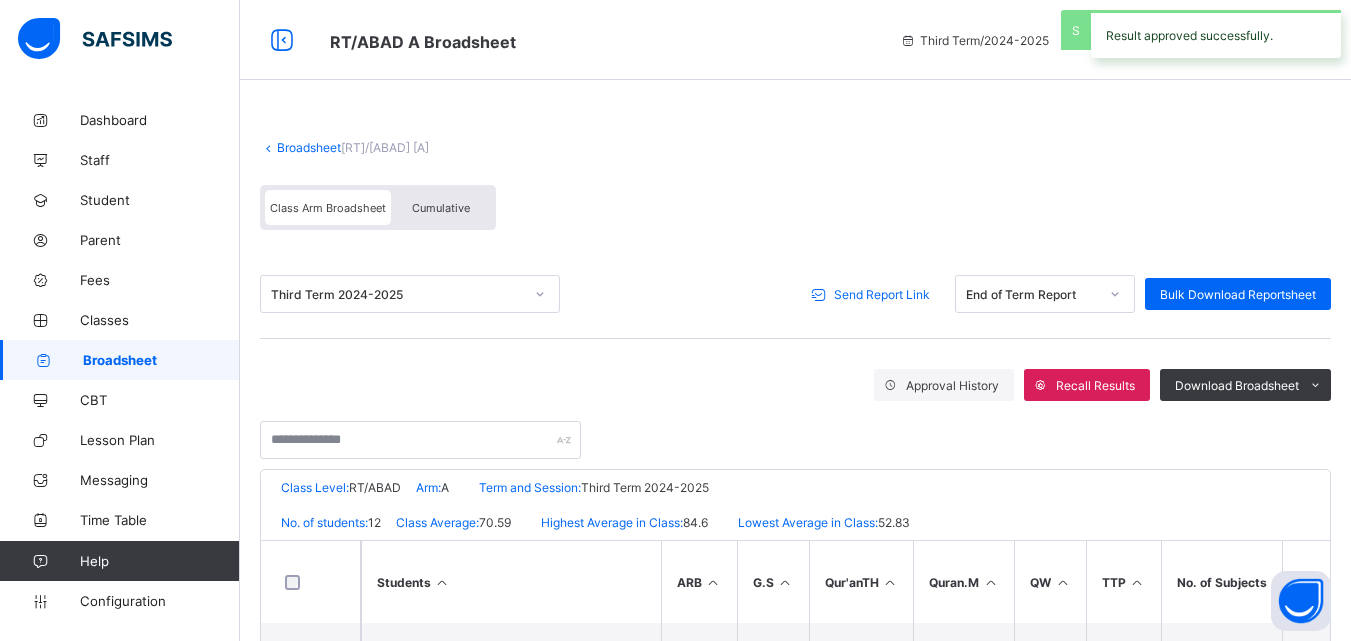 click on "Send Report Link" at bounding box center [882, 294] 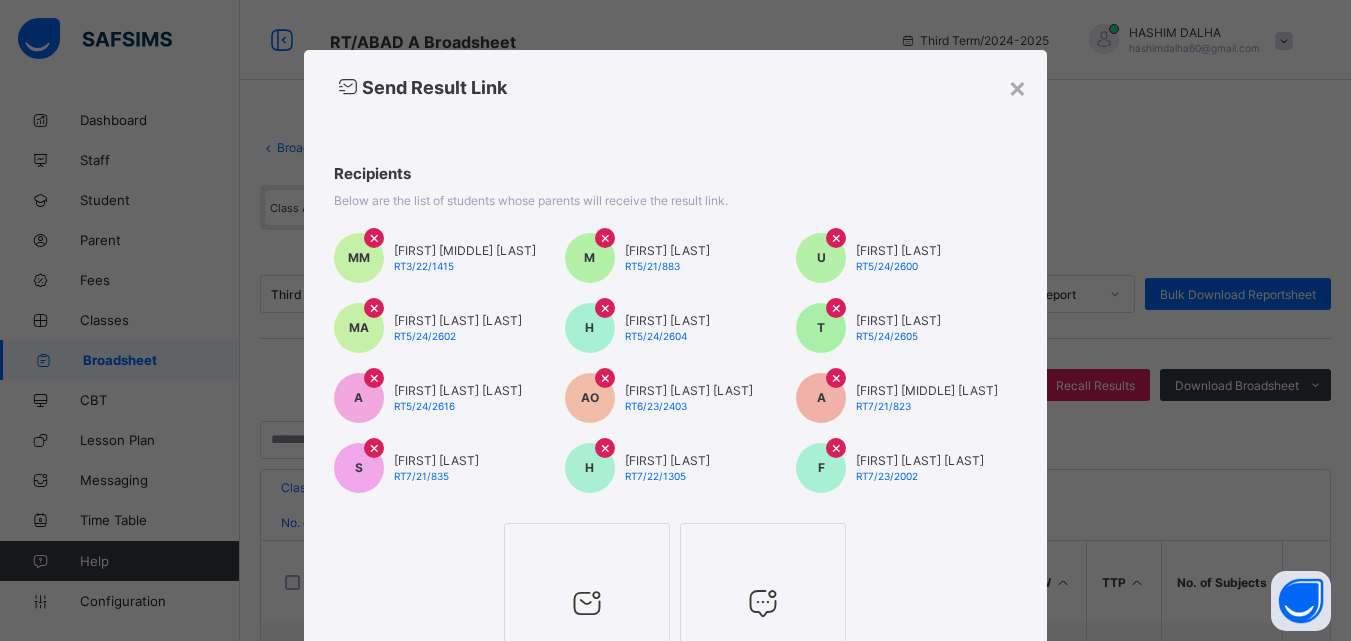 click at bounding box center [587, 603] 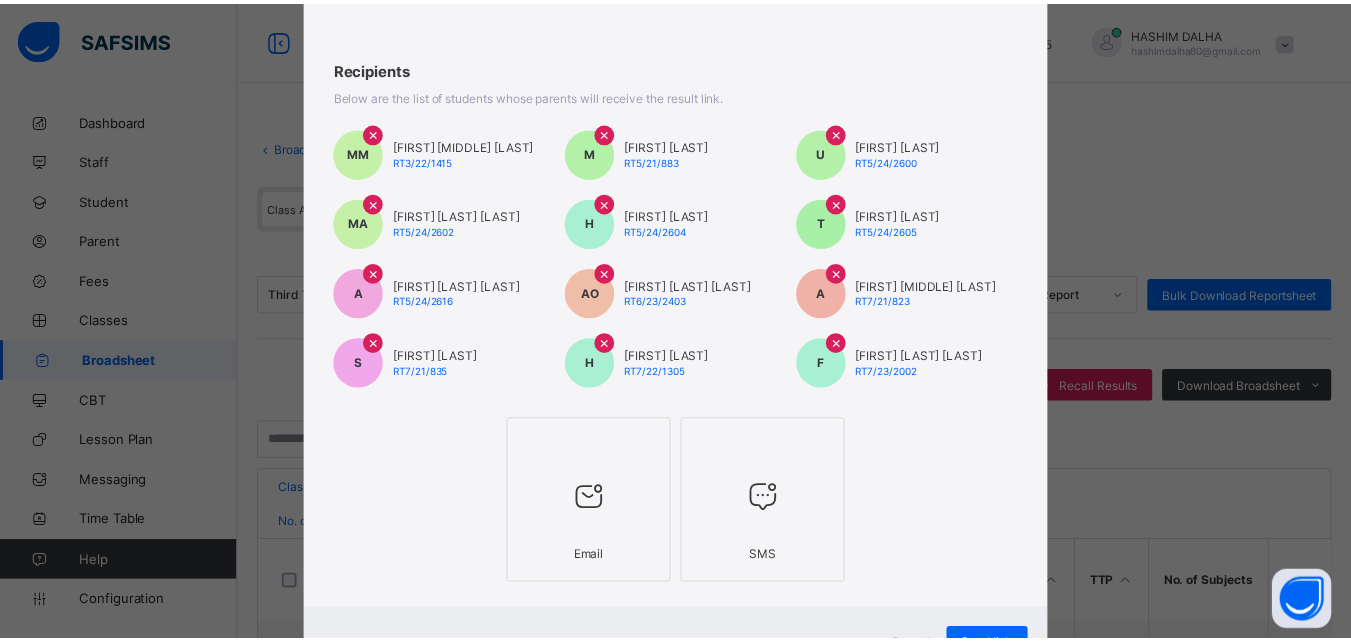 scroll, scrollTop: 195, scrollLeft: 0, axis: vertical 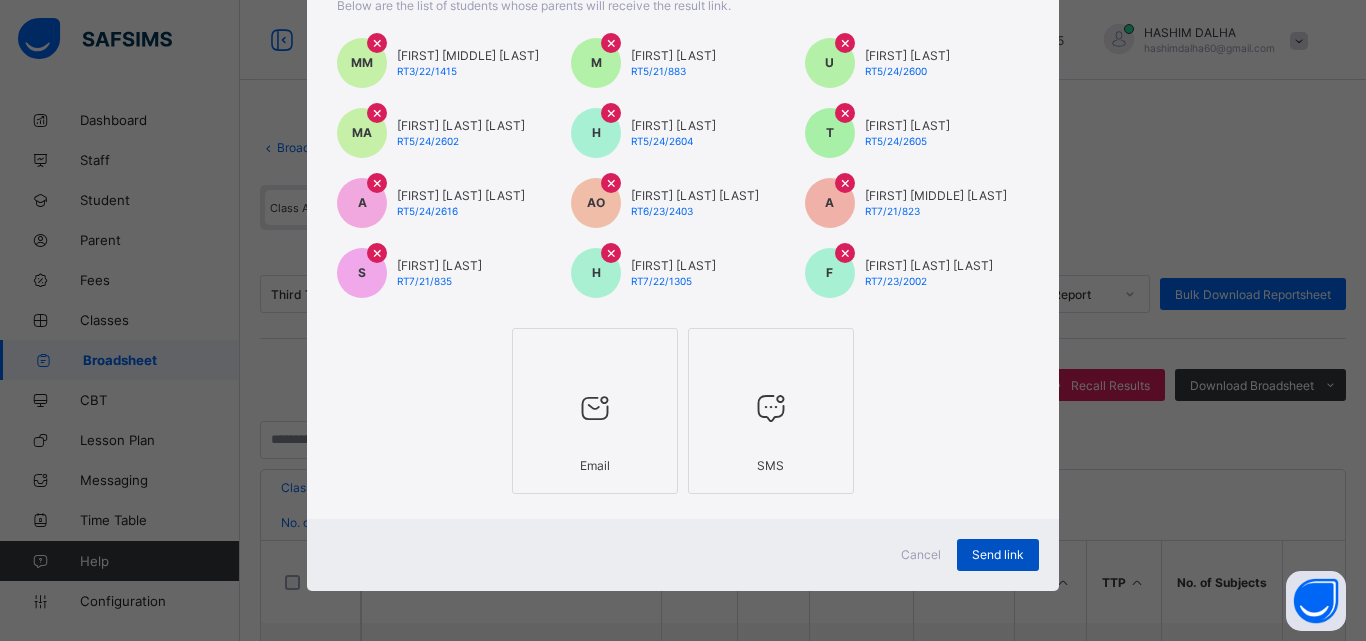 click on "Send link" at bounding box center [998, 555] 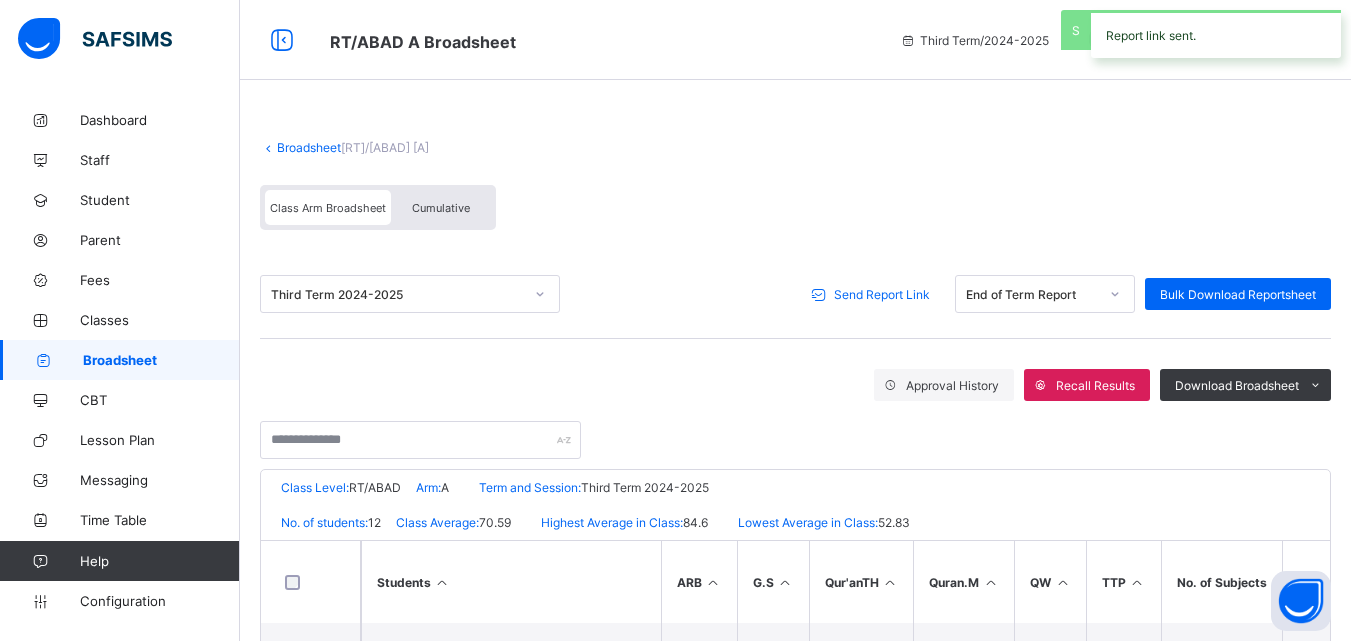 click on "Broadsheet" at bounding box center [309, 147] 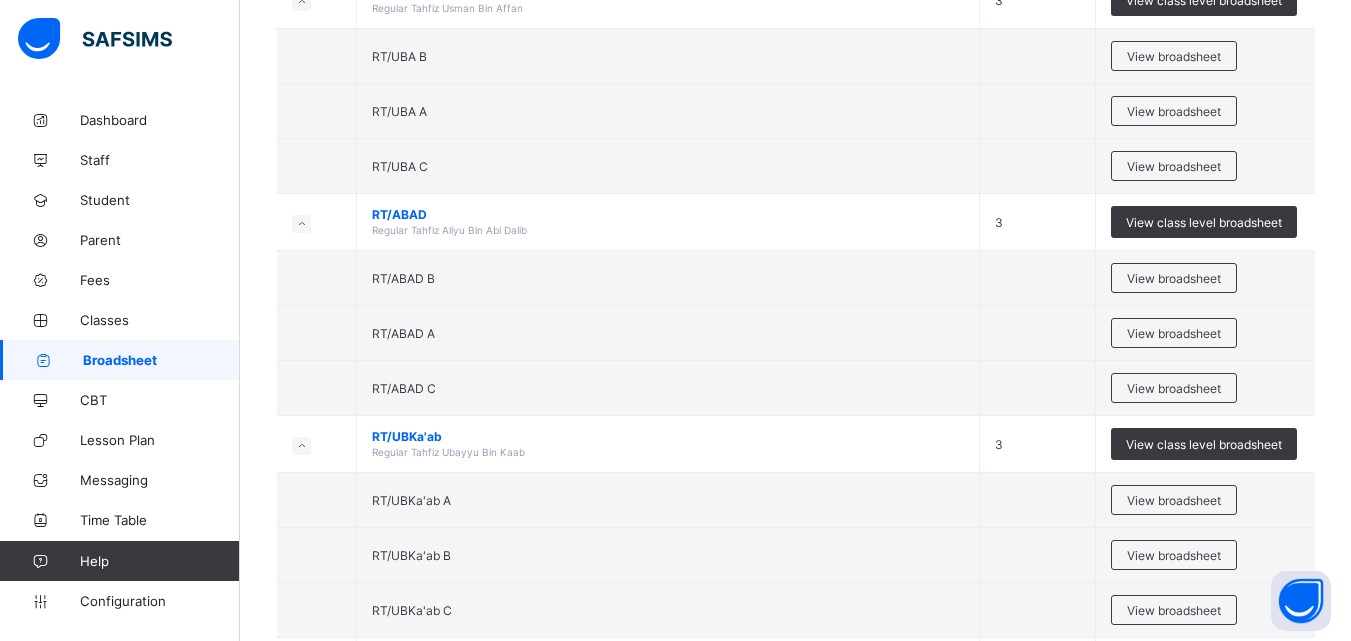 scroll, scrollTop: 1152, scrollLeft: 0, axis: vertical 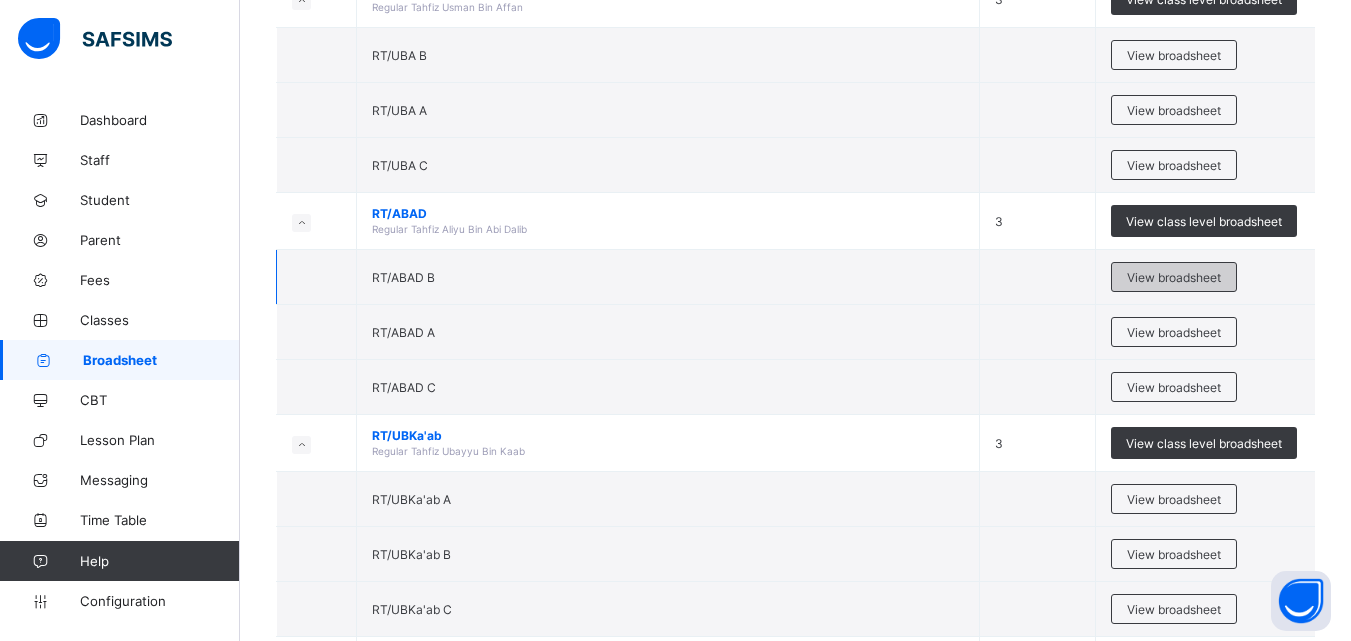 click on "View broadsheet" at bounding box center [1174, 277] 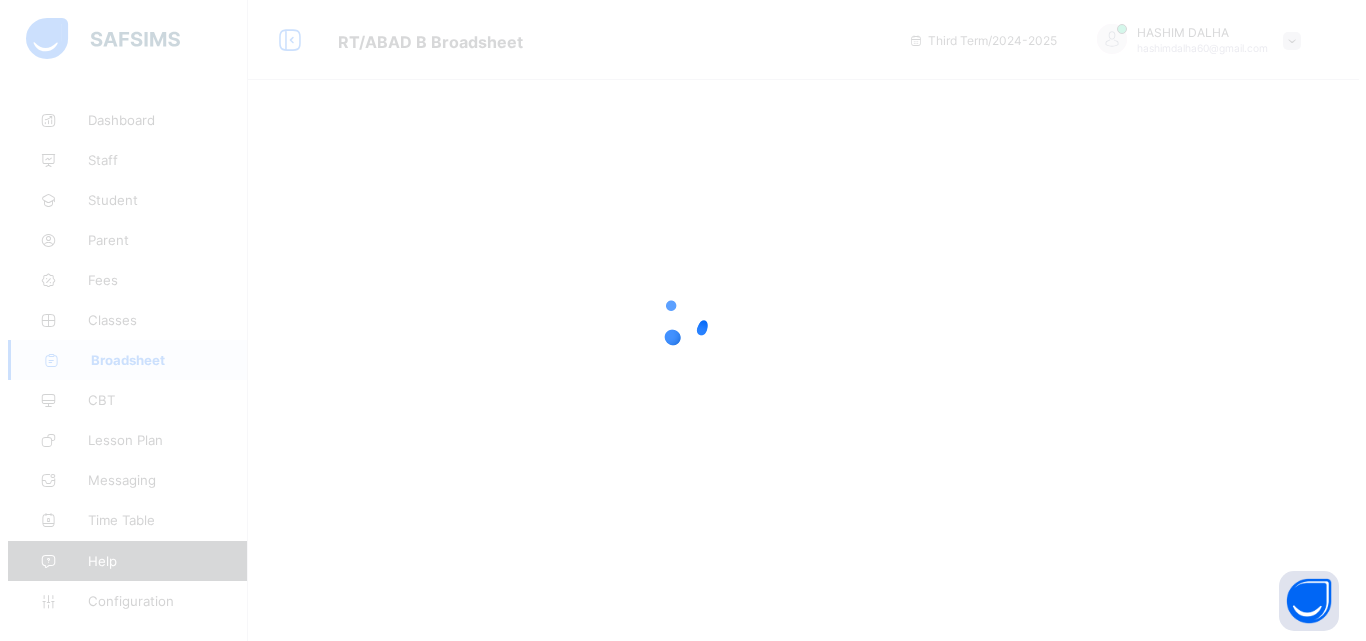 scroll, scrollTop: 0, scrollLeft: 0, axis: both 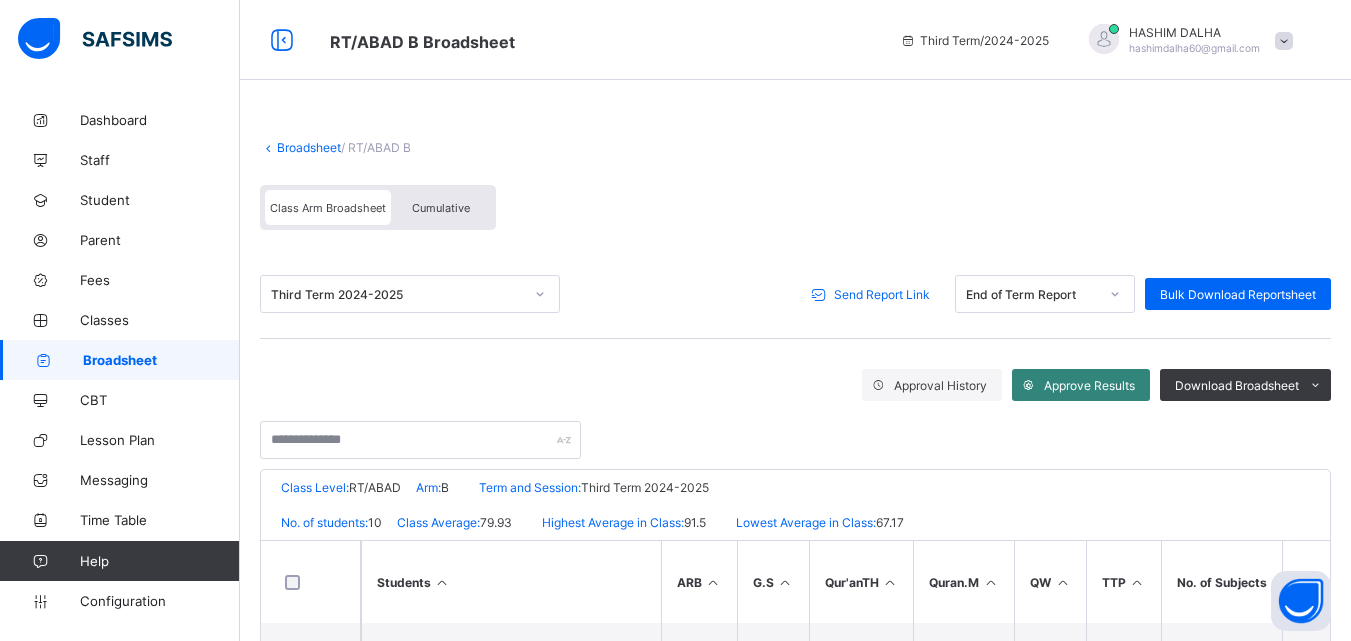 click at bounding box center (1028, 385) 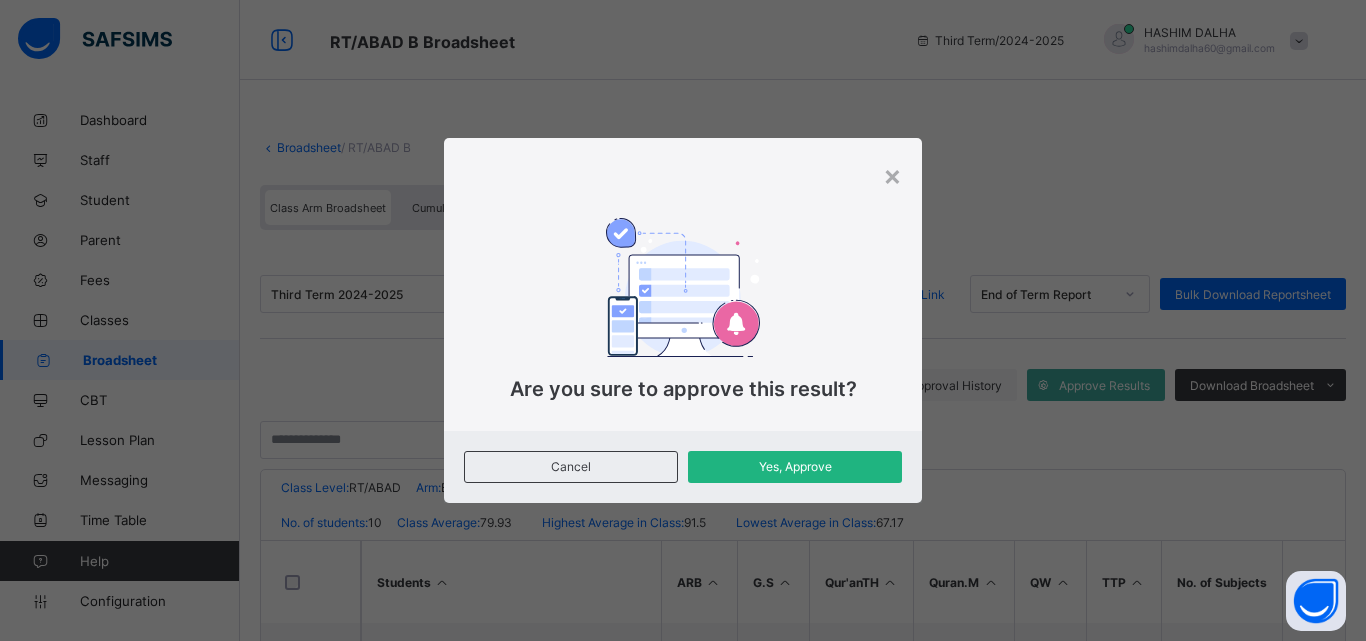 click on "Yes, Approve" at bounding box center (795, 466) 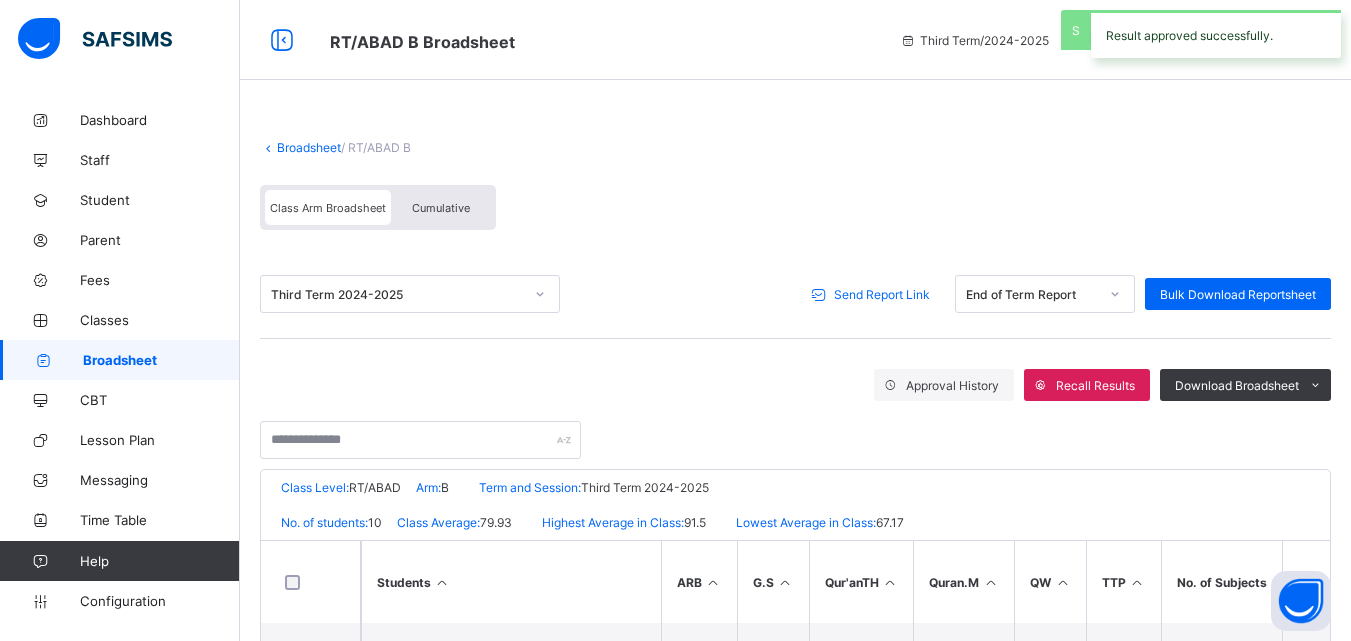 click on "Send Report Link" at bounding box center (873, 294) 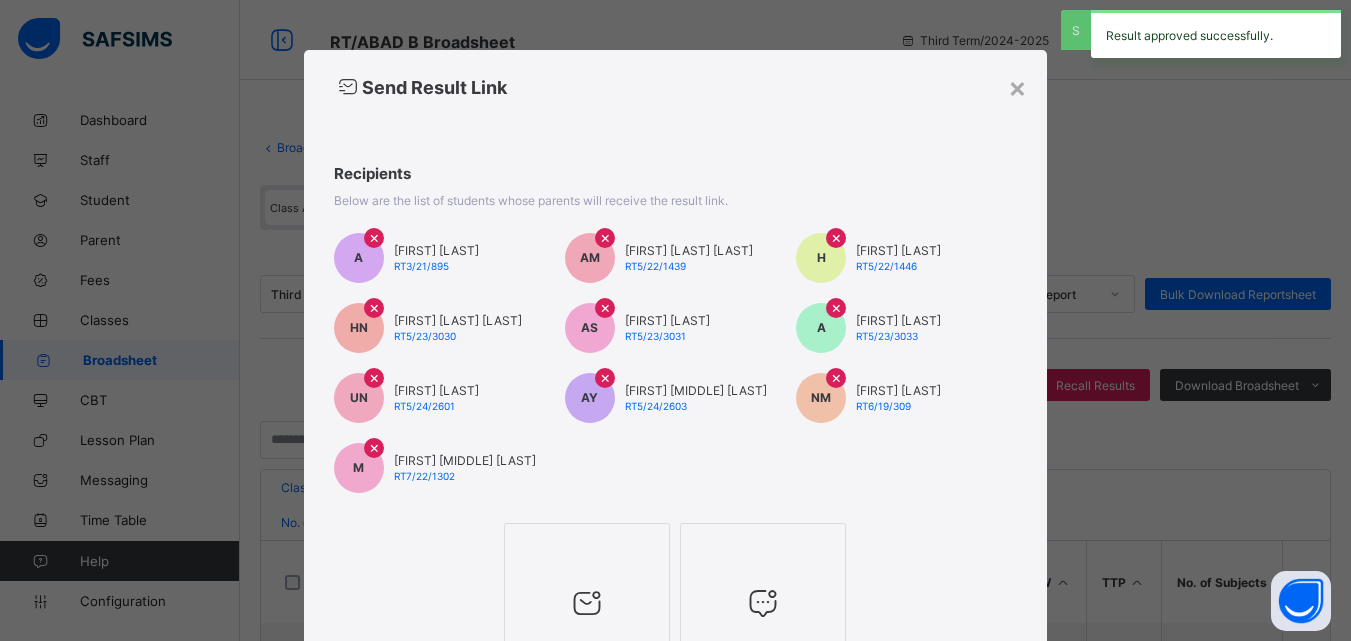 click at bounding box center (587, 549) 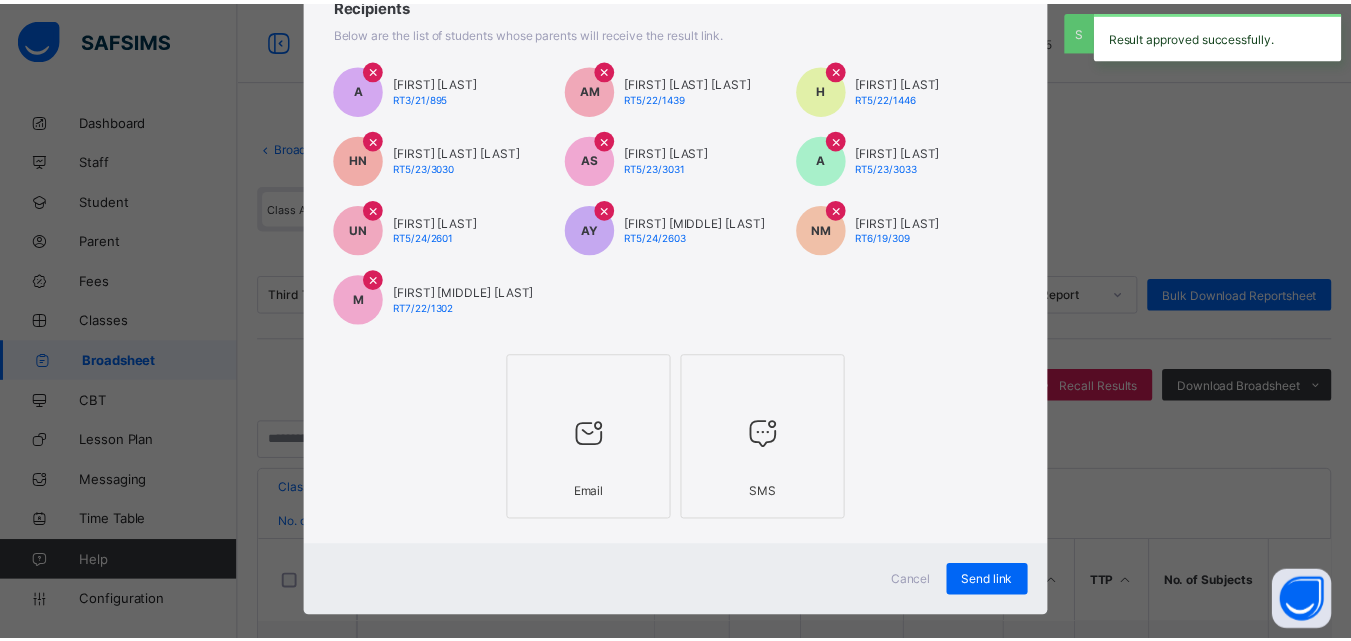 scroll, scrollTop: 195, scrollLeft: 0, axis: vertical 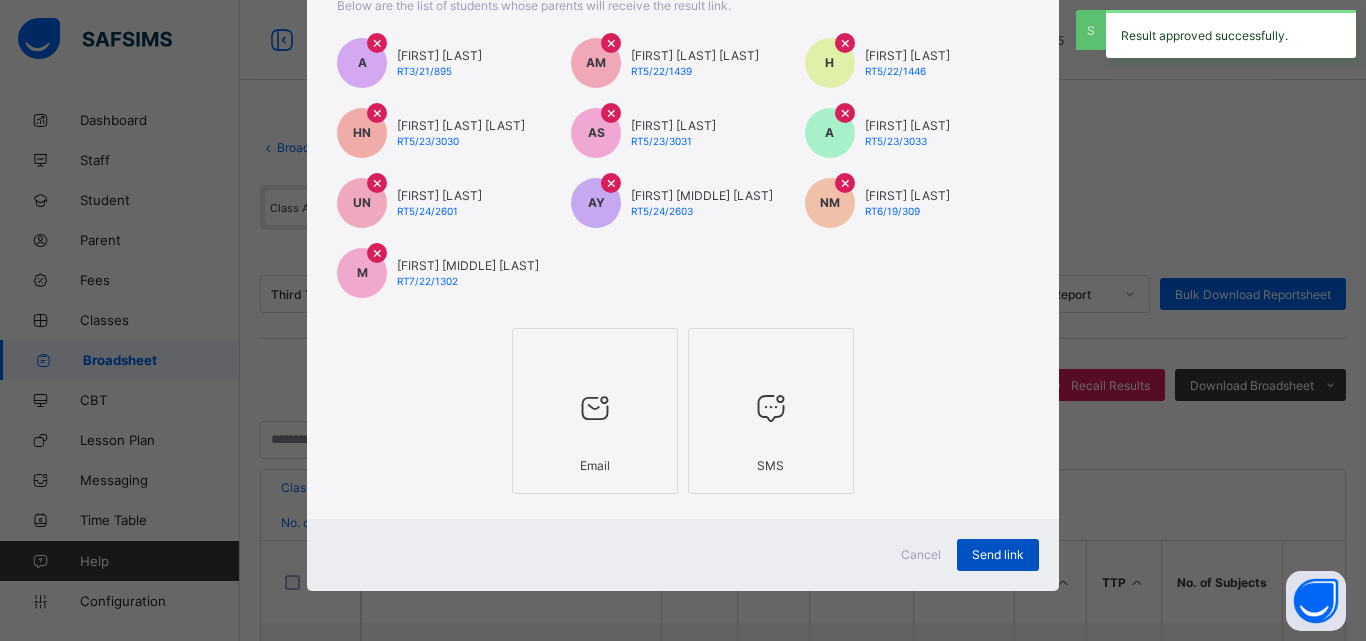 click on "Send link" at bounding box center (998, 555) 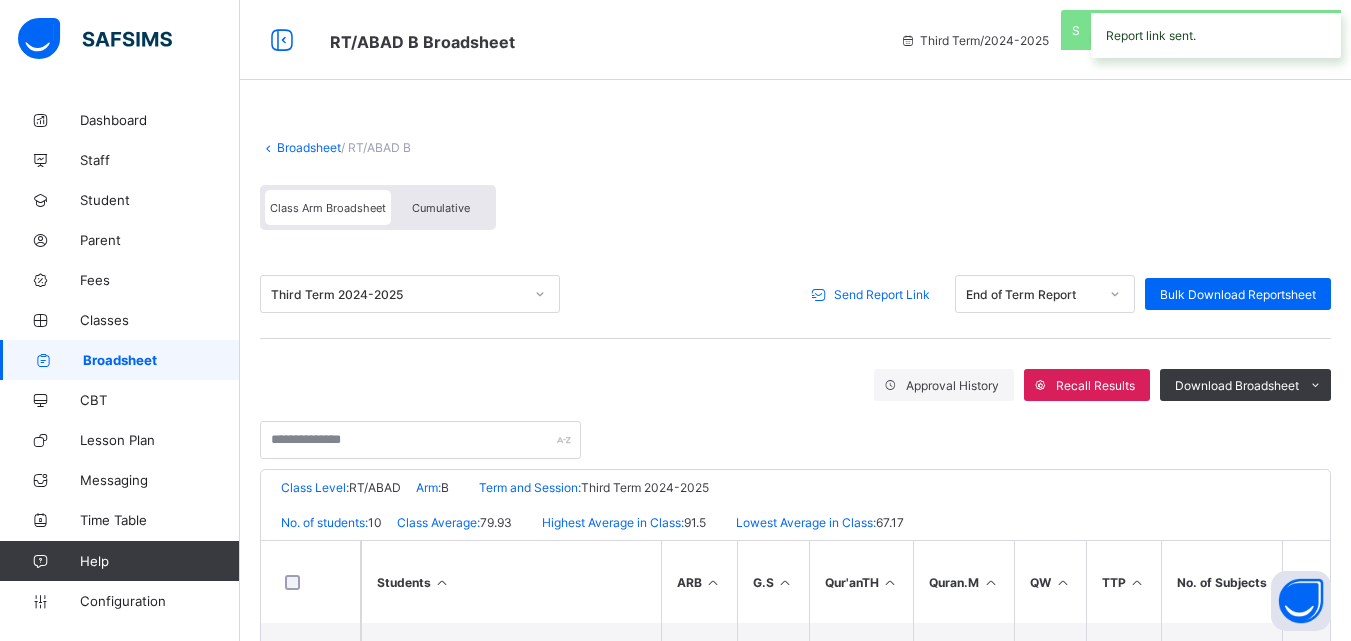 click on "Broadsheet" at bounding box center (309, 147) 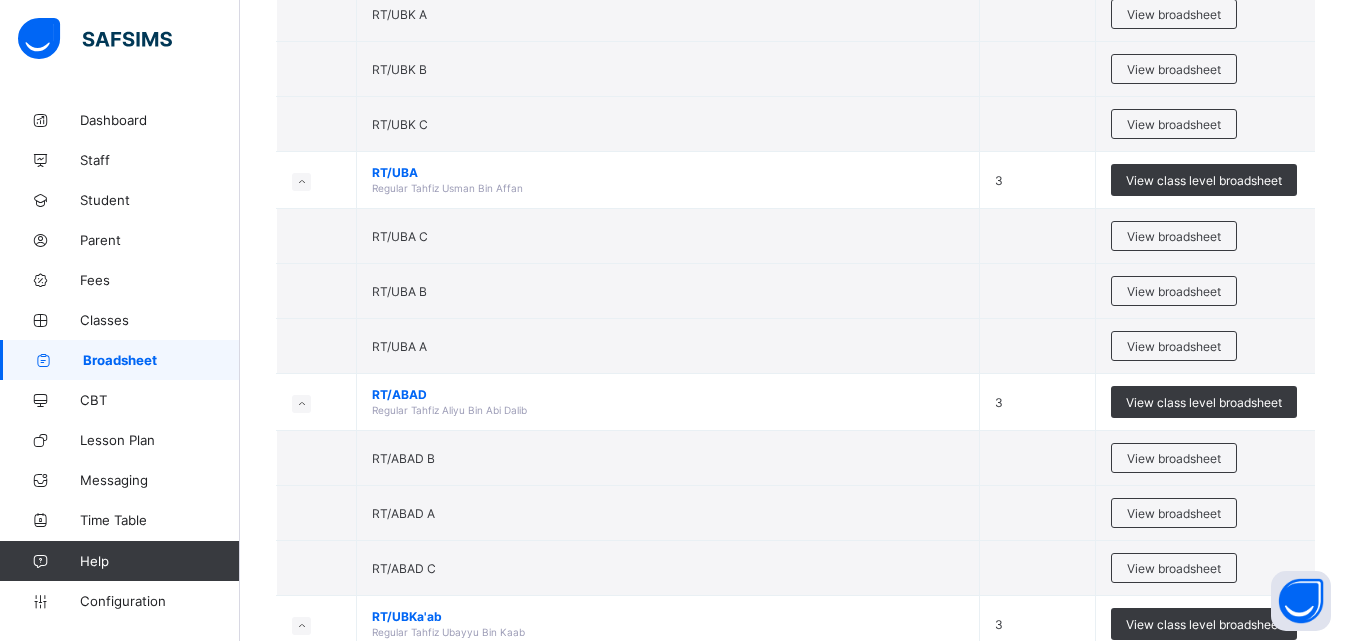 scroll, scrollTop: 1419, scrollLeft: 0, axis: vertical 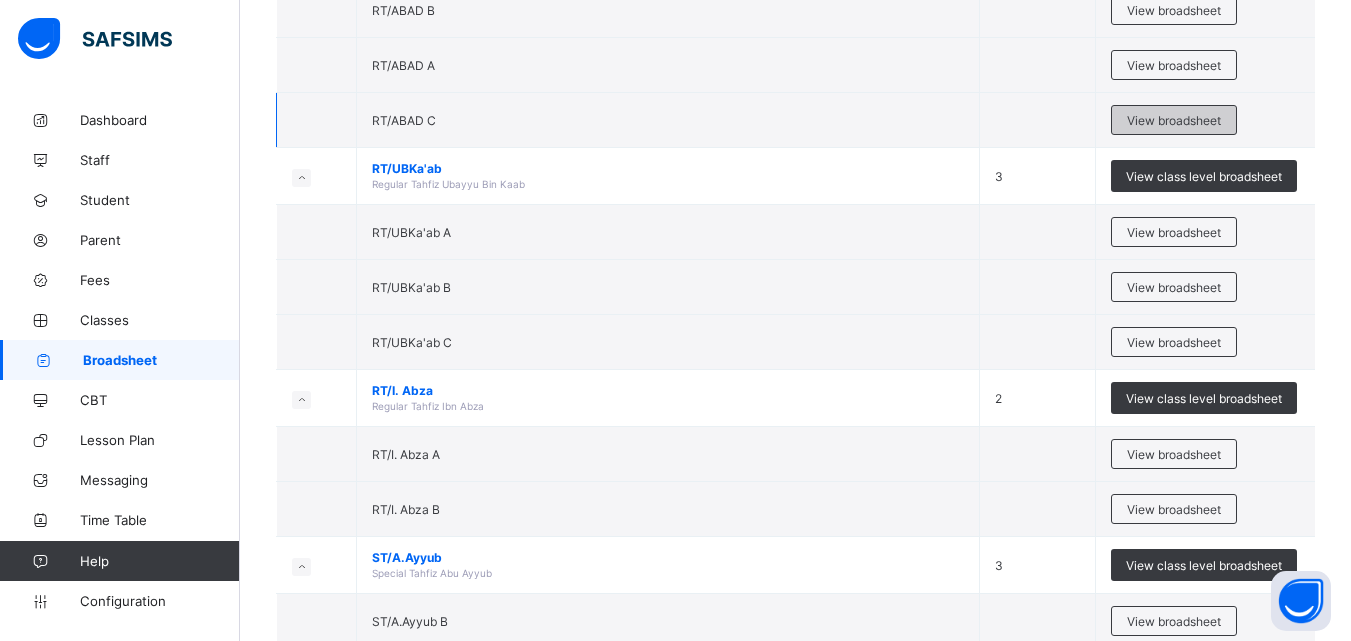 click on "View broadsheet" at bounding box center [1174, 120] 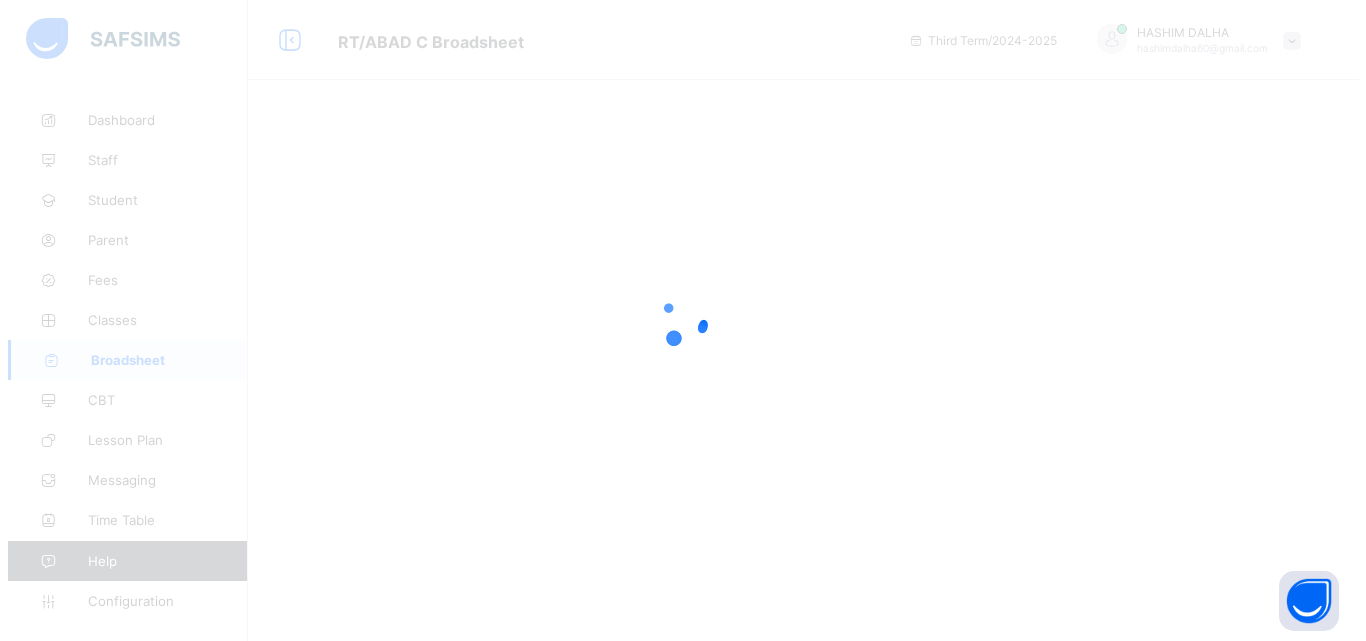 scroll, scrollTop: 0, scrollLeft: 0, axis: both 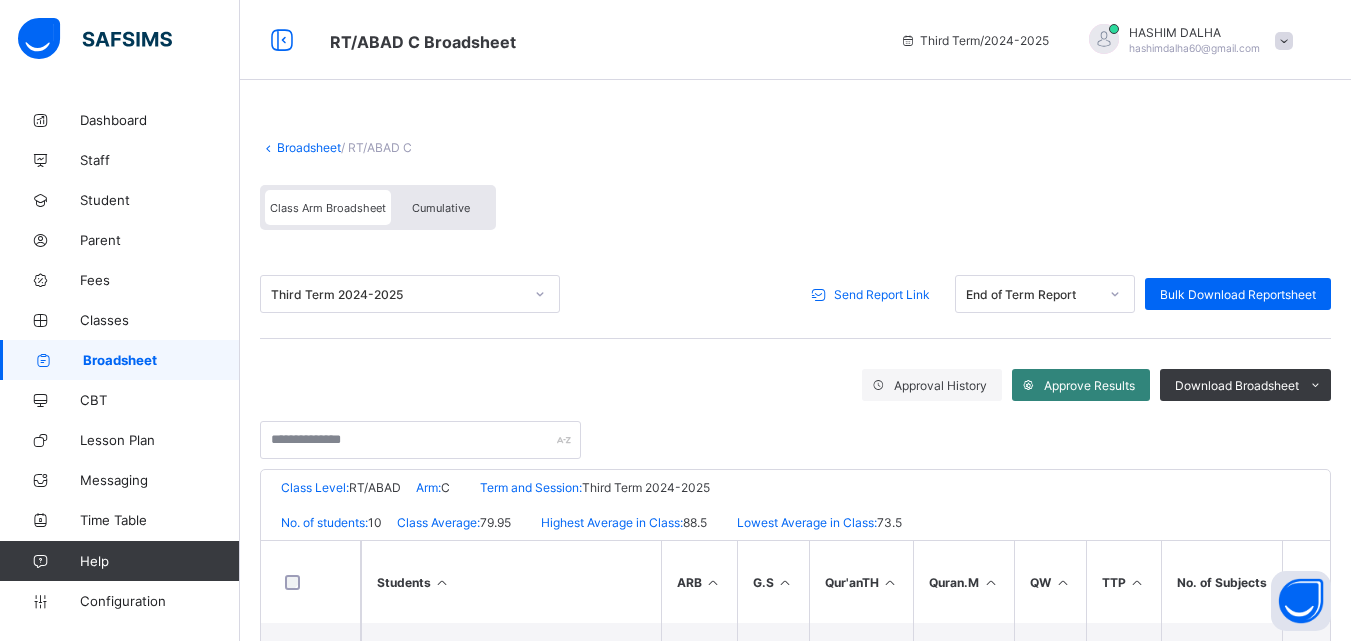 click on "Approve Results" at bounding box center [1089, 385] 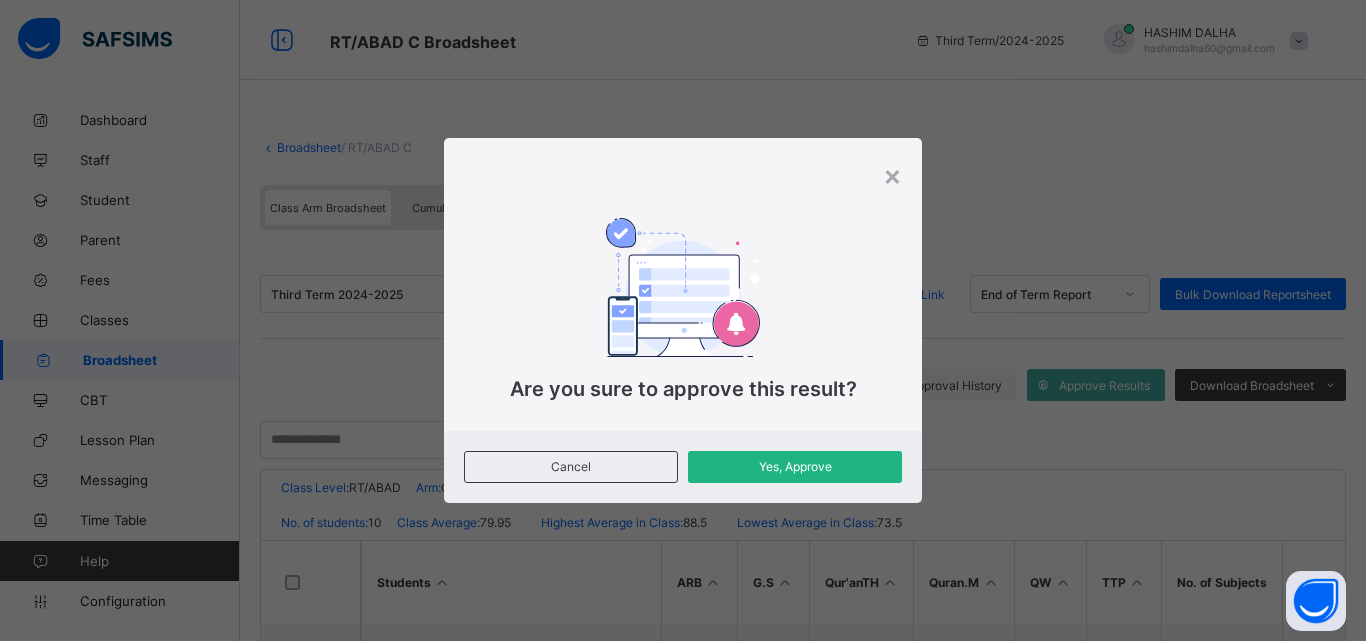 click on "Yes, Approve" at bounding box center (795, 466) 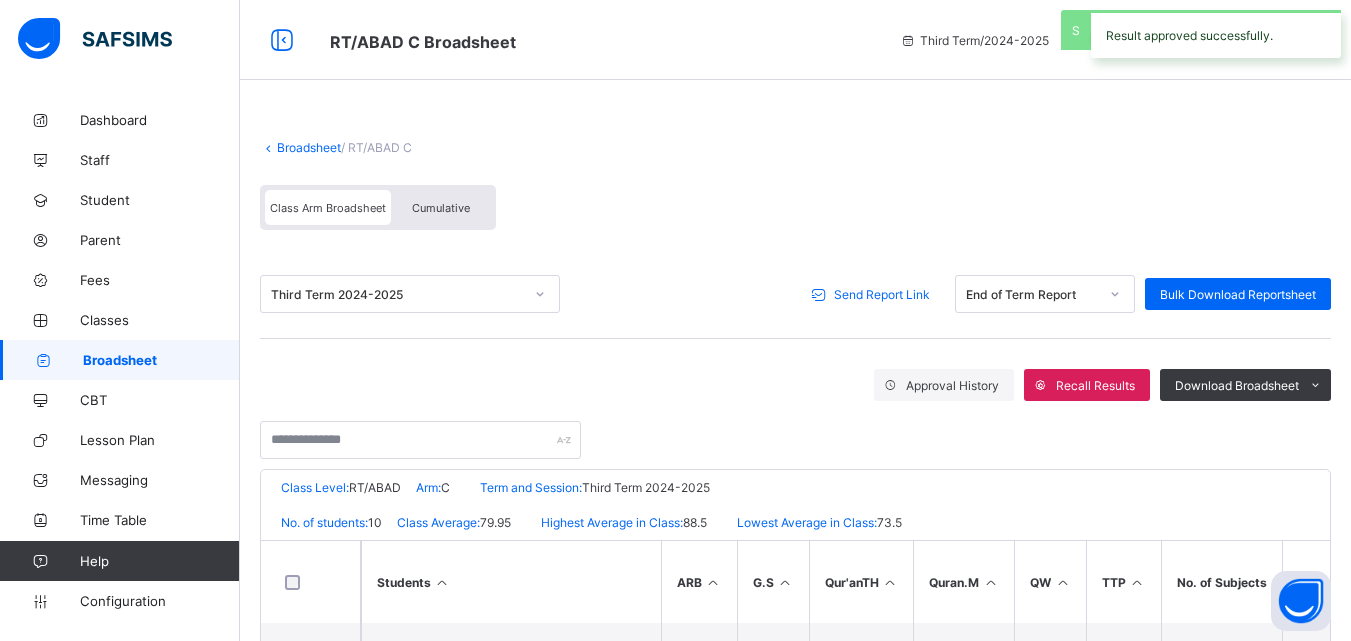 click on "Send Report Link" at bounding box center [882, 294] 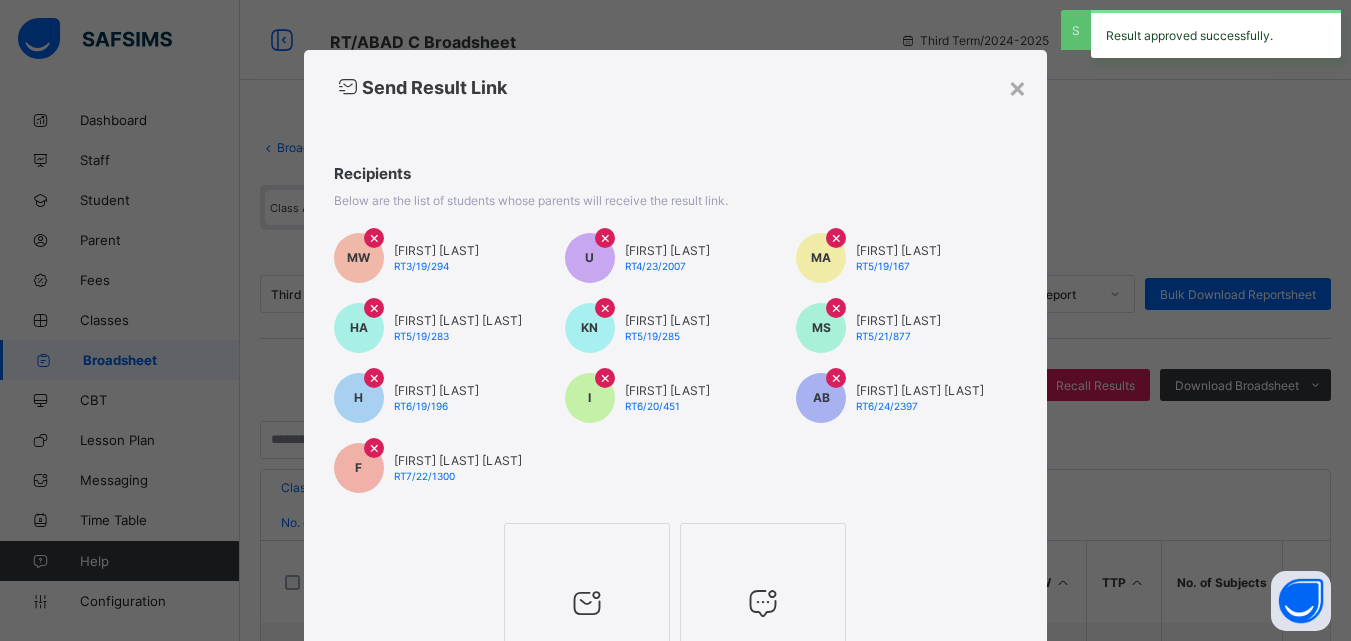 click at bounding box center (587, 603) 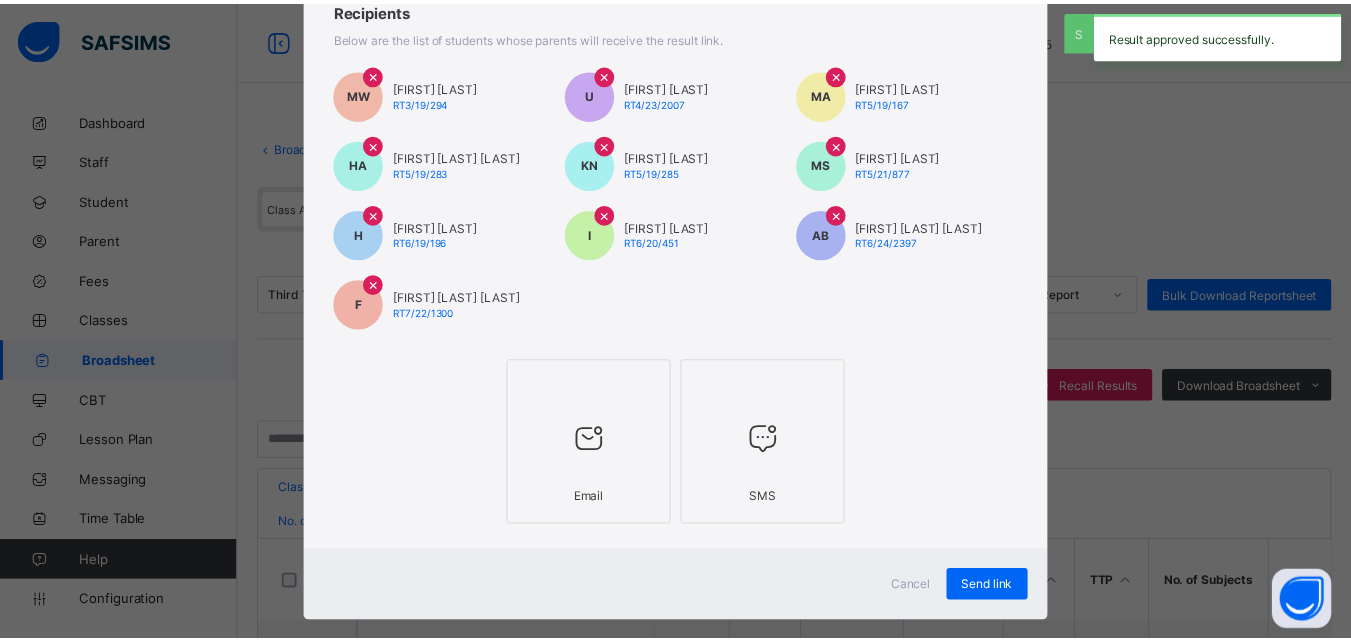 scroll, scrollTop: 195, scrollLeft: 0, axis: vertical 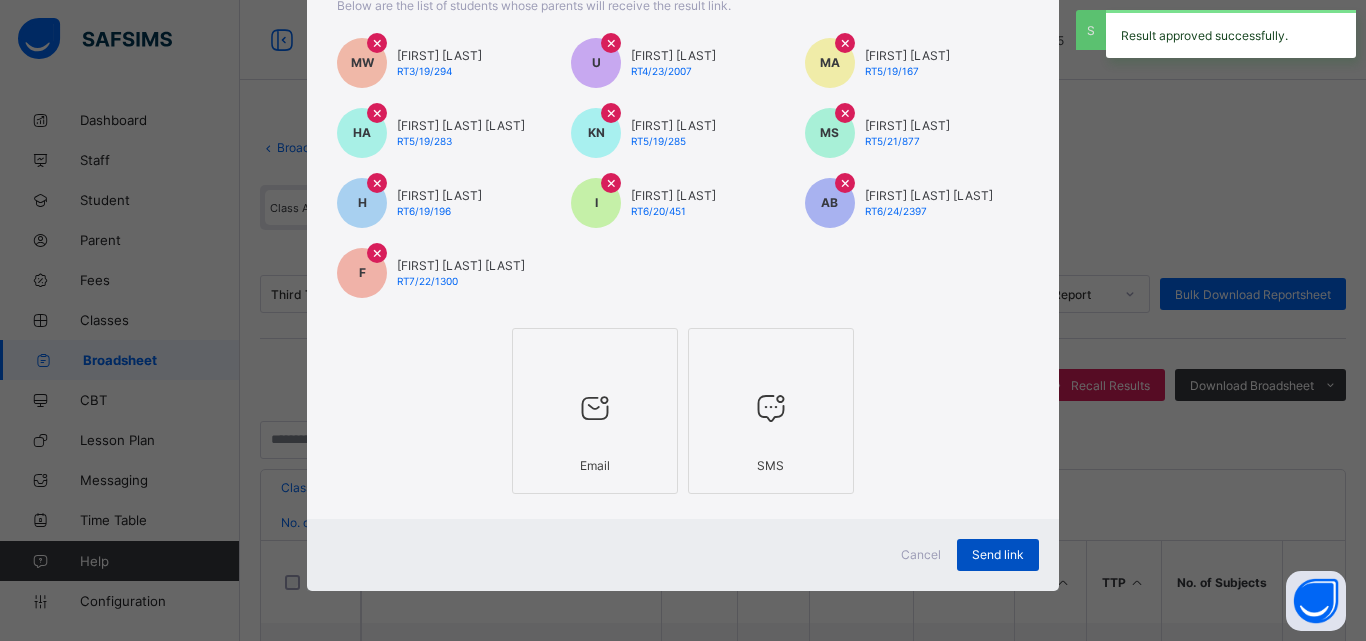 click on "Send link" at bounding box center (998, 554) 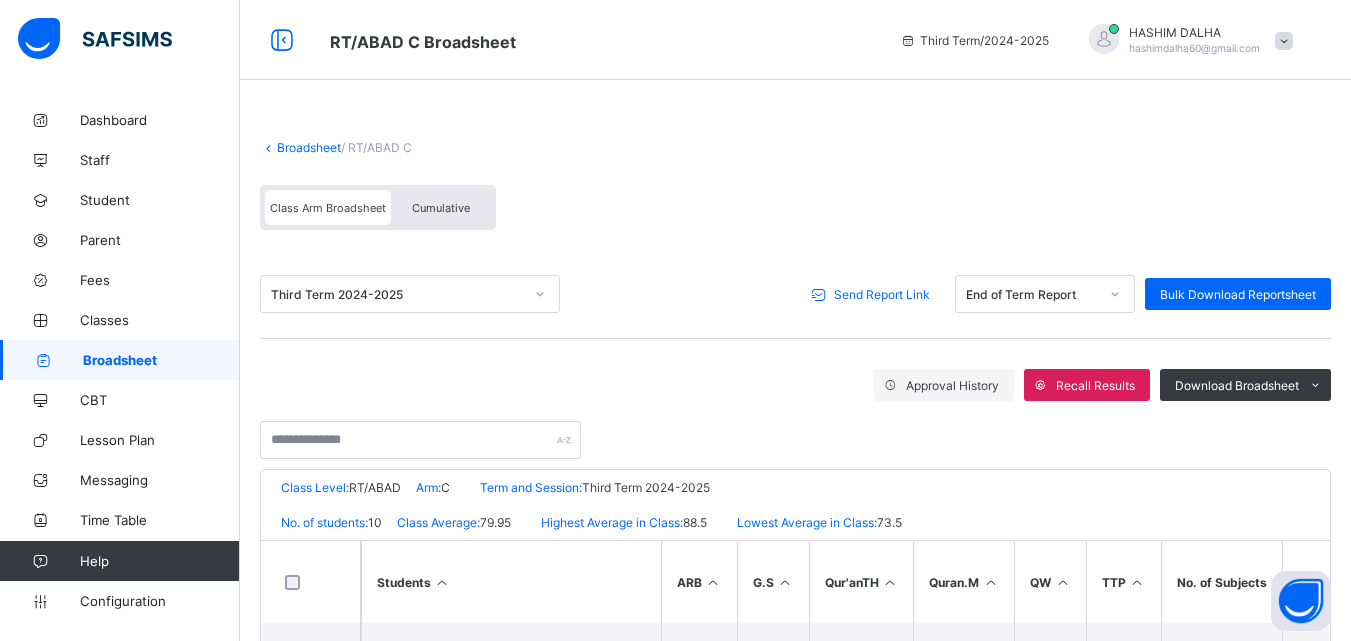 click on "Broadsheet" at bounding box center (309, 147) 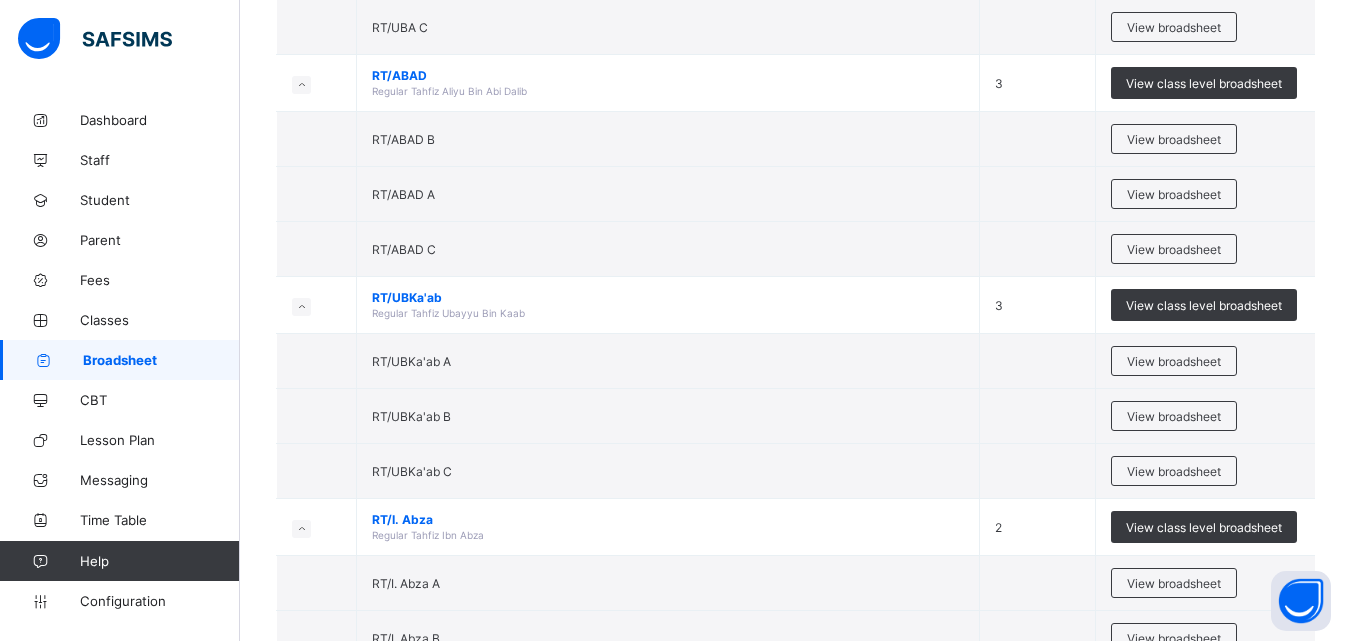 scroll, scrollTop: 1295, scrollLeft: 0, axis: vertical 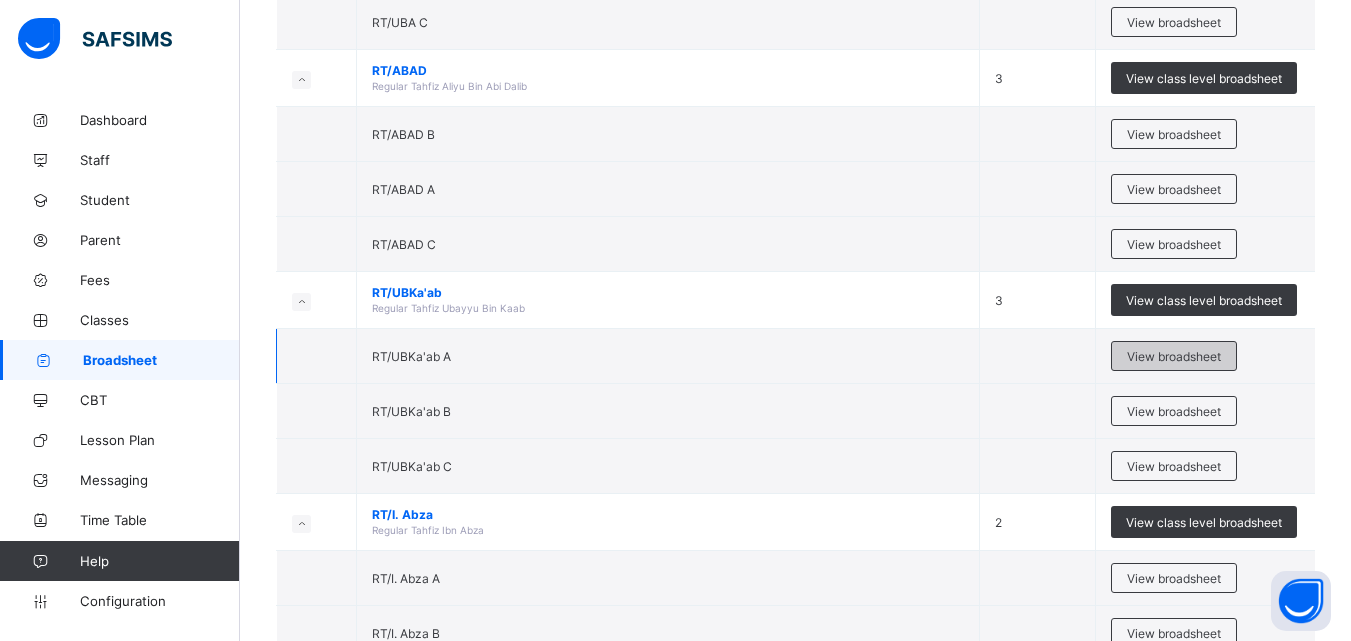 click on "View broadsheet" at bounding box center (1174, 356) 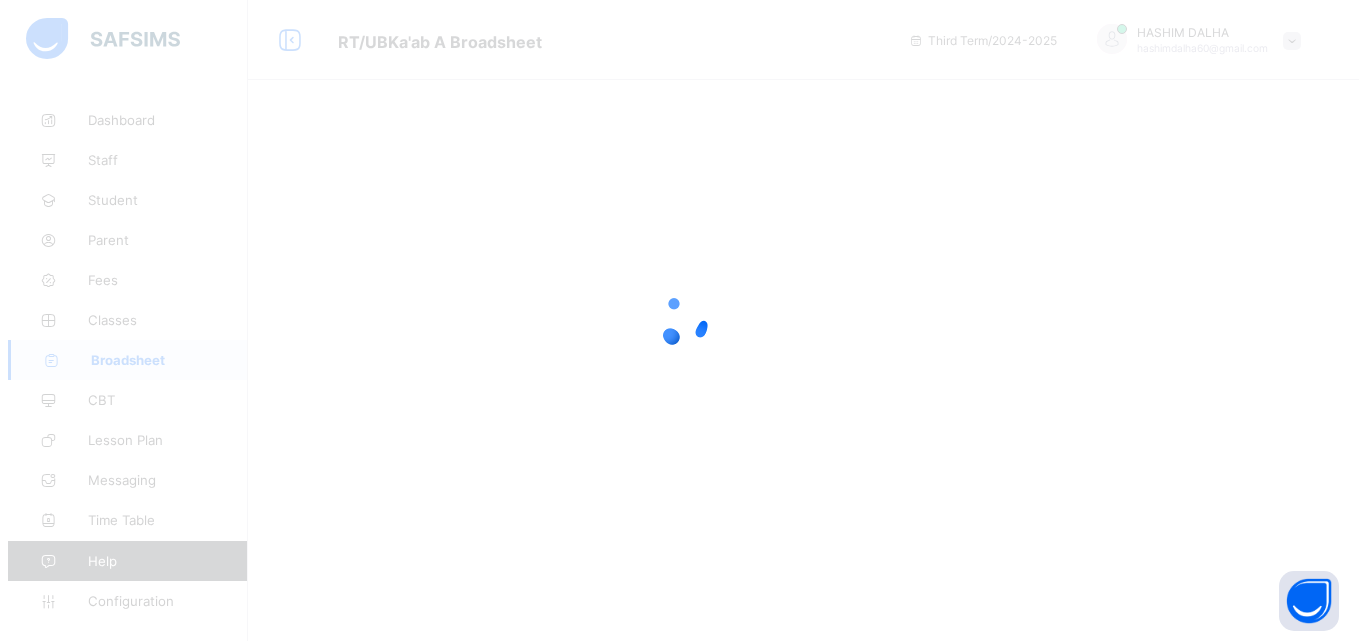 scroll, scrollTop: 0, scrollLeft: 0, axis: both 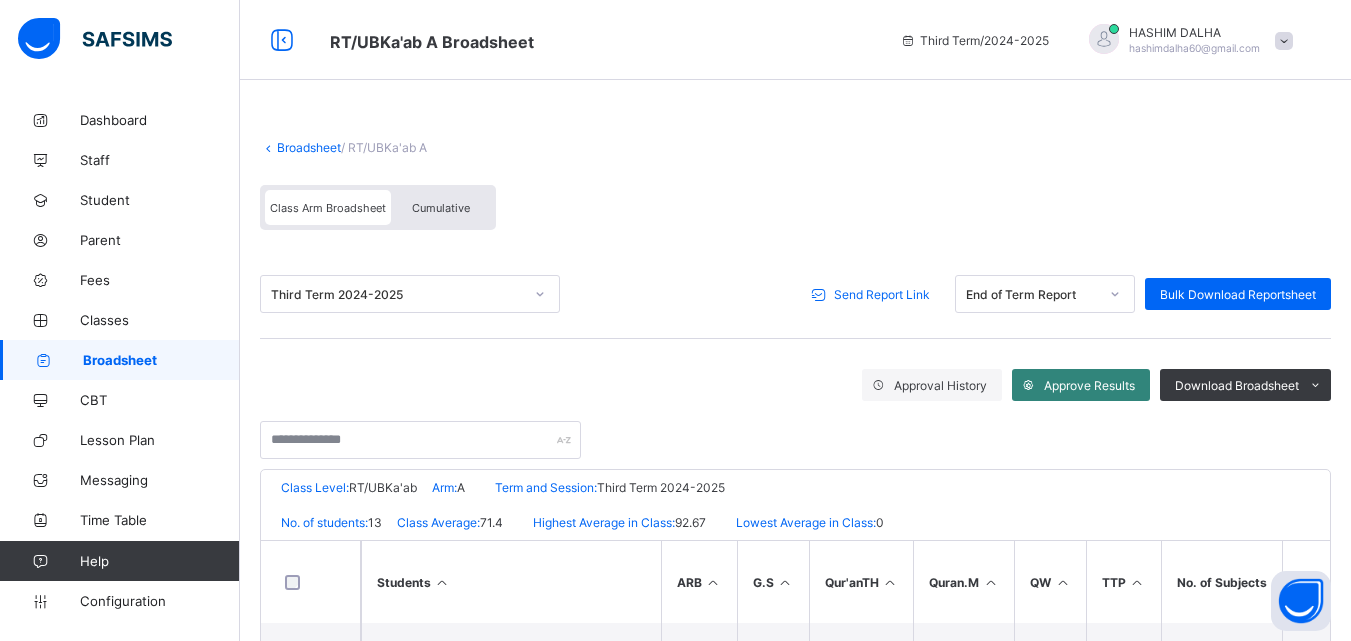 click on "Approve Results" at bounding box center (1081, 385) 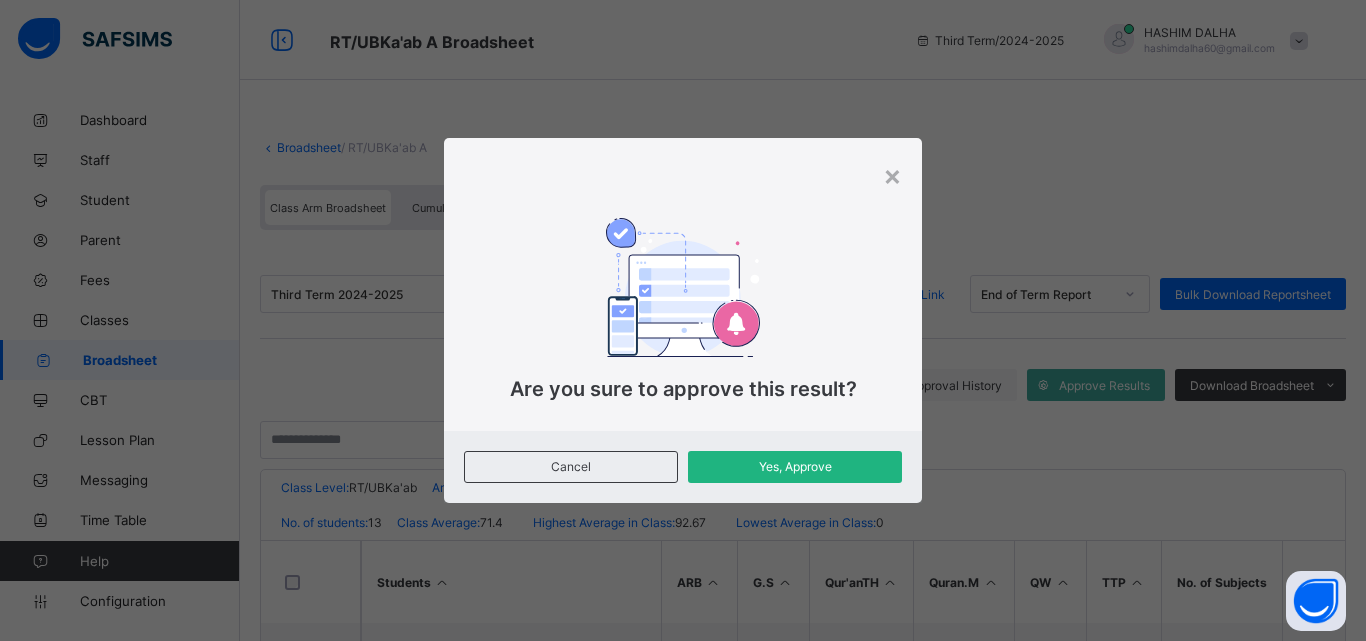 click on "Yes, Approve" at bounding box center [795, 466] 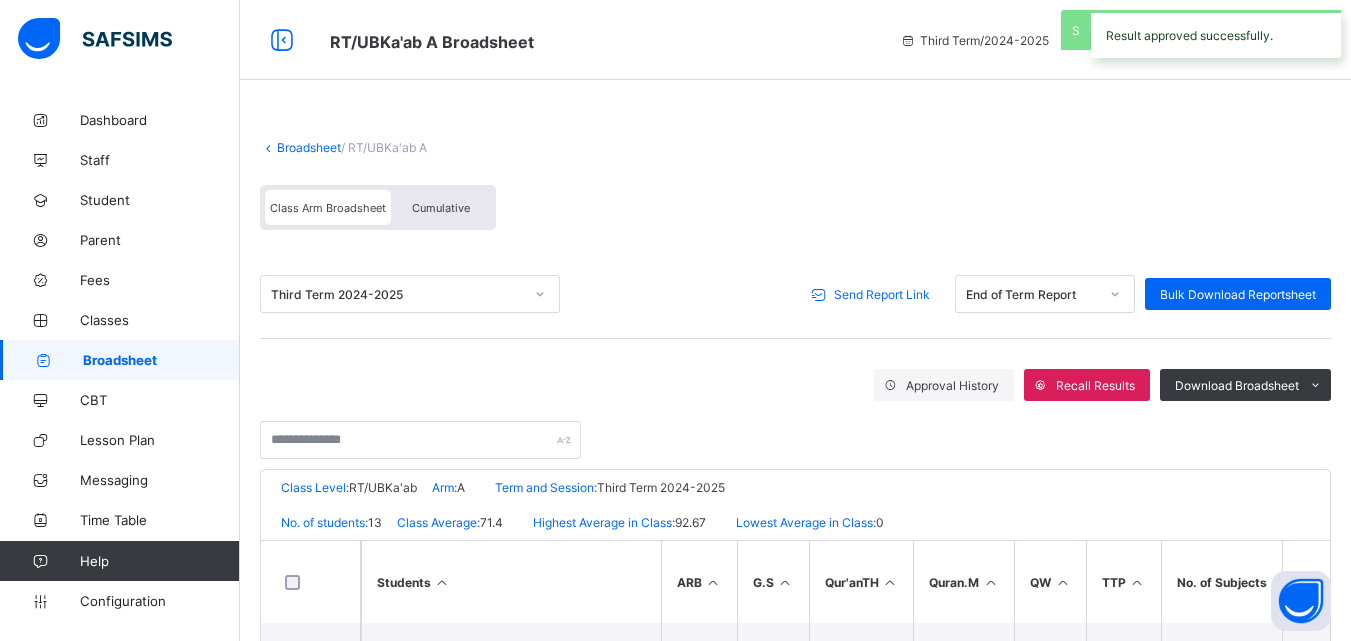 click on "Send Report Link" at bounding box center [882, 294] 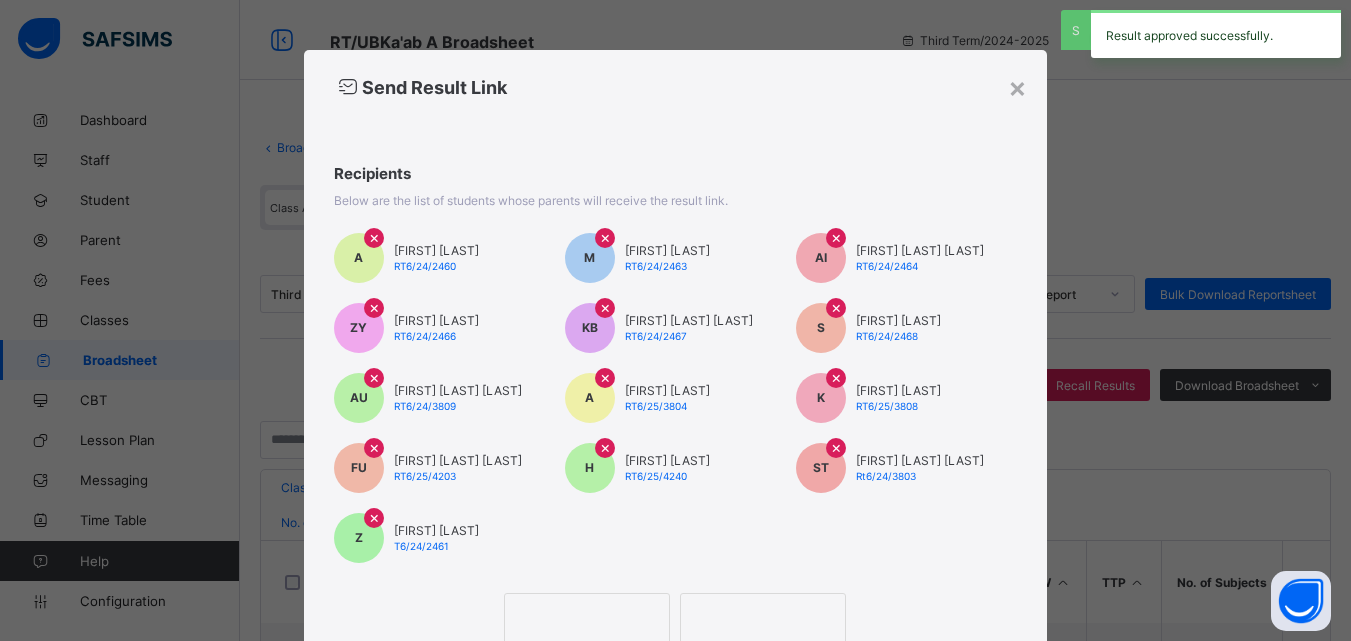 click at bounding box center (587, 619) 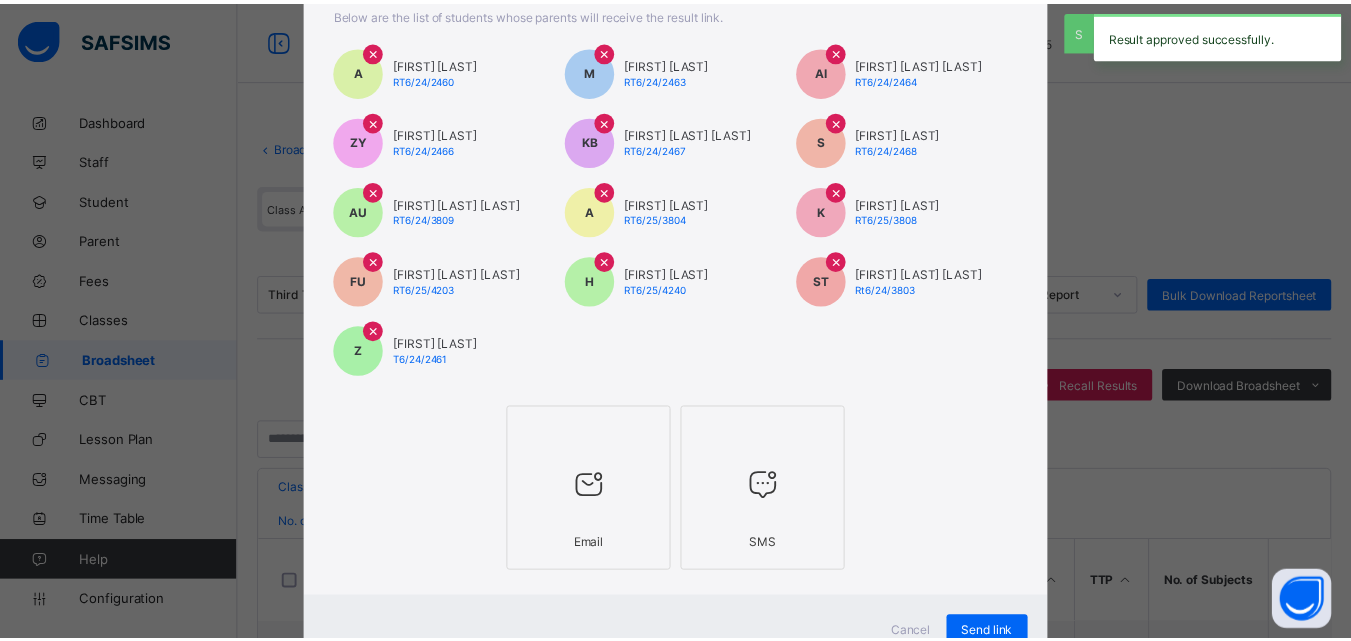 scroll, scrollTop: 265, scrollLeft: 0, axis: vertical 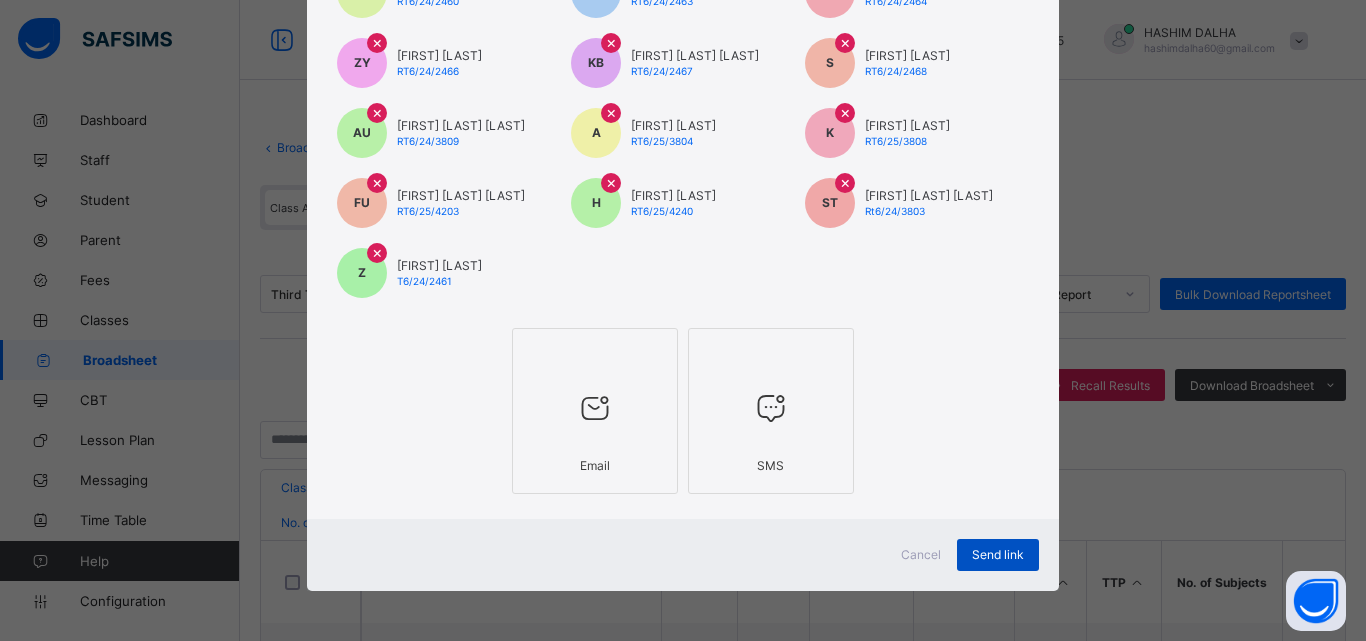 click on "Send link" at bounding box center (998, 555) 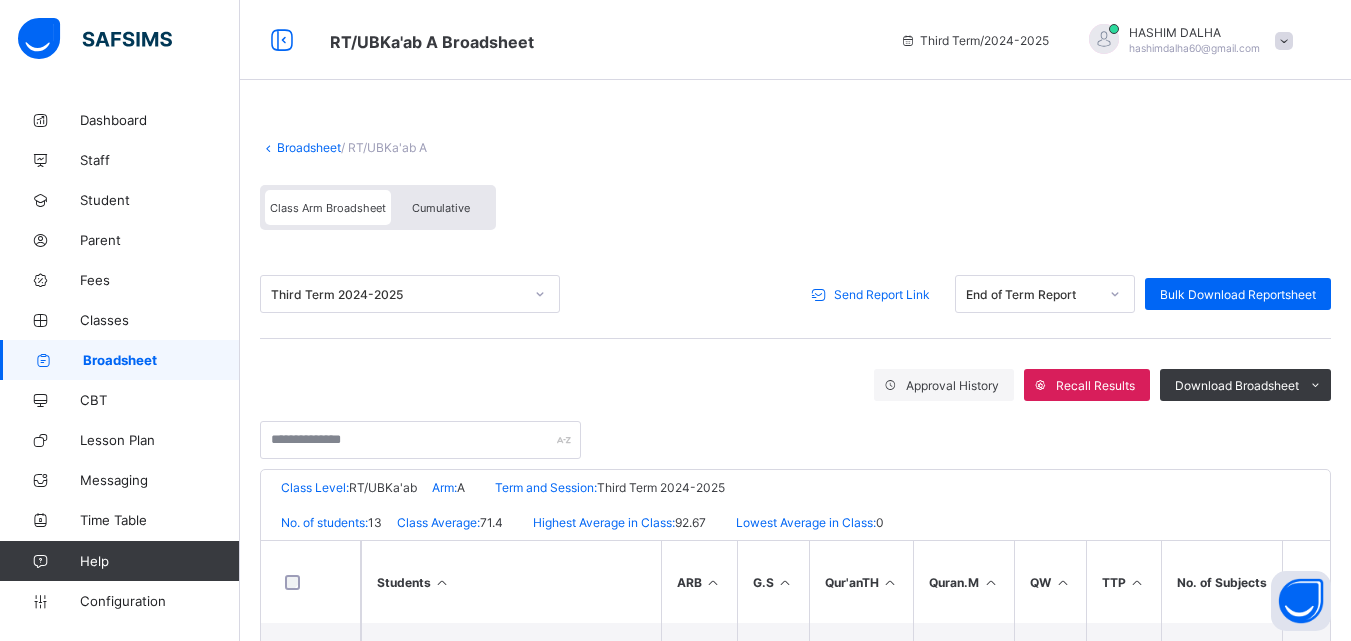 click on "Broadsheet" at bounding box center [309, 147] 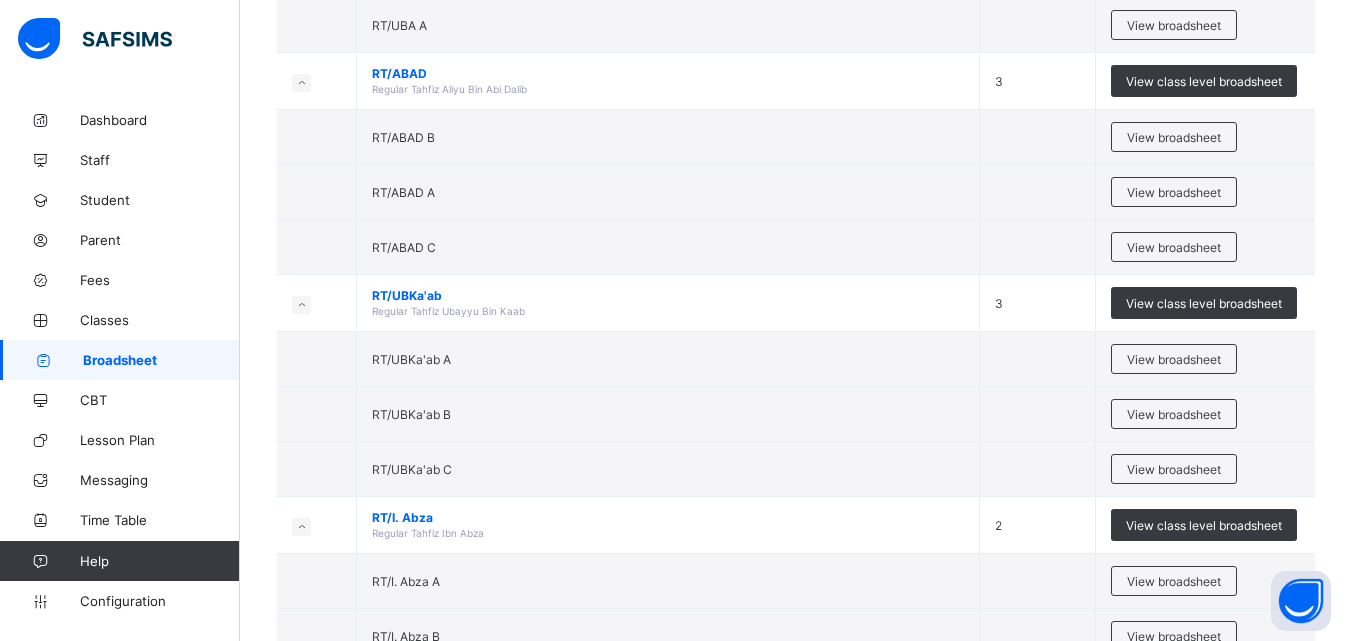 scroll, scrollTop: 1303, scrollLeft: 0, axis: vertical 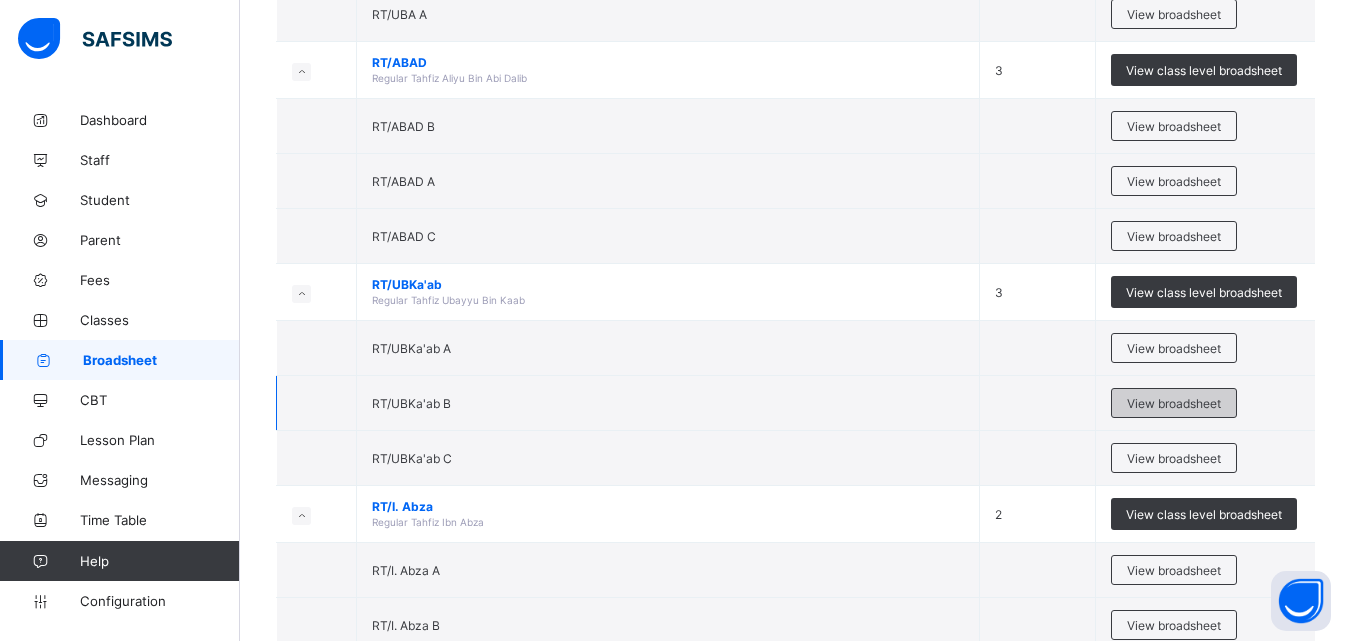 click on "View broadsheet" at bounding box center [1174, 403] 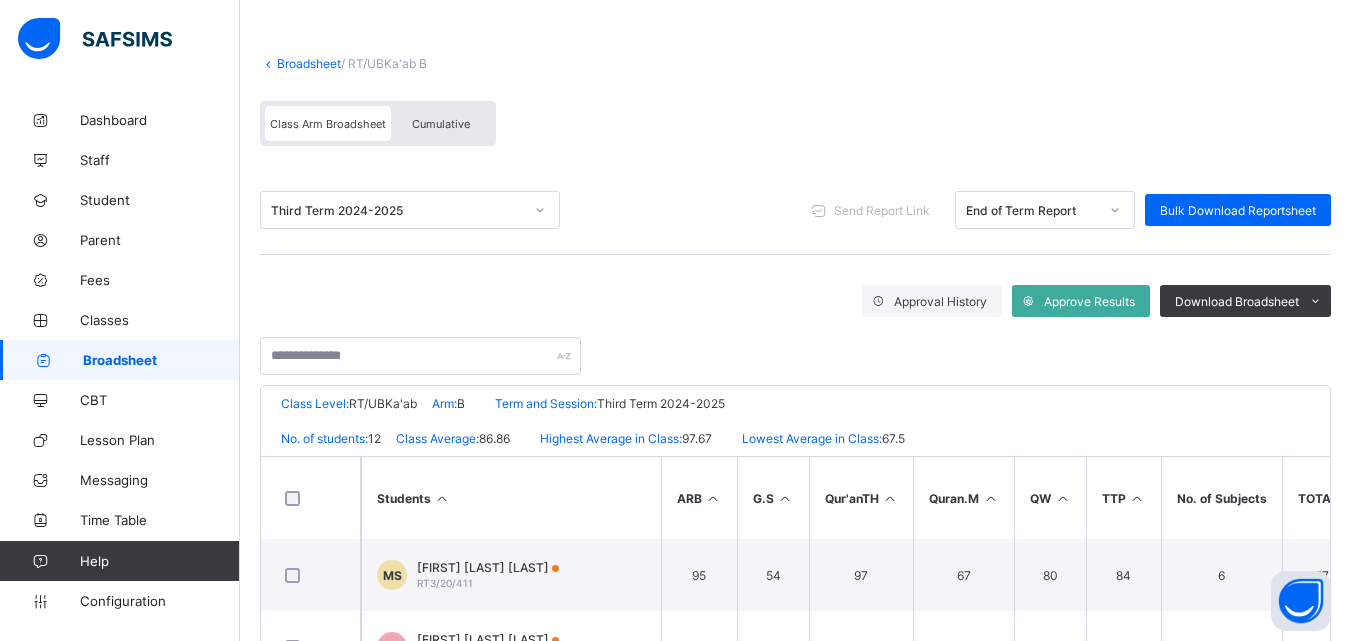 scroll, scrollTop: 89, scrollLeft: 0, axis: vertical 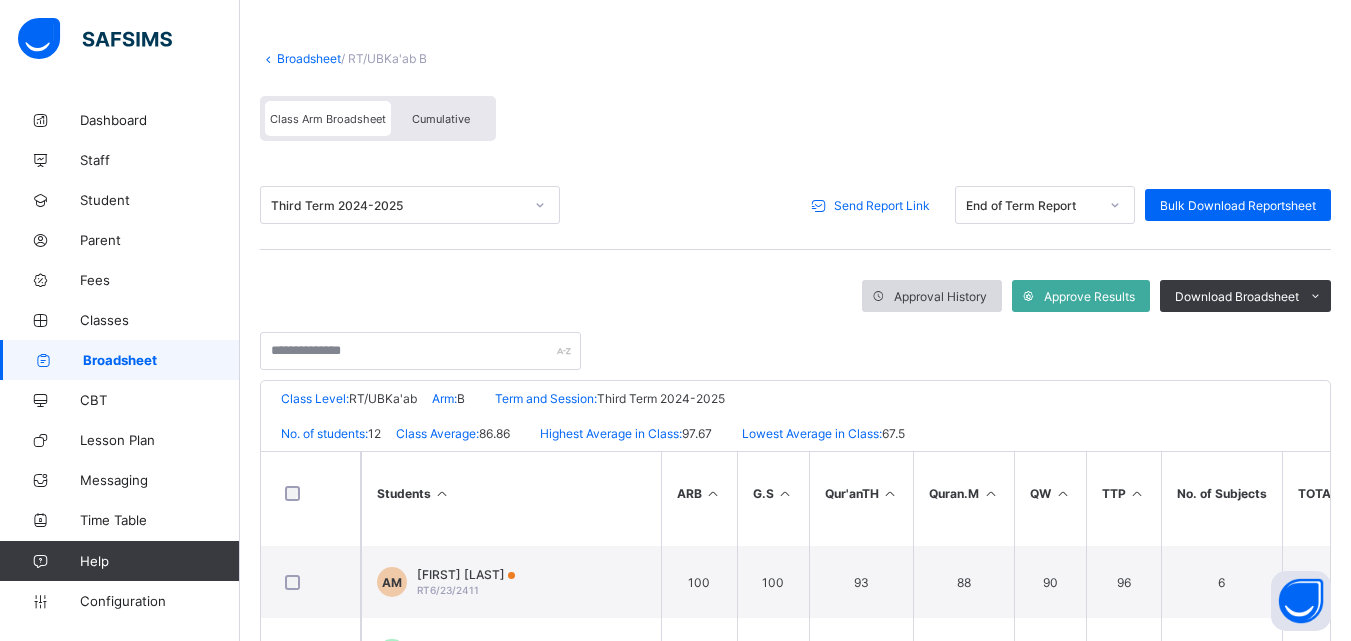 click on "Approval History" at bounding box center [940, 296] 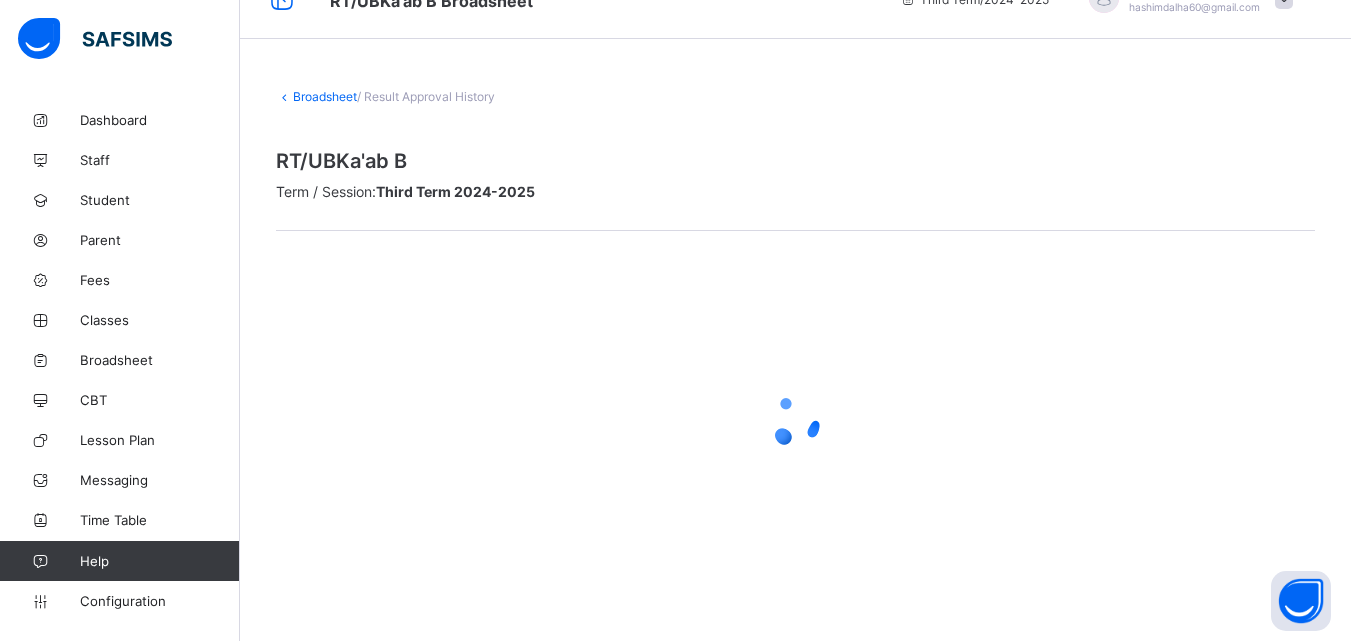 scroll, scrollTop: 67, scrollLeft: 0, axis: vertical 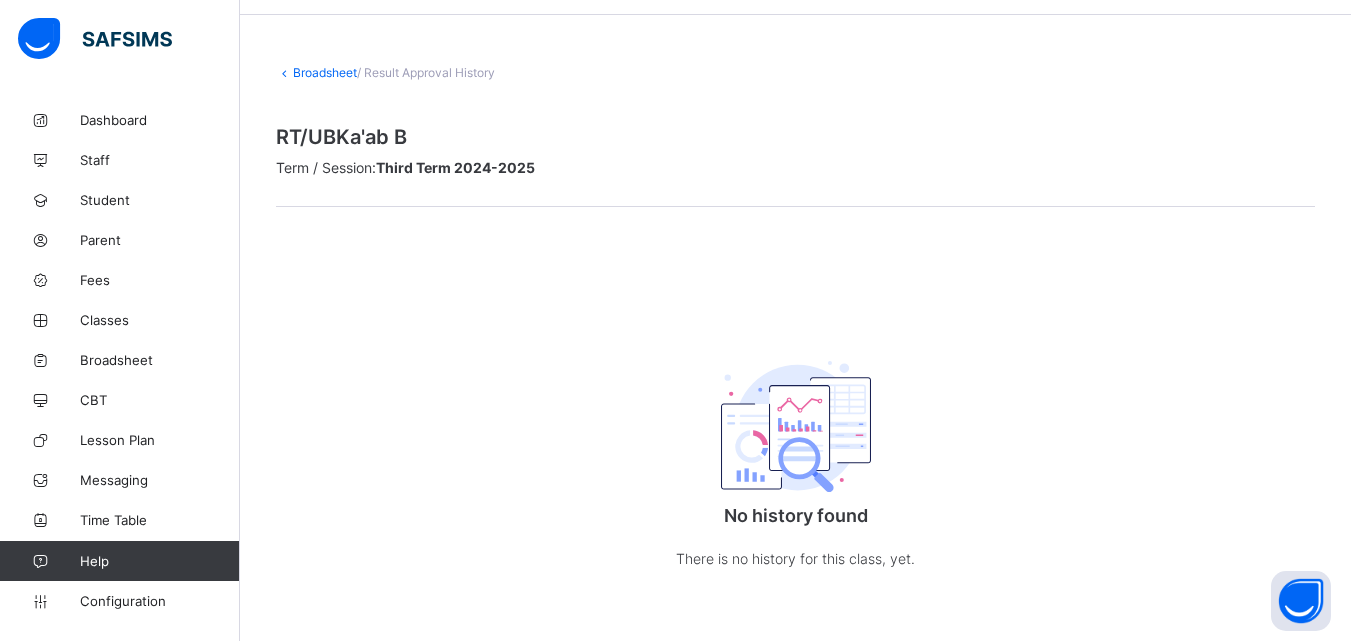 click on "/ Result Approval History" at bounding box center [426, 72] 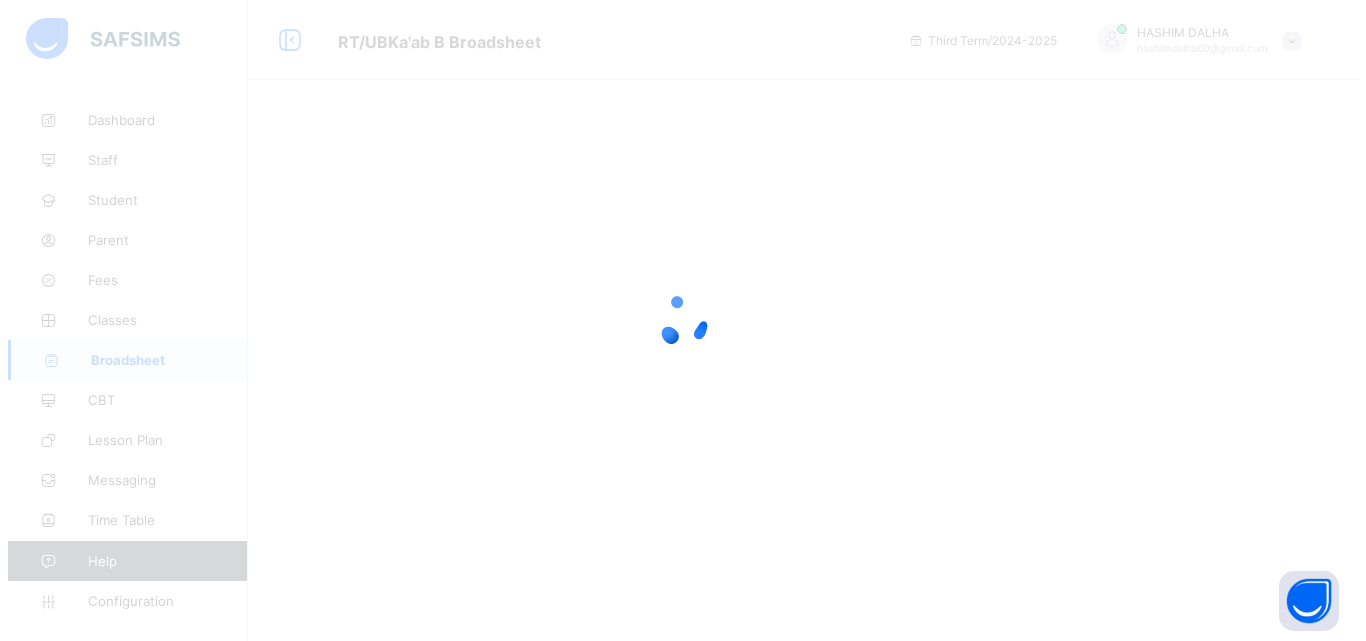 scroll, scrollTop: 0, scrollLeft: 0, axis: both 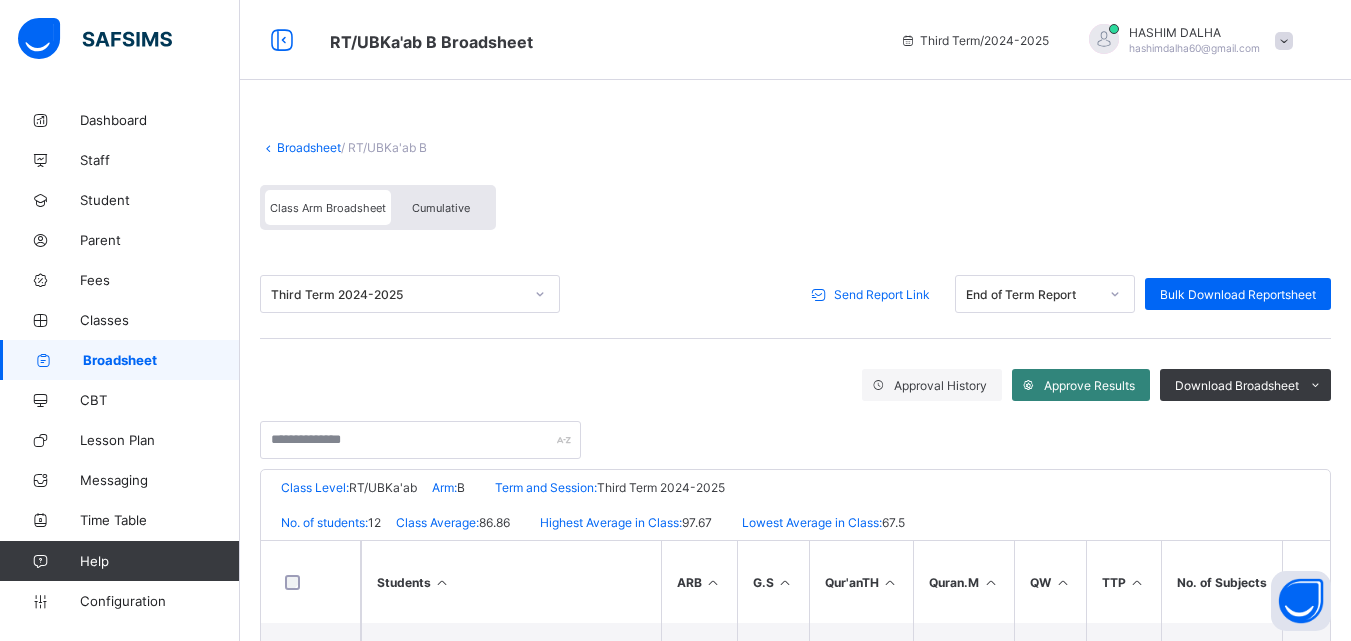 click on "Approve Results" at bounding box center [1089, 385] 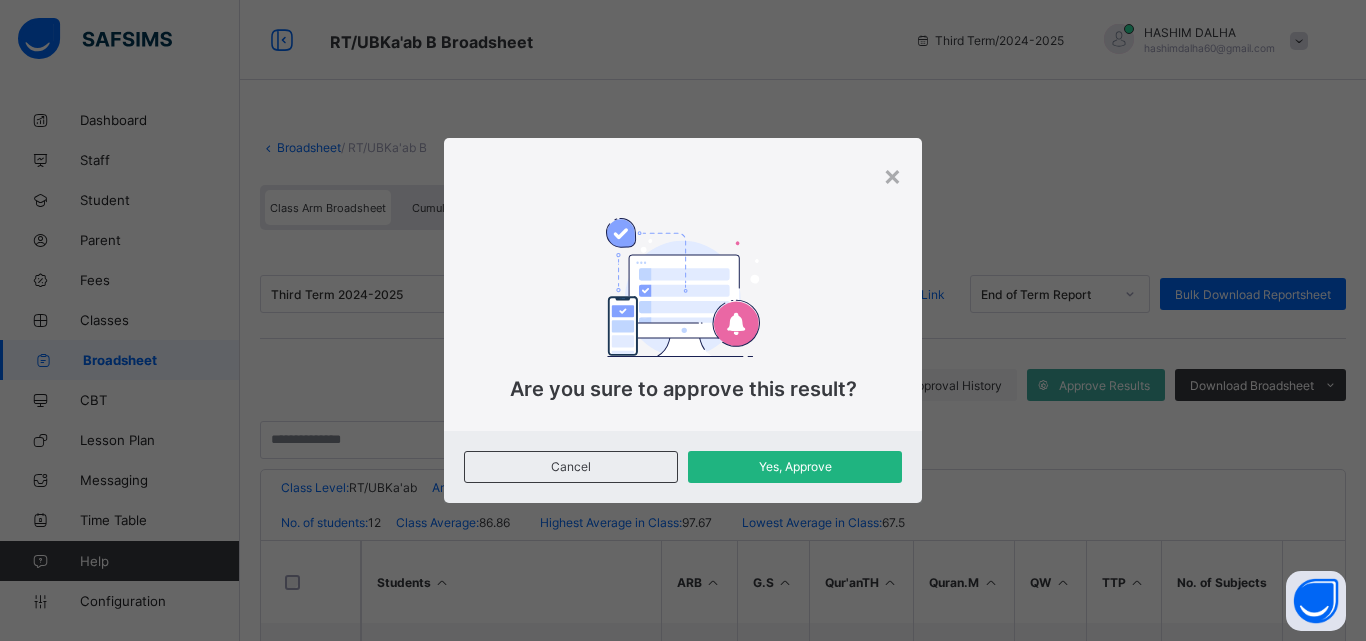click on "Yes, Approve" at bounding box center [795, 467] 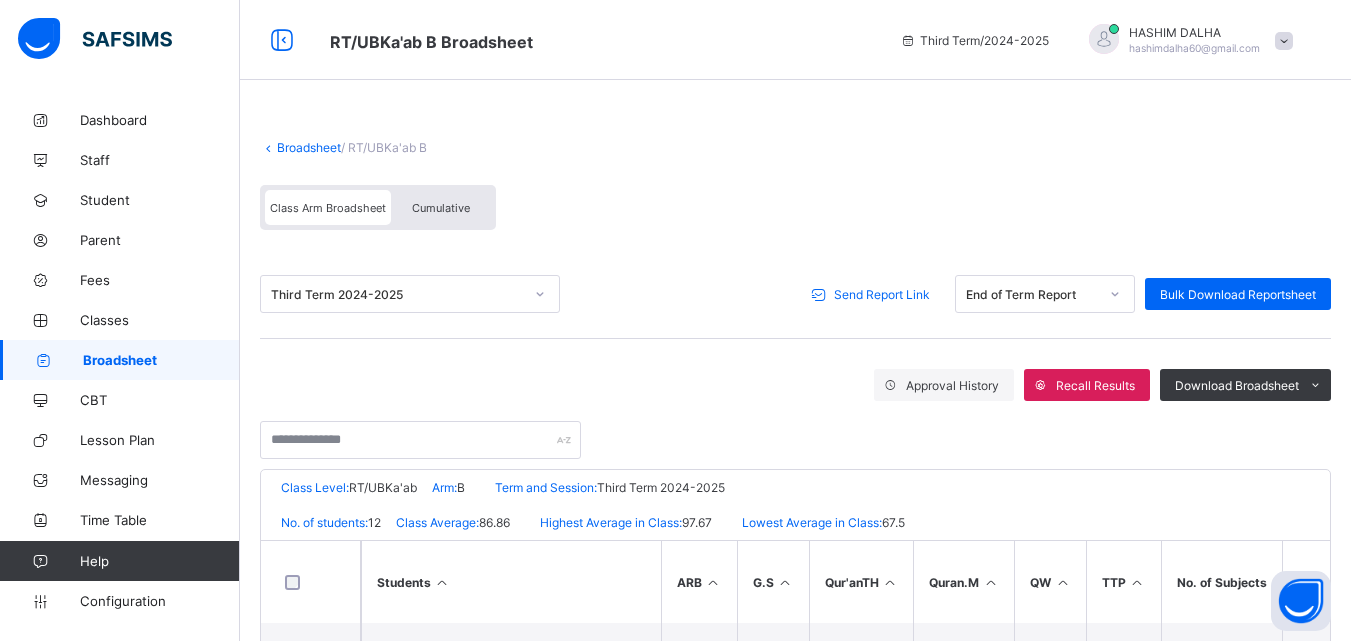 click on "Send Report Link" at bounding box center (882, 294) 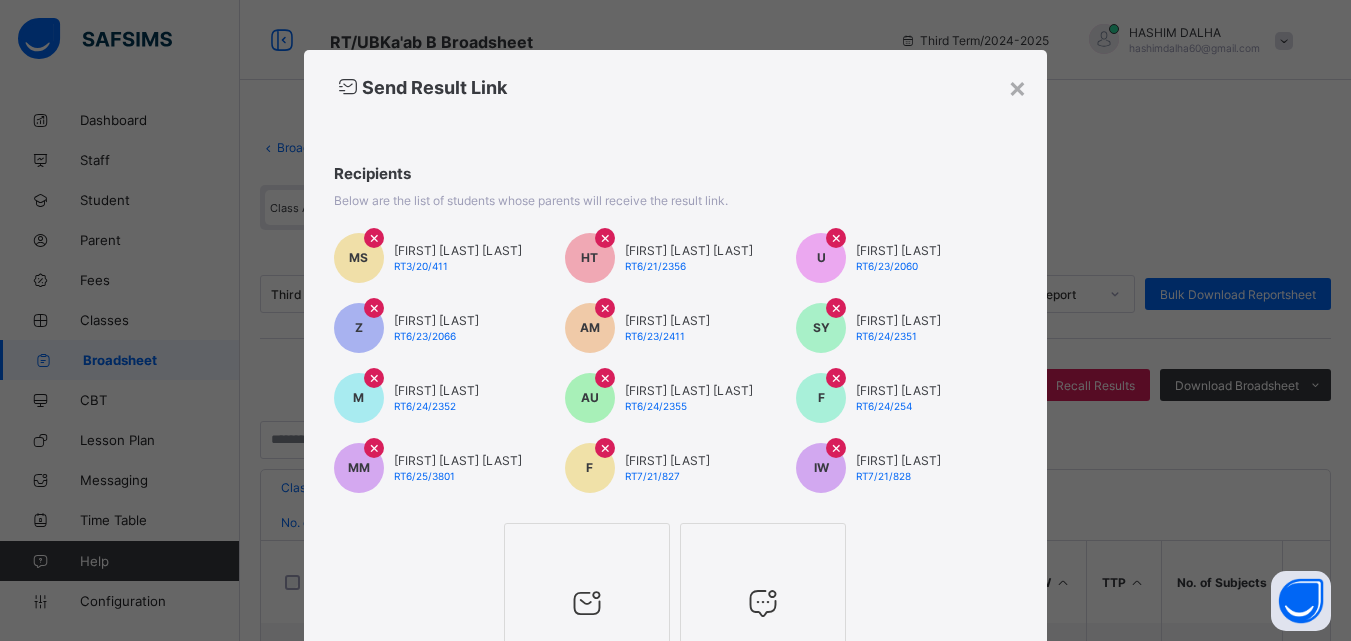click at bounding box center (587, 603) 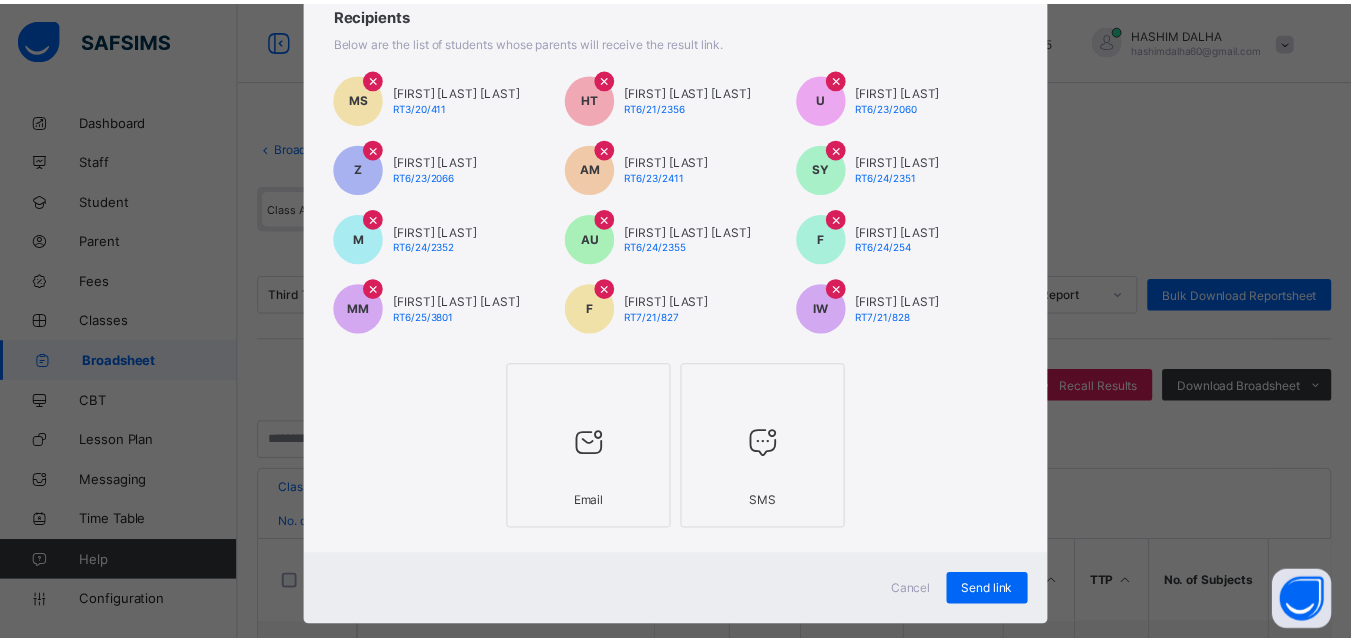 scroll, scrollTop: 195, scrollLeft: 0, axis: vertical 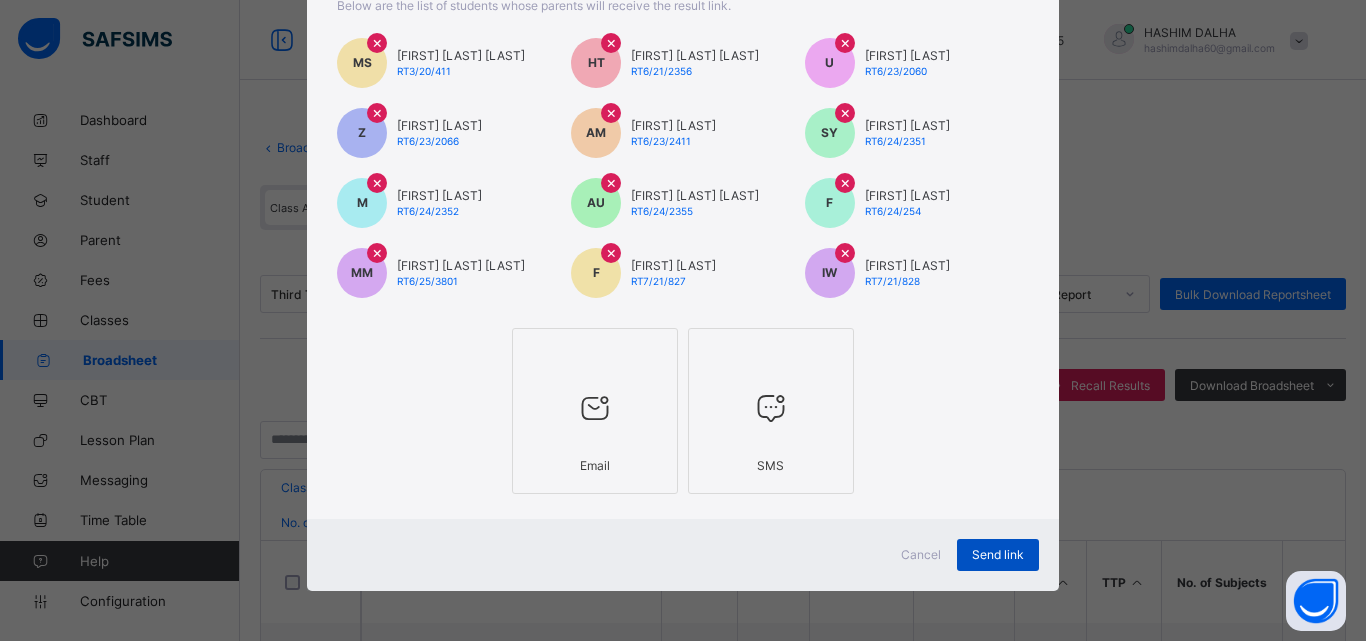 click on "Send link" at bounding box center (998, 554) 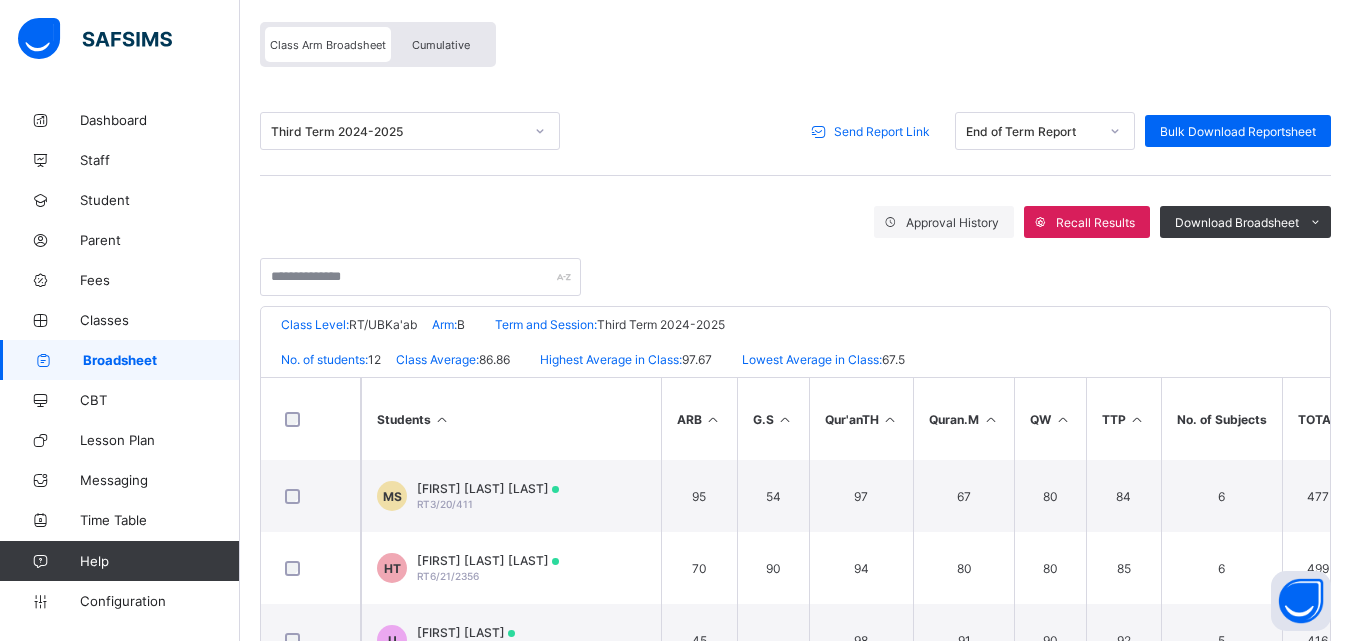 scroll, scrollTop: 0, scrollLeft: 0, axis: both 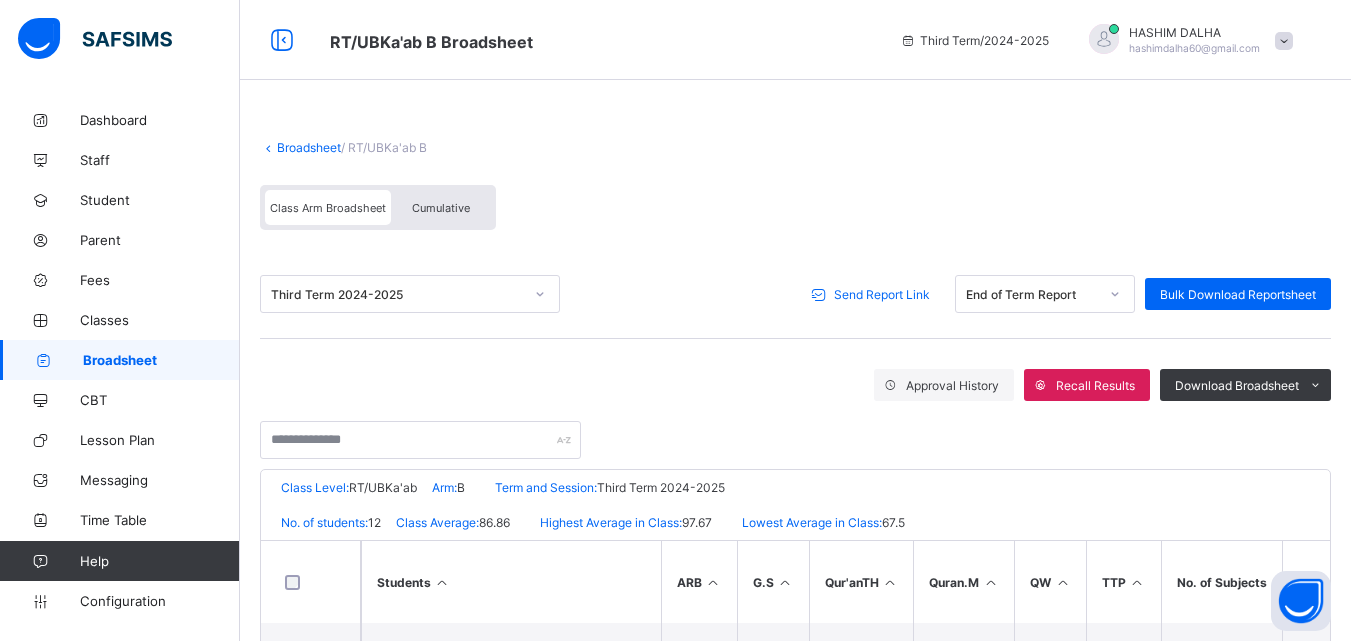 click on "Send Report Link" at bounding box center [882, 294] 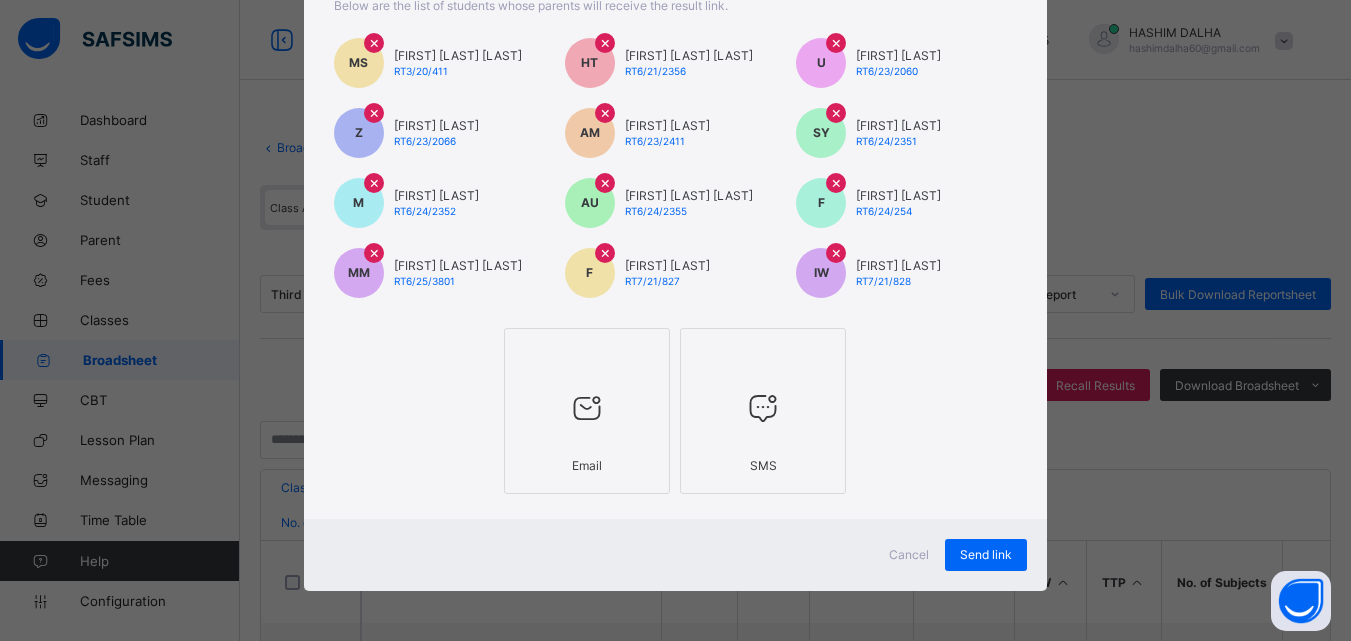 click on "×  Send Result Link Recipients Below are the list of students whose parents will receive the result link. MS × MUHAMMAD SALIH SALAHUD-DEEN RT3/20/411 HT × Halima SA'ID TIGGI RT6/21/2356 U × USMAN USMAN  RT6/23/2060 Z × ZEENATUDDEEN ABDULMUMIN  RT6/23/2066 AM × AISHA NUHU MUHAMMAD RT6/23/2411 SY × SULAIMAN  DAUDA YABANI RT6/24/2351 M × MUBARAK LAWAL  RT6/24/2352 AU × AISHA KABIR USMAN RT6/24/2355 F × FATIMA BASHIR  RT6/24/254 MM × MUHAMMAD  YAHYA MASOKANO RT6/25/3801 F × FA'IZ OLALEKAN  RT7/21/827 IW × ILYASU ABUBAKAR WANDO RT7/21/828 Email SMS Cancel Send link" at bounding box center (675, 320) 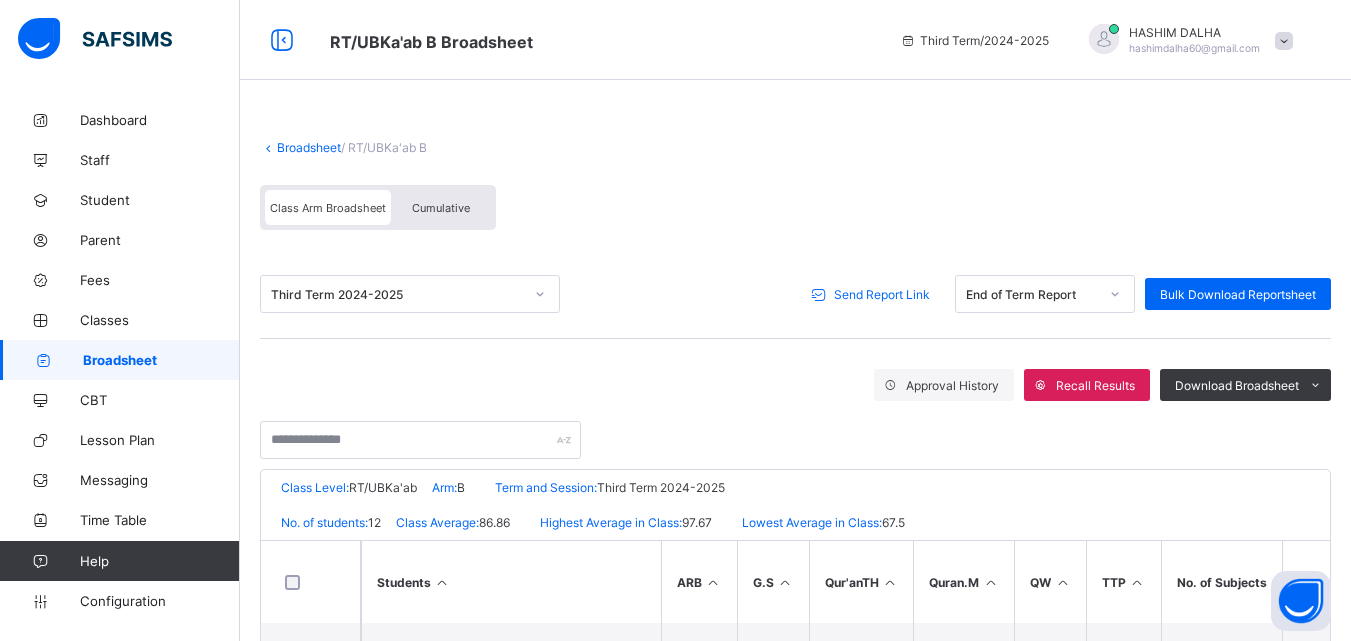 click on "Broadsheet" at bounding box center (309, 147) 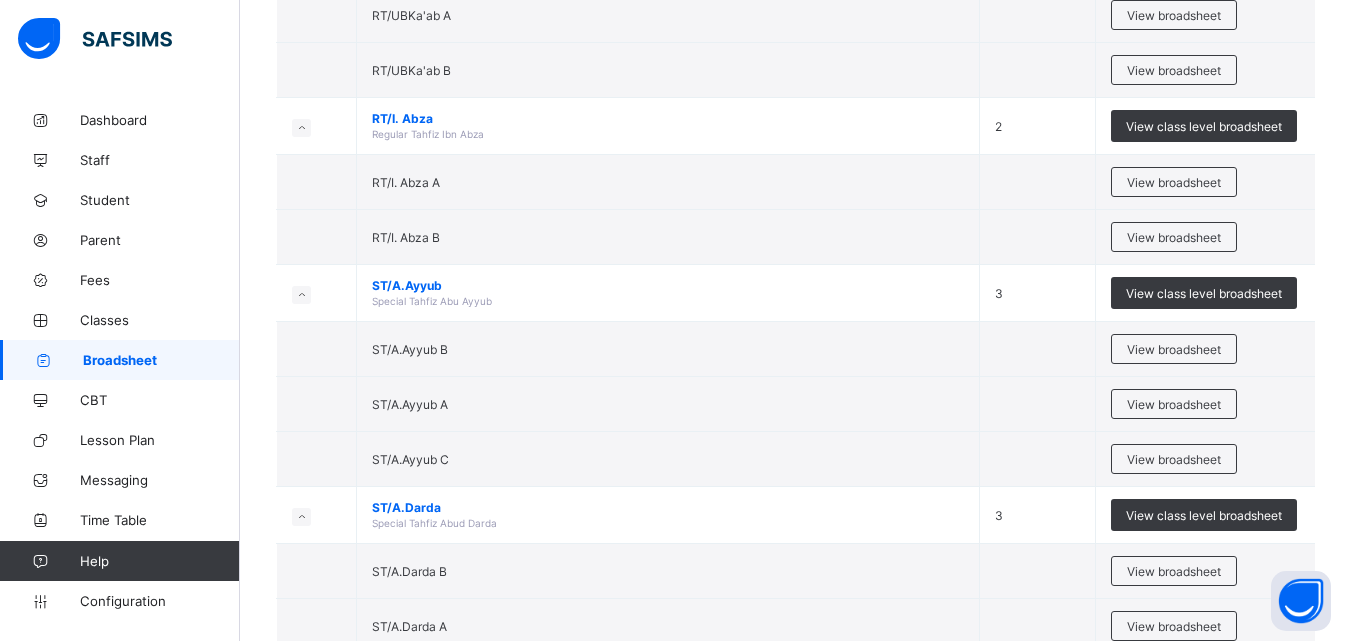 scroll, scrollTop: 1677, scrollLeft: 0, axis: vertical 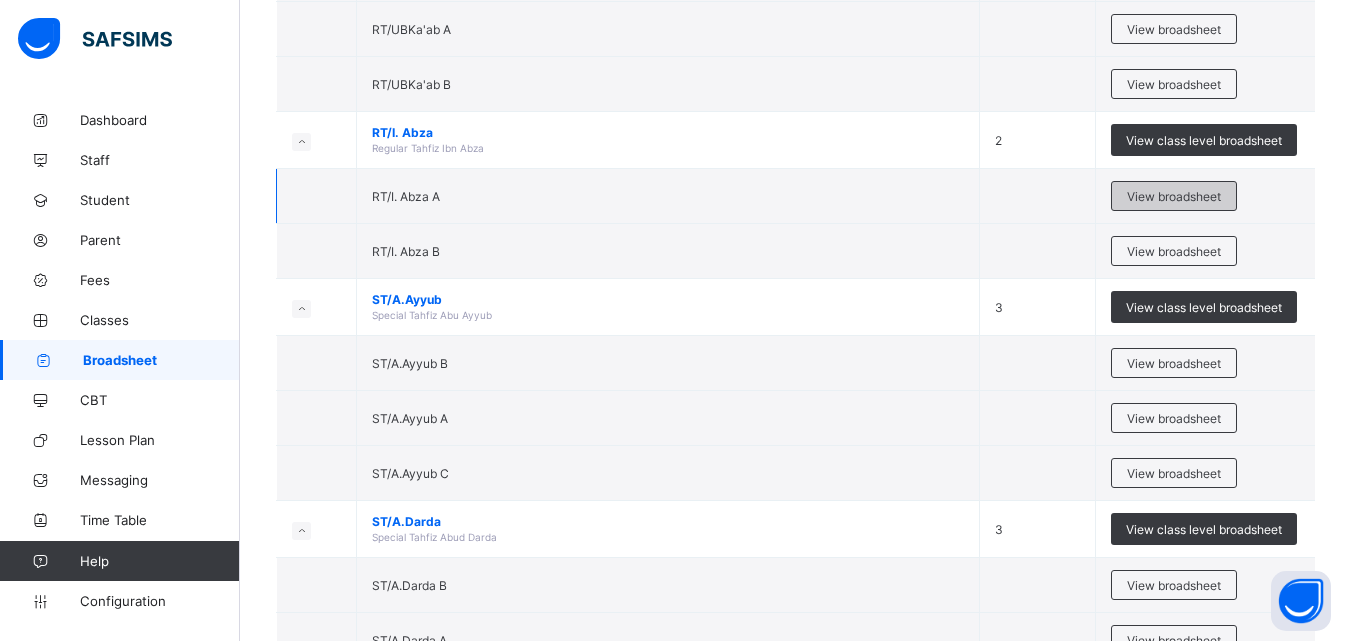 click on "View broadsheet" at bounding box center [1174, 196] 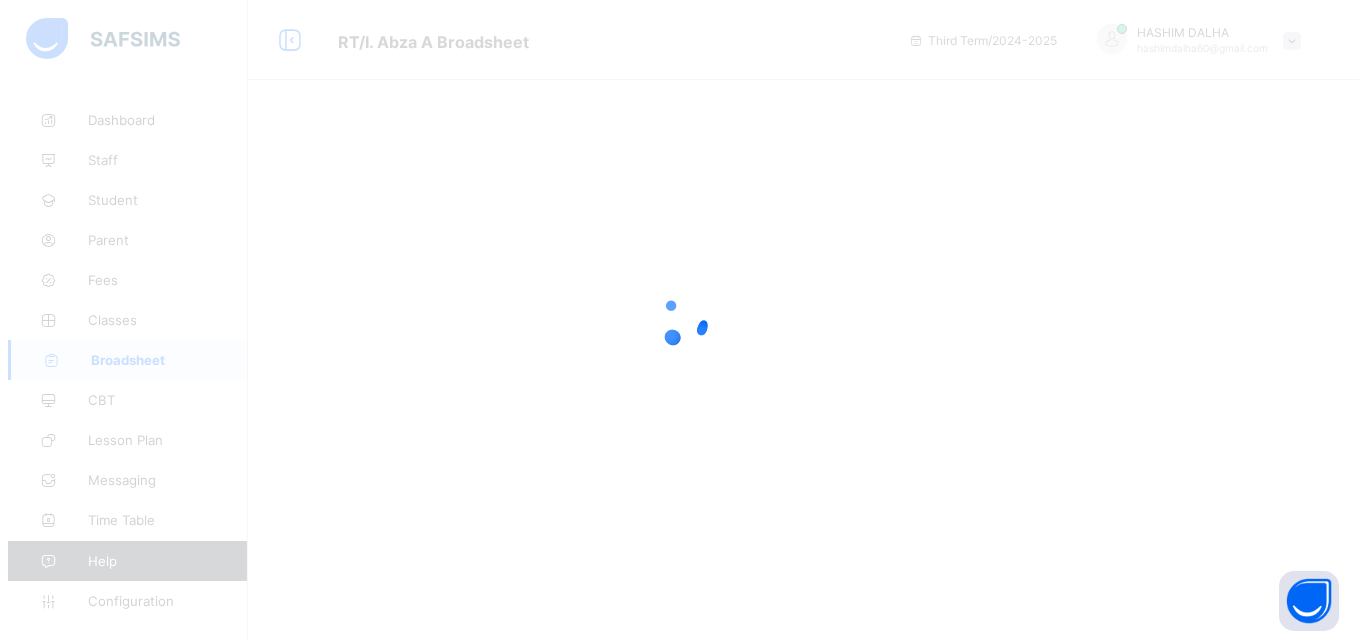 scroll, scrollTop: 0, scrollLeft: 0, axis: both 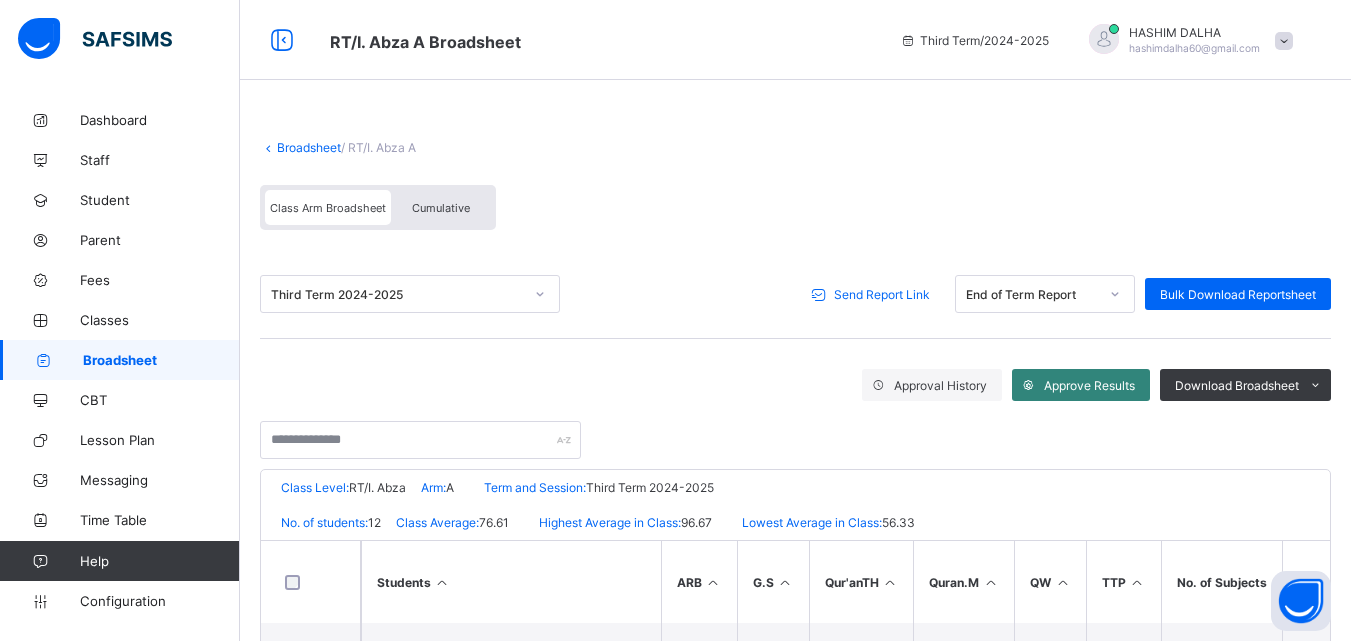 click at bounding box center [1028, 385] 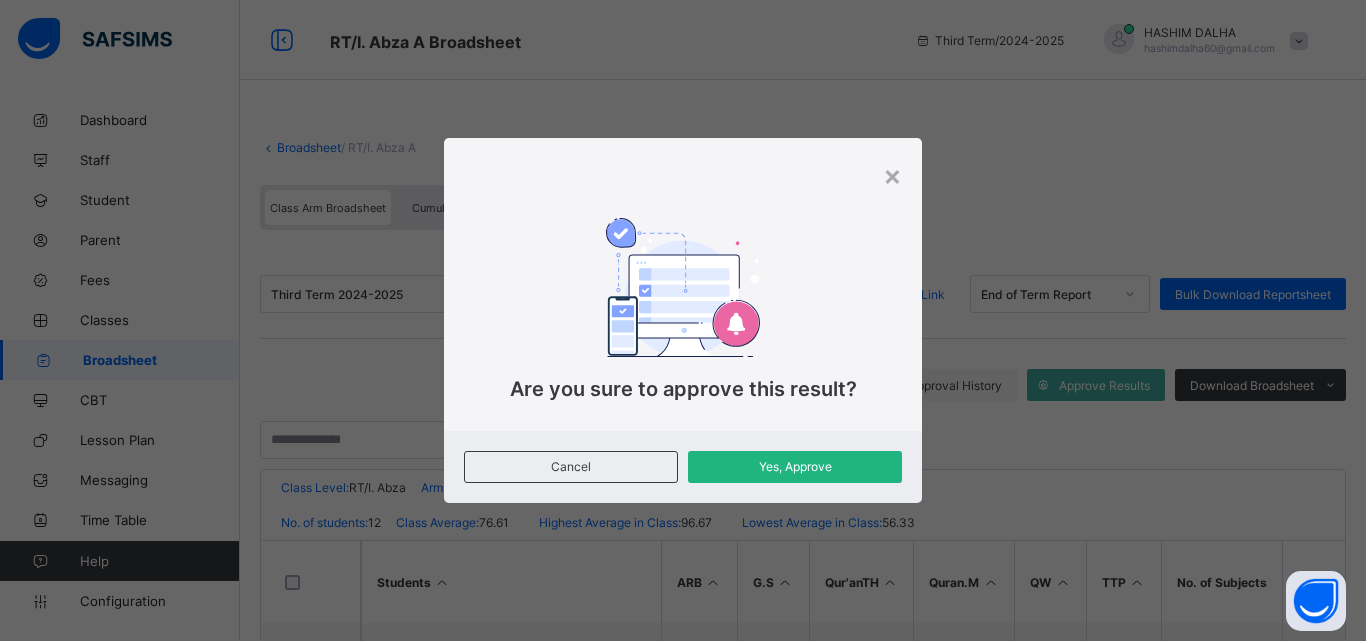 click on "Yes, Approve" at bounding box center (795, 466) 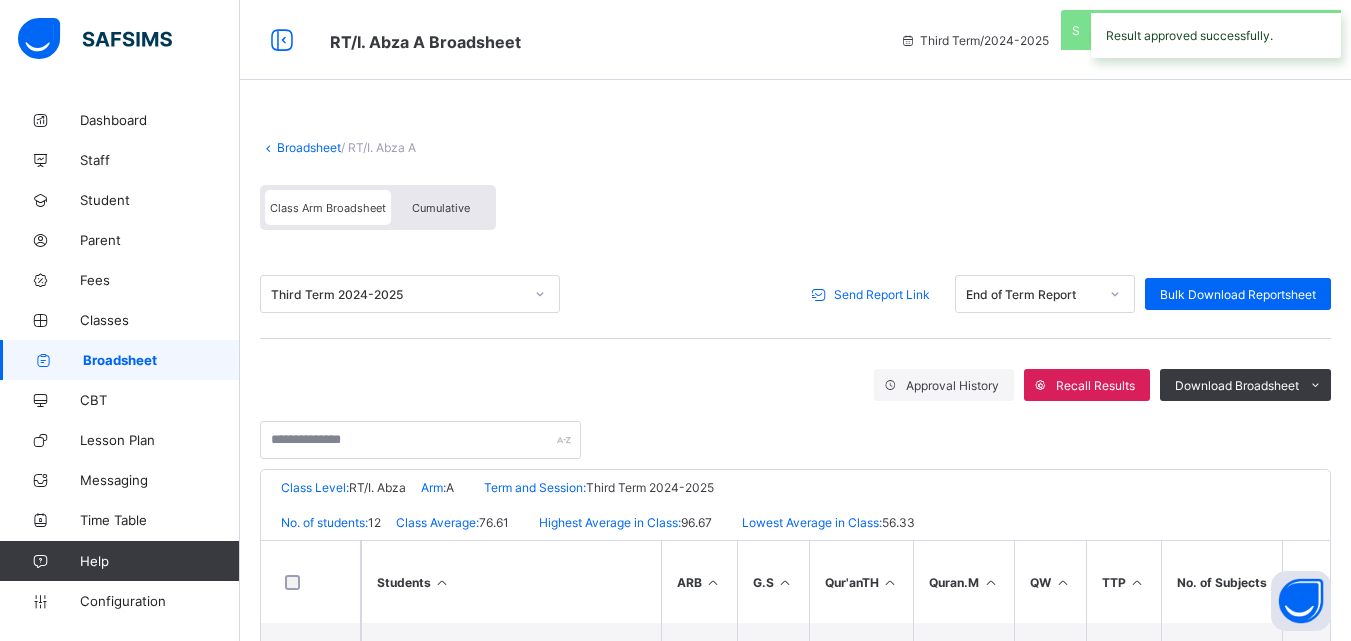click on "Send Report Link" at bounding box center [882, 294] 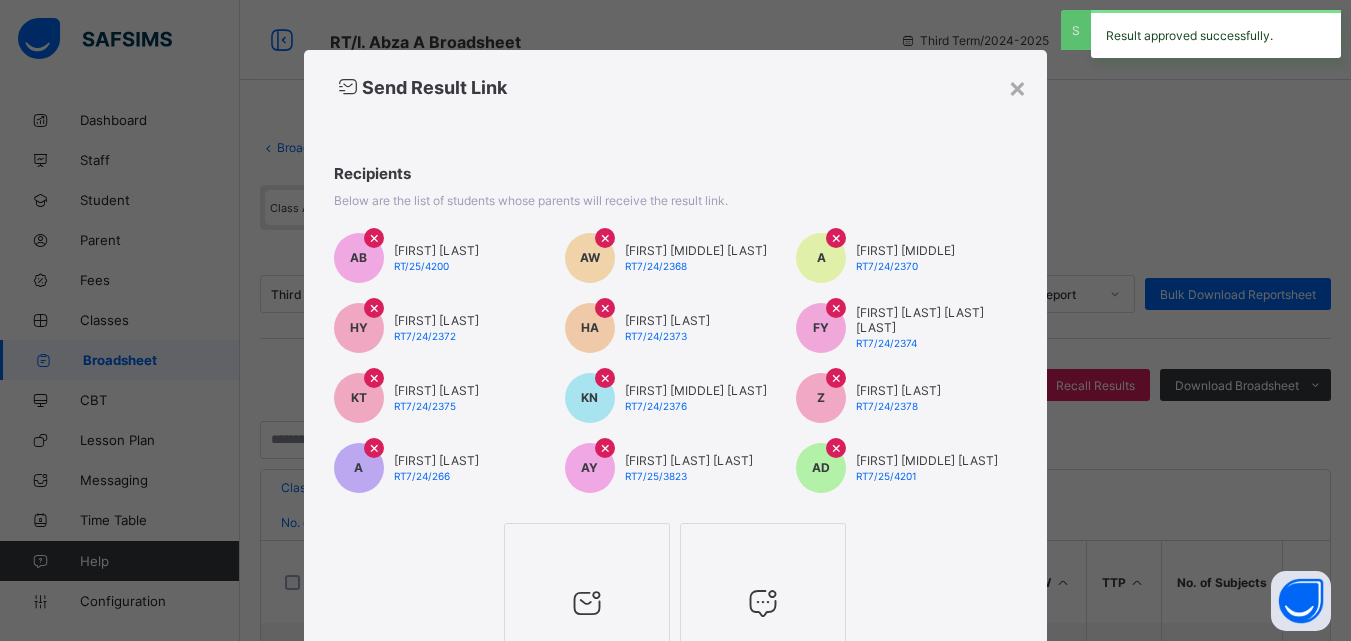 click at bounding box center [587, 603] 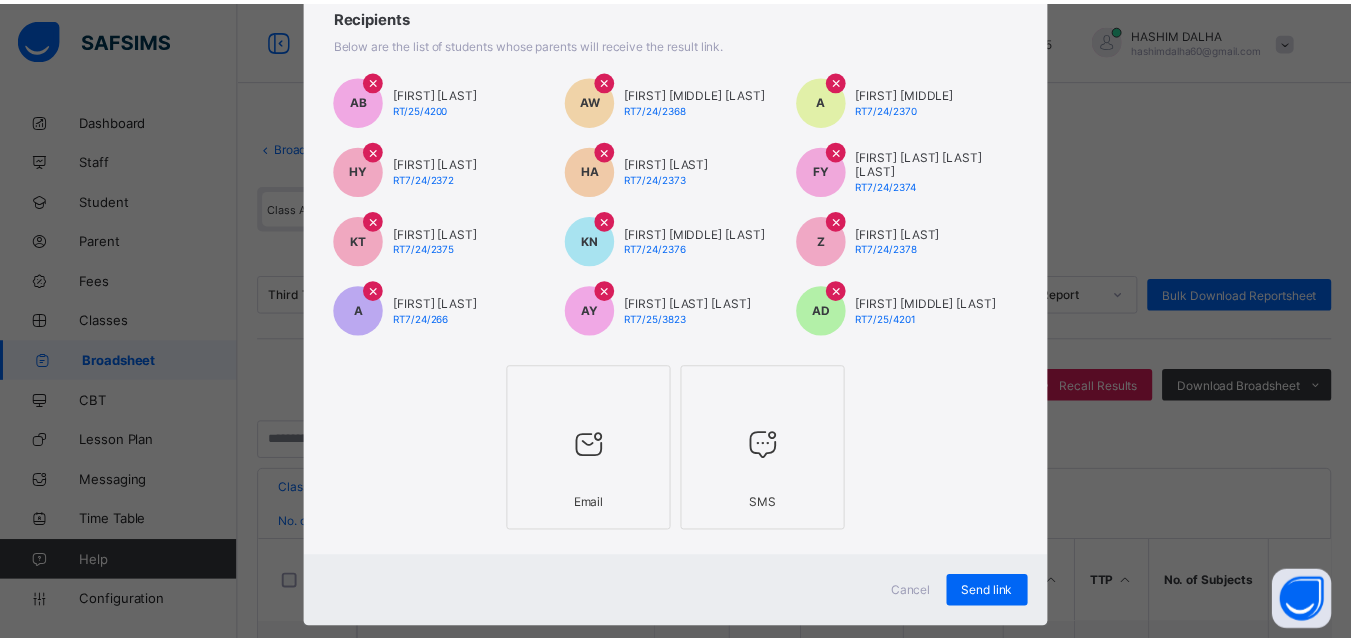 scroll, scrollTop: 195, scrollLeft: 0, axis: vertical 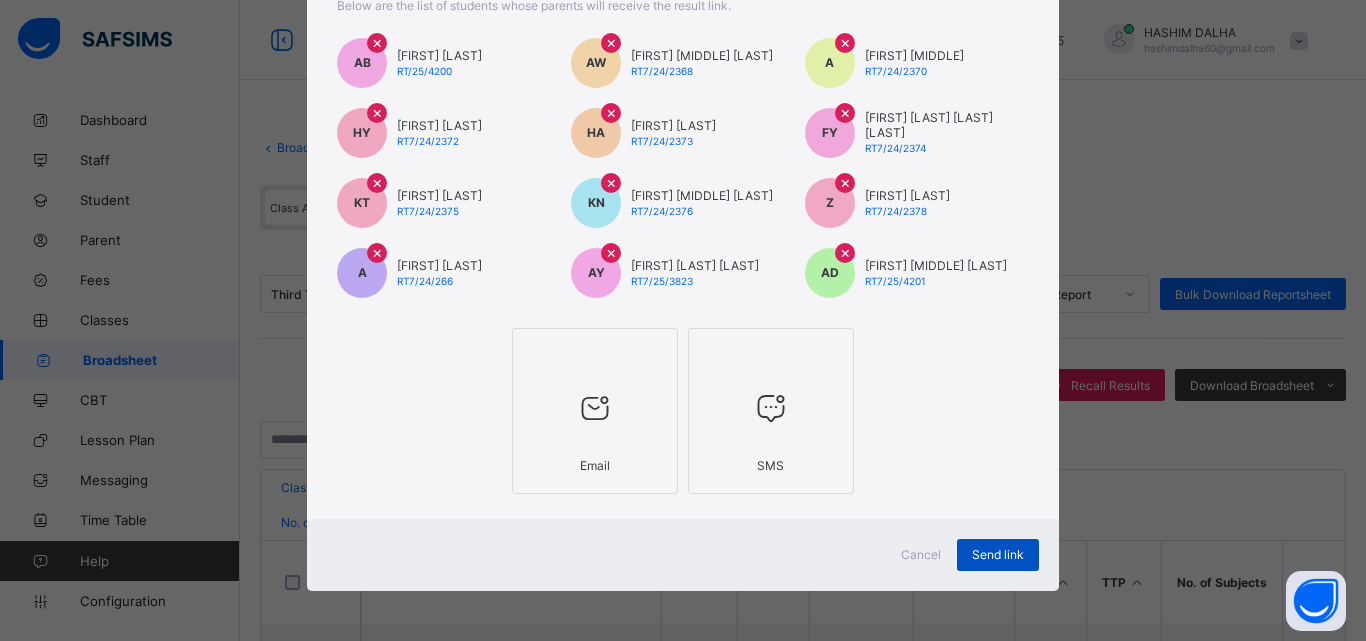 click on "Send link" at bounding box center [998, 554] 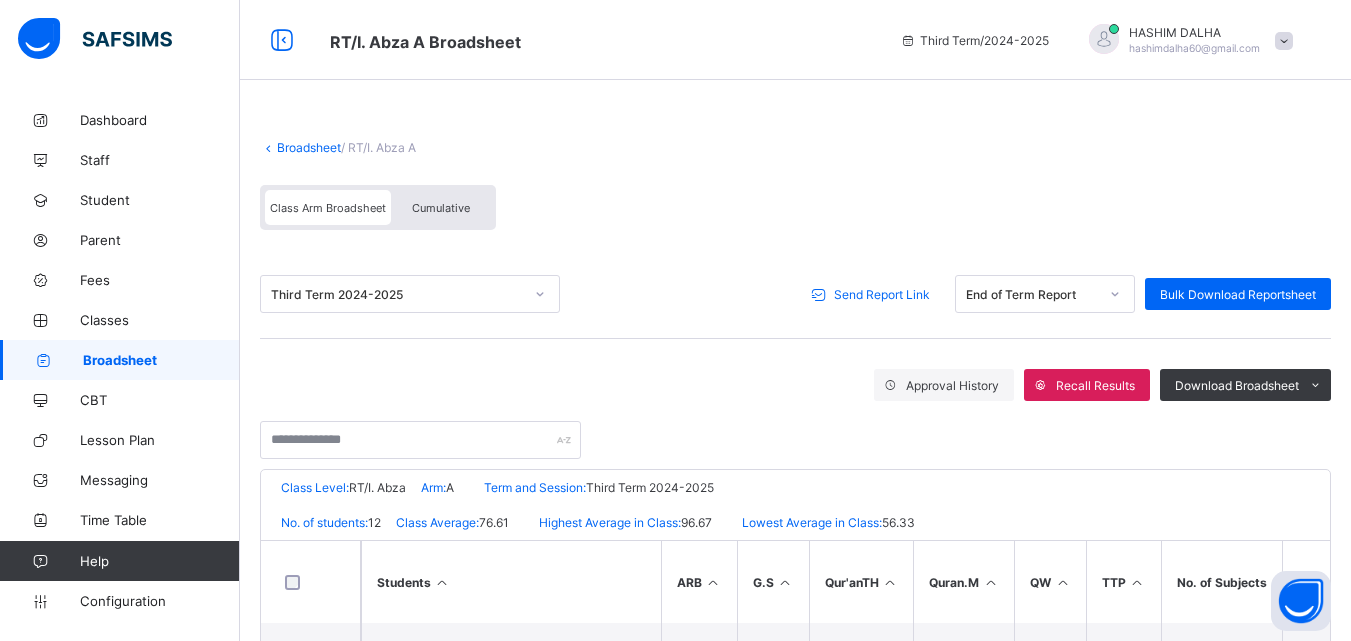 click on "/ RT/I. Abza A" at bounding box center [378, 147] 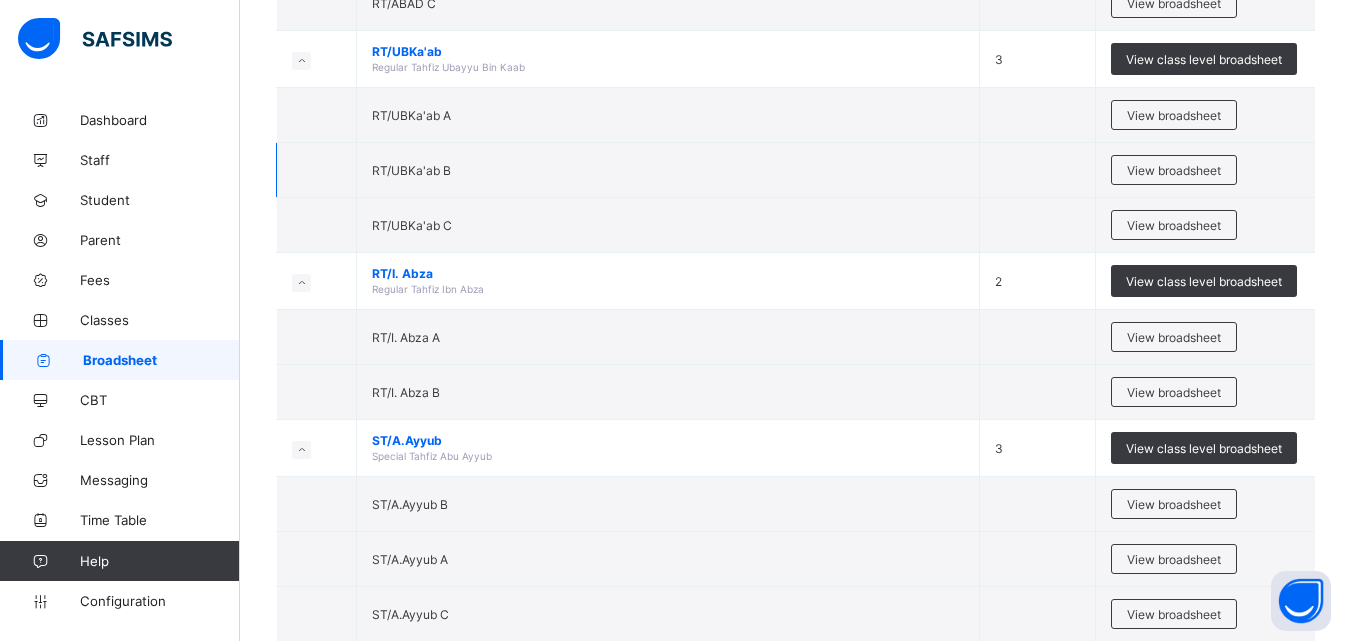 scroll, scrollTop: 1544, scrollLeft: 0, axis: vertical 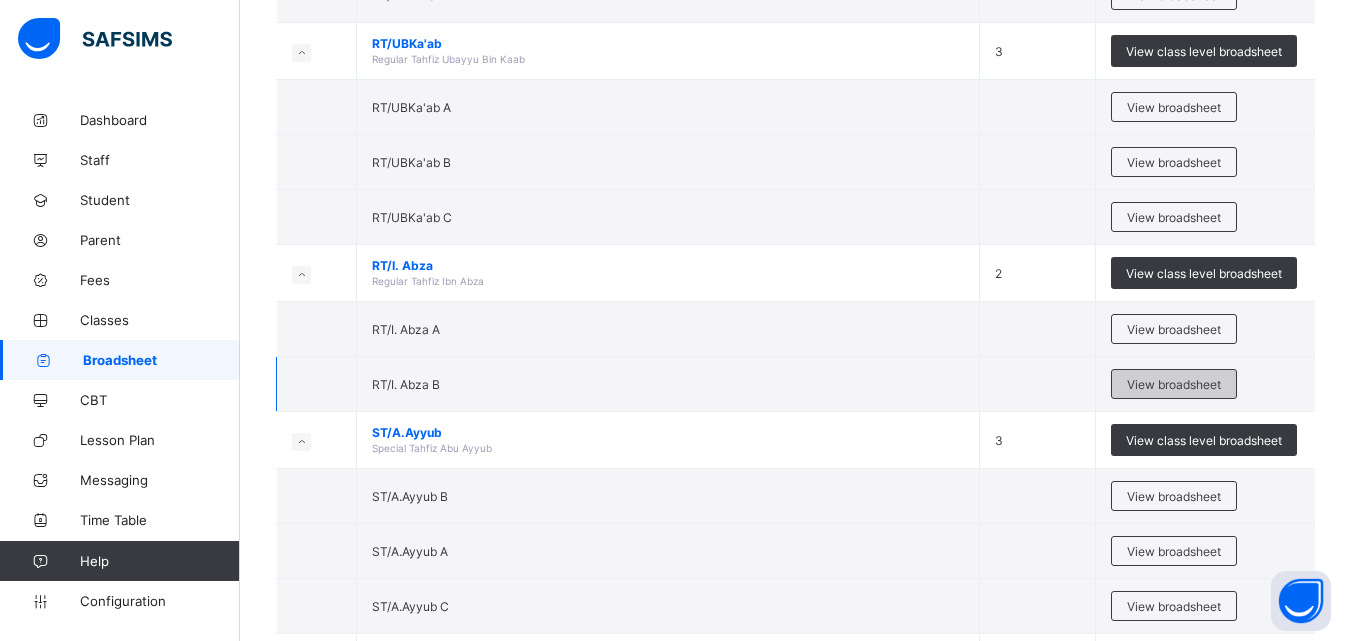 click on "View broadsheet" at bounding box center (1174, 384) 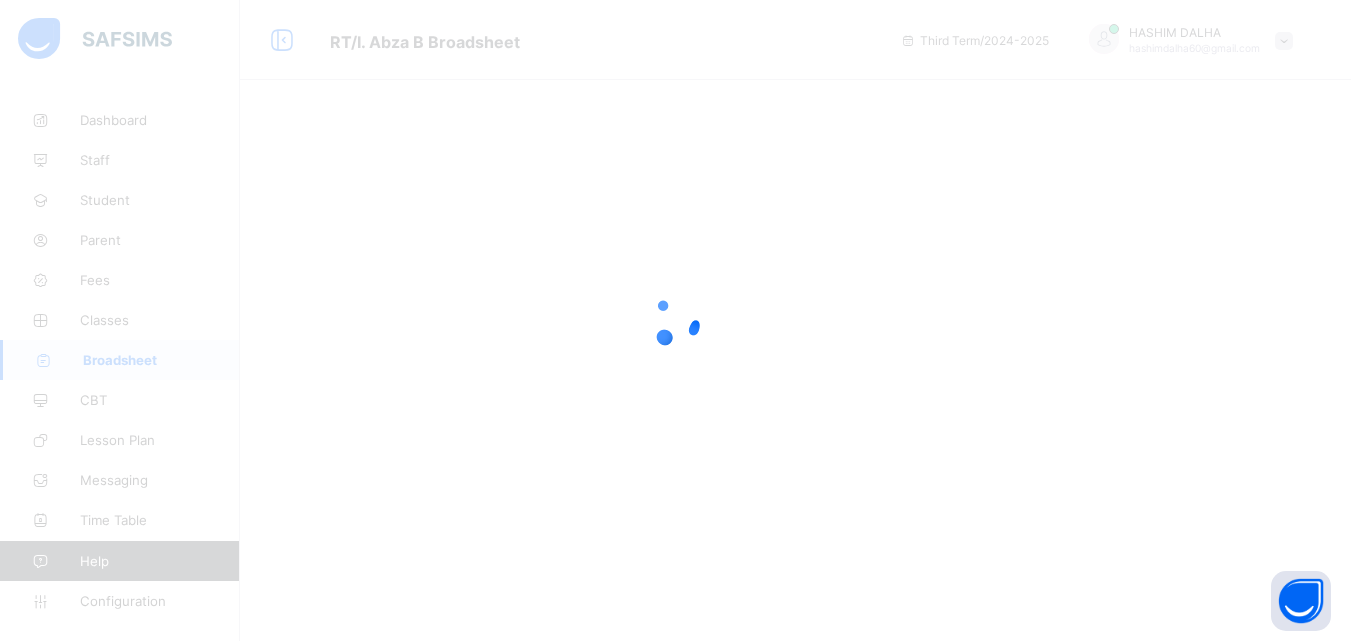 scroll, scrollTop: 0, scrollLeft: 0, axis: both 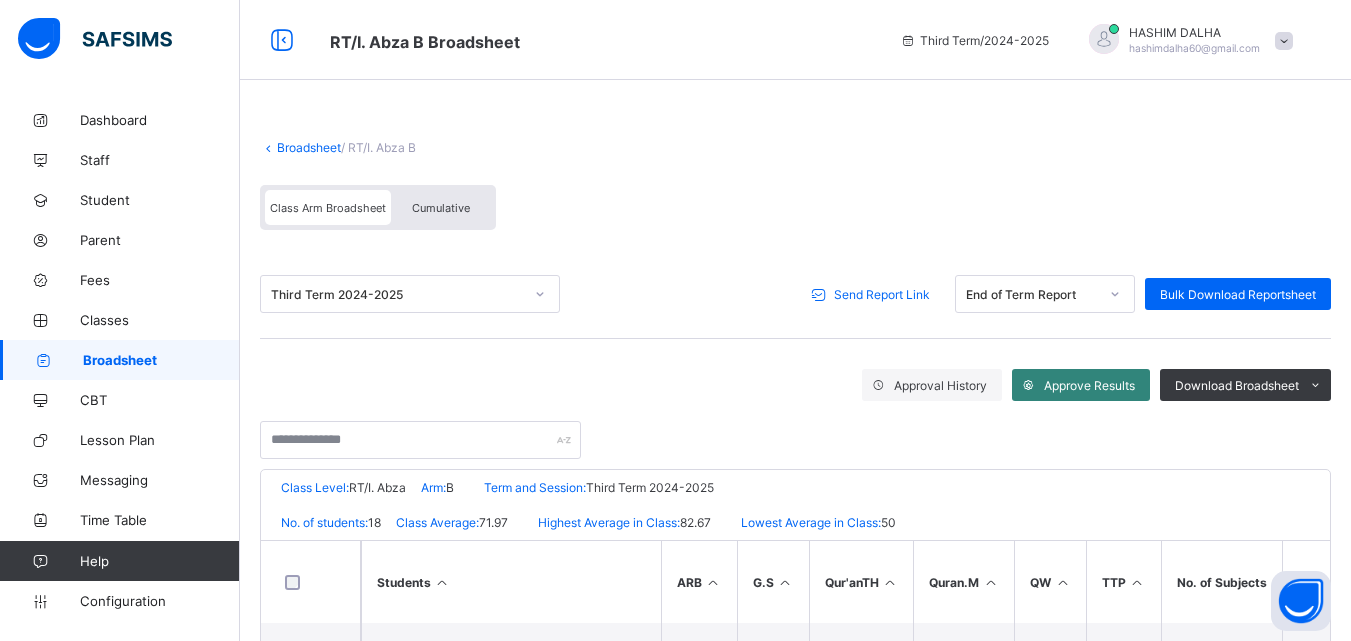 click on "Approve Results" at bounding box center (1089, 385) 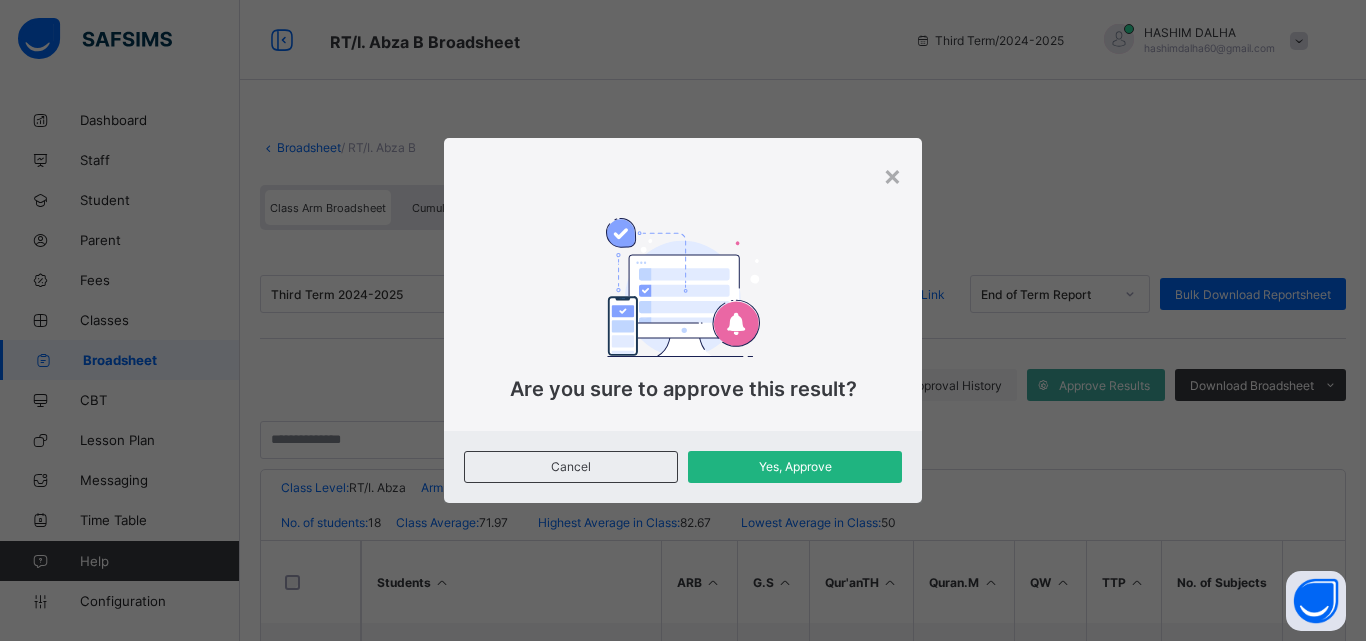 click on "Yes, Approve" at bounding box center [795, 466] 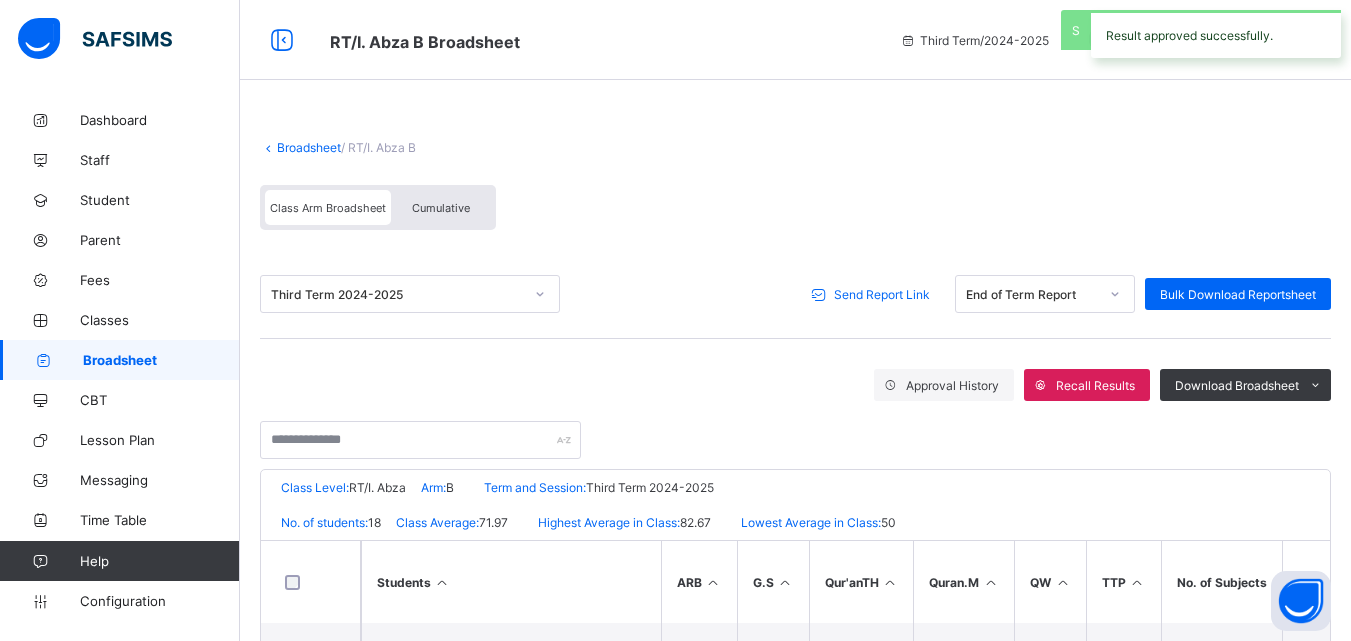 click on "Send Report Link" at bounding box center (882, 294) 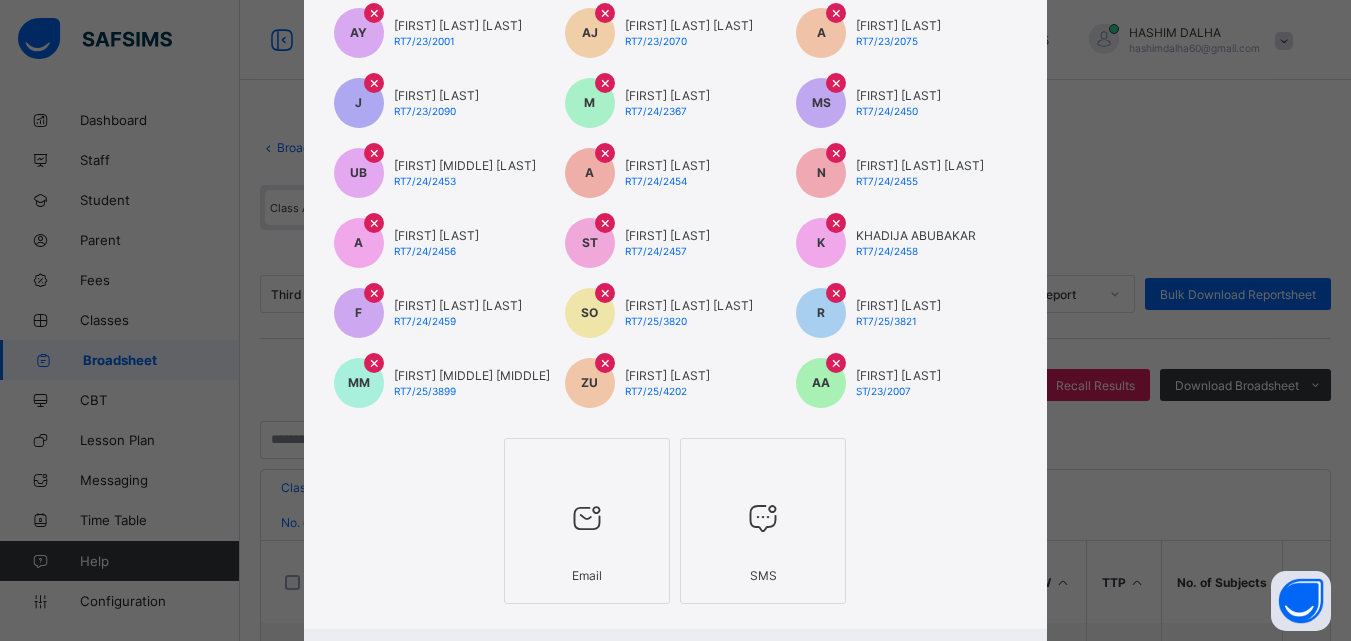 scroll, scrollTop: 335, scrollLeft: 0, axis: vertical 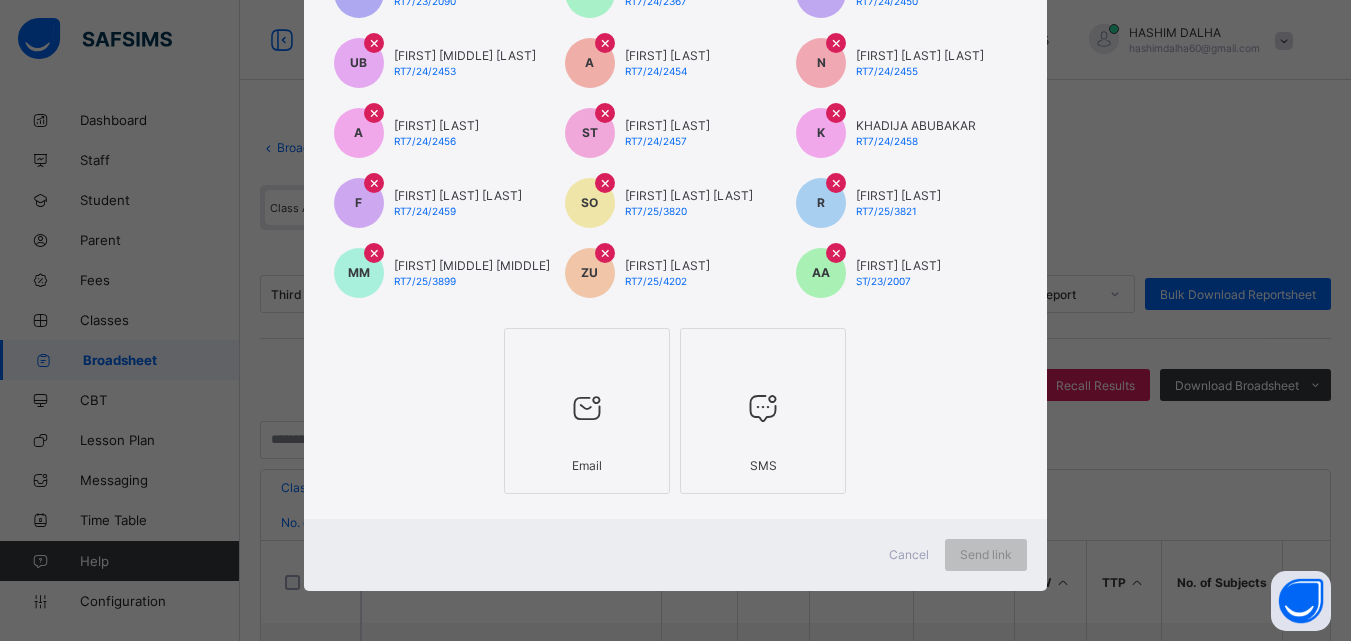 click at bounding box center (587, 408) 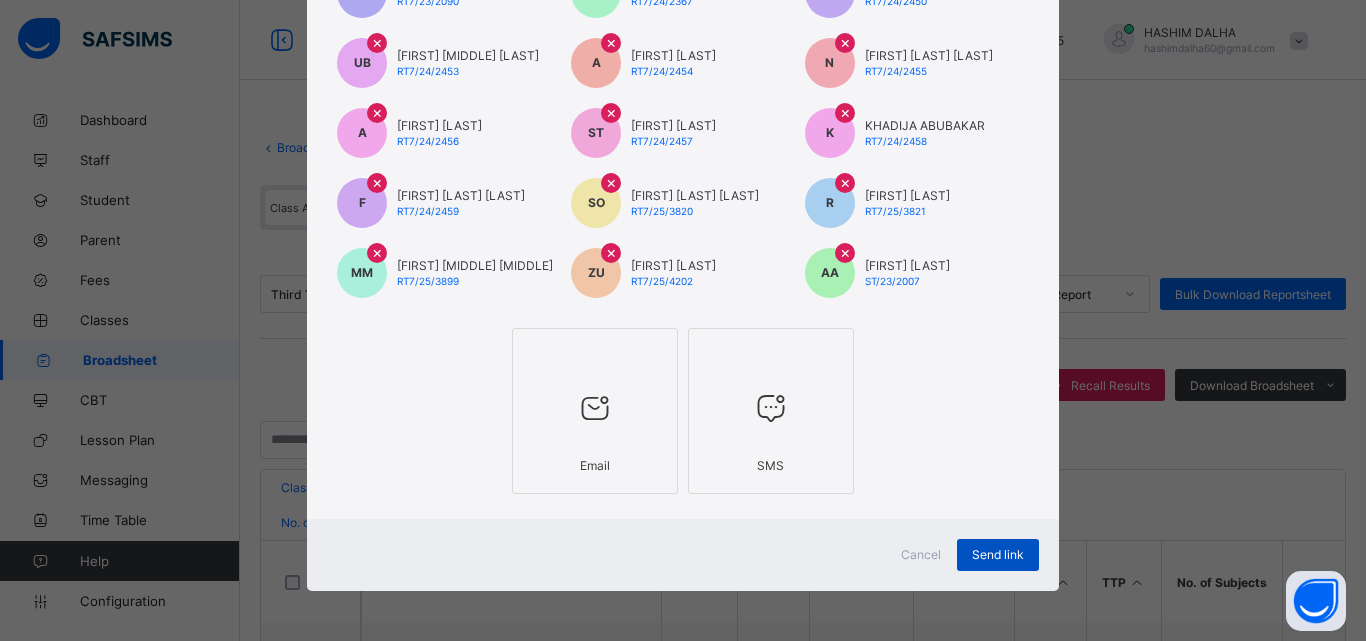 click on "Send link" at bounding box center [998, 555] 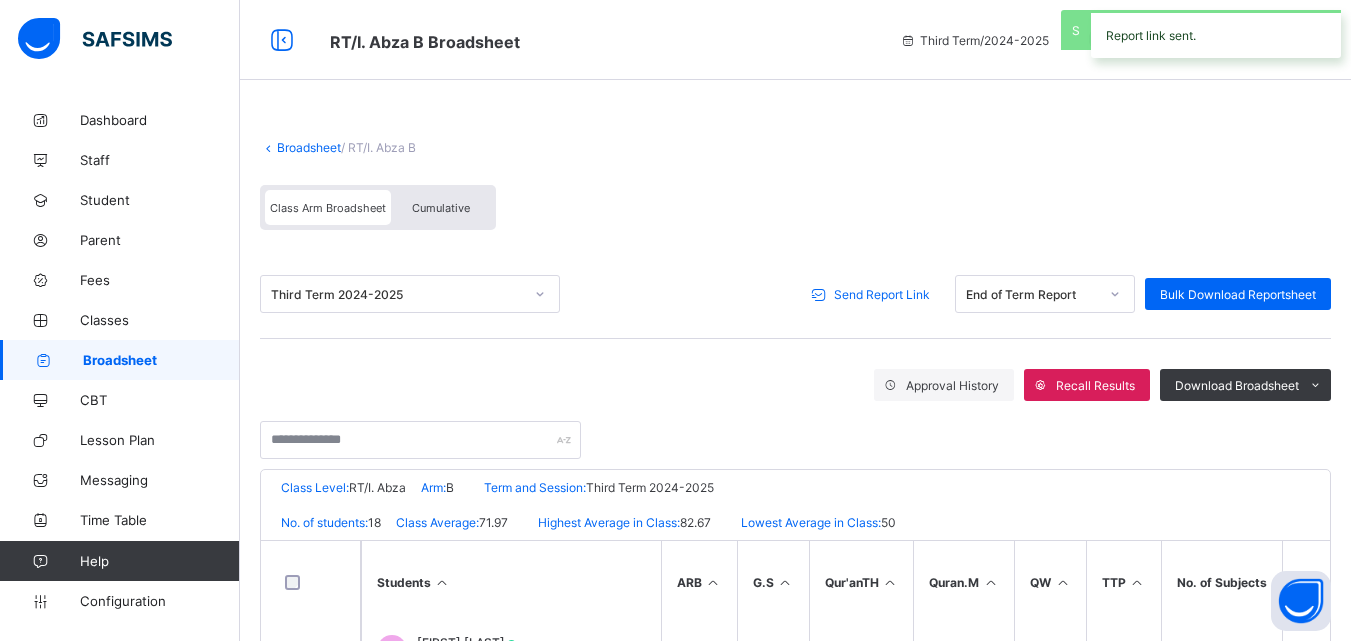 scroll, scrollTop: 663, scrollLeft: 0, axis: vertical 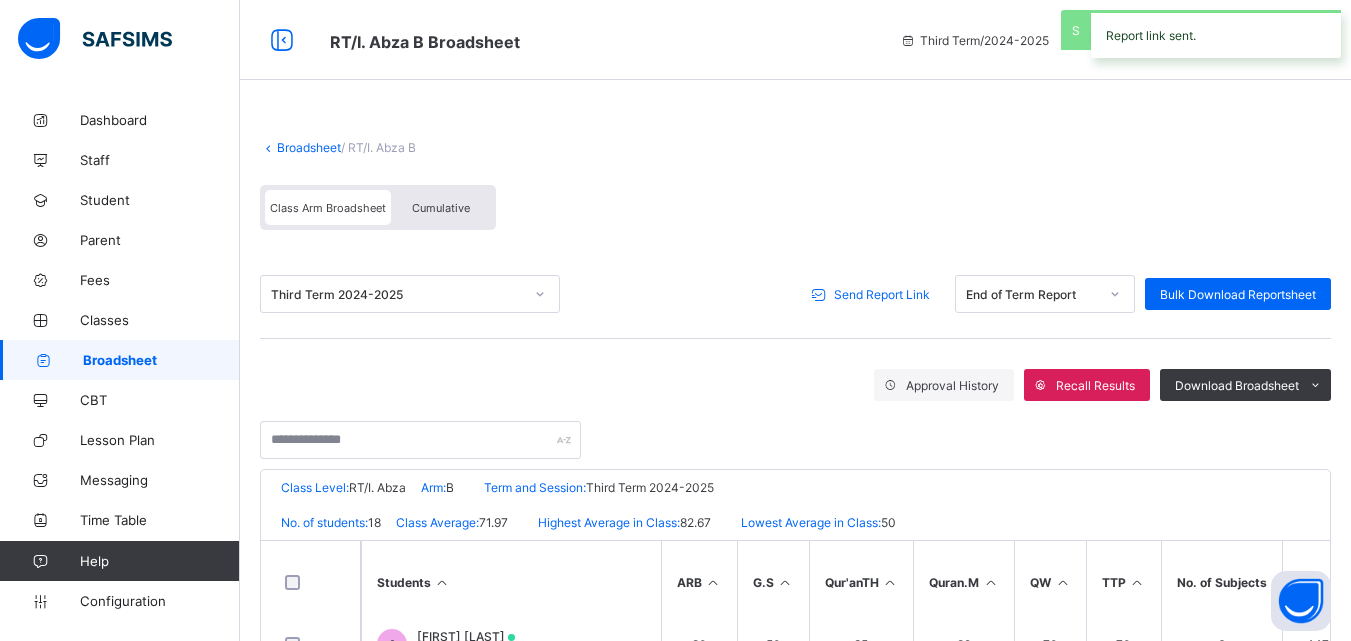 click on "Cumulative" at bounding box center (441, 207) 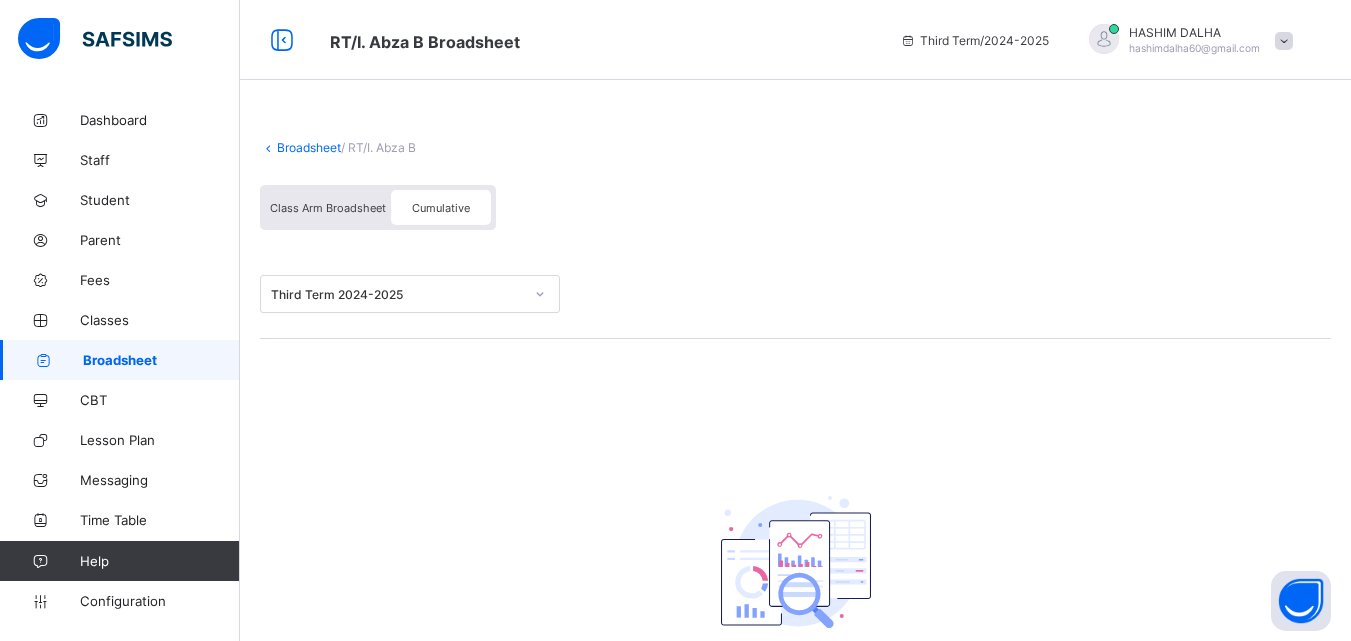 click on "/ RT/I. Abza B" at bounding box center (378, 147) 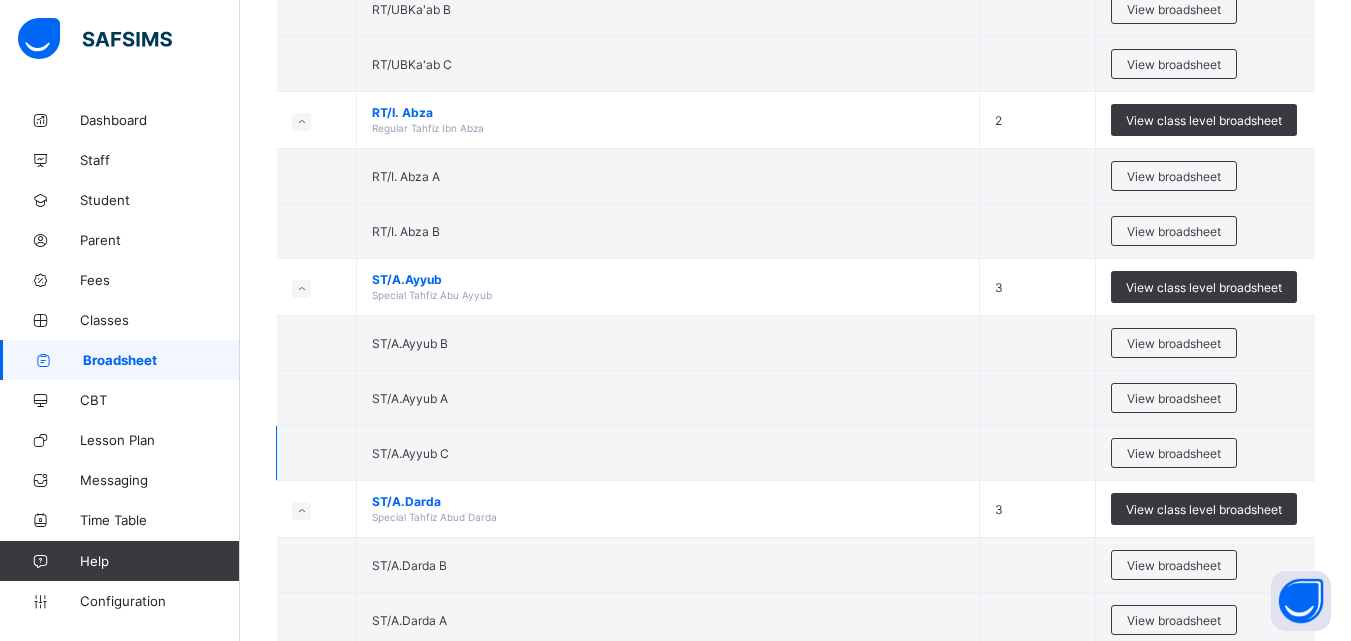 scroll, scrollTop: 1692, scrollLeft: 0, axis: vertical 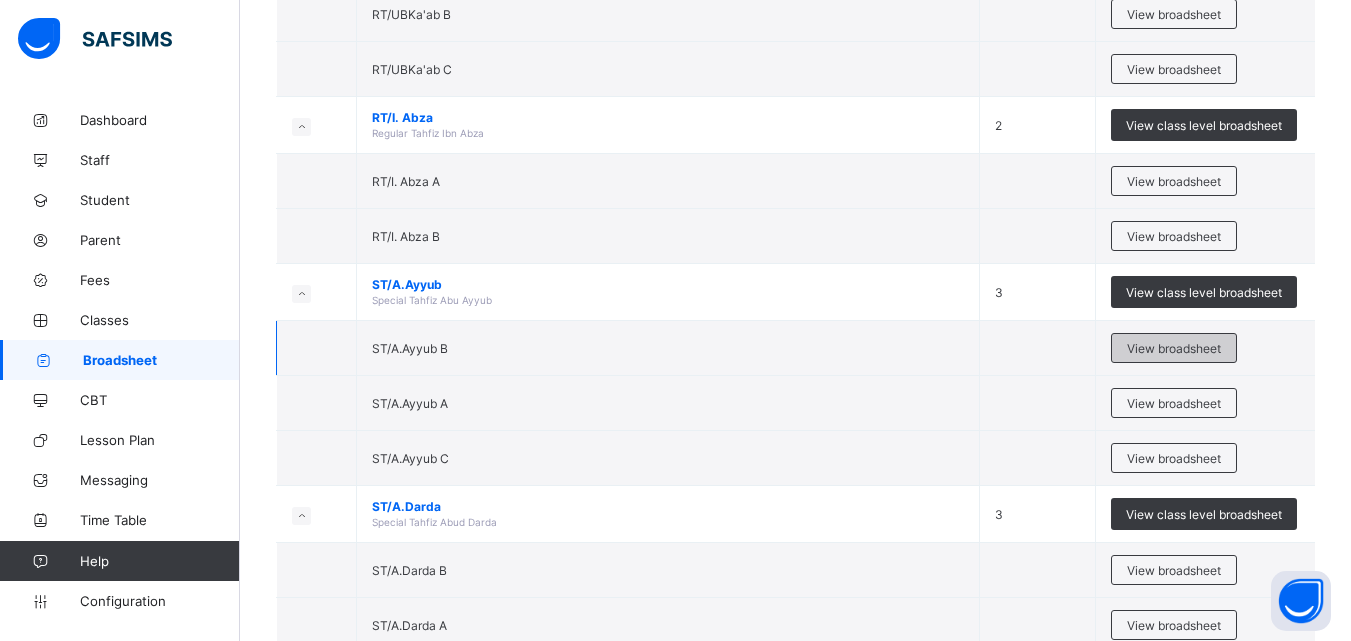 click on "View broadsheet" at bounding box center (1174, 348) 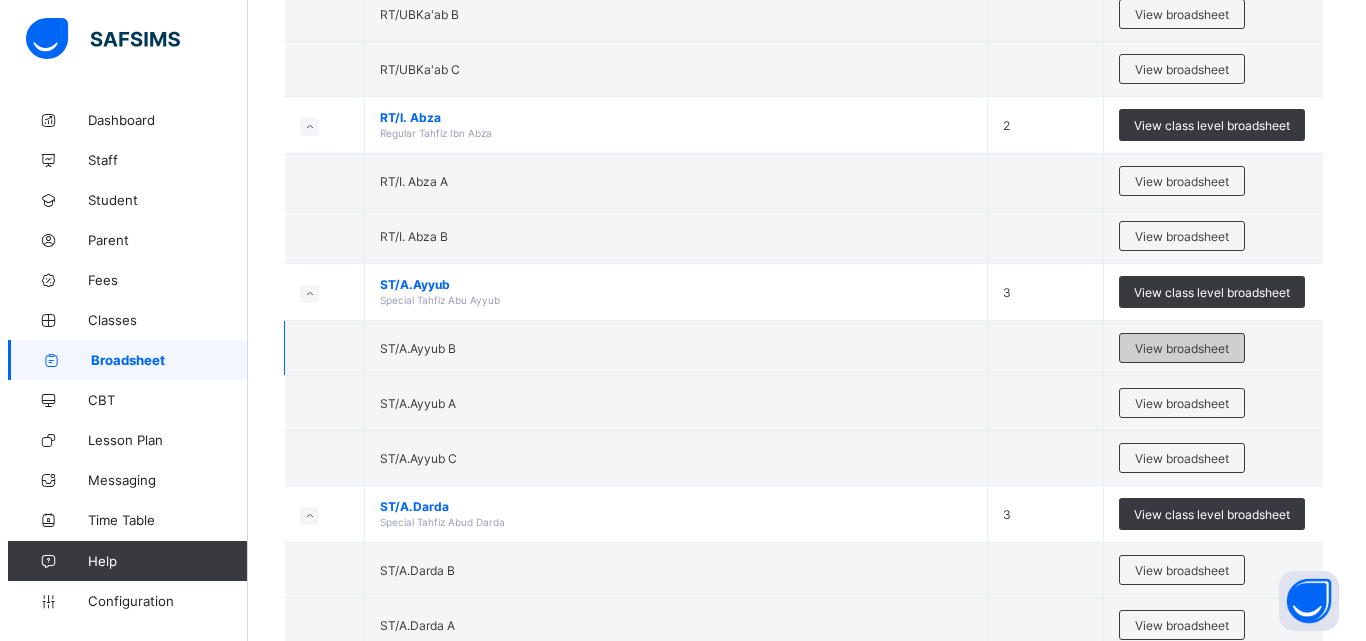 scroll, scrollTop: 0, scrollLeft: 0, axis: both 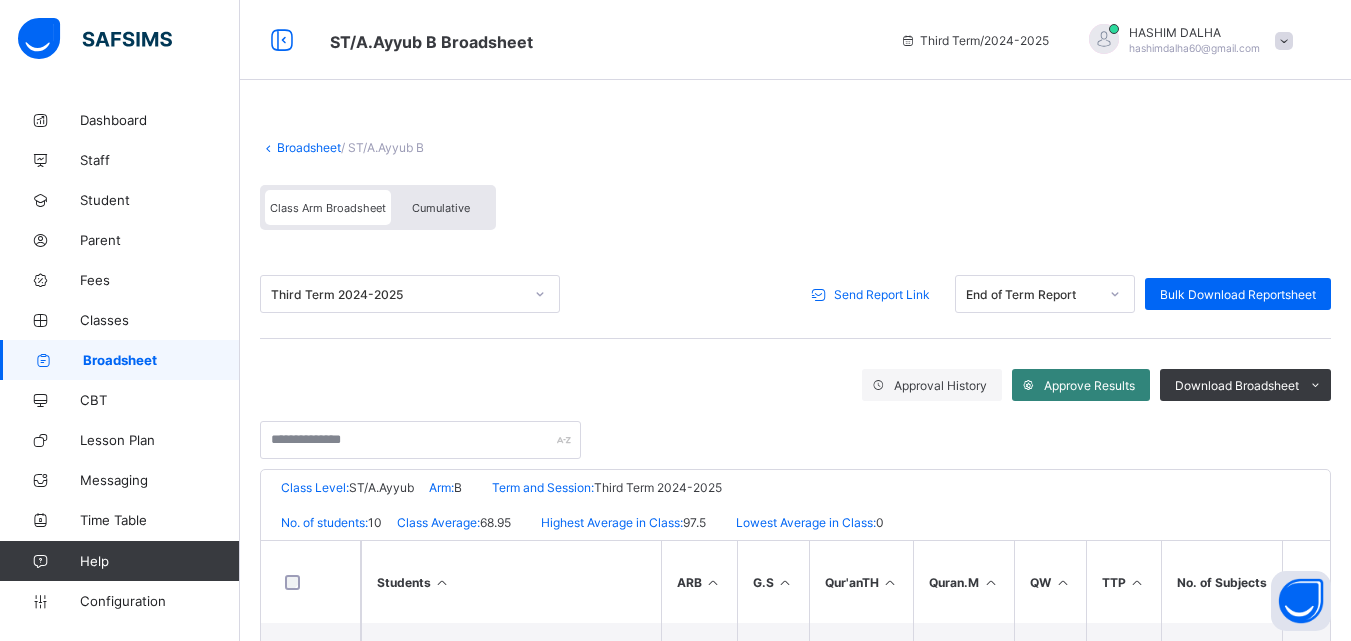 click on "Approve Results" at bounding box center [1089, 385] 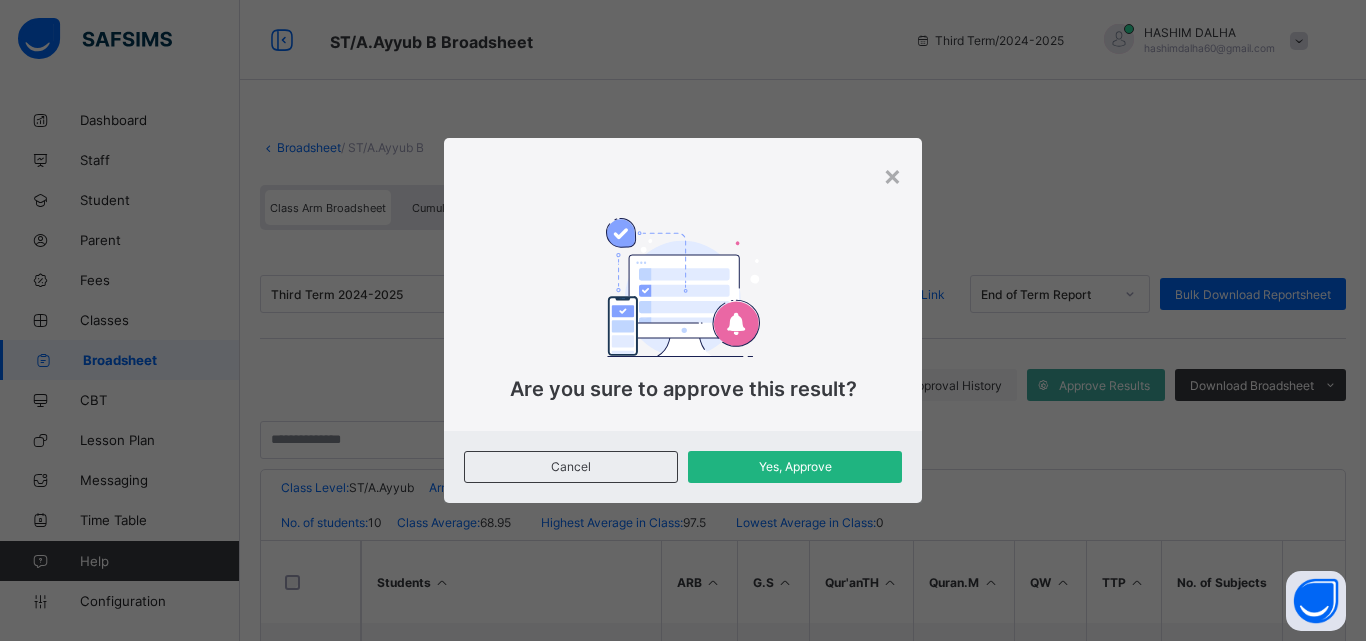 click on "Yes, Approve" at bounding box center [795, 466] 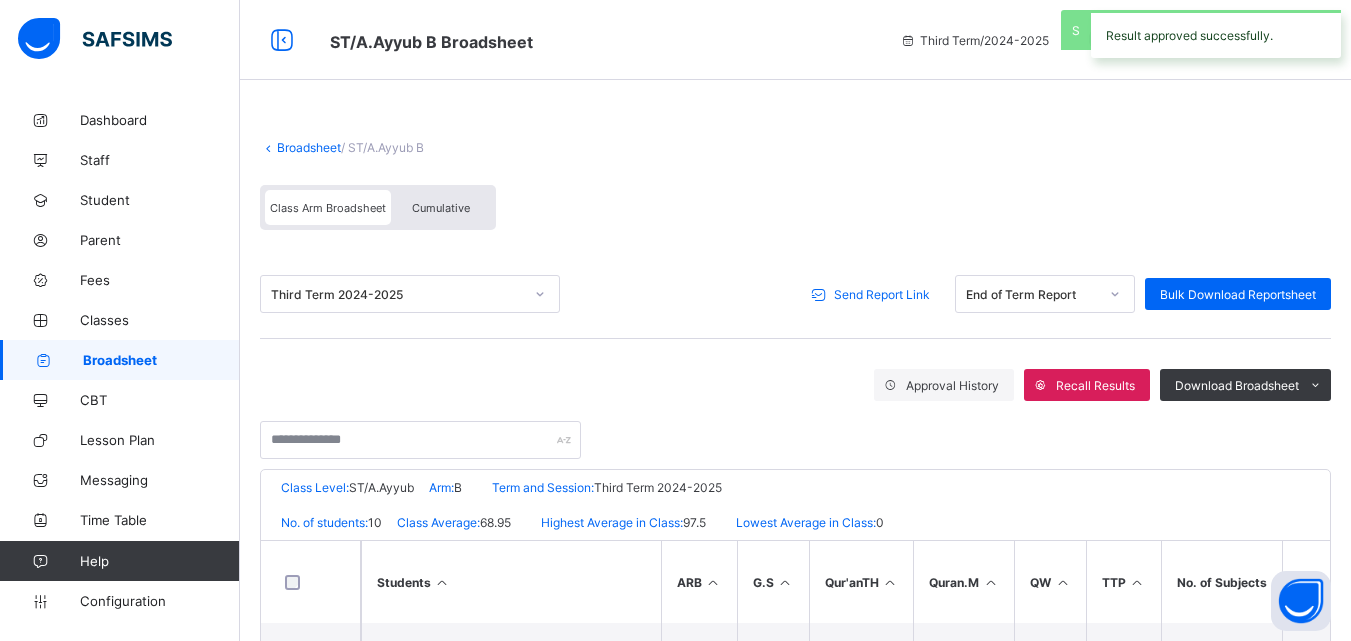 click on "Send Report Link" at bounding box center (882, 294) 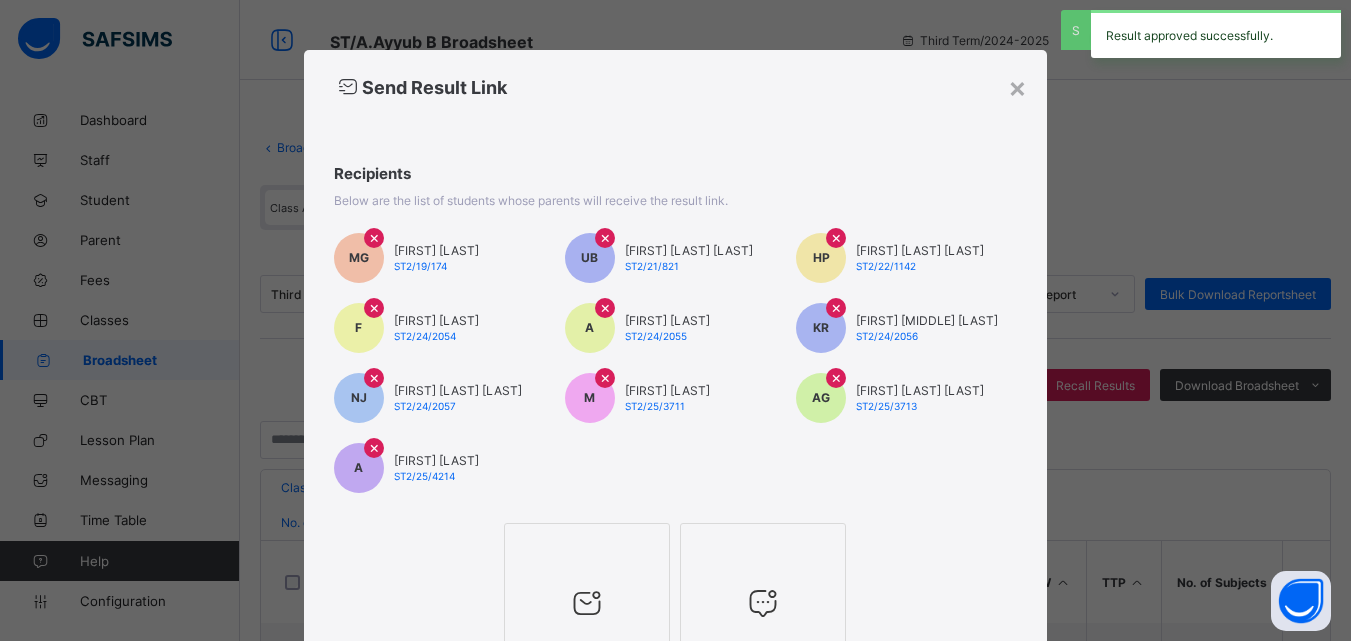 click at bounding box center [587, 549] 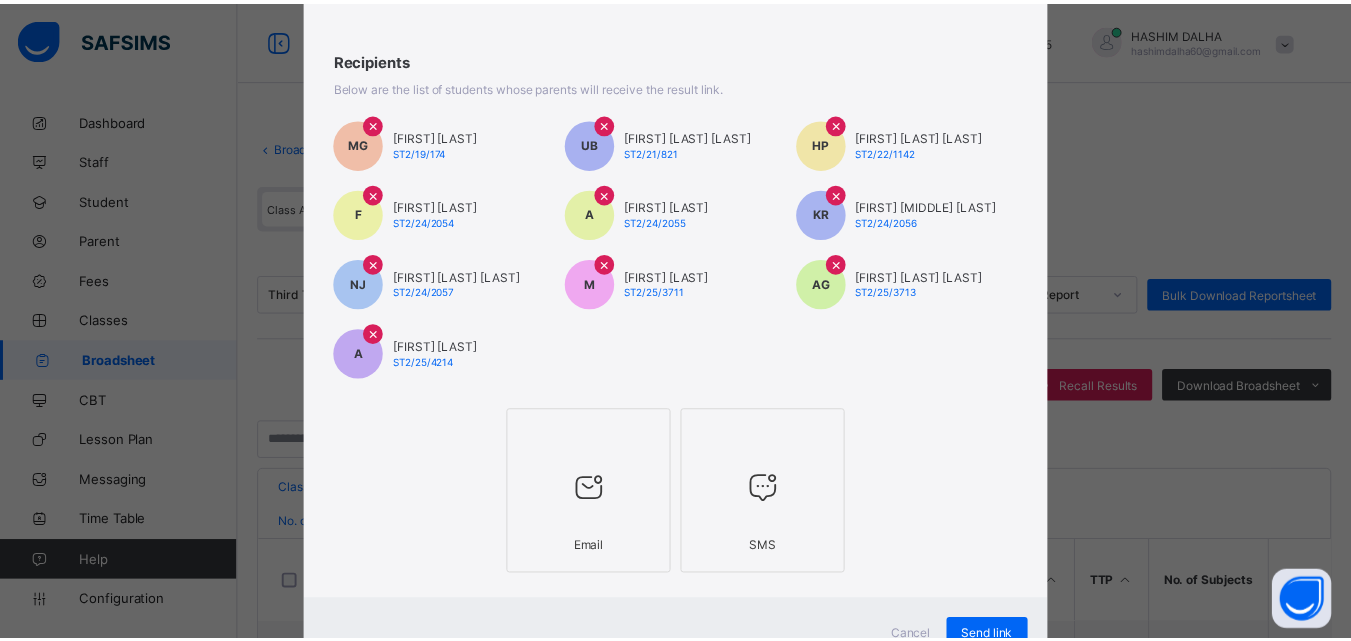 scroll, scrollTop: 195, scrollLeft: 0, axis: vertical 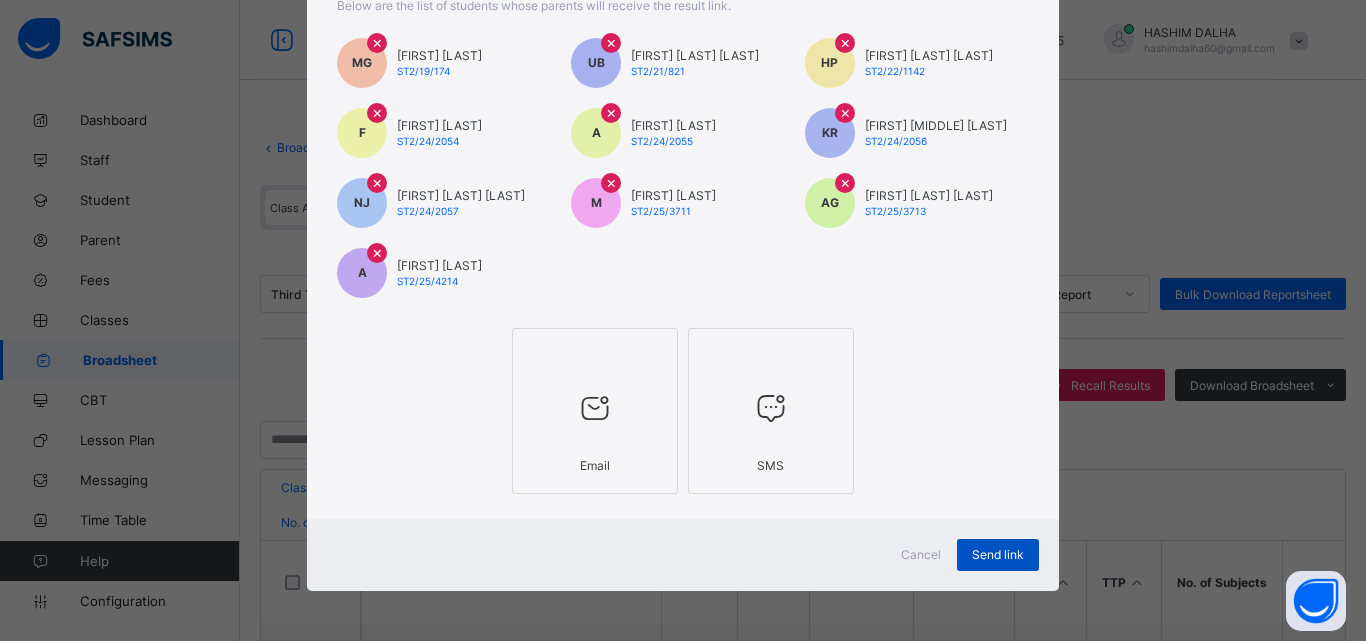 click on "Send link" at bounding box center (998, 554) 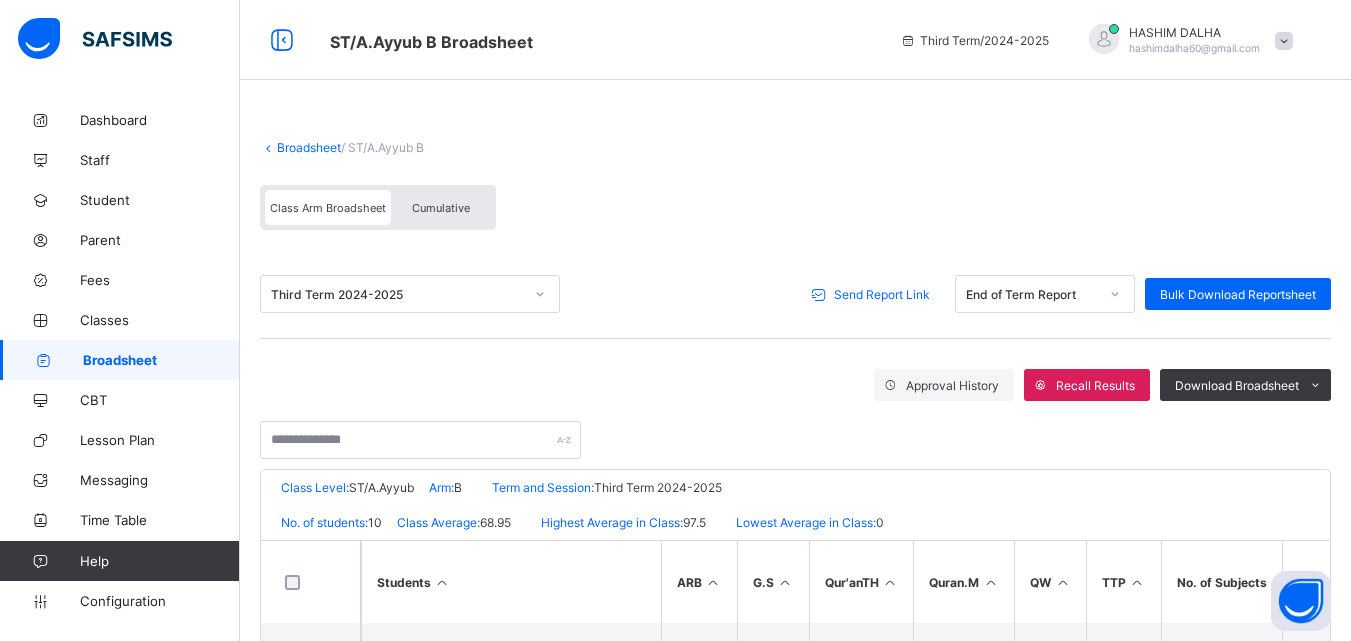 click on "Class Arm Broadsheet" at bounding box center (328, 208) 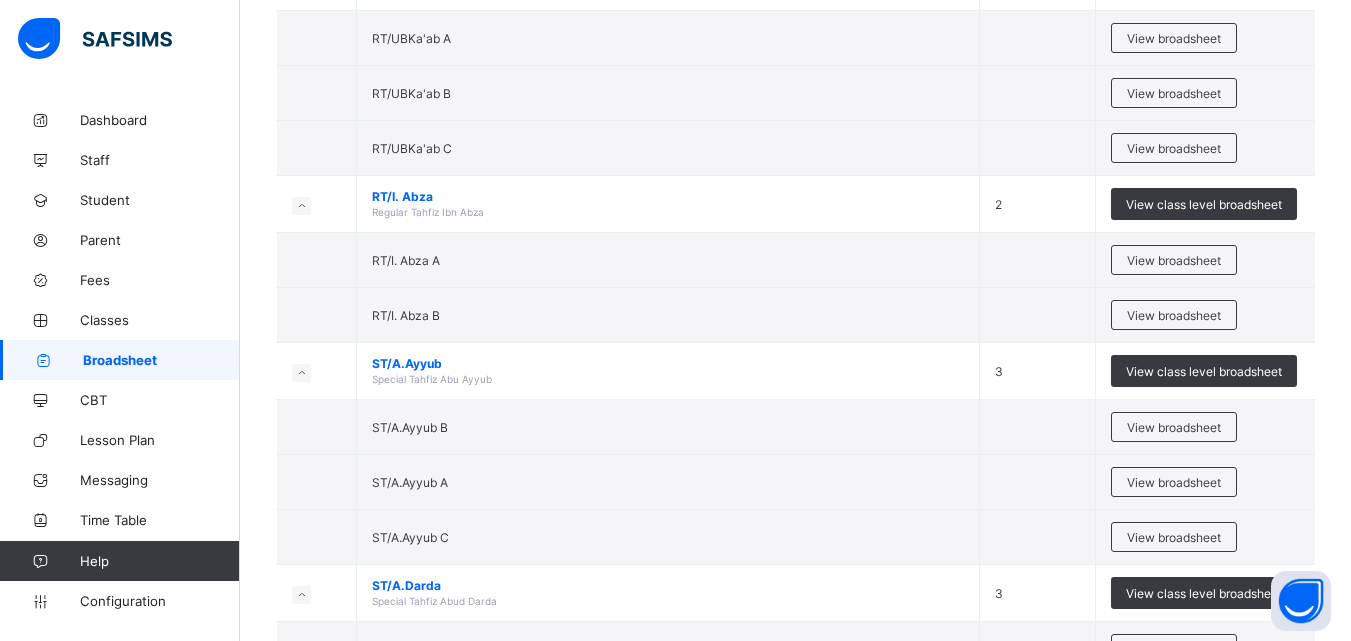 scroll, scrollTop: 1617, scrollLeft: 0, axis: vertical 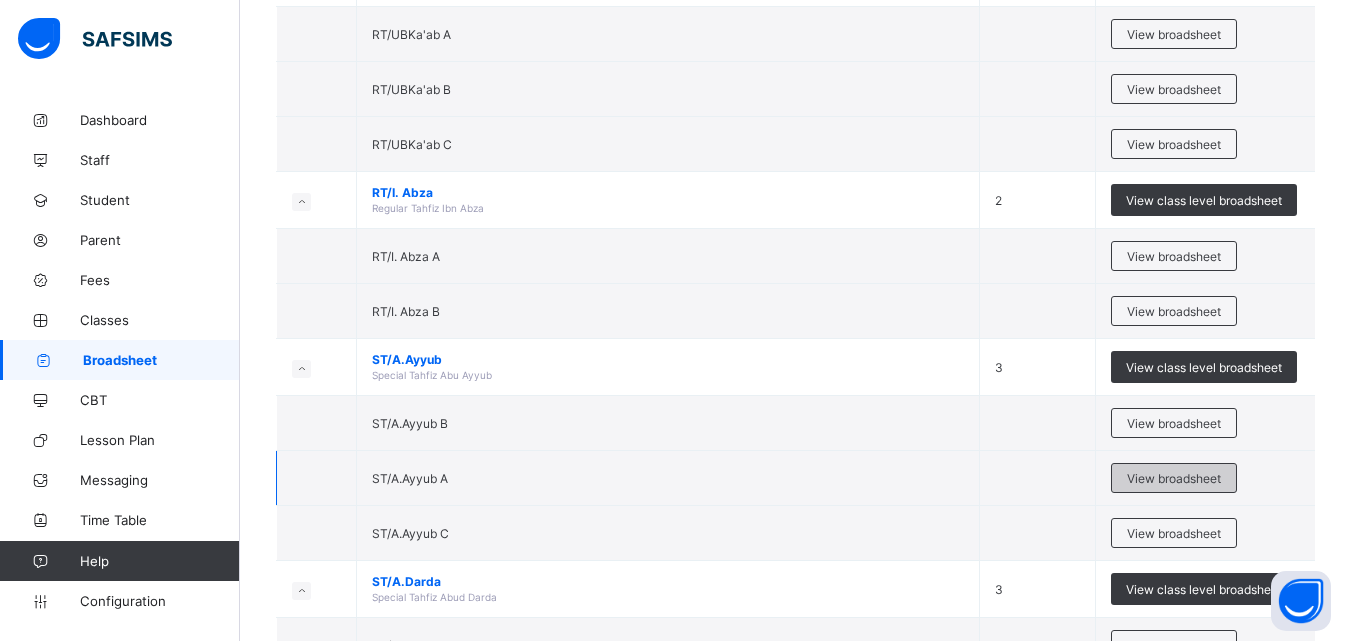 click on "View broadsheet" at bounding box center (1174, 478) 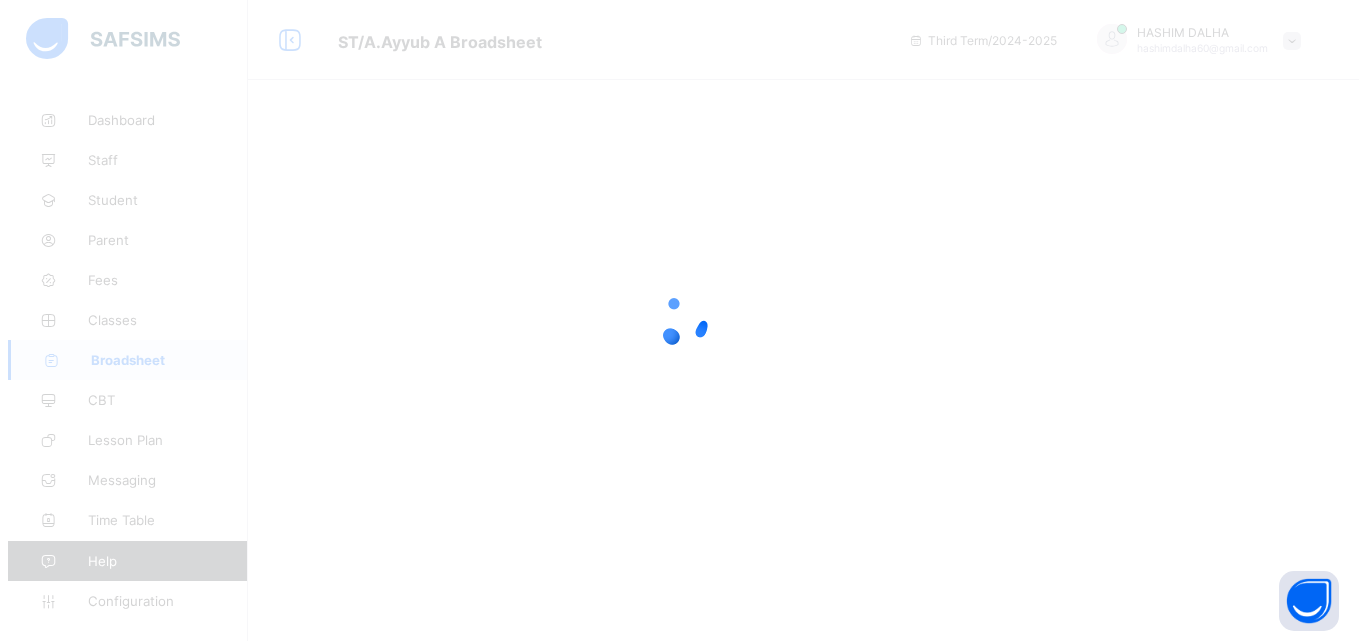 scroll, scrollTop: 0, scrollLeft: 0, axis: both 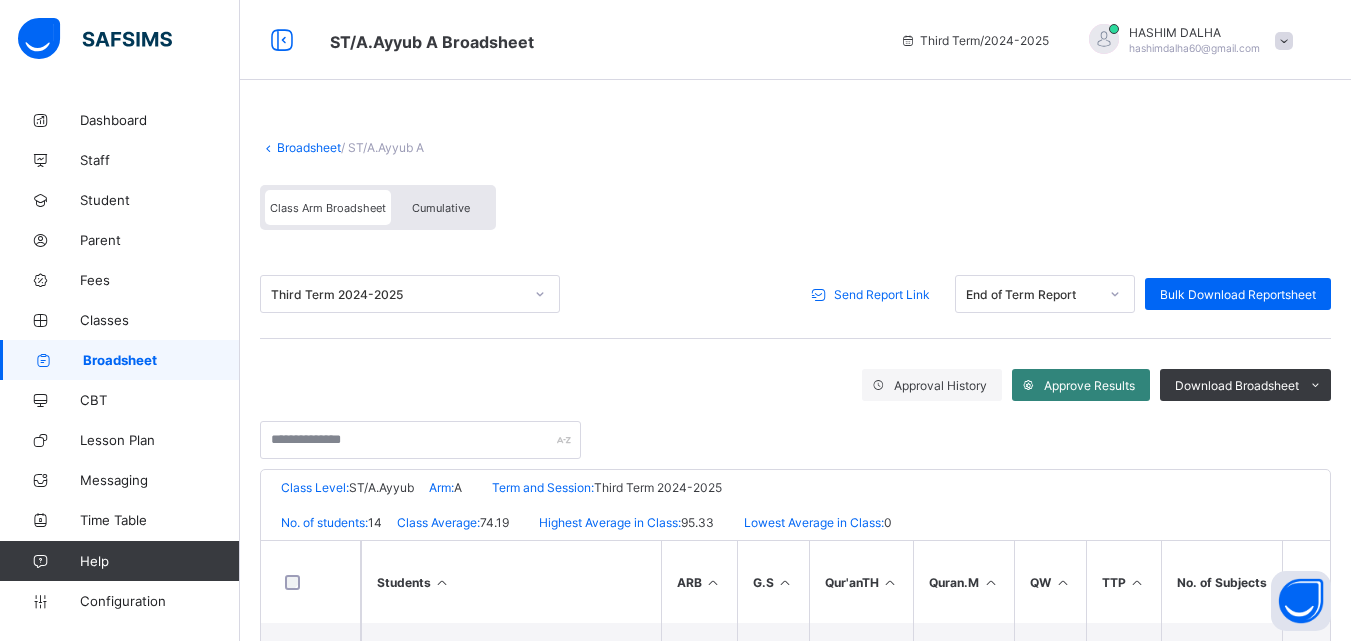 click on "Approve Results" at bounding box center (1081, 385) 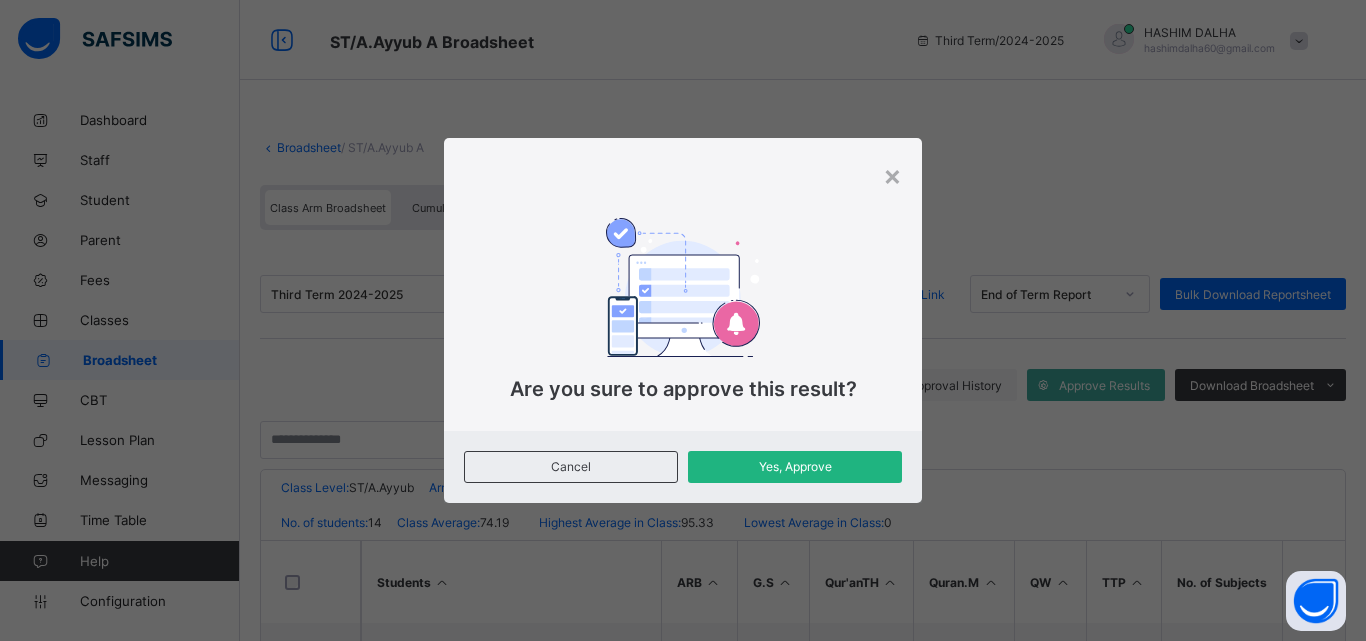click on "Yes, Approve" at bounding box center (795, 466) 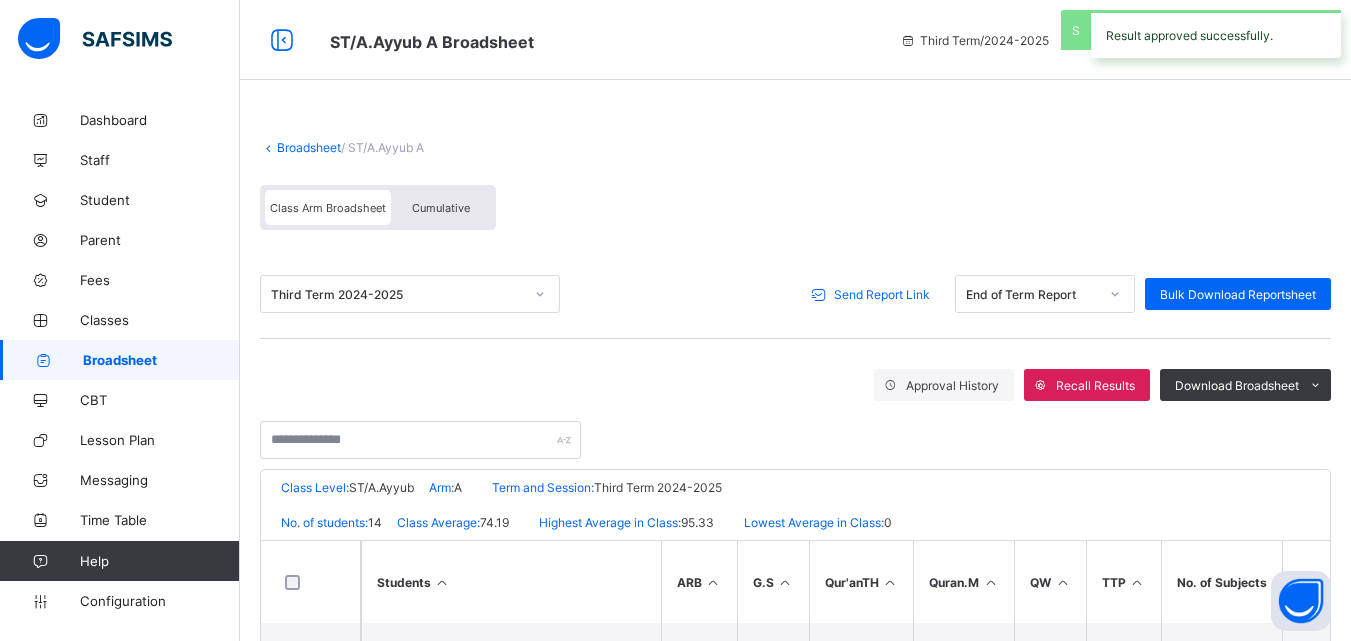 click on "Send Report Link" at bounding box center (882, 294) 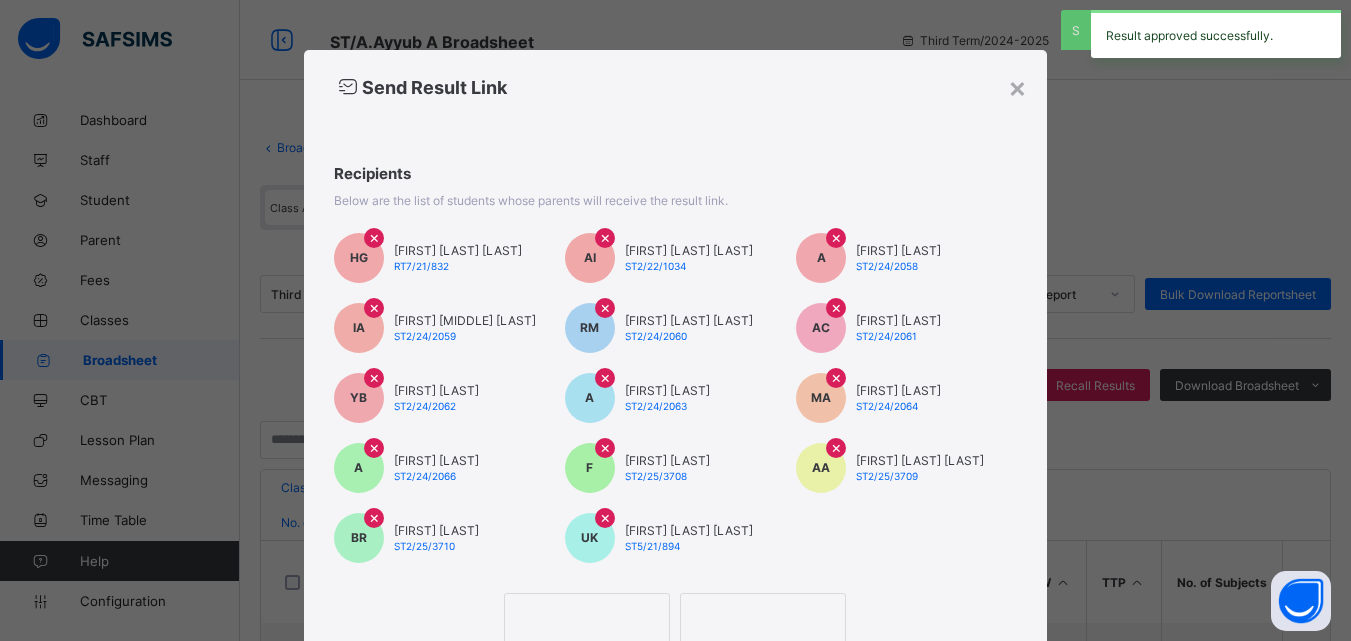click at bounding box center [587, 619] 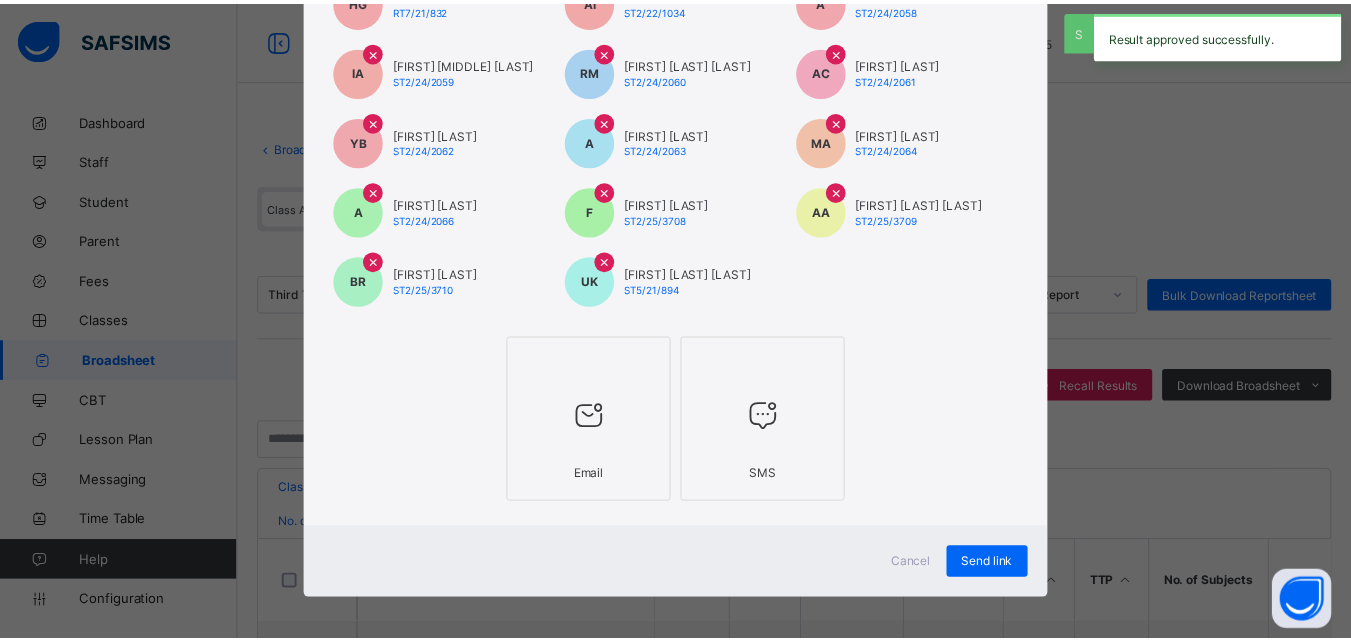 scroll, scrollTop: 265, scrollLeft: 0, axis: vertical 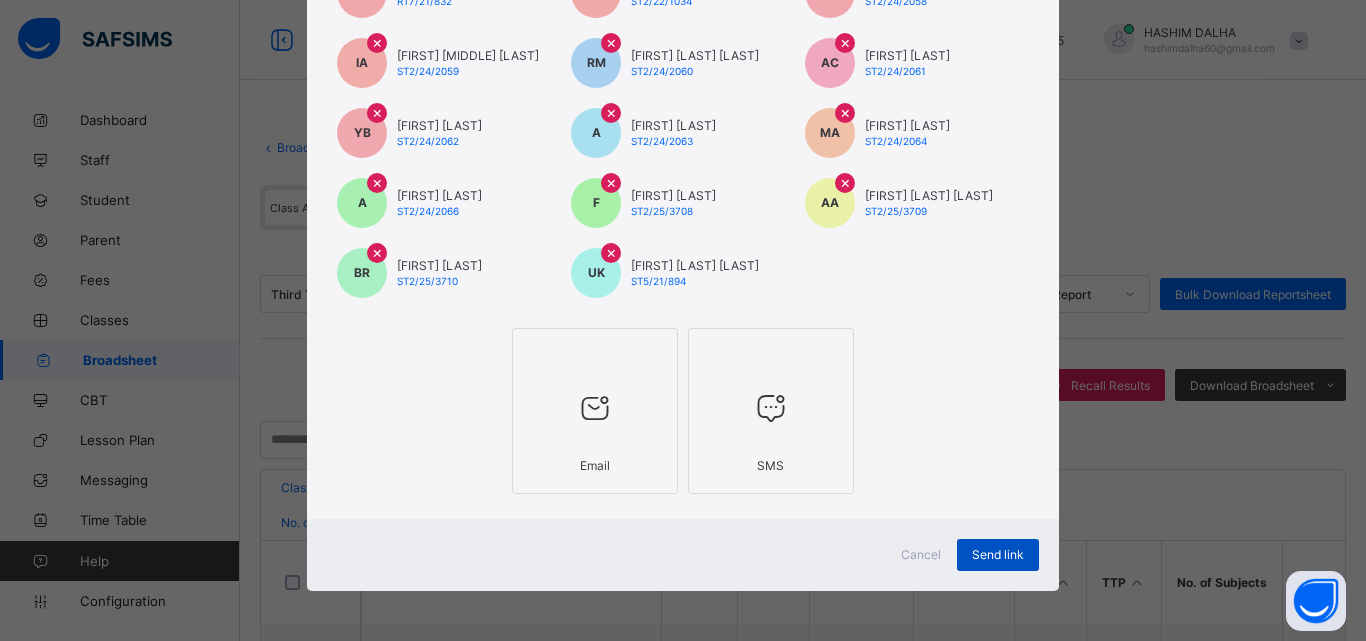 click on "Send link" at bounding box center (998, 555) 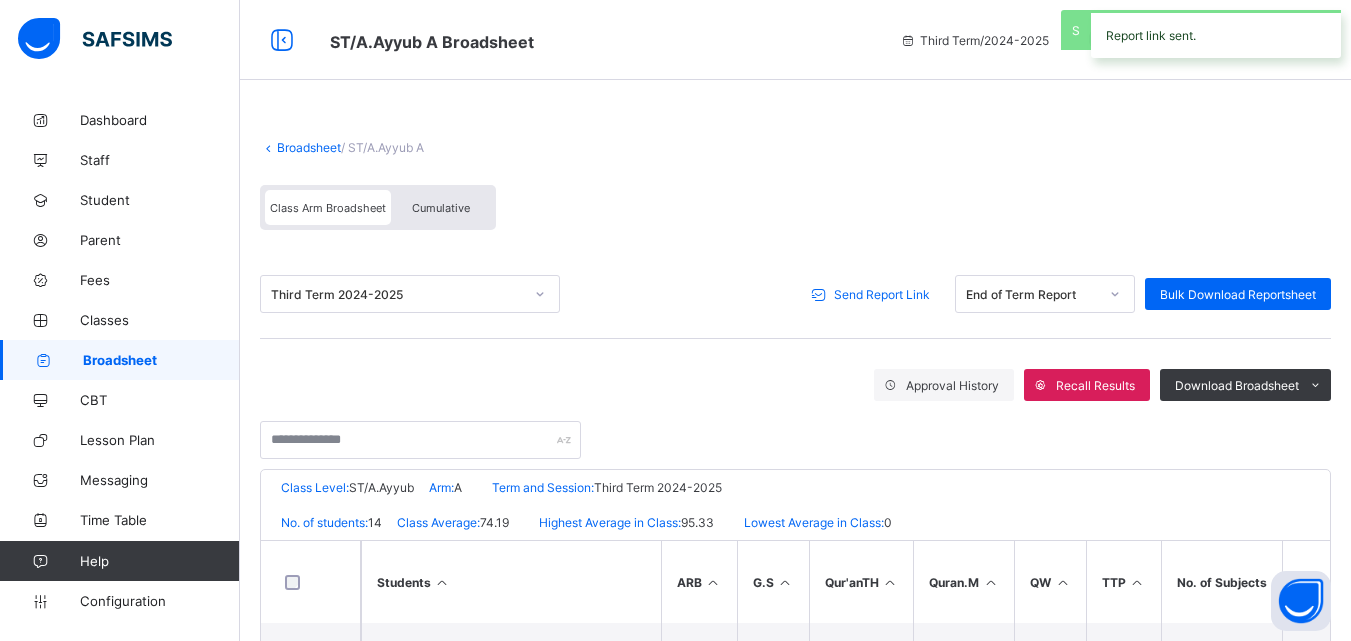 click on "Broadsheet" at bounding box center [309, 147] 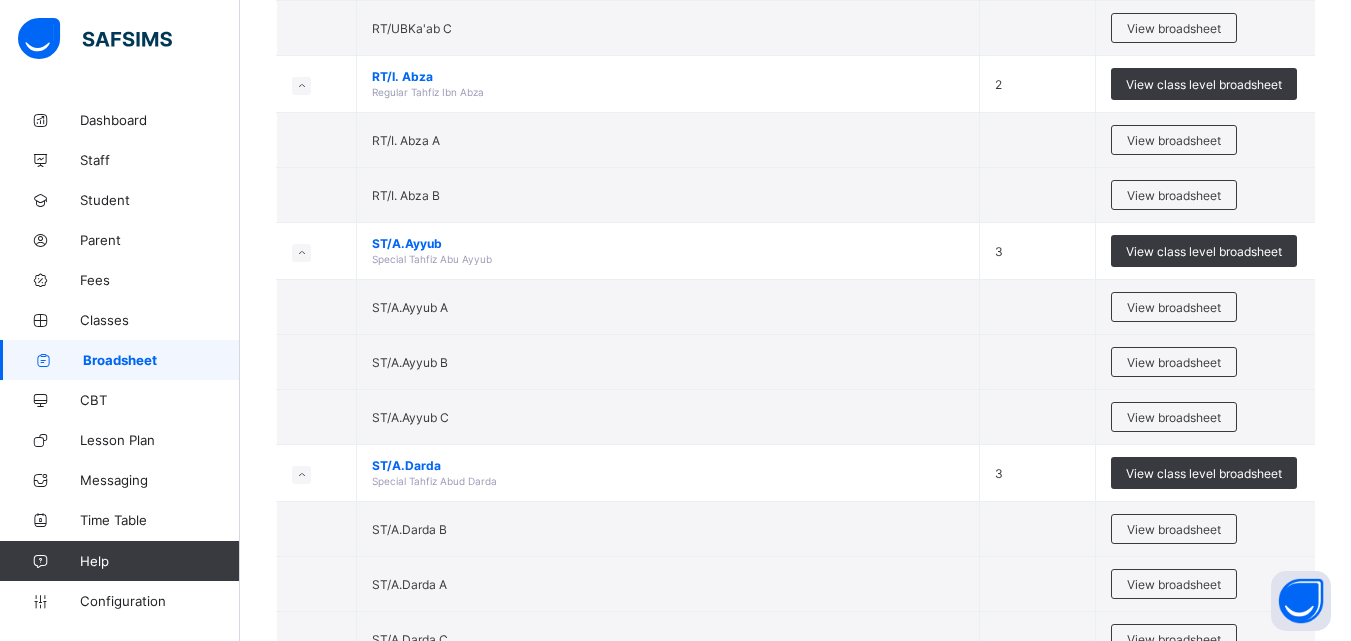 scroll, scrollTop: 1740, scrollLeft: 0, axis: vertical 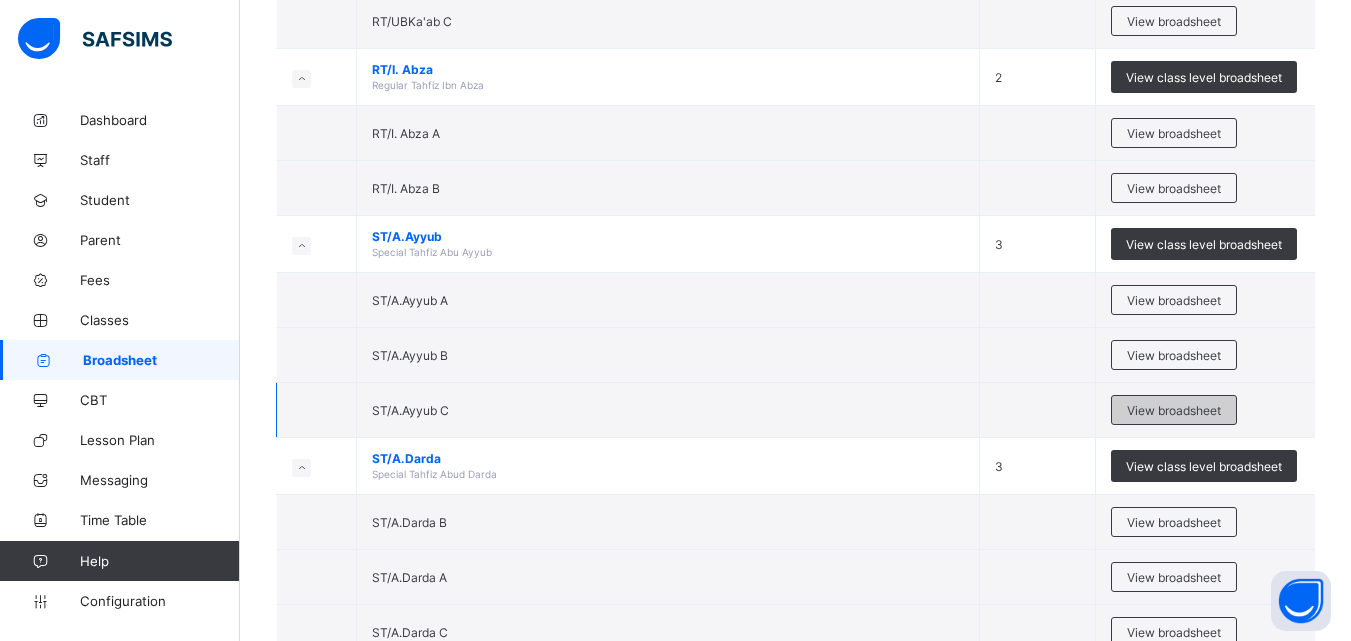 click on "View broadsheet" at bounding box center [1174, 410] 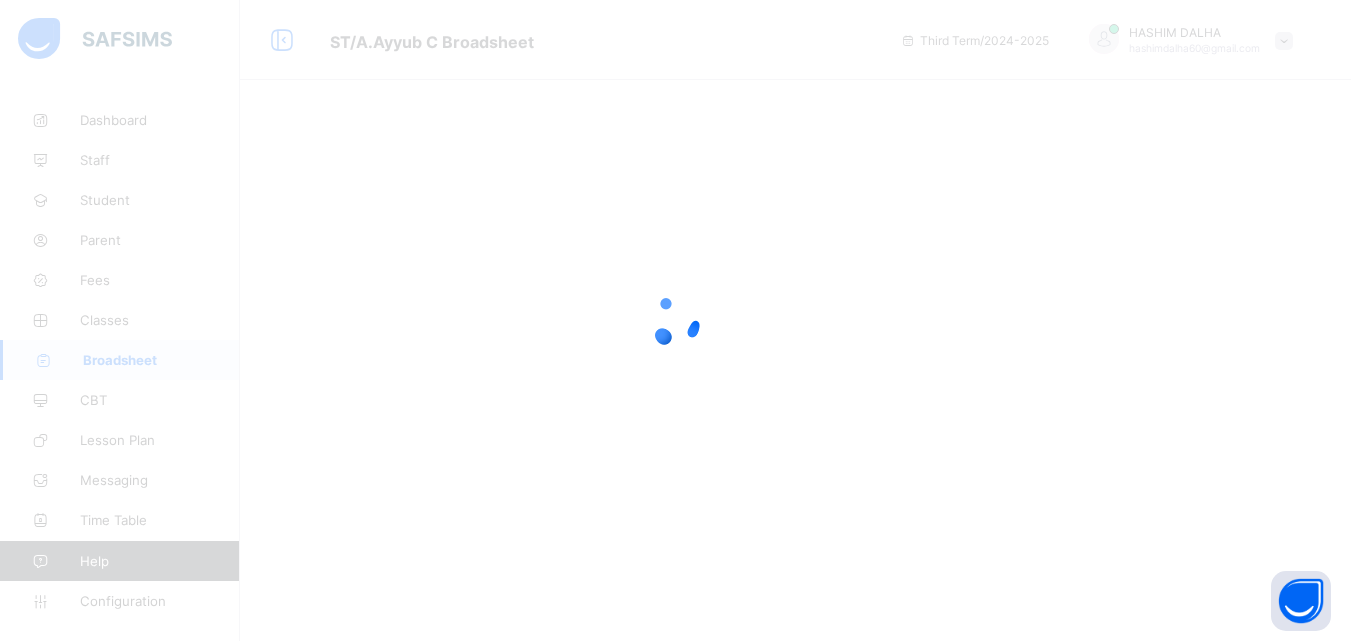 scroll, scrollTop: 0, scrollLeft: 0, axis: both 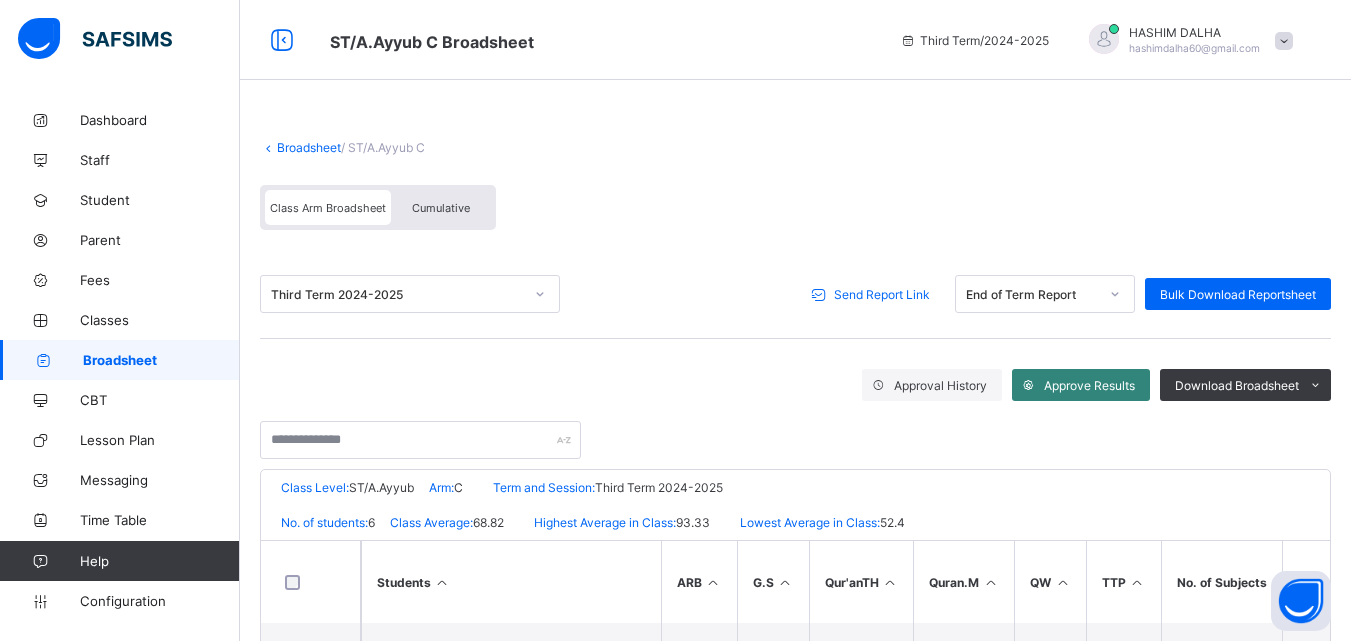 click at bounding box center (1028, 385) 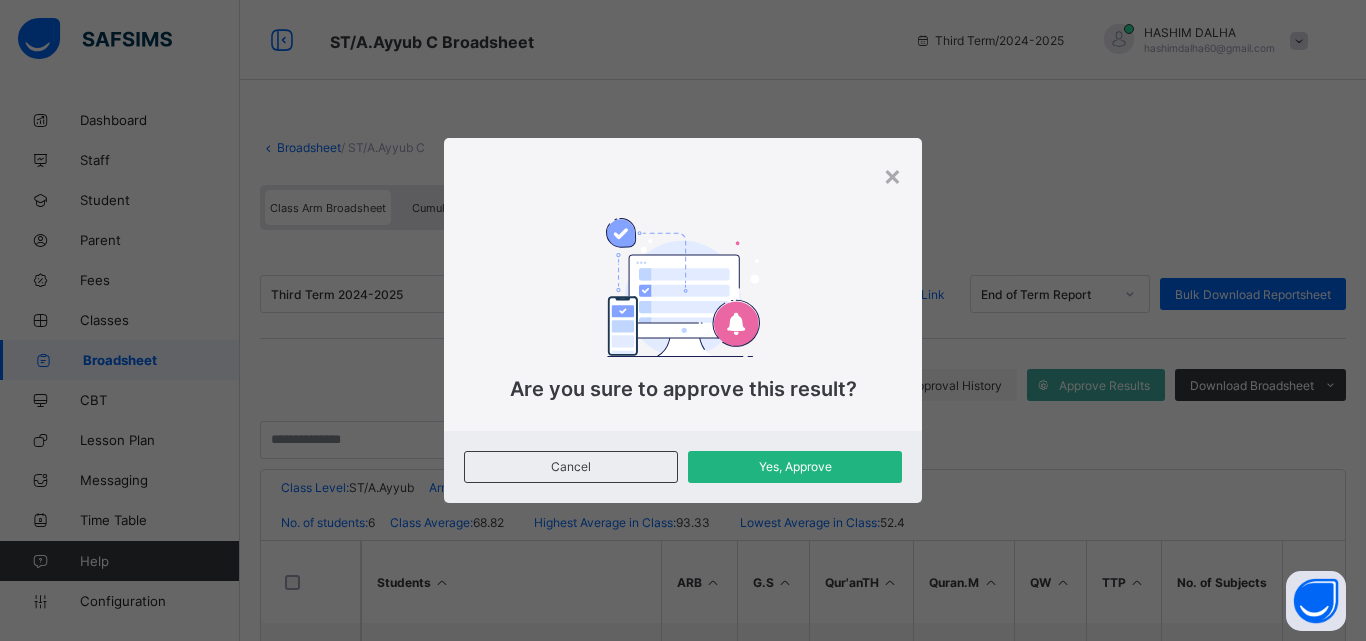 click on "Yes, Approve" at bounding box center (795, 466) 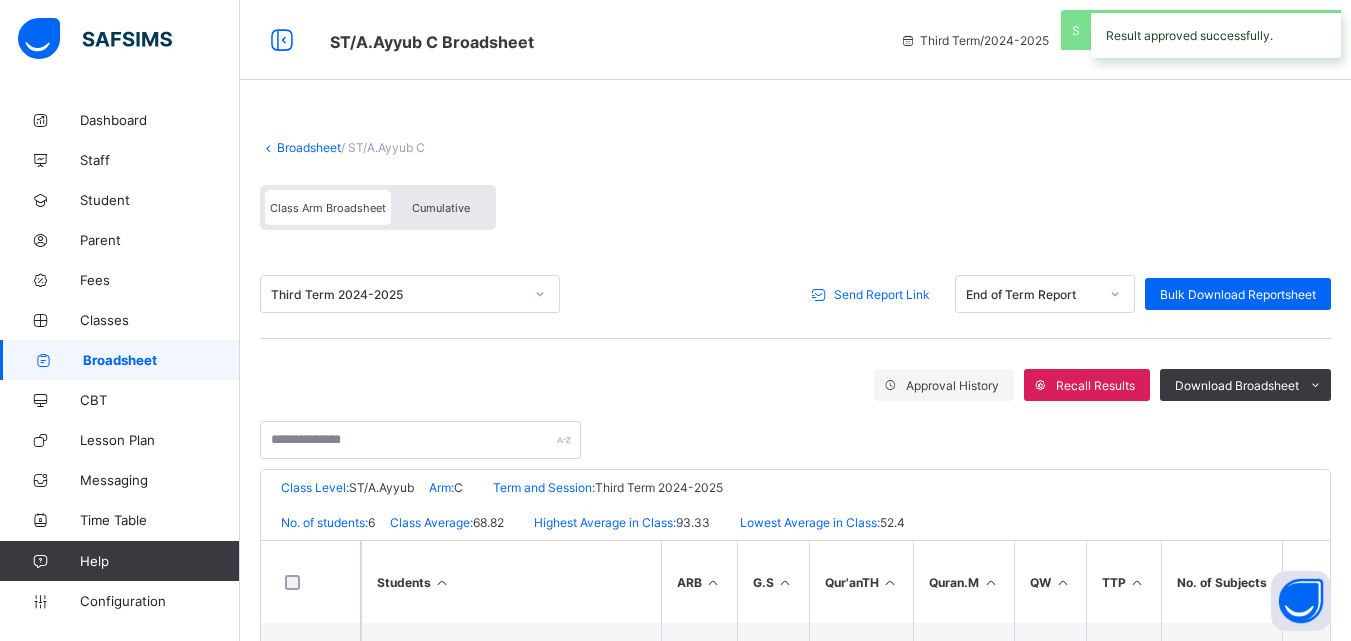 click on "Send Report Link" at bounding box center [882, 294] 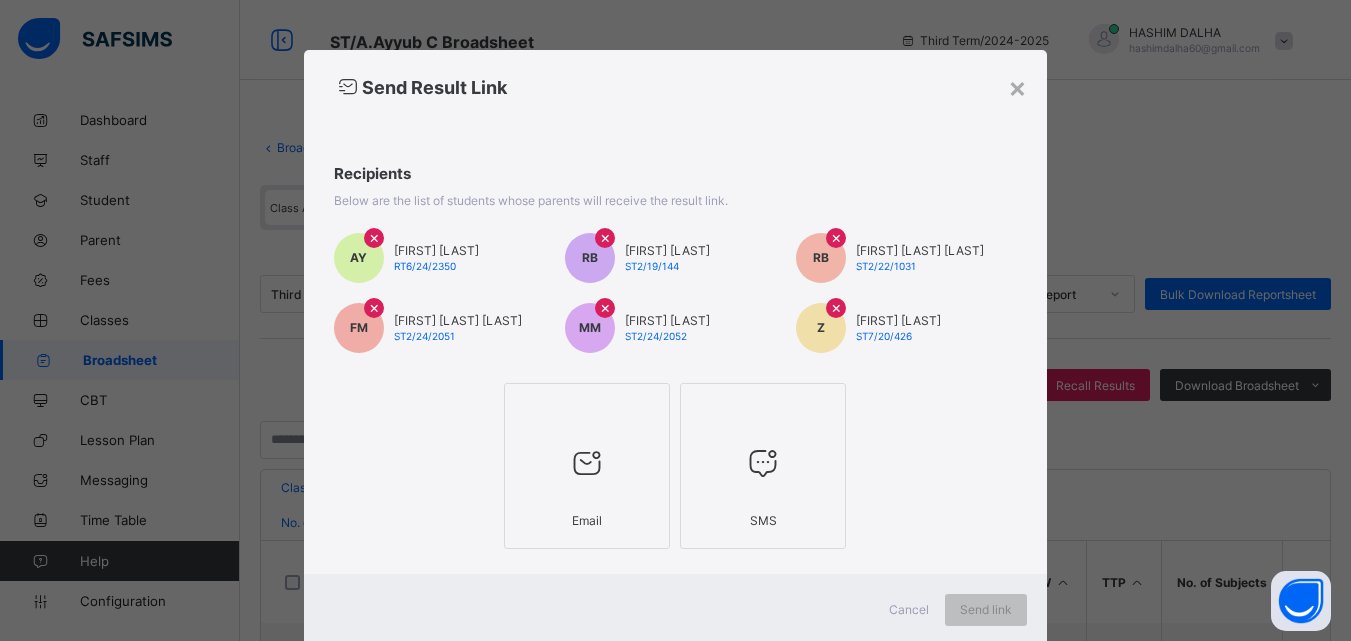click at bounding box center (587, 463) 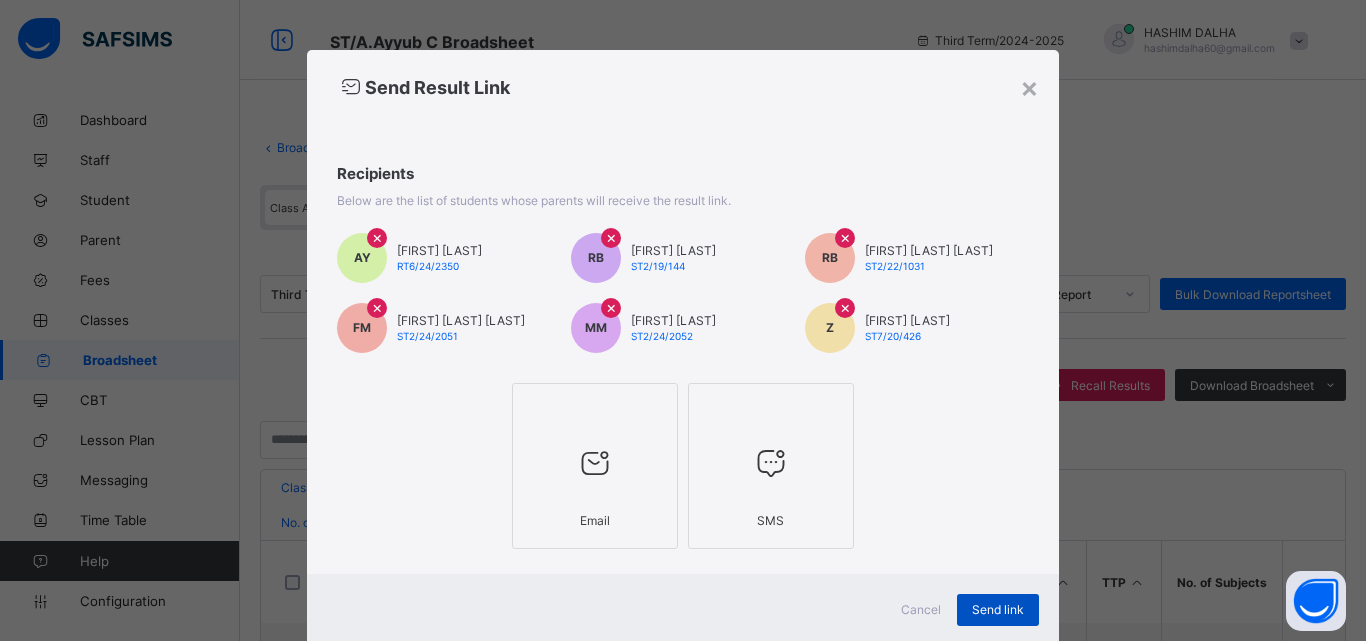 click on "Send link" at bounding box center [998, 609] 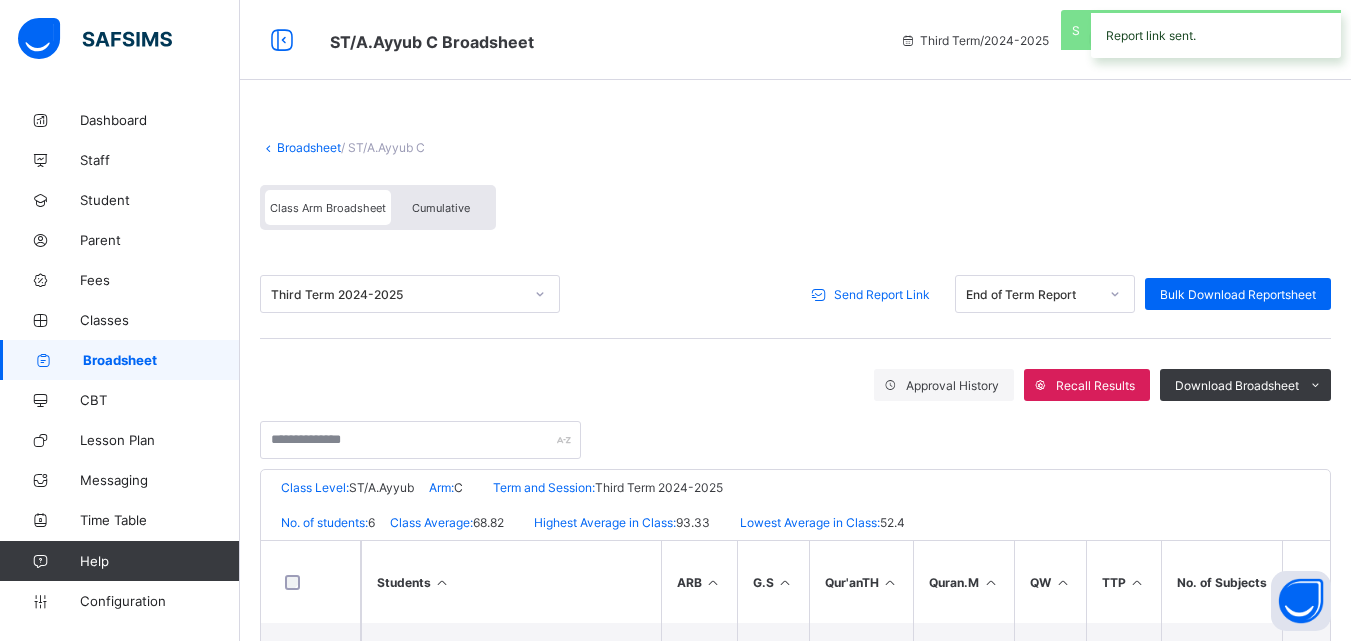 click on "Broadsheet" at bounding box center (309, 147) 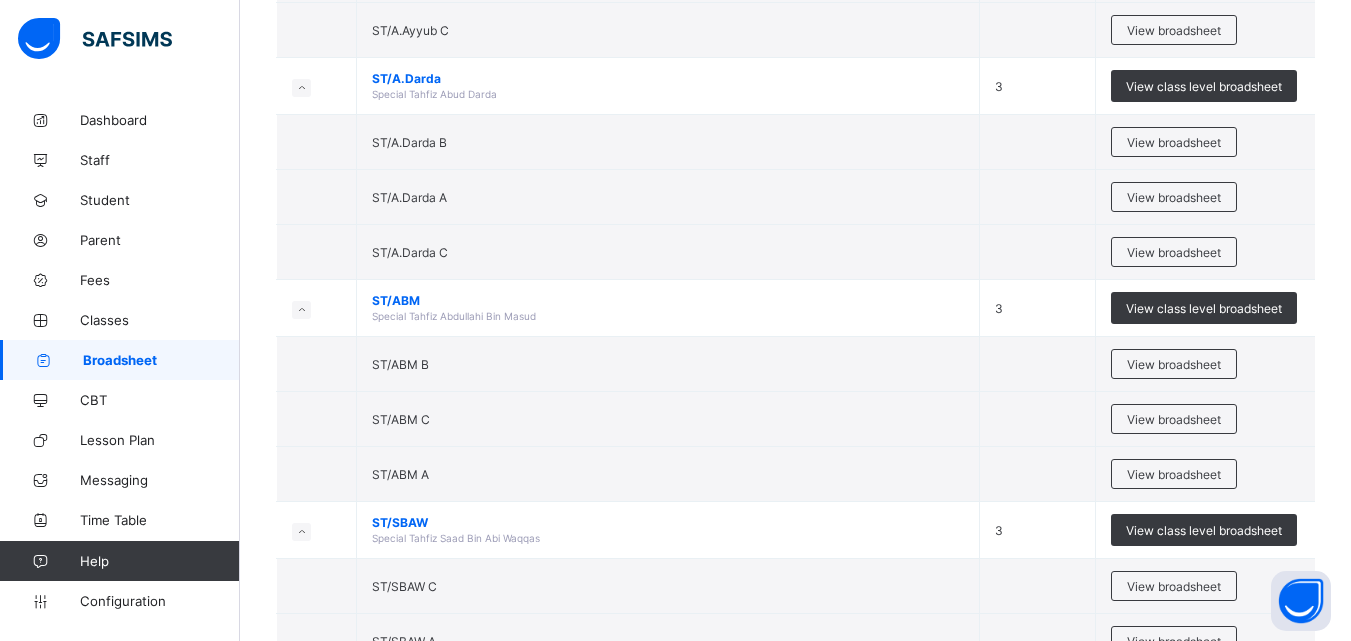 scroll, scrollTop: 2121, scrollLeft: 0, axis: vertical 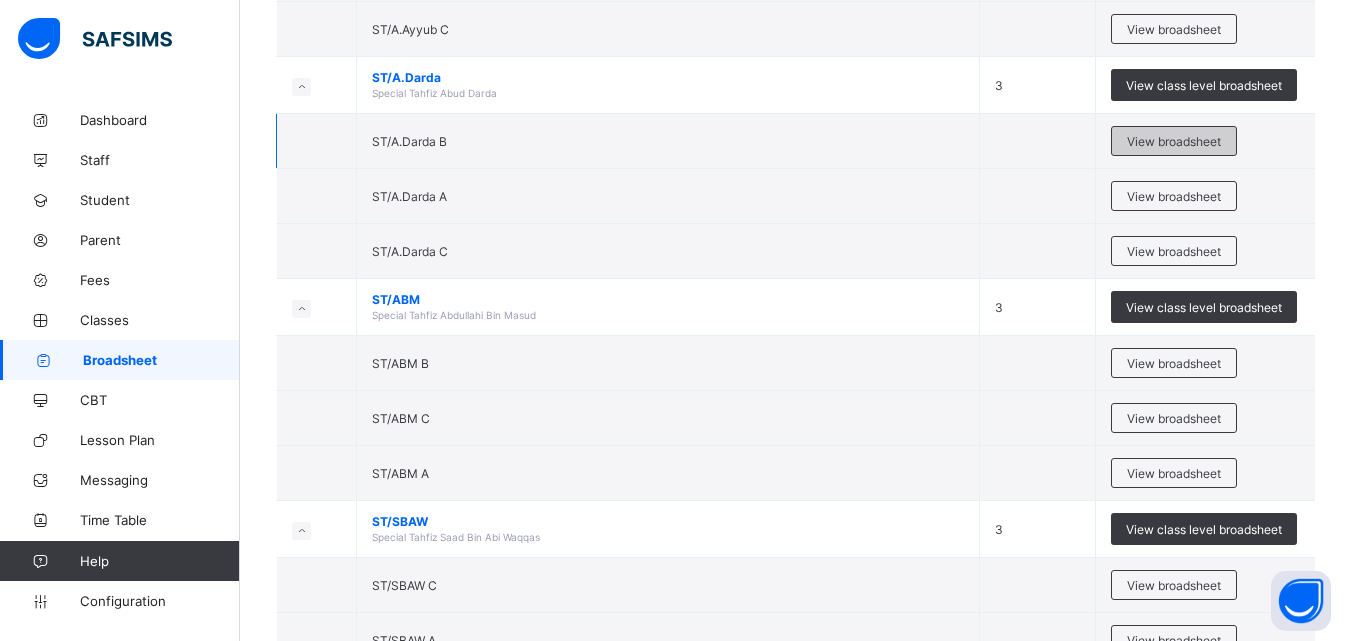 click on "View broadsheet" at bounding box center [1174, 141] 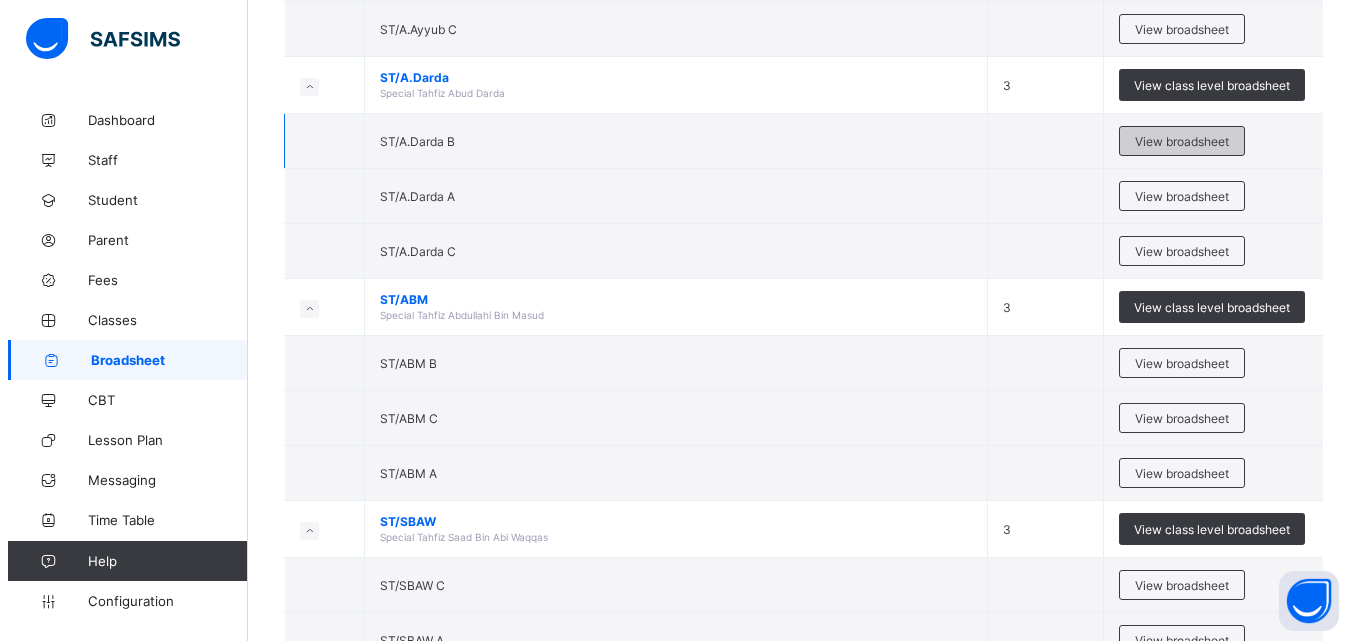 scroll, scrollTop: 0, scrollLeft: 0, axis: both 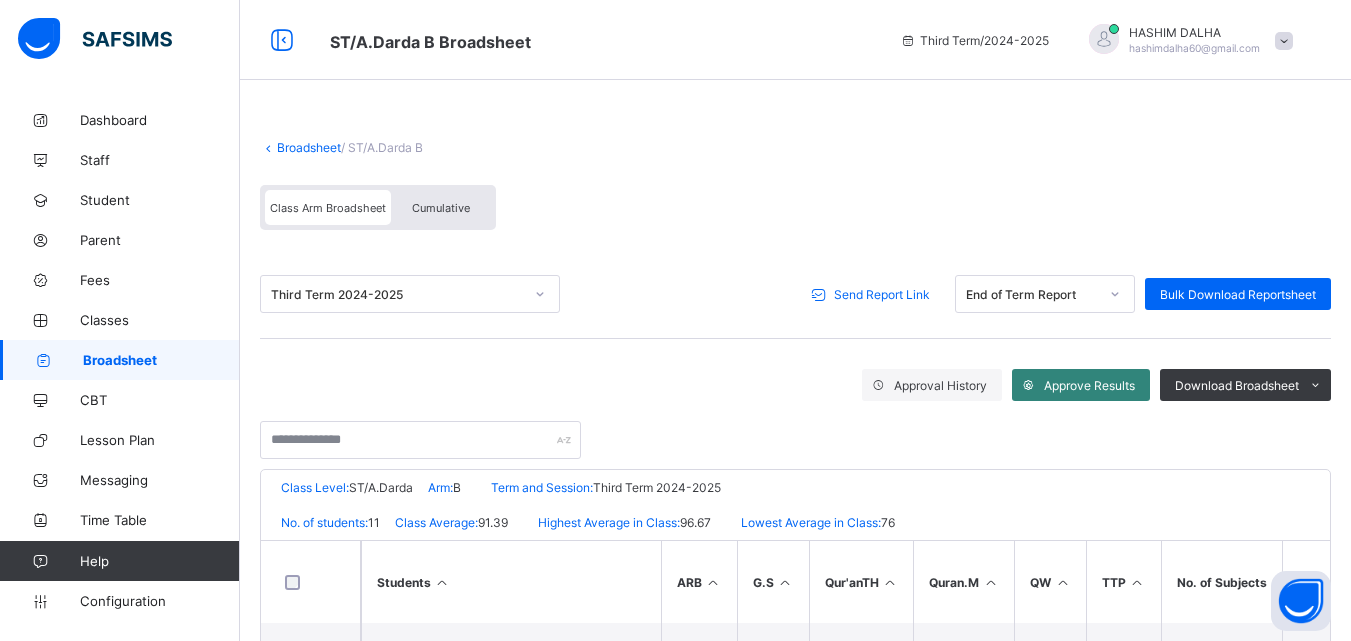 click at bounding box center (1028, 385) 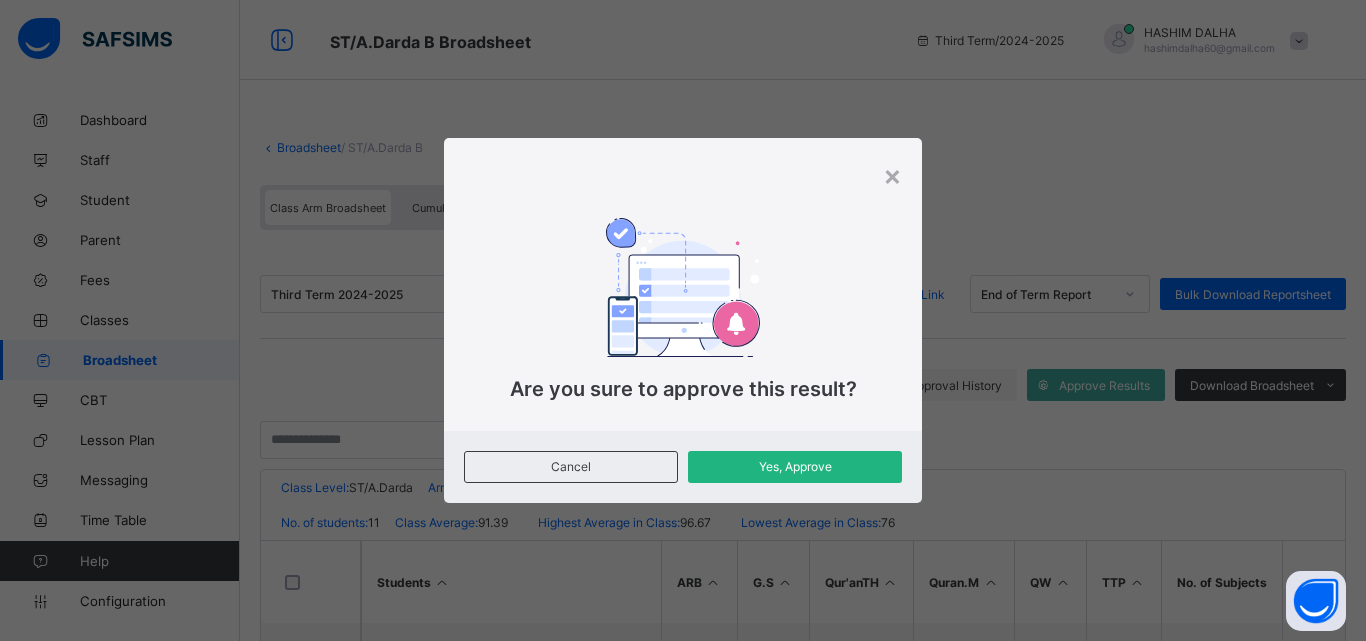 click on "Yes, Approve" at bounding box center [795, 466] 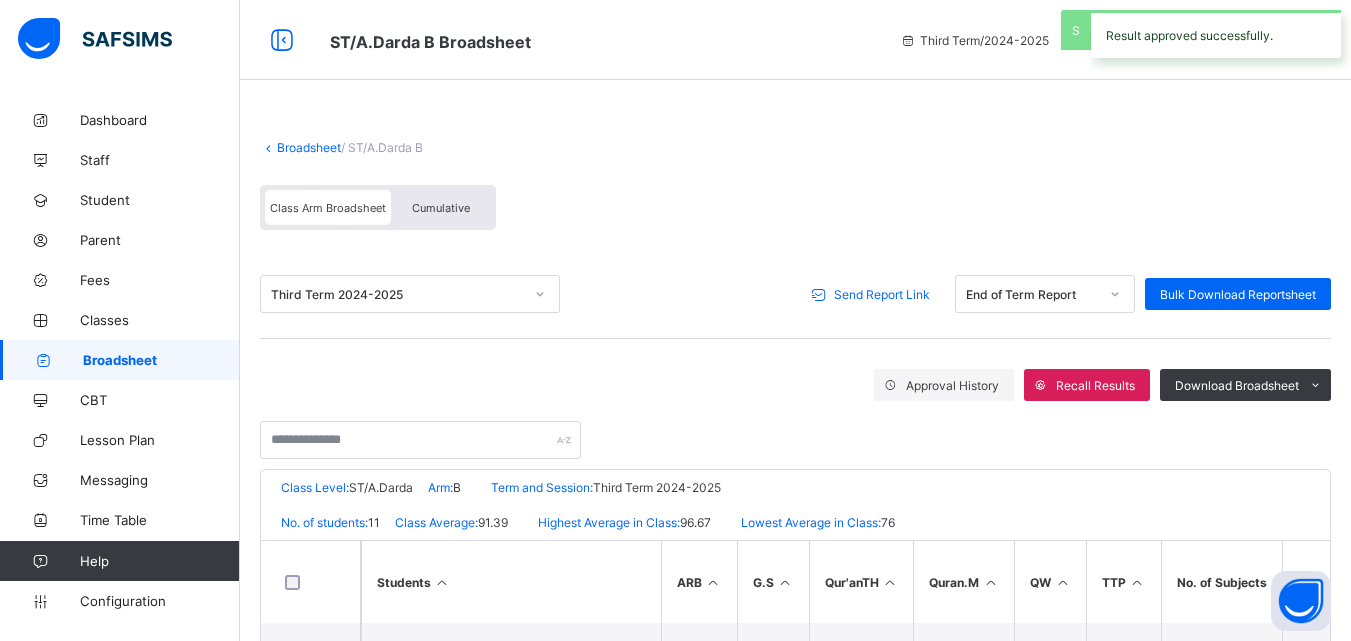 click on "Send Report Link" at bounding box center [882, 294] 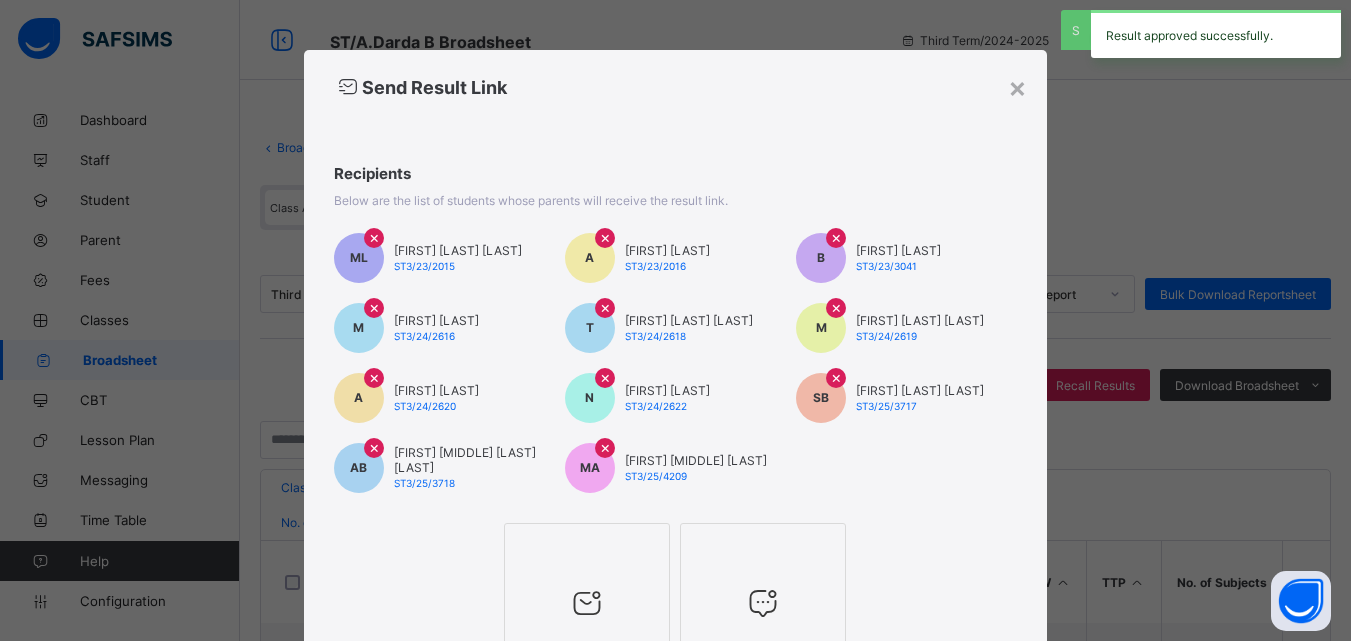 click at bounding box center [587, 603] 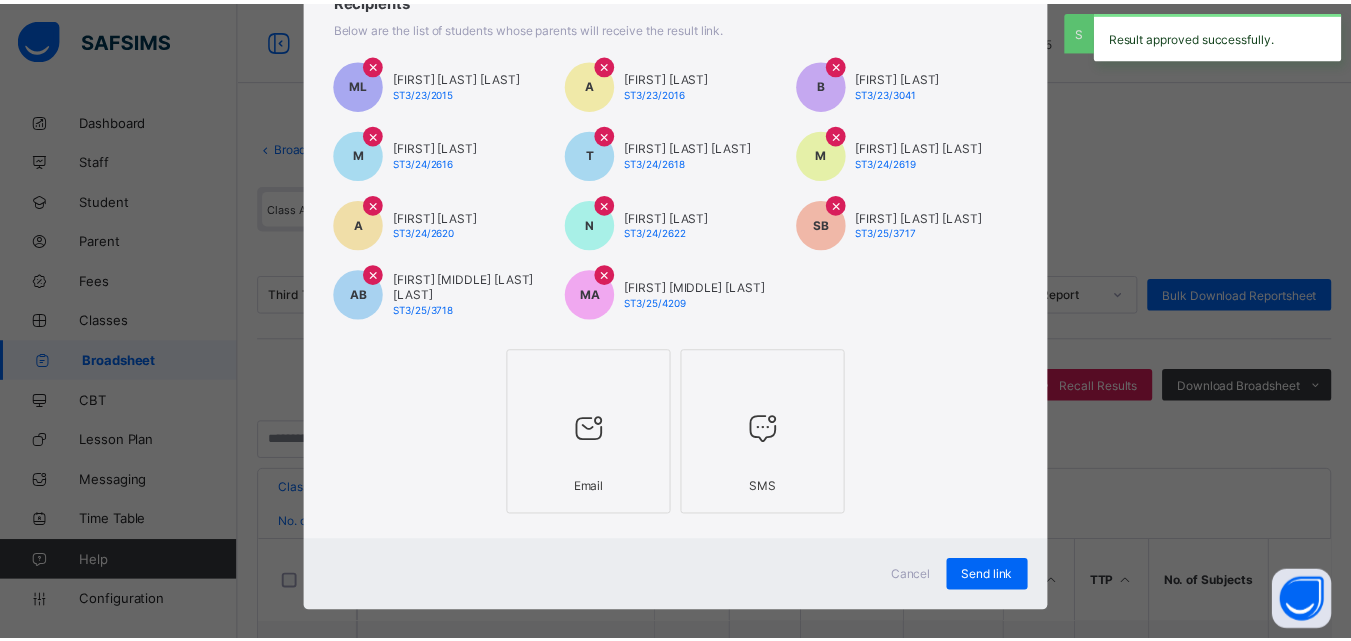 scroll, scrollTop: 195, scrollLeft: 0, axis: vertical 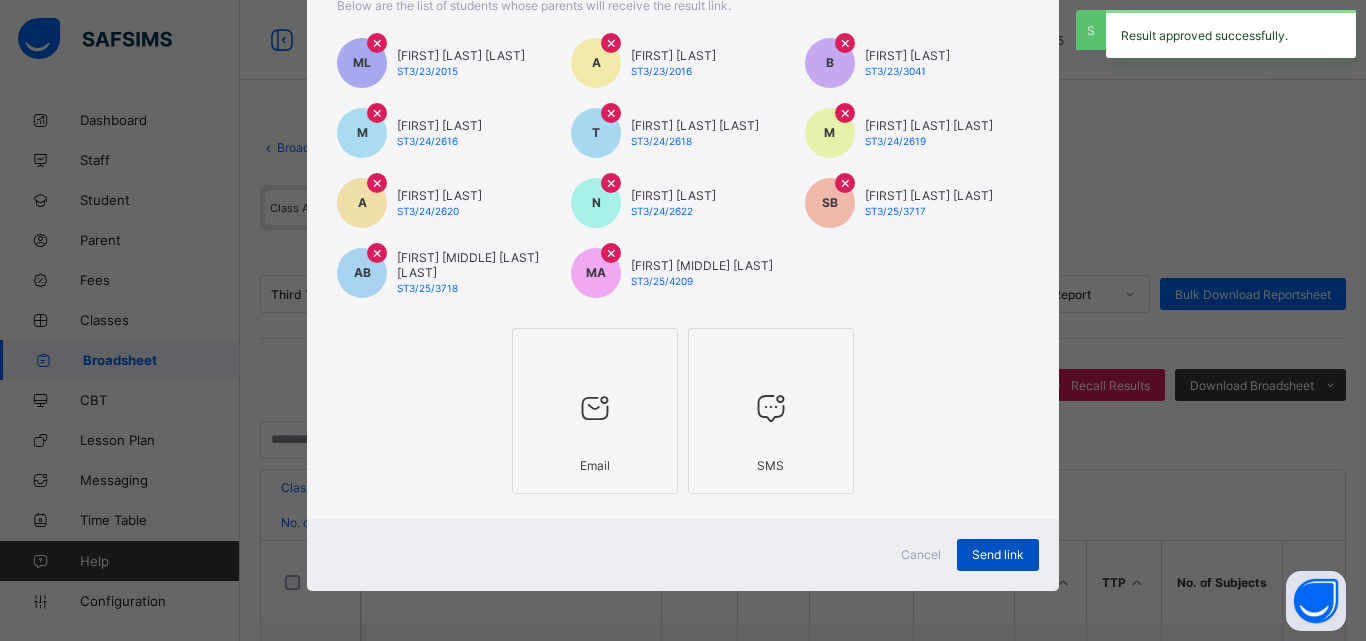 click on "Send link" at bounding box center [998, 555] 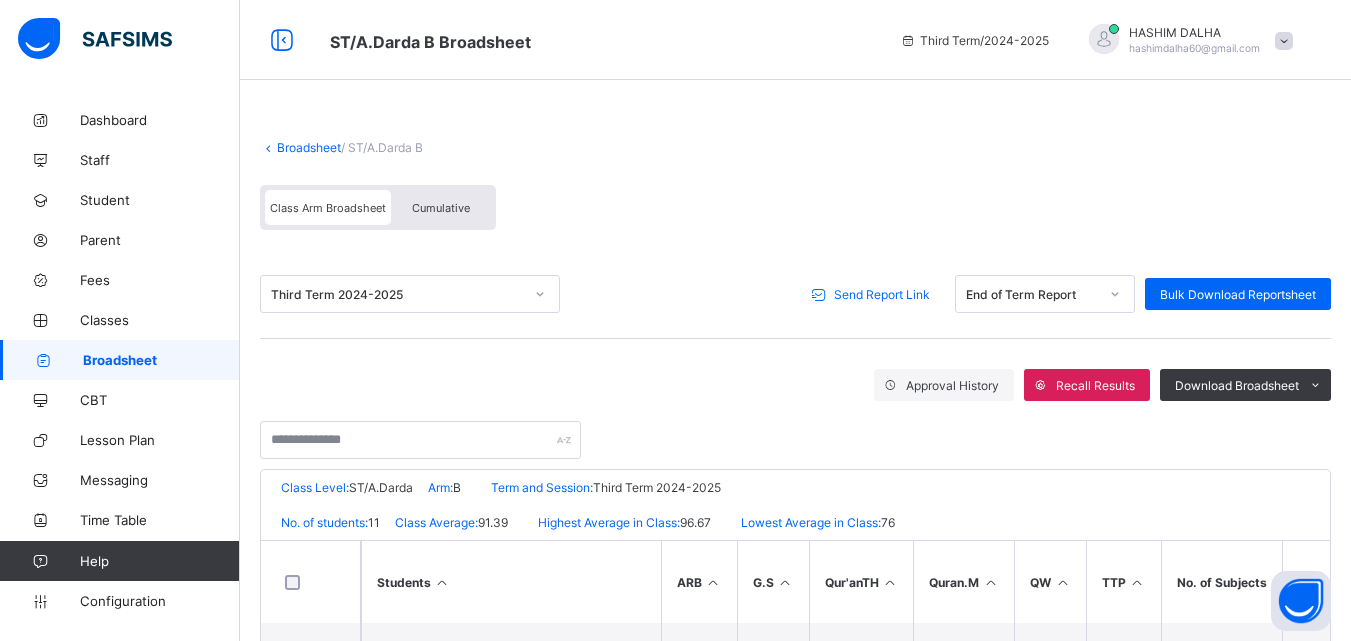 click on "Broadsheet" at bounding box center [309, 147] 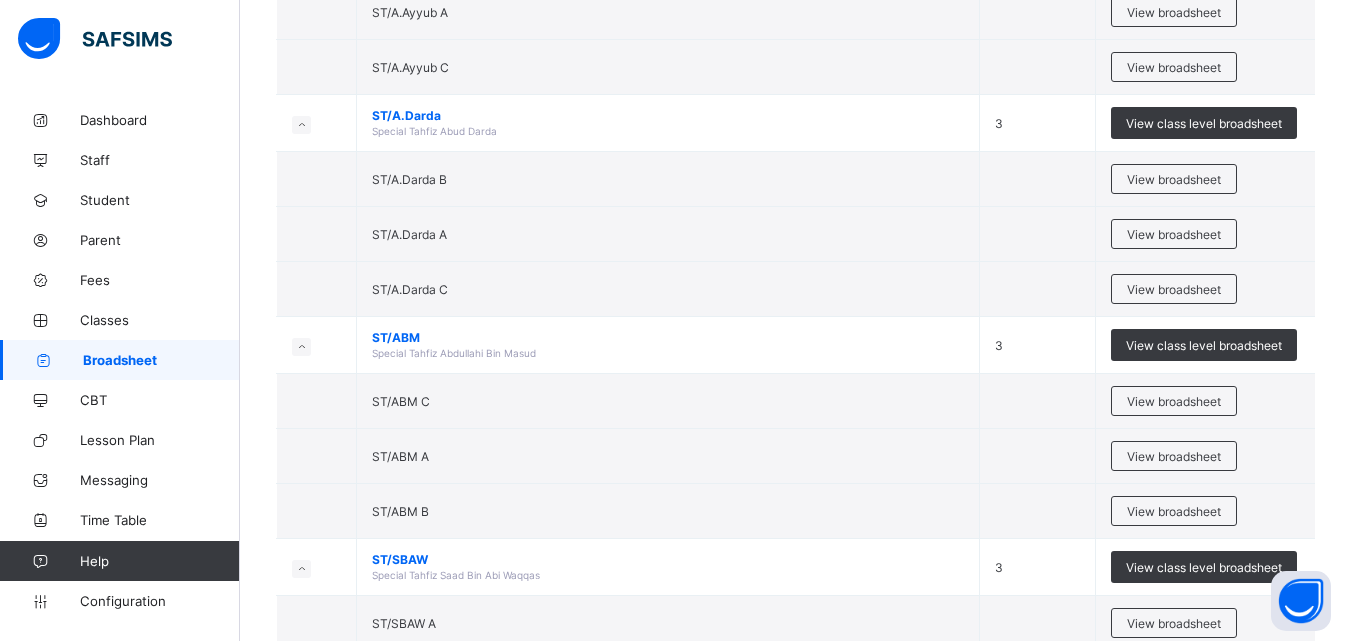 scroll, scrollTop: 2085, scrollLeft: 0, axis: vertical 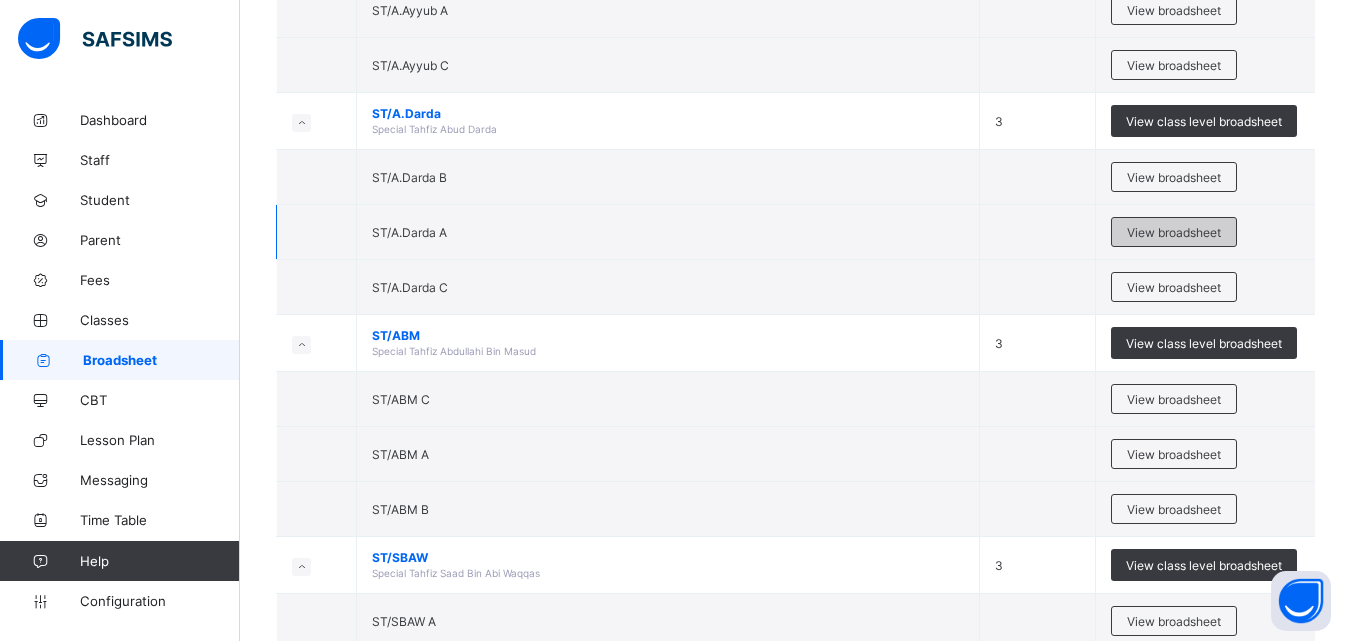 click on "View broadsheet" at bounding box center (1174, 232) 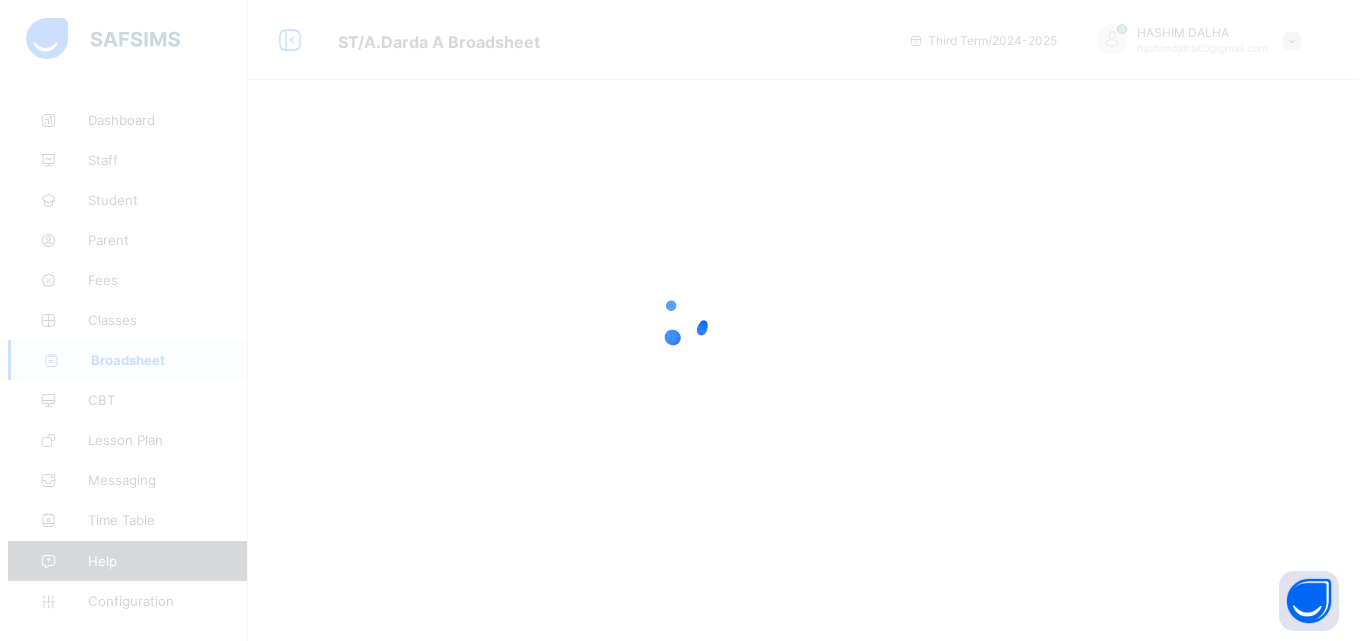 scroll, scrollTop: 0, scrollLeft: 0, axis: both 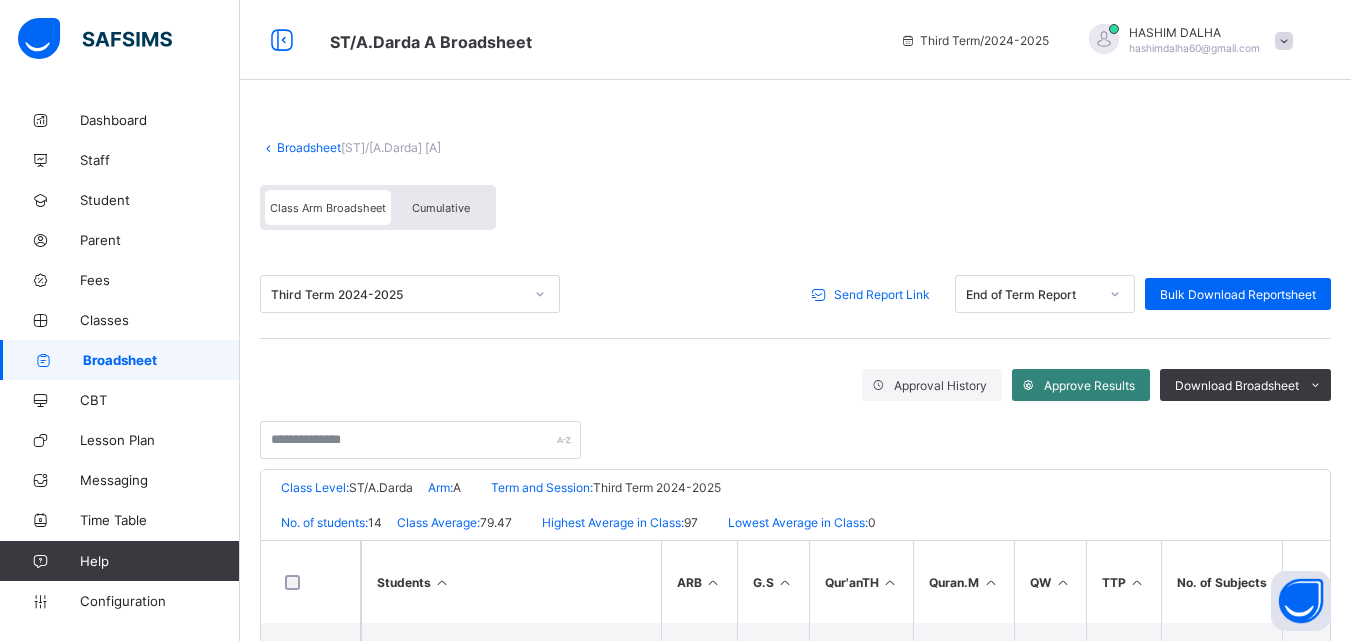 click on "Approve Results" at bounding box center (1081, 385) 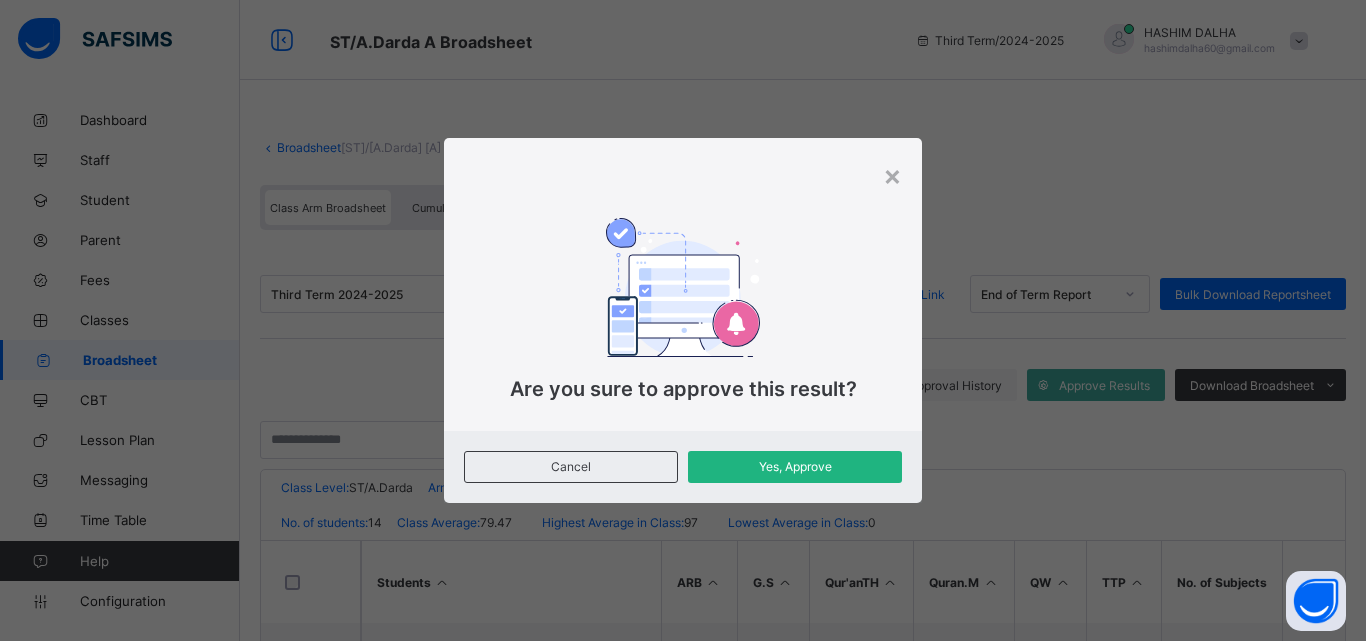click on "Yes, Approve" at bounding box center (795, 466) 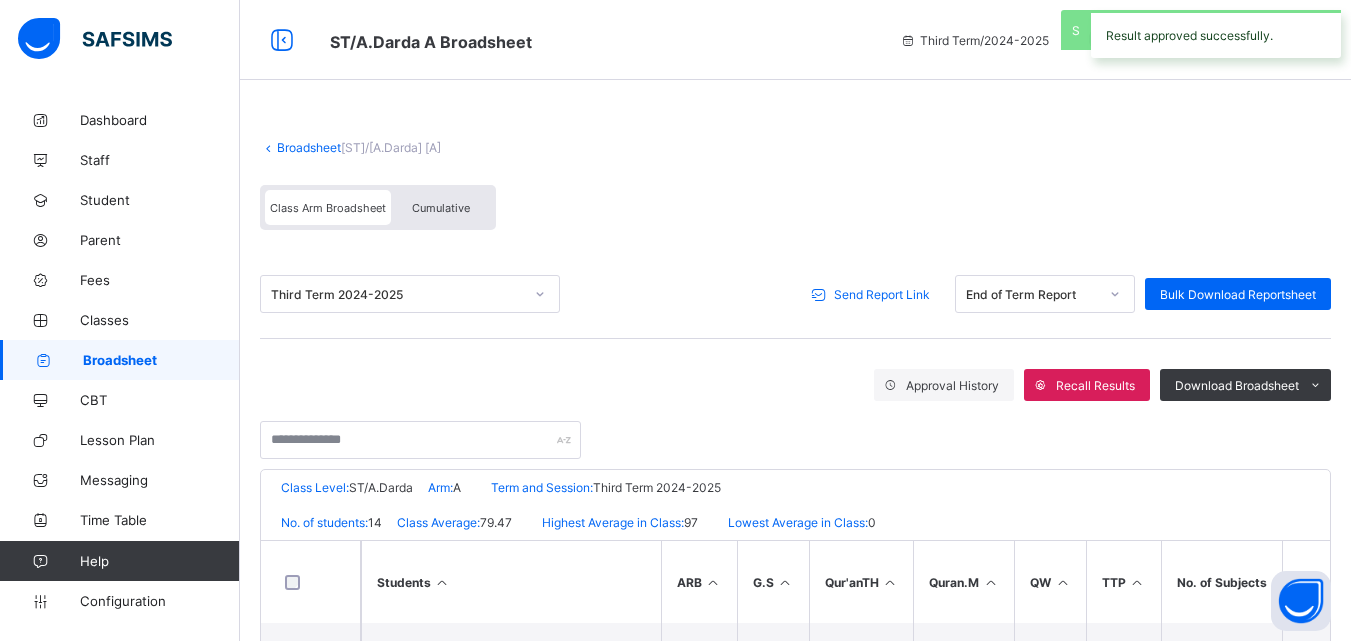 click on "Send Report Link" at bounding box center (882, 294) 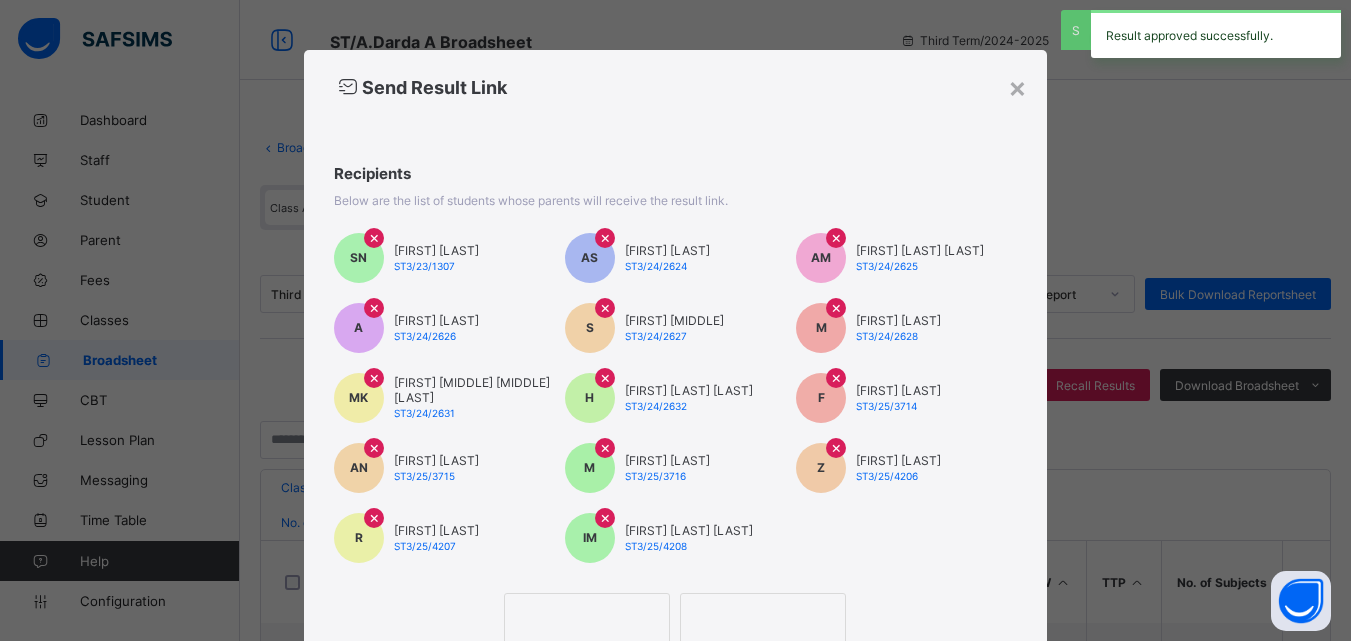 click at bounding box center [587, 619] 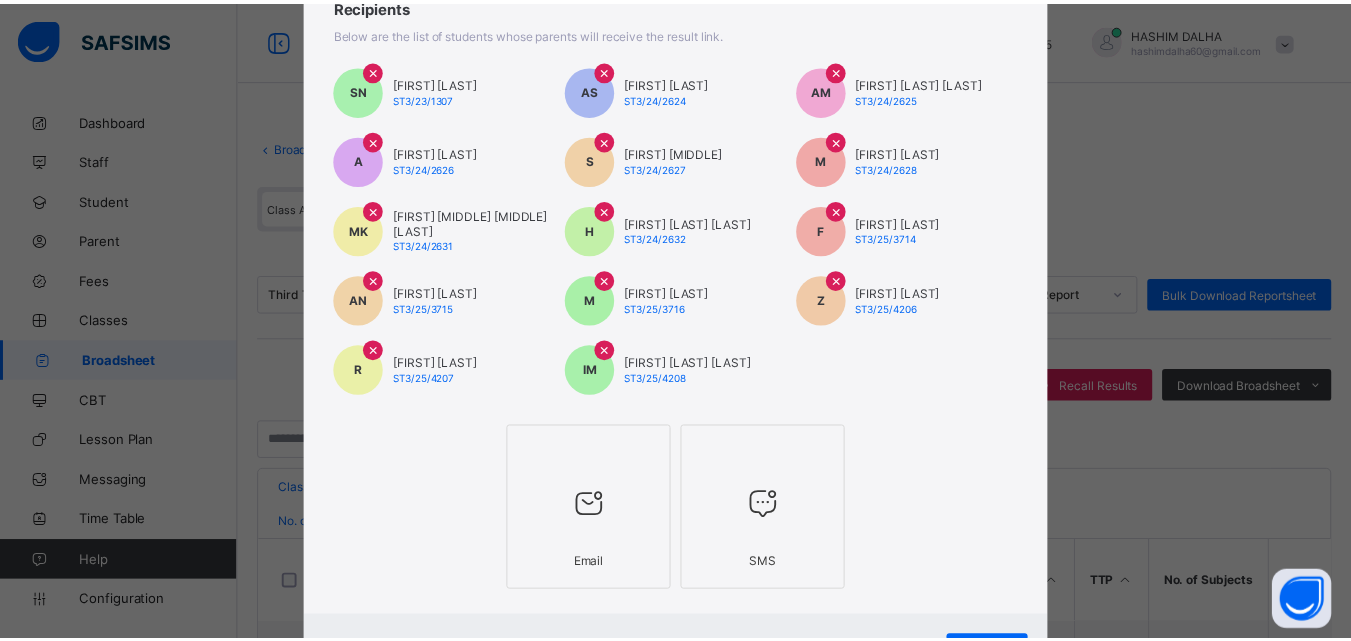 scroll, scrollTop: 265, scrollLeft: 0, axis: vertical 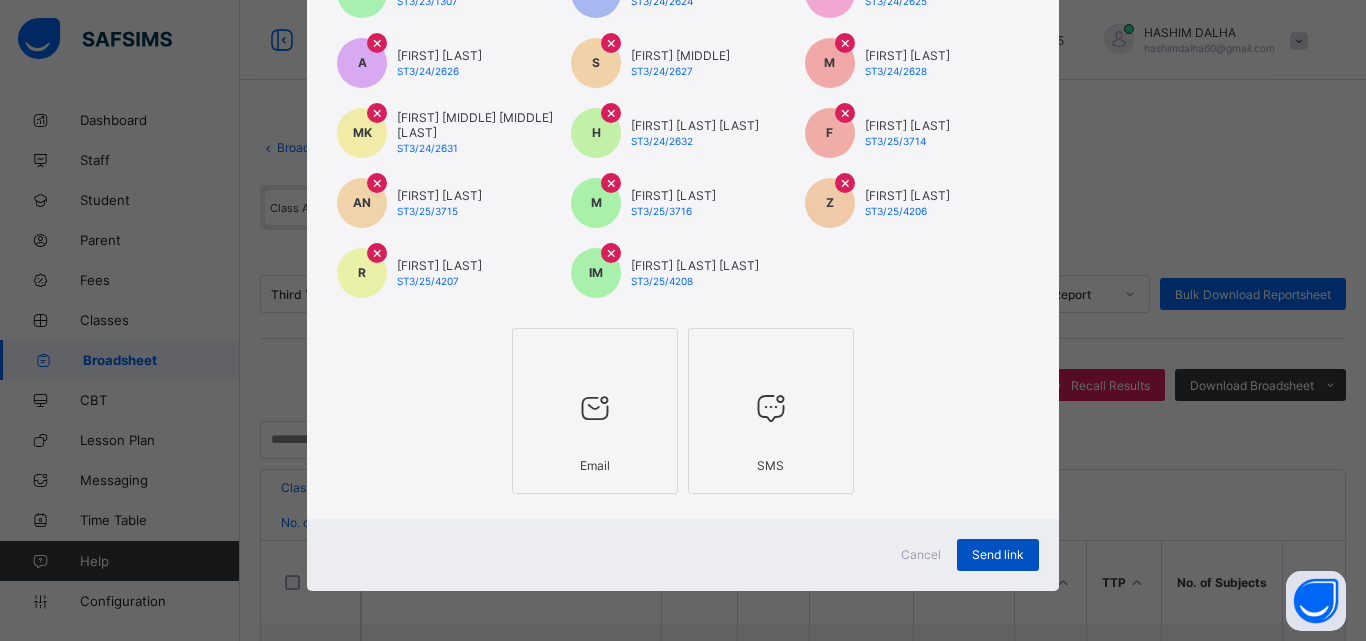 click on "Send link" at bounding box center (998, 554) 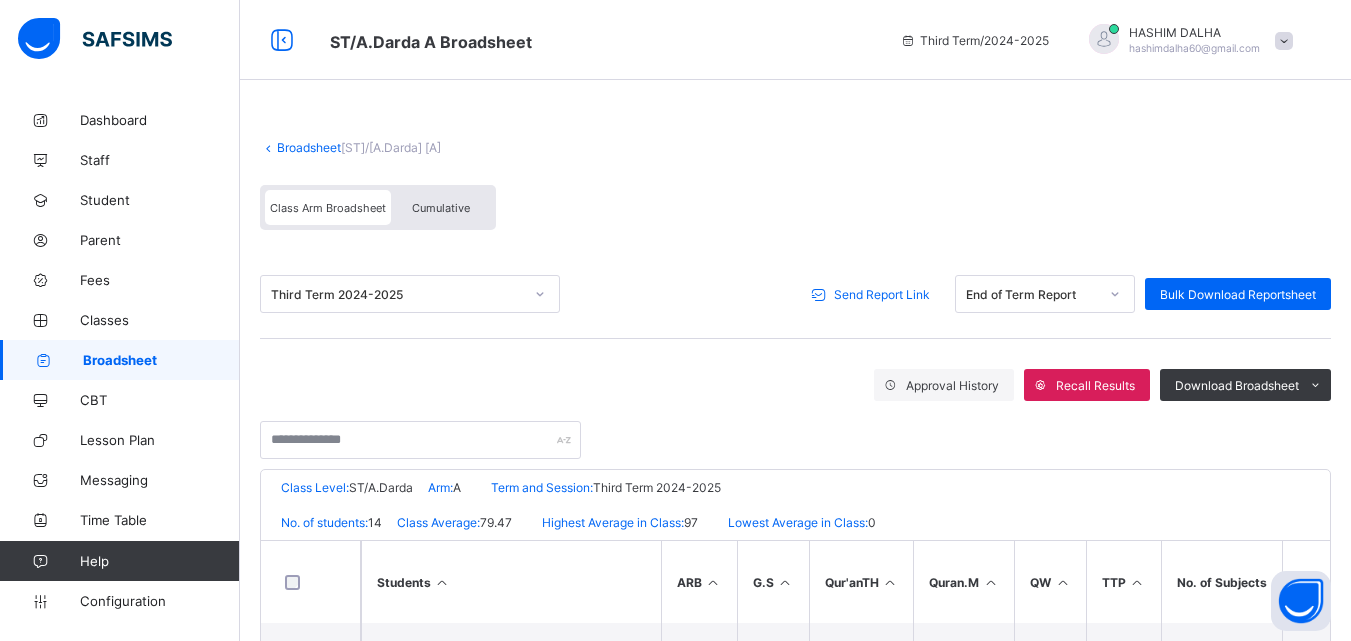 click on "Broadsheet" at bounding box center [309, 147] 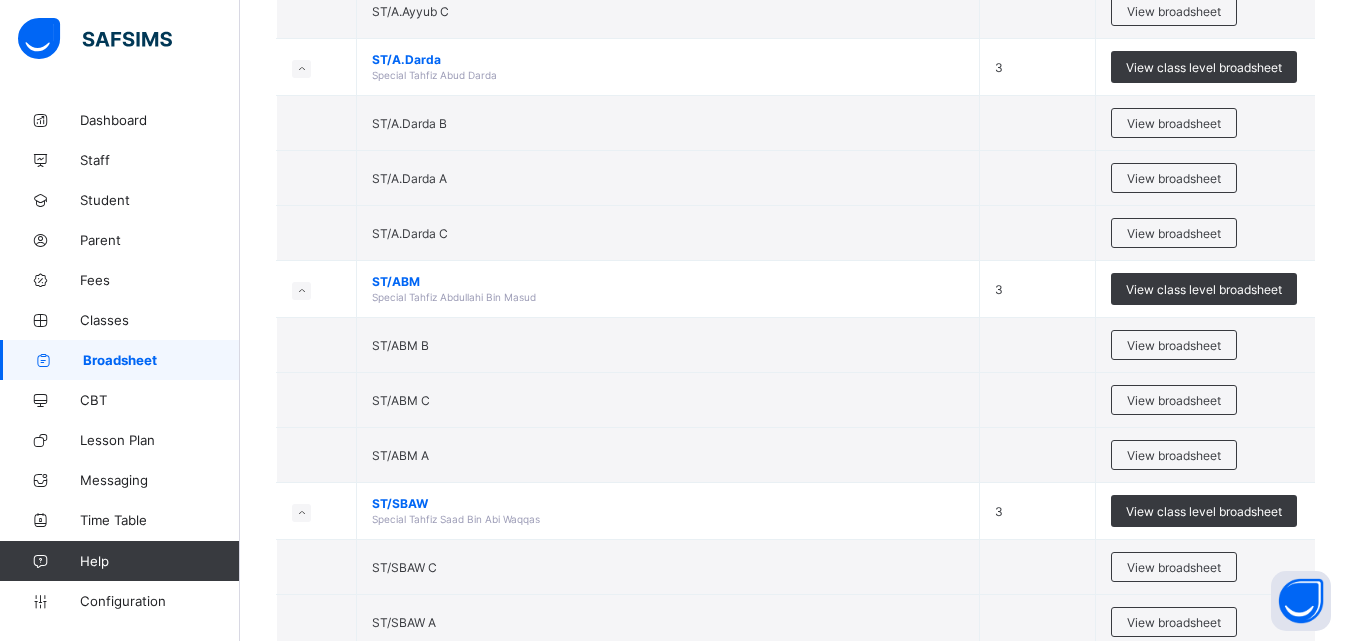 scroll, scrollTop: 2155, scrollLeft: 0, axis: vertical 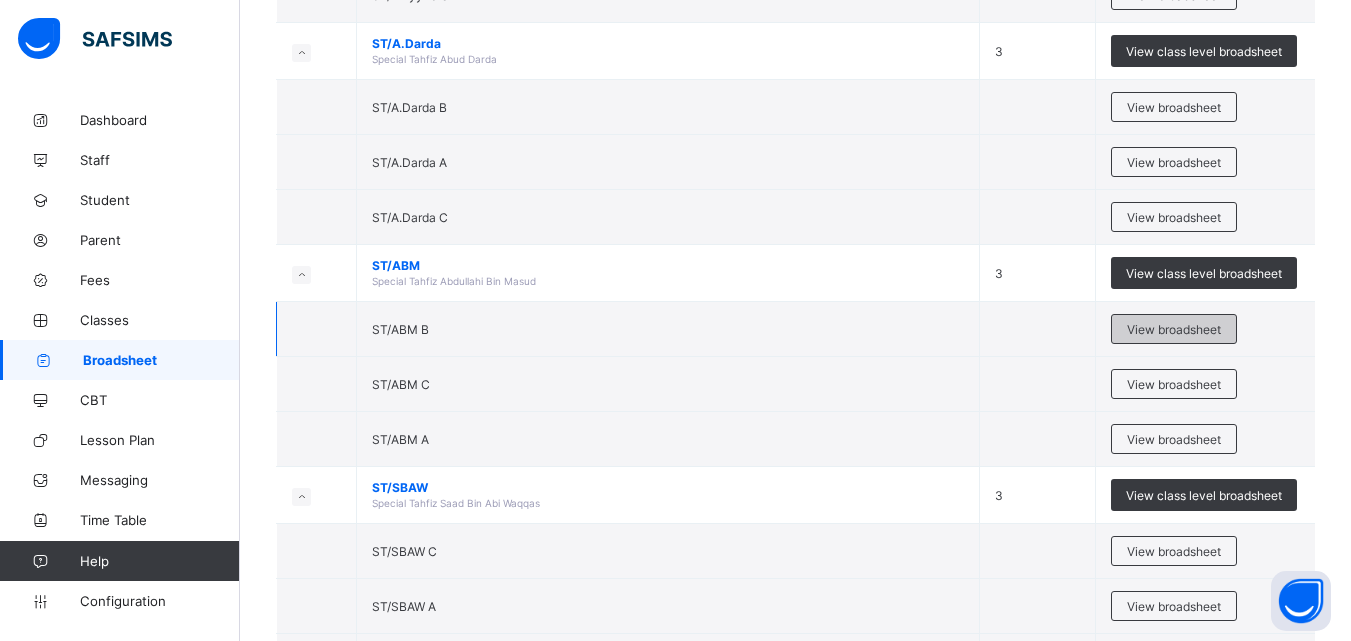click on "View broadsheet" at bounding box center [1174, 329] 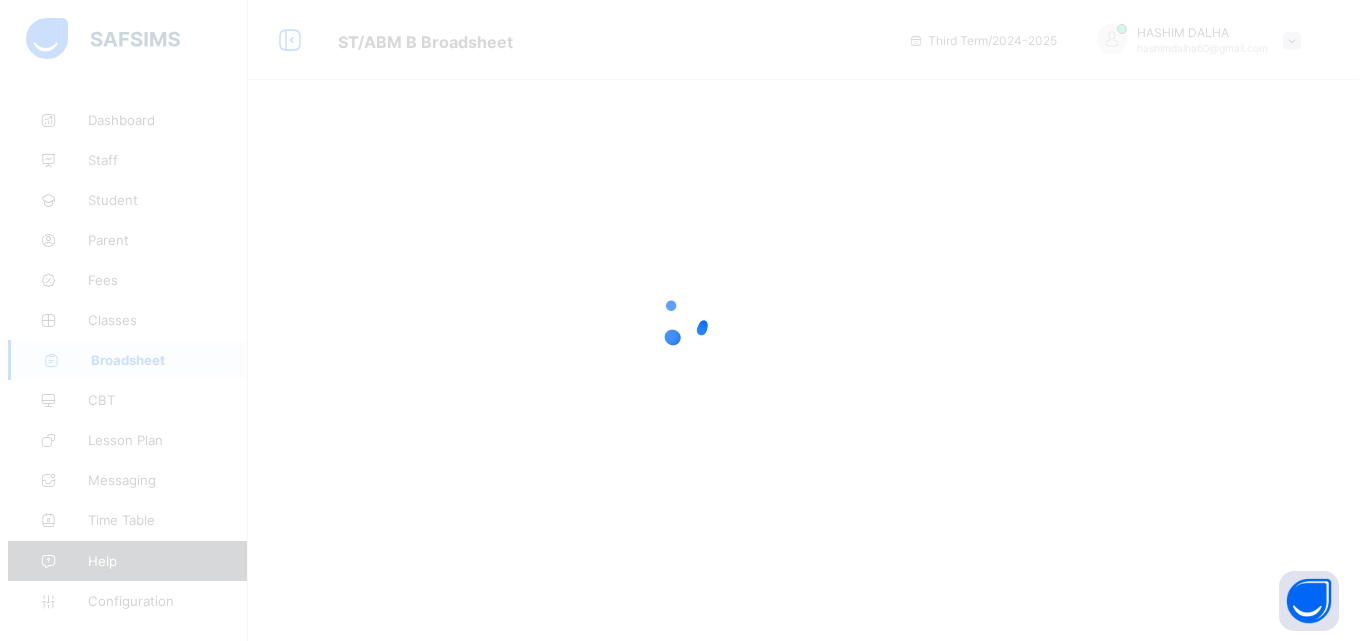 scroll, scrollTop: 0, scrollLeft: 0, axis: both 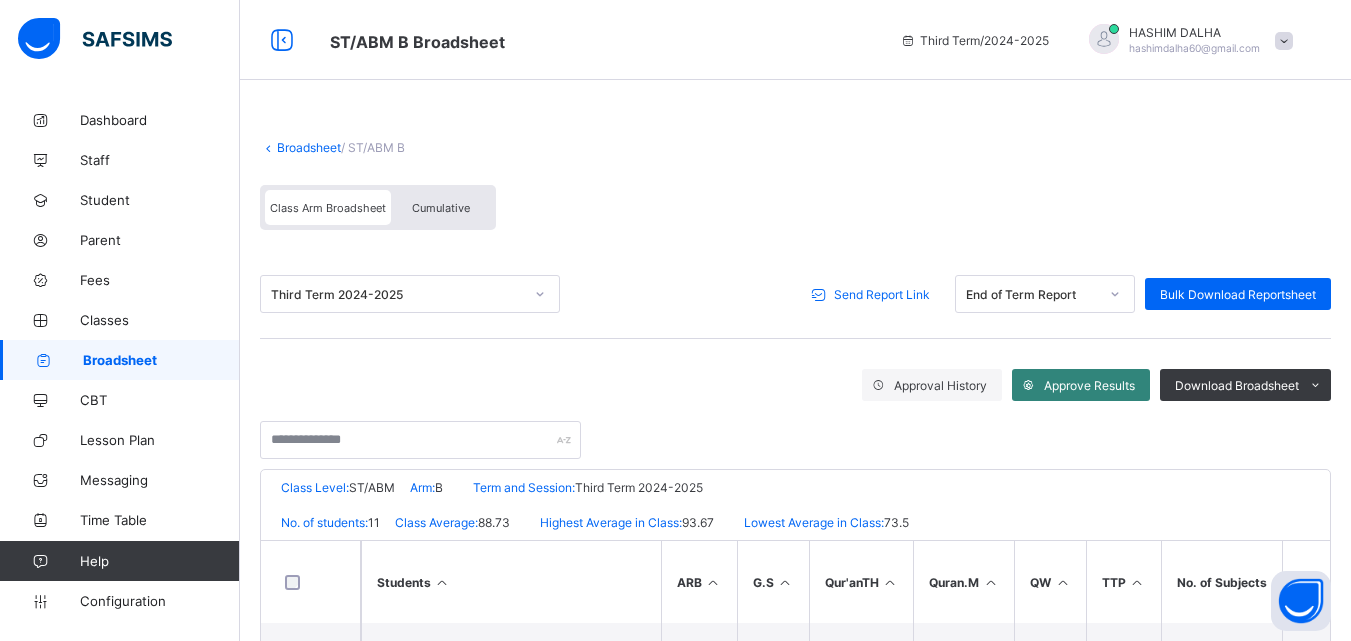 click on "Approve Results" at bounding box center [1089, 385] 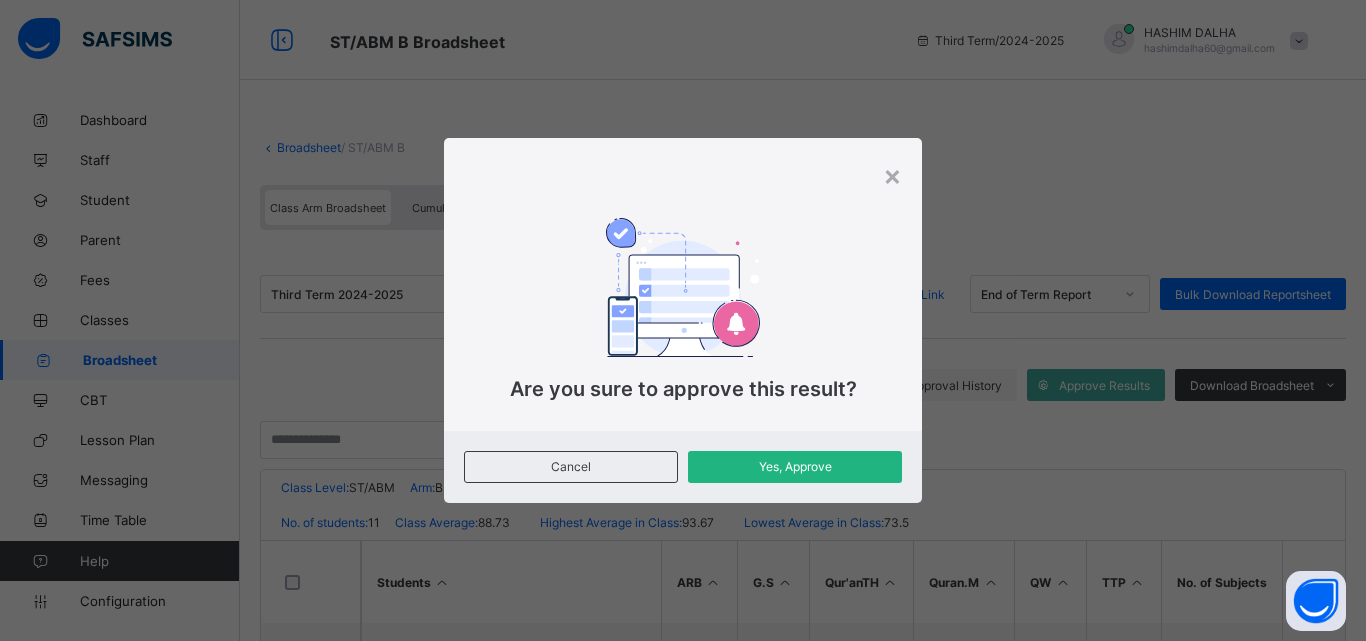 click on "Yes, Approve" at bounding box center (795, 466) 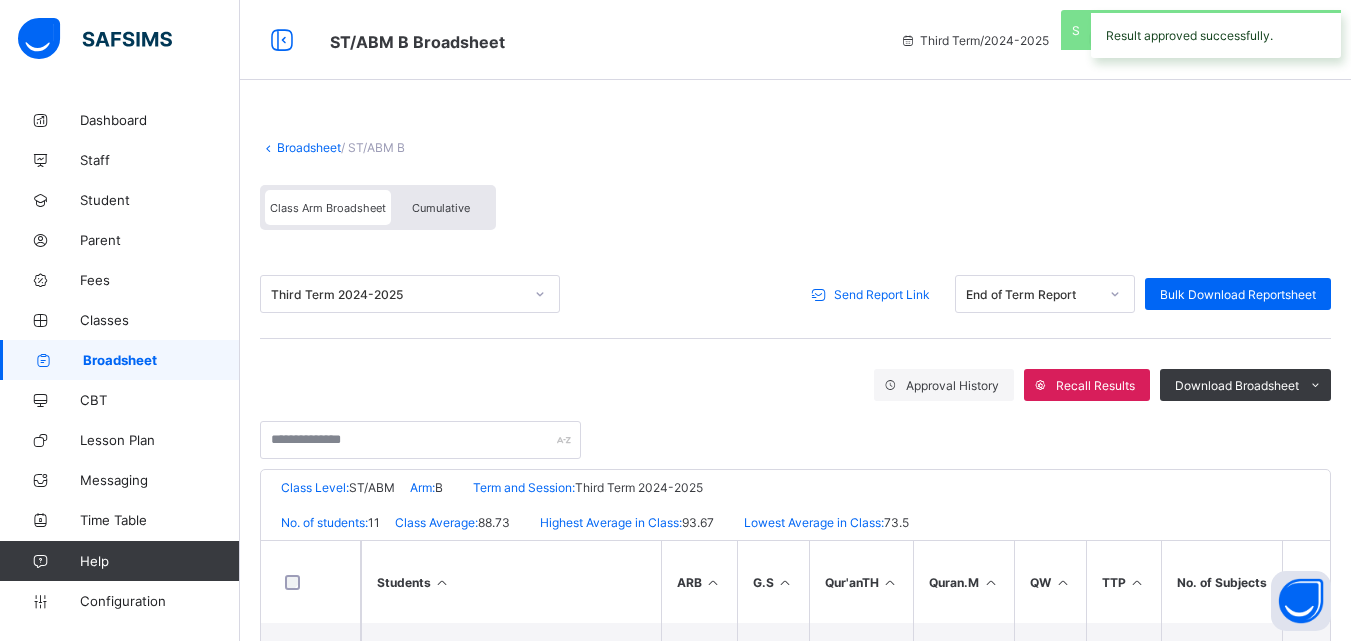 click on "Send Report Link" at bounding box center [882, 294] 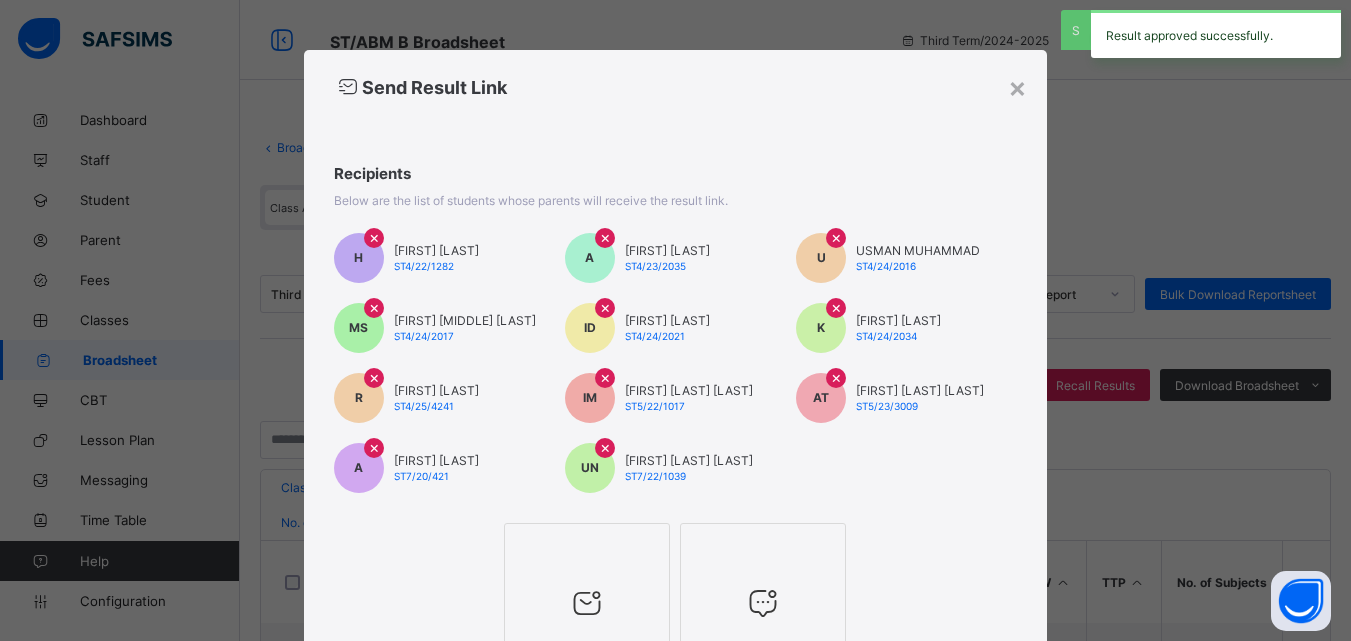 click at bounding box center [587, 549] 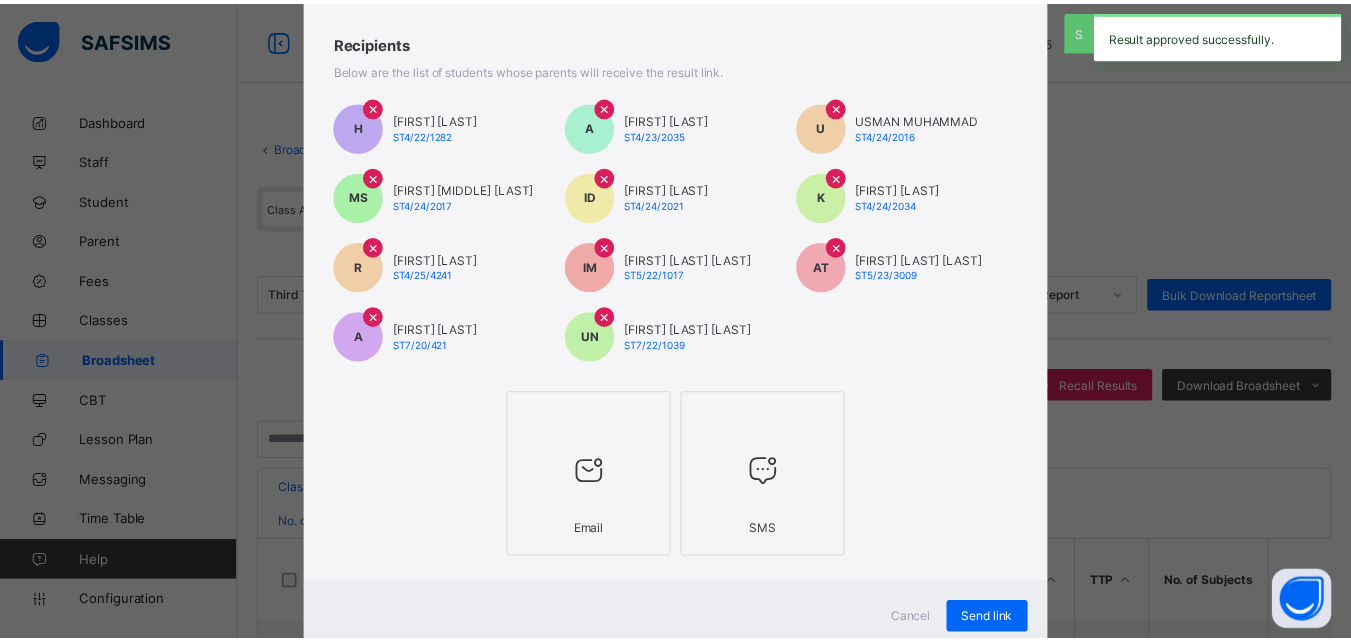 scroll, scrollTop: 195, scrollLeft: 0, axis: vertical 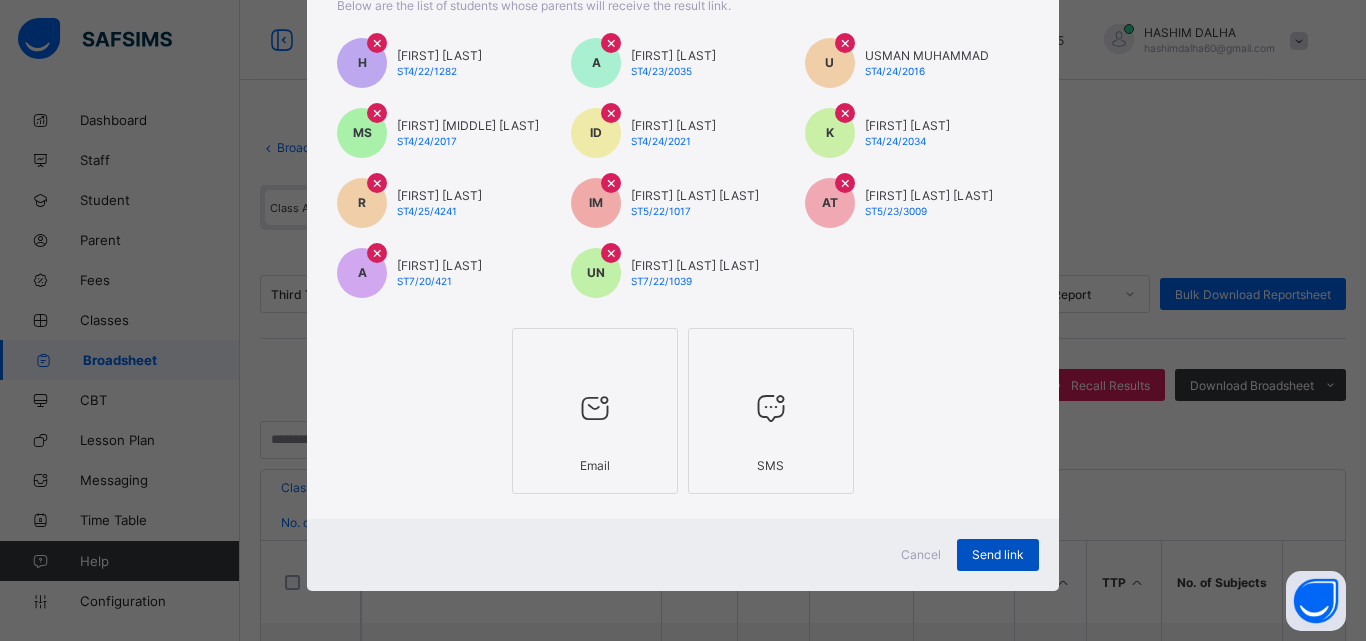 click on "Send link" at bounding box center (998, 554) 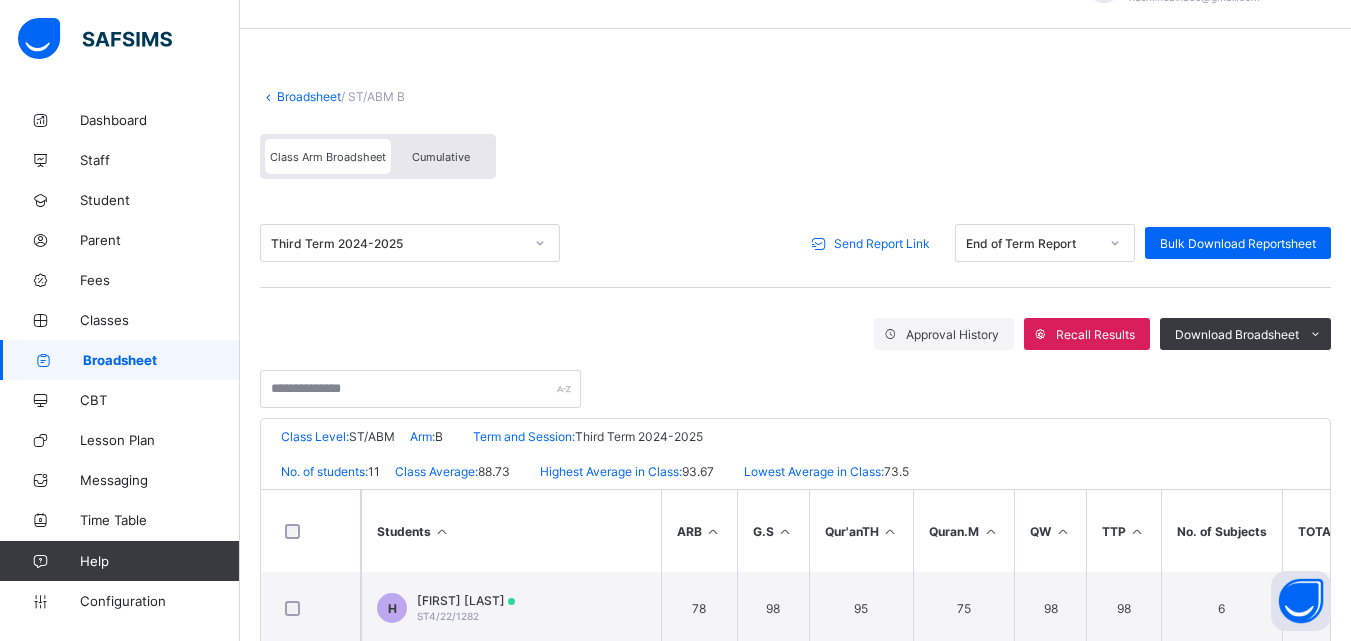 scroll, scrollTop: 0, scrollLeft: 0, axis: both 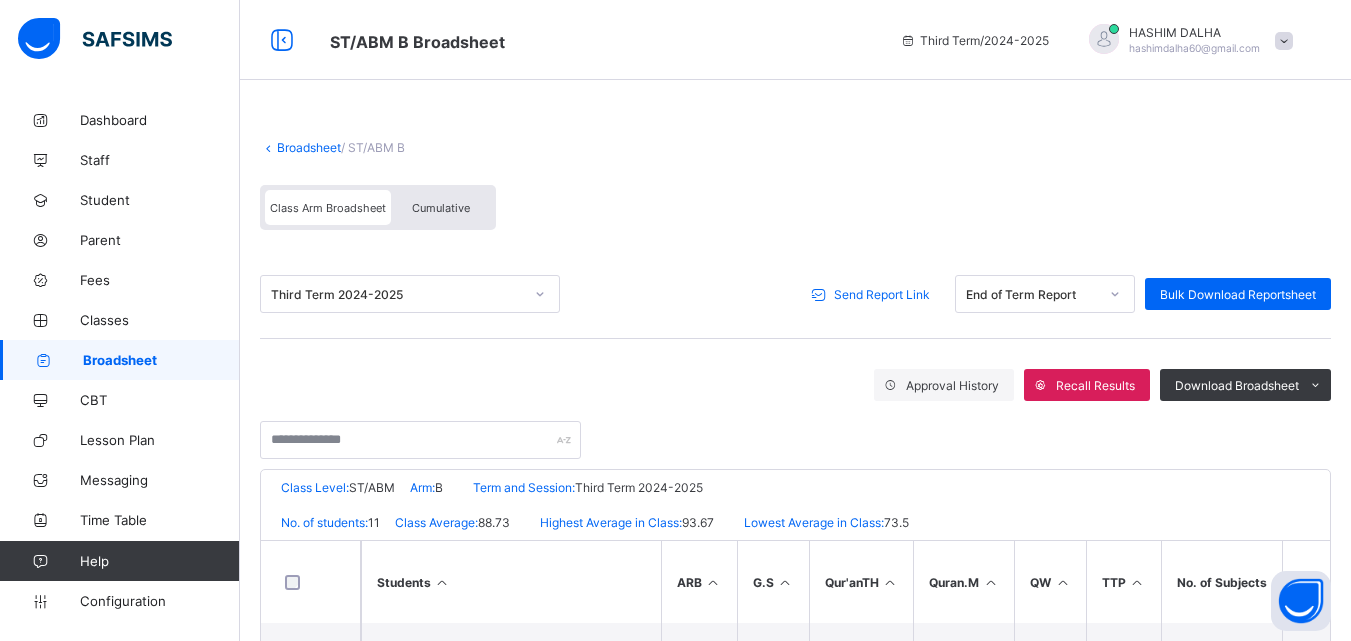 click on "Broadsheet" at bounding box center (309, 147) 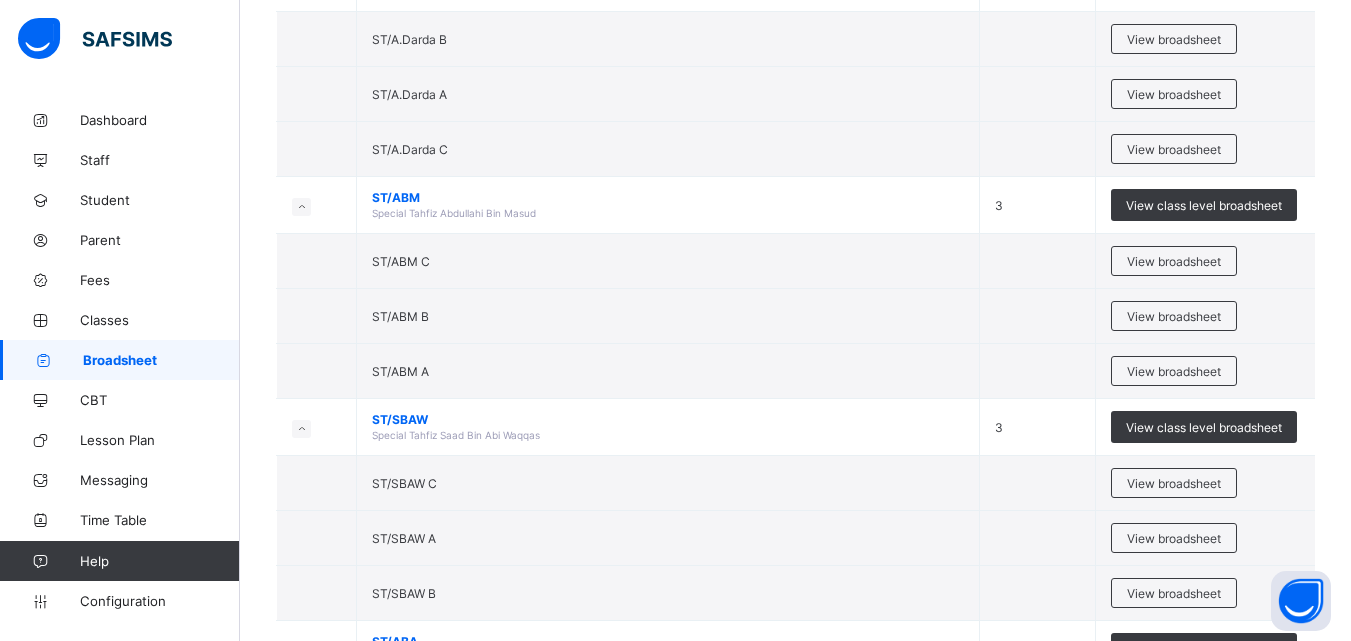 scroll, scrollTop: 2241, scrollLeft: 0, axis: vertical 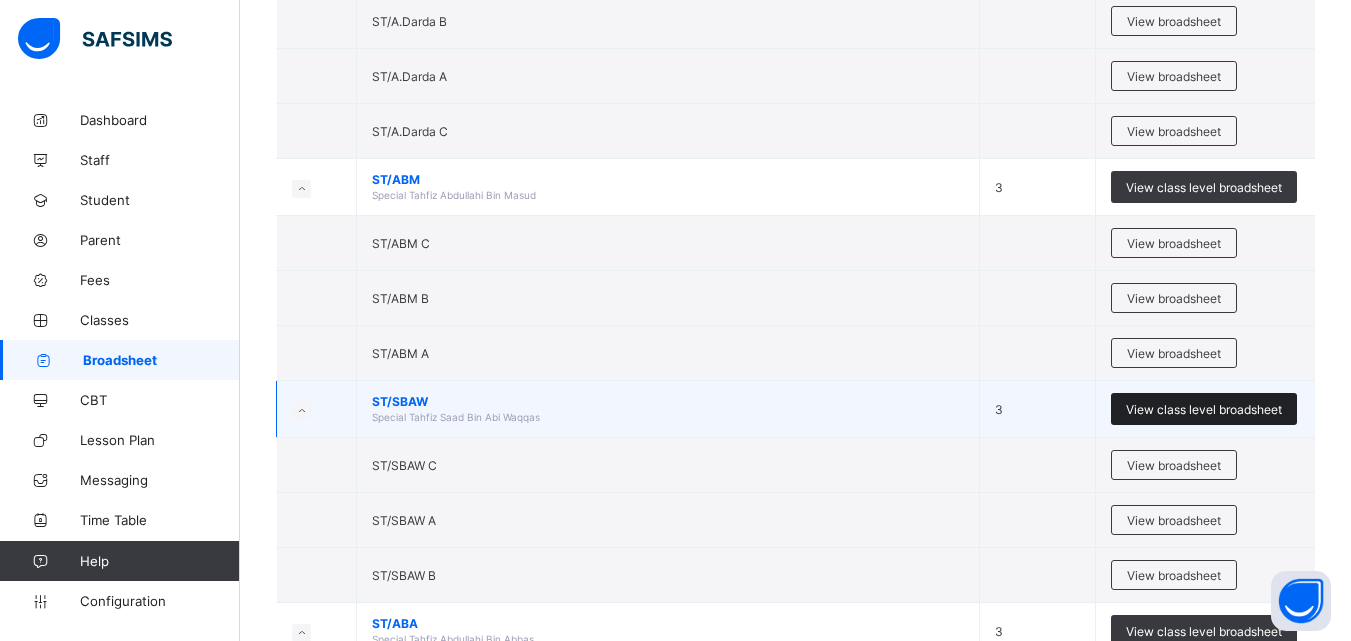 click on "View class level broadsheet" at bounding box center [1204, 409] 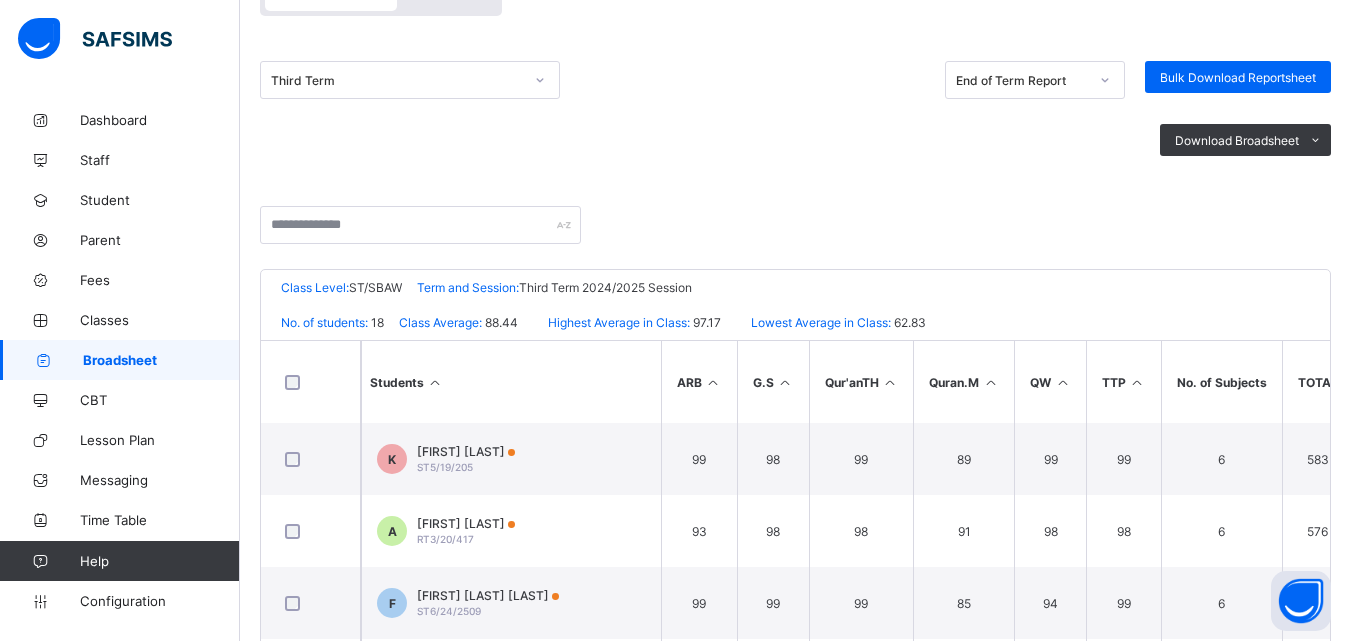 scroll, scrollTop: 243, scrollLeft: 0, axis: vertical 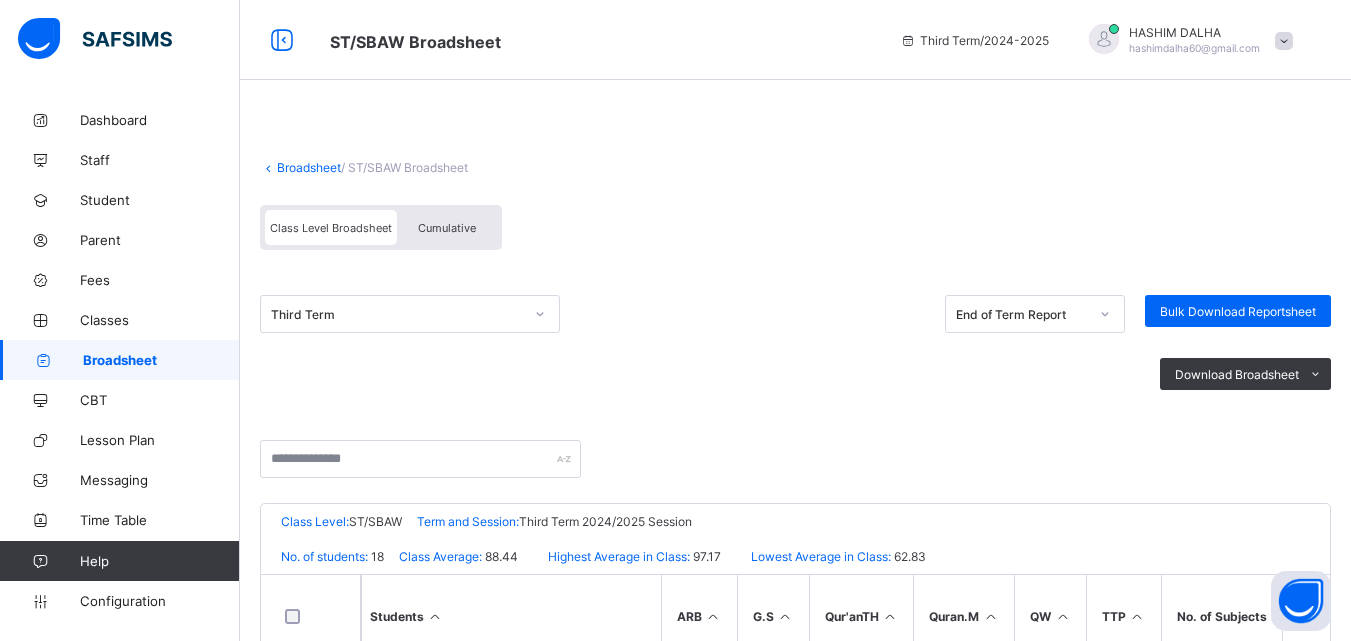 click on "Broadsheet" at bounding box center (309, 167) 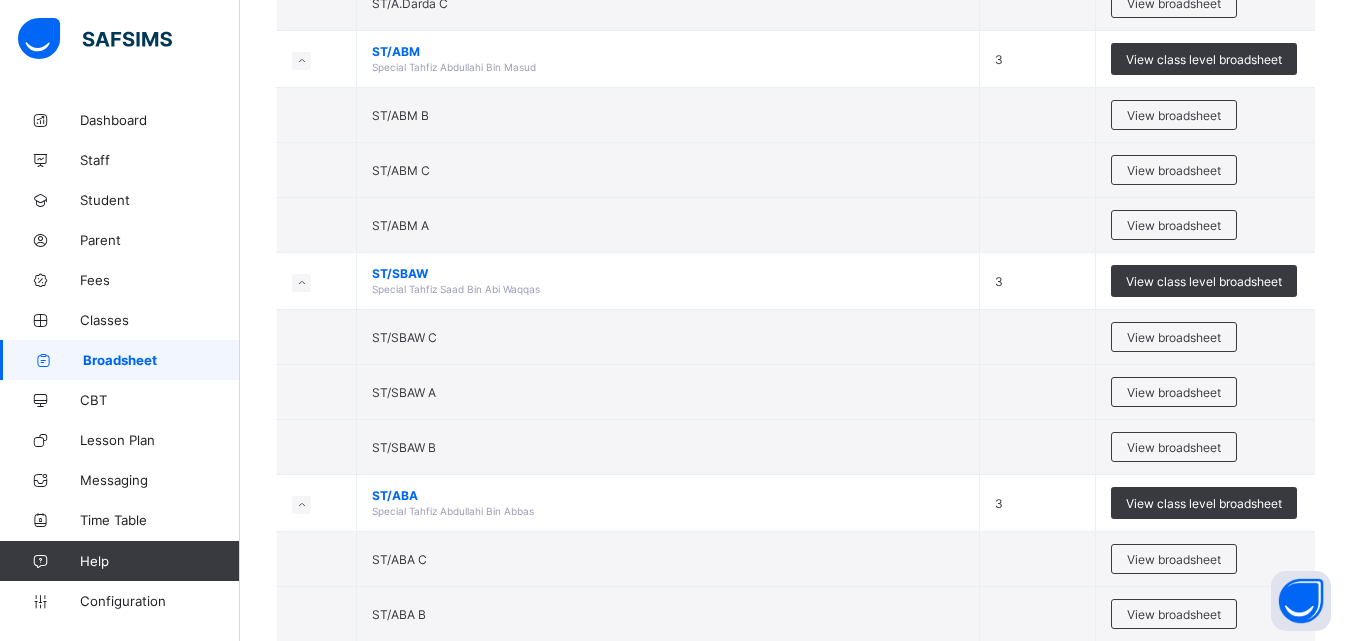scroll, scrollTop: 2365, scrollLeft: 0, axis: vertical 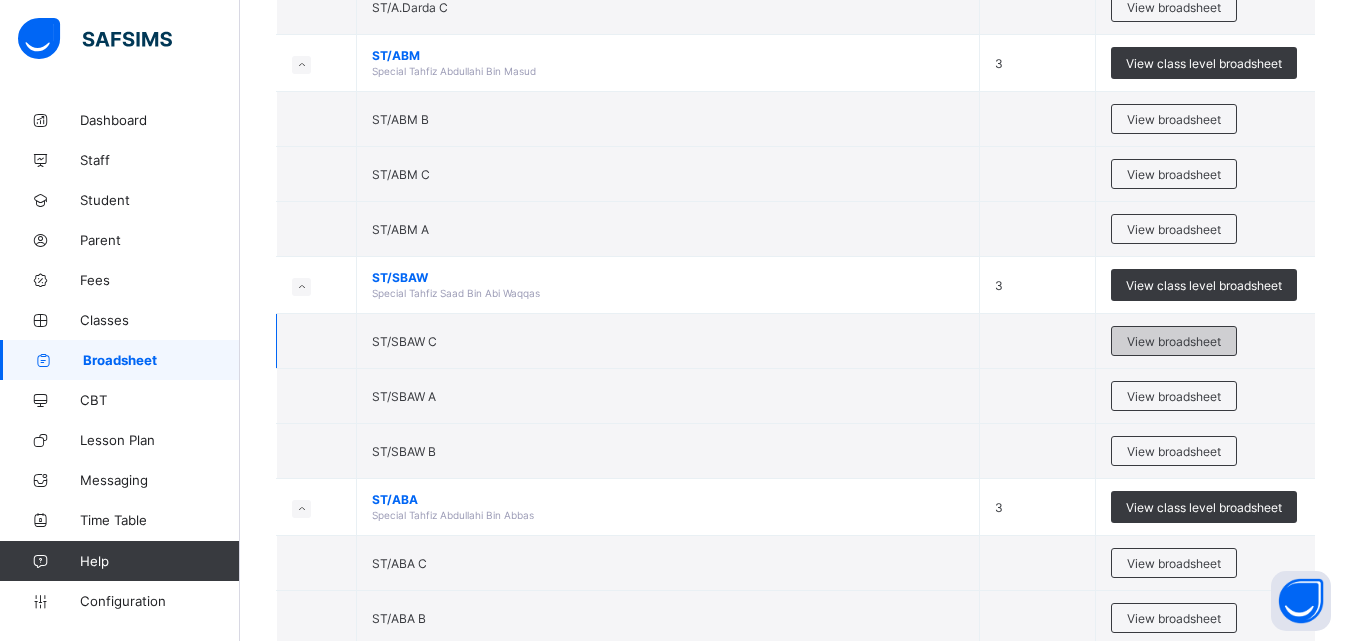 click on "View broadsheet" at bounding box center [1174, 341] 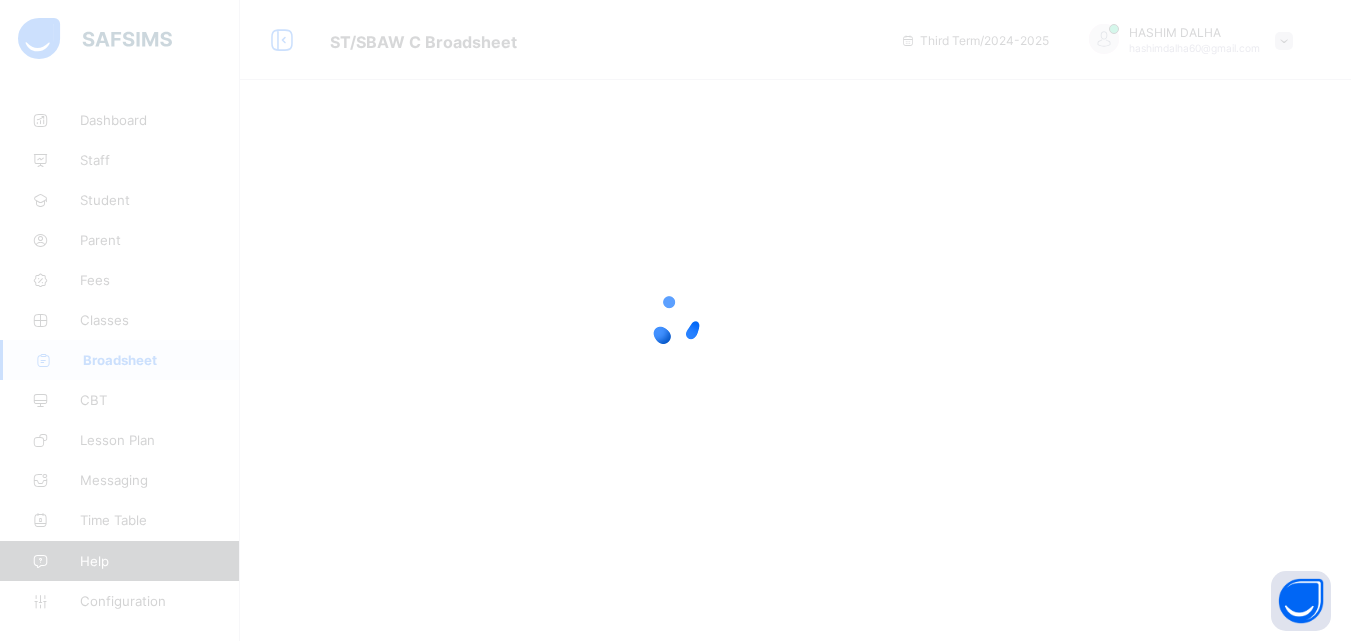 scroll, scrollTop: 0, scrollLeft: 0, axis: both 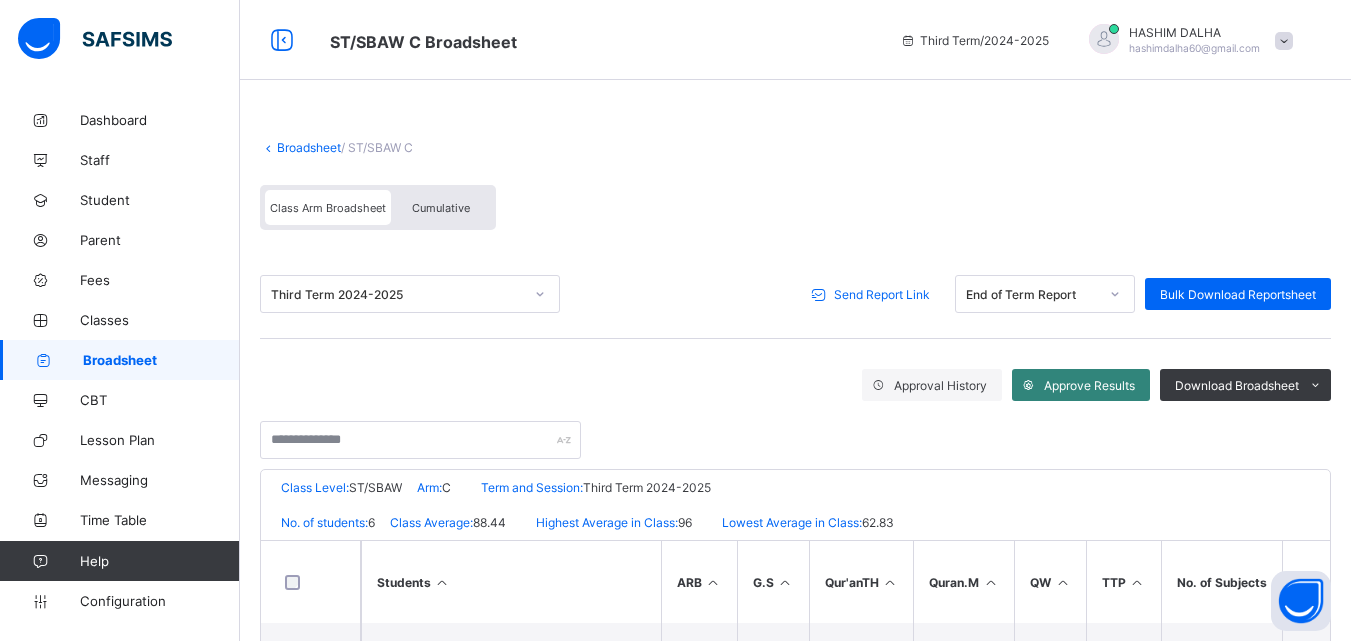 click on "Approve Results" at bounding box center (1089, 385) 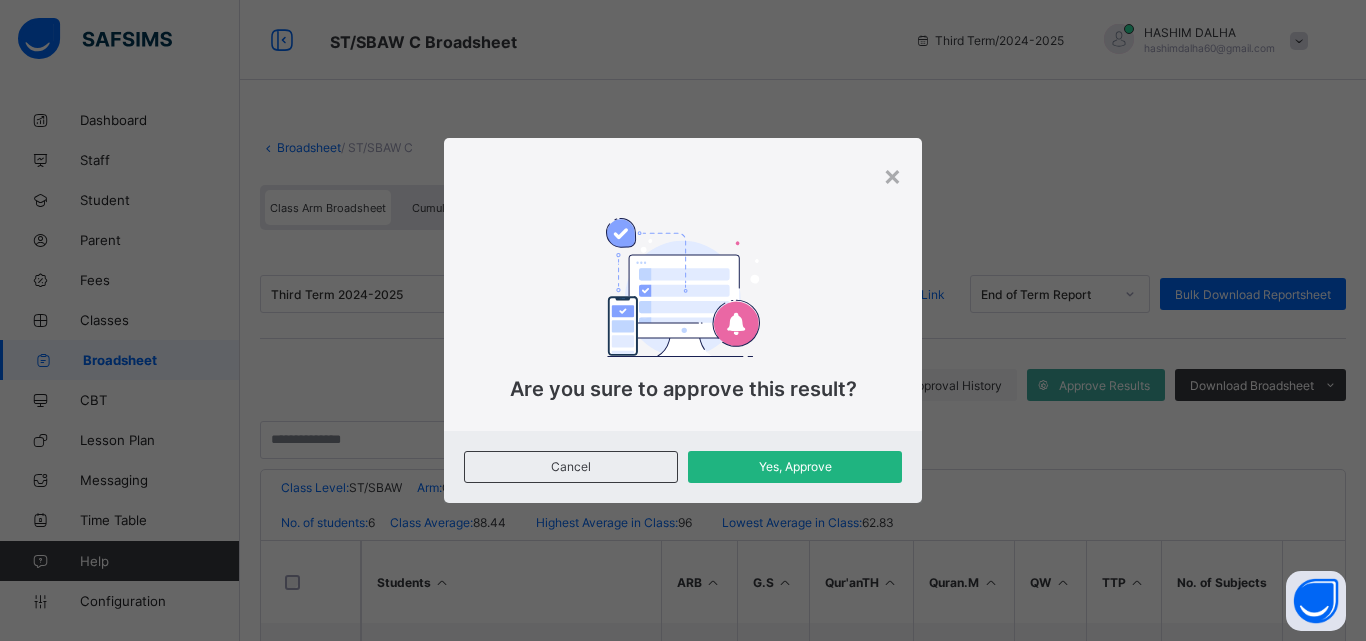 click on "Yes, Approve" at bounding box center (795, 466) 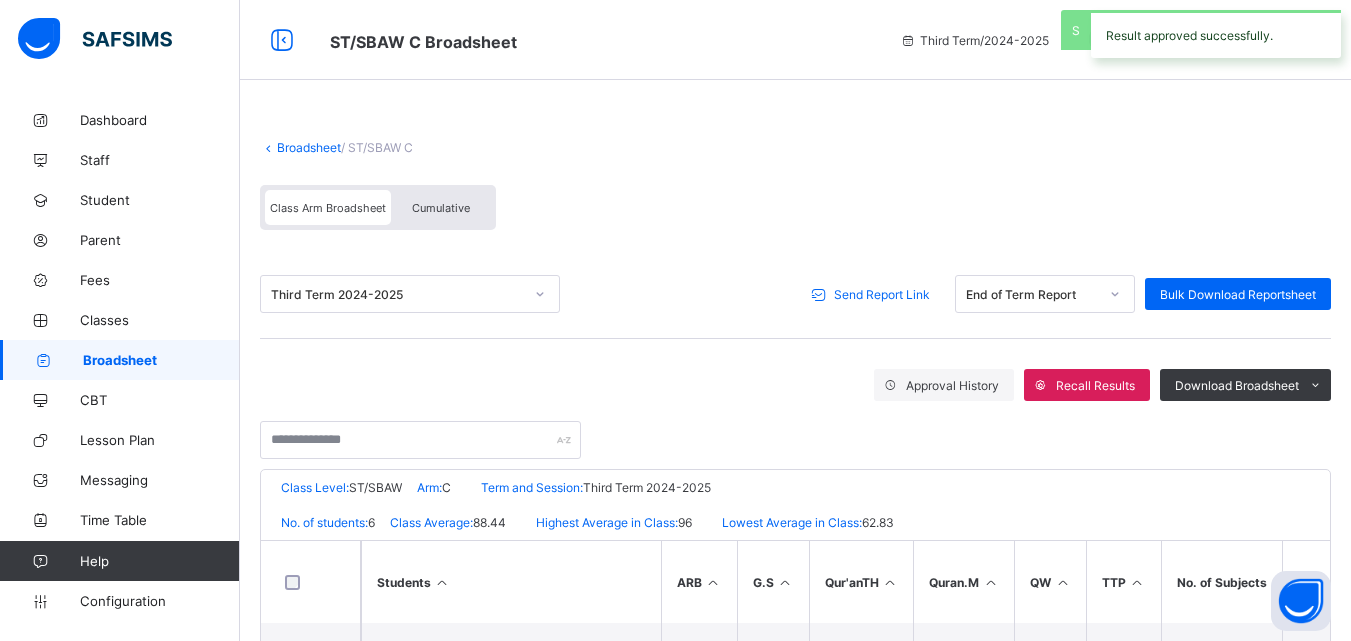 click on "Send Report Link" at bounding box center [882, 294] 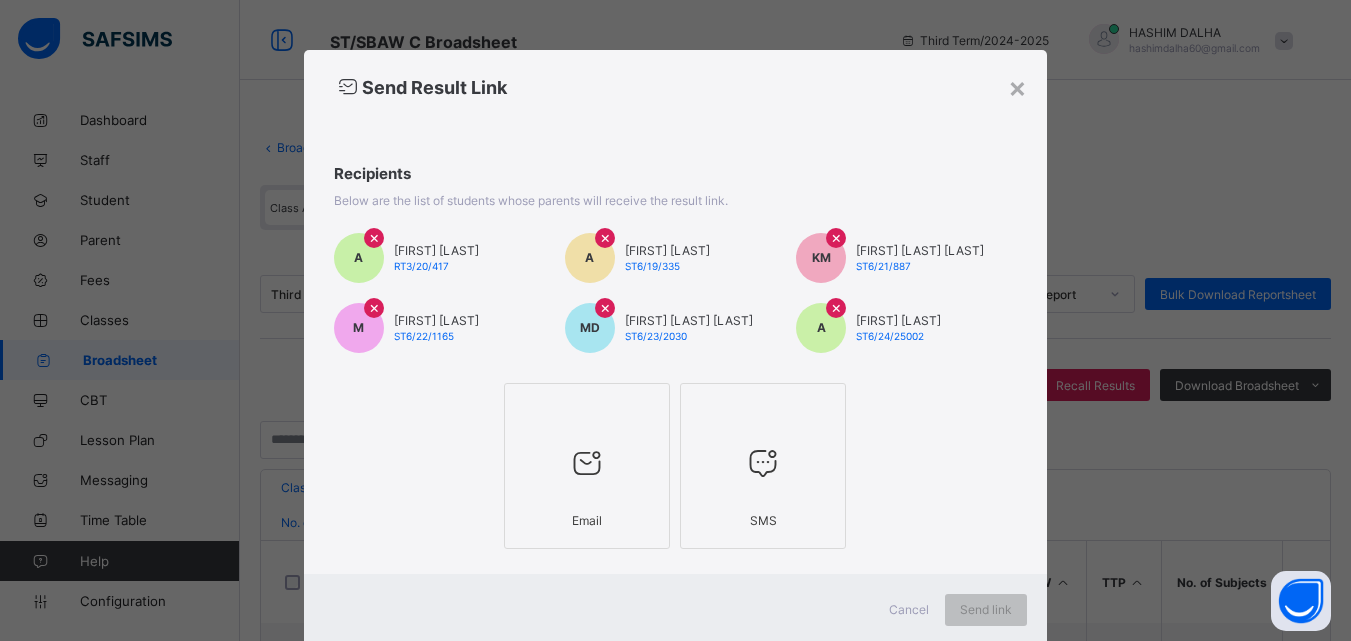 click at bounding box center [587, 463] 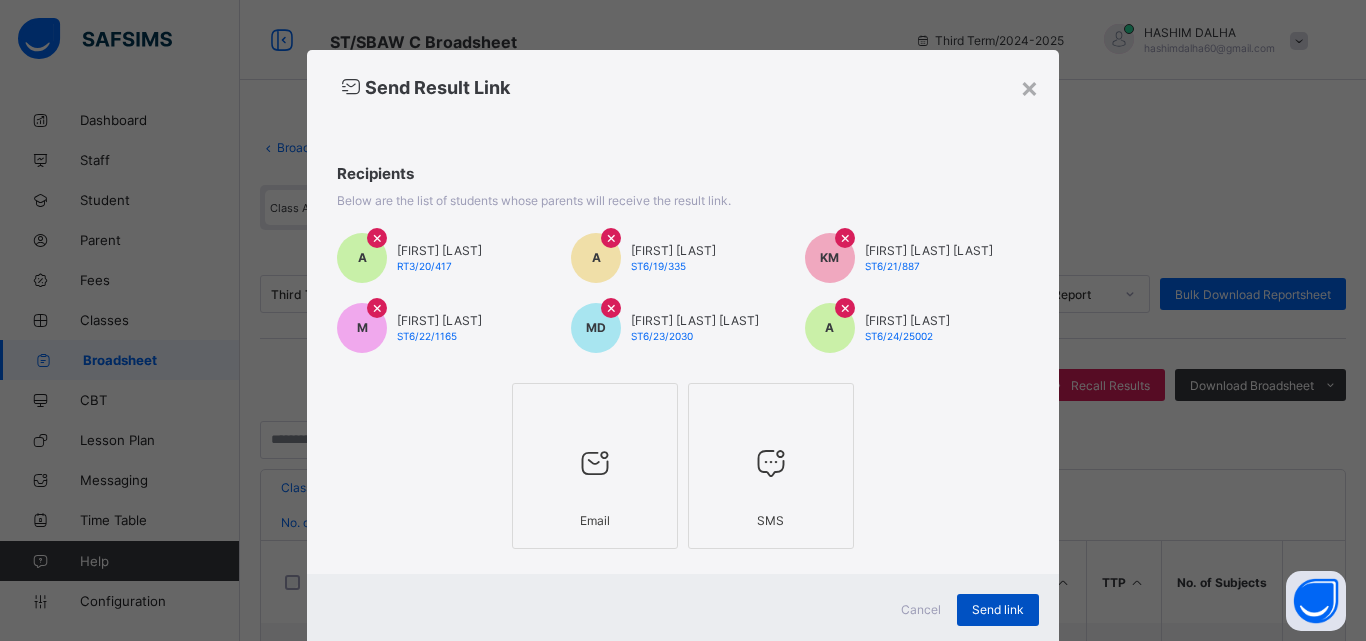 click on "Send link" at bounding box center [998, 609] 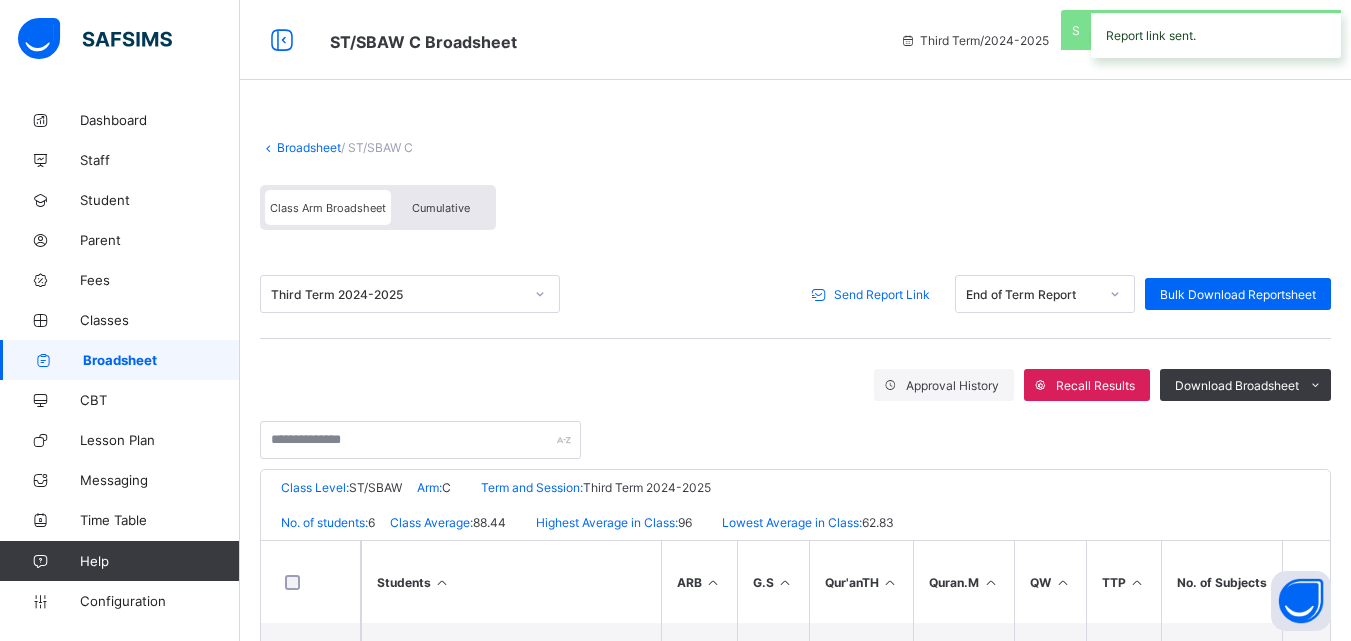 click on "Broadsheet" at bounding box center (309, 147) 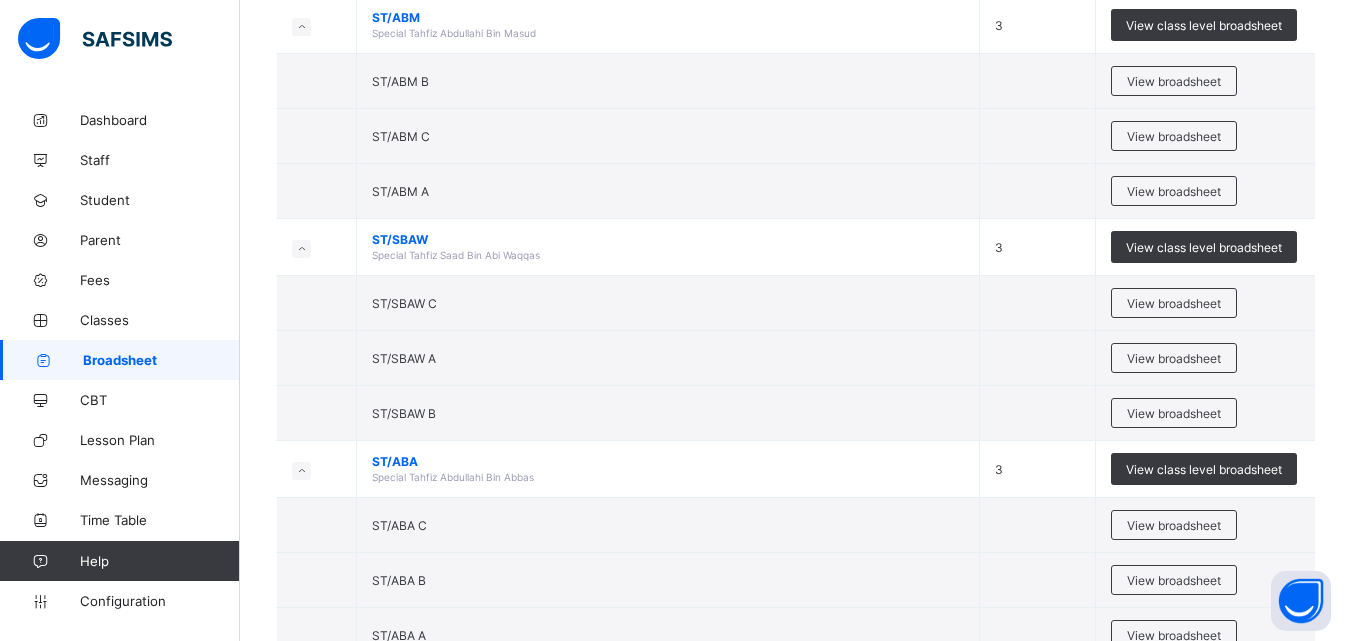 scroll, scrollTop: 2423, scrollLeft: 0, axis: vertical 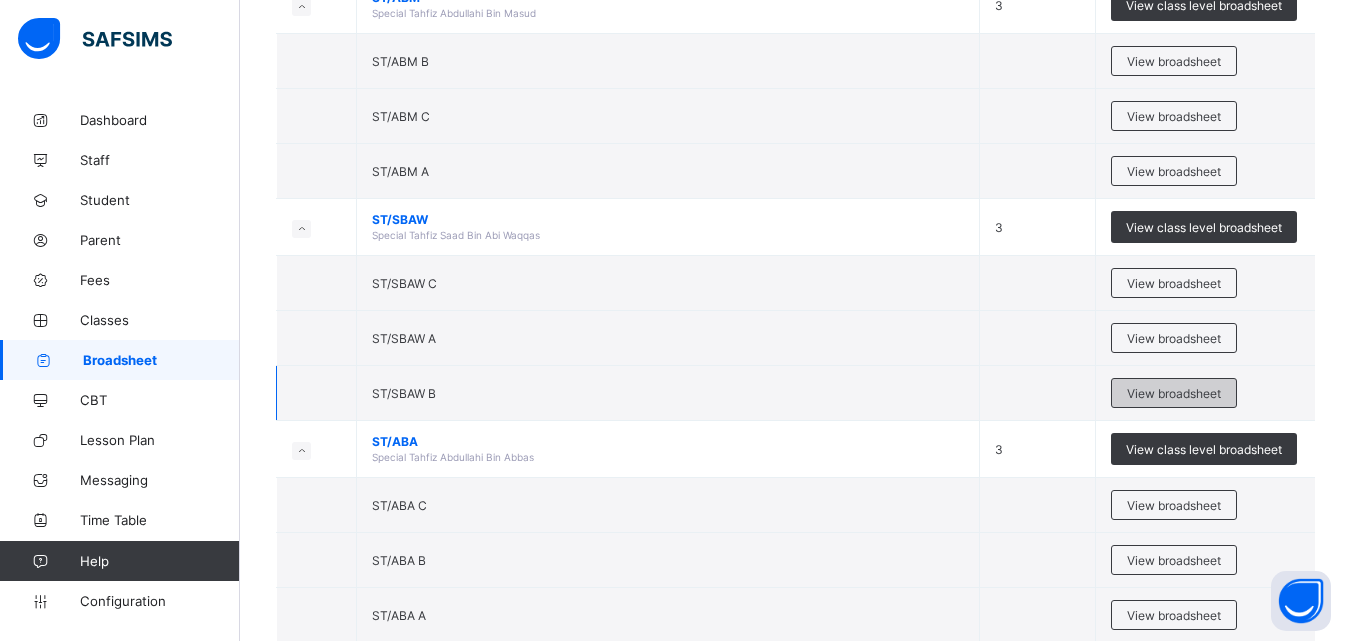 click on "View broadsheet" at bounding box center (1174, 393) 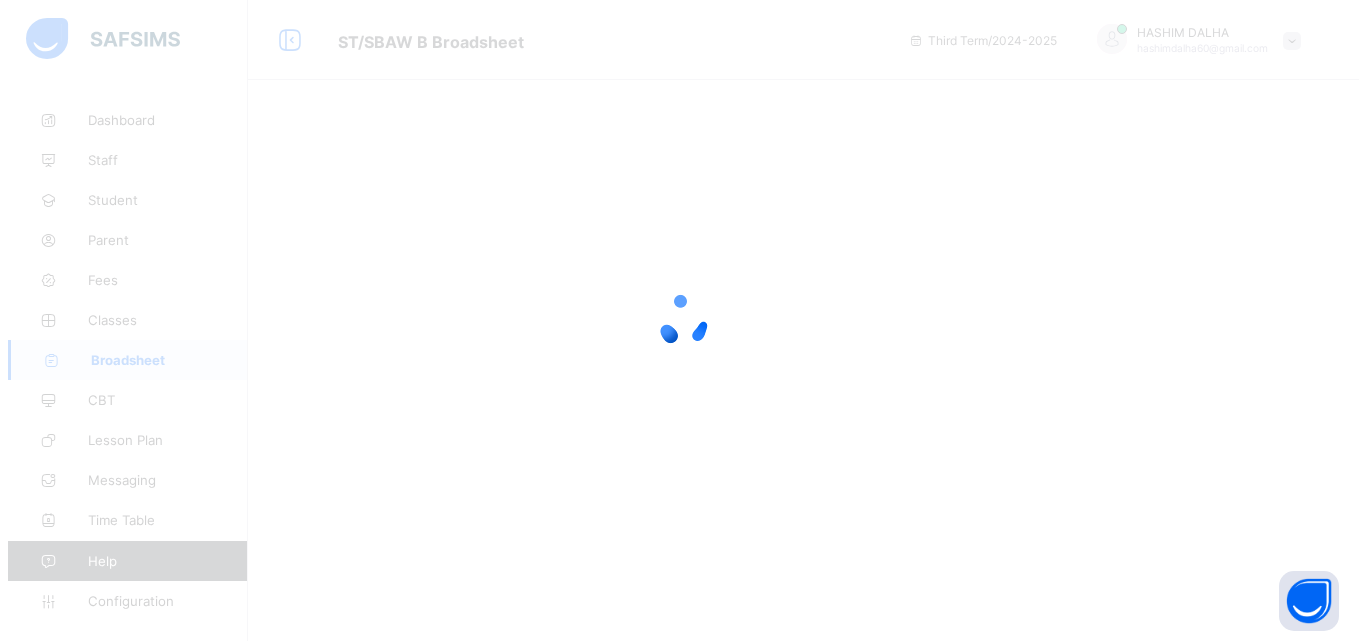 scroll, scrollTop: 0, scrollLeft: 0, axis: both 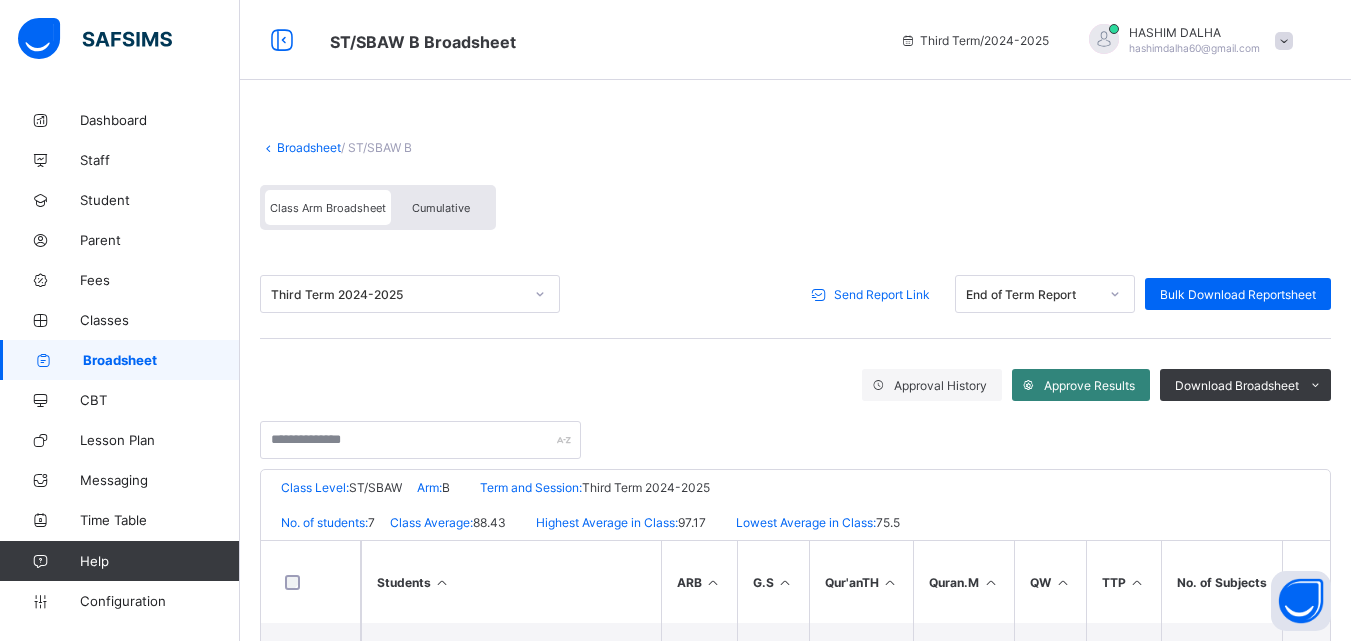 click on "Approve Results" at bounding box center (1089, 385) 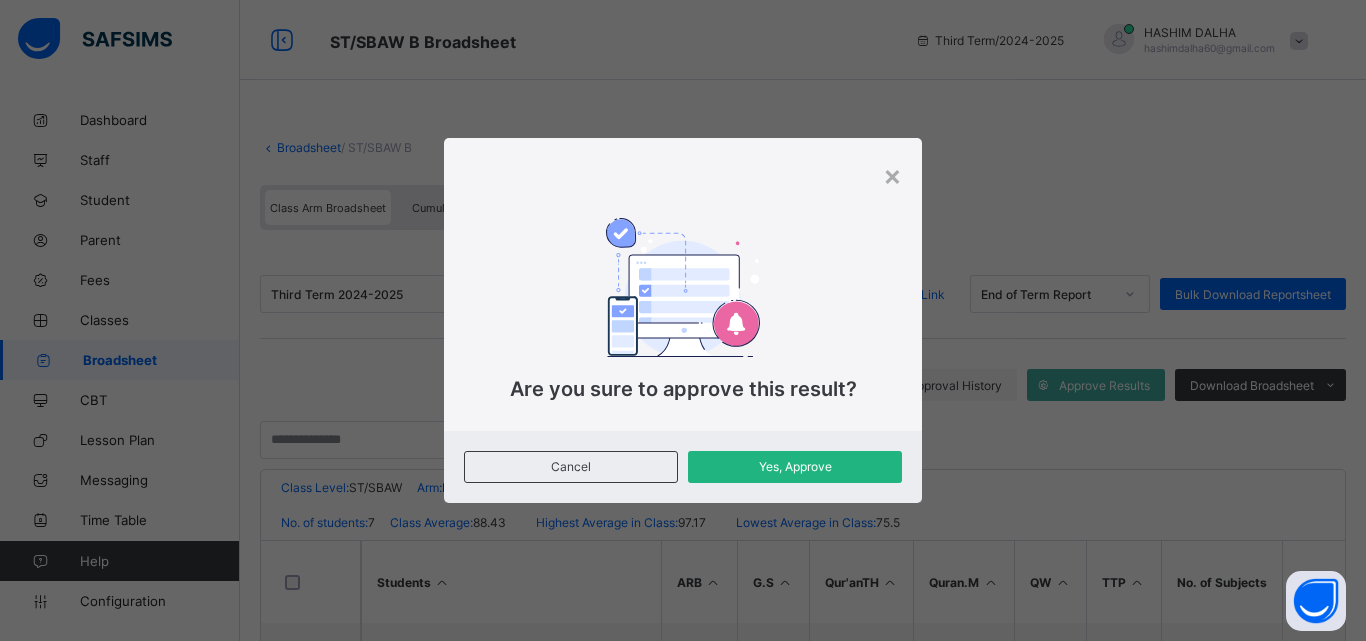 click on "Yes, Approve" at bounding box center (795, 466) 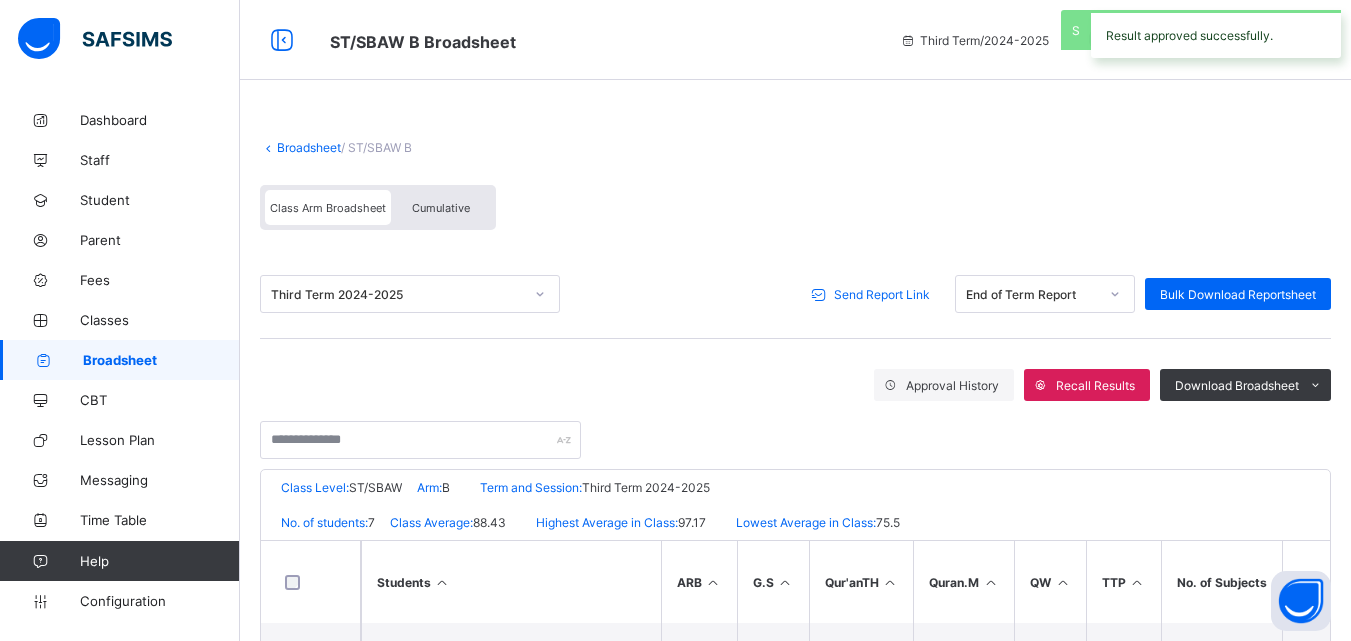 click on "Send Report Link" at bounding box center (882, 294) 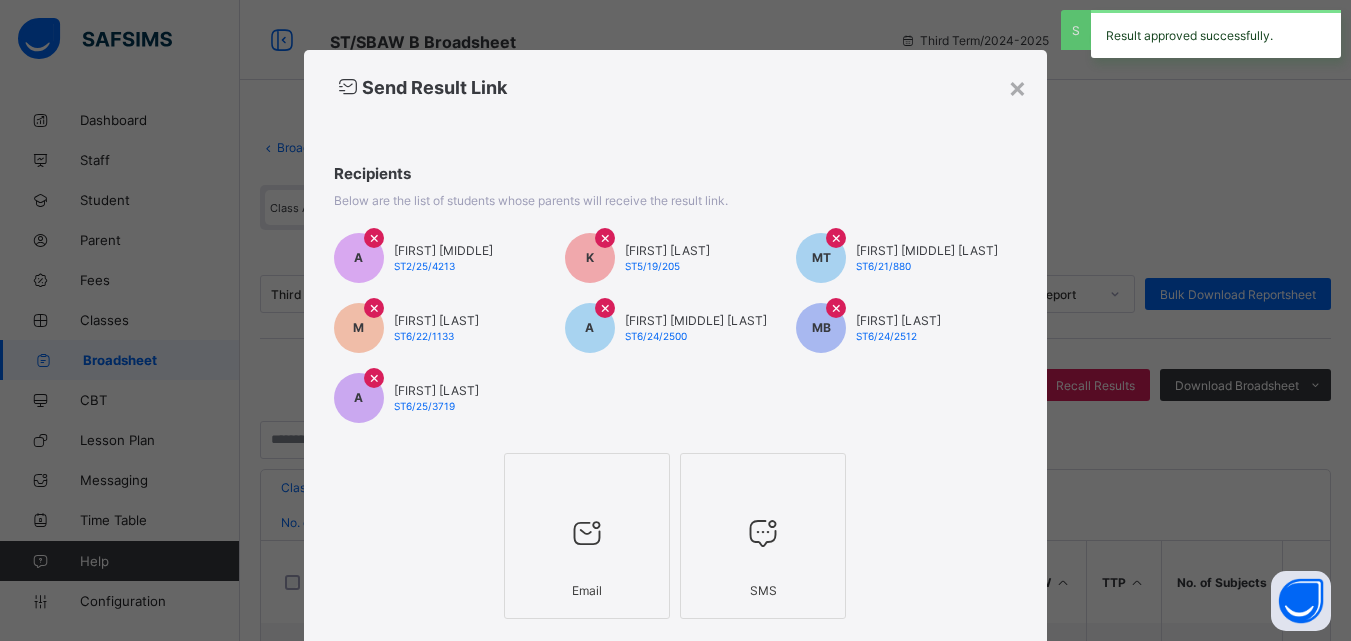 click at bounding box center (587, 533) 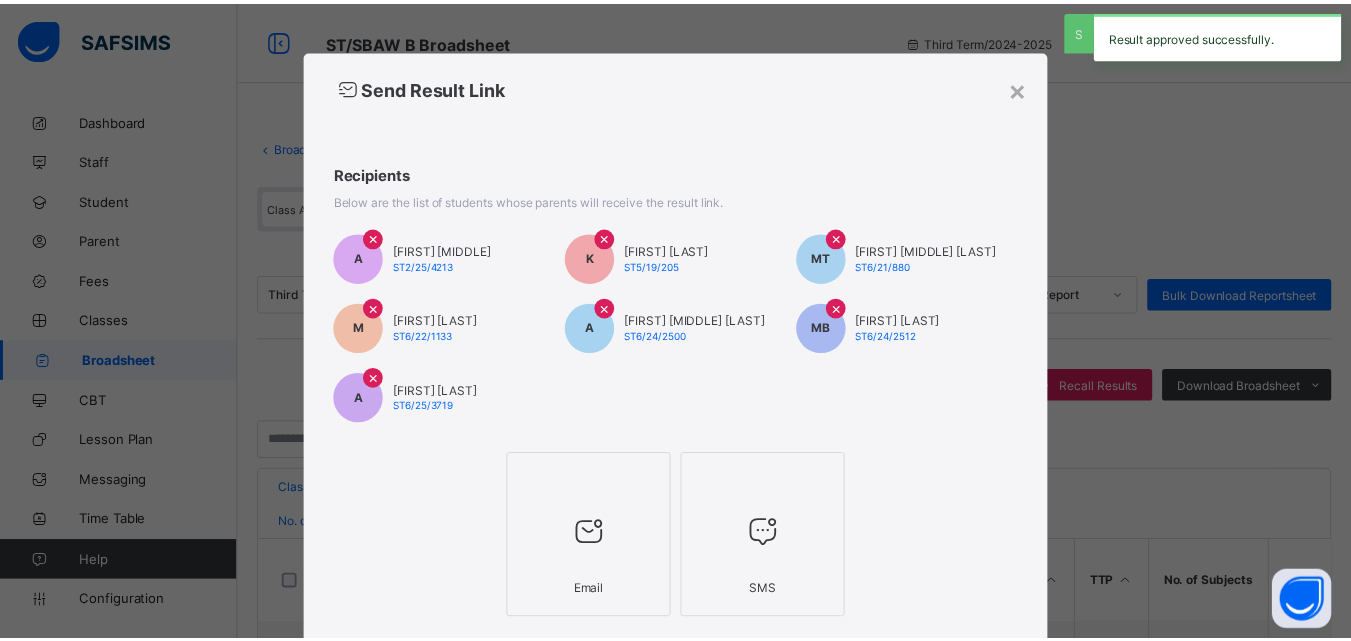 scroll, scrollTop: 125, scrollLeft: 0, axis: vertical 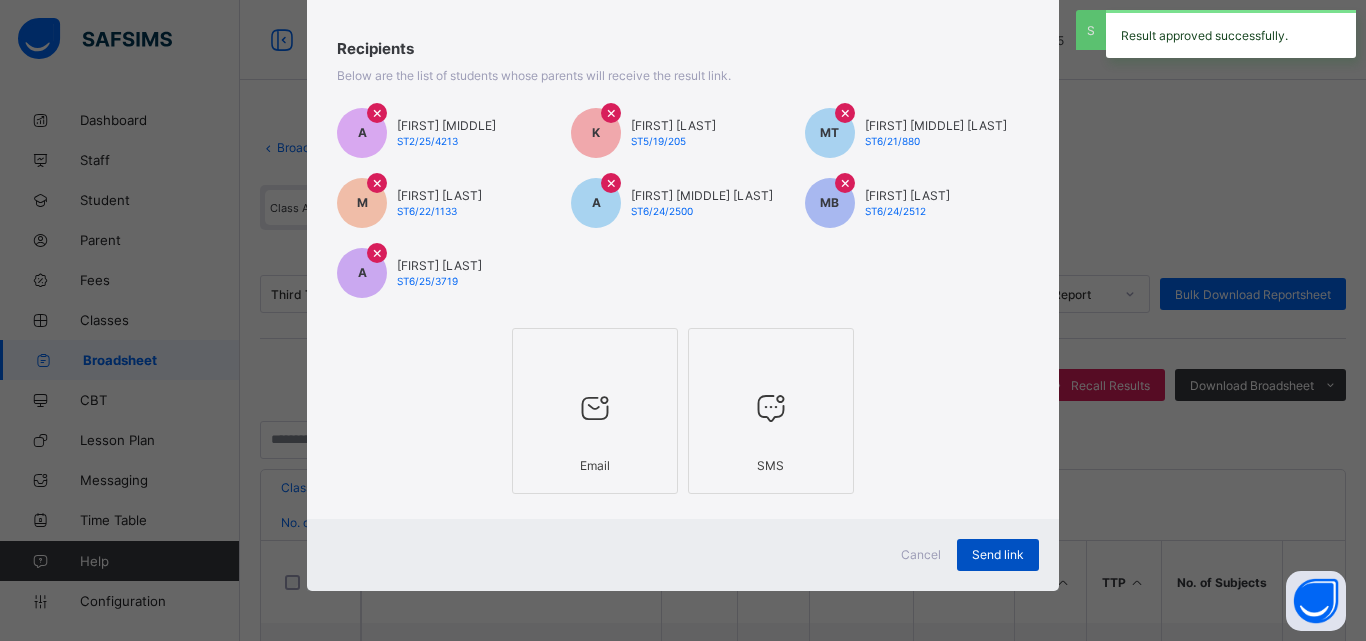 click on "Send link" at bounding box center (998, 555) 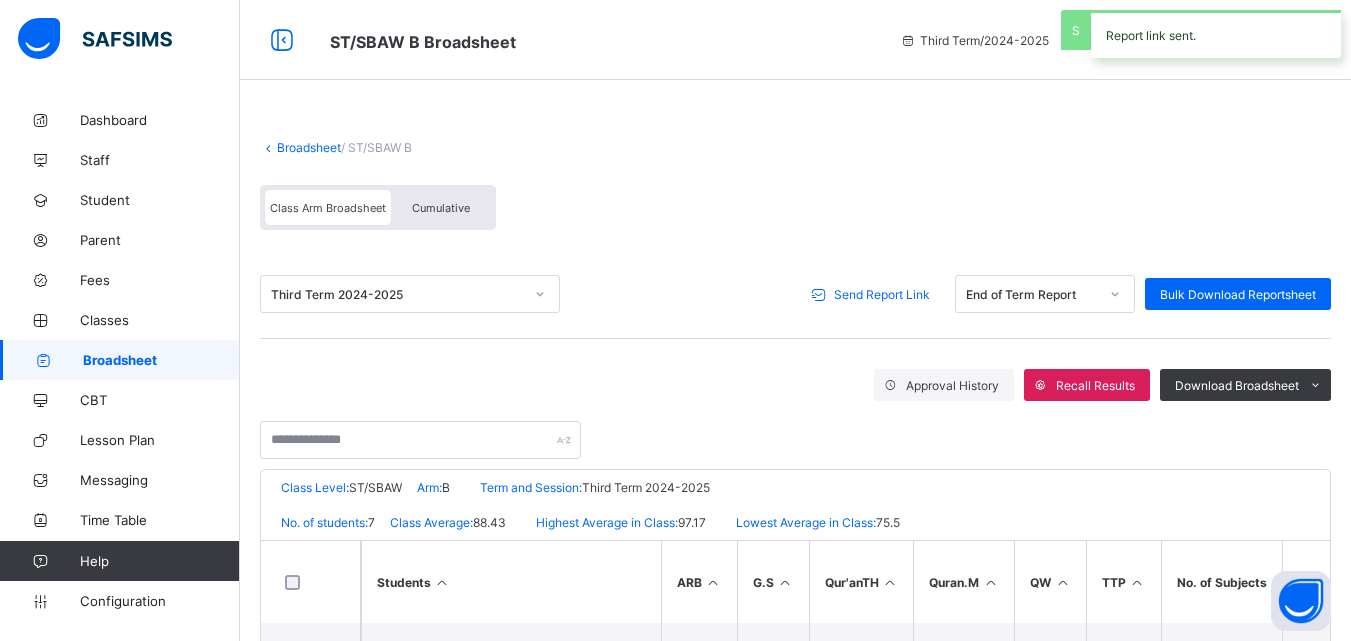 click on "Broadsheet" at bounding box center [309, 147] 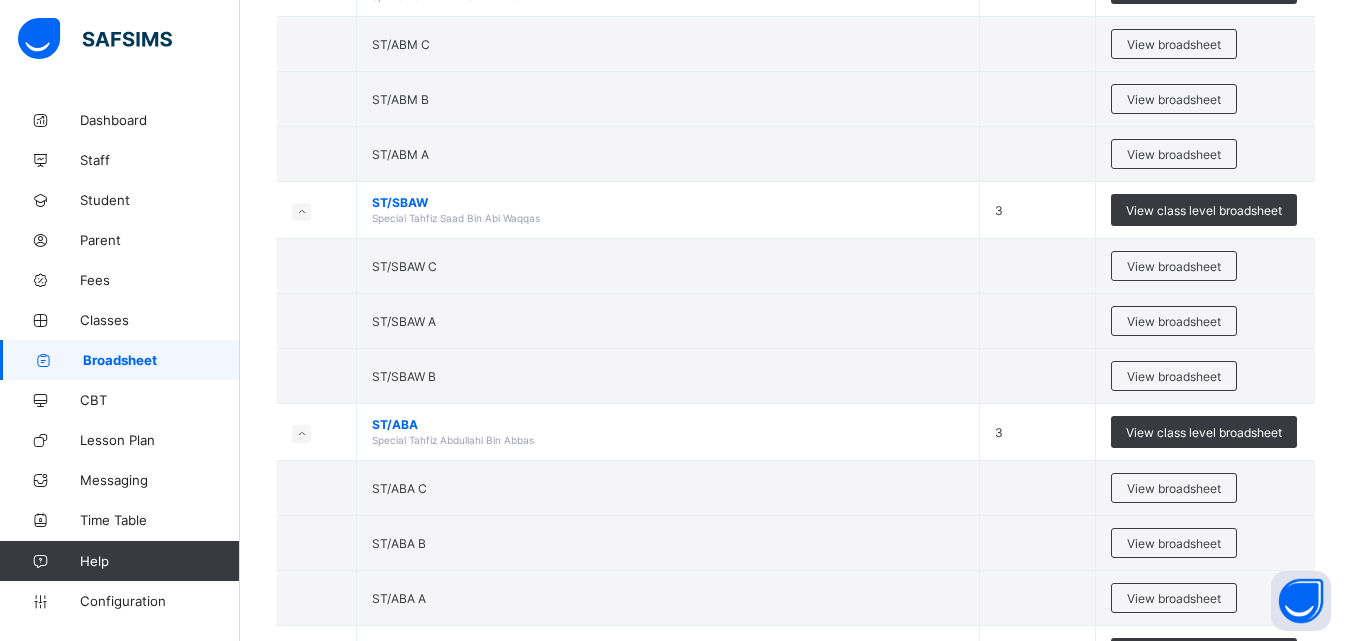 scroll, scrollTop: 2438, scrollLeft: 0, axis: vertical 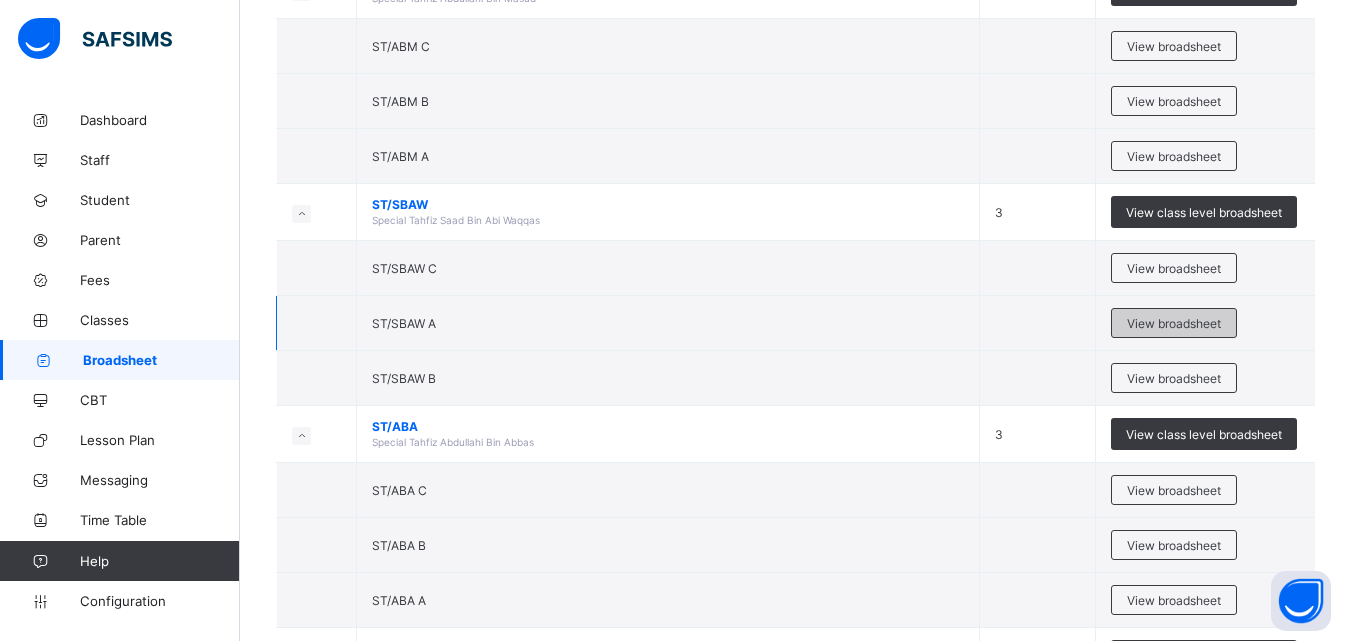click on "View broadsheet" at bounding box center (1174, 323) 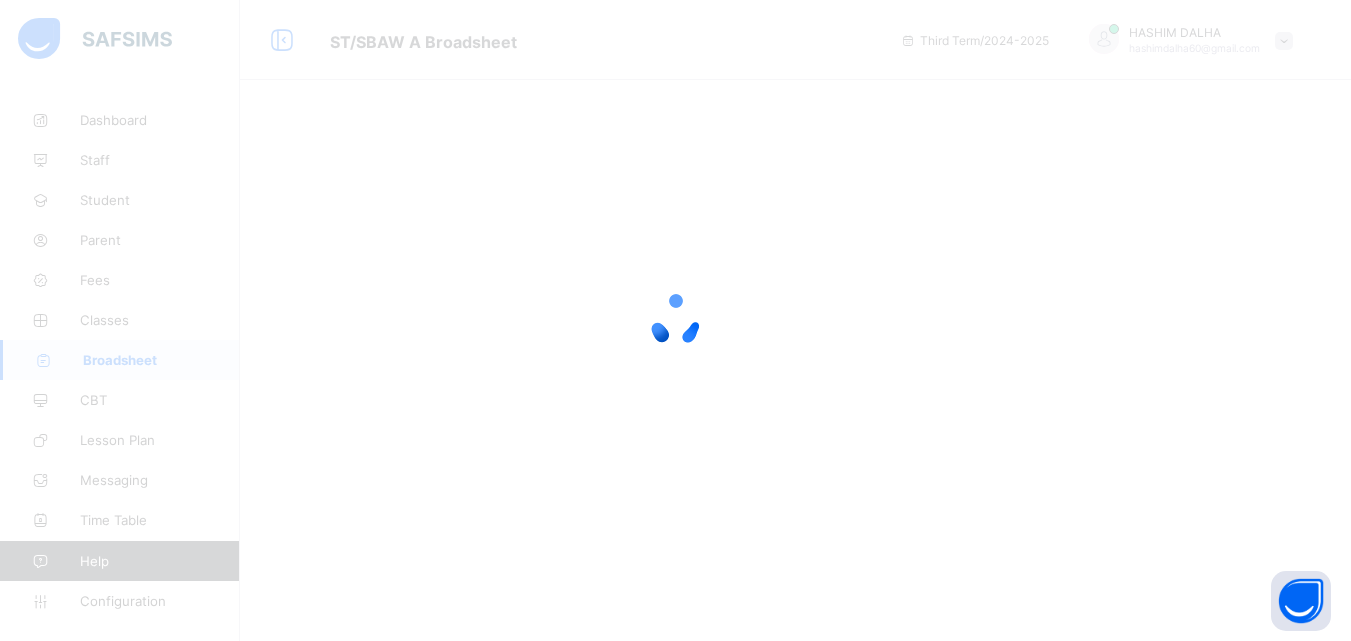 scroll, scrollTop: 0, scrollLeft: 0, axis: both 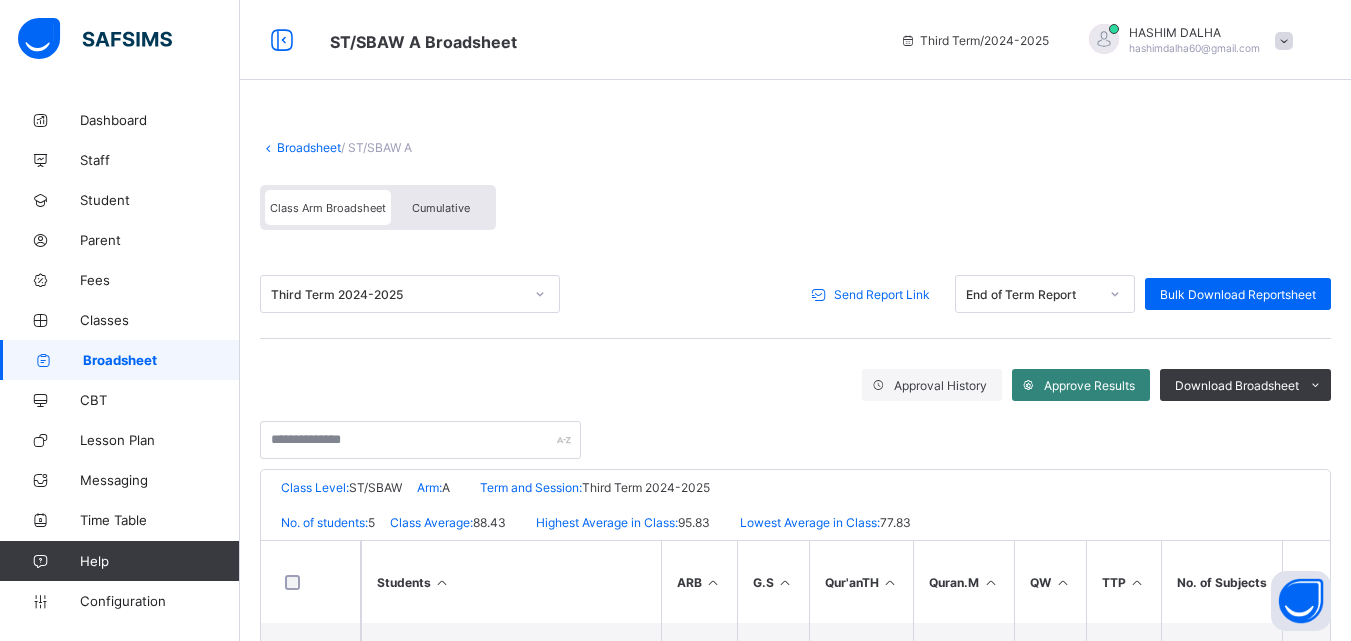 click on "Approve Results" at bounding box center (1089, 385) 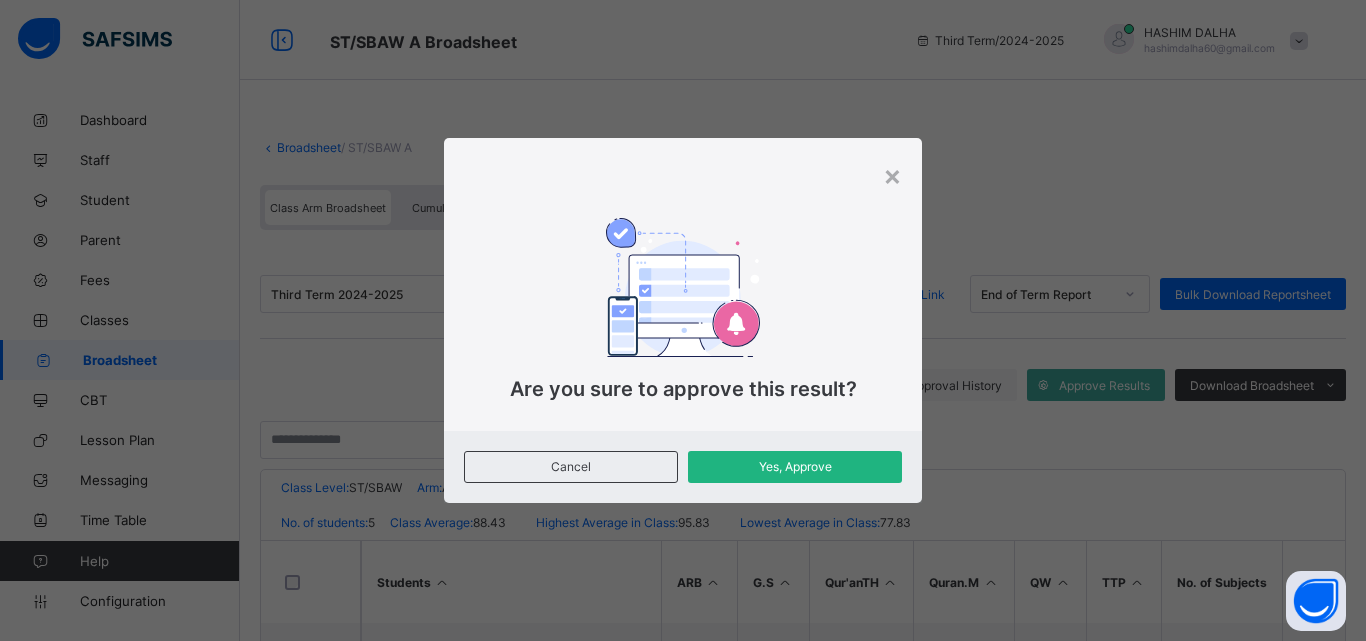 click on "Yes, Approve" at bounding box center (795, 466) 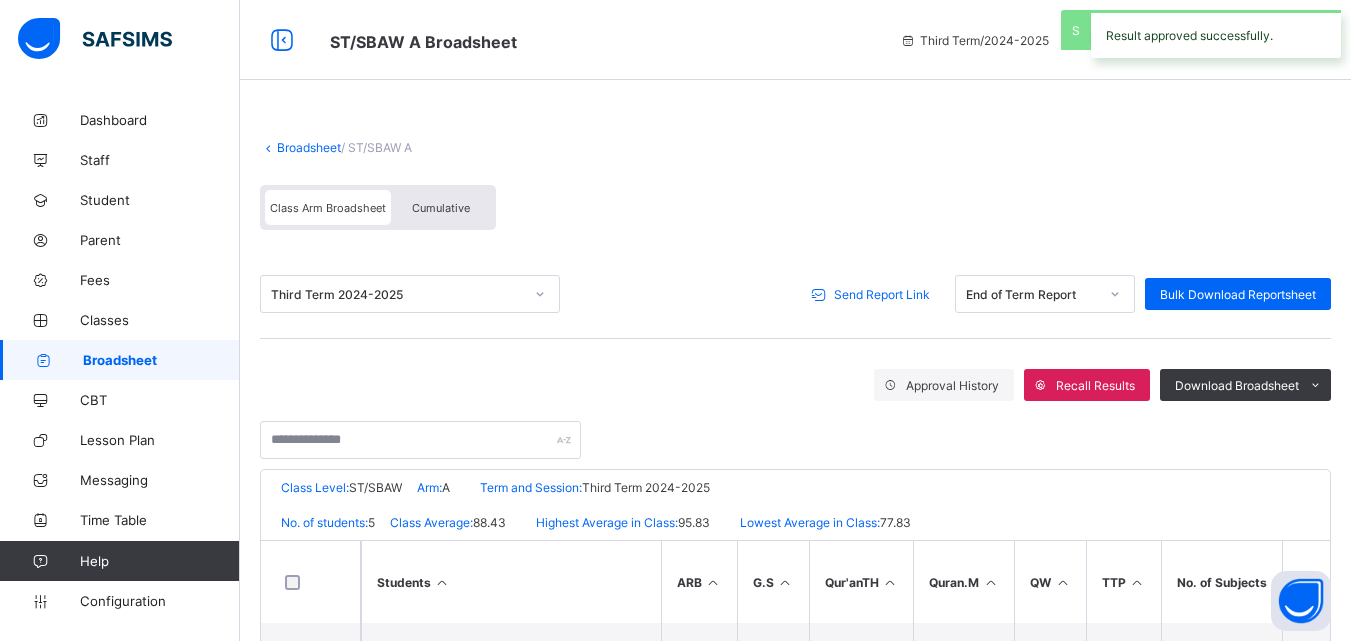 click on "Send Report Link" at bounding box center (882, 294) 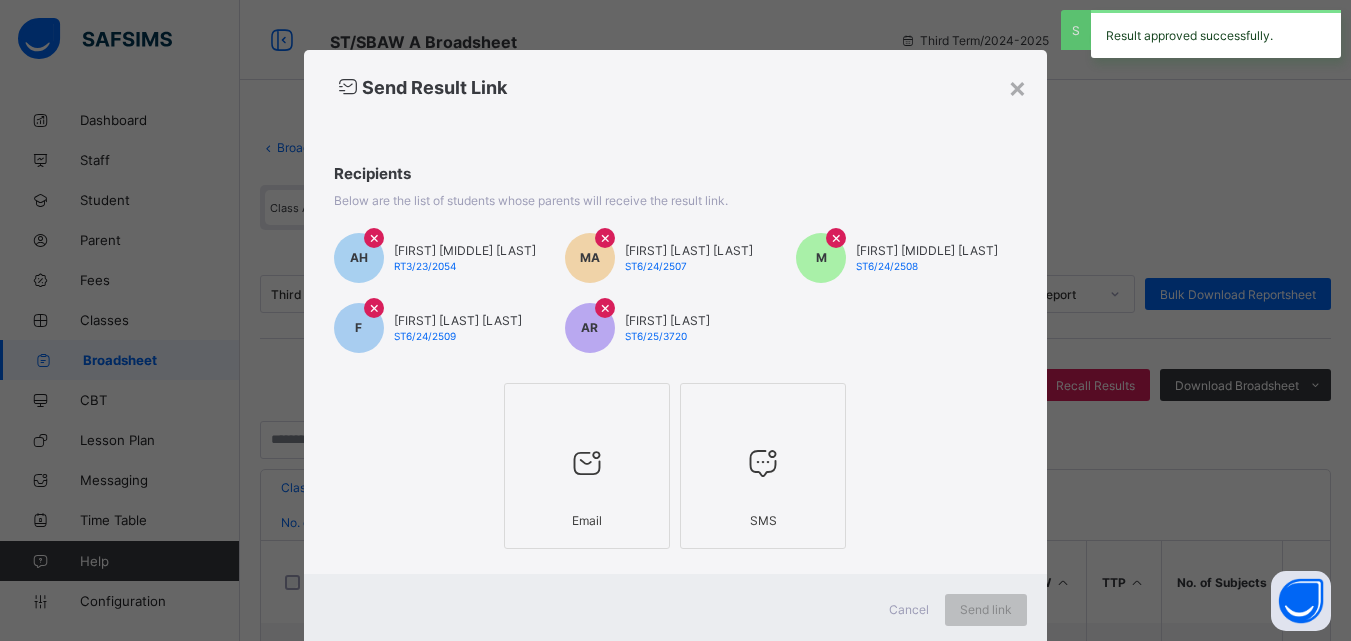 click at bounding box center [587, 463] 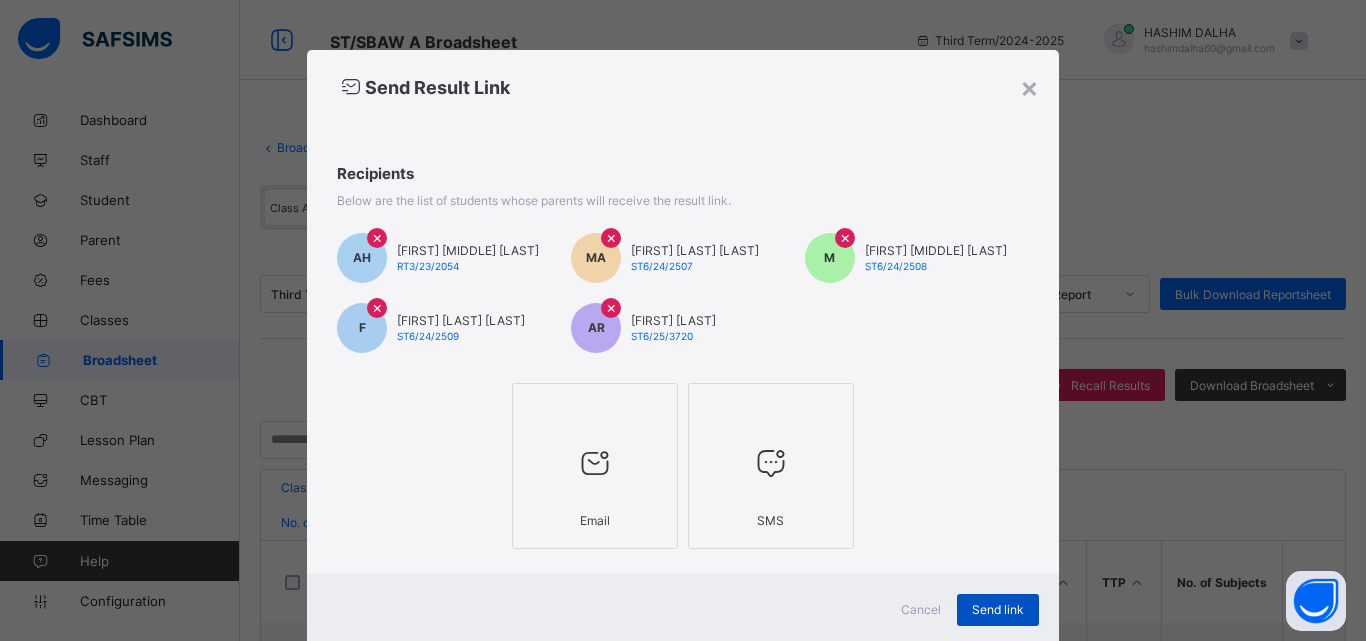 click on "Send link" at bounding box center (998, 609) 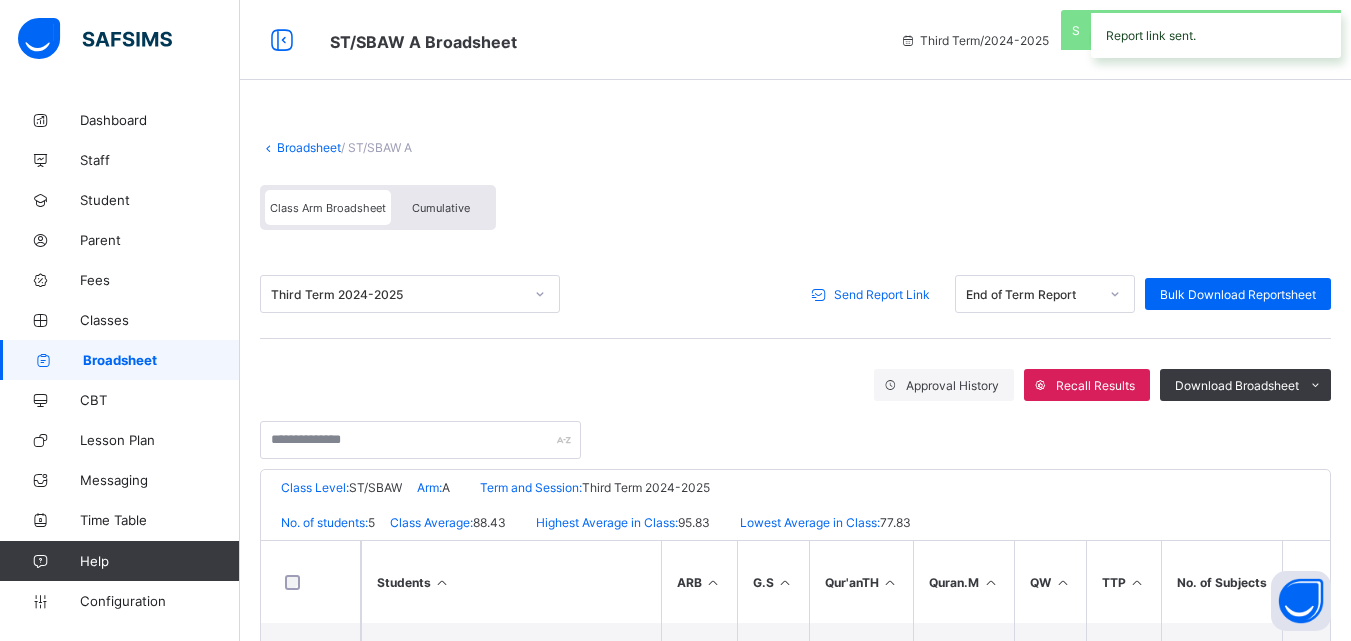 click on "Broadsheet" at bounding box center (309, 147) 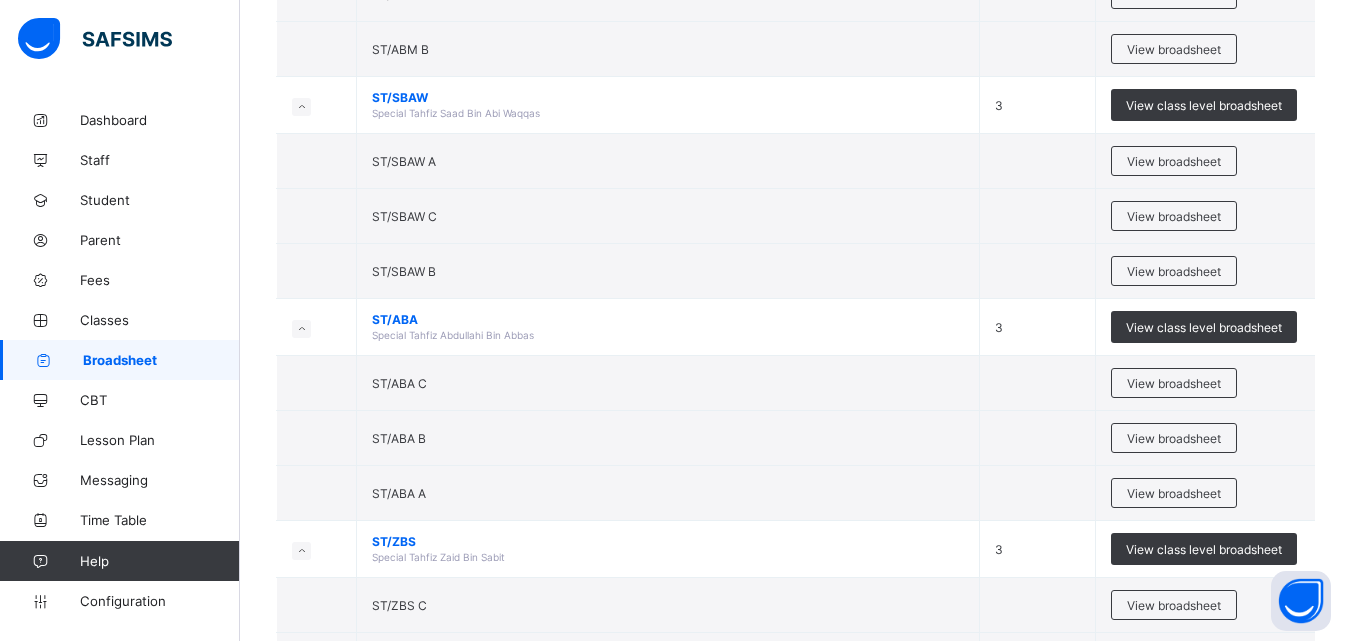scroll, scrollTop: 2547, scrollLeft: 0, axis: vertical 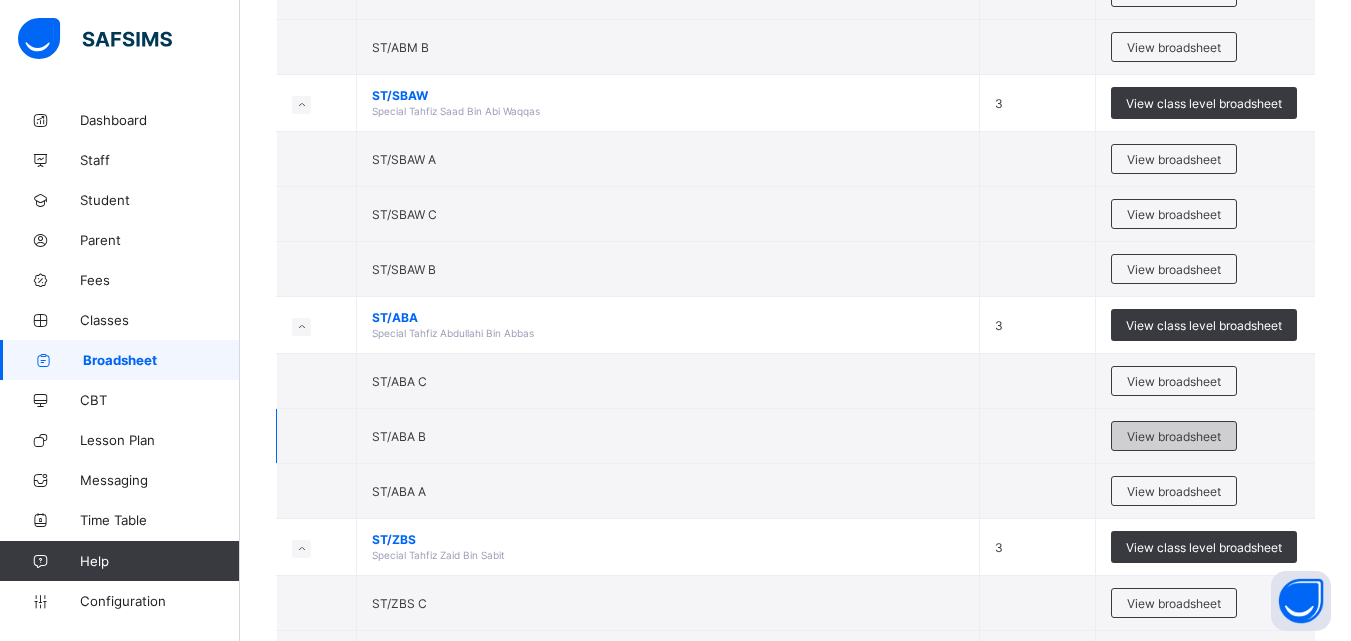 click on "View broadsheet" at bounding box center (1174, 436) 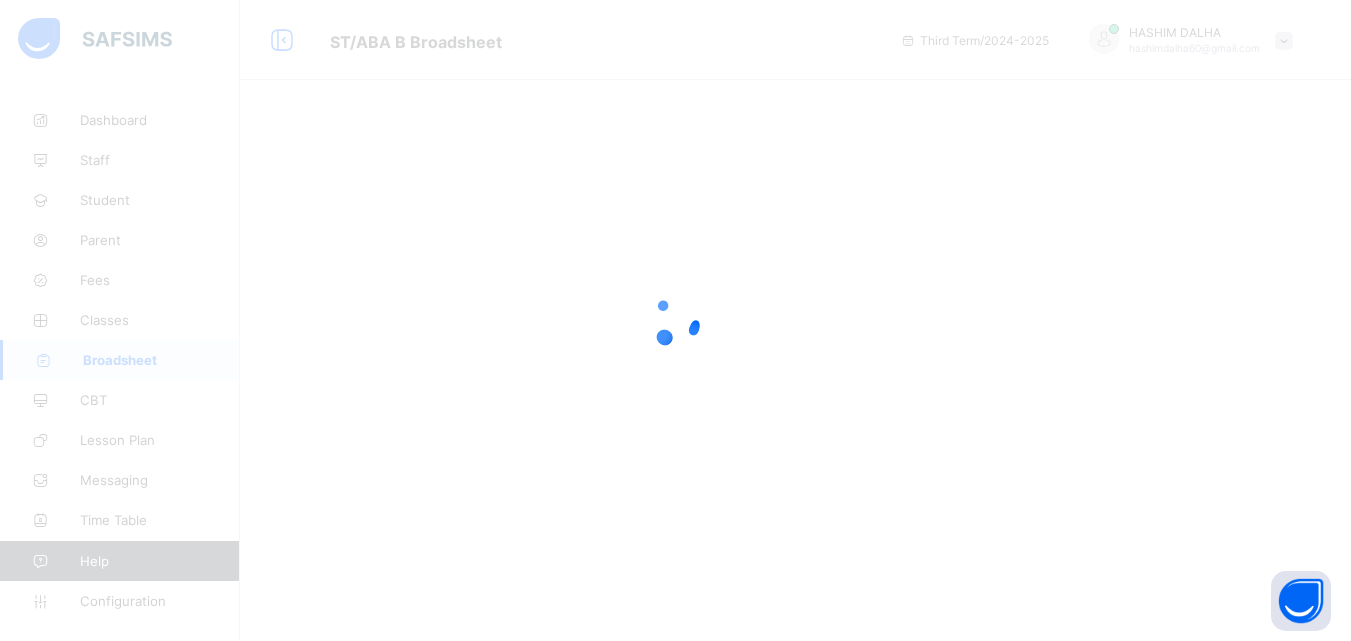 scroll, scrollTop: 0, scrollLeft: 0, axis: both 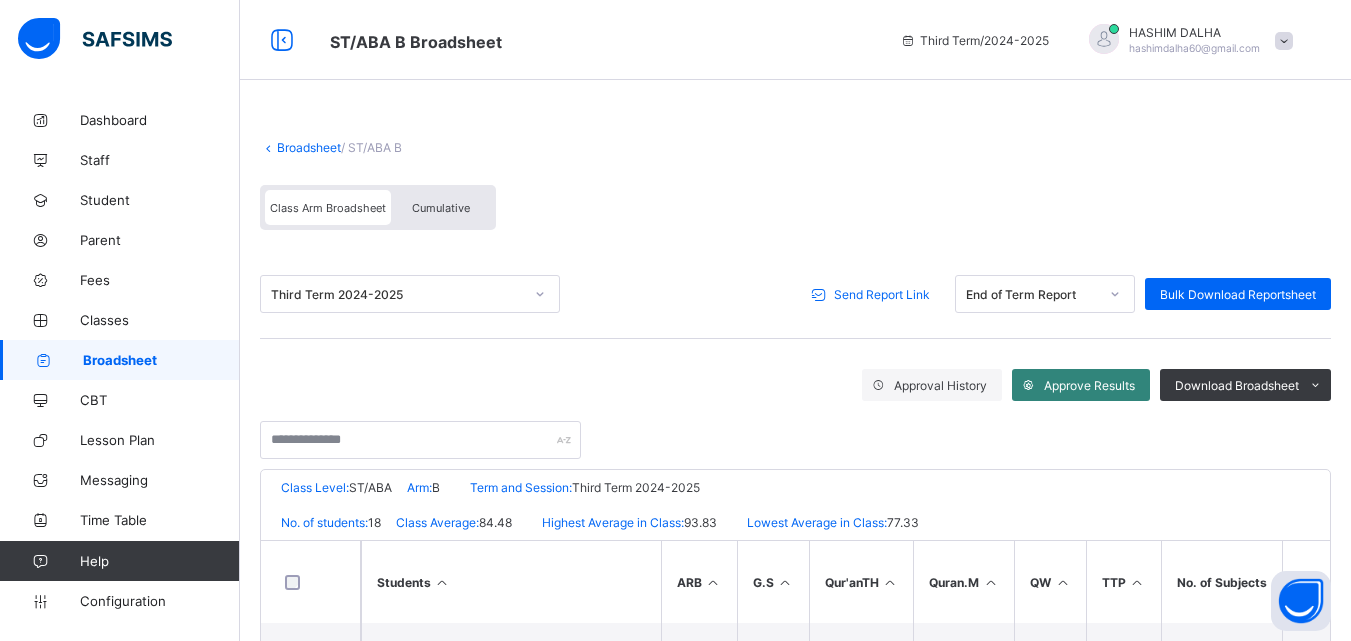 click on "Approve Results" at bounding box center (1081, 385) 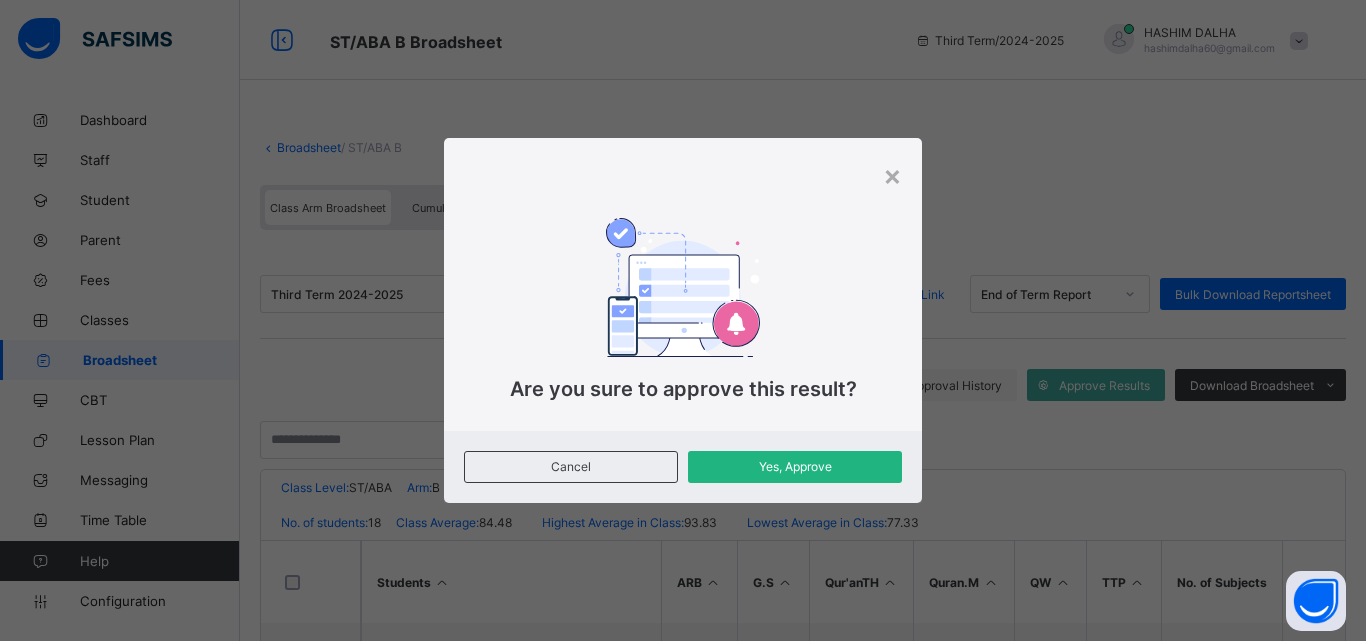 click on "Yes, Approve" at bounding box center (795, 466) 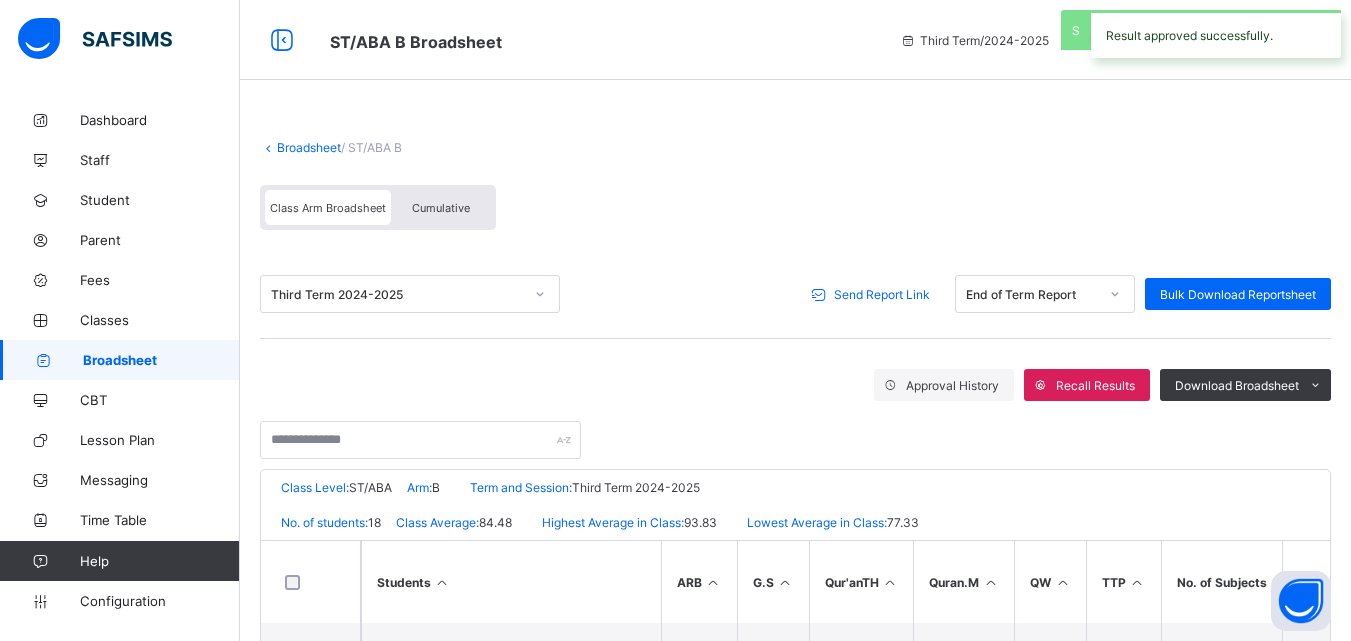 click on "Send Report Link" at bounding box center (882, 294) 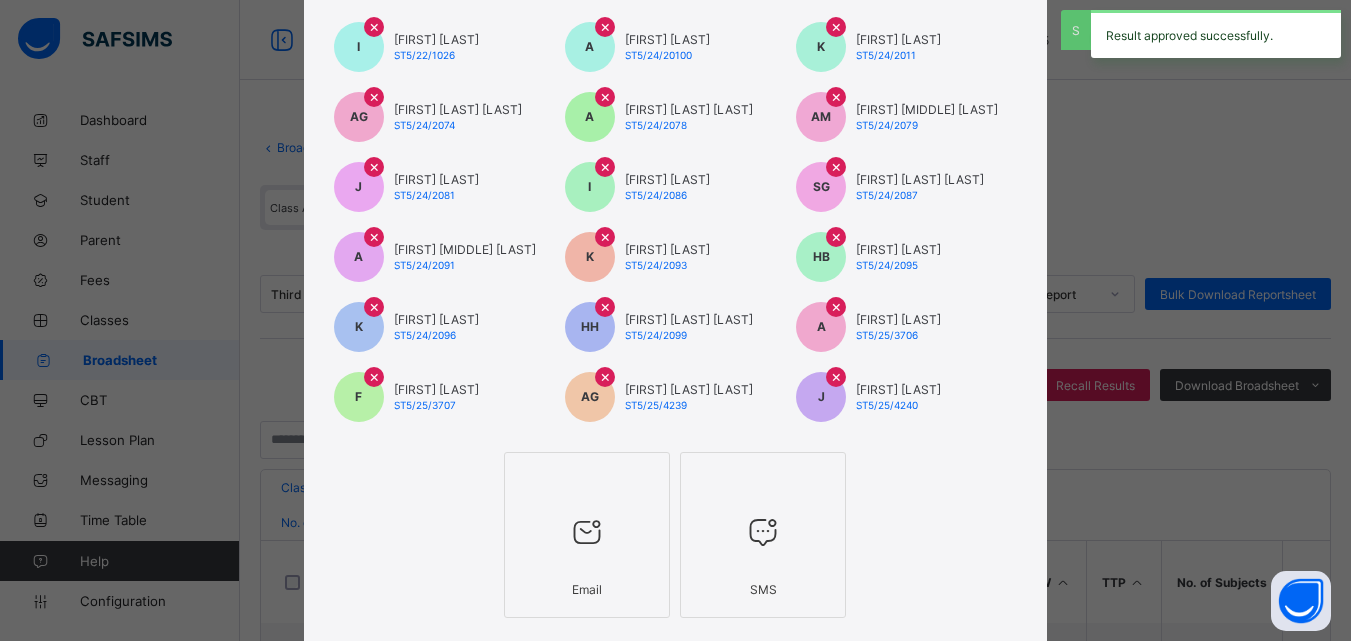 scroll, scrollTop: 335, scrollLeft: 0, axis: vertical 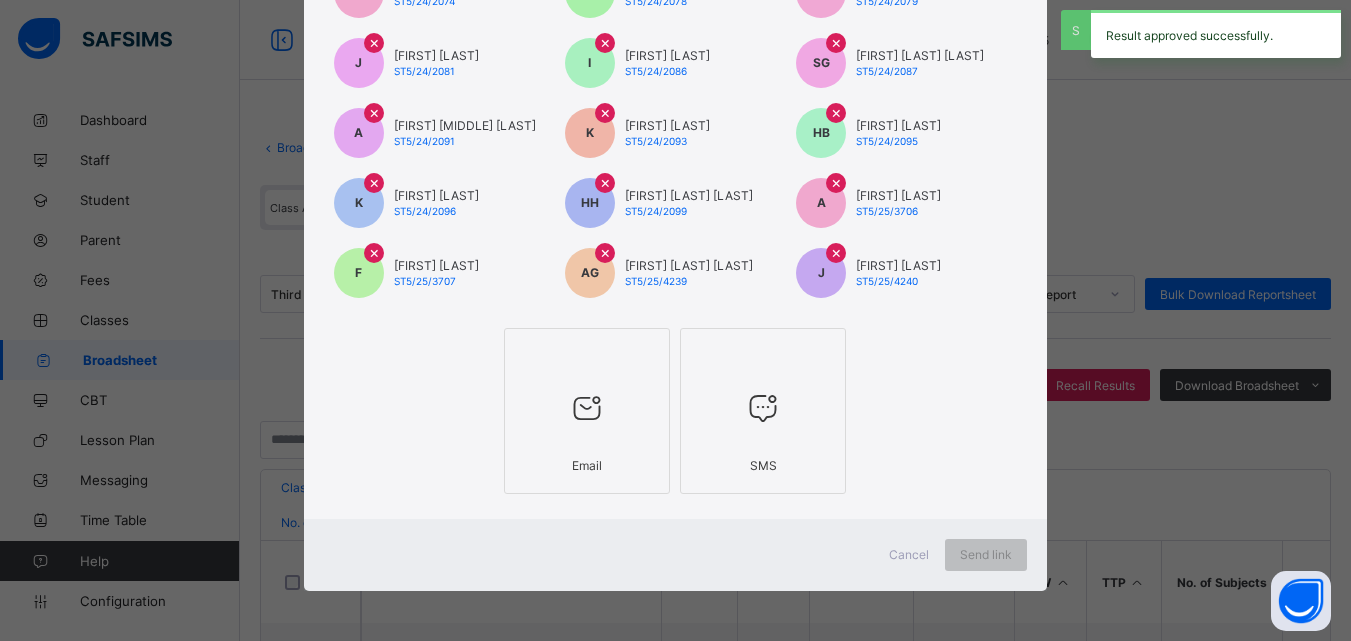 click at bounding box center (587, 408) 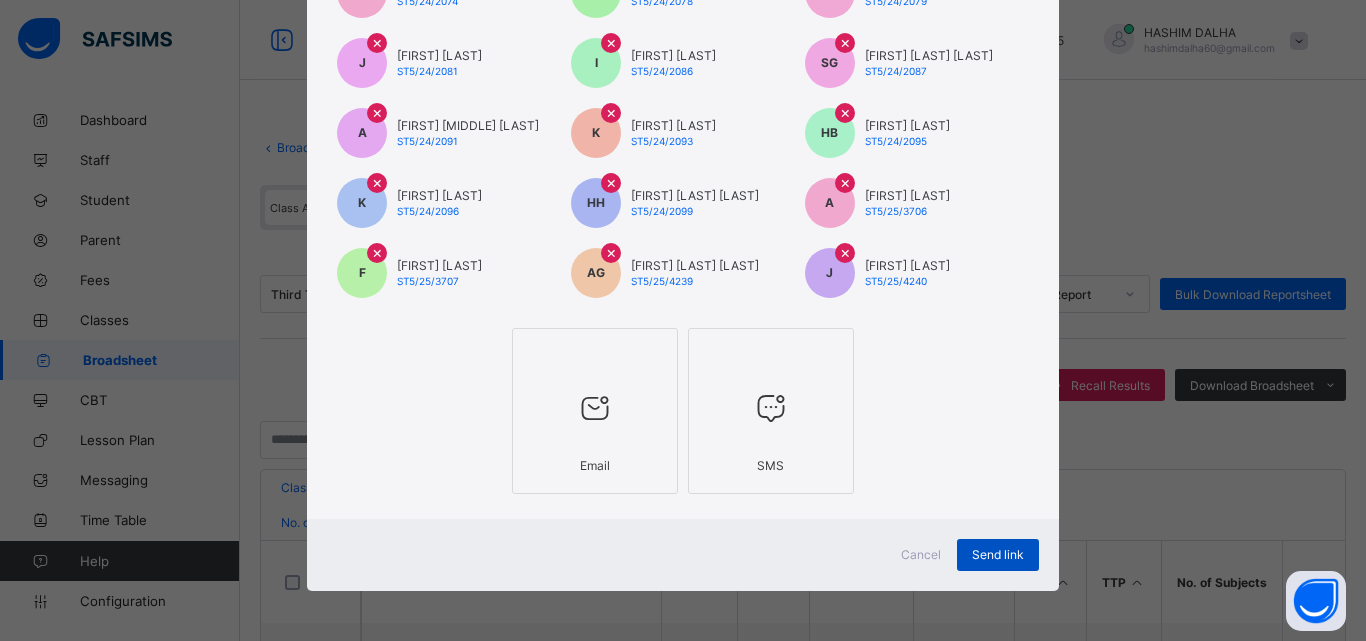 click on "Send link" at bounding box center [998, 554] 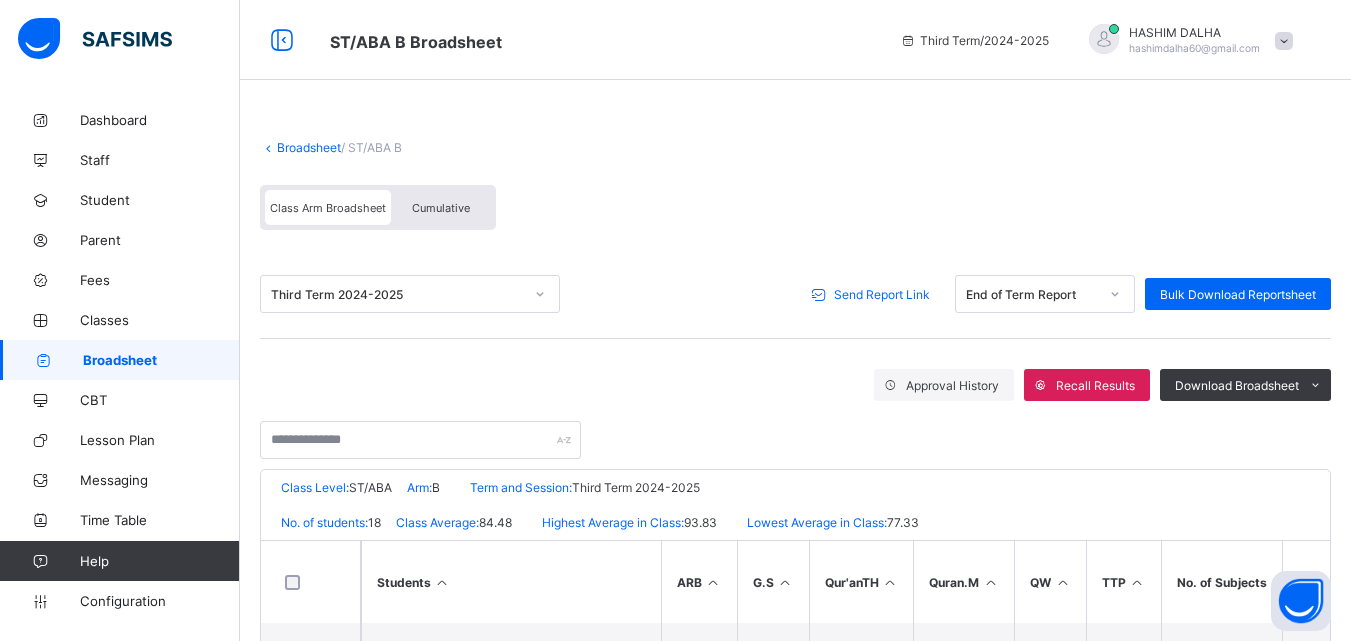 click on "Broadsheet" at bounding box center [309, 147] 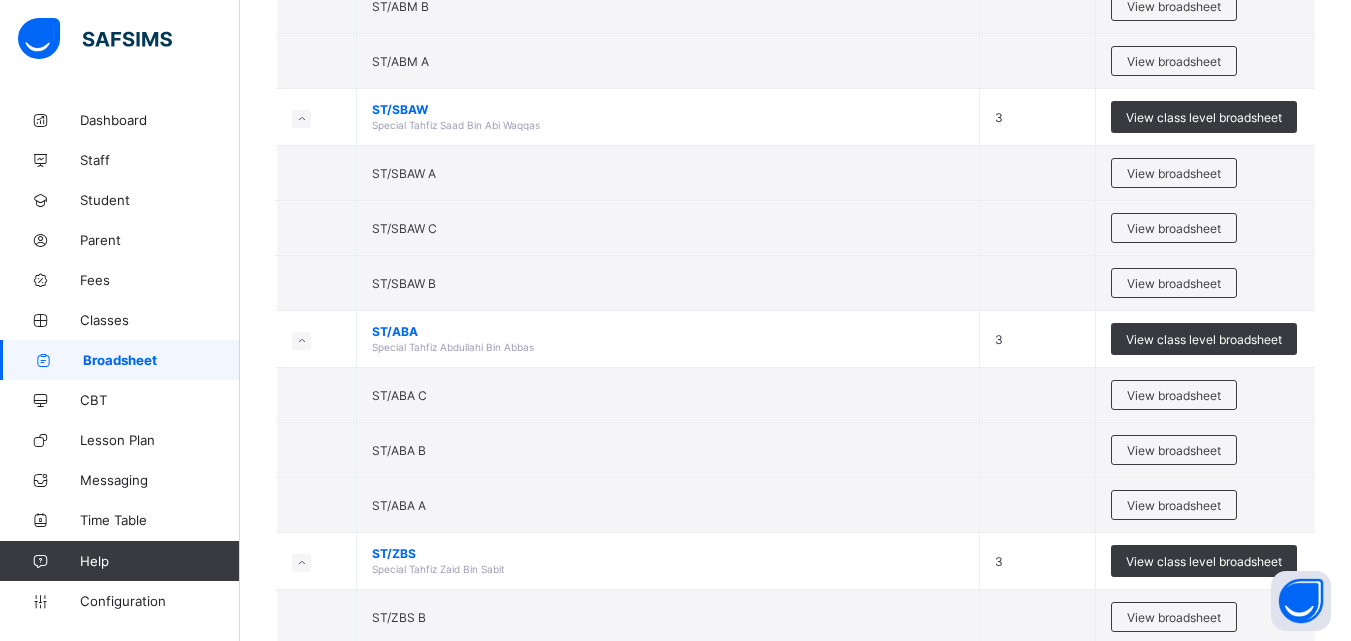 scroll, scrollTop: 2541, scrollLeft: 0, axis: vertical 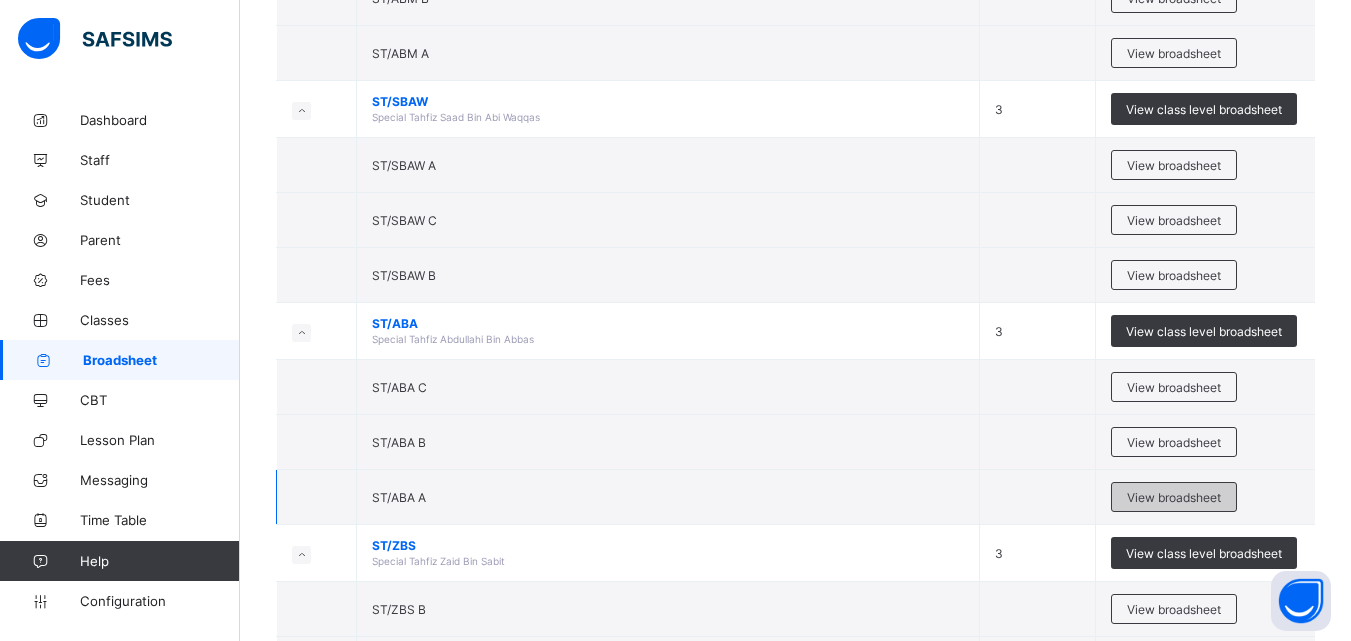click on "View broadsheet" at bounding box center (1174, 497) 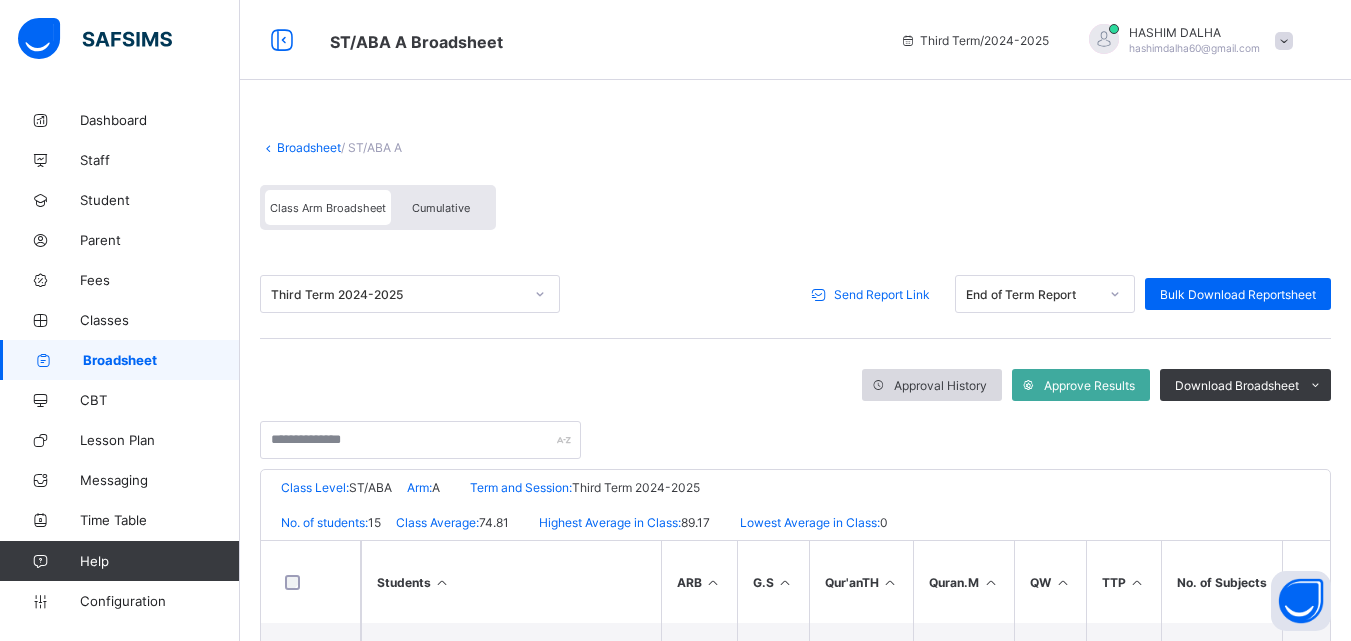 click on "Approval History" at bounding box center (940, 385) 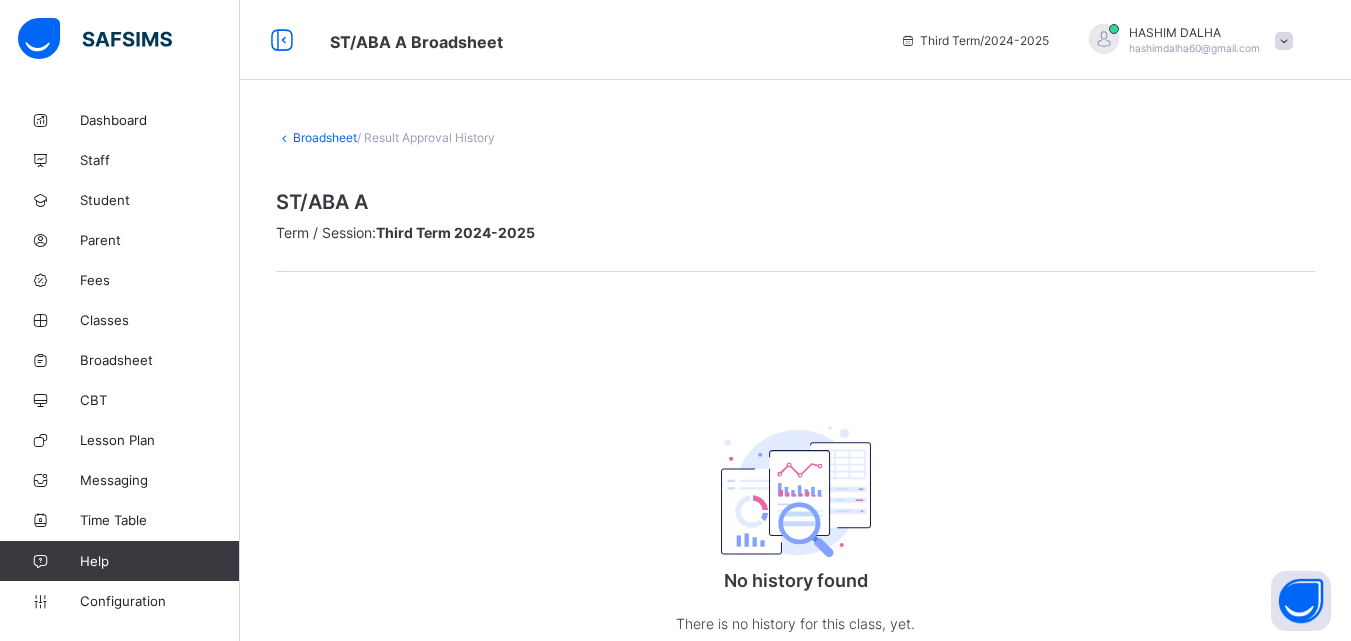 click on "/ Result Approval History" at bounding box center [426, 137] 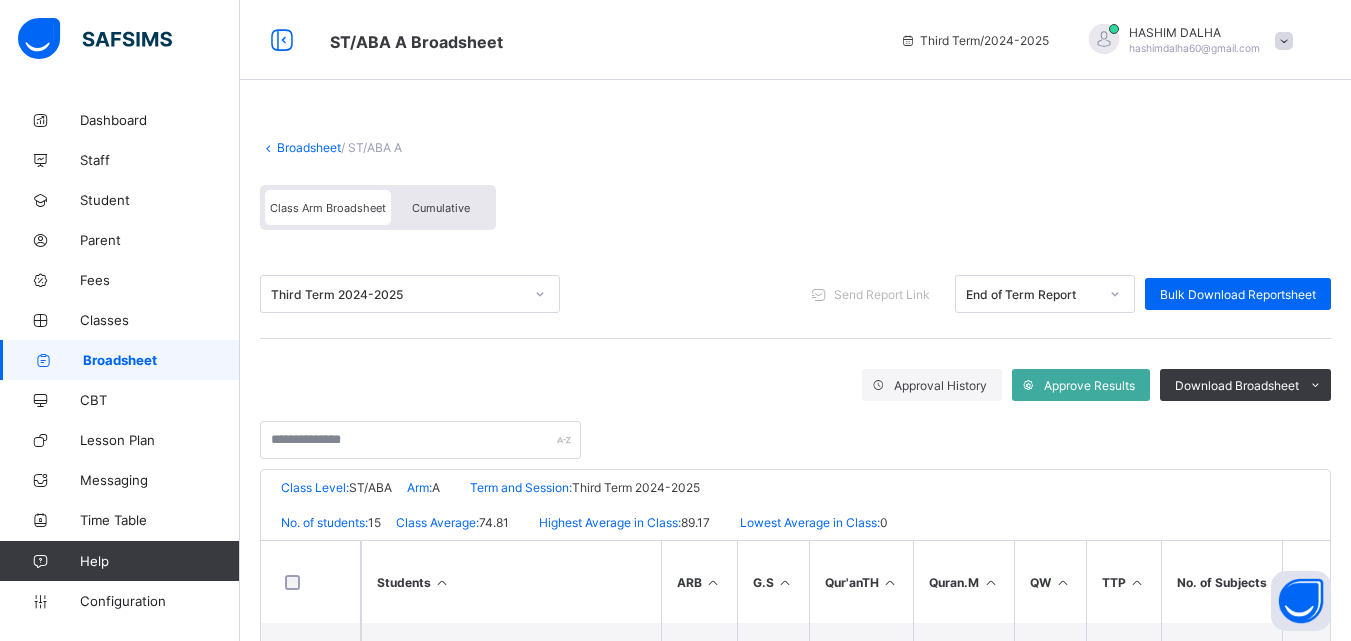 scroll, scrollTop: 671, scrollLeft: 0, axis: vertical 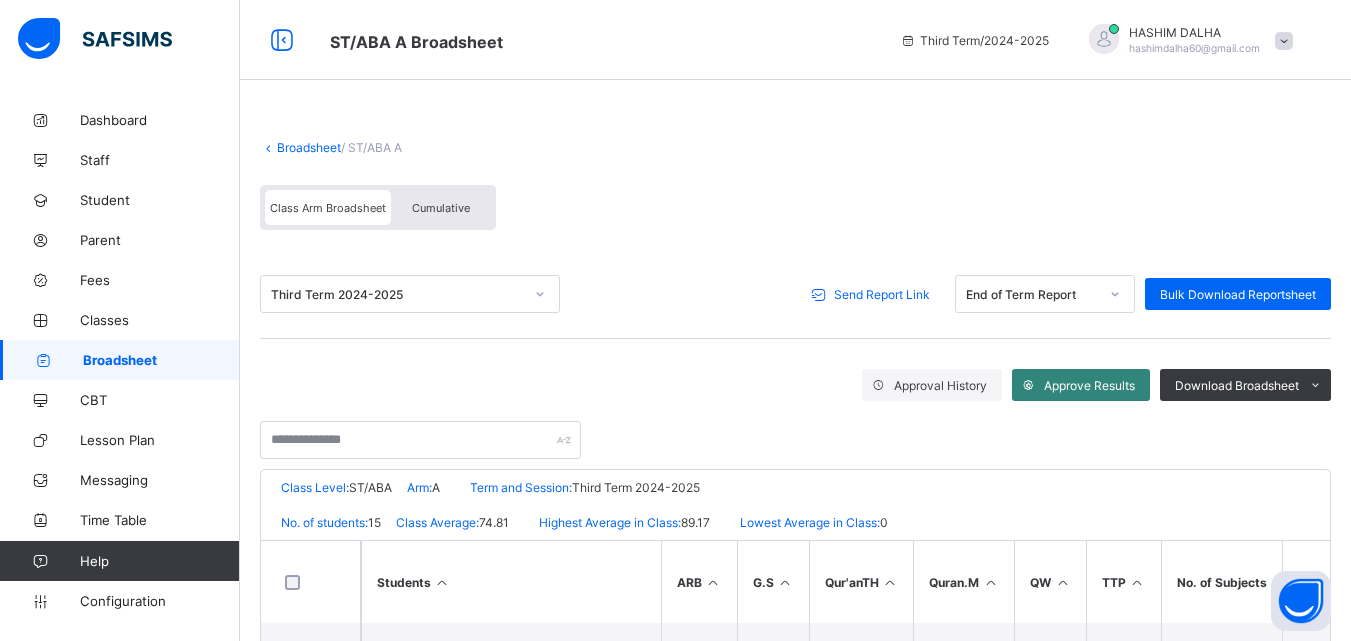 click on "Approve Results" at bounding box center (1089, 385) 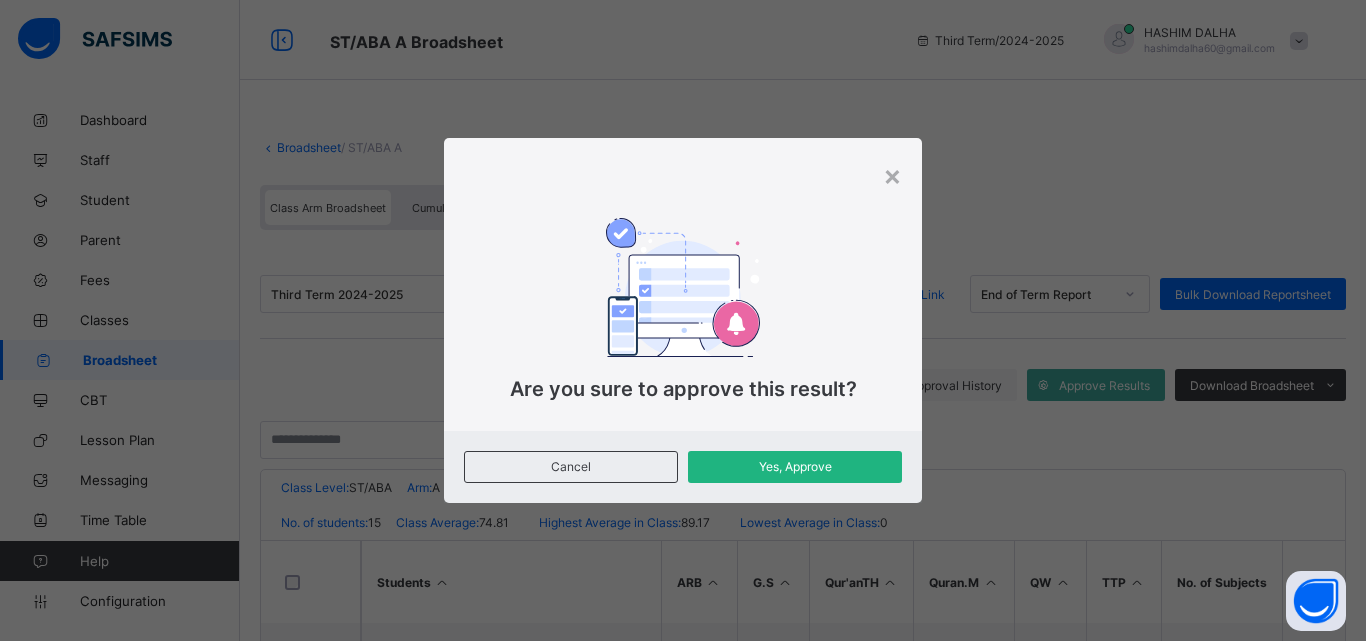click on "Yes, Approve" at bounding box center [795, 466] 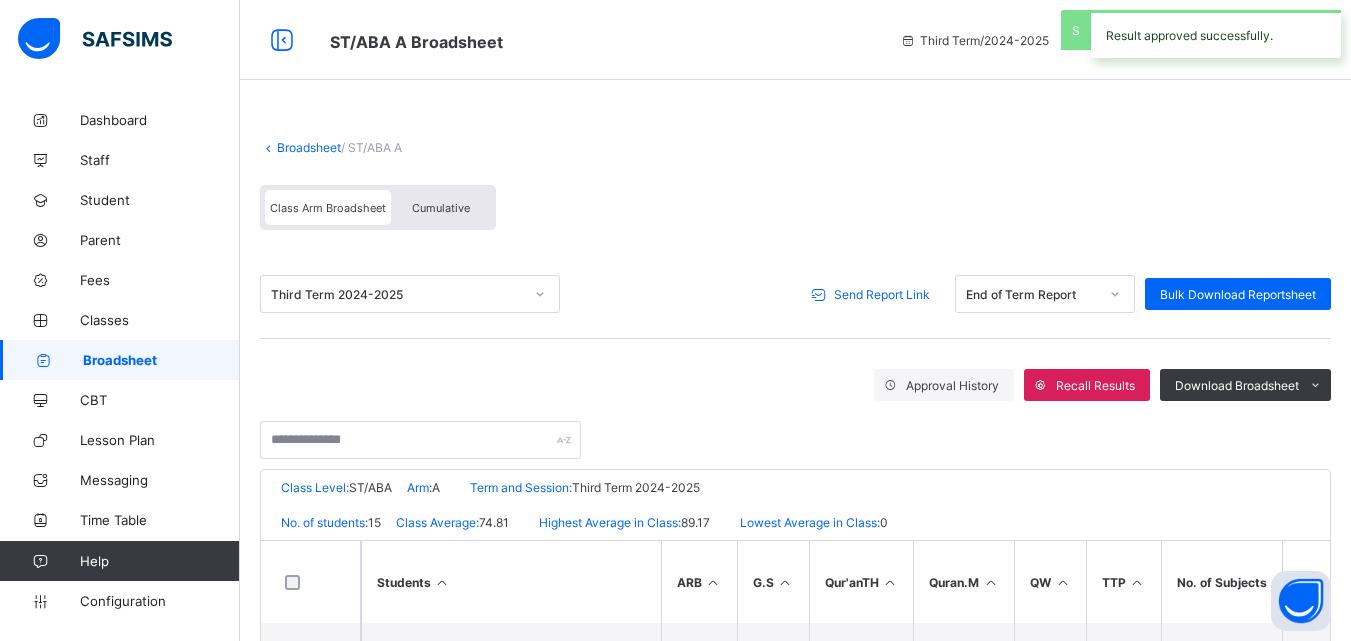 click on "Send Report Link" at bounding box center (882, 294) 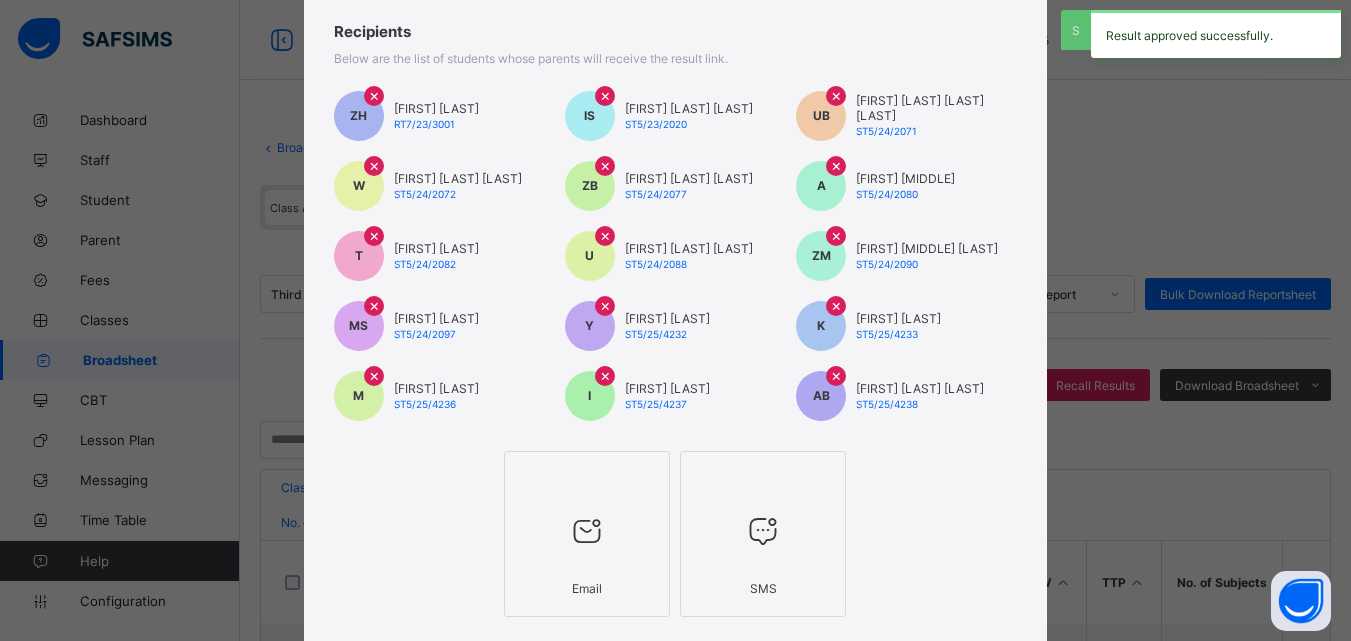 scroll, scrollTop: 265, scrollLeft: 0, axis: vertical 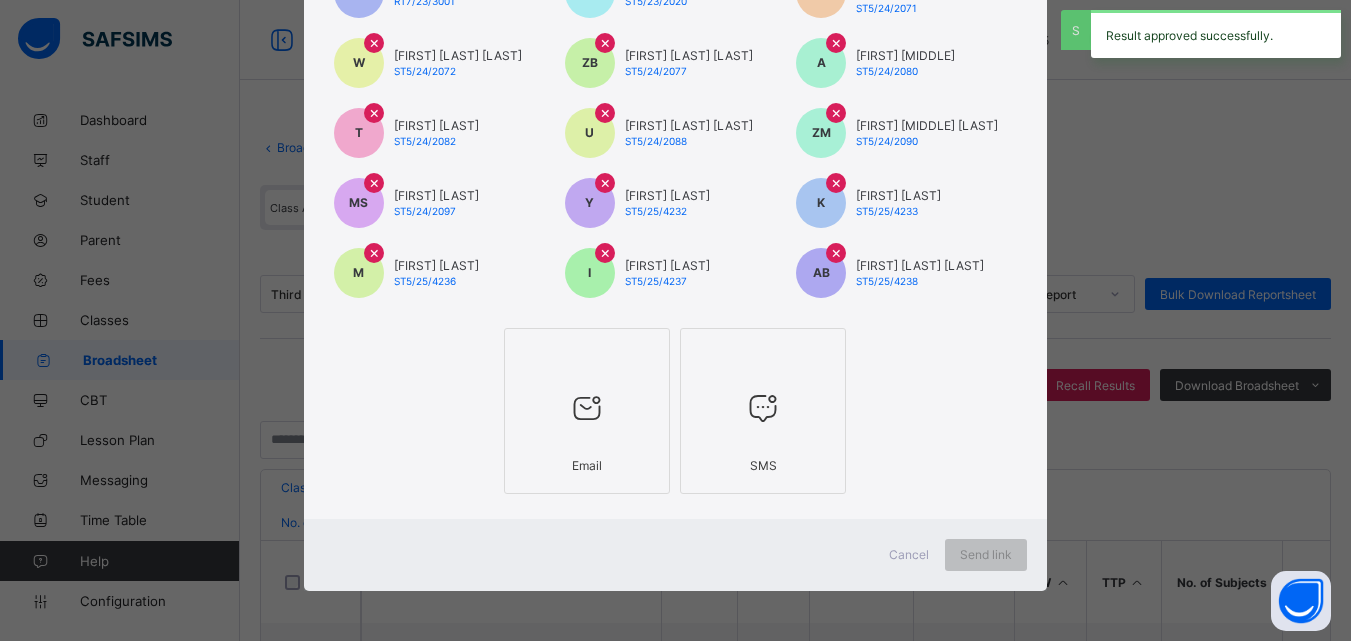 click at bounding box center [587, 408] 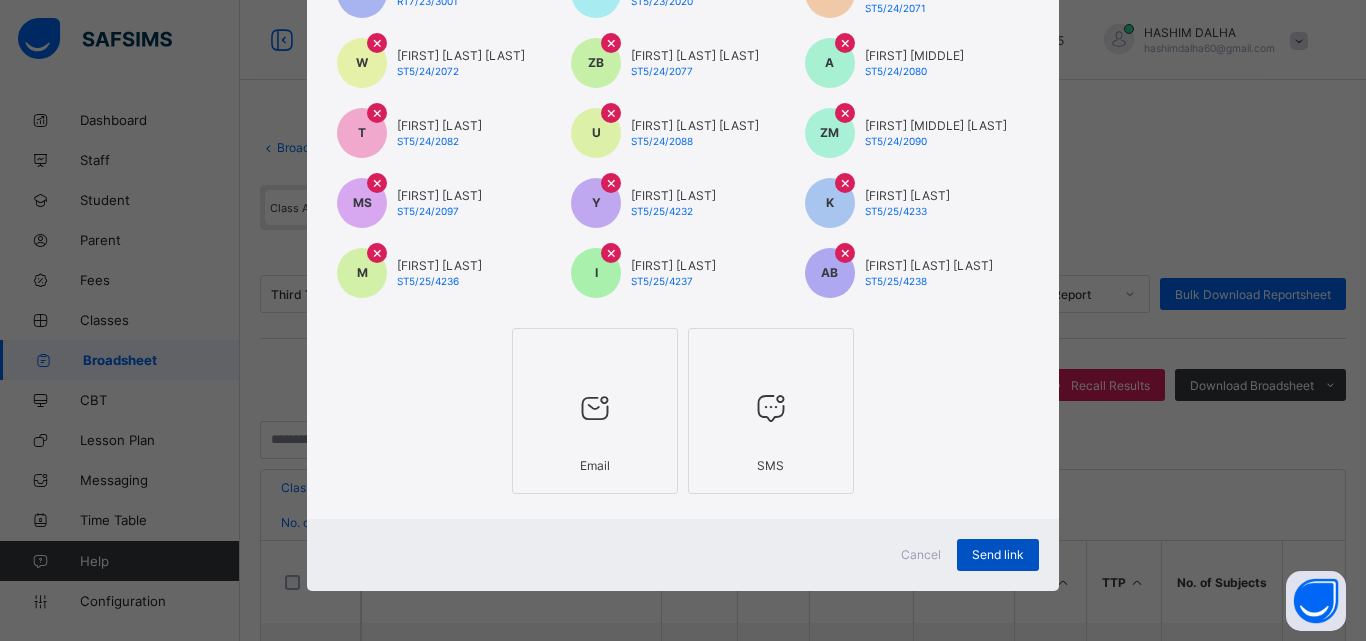 click on "Send link" at bounding box center (998, 554) 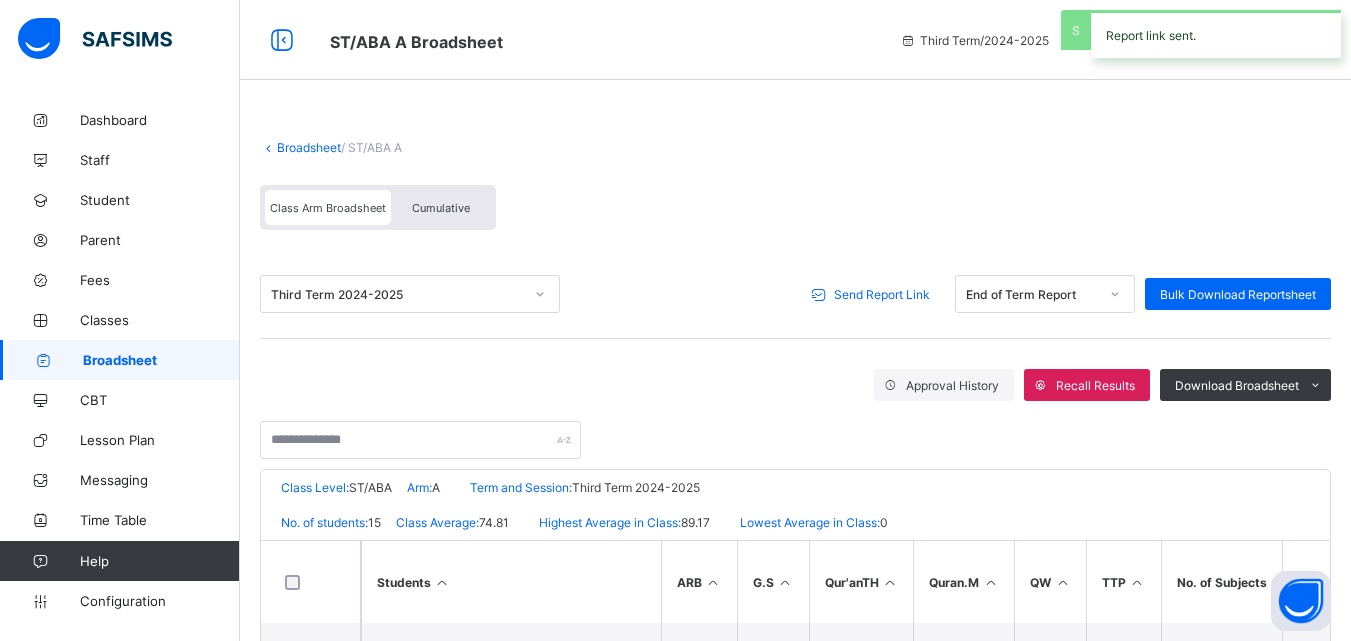 click on "Broadsheet" at bounding box center (309, 147) 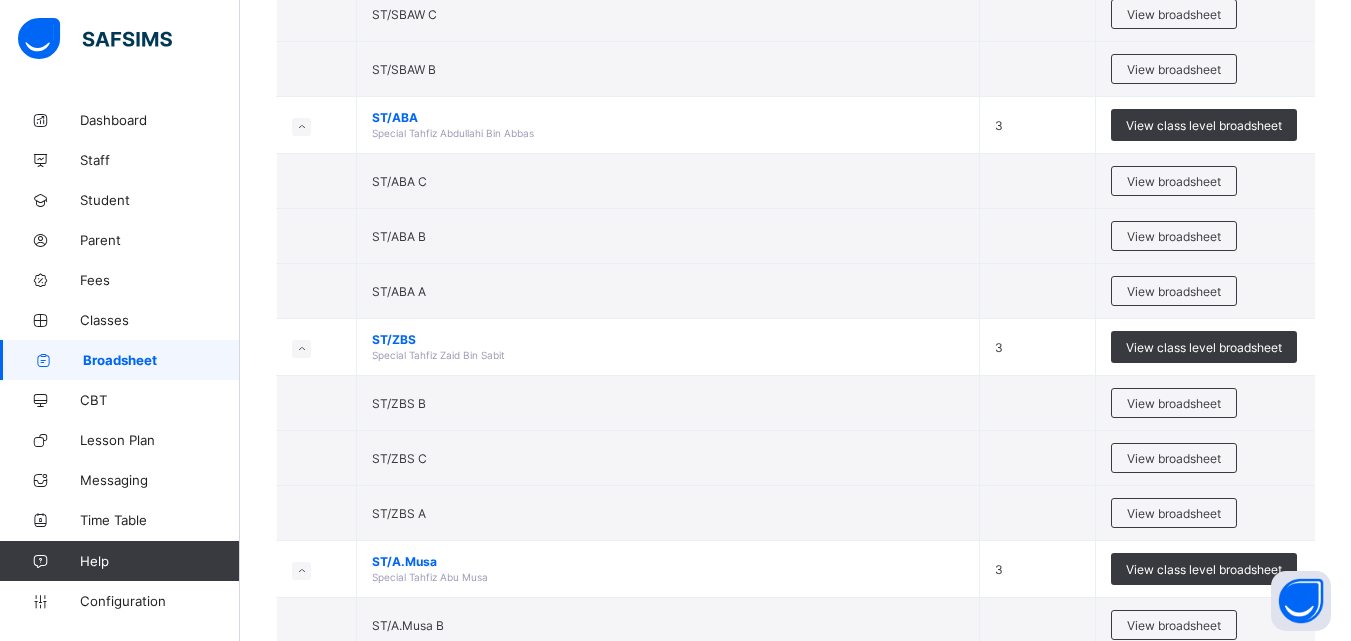 scroll, scrollTop: 2744, scrollLeft: 0, axis: vertical 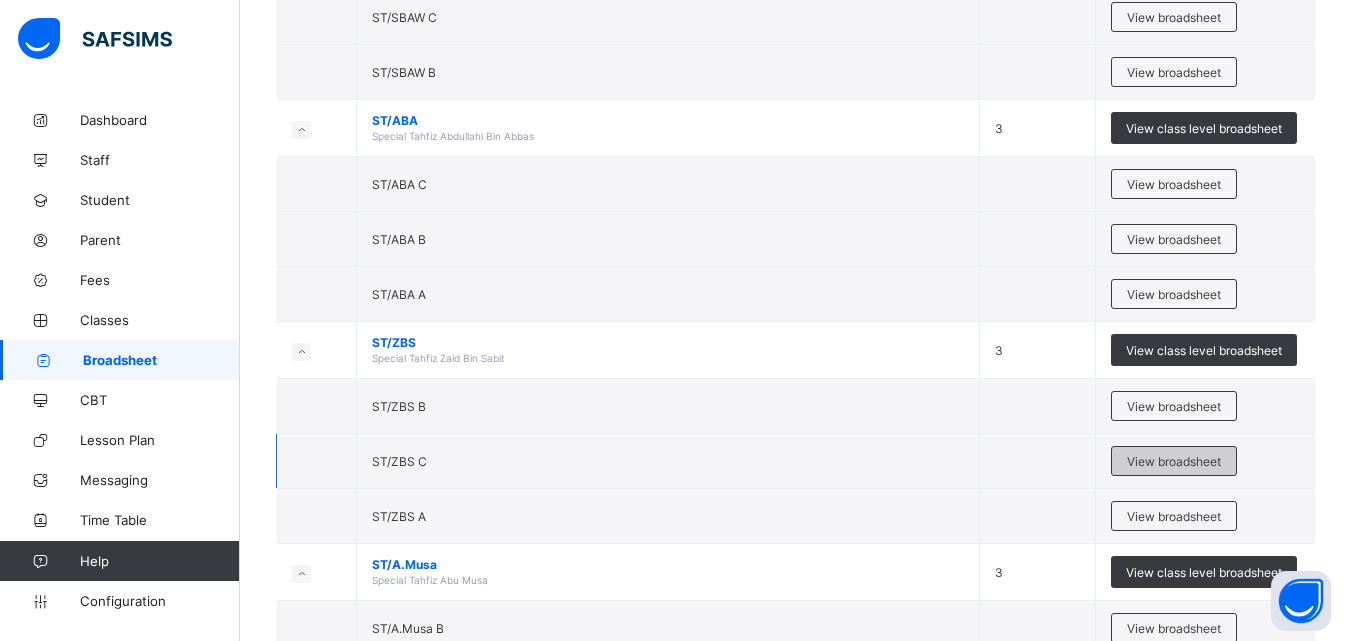 click on "View broadsheet" at bounding box center (1174, 461) 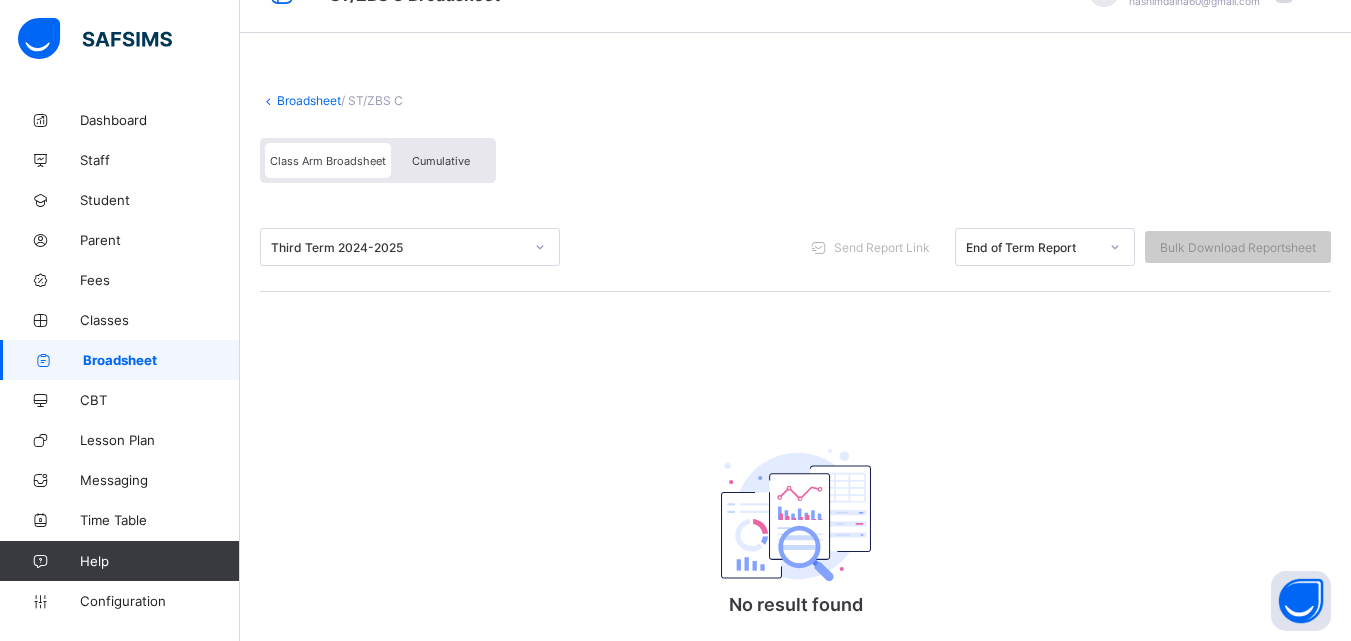 scroll, scrollTop: 0, scrollLeft: 0, axis: both 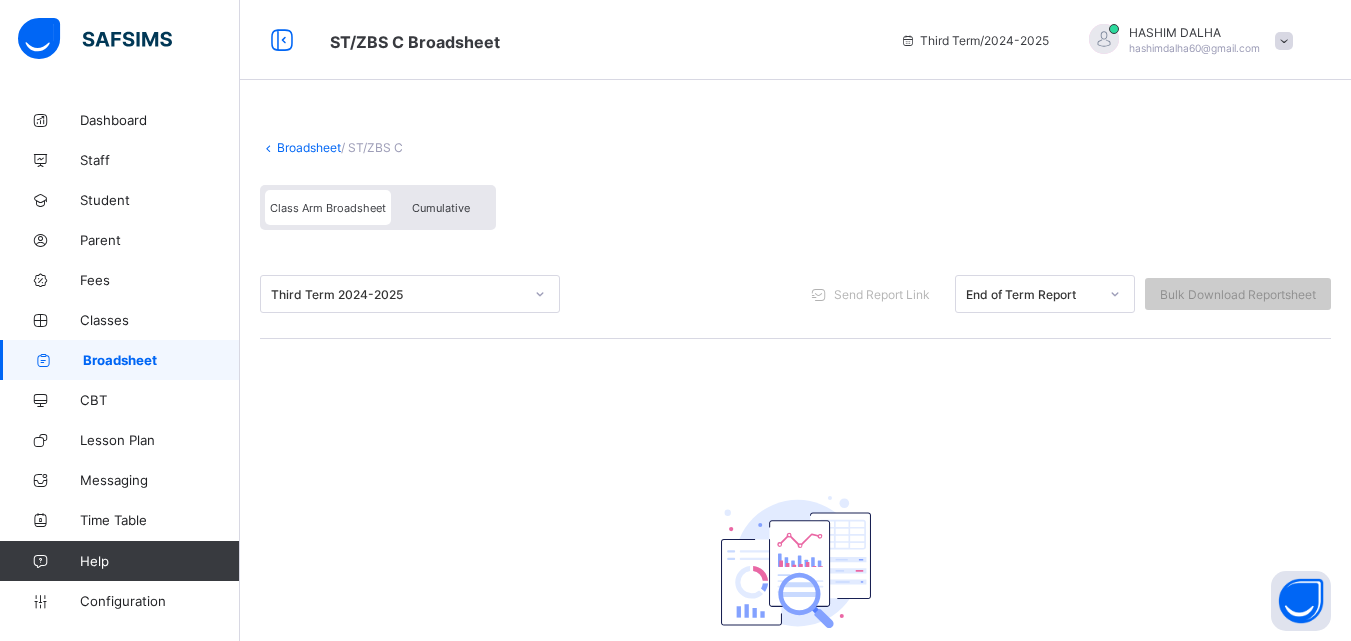 click on "Broadsheet" at bounding box center (309, 147) 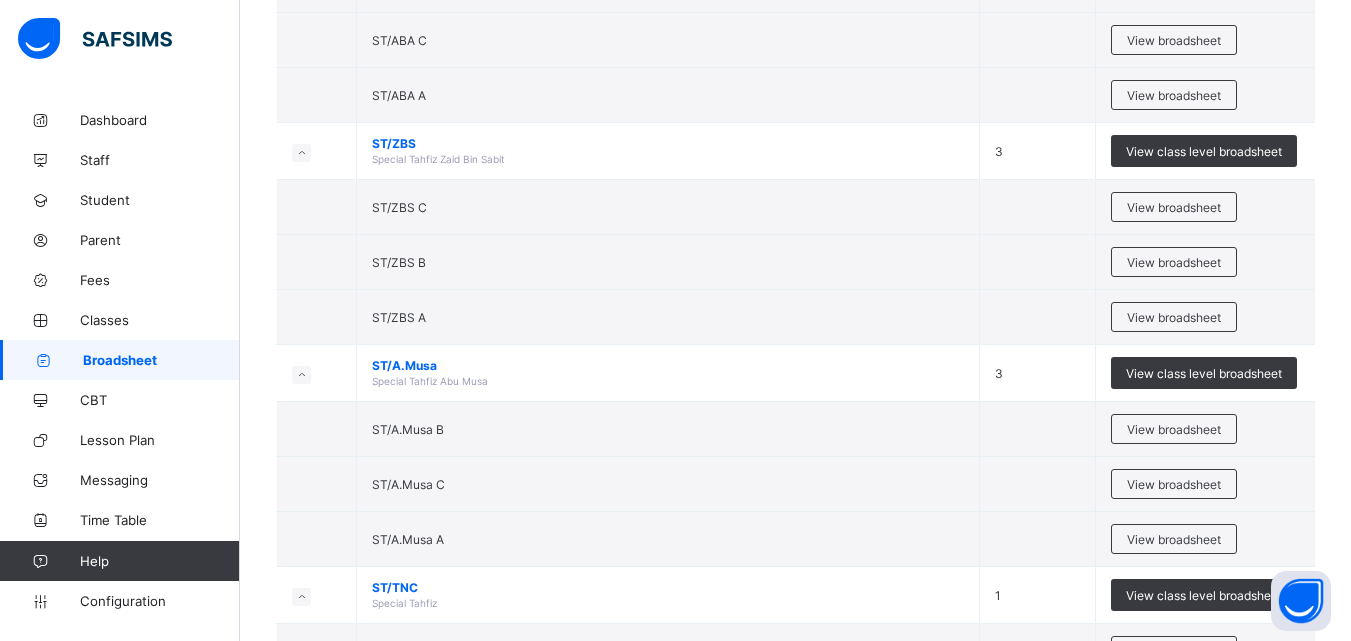 scroll, scrollTop: 2941, scrollLeft: 0, axis: vertical 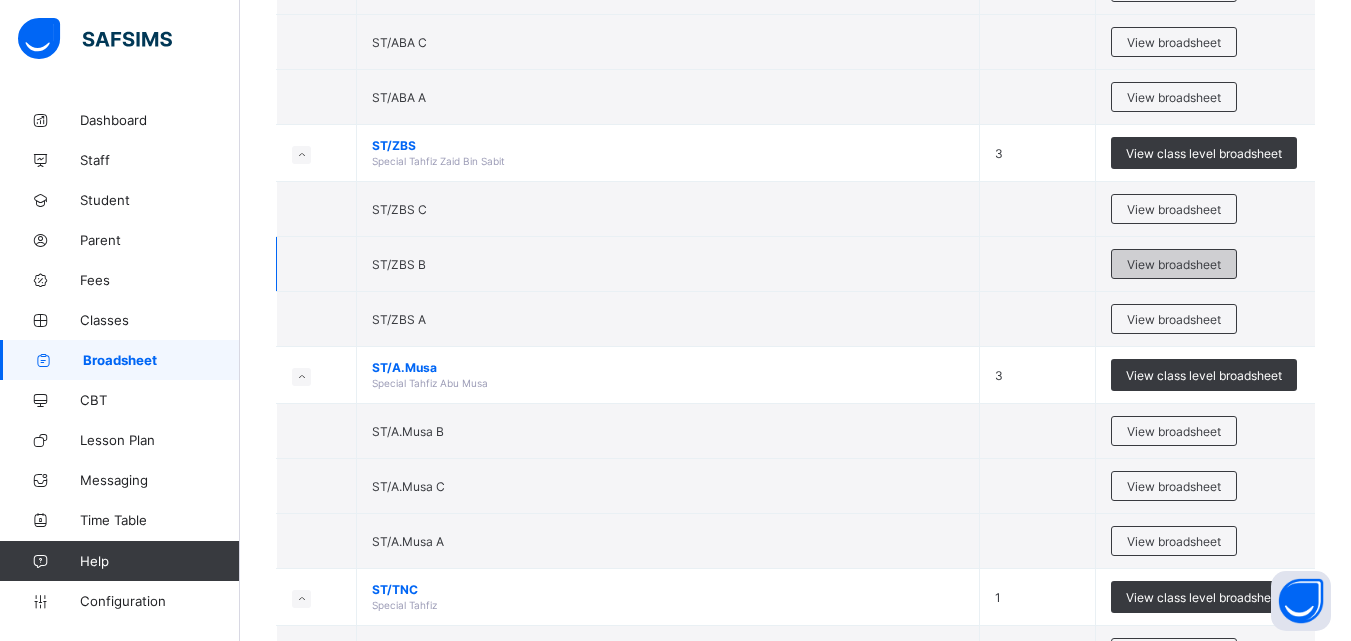 click on "View broadsheet" at bounding box center (1174, 264) 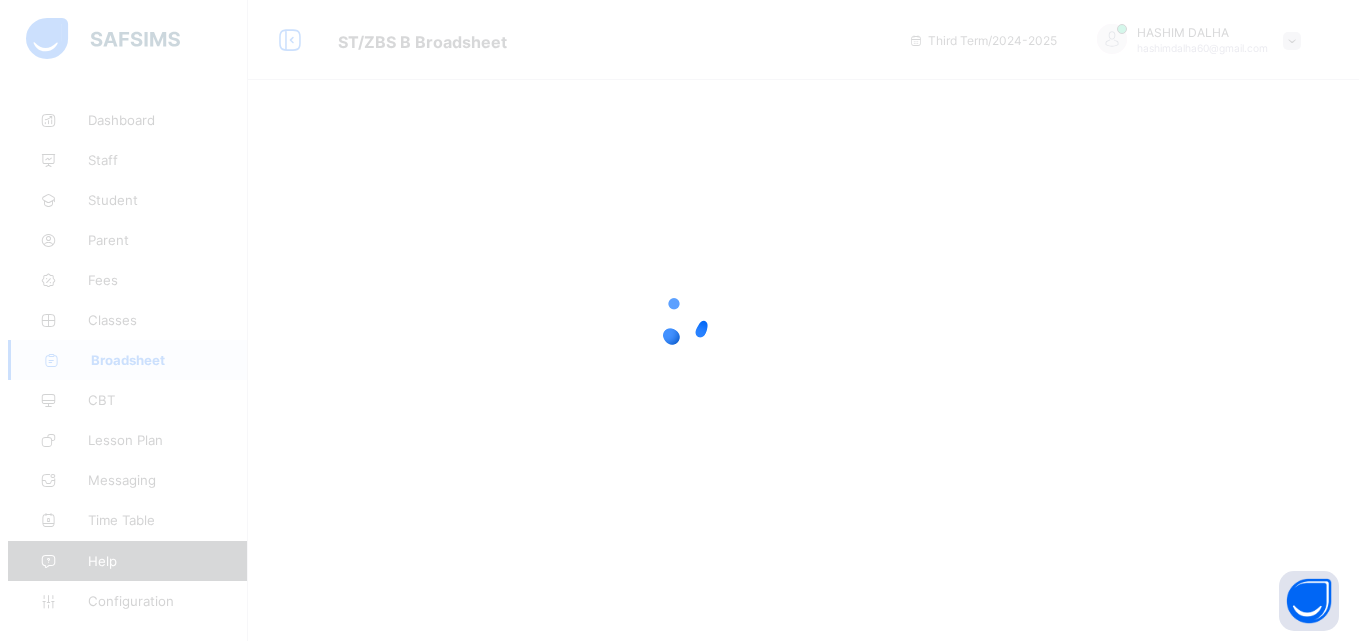 scroll, scrollTop: 0, scrollLeft: 0, axis: both 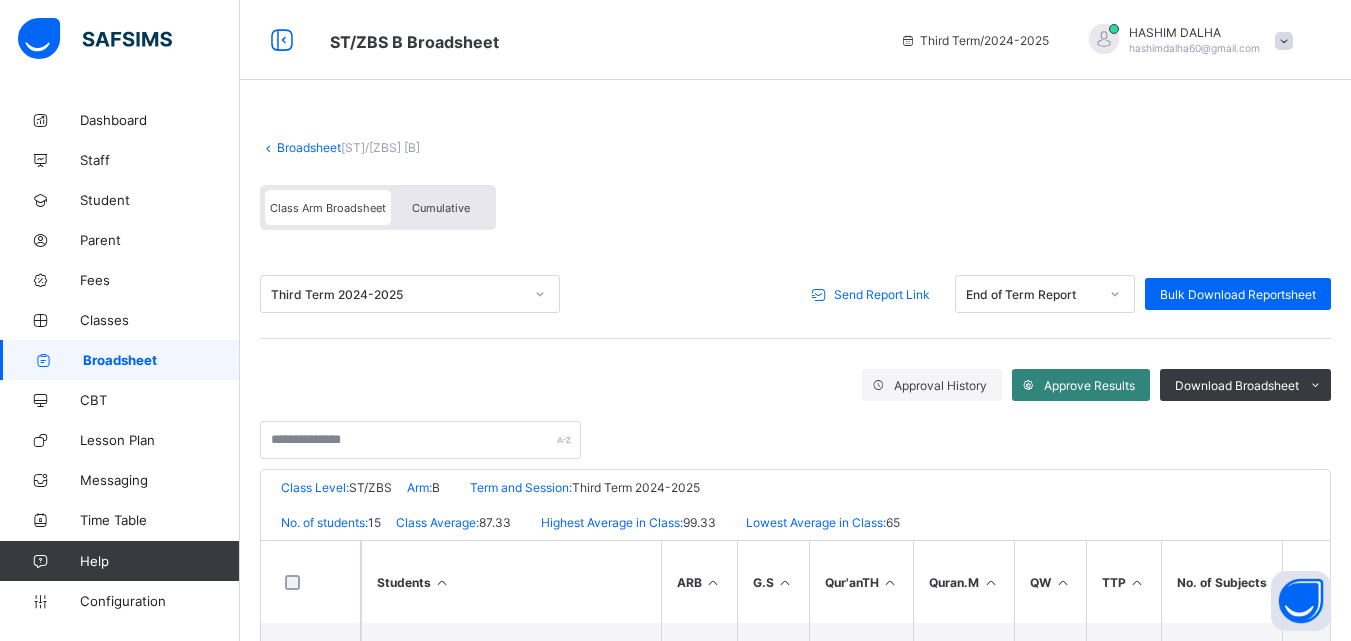 click on "Approve Results" at bounding box center (1081, 385) 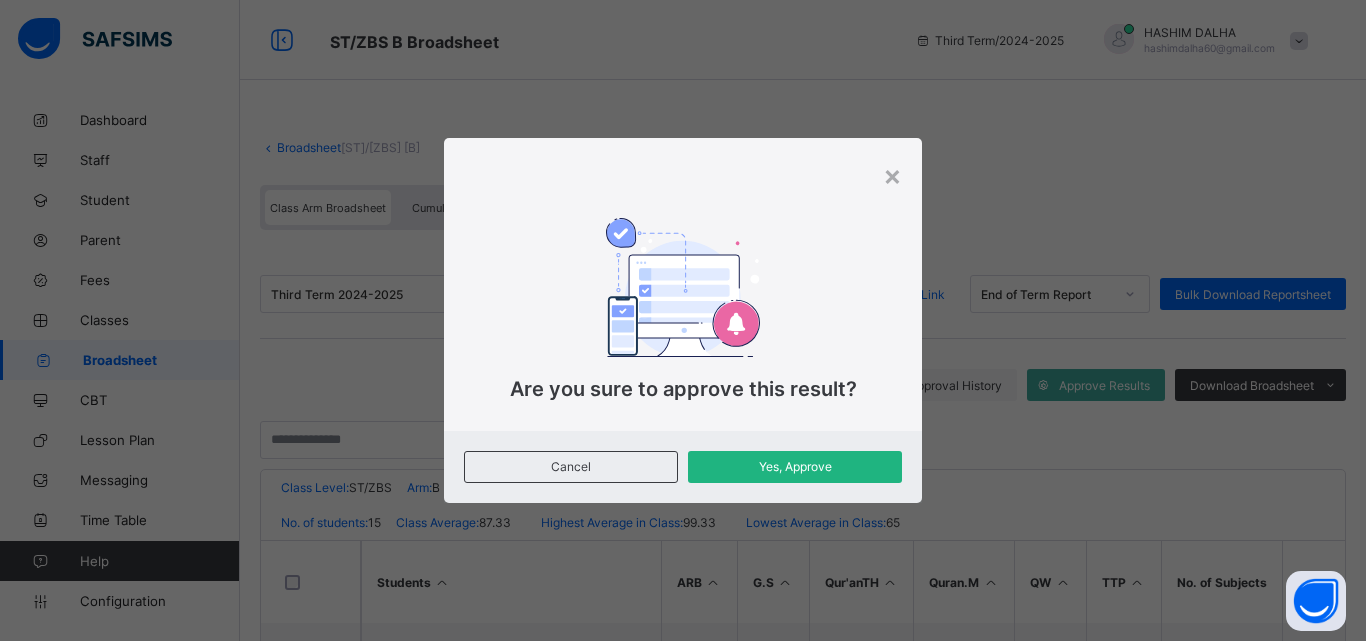 click on "Yes, Approve" at bounding box center (795, 466) 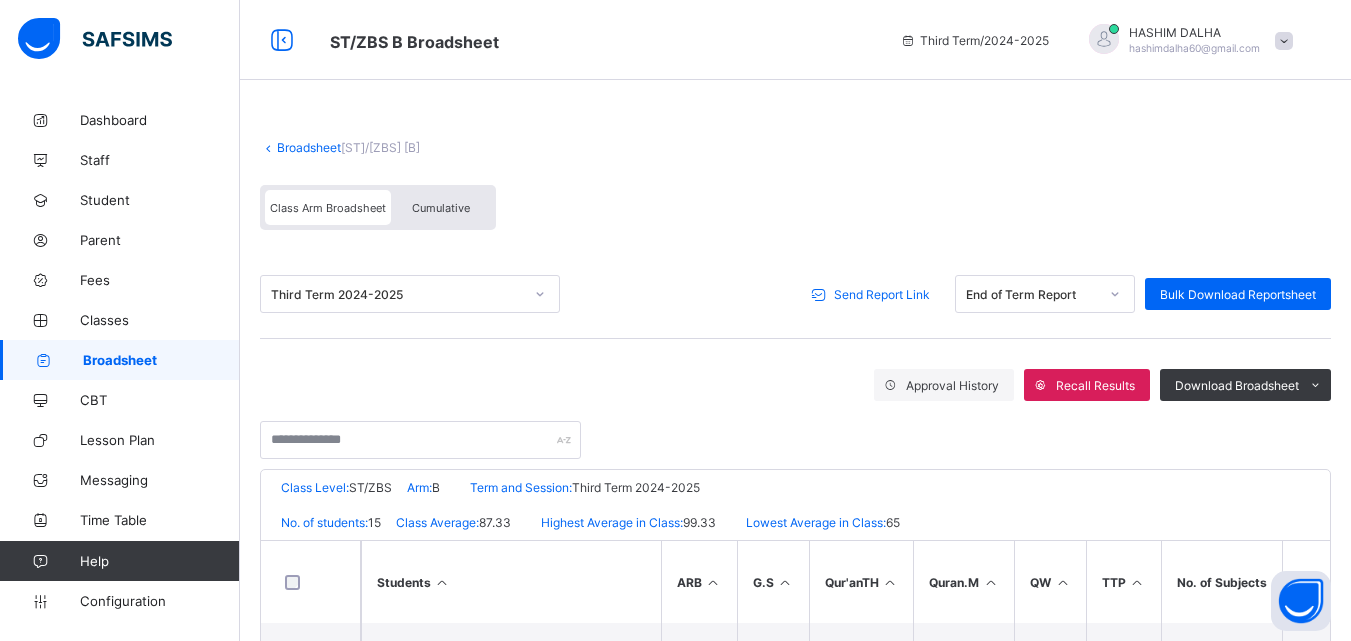 click on "Send Report Link" at bounding box center [882, 294] 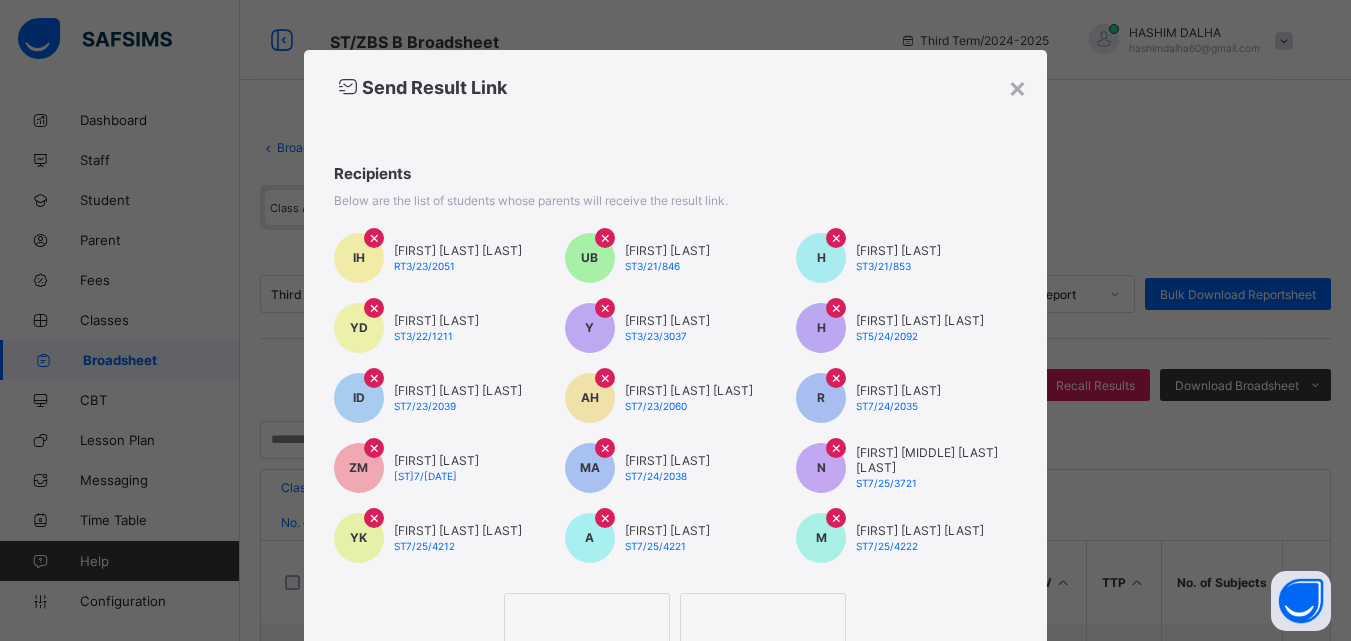 click on "Email" at bounding box center [587, 676] 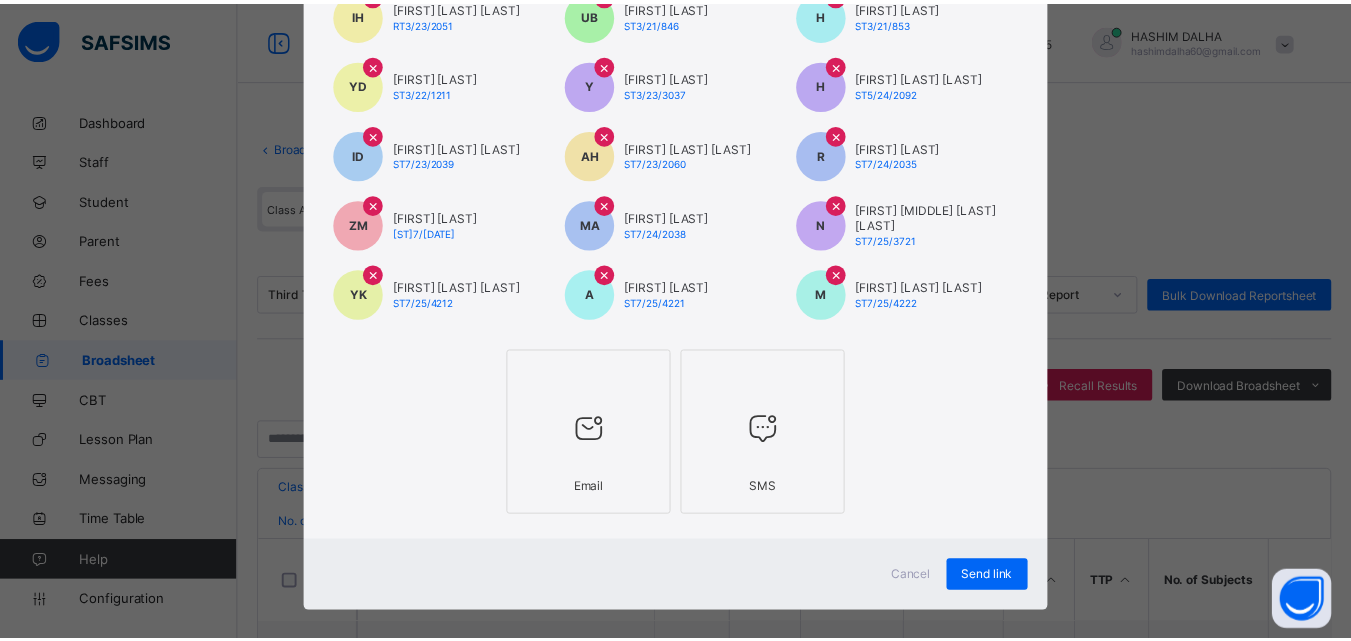 scroll, scrollTop: 265, scrollLeft: 0, axis: vertical 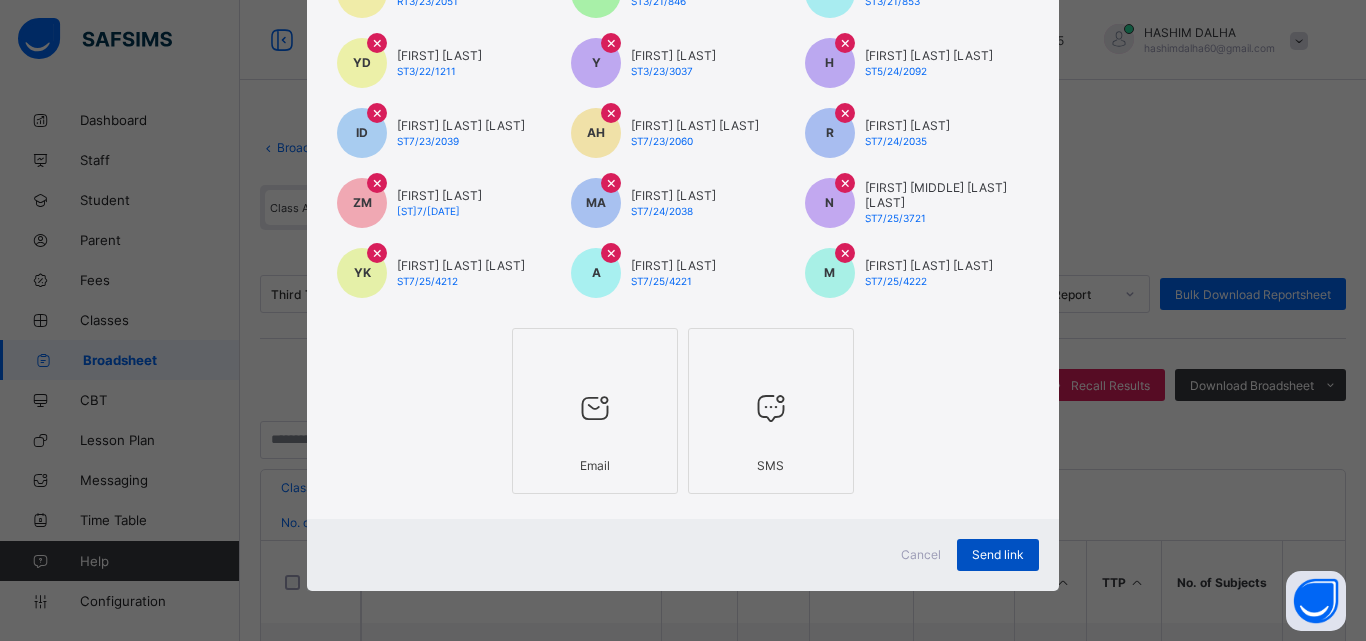 click on "Send link" at bounding box center [998, 554] 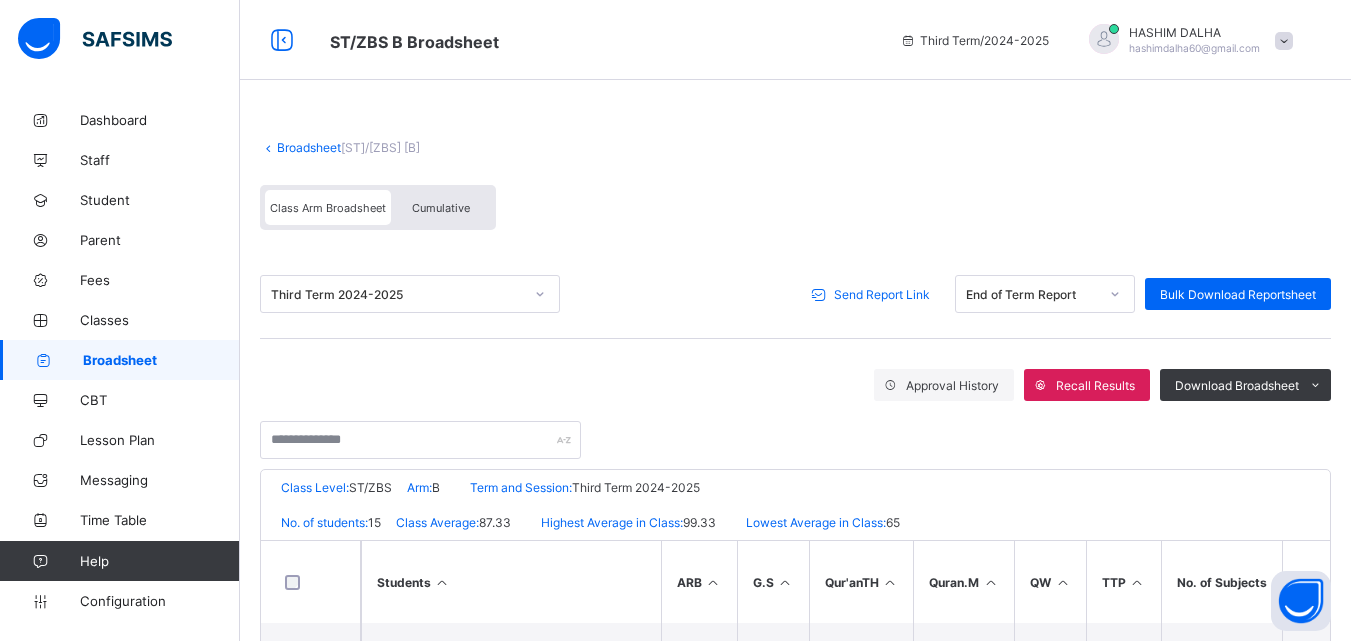 click on "Broadsheet" at bounding box center (309, 147) 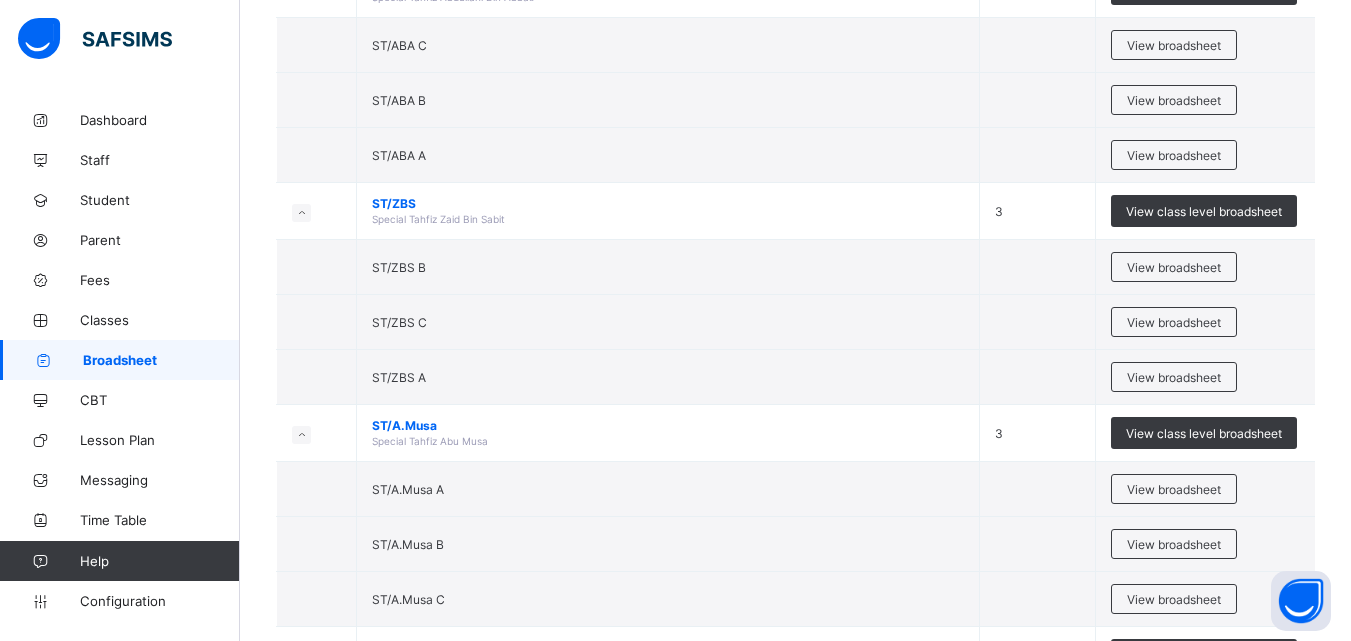 scroll, scrollTop: 2885, scrollLeft: 0, axis: vertical 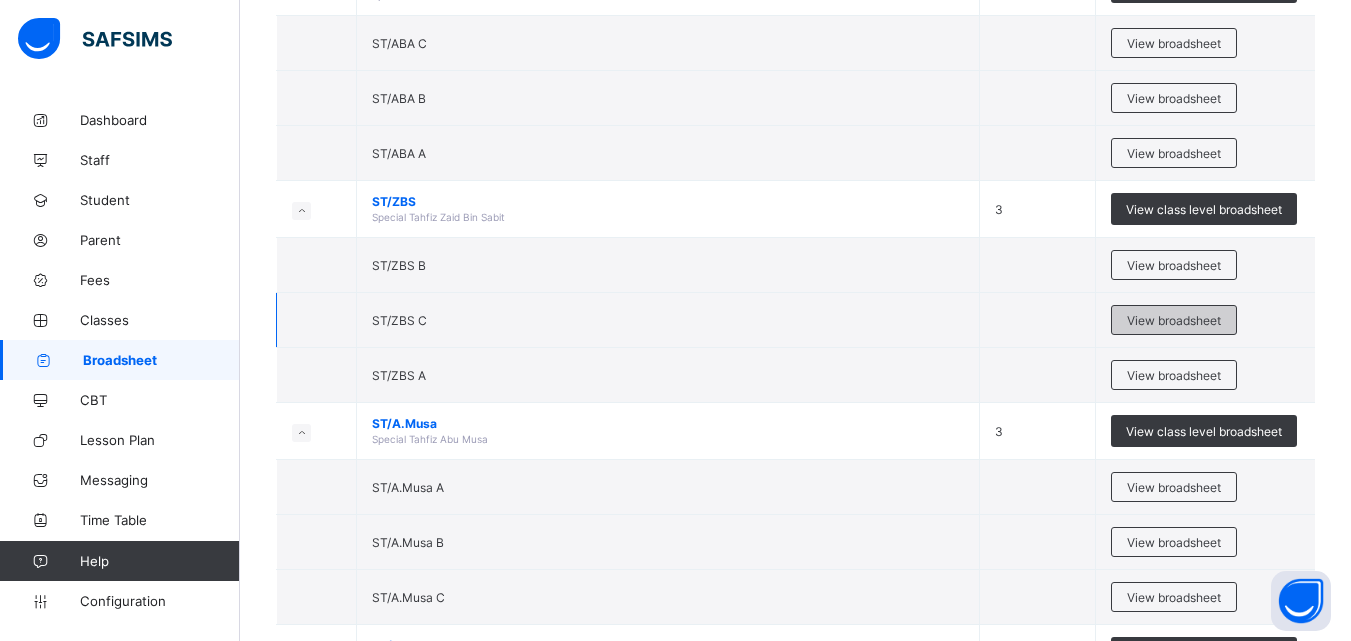 click on "View broadsheet" at bounding box center (1174, 320) 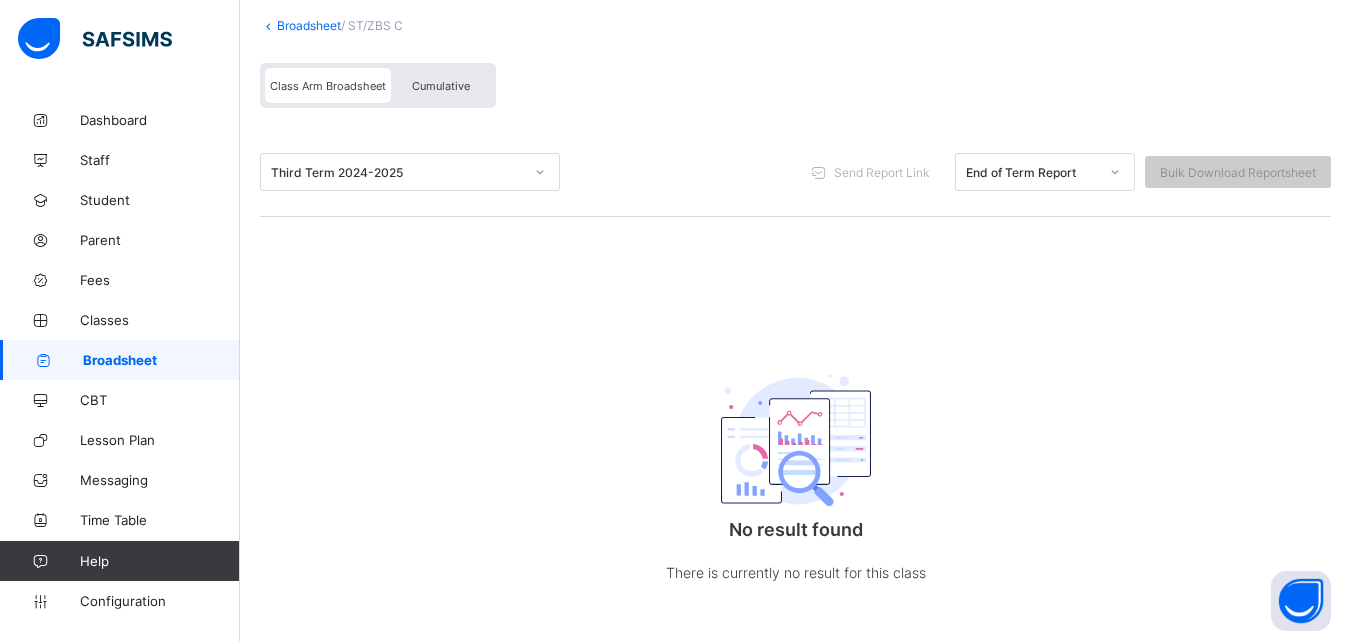 scroll, scrollTop: 0, scrollLeft: 0, axis: both 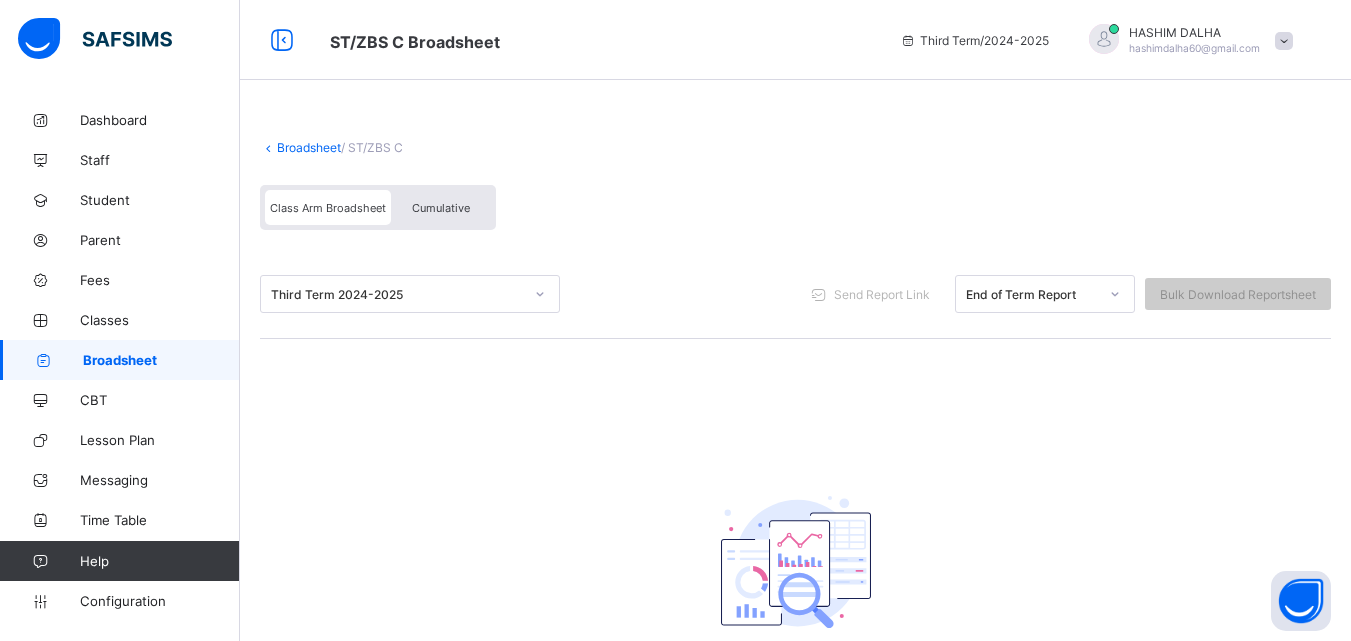 click on "Broadsheet" at bounding box center (309, 147) 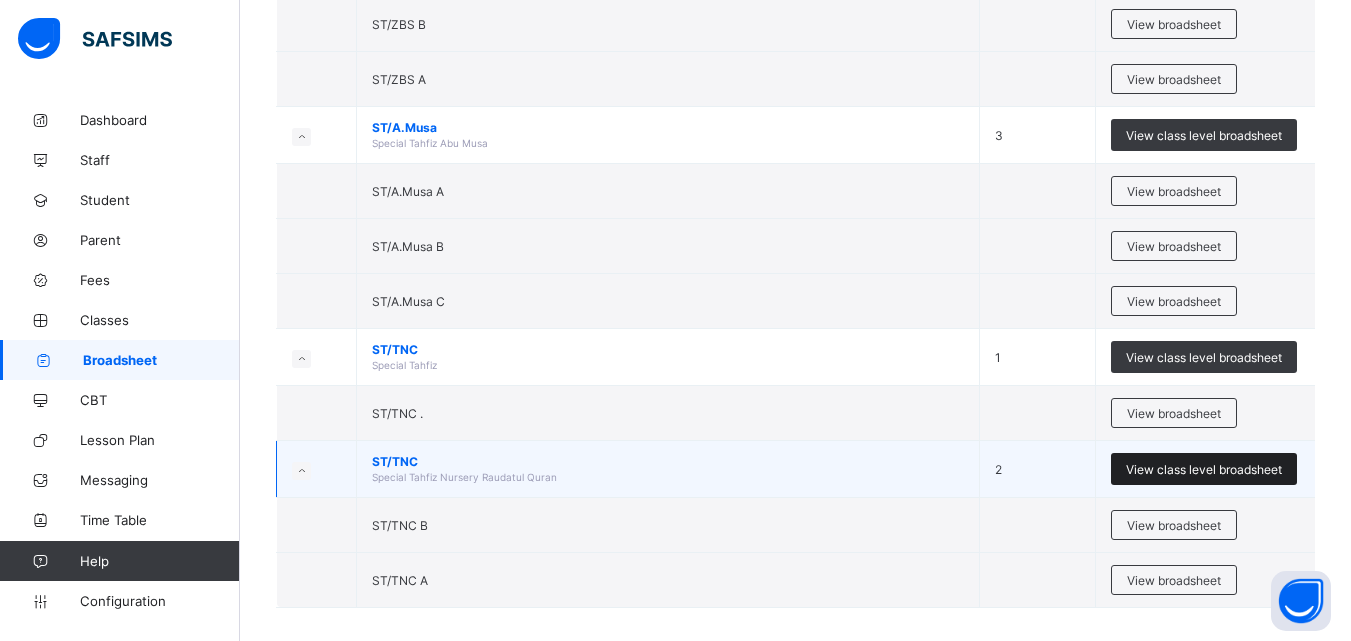 scroll, scrollTop: 3176, scrollLeft: 0, axis: vertical 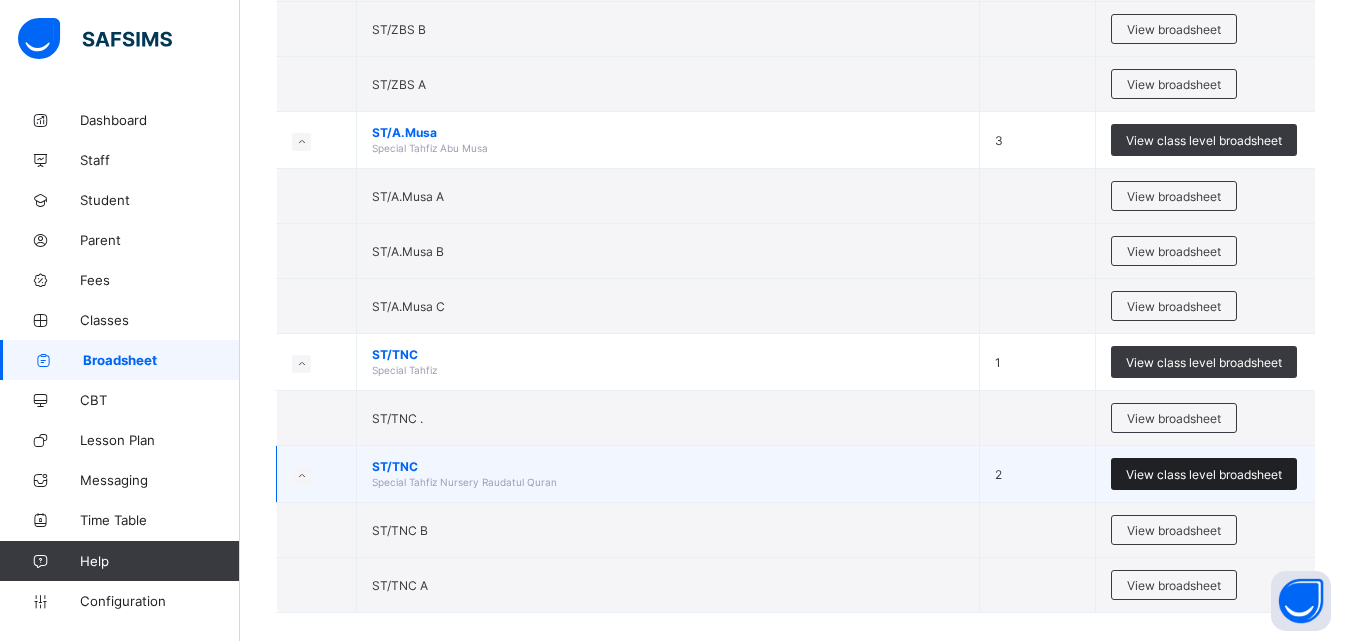 click on "View class level broadsheet" at bounding box center (1204, 474) 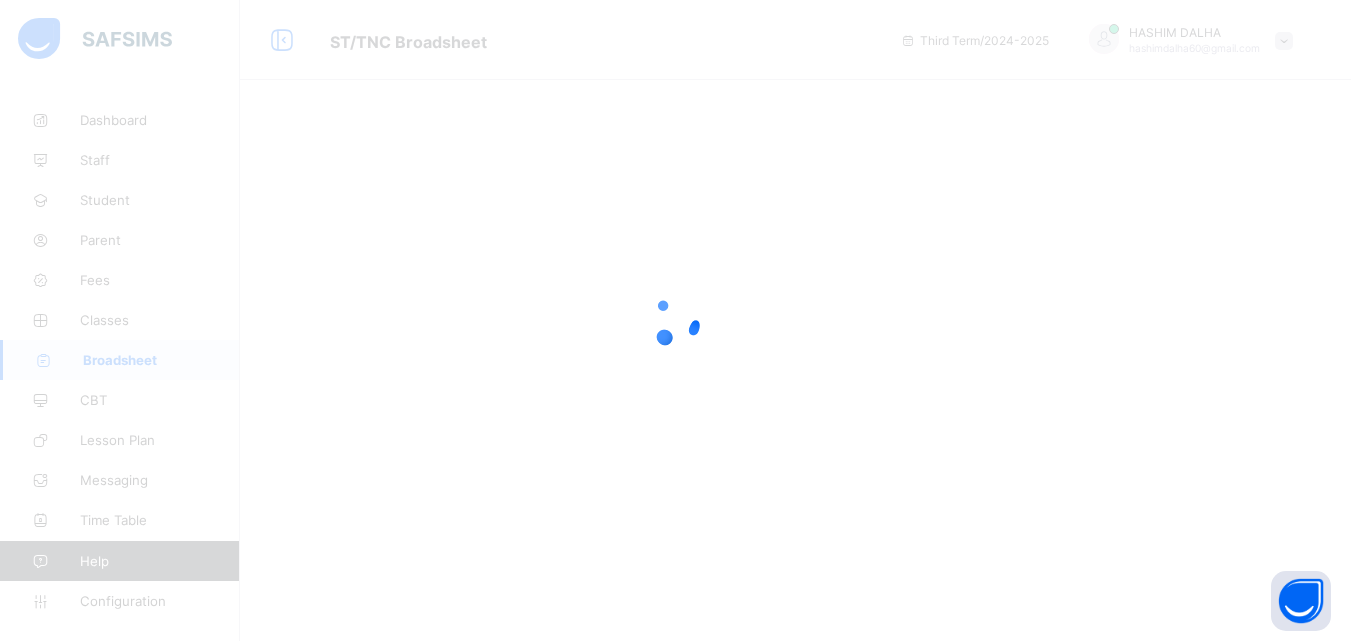 scroll, scrollTop: 0, scrollLeft: 0, axis: both 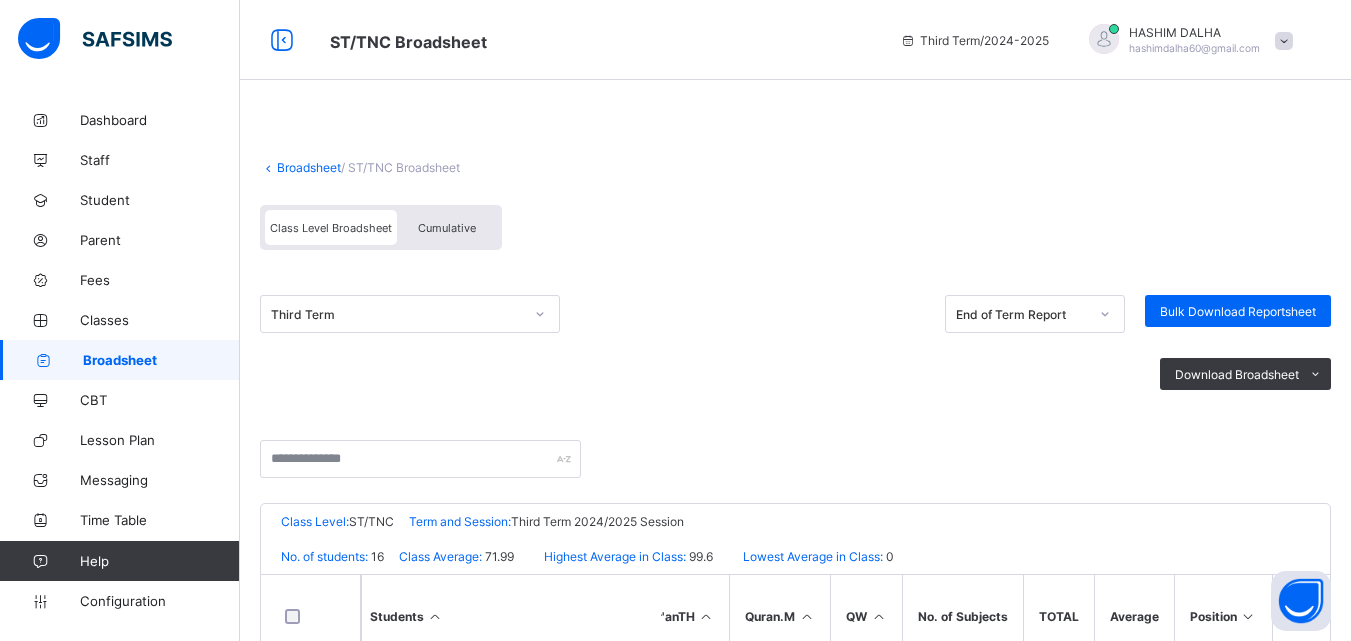 click on "Broadsheet" at bounding box center [309, 167] 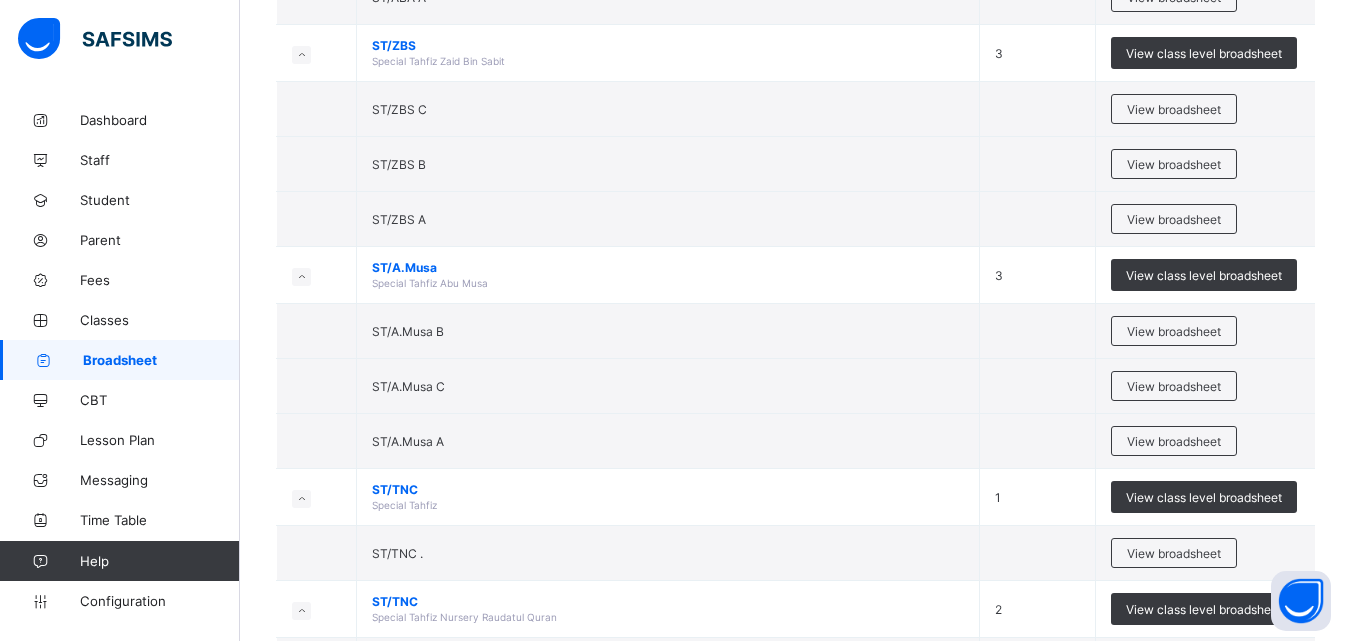 scroll, scrollTop: 3198, scrollLeft: 0, axis: vertical 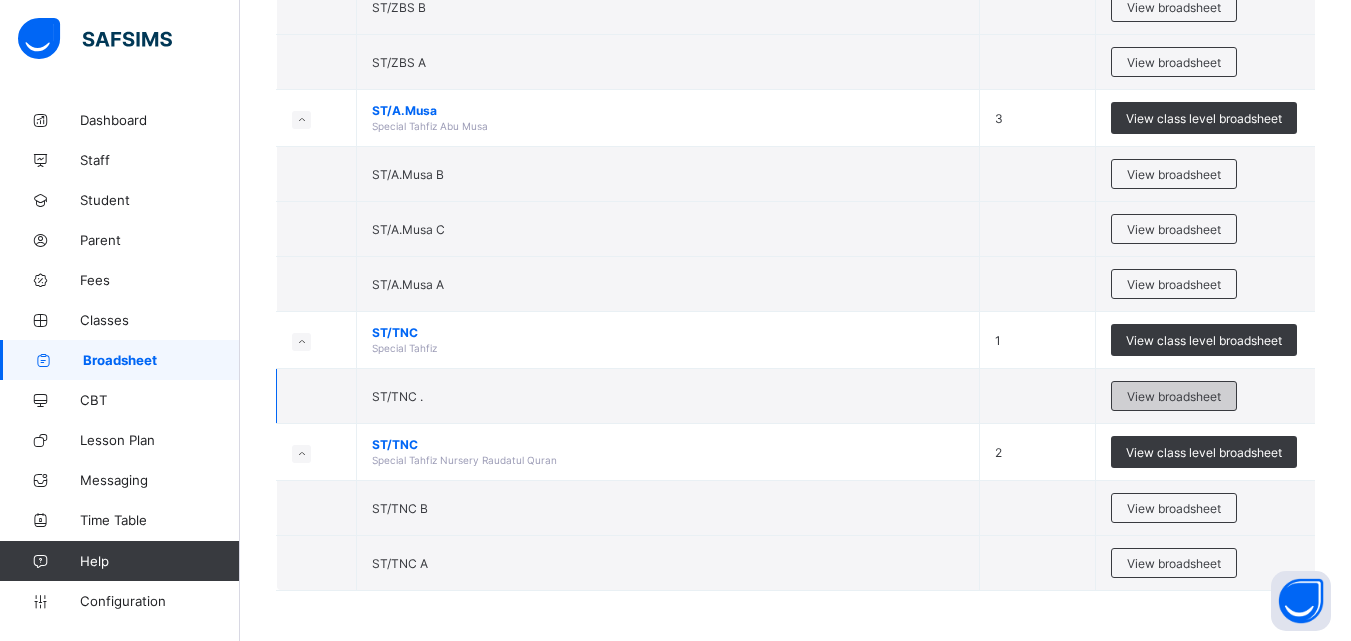 click on "View broadsheet" at bounding box center [1174, 396] 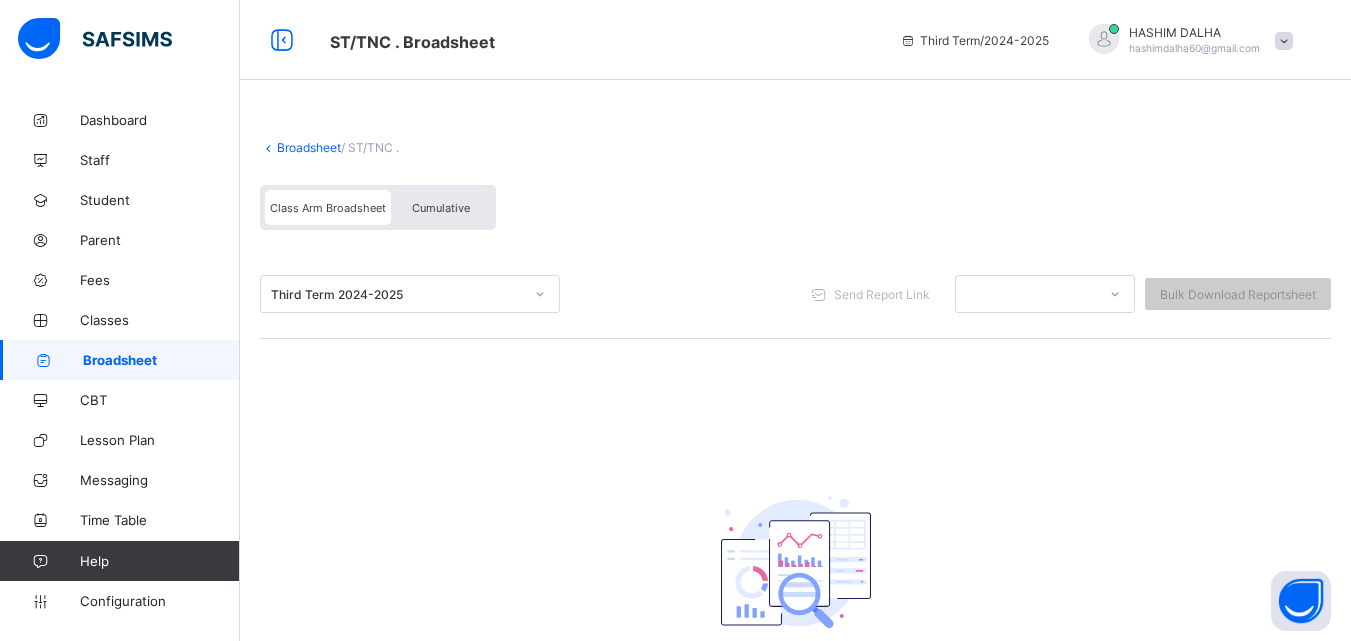 click on "Broadsheet" at bounding box center [309, 147] 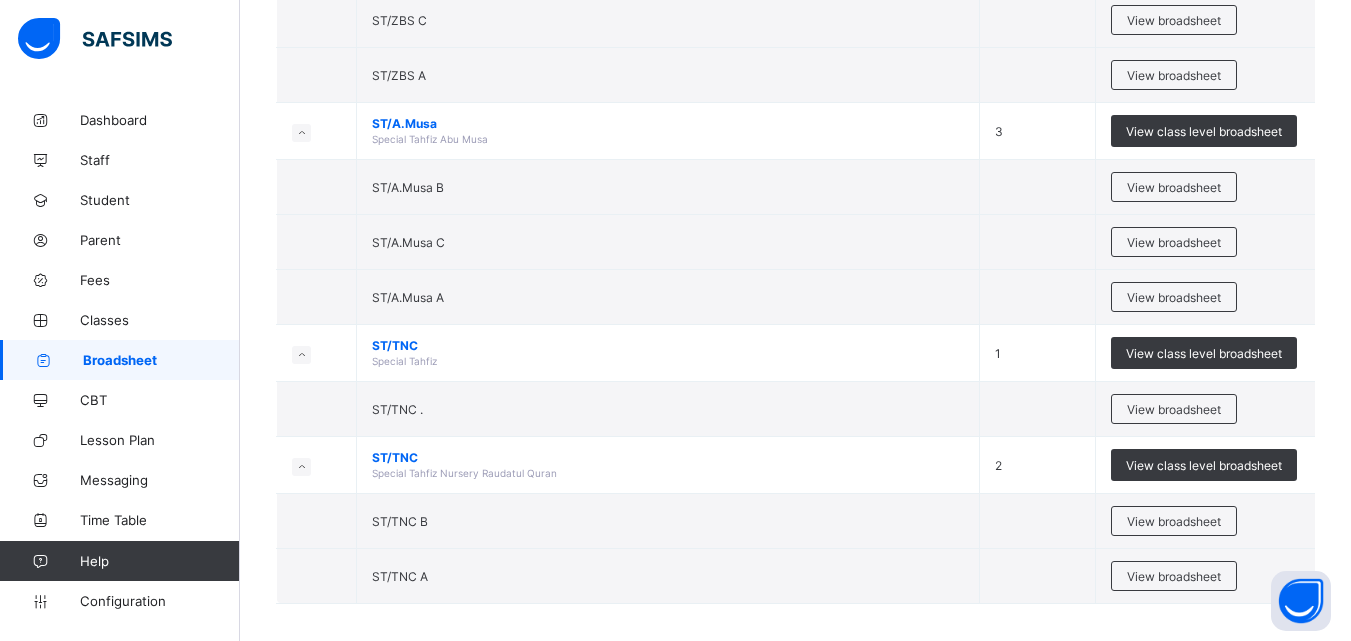 scroll, scrollTop: 3198, scrollLeft: 0, axis: vertical 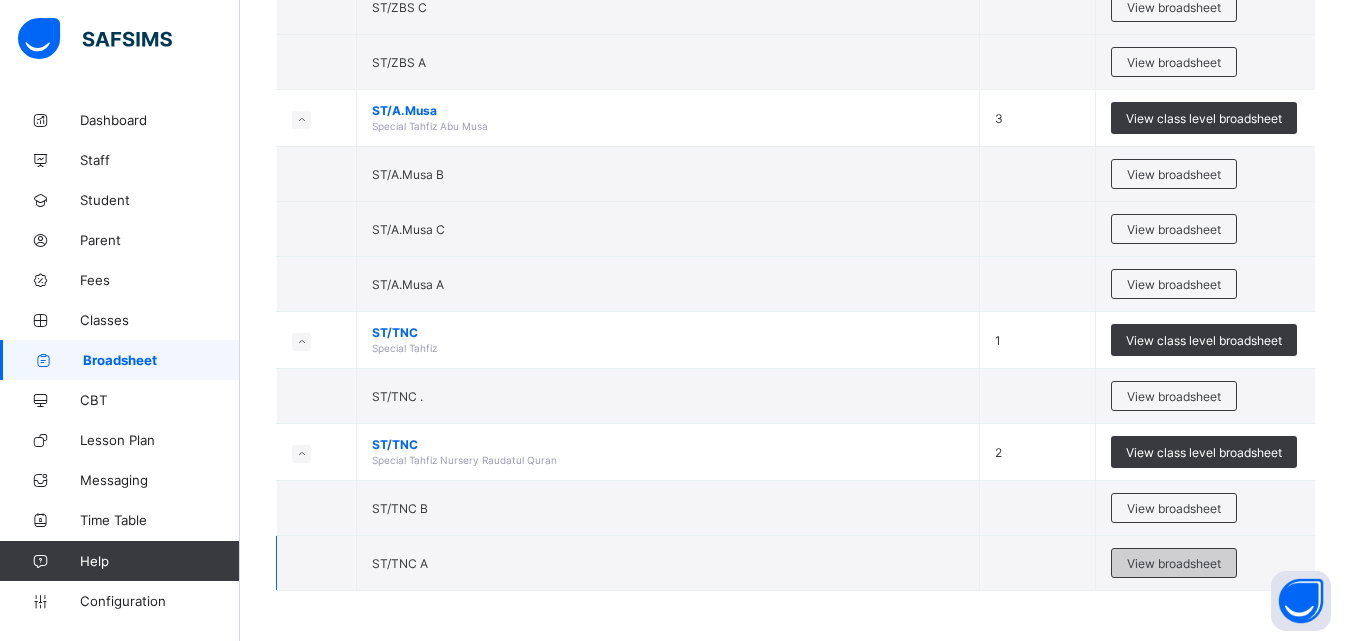 click on "View broadsheet" at bounding box center (1174, 563) 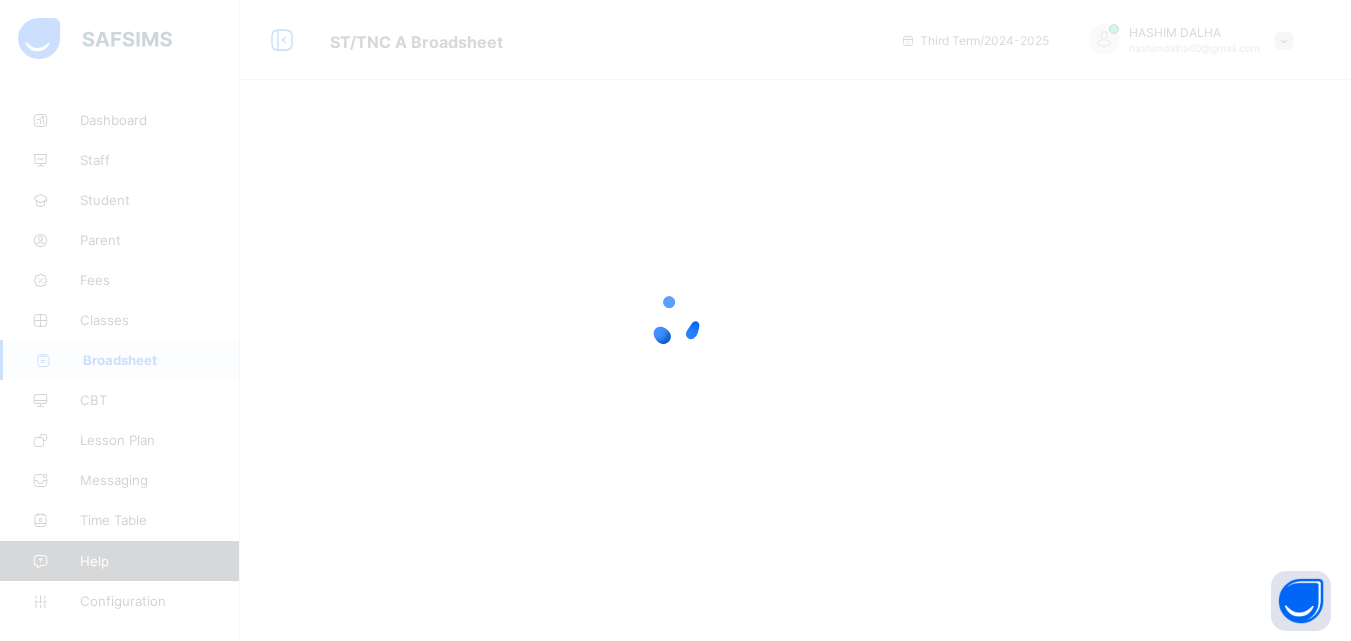 scroll, scrollTop: 0, scrollLeft: 0, axis: both 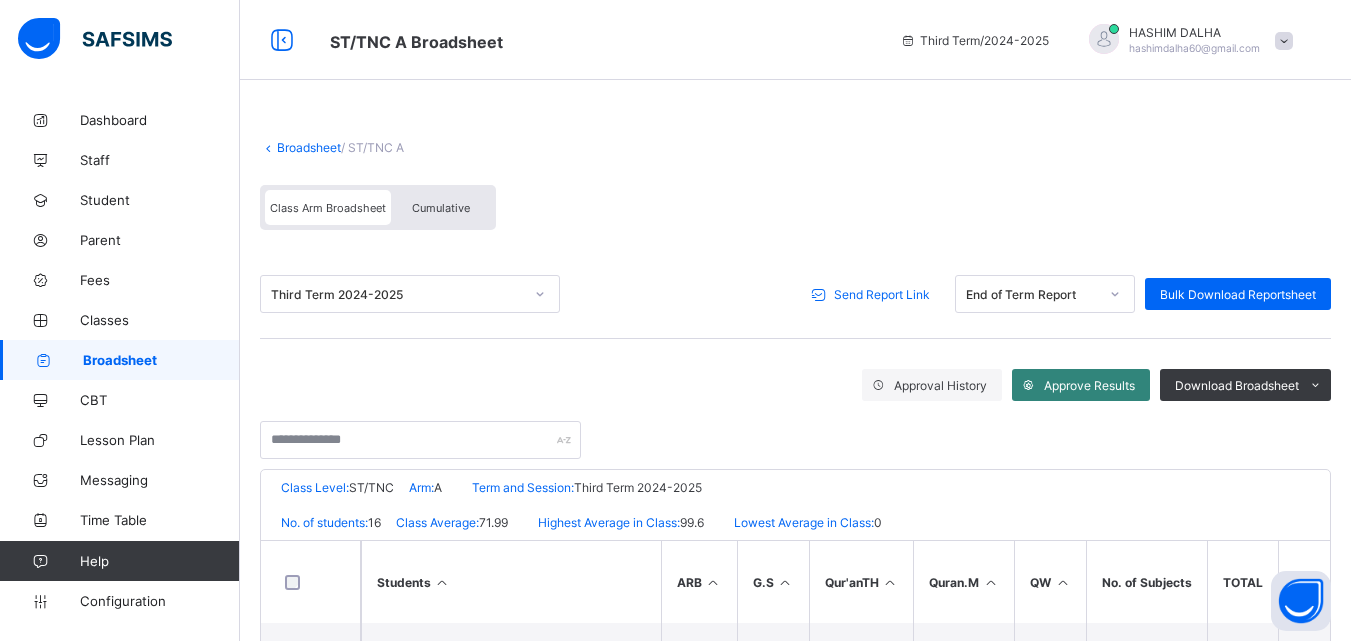 click on "Approve Results" at bounding box center [1089, 385] 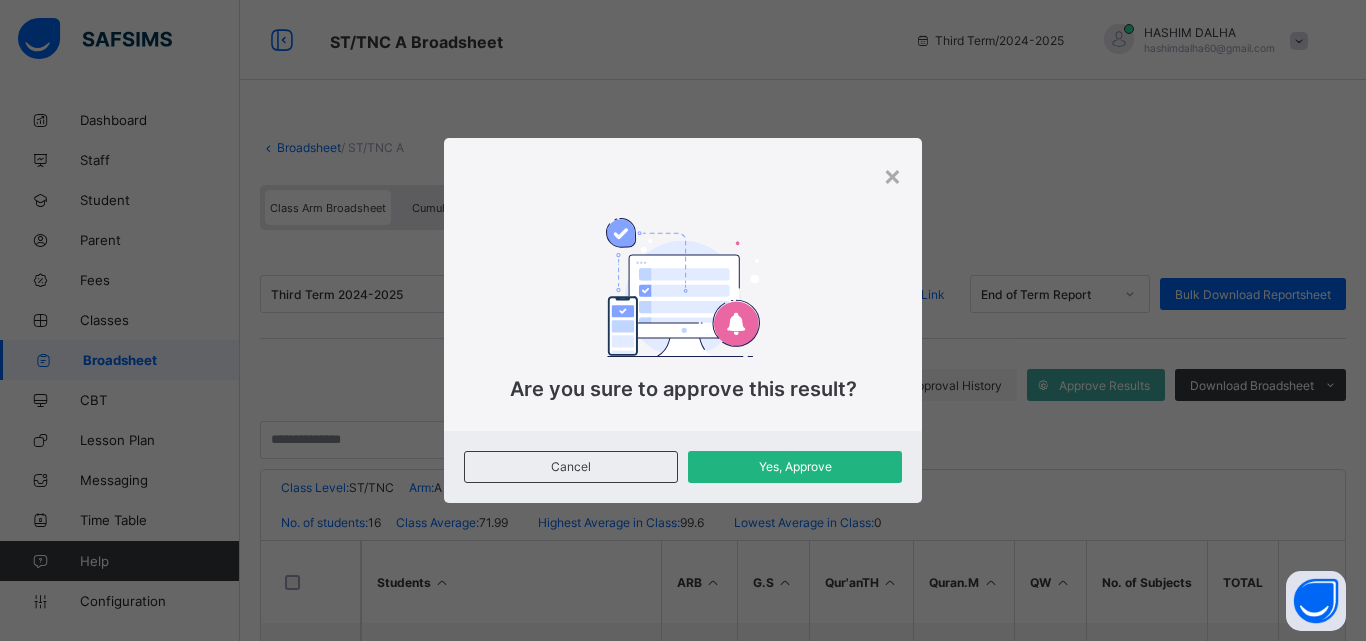 click on "Yes, Approve" at bounding box center (795, 466) 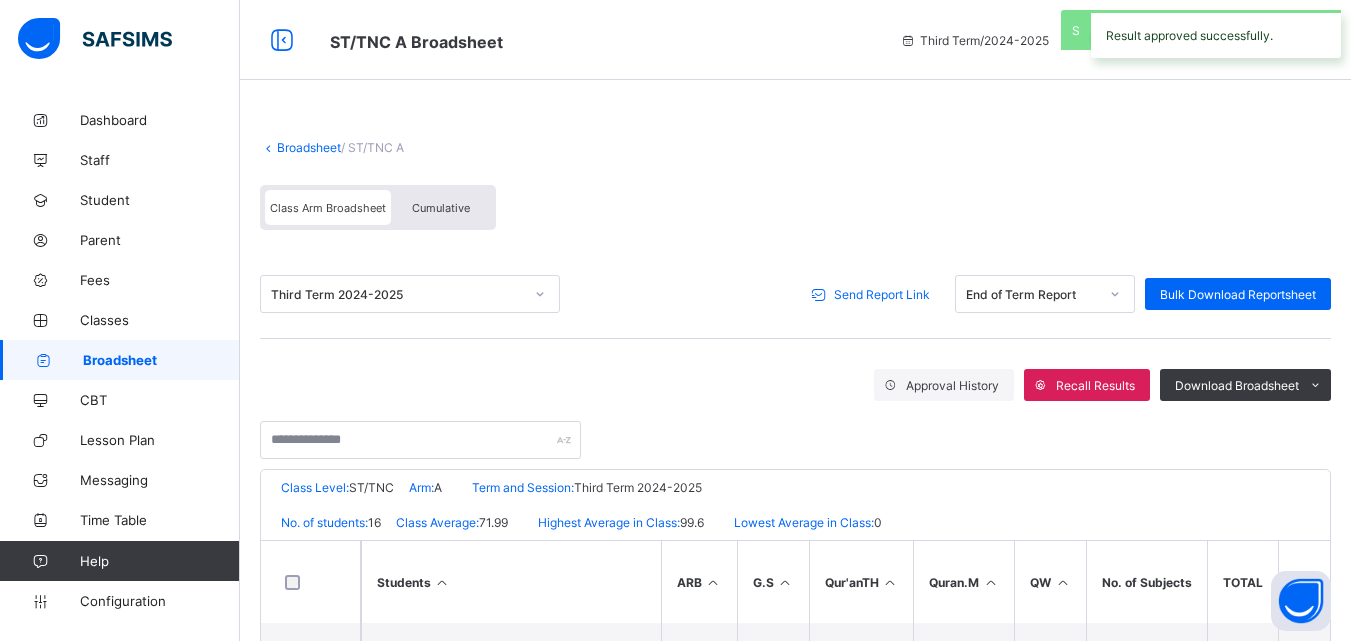 click on "Send Report Link" at bounding box center (882, 294) 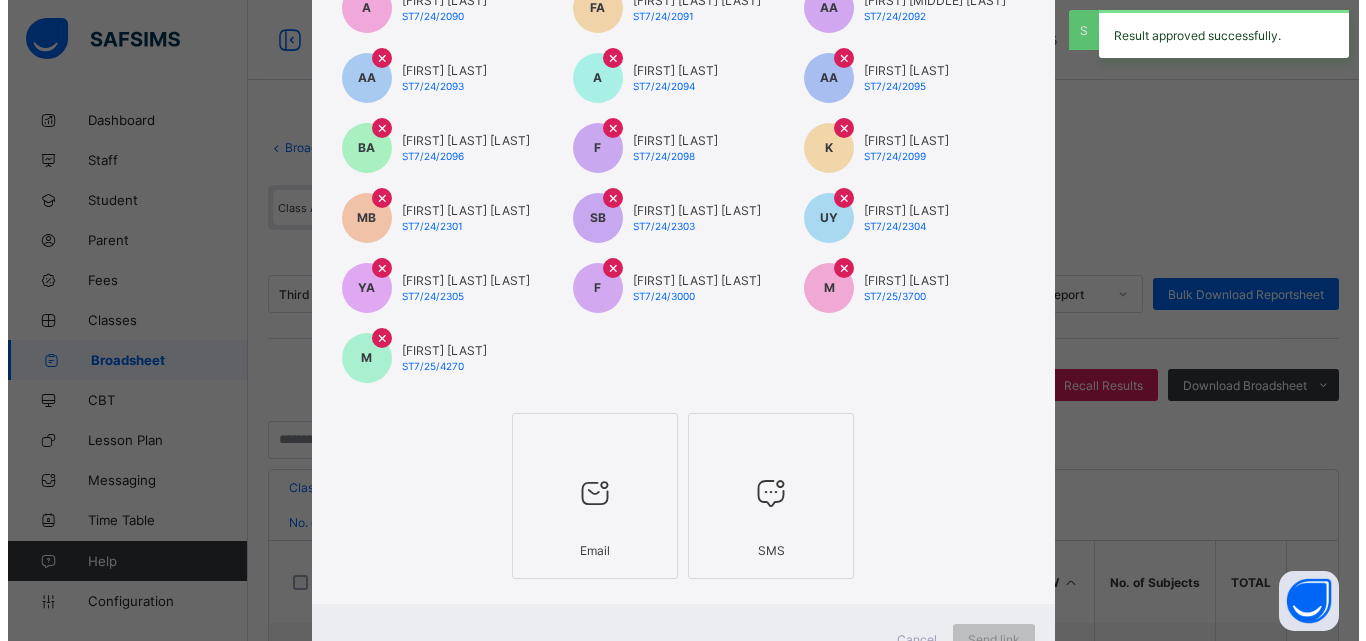 scroll, scrollTop: 253, scrollLeft: 0, axis: vertical 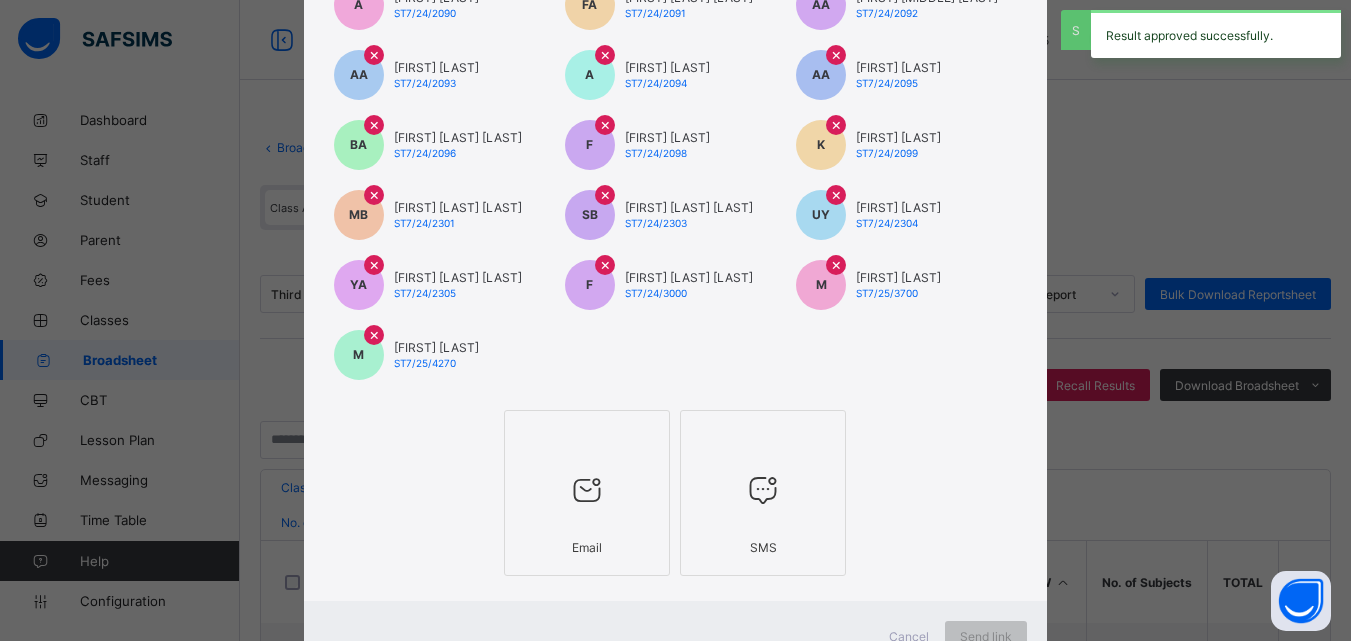 click at bounding box center [587, 490] 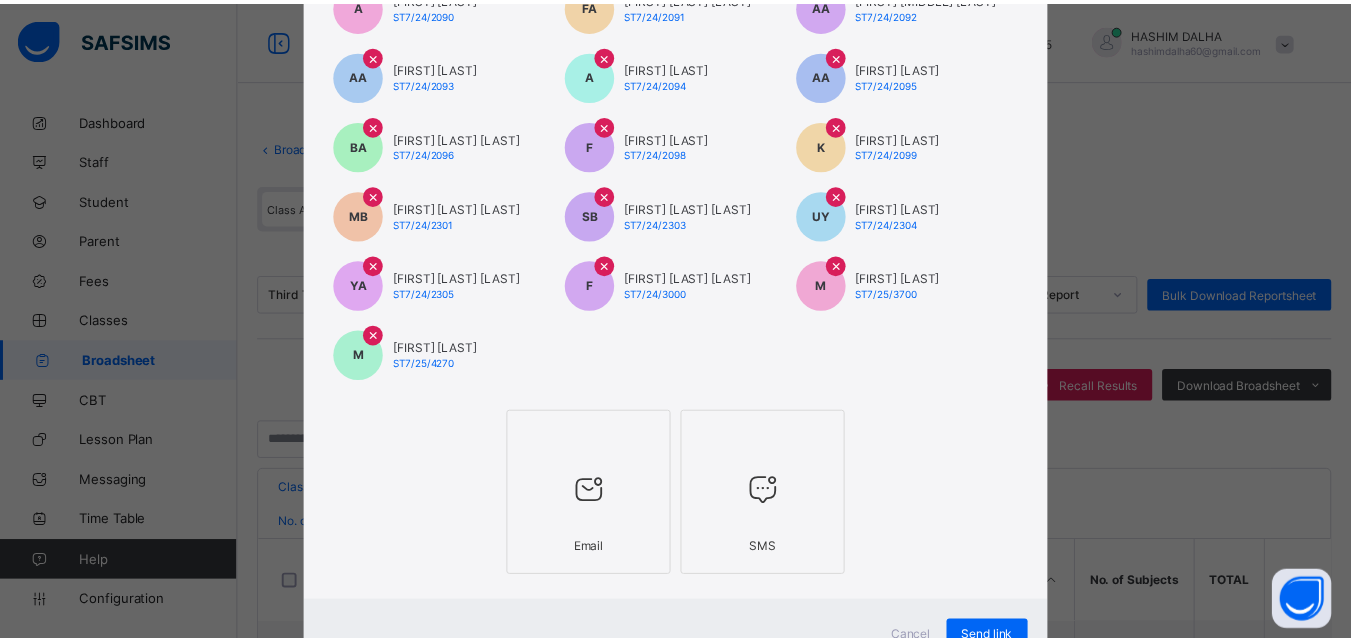 scroll, scrollTop: 335, scrollLeft: 0, axis: vertical 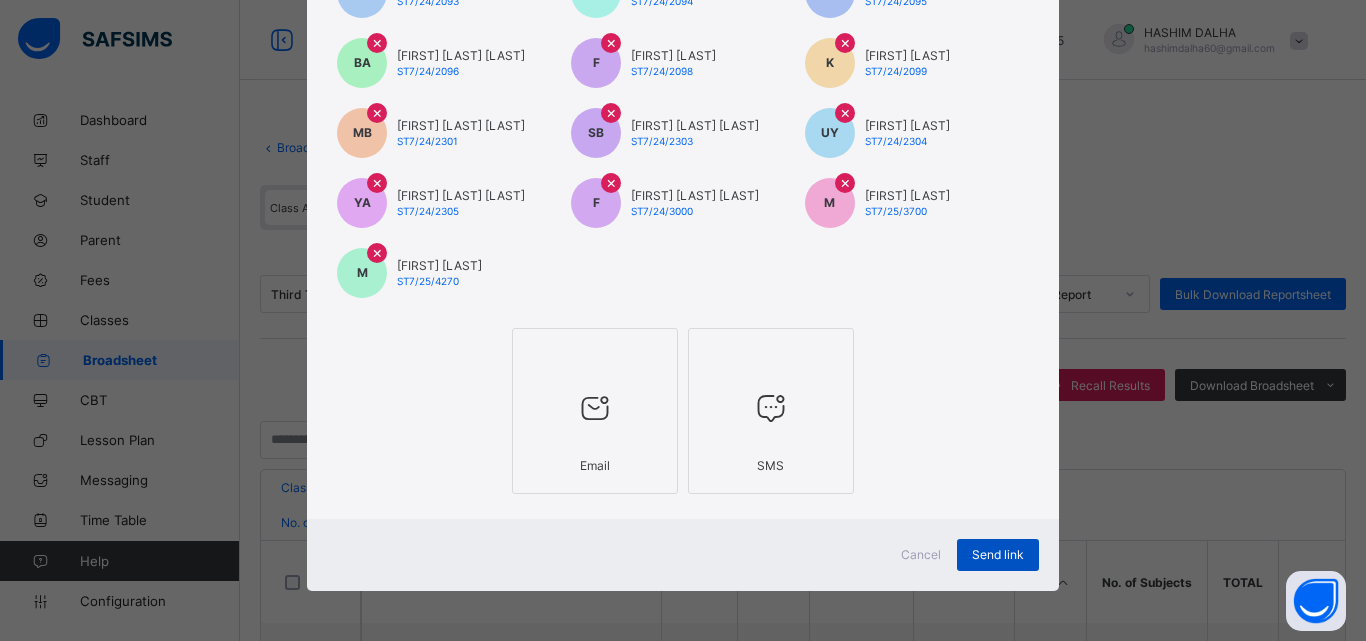click on "Send link" at bounding box center [998, 554] 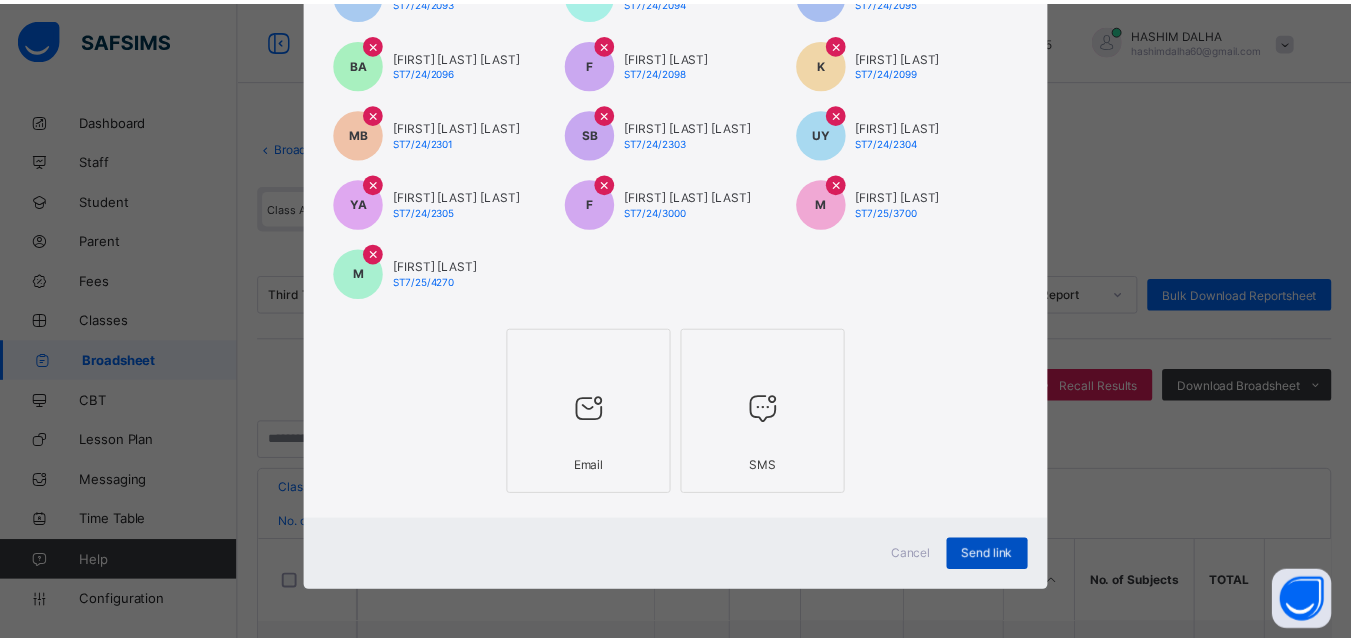 scroll, scrollTop: 0, scrollLeft: 0, axis: both 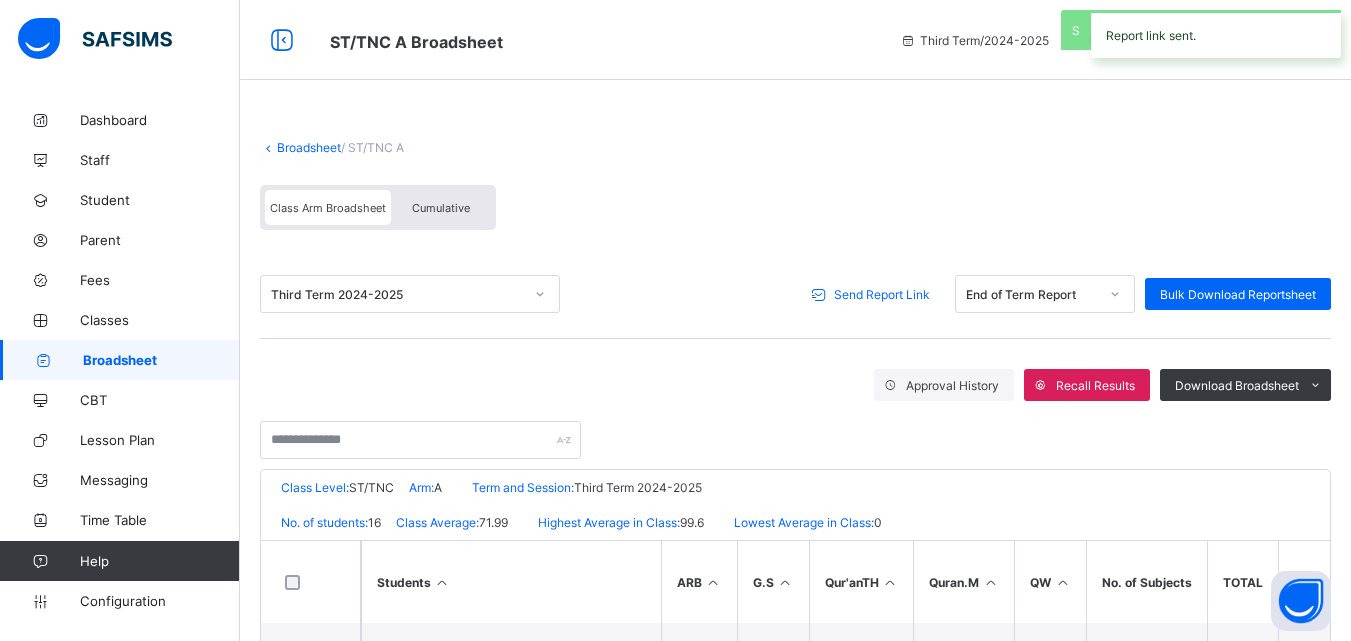 click on "Broadsheet" at bounding box center (309, 147) 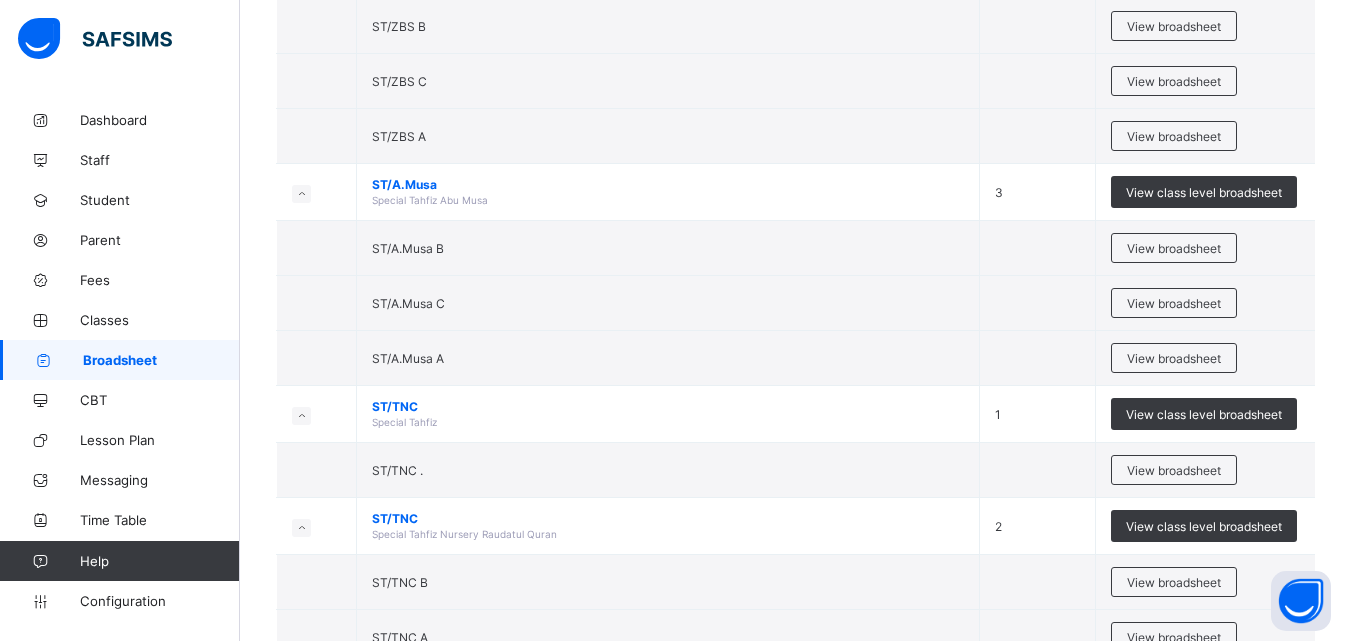 scroll, scrollTop: 3123, scrollLeft: 0, axis: vertical 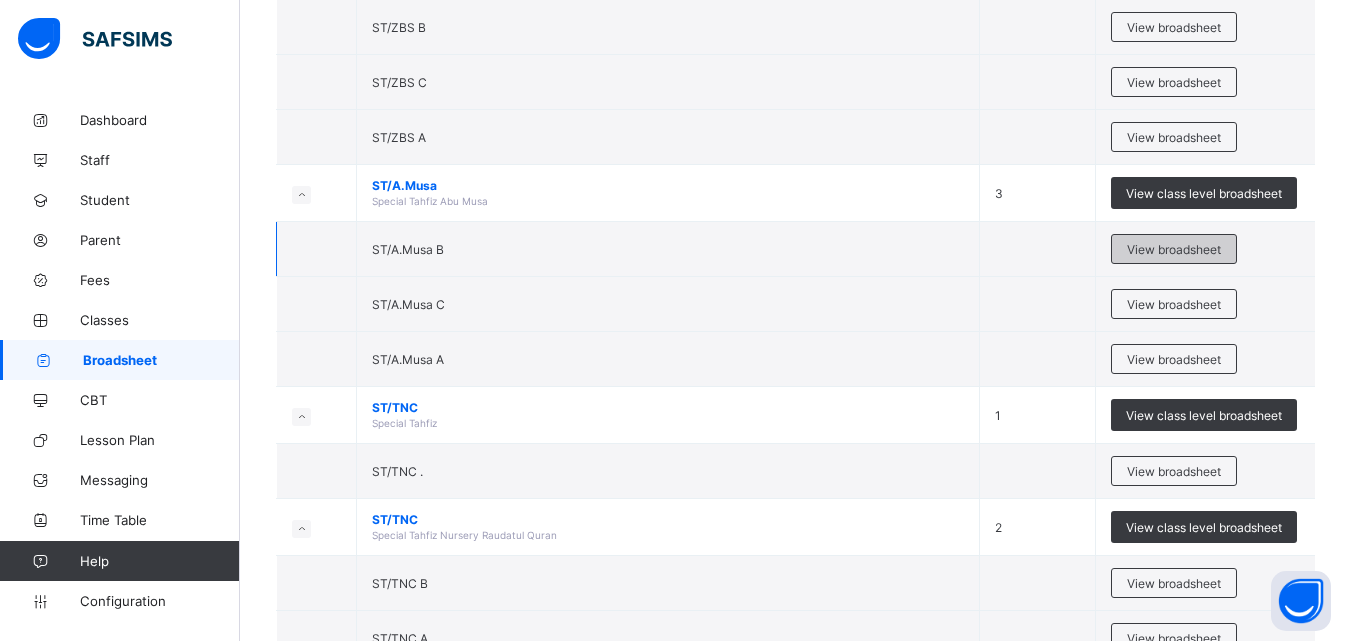 click on "View broadsheet" at bounding box center [1174, 249] 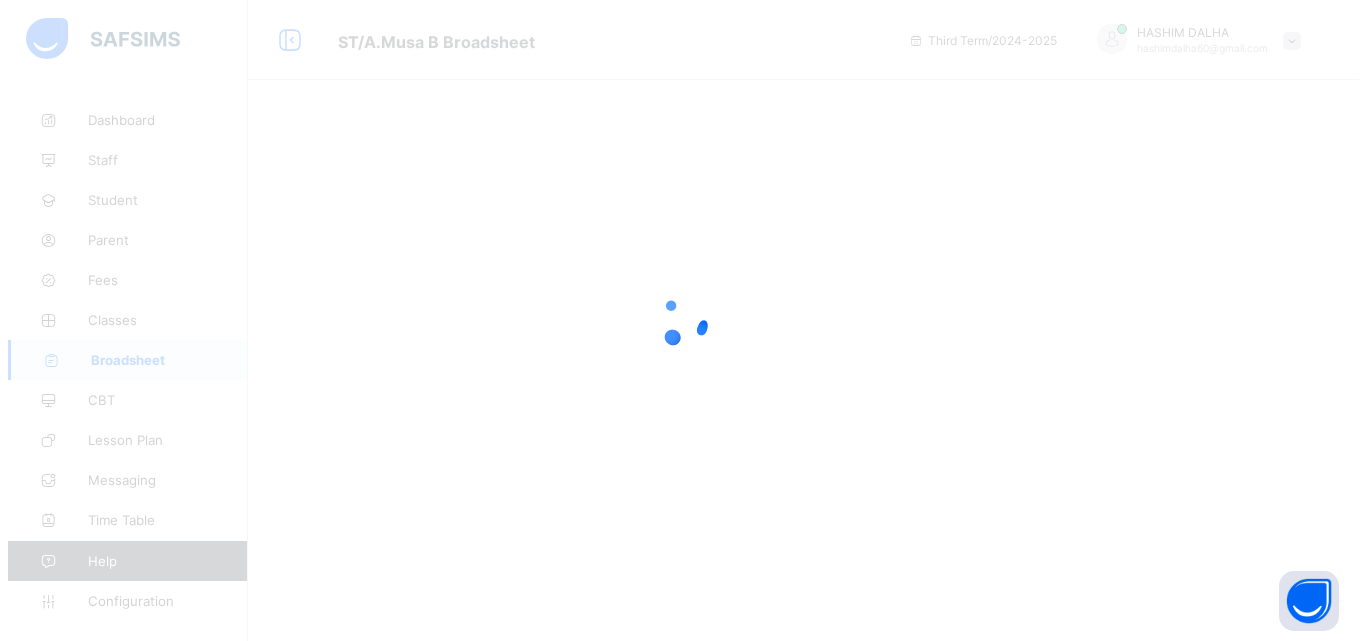 scroll, scrollTop: 0, scrollLeft: 0, axis: both 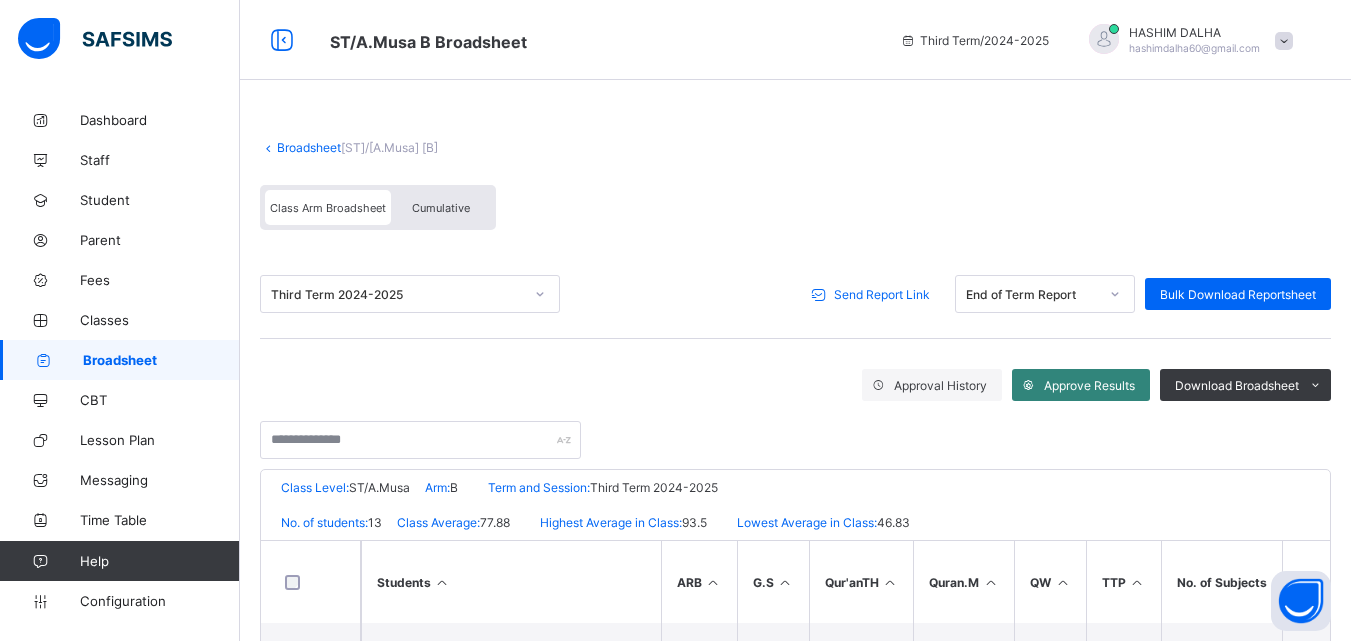 click on "Approve Results" at bounding box center (1089, 385) 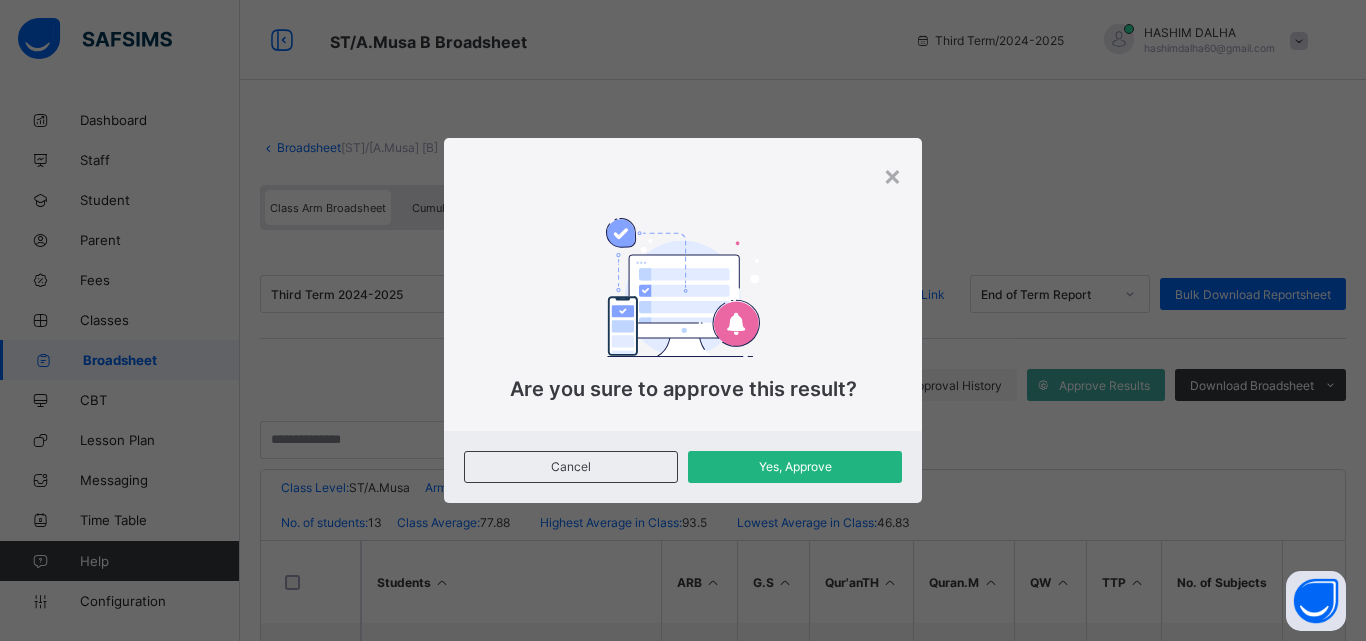 click on "Yes, Approve" at bounding box center (795, 466) 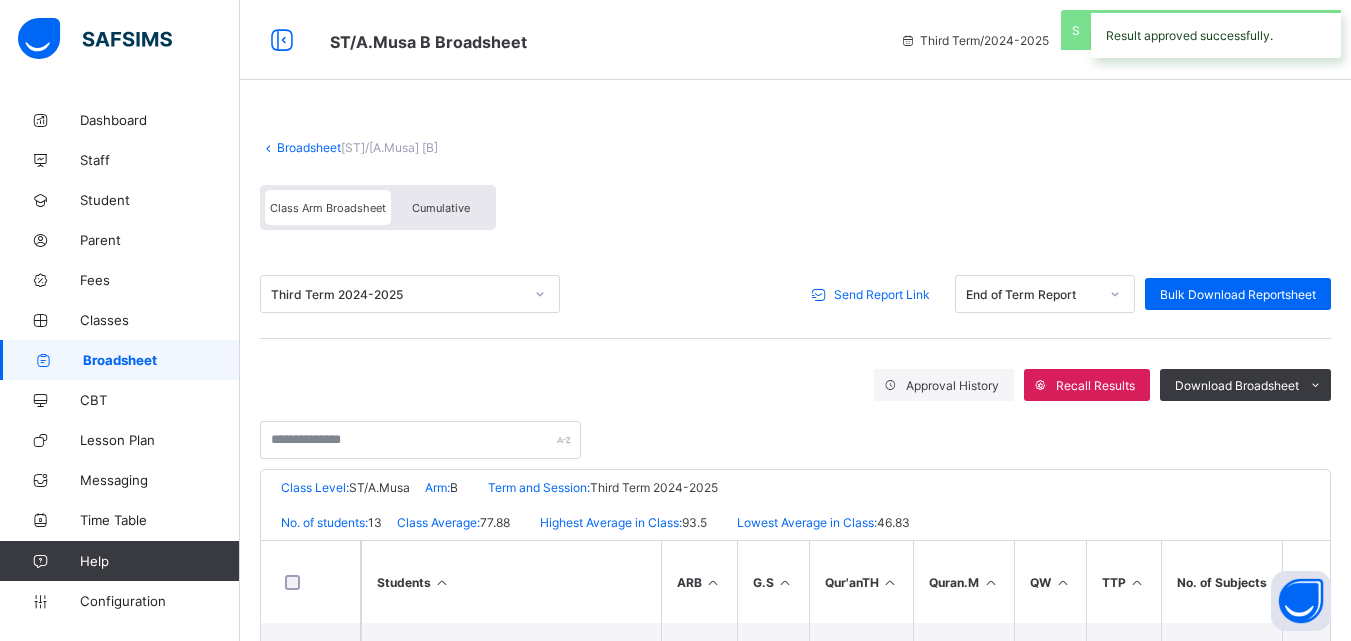 click on "Send Report Link" at bounding box center [882, 294] 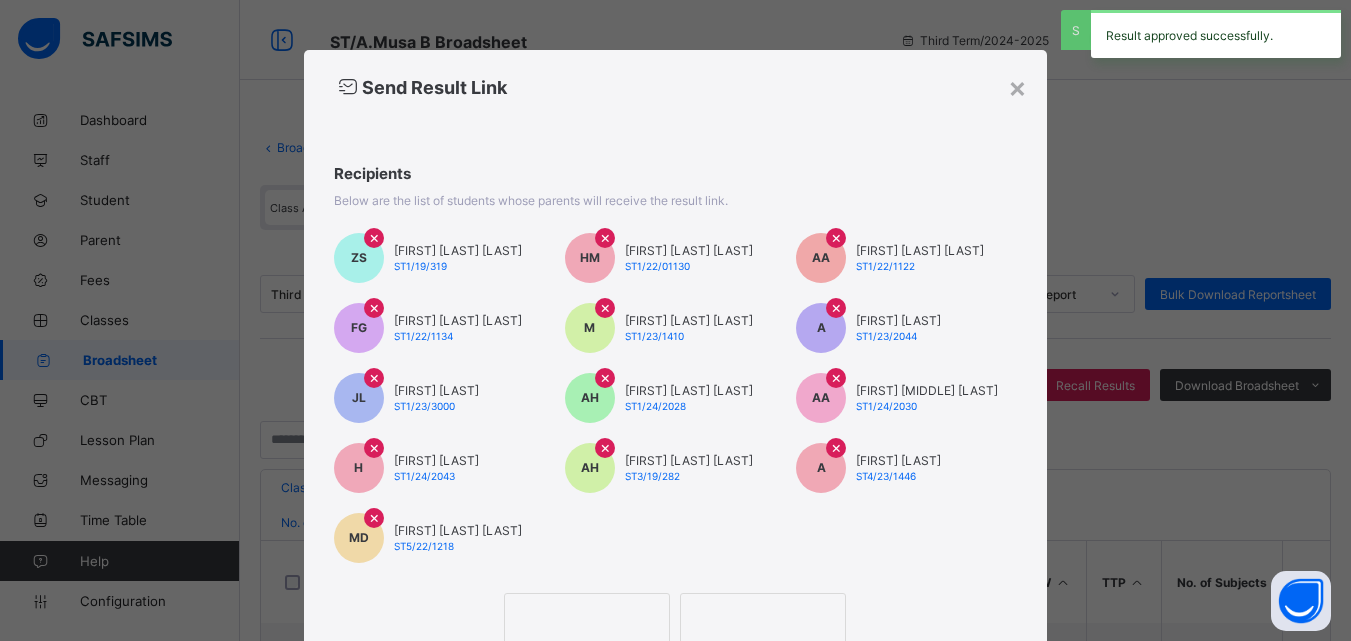 click at bounding box center [587, 619] 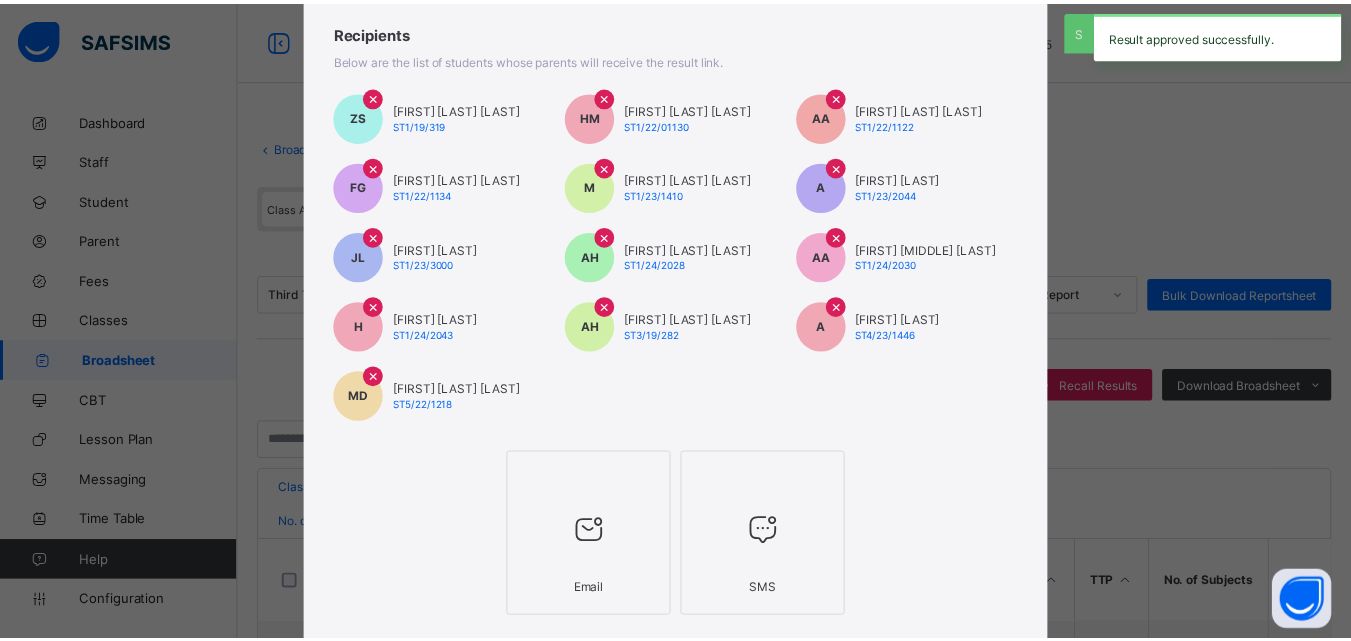 scroll, scrollTop: 265, scrollLeft: 0, axis: vertical 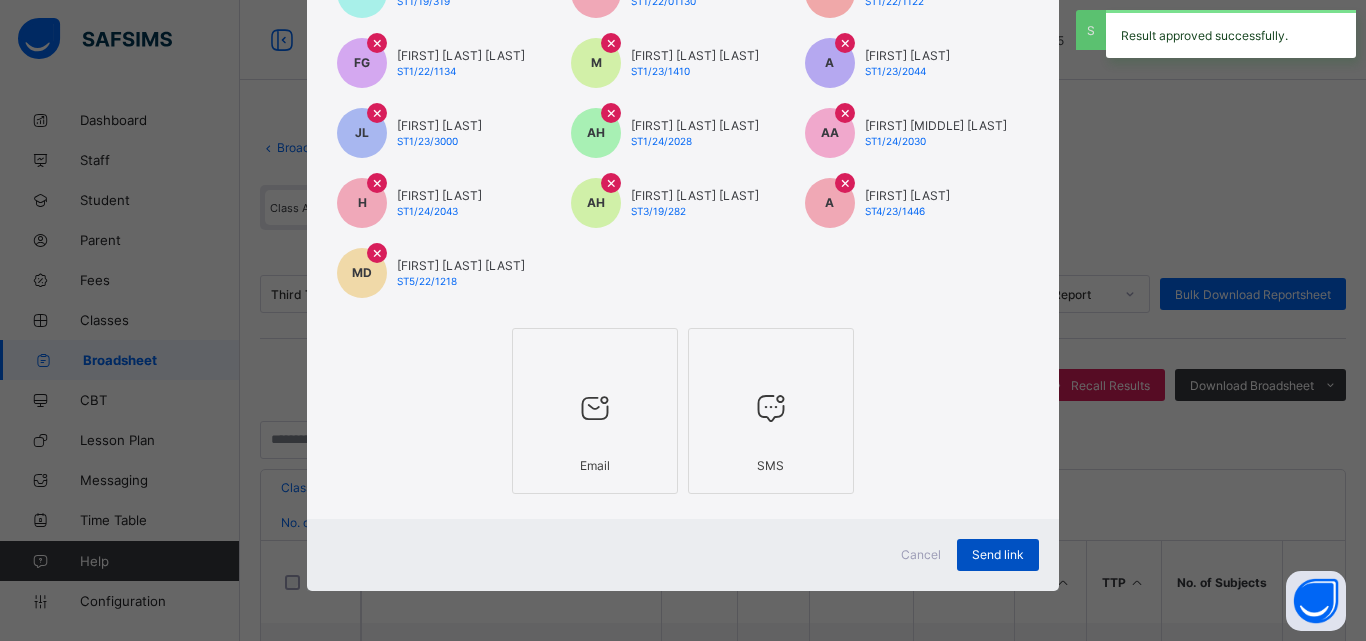 click on "Send link" at bounding box center (998, 554) 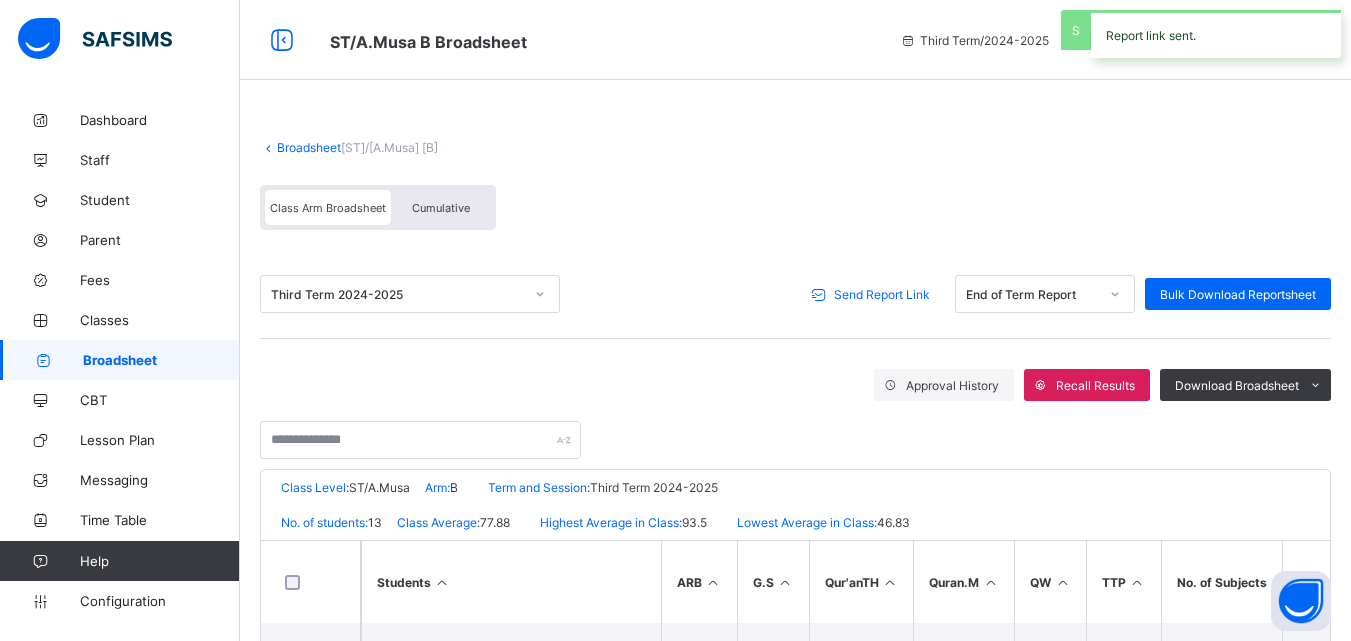 click on "Broadsheet" at bounding box center [309, 147] 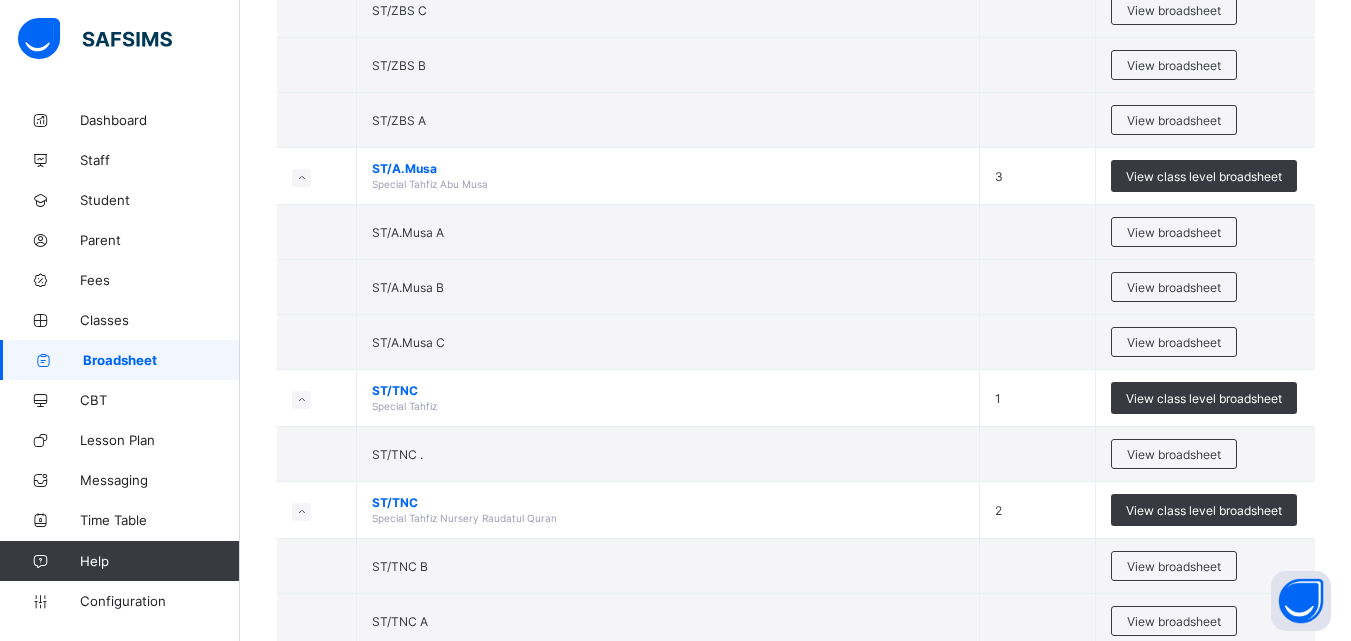 scroll, scrollTop: 3198, scrollLeft: 0, axis: vertical 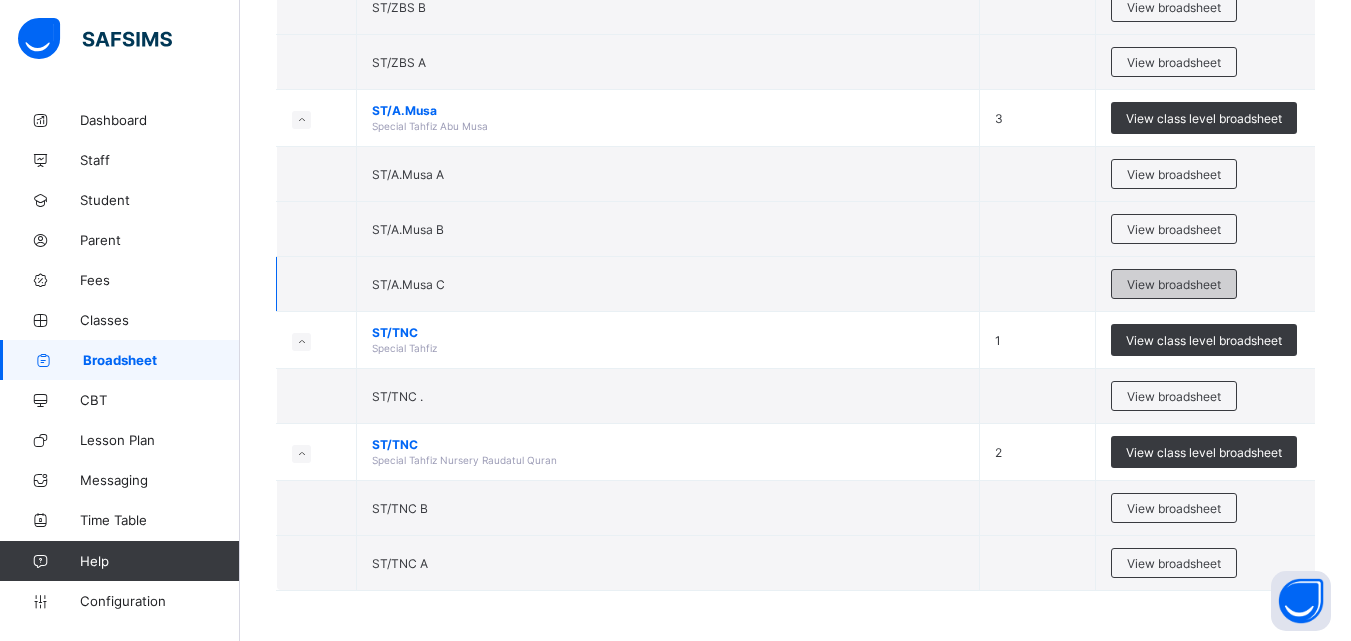 click on "View broadsheet" at bounding box center (1174, 284) 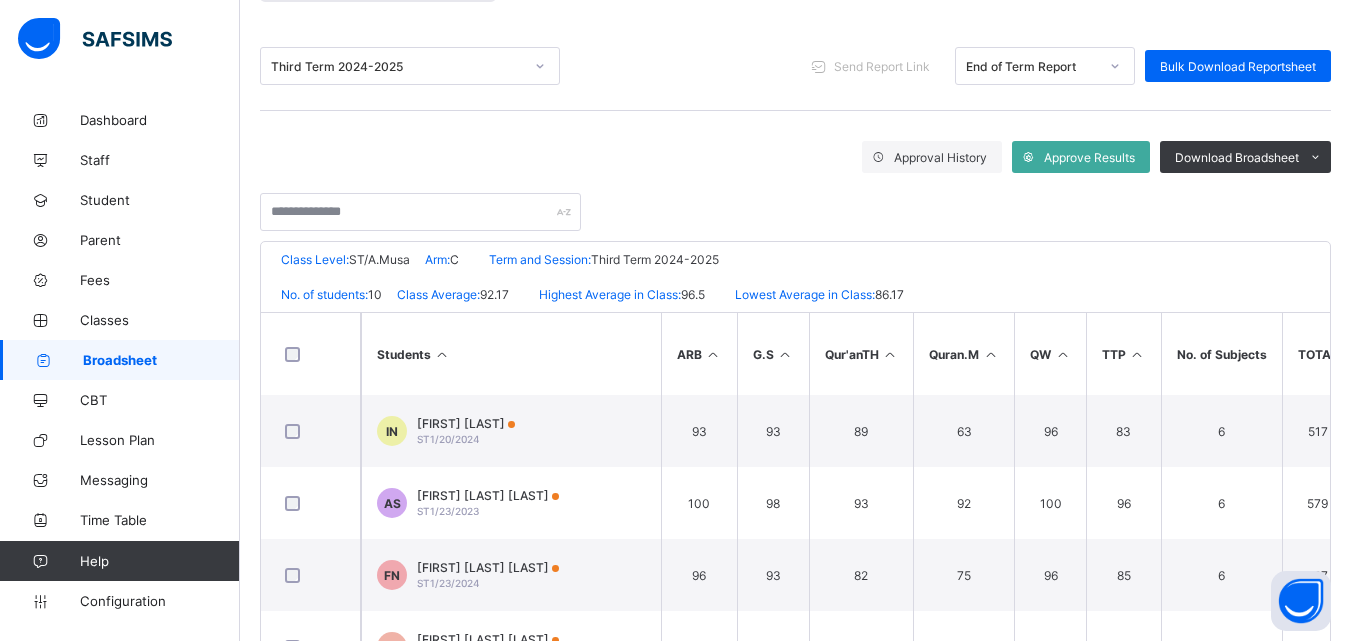 scroll, scrollTop: 284, scrollLeft: 0, axis: vertical 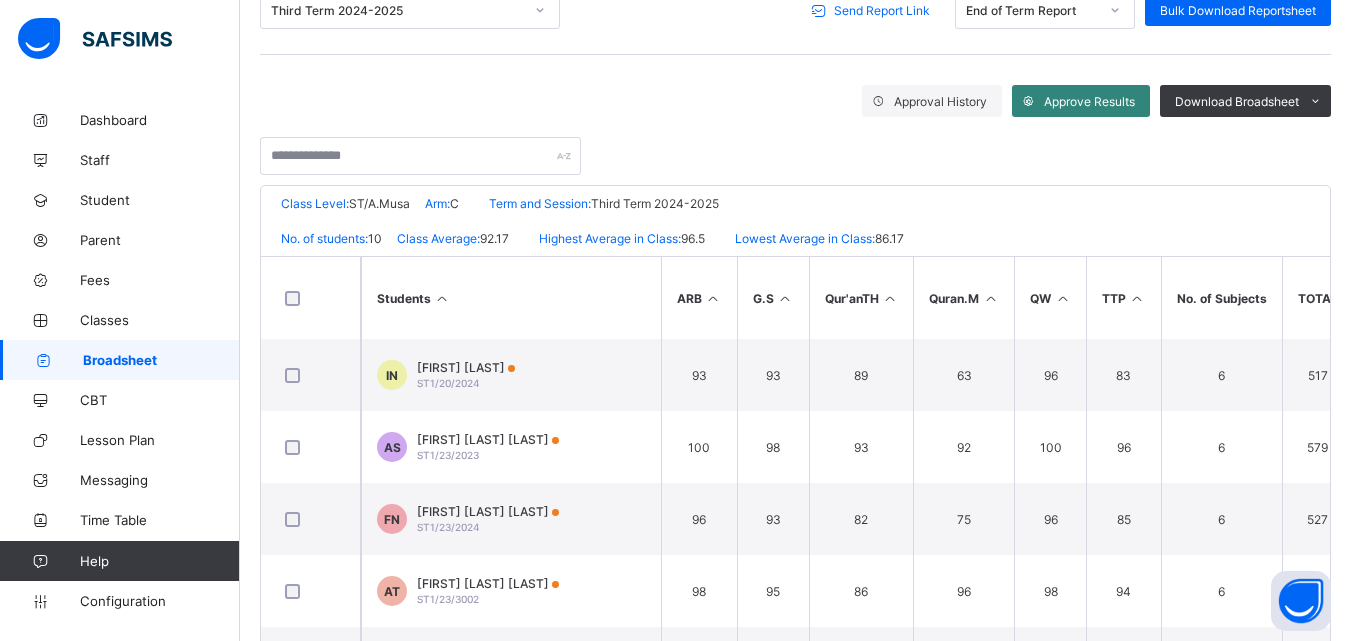 click on "Approve Results" at bounding box center (1081, 101) 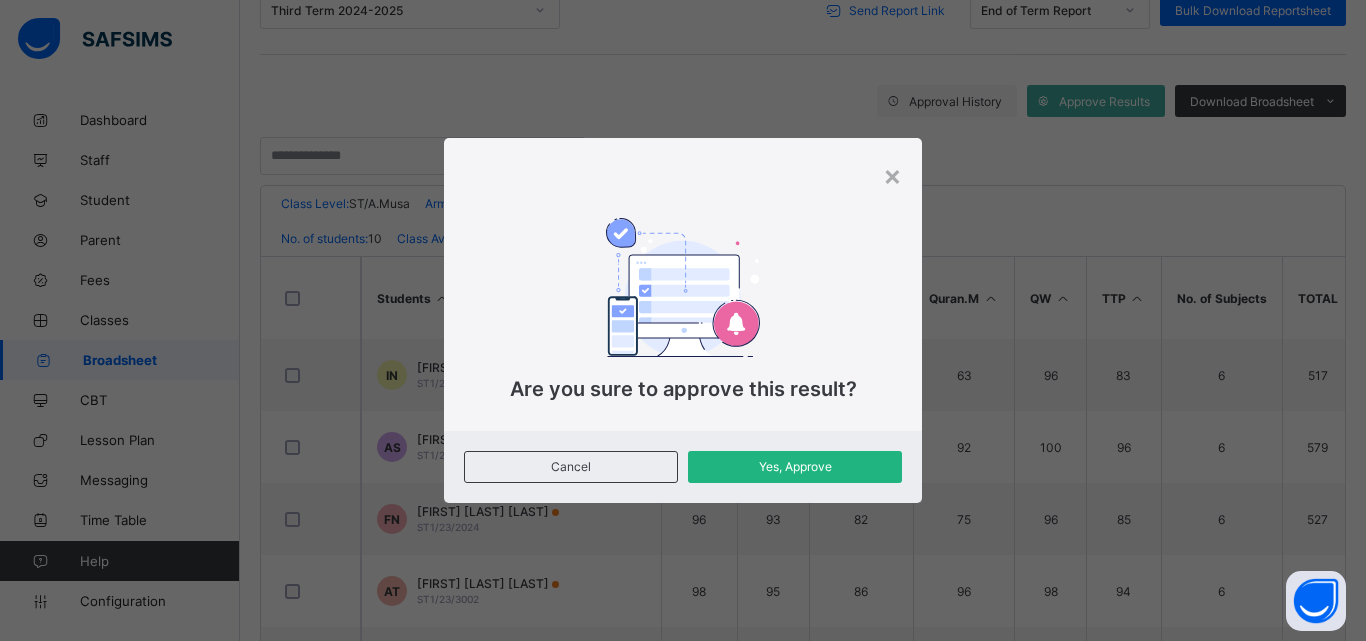 click on "Yes, Approve" at bounding box center [795, 466] 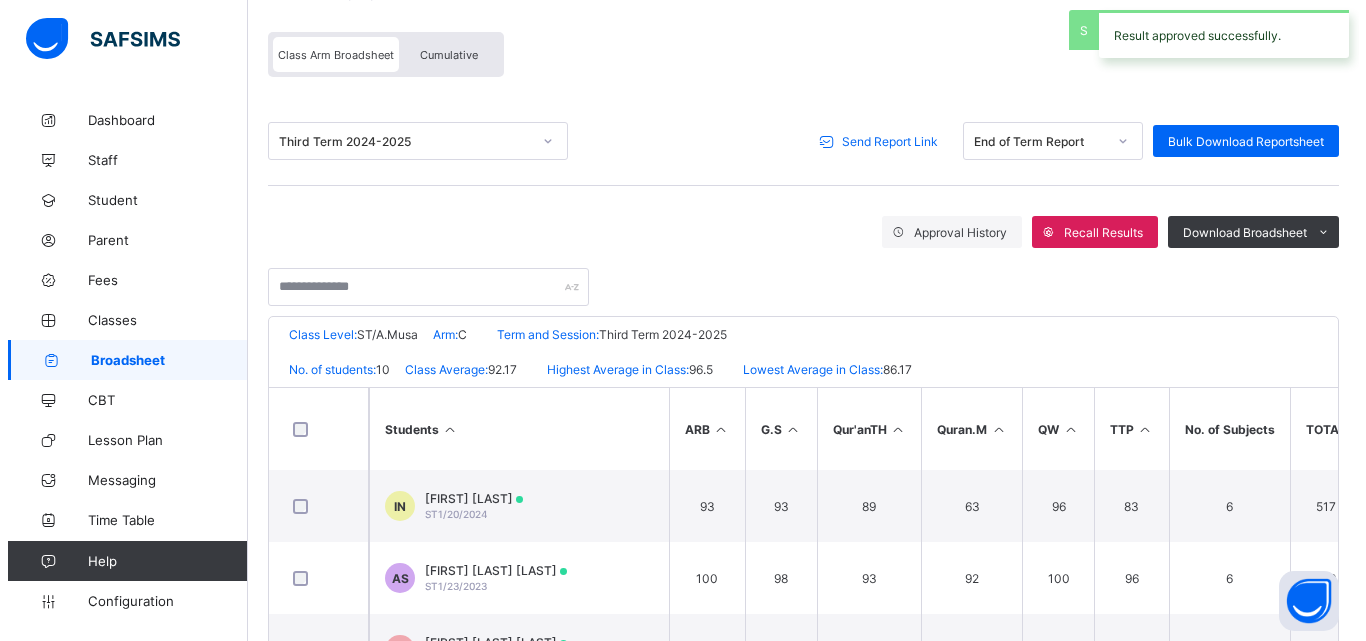 scroll, scrollTop: 0, scrollLeft: 0, axis: both 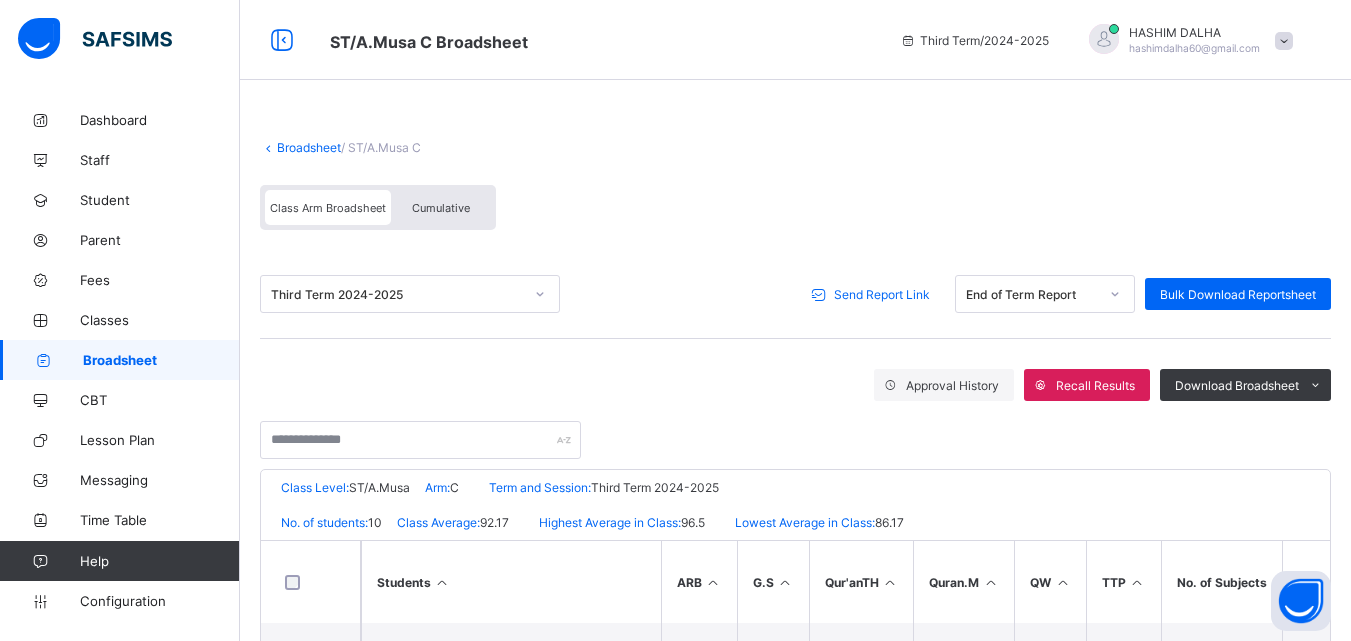 click on "Send Report Link" at bounding box center [882, 294] 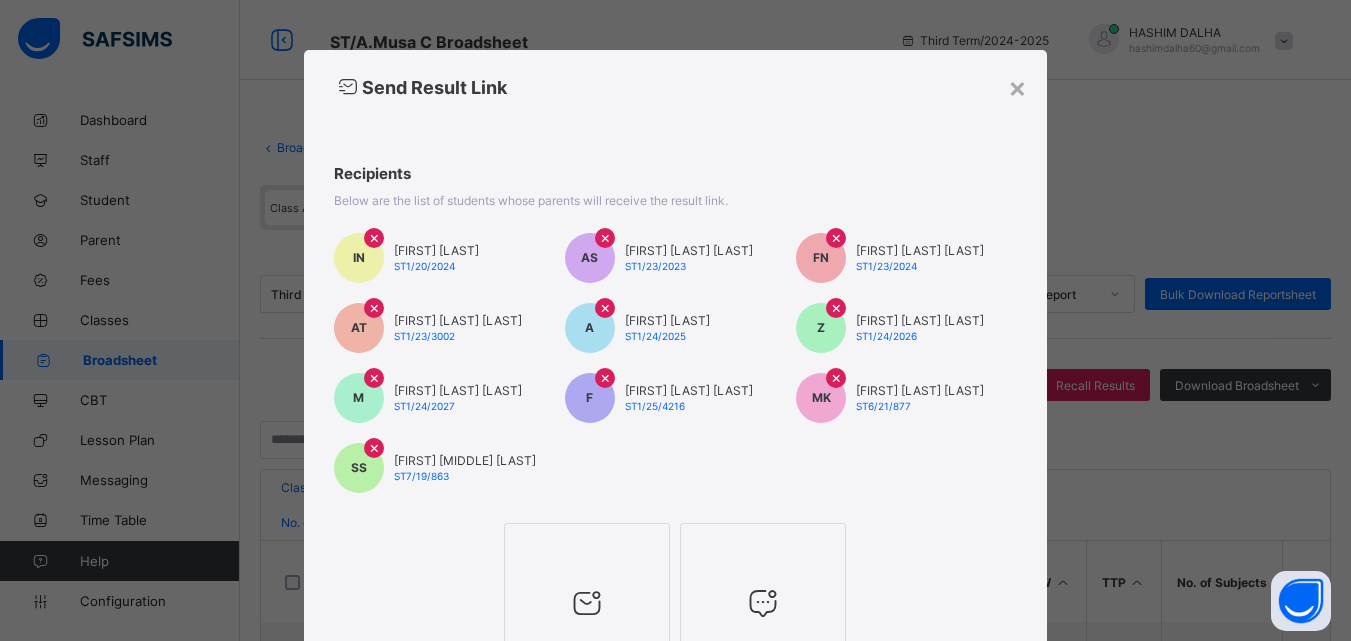 click at bounding box center (587, 603) 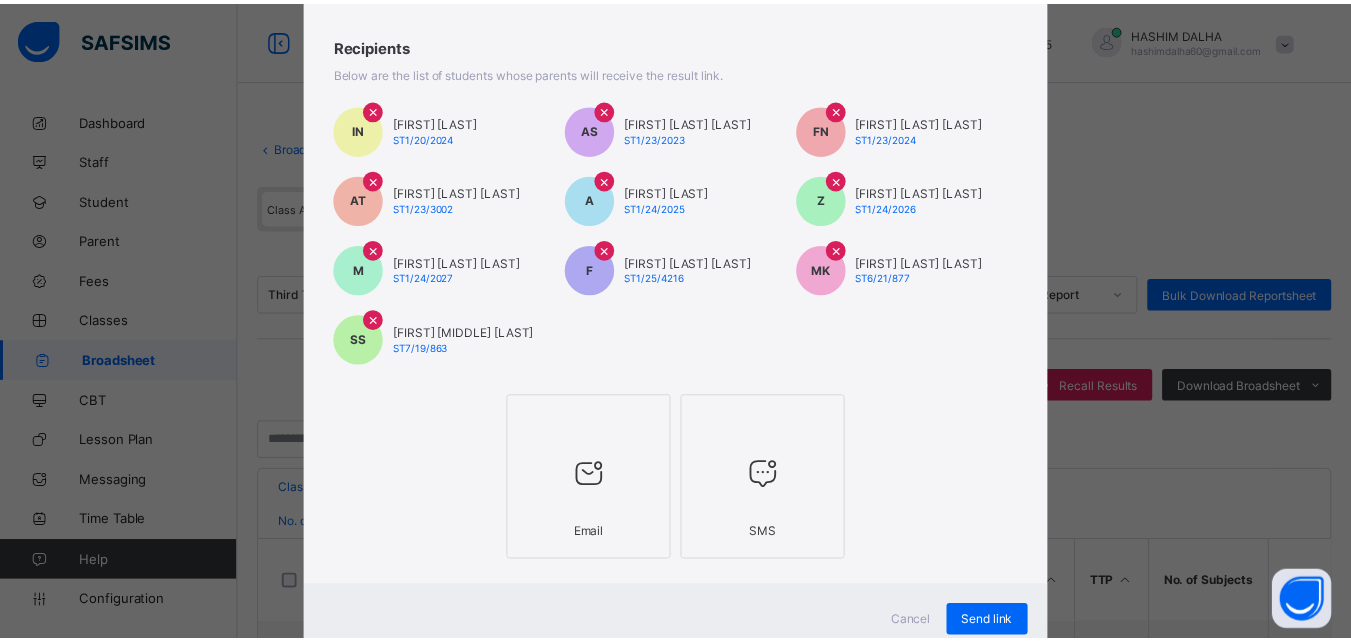 scroll, scrollTop: 195, scrollLeft: 0, axis: vertical 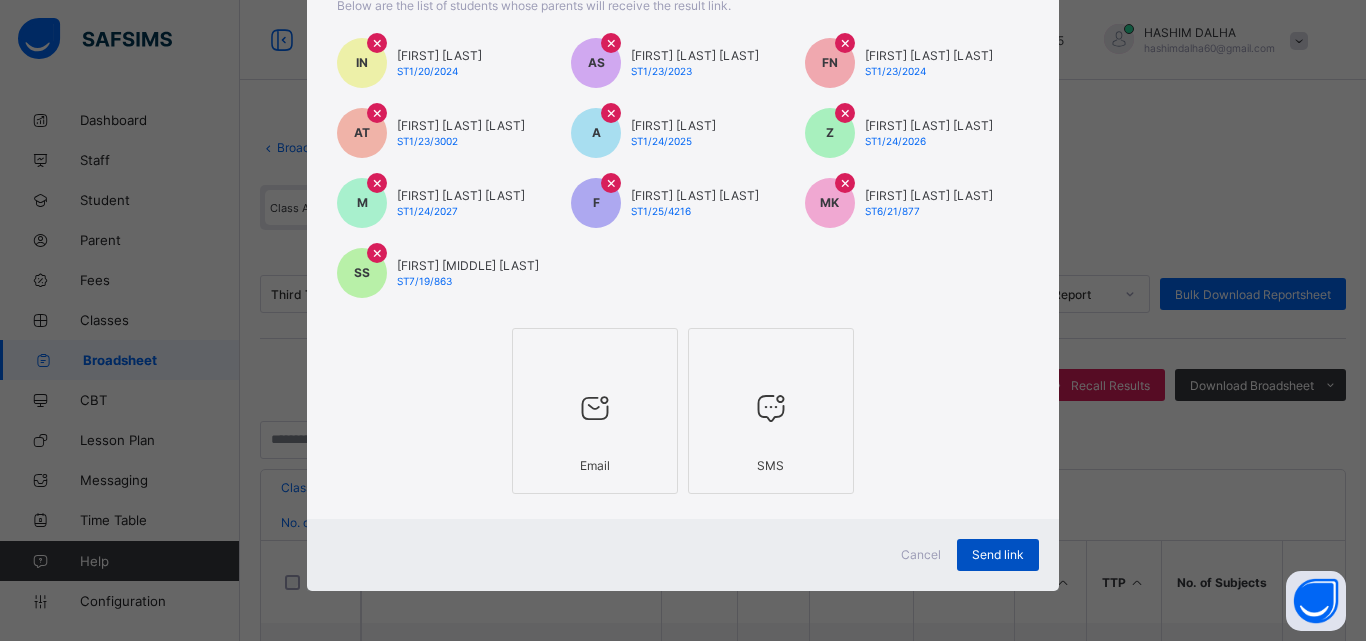 click on "Send link" at bounding box center [998, 554] 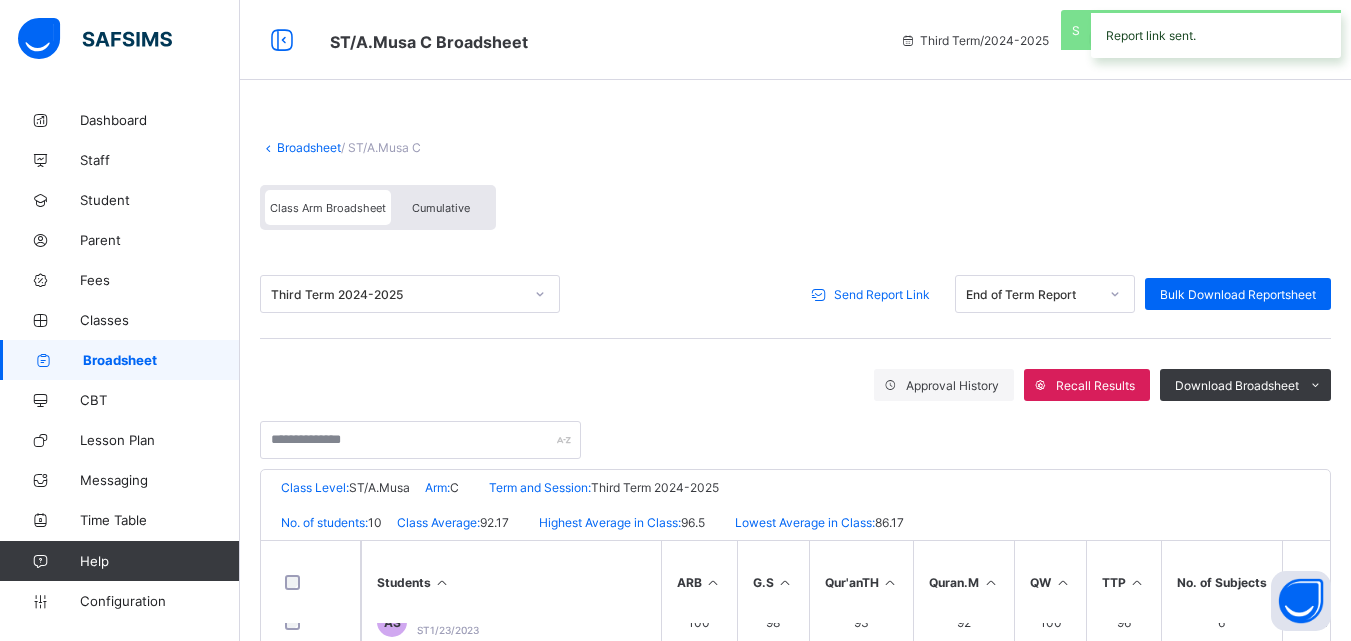 scroll, scrollTop: 311, scrollLeft: 0, axis: vertical 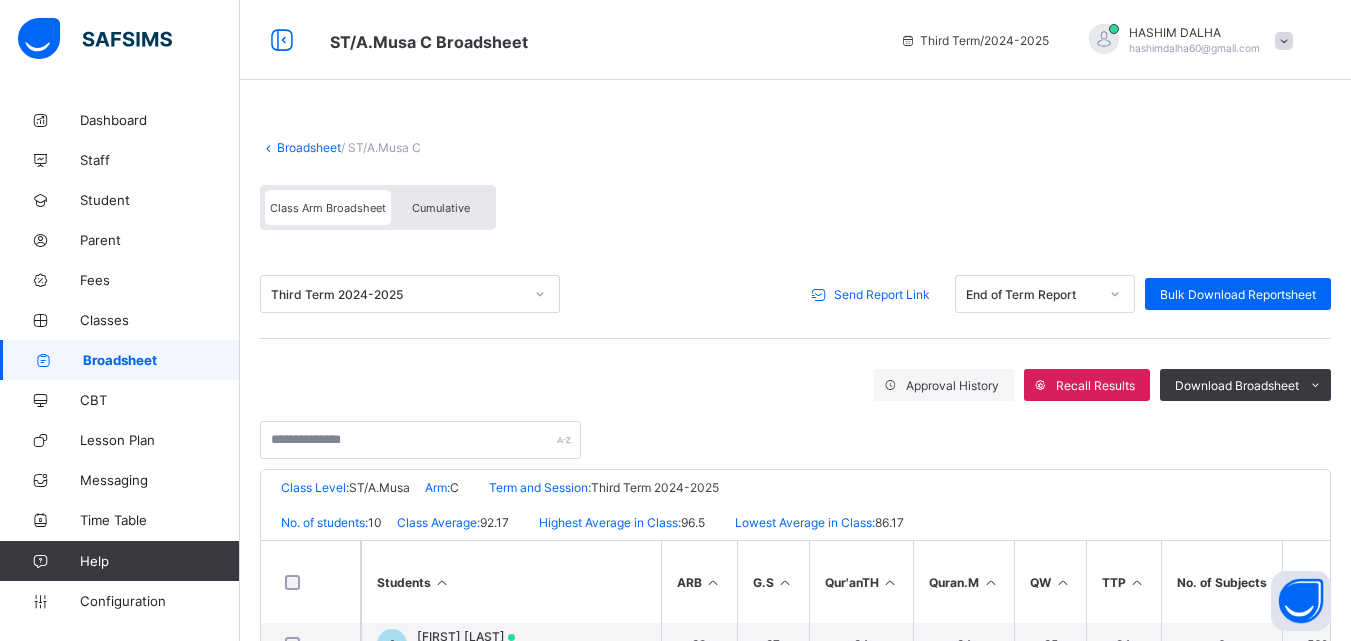 click on "Broadsheet" at bounding box center [309, 147] 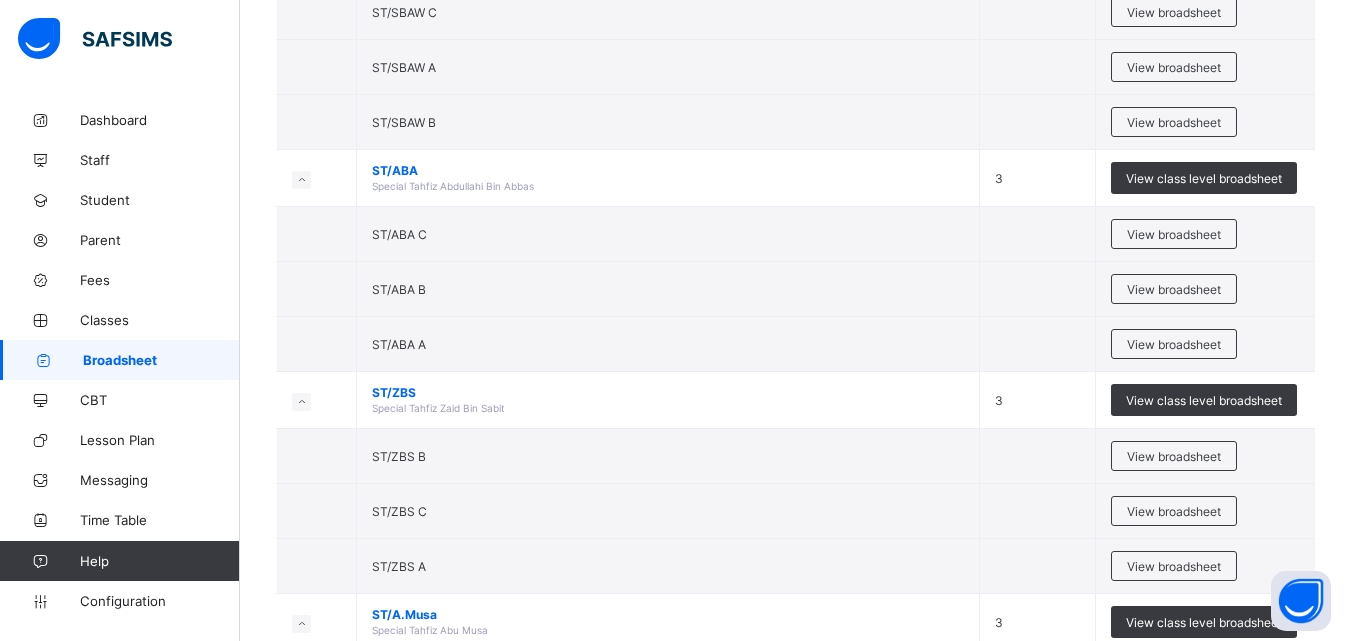 scroll, scrollTop: 3198, scrollLeft: 0, axis: vertical 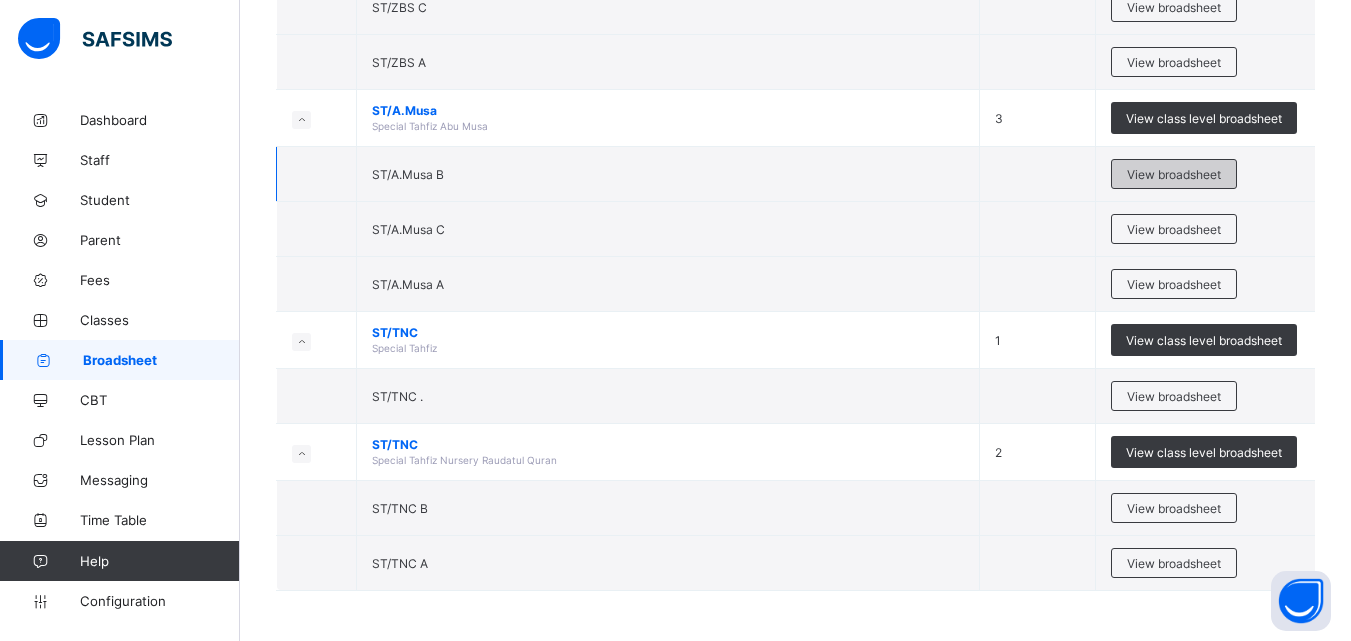 click on "View broadsheet" at bounding box center (1174, 174) 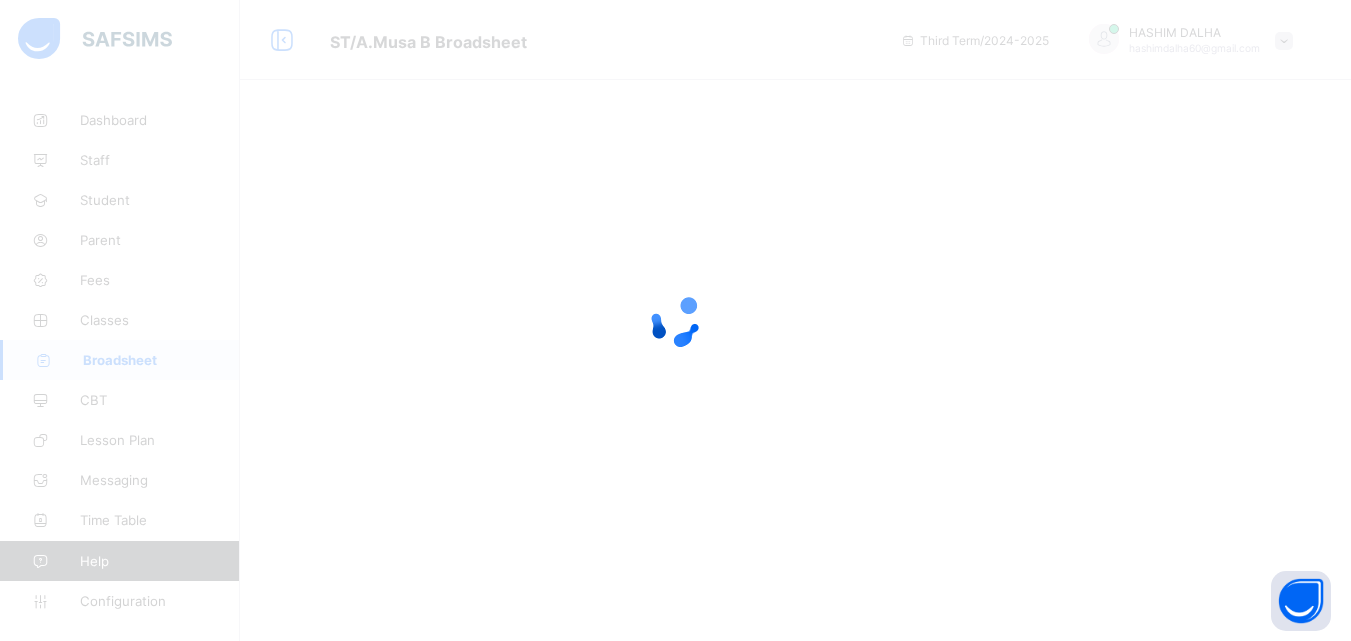scroll, scrollTop: 0, scrollLeft: 0, axis: both 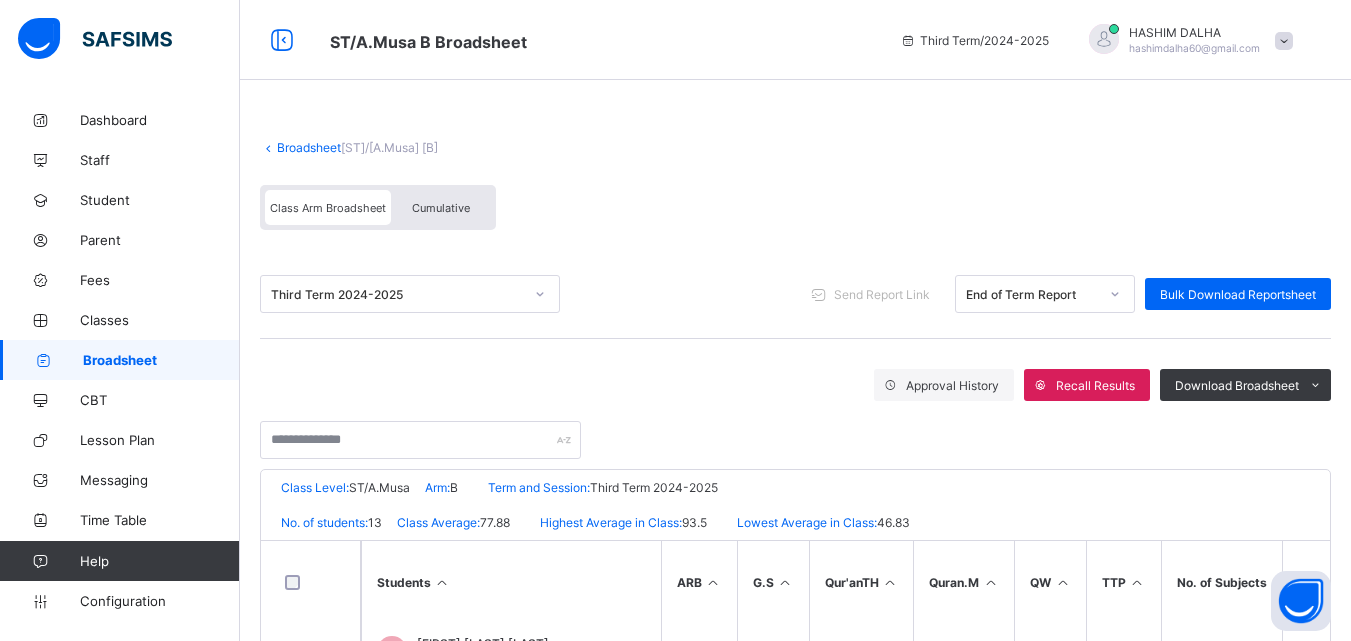 click on "Broadsheet" at bounding box center (309, 147) 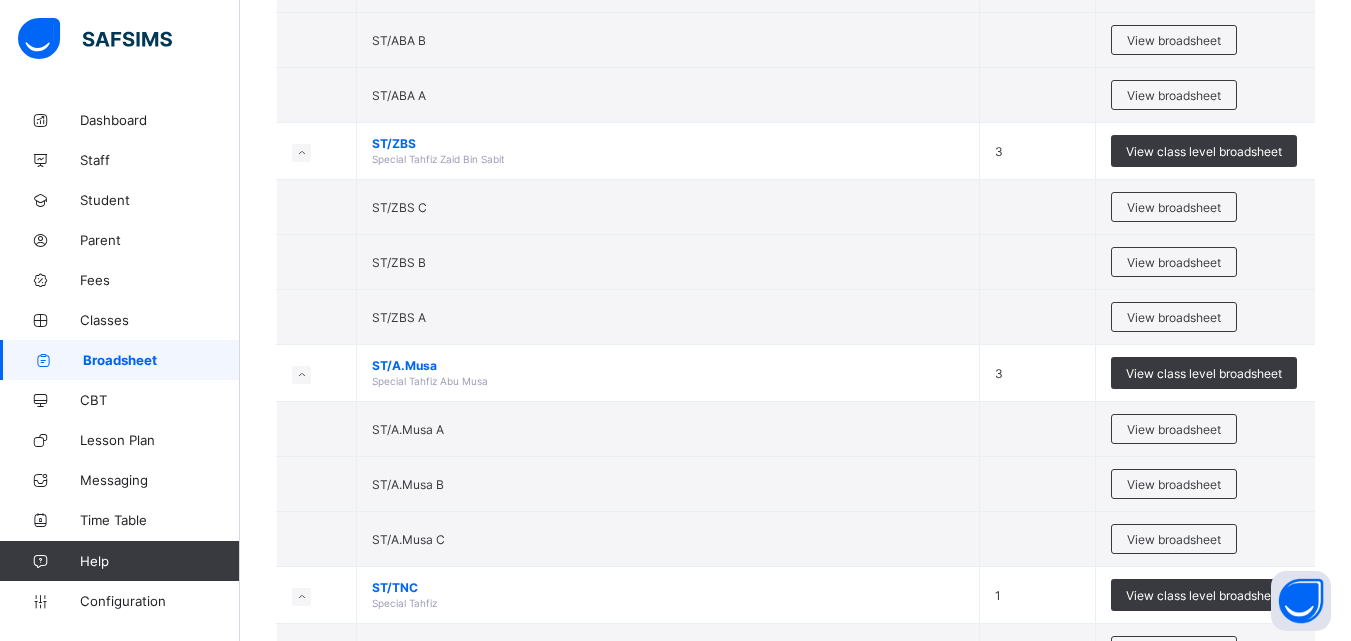 scroll, scrollTop: 3198, scrollLeft: 0, axis: vertical 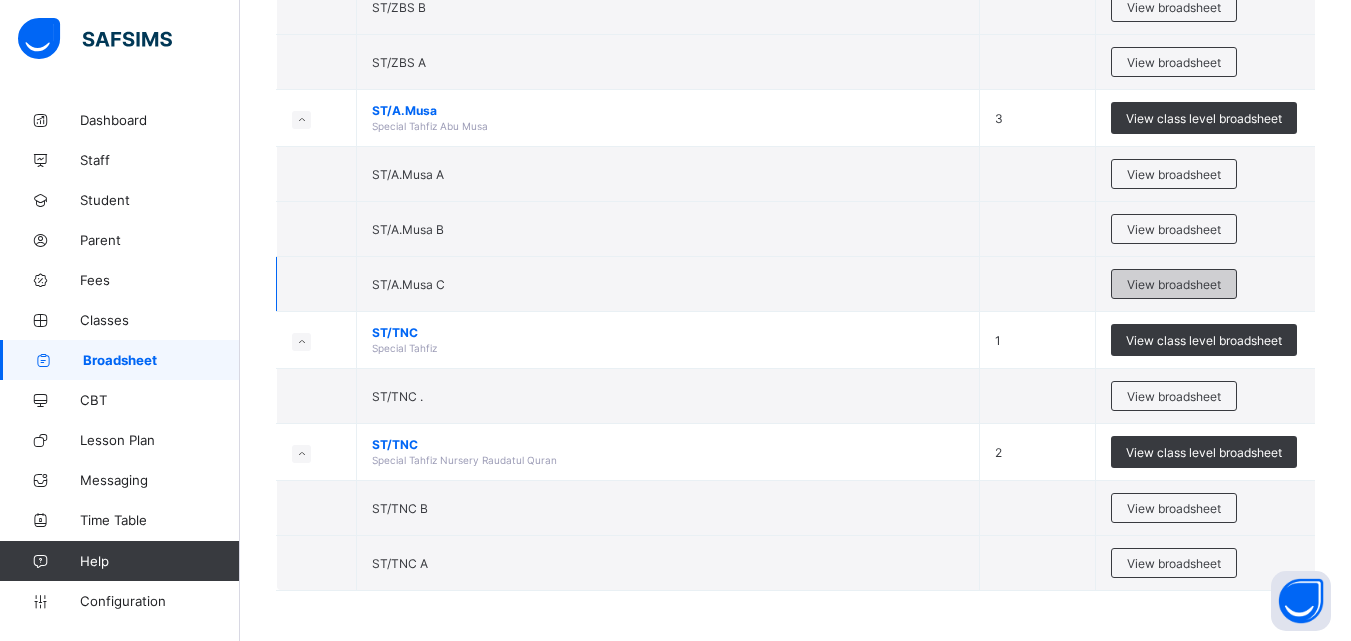 click on "View broadsheet" at bounding box center [1174, 284] 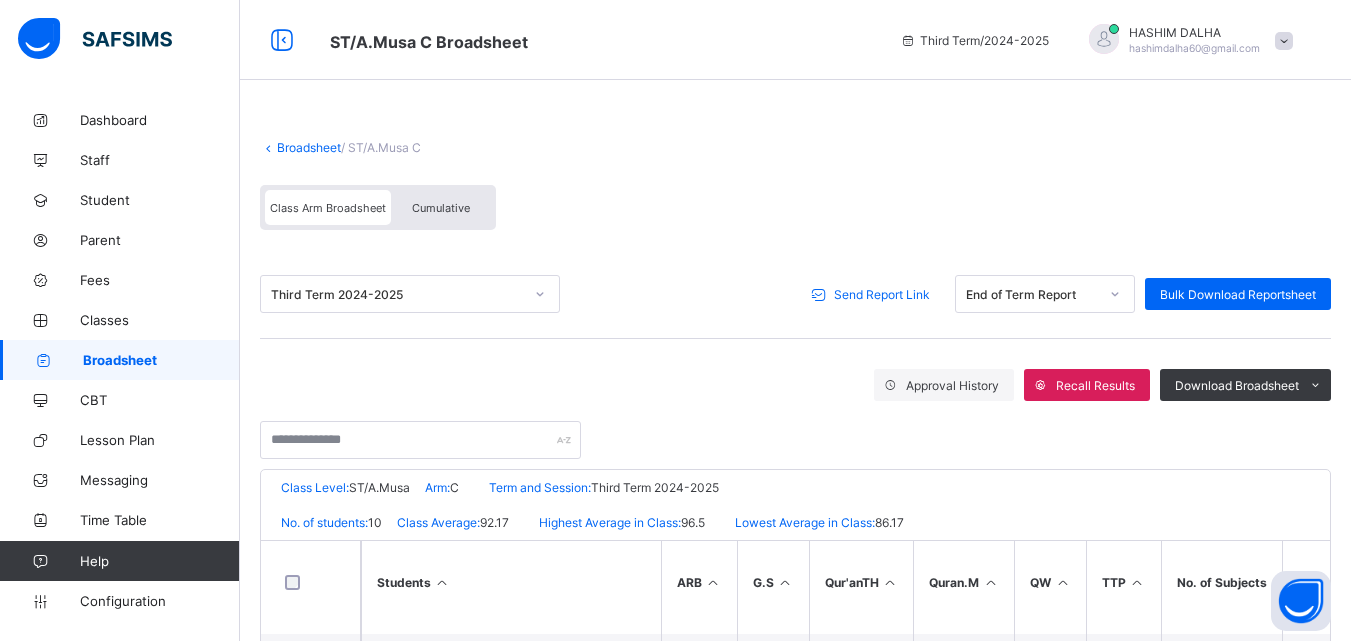 scroll, scrollTop: 281, scrollLeft: 0, axis: vertical 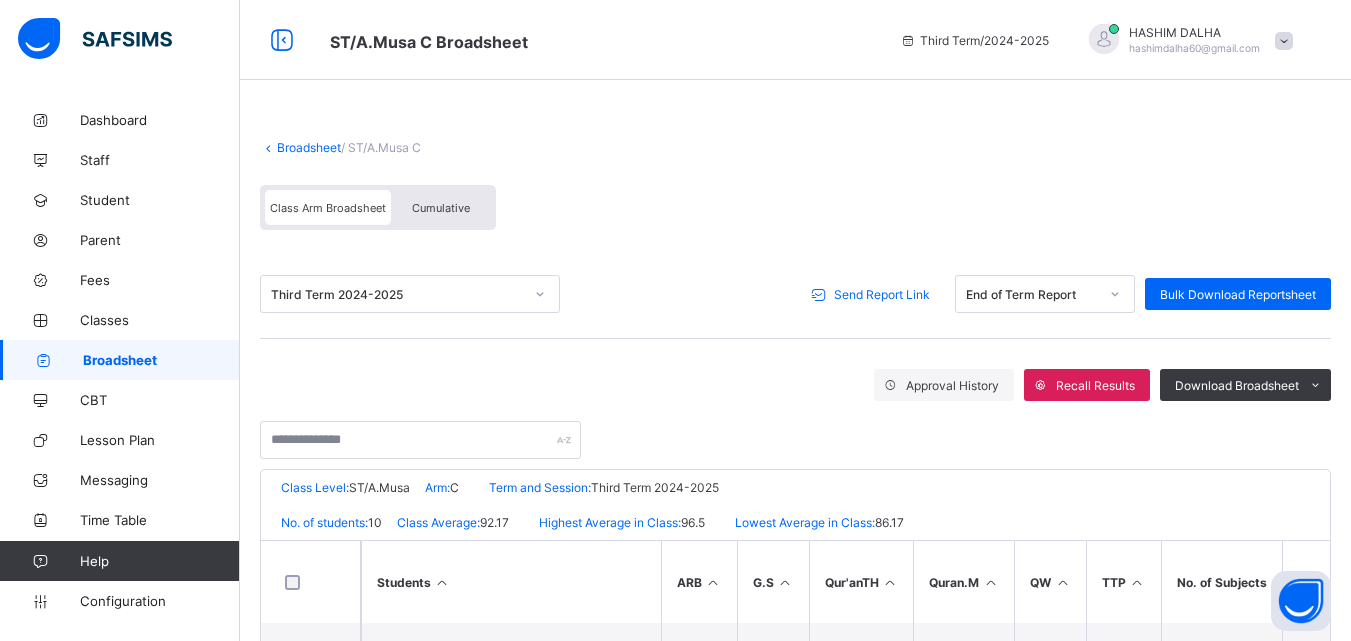 click on "Send Report Link" at bounding box center [873, 294] 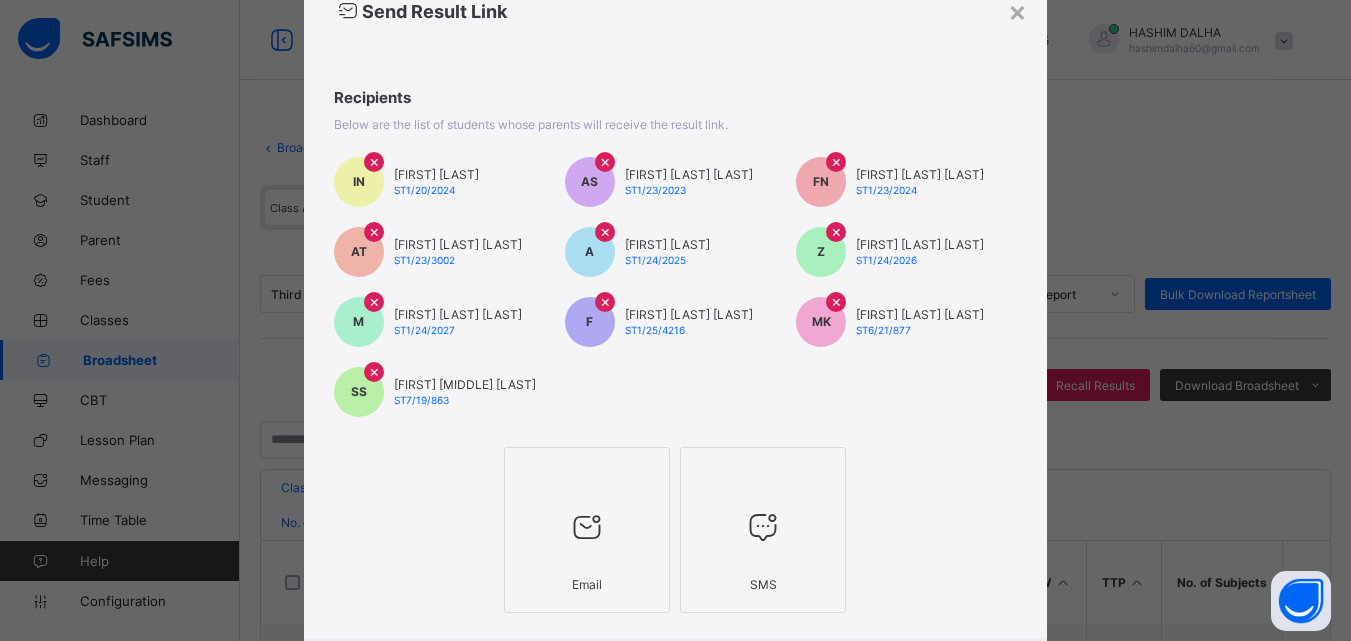 scroll, scrollTop: 195, scrollLeft: 0, axis: vertical 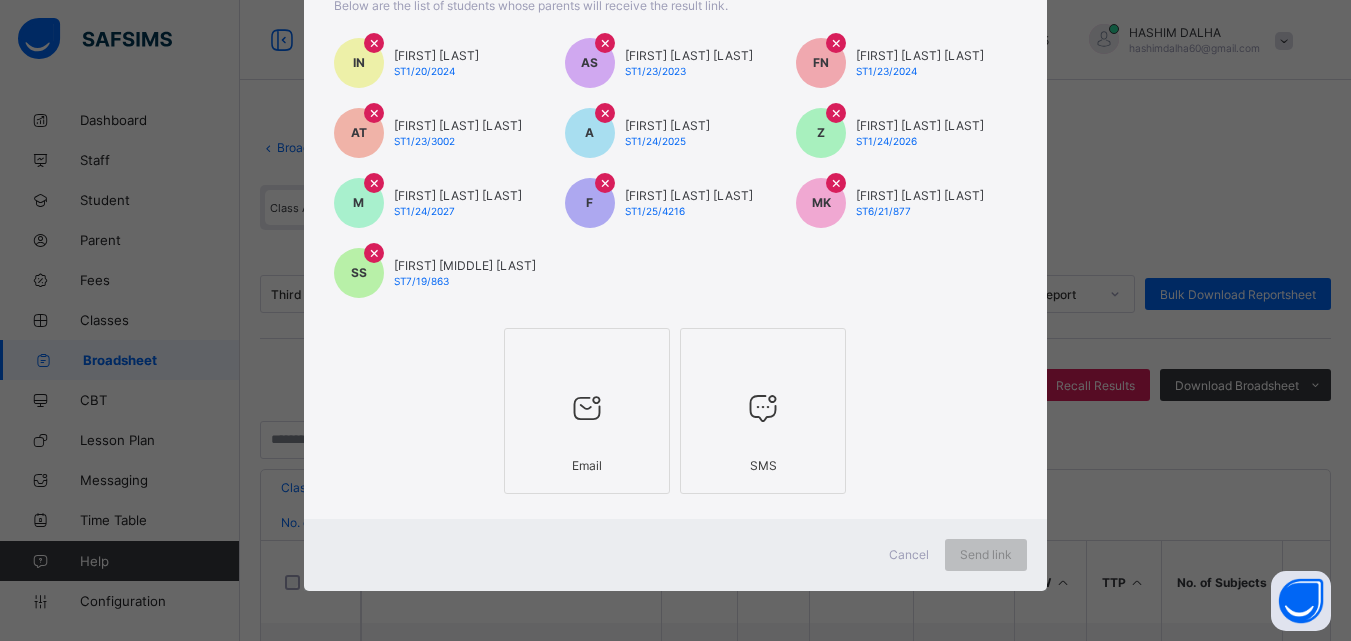 click at bounding box center [587, 408] 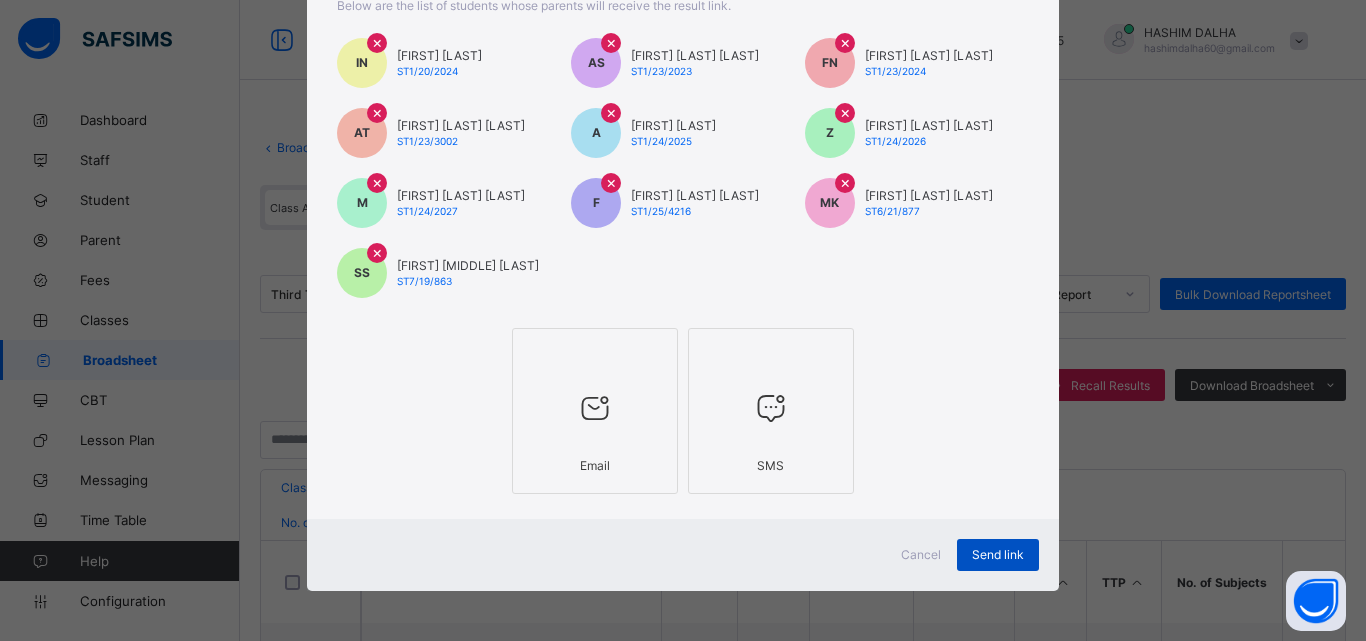 click on "Send link" at bounding box center [998, 554] 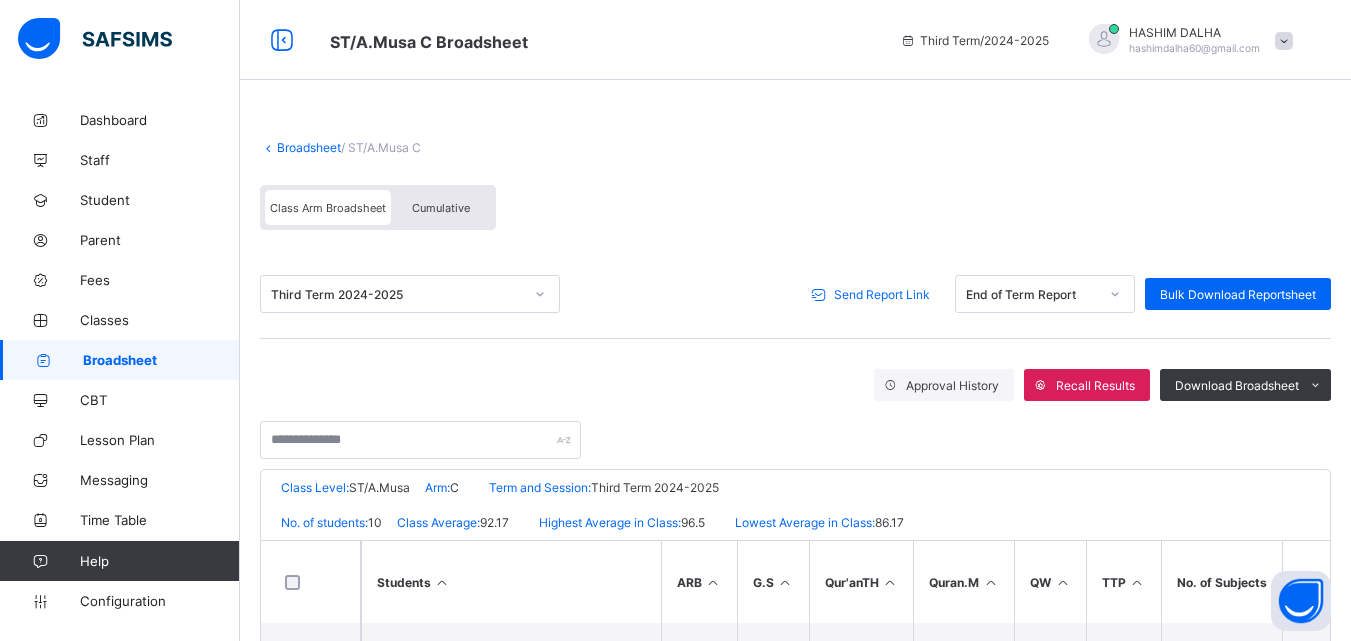 click on "Broadsheet" at bounding box center (309, 147) 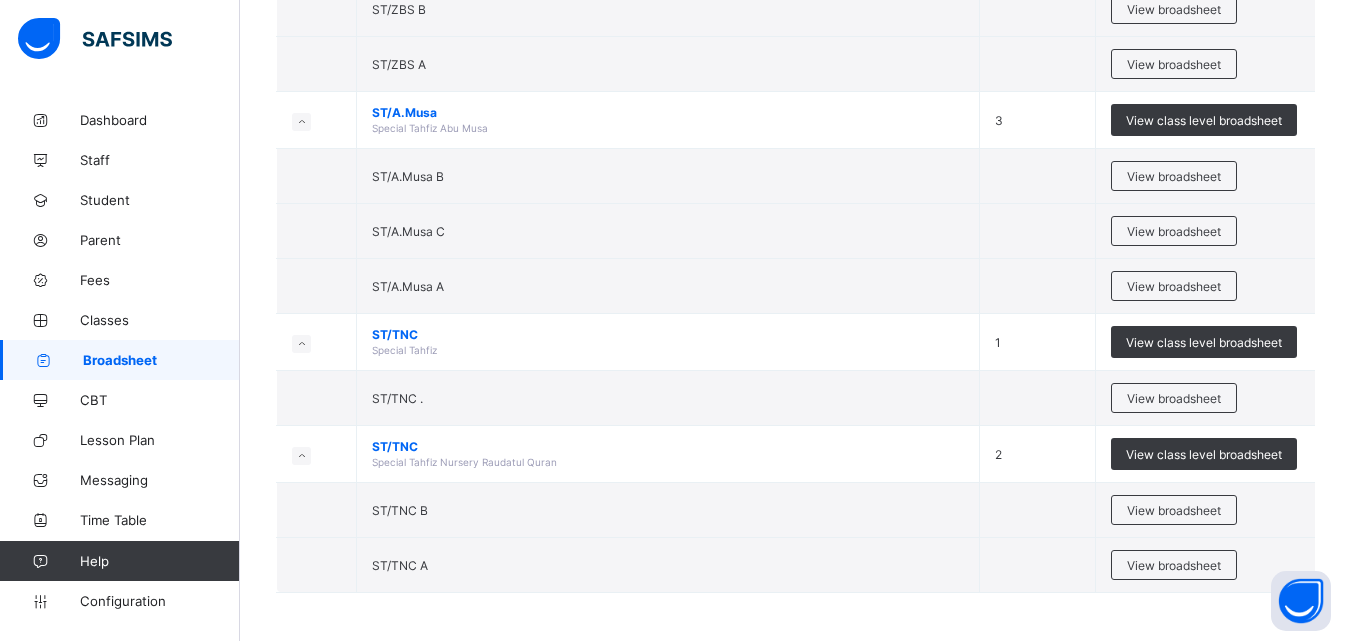 scroll, scrollTop: 3197, scrollLeft: 0, axis: vertical 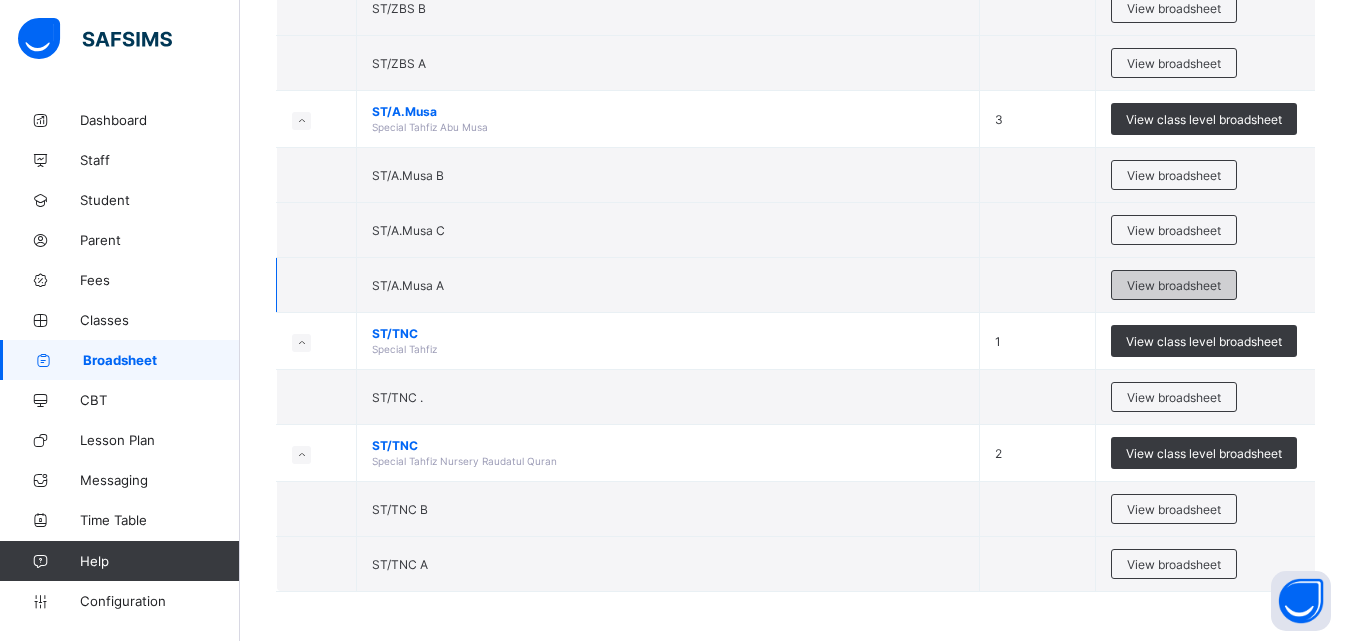 click on "View broadsheet" at bounding box center (1174, 285) 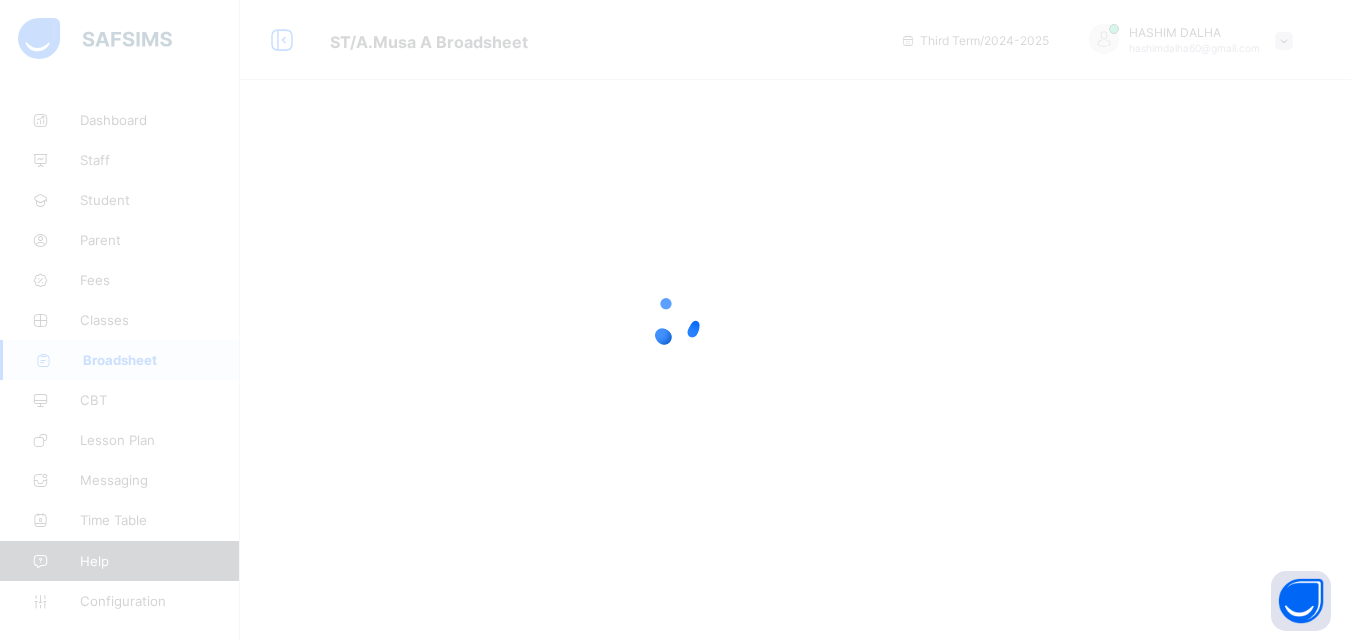 scroll, scrollTop: 0, scrollLeft: 0, axis: both 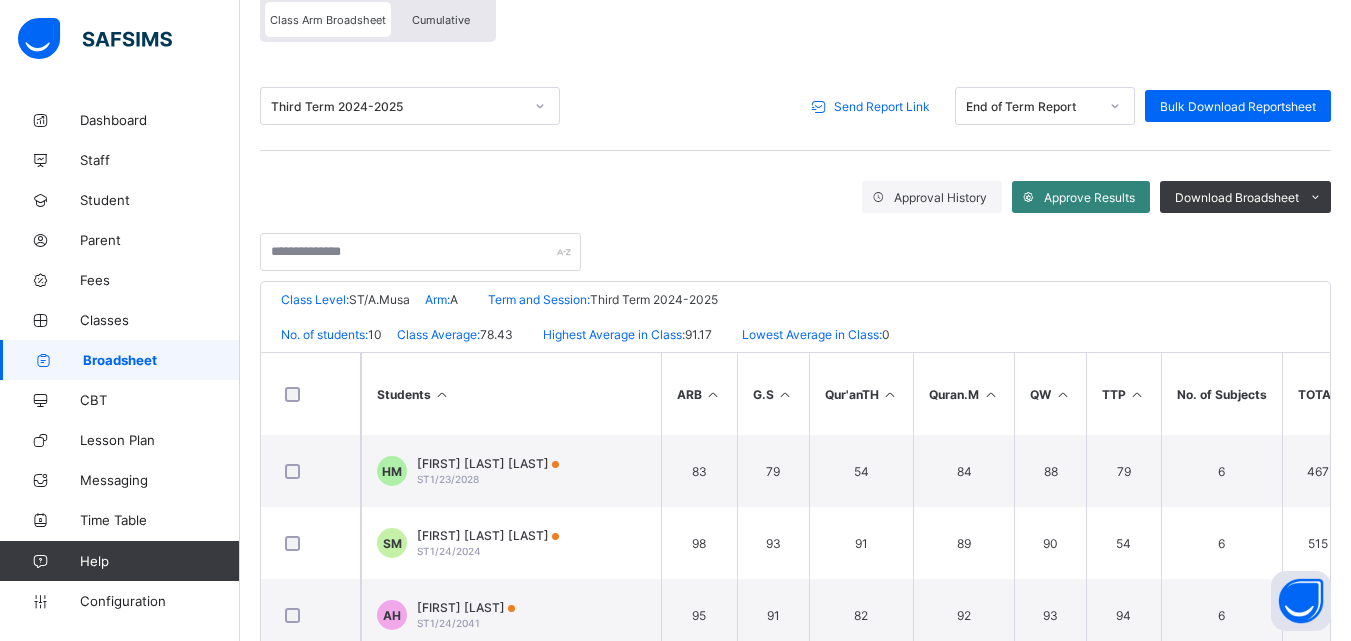 click on "Approve Results" at bounding box center (1089, 197) 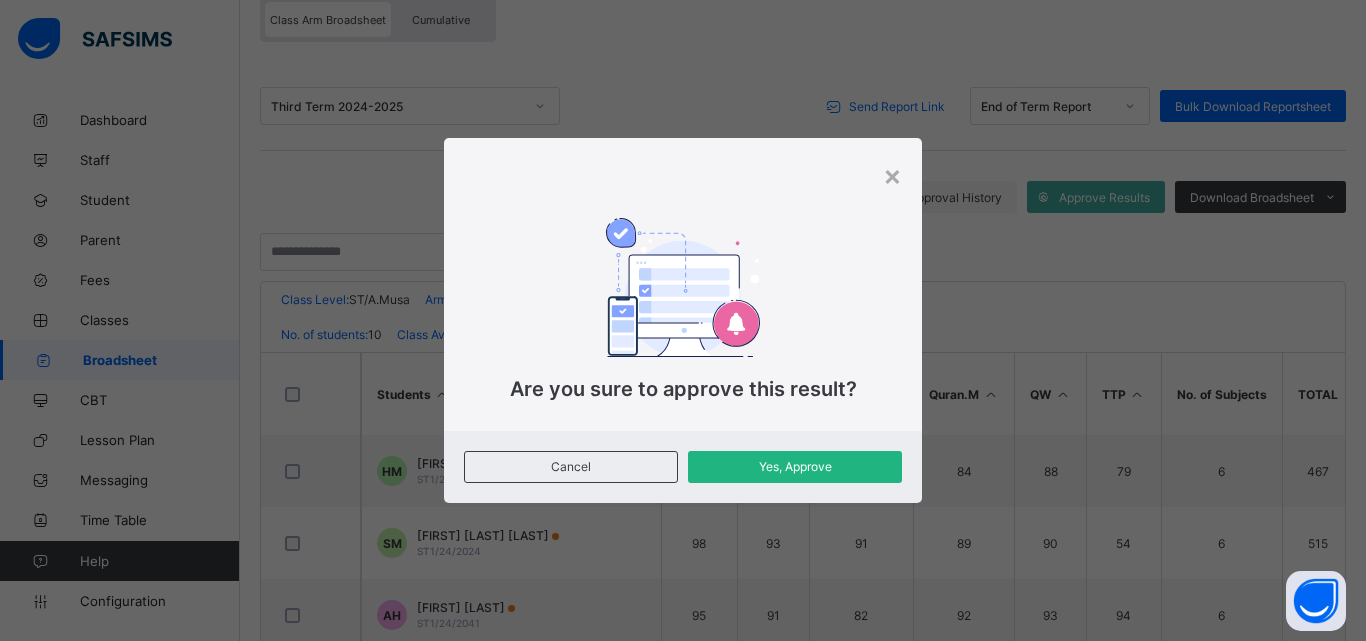 click on "Yes, Approve" at bounding box center (795, 466) 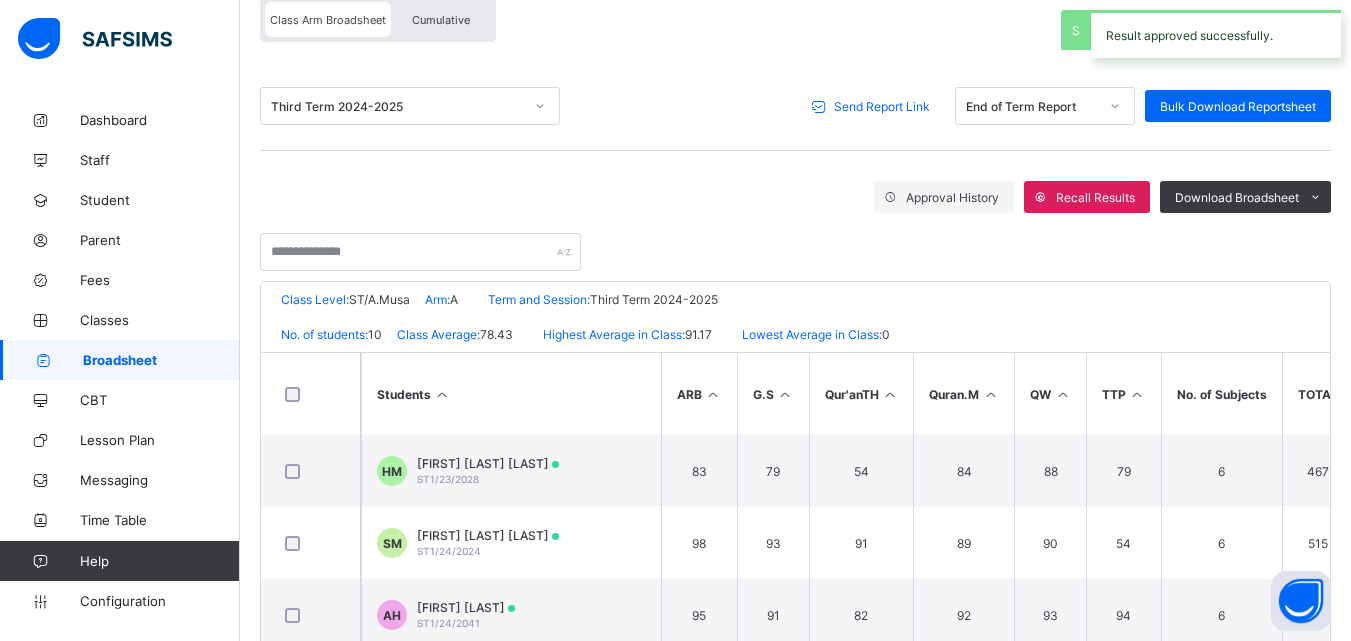 click on "Send Report Link" at bounding box center (873, 106) 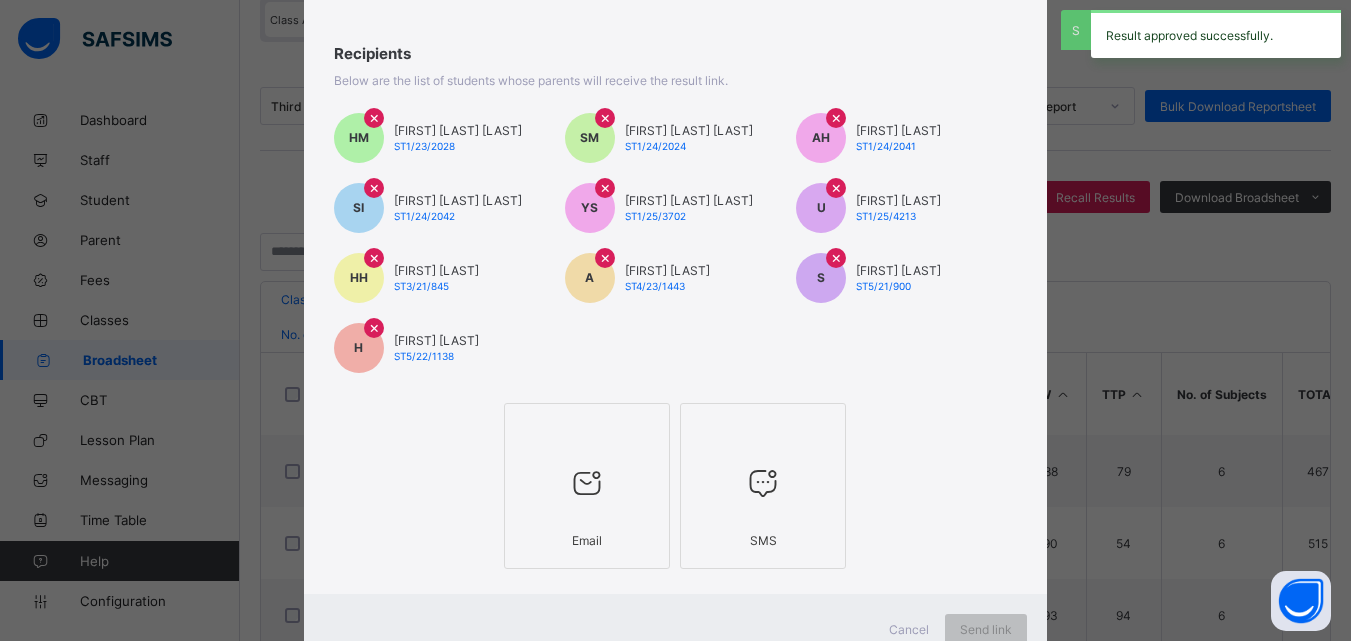 scroll, scrollTop: 195, scrollLeft: 0, axis: vertical 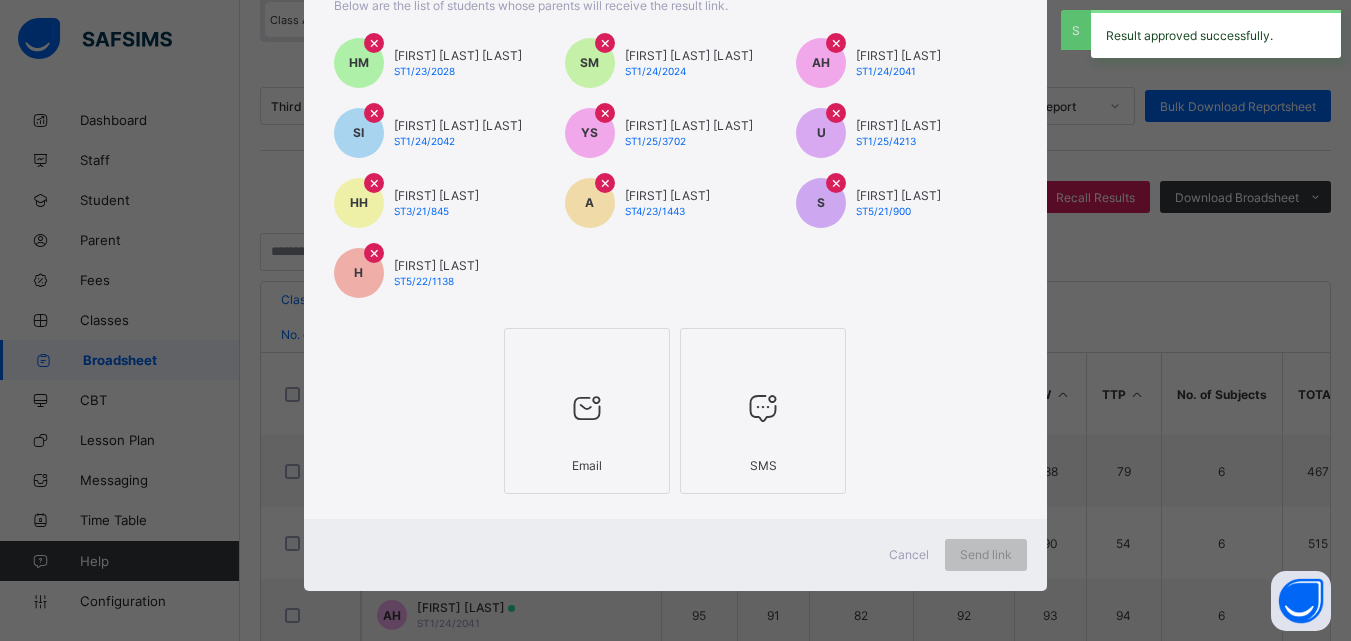 click at bounding box center (587, 408) 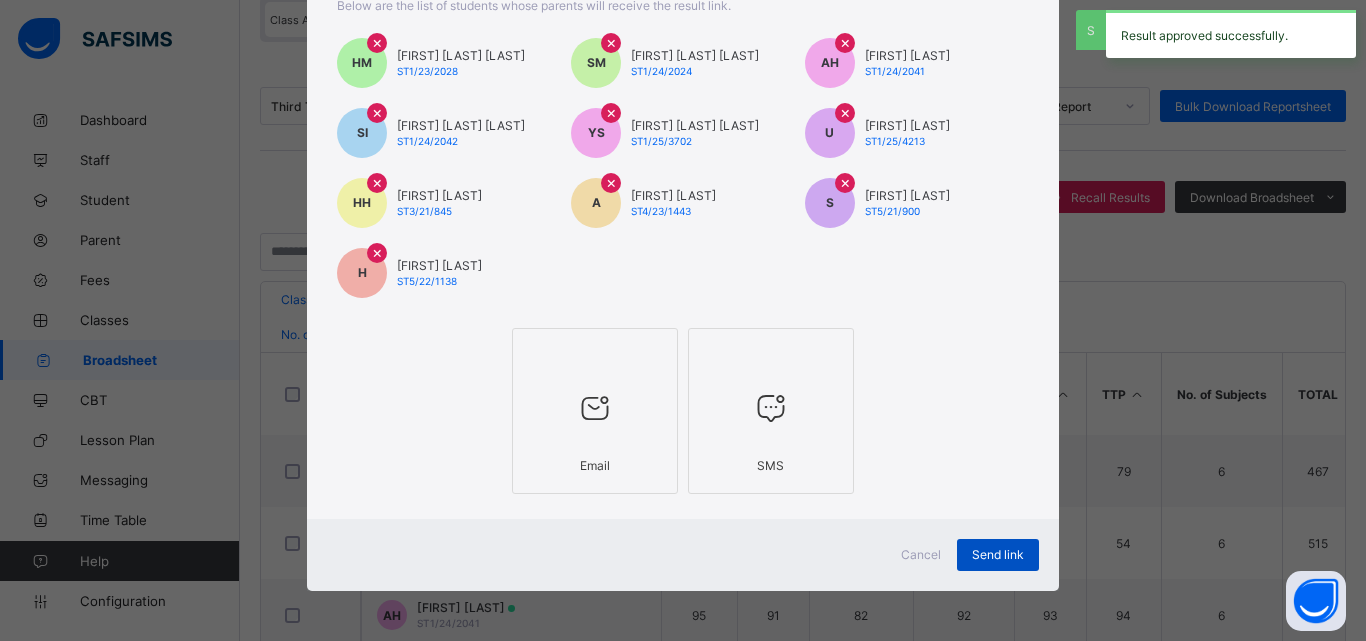 click on "Send link" at bounding box center [998, 555] 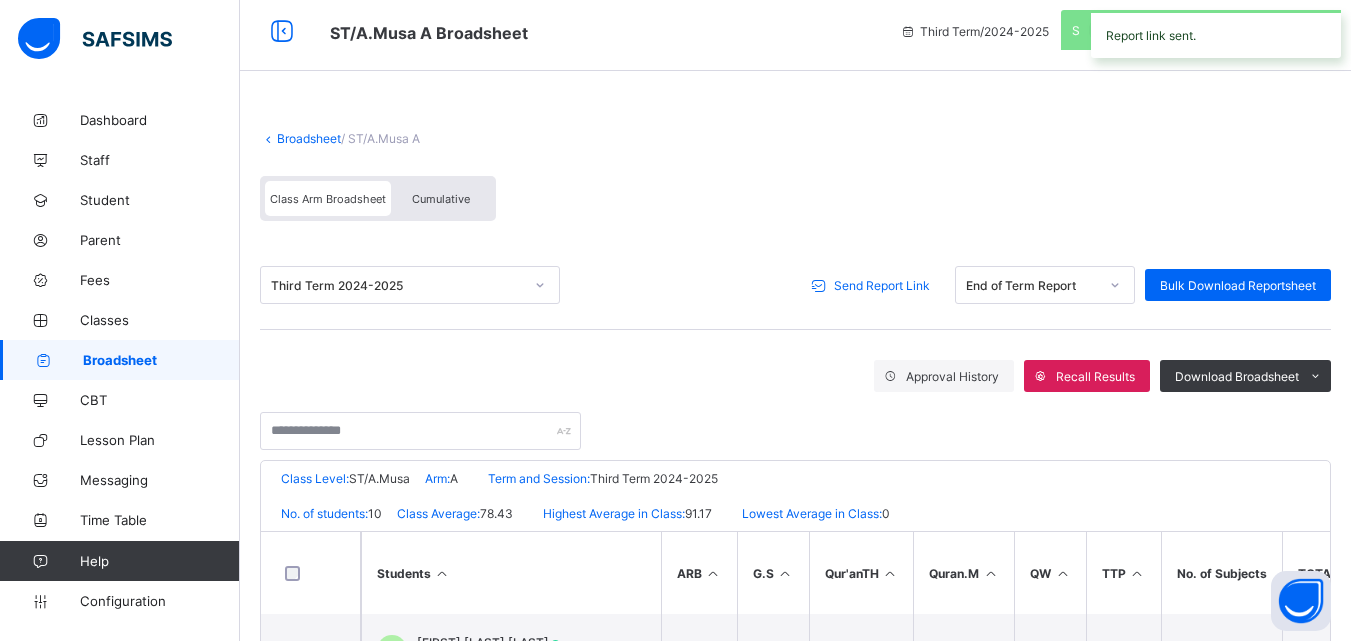 scroll, scrollTop: 0, scrollLeft: 0, axis: both 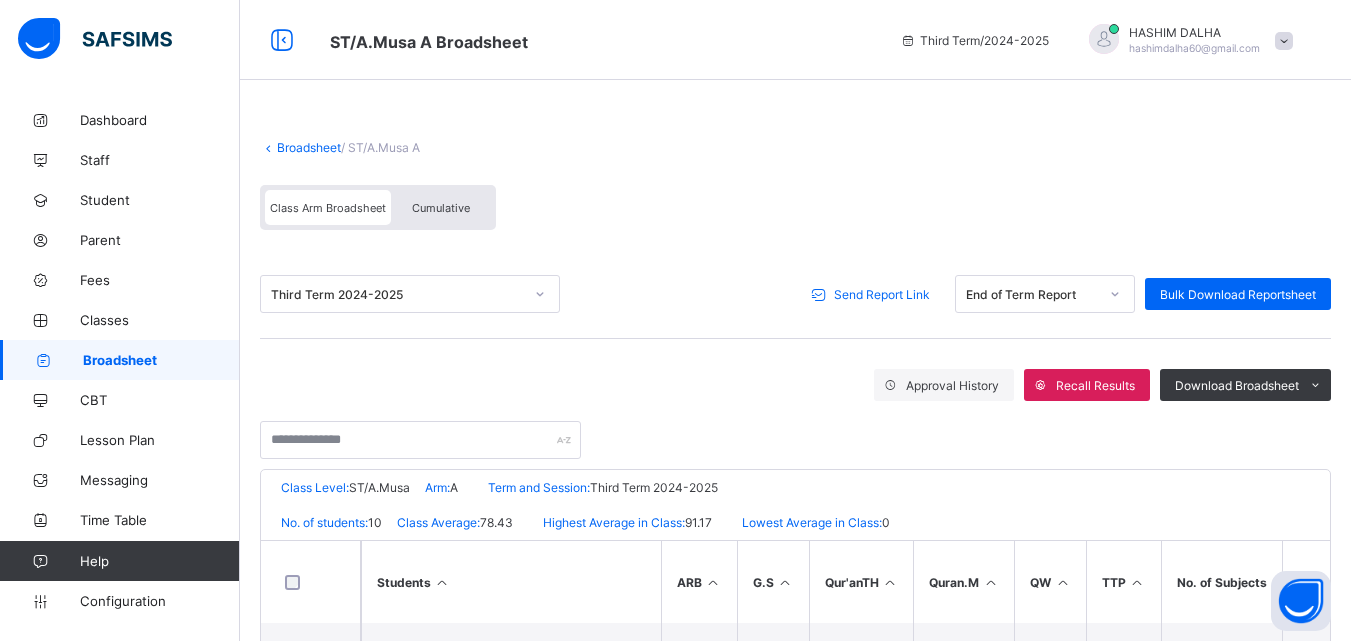 click on "Broadsheet" at bounding box center [309, 147] 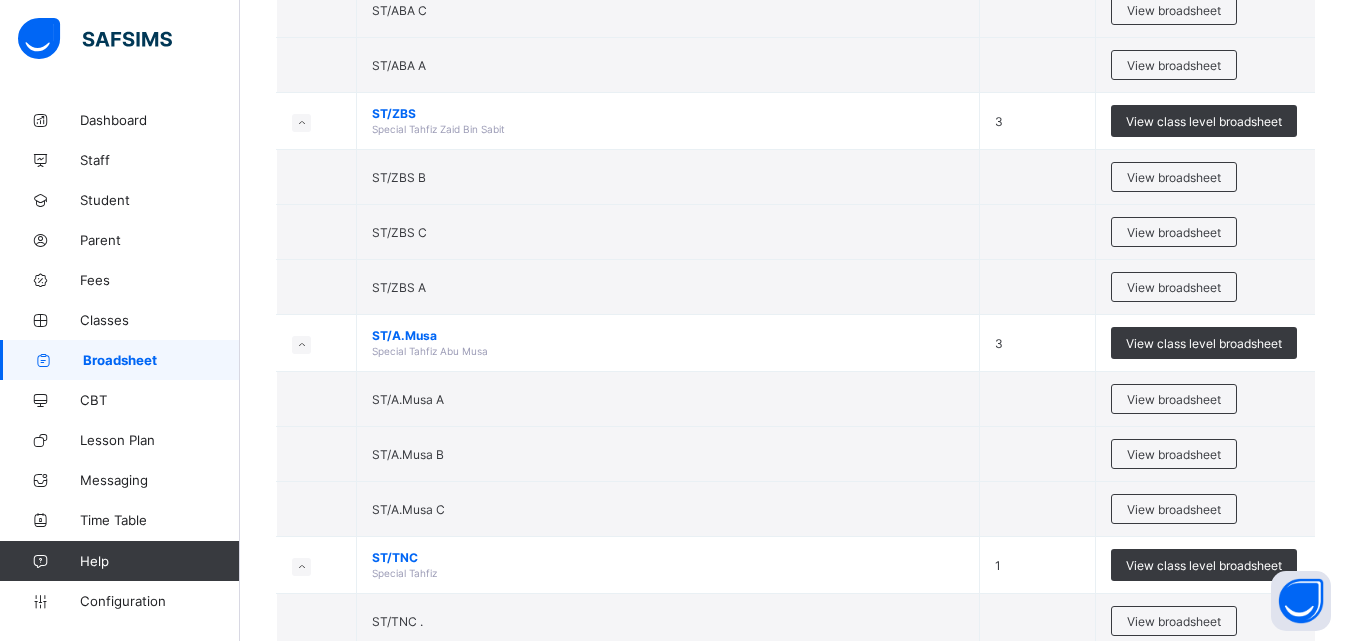 scroll, scrollTop: 3198, scrollLeft: 0, axis: vertical 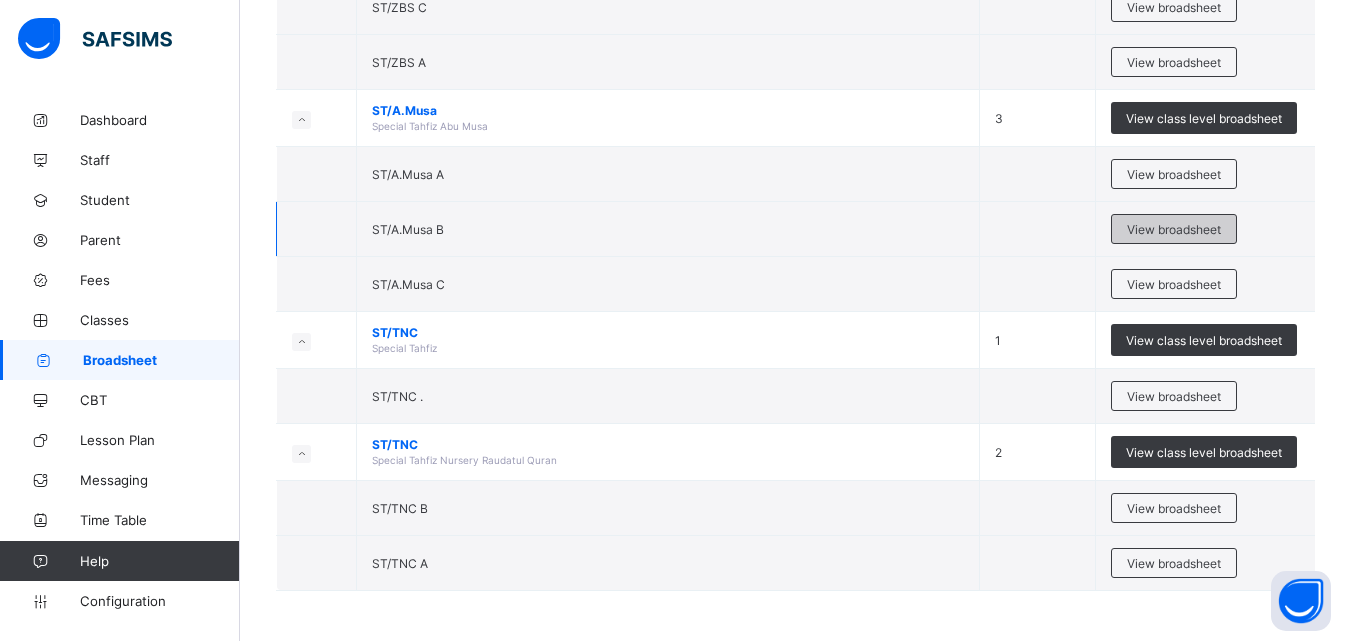 click on "View broadsheet" at bounding box center (1174, 229) 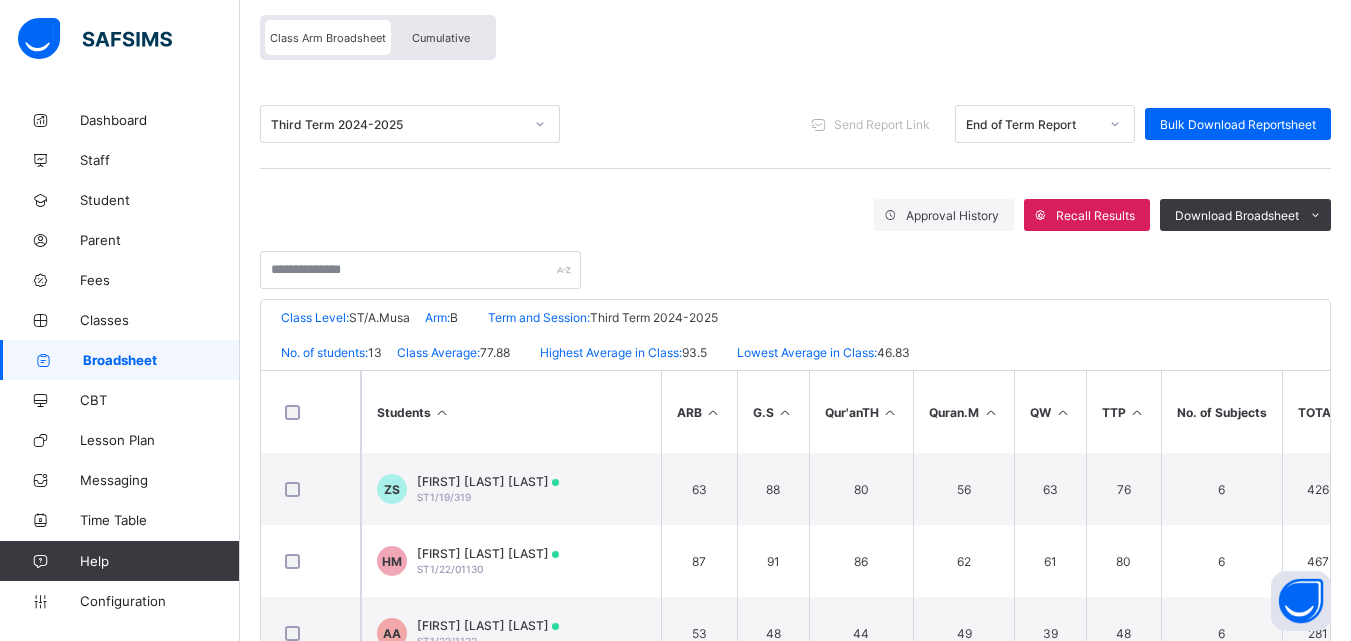 scroll, scrollTop: 196, scrollLeft: 0, axis: vertical 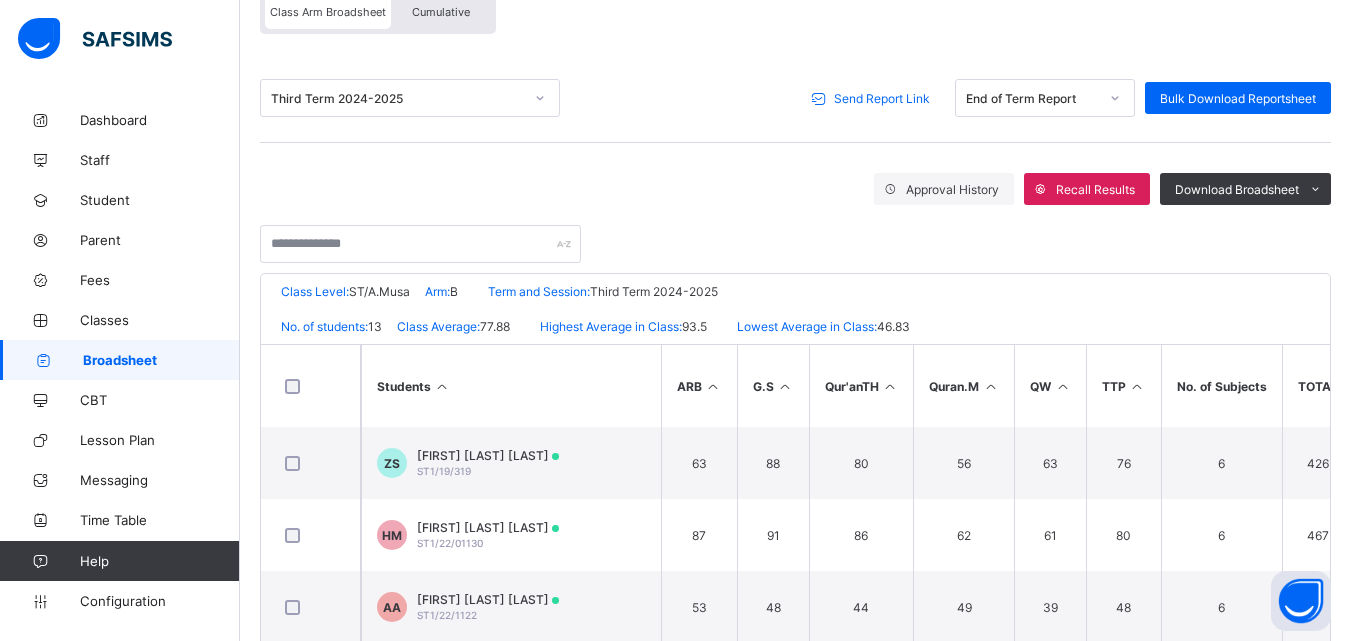 click on "Send Report Link" at bounding box center [882, 98] 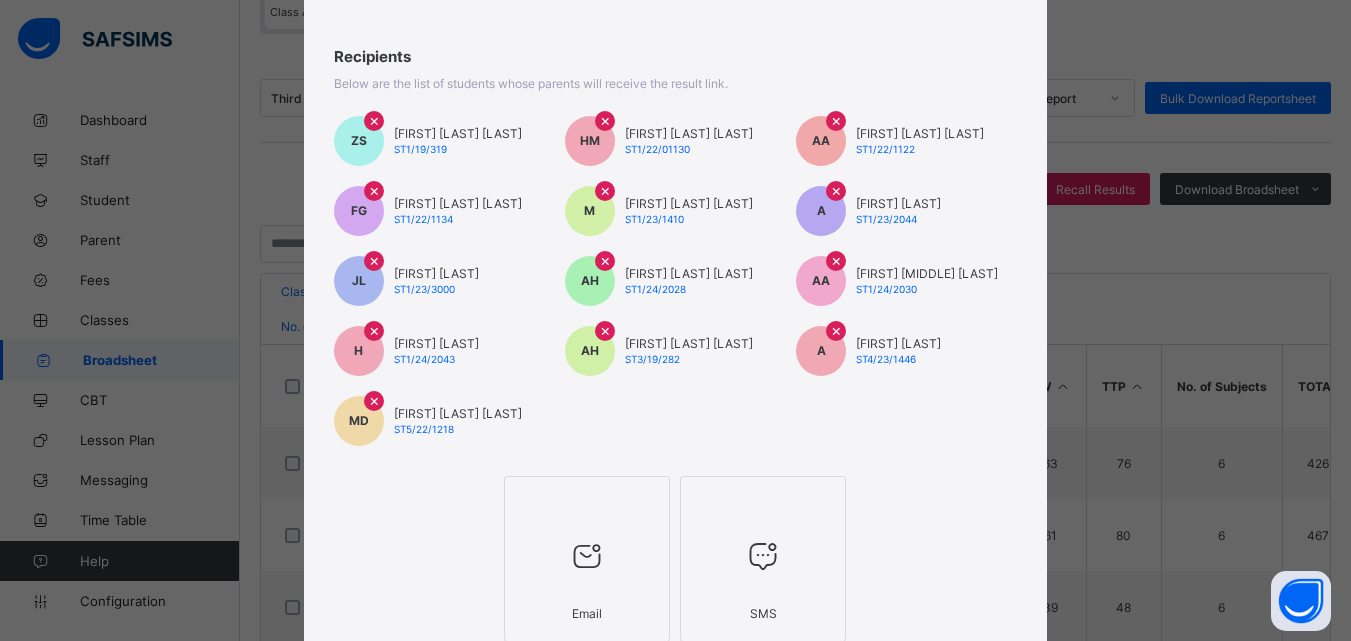 scroll, scrollTop: 265, scrollLeft: 0, axis: vertical 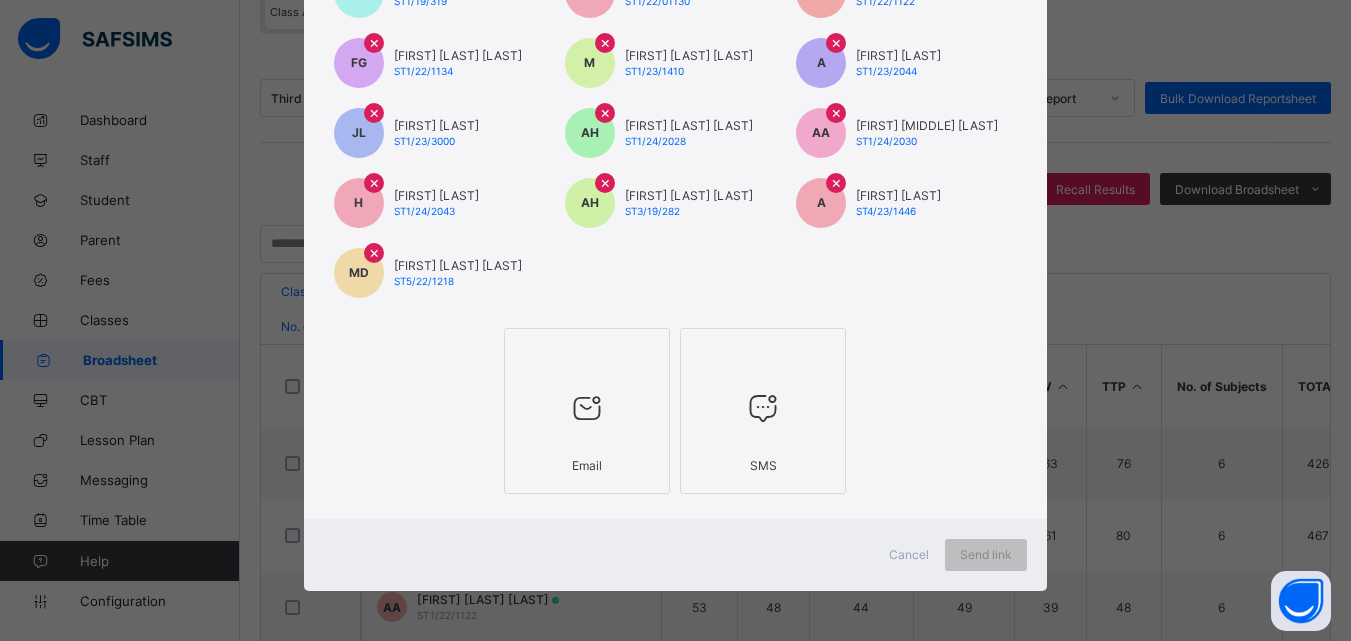 click on "×  Send Result Link Recipients Below are the list of students whose parents will receive the result link. ZS × Zulaikha Rayyan Sani ST1/19/319 HM × Haruna Abubakar Manga ST1/22/01130 AA × Abubakar Sadiq Almustapha ST1/22/1122 FG × Fatima Kabir Gwandu ST1/22/1134 M × Muhammad Sani Bakori  ST1/23/1410 A × AL-AMIN  ALIYU  ST1/23/2044 JL × Jaleelah Al-basheer Likko ST1/23/3000 AH × ABDULMALIK USMAN HASSAN ST1/24/2028 AA × ASIYA ABDURRAHMAN  ADO ST1/24/2030 H × Hauwa Ibrahim  ST1/24/2043 AH × AL-AMINN BASHIR HAIBA ST3/19/282 A × Abdullah Ibrahim  ST4/23/1446 MD × MUSTAPHA SURAJA DADA ST5/22/1218 Email SMS Cancel Send link" at bounding box center (675, 320) 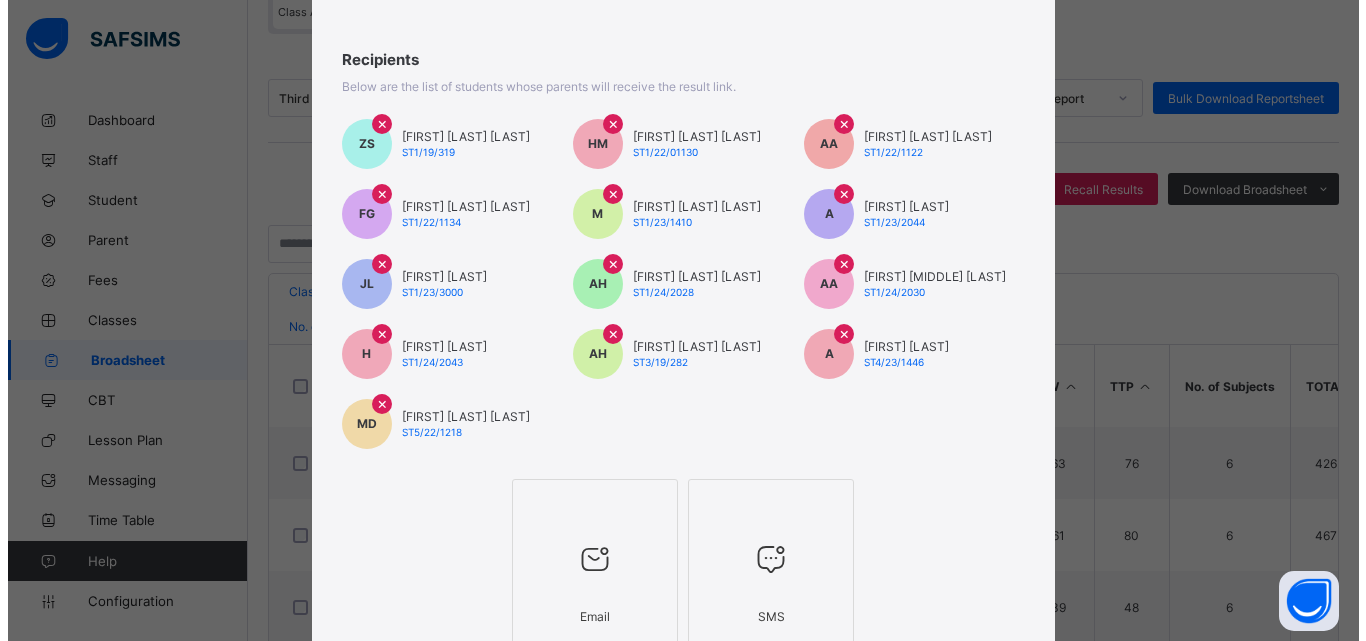 scroll, scrollTop: 77, scrollLeft: 0, axis: vertical 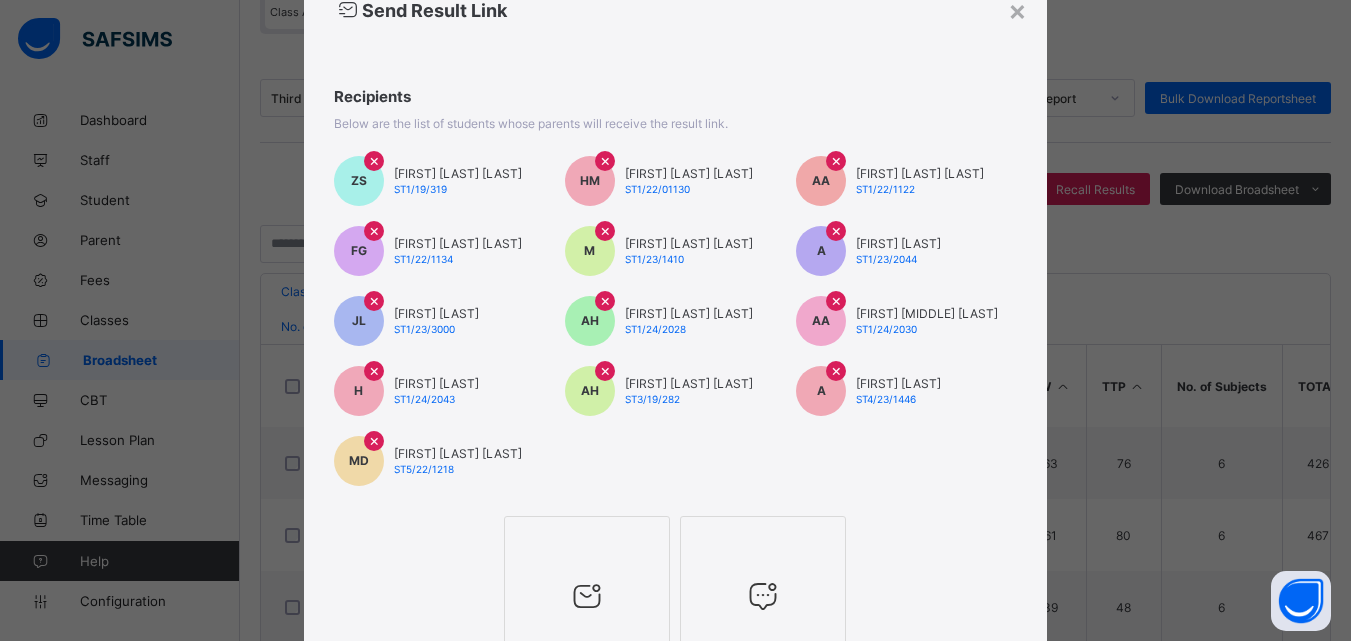 click at bounding box center [587, 542] 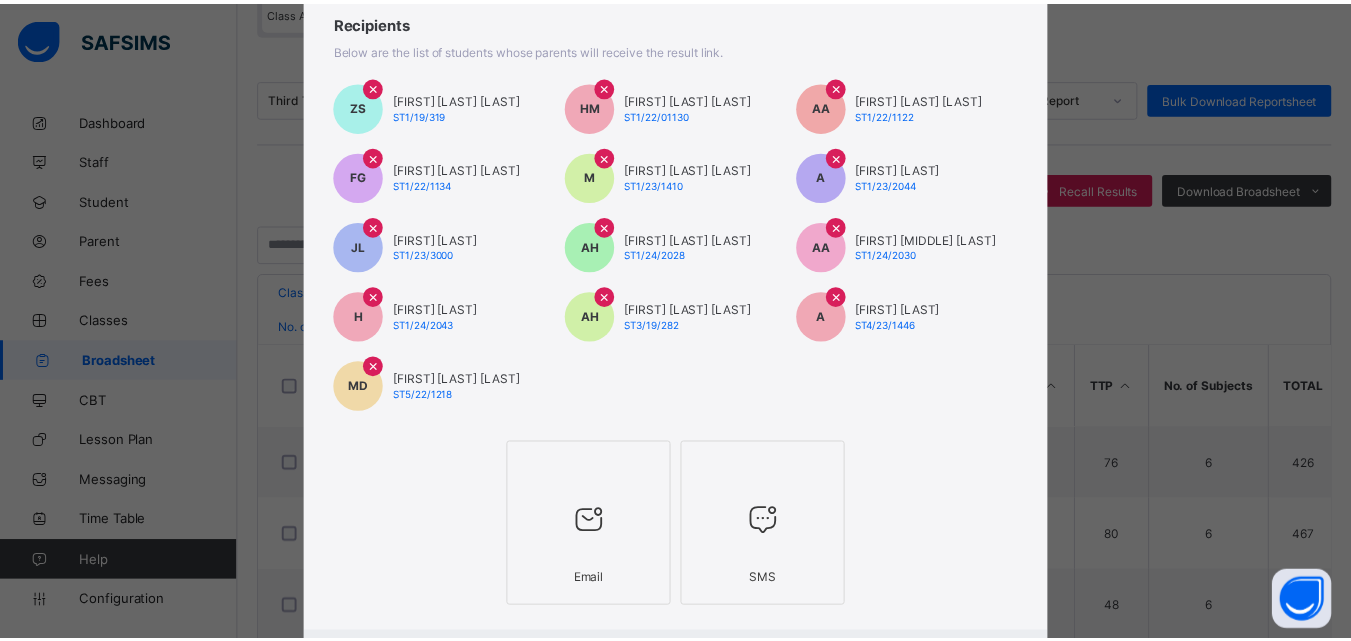 scroll, scrollTop: 265, scrollLeft: 0, axis: vertical 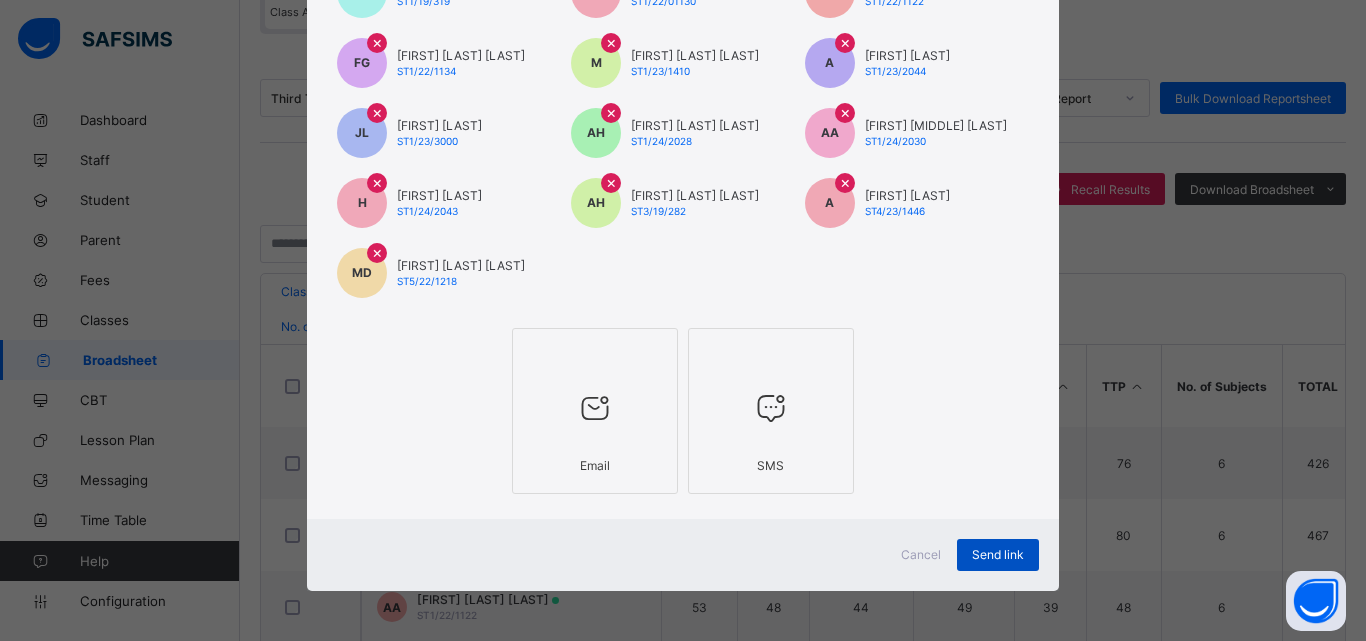 click on "Send link" at bounding box center [998, 554] 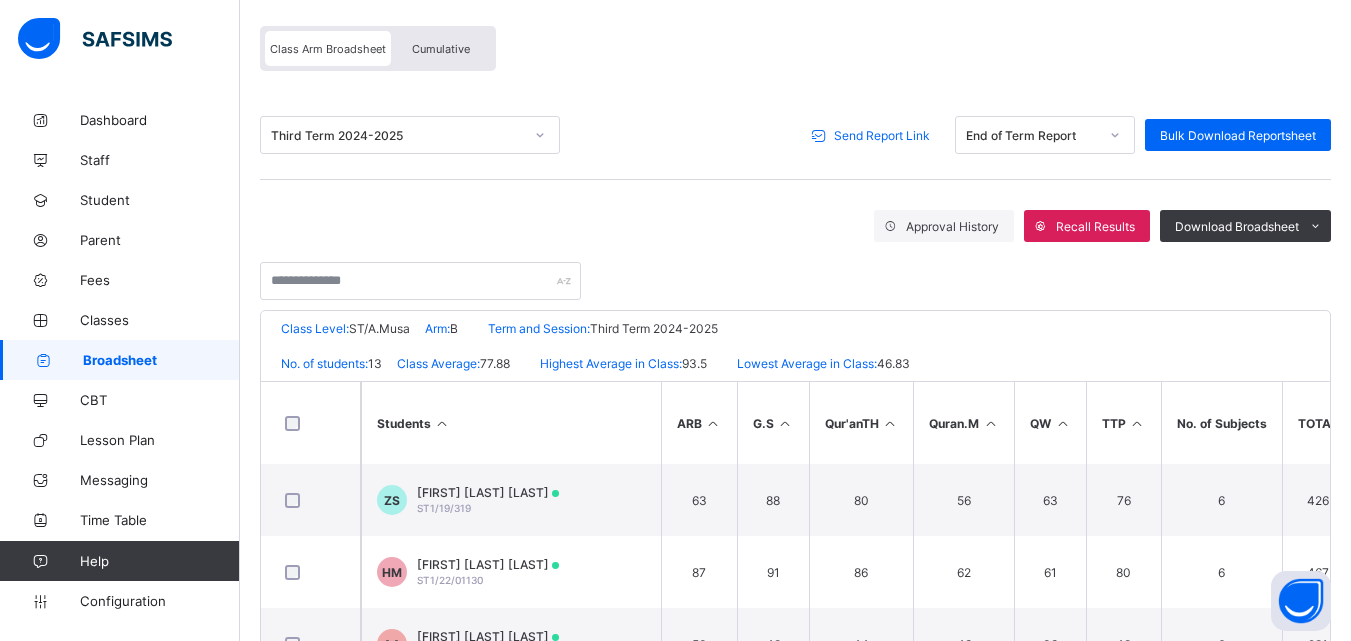 scroll, scrollTop: 0, scrollLeft: 0, axis: both 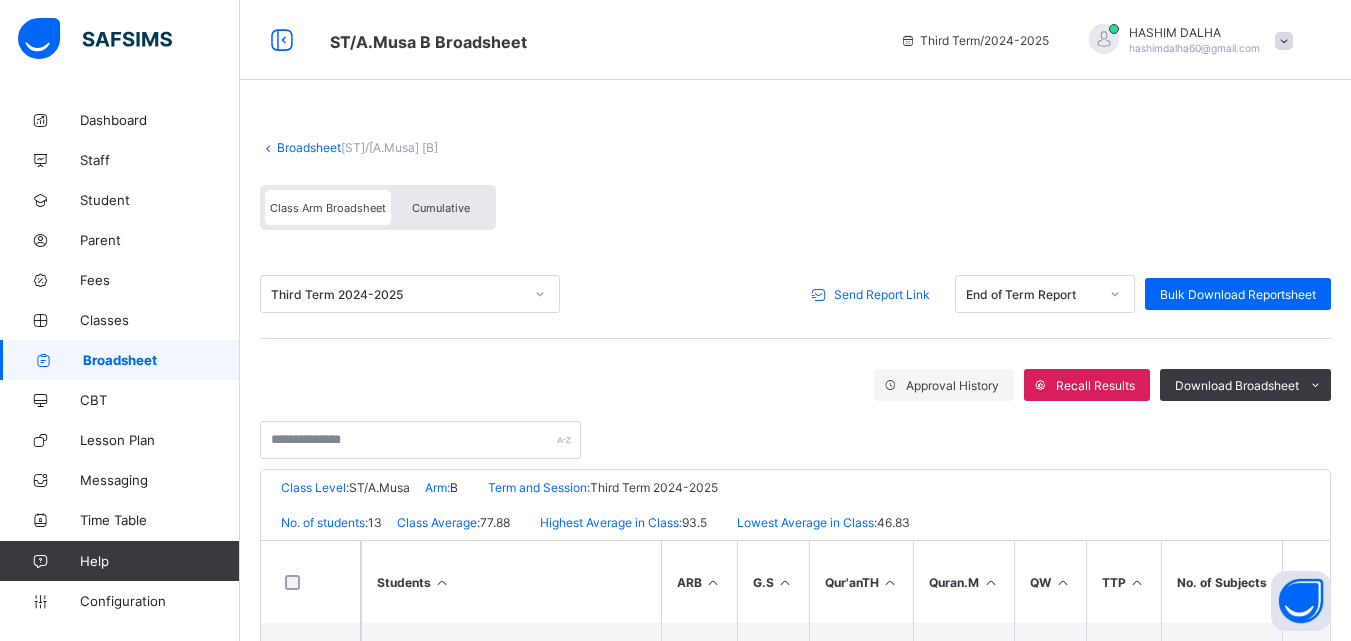 click on "Broadsheet" at bounding box center (309, 147) 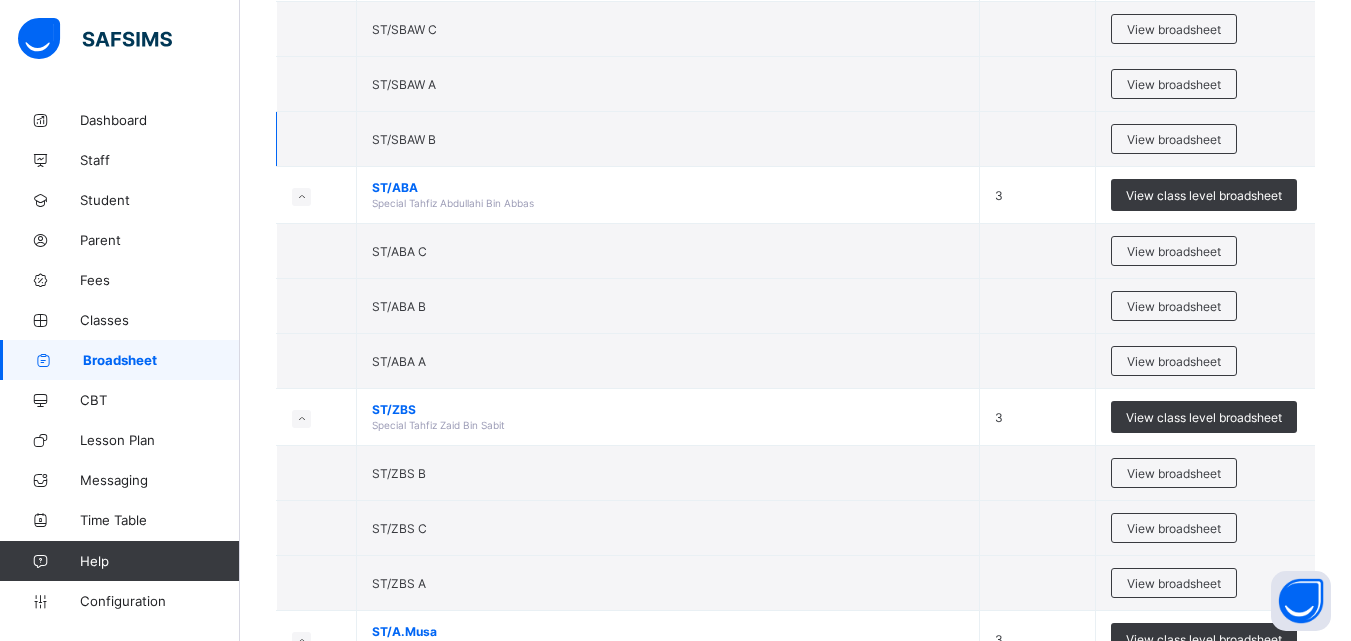 scroll, scrollTop: 2685, scrollLeft: 0, axis: vertical 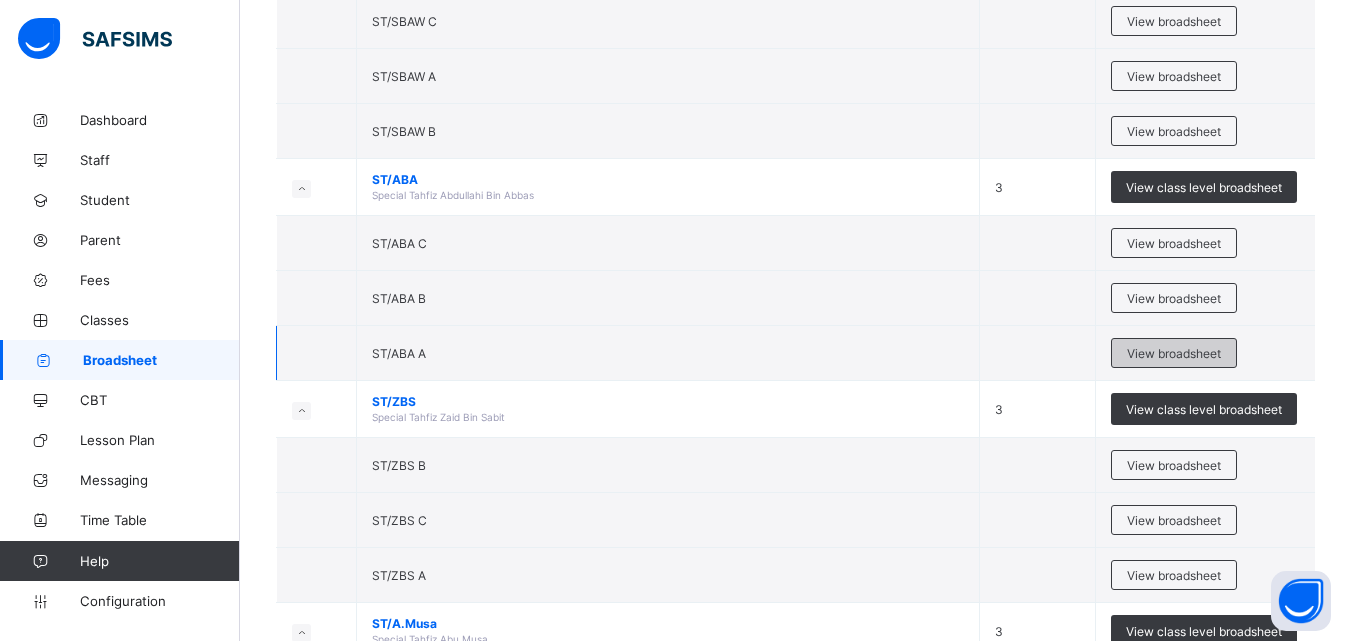 click on "View broadsheet" at bounding box center [1174, 353] 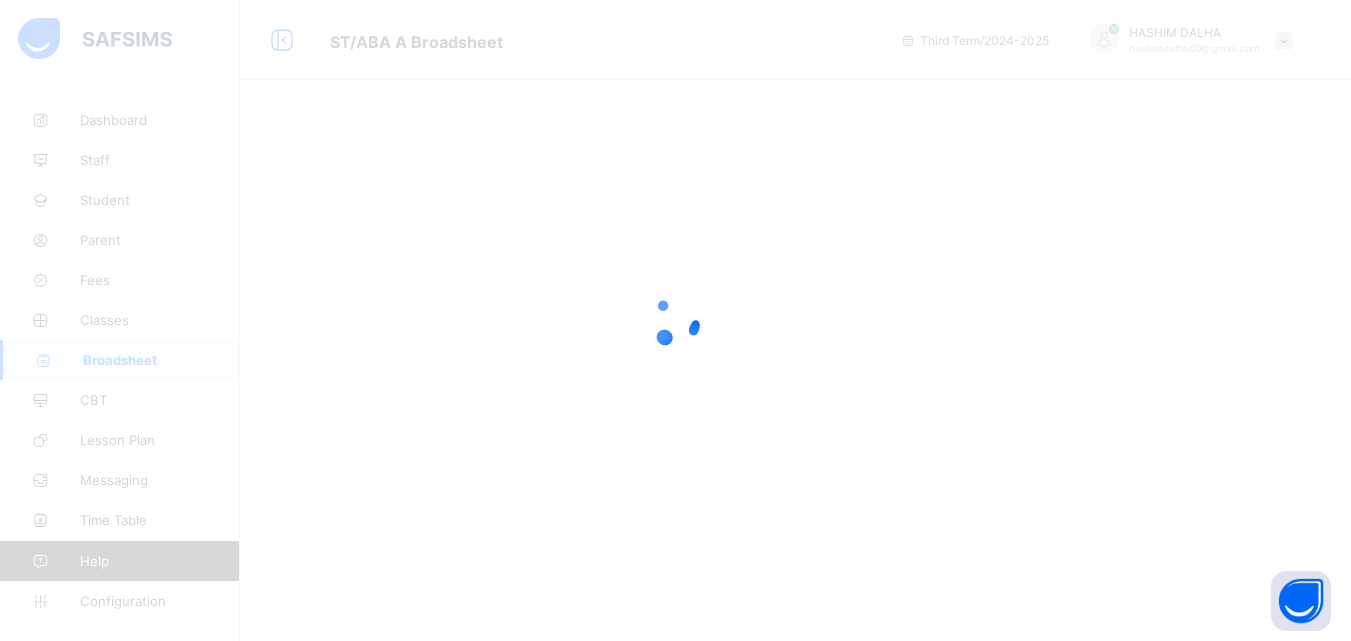 scroll, scrollTop: 0, scrollLeft: 0, axis: both 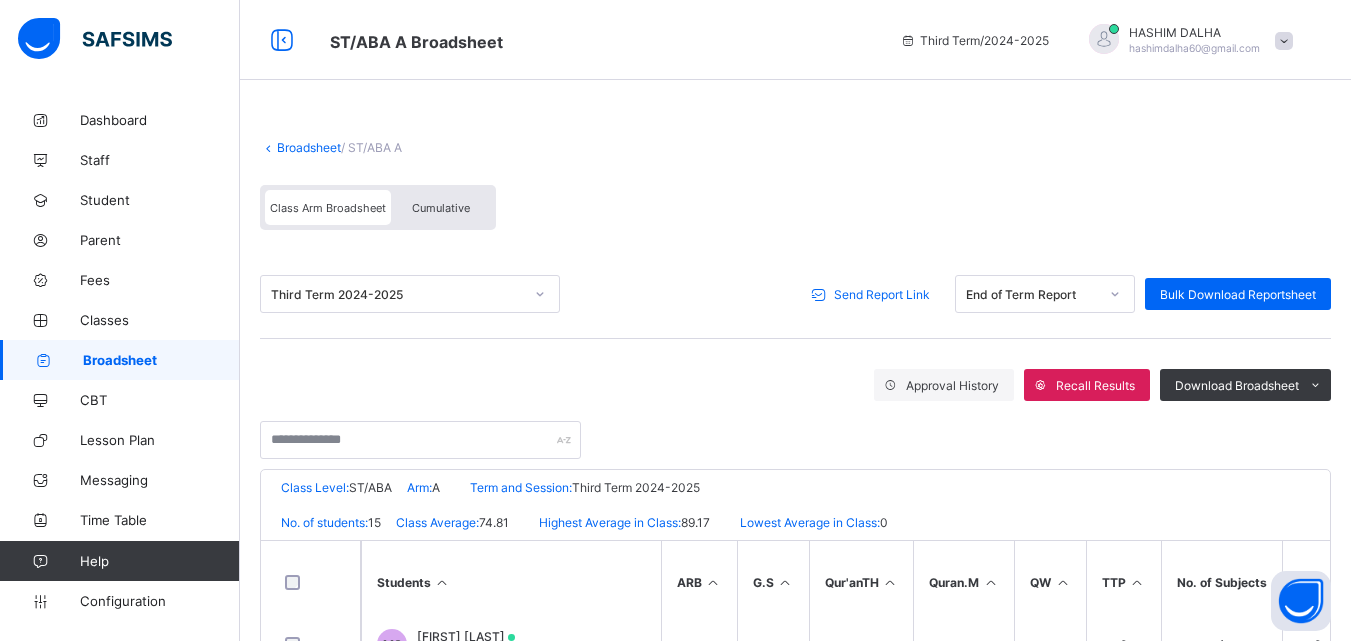 click on "Send Report Link" at bounding box center (882, 294) 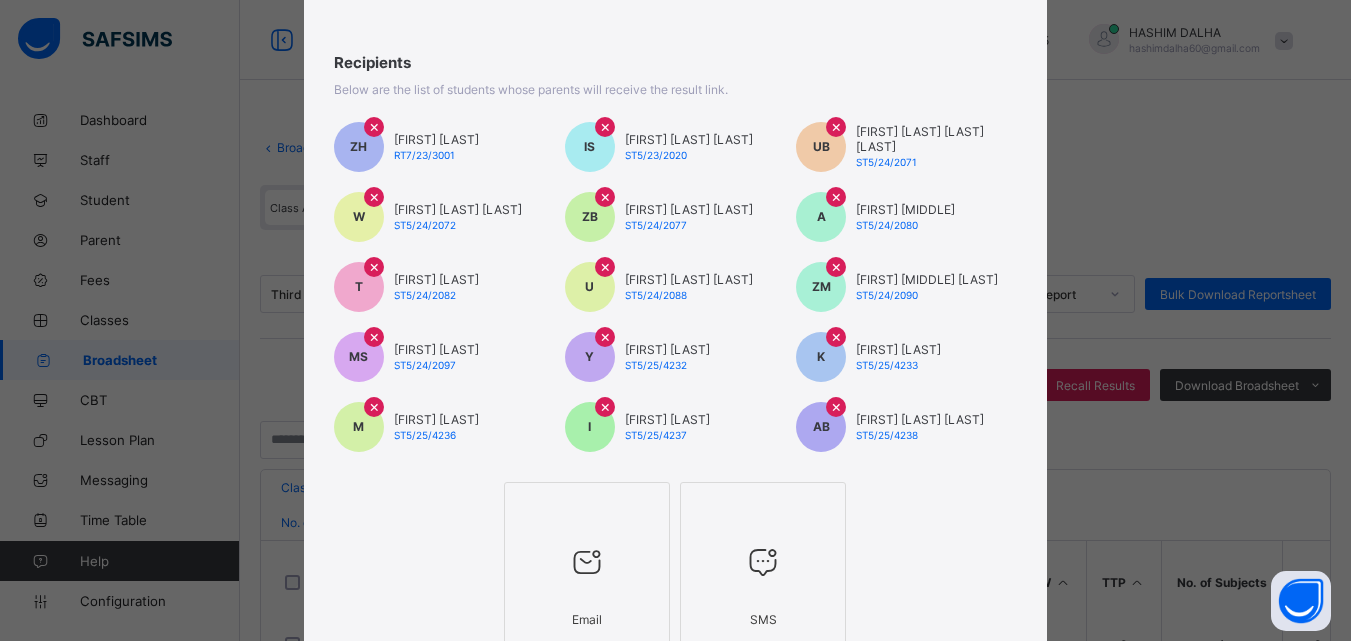 scroll, scrollTop: 265, scrollLeft: 0, axis: vertical 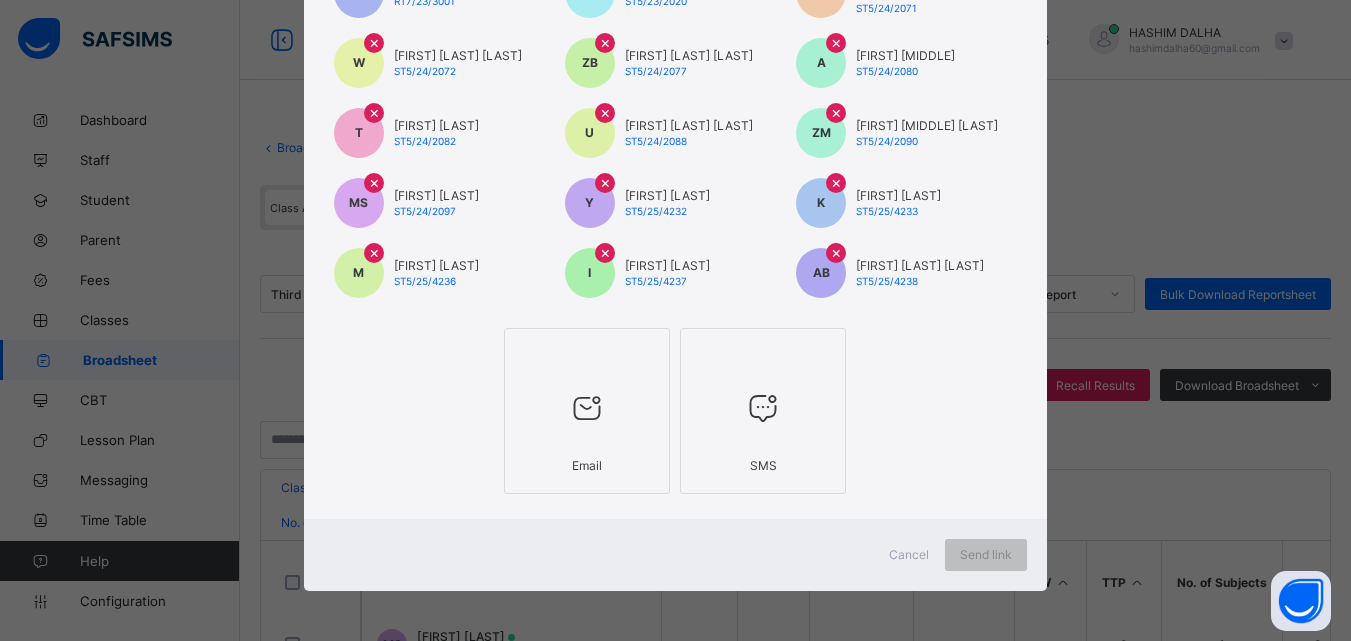 click on "Email" at bounding box center [587, 465] 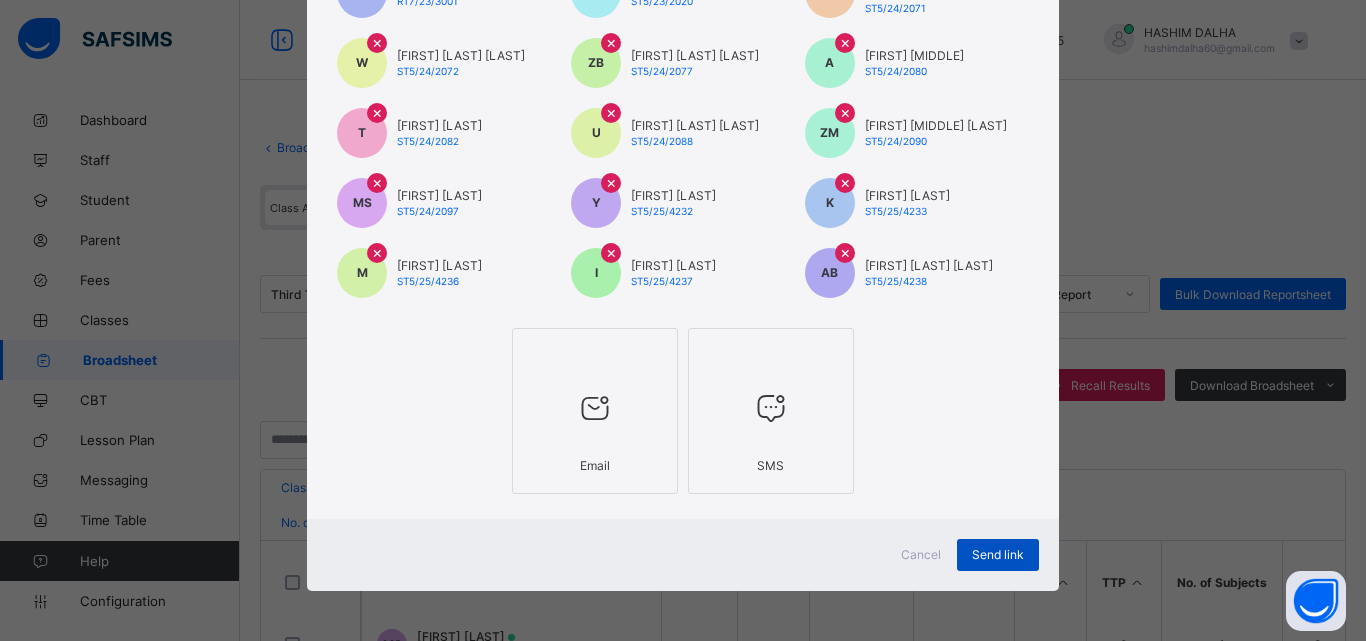 click on "Send link" at bounding box center [998, 554] 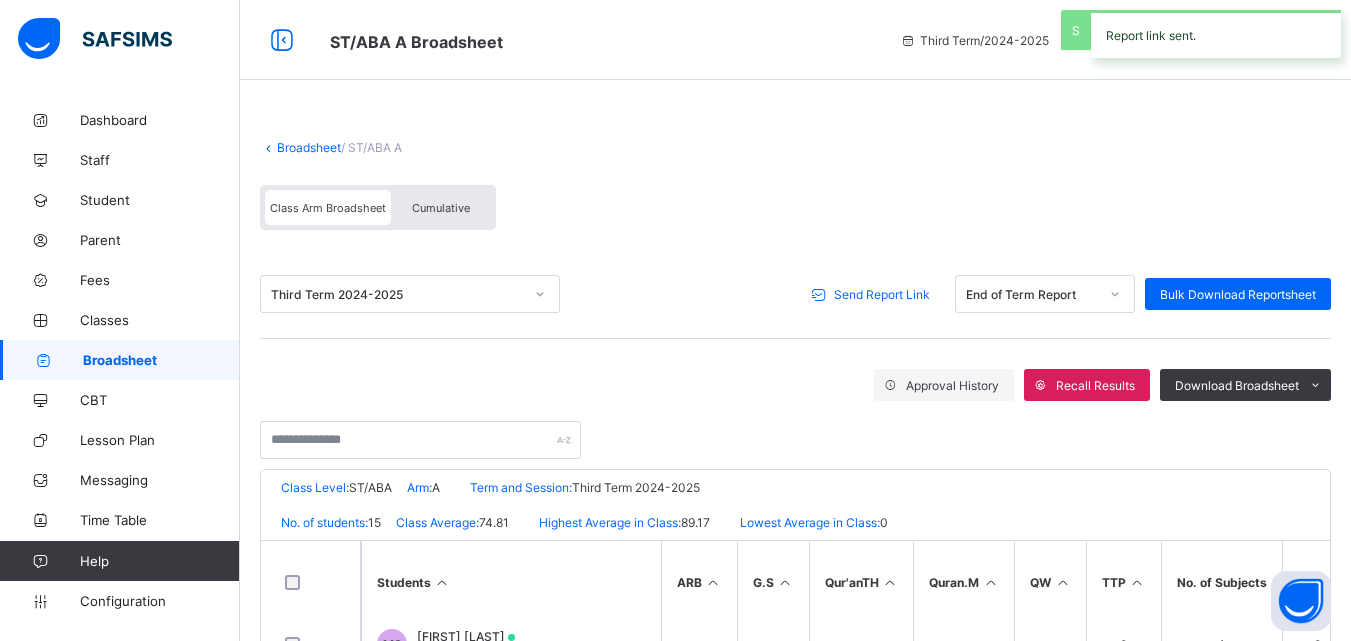 click on "Broadsheet" at bounding box center [309, 147] 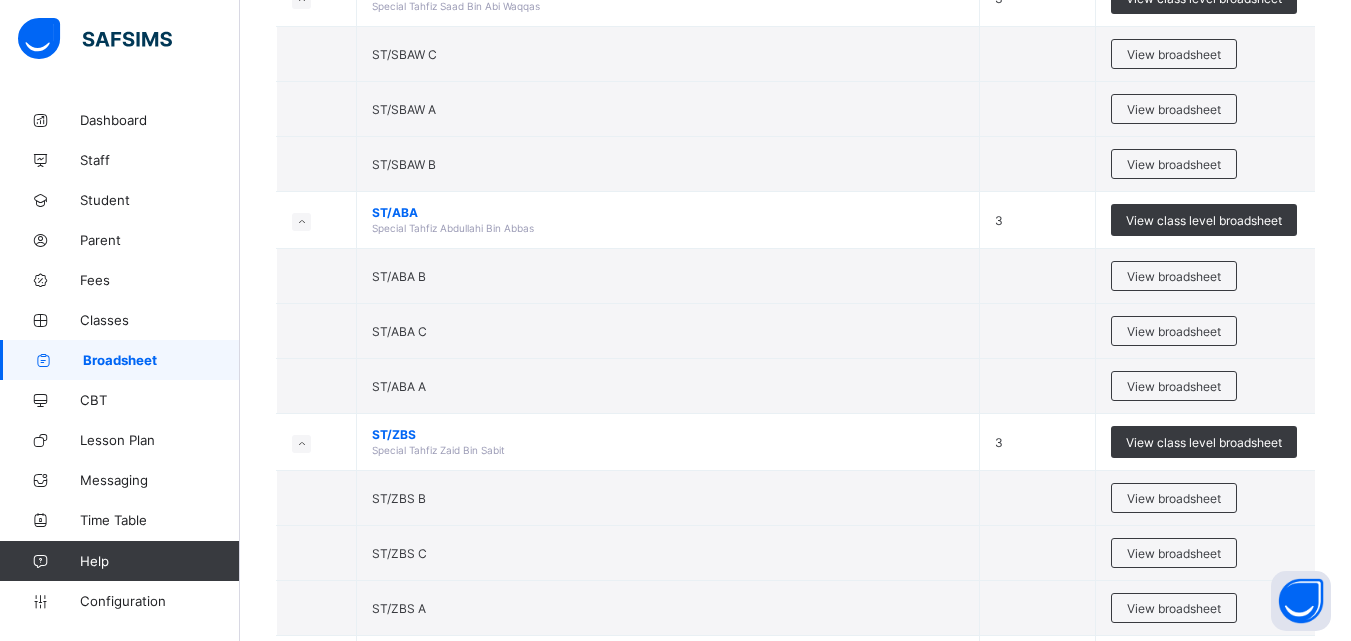 scroll, scrollTop: 2651, scrollLeft: 0, axis: vertical 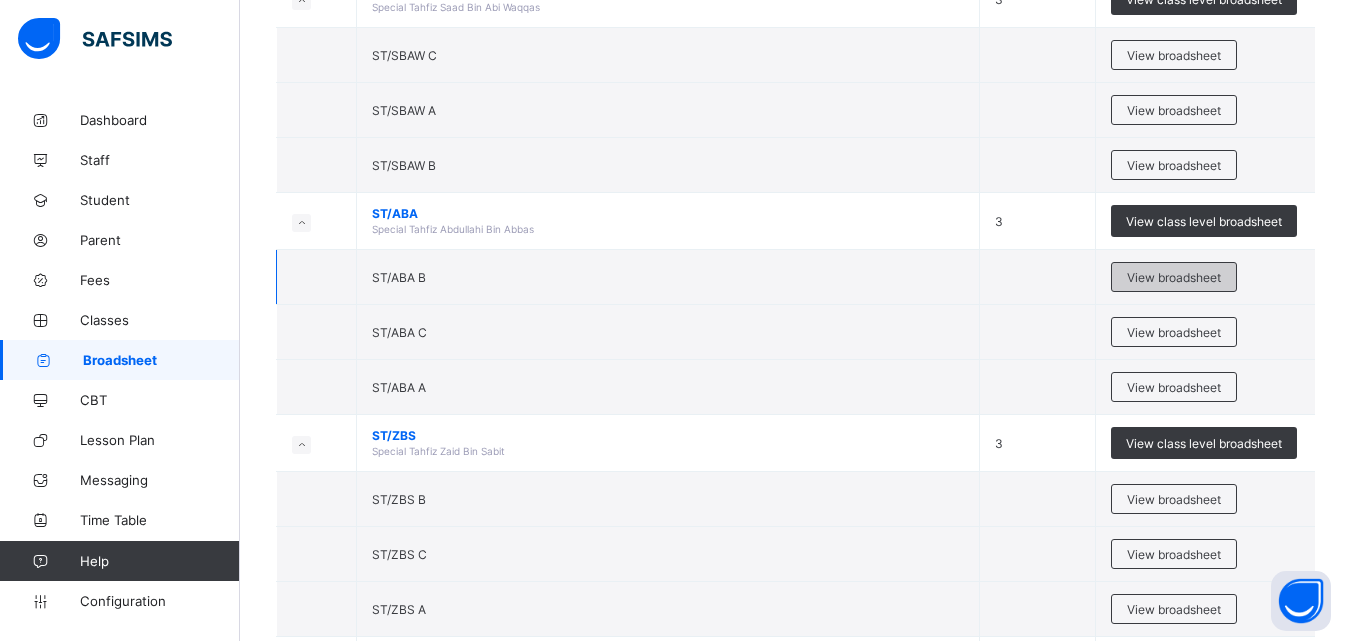 click on "View broadsheet" at bounding box center (1174, 277) 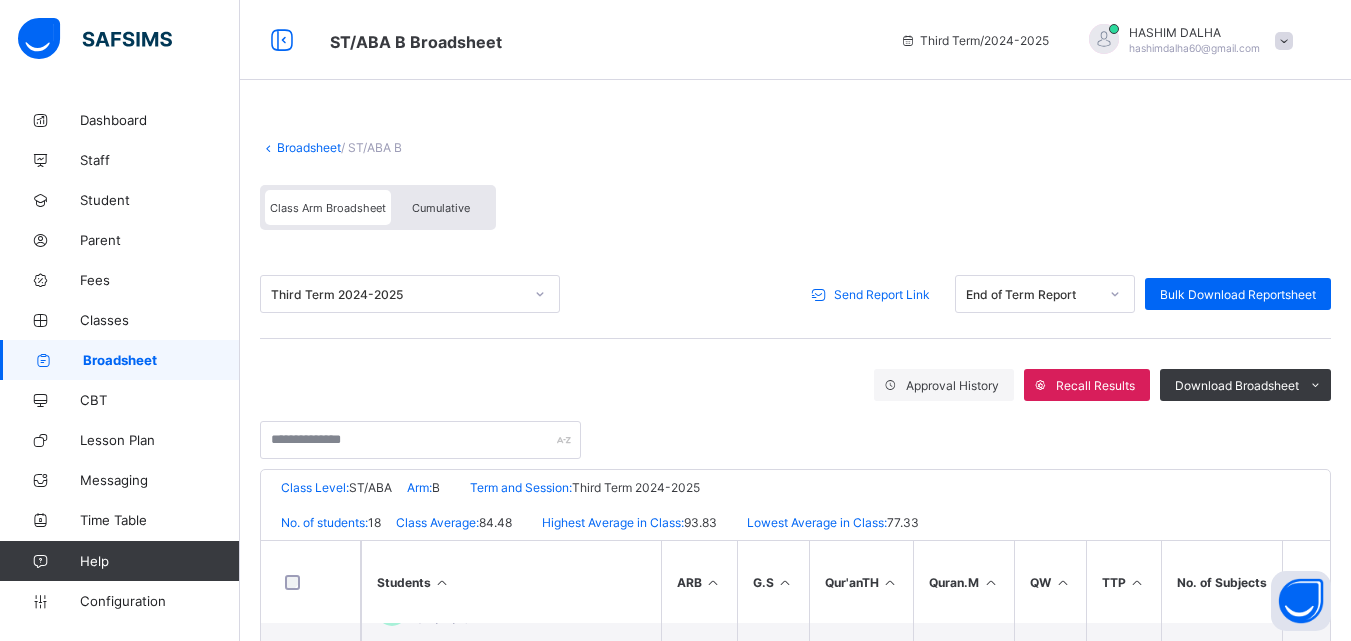 scroll, scrollTop: 225, scrollLeft: 0, axis: vertical 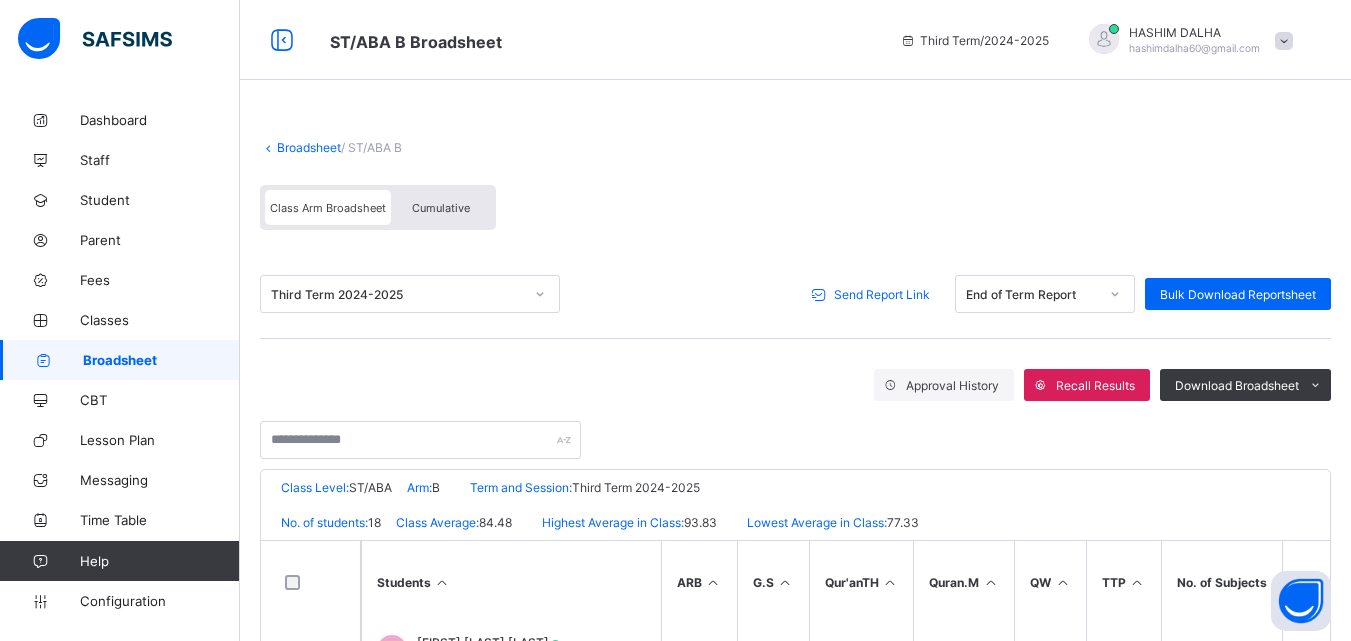 click on "Send Report Link" at bounding box center [873, 294] 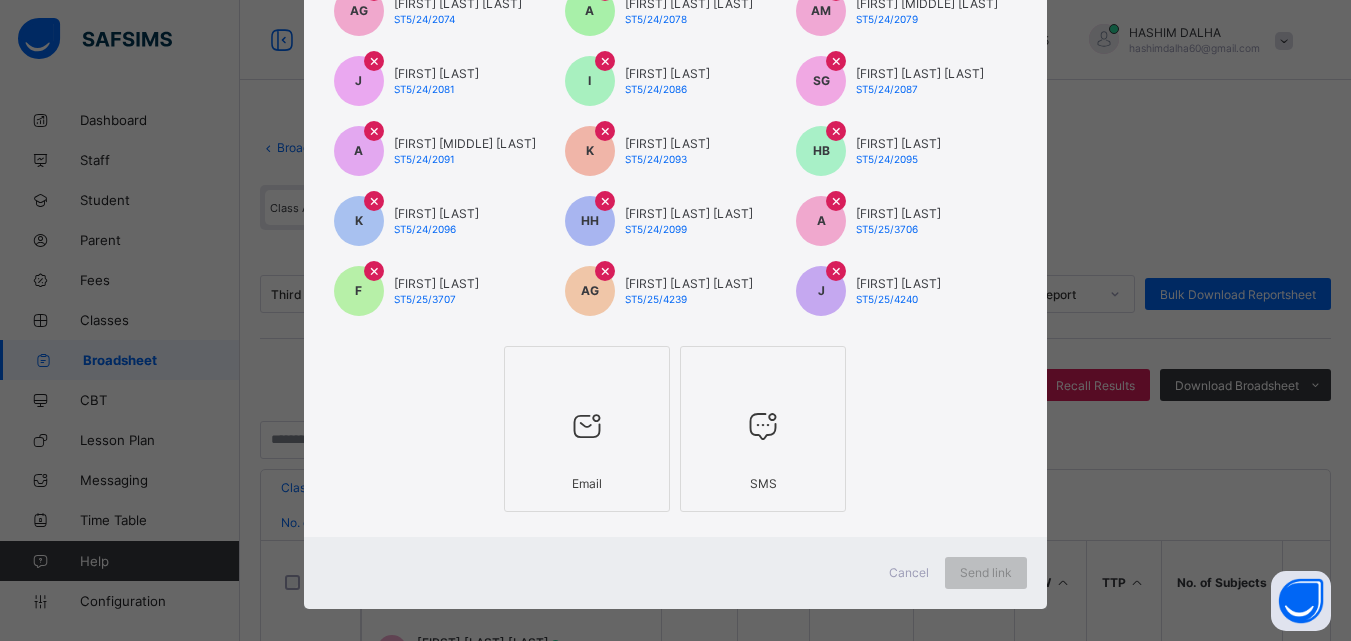 scroll, scrollTop: 323, scrollLeft: 0, axis: vertical 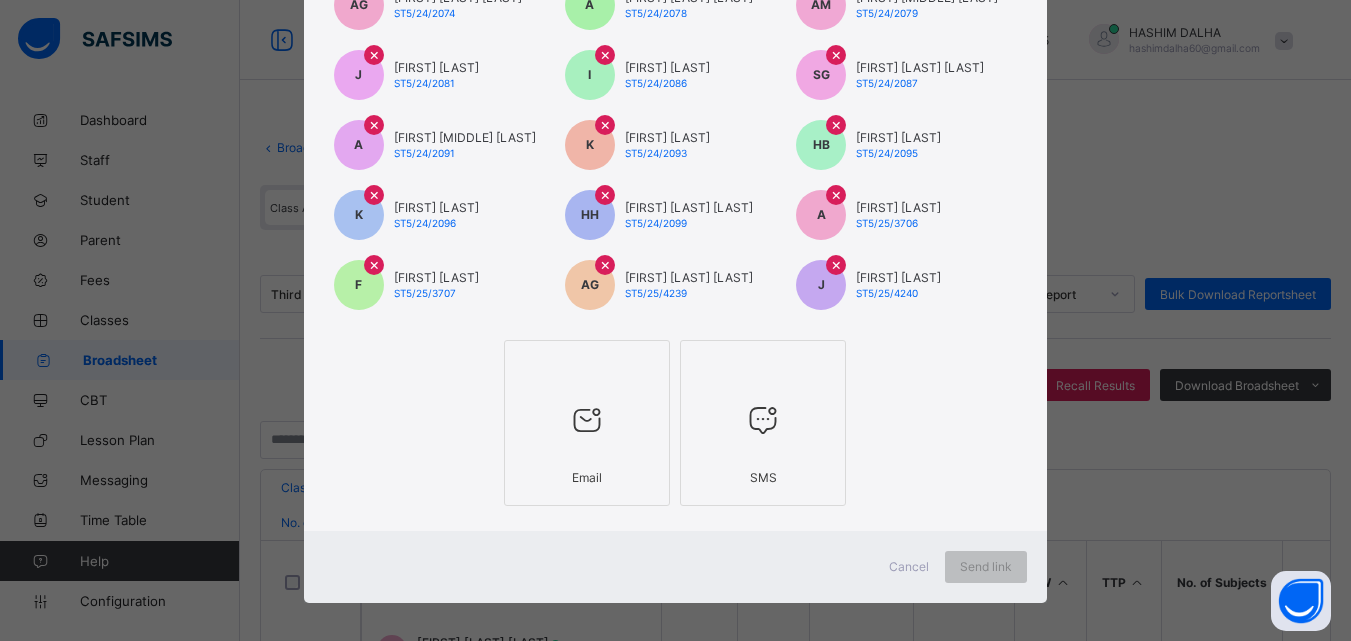 click at bounding box center [587, 420] 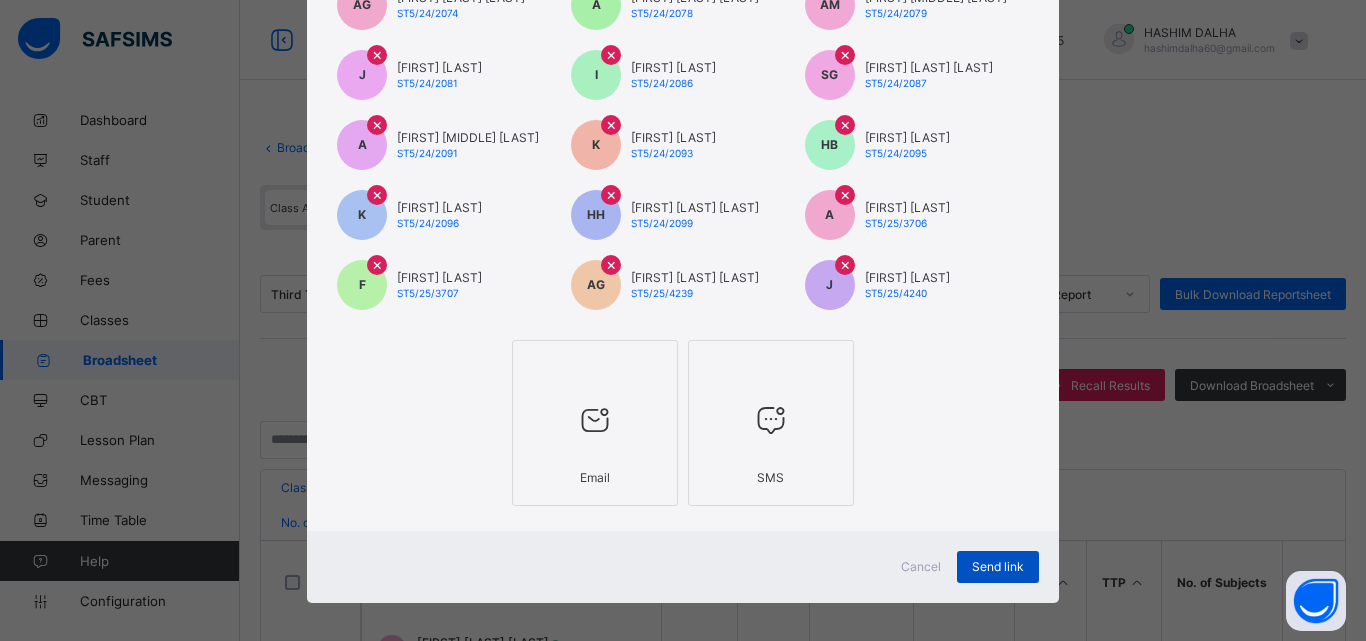 click on "Send link" at bounding box center (998, 566) 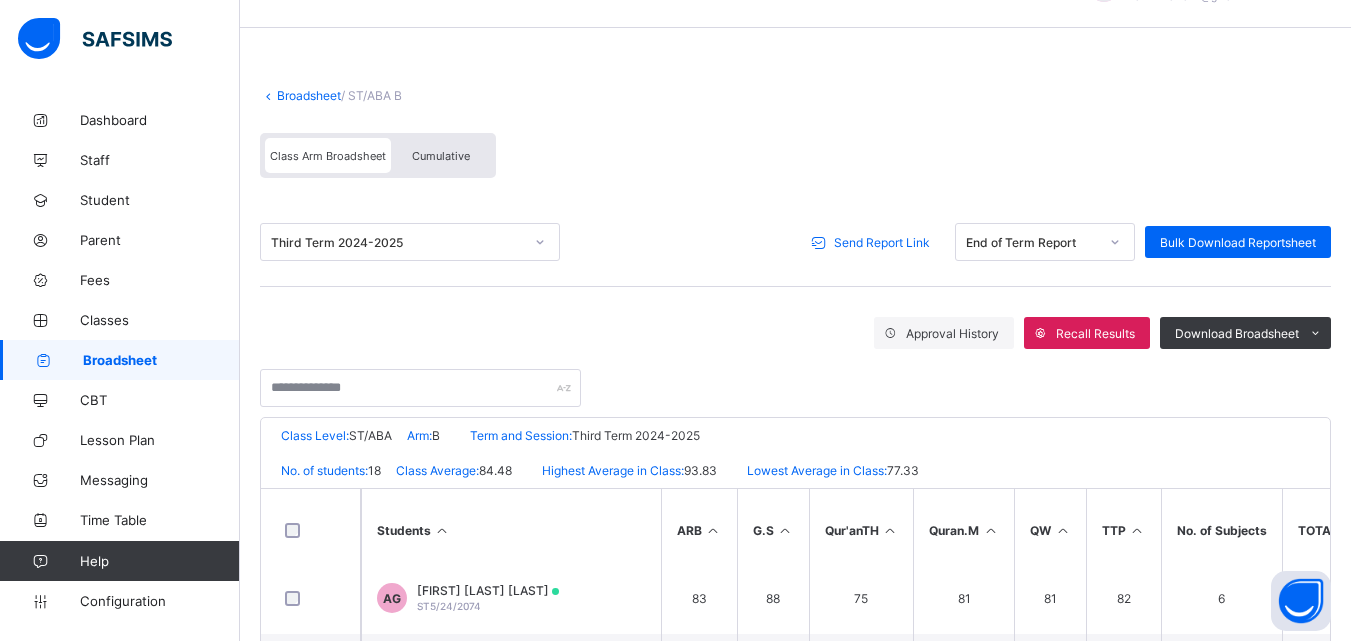 scroll, scrollTop: 0, scrollLeft: 0, axis: both 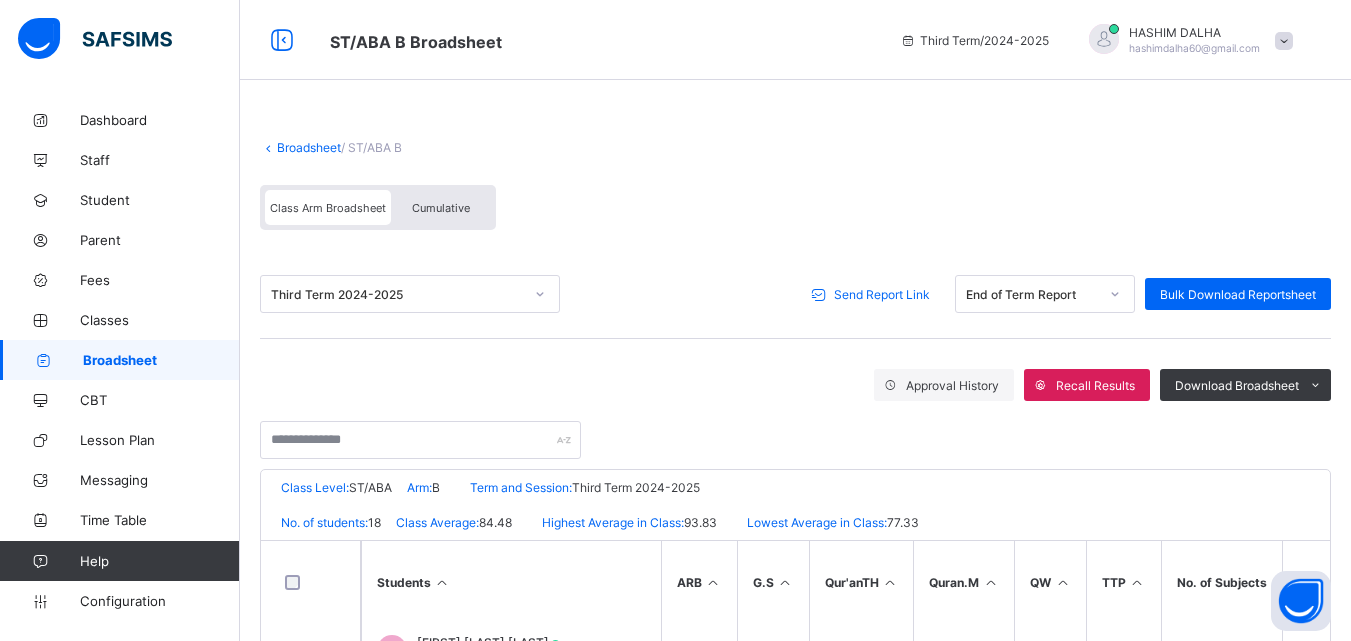 click on "Broadsheet" at bounding box center [309, 147] 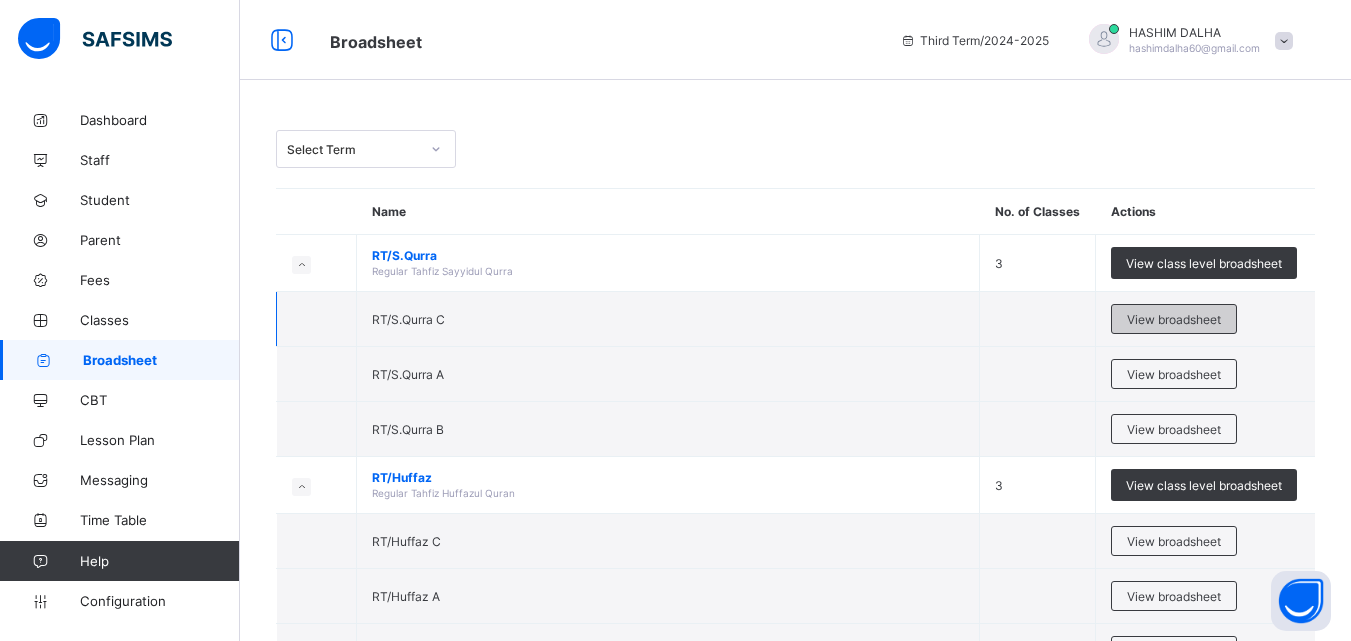 click on "View broadsheet" at bounding box center (1174, 319) 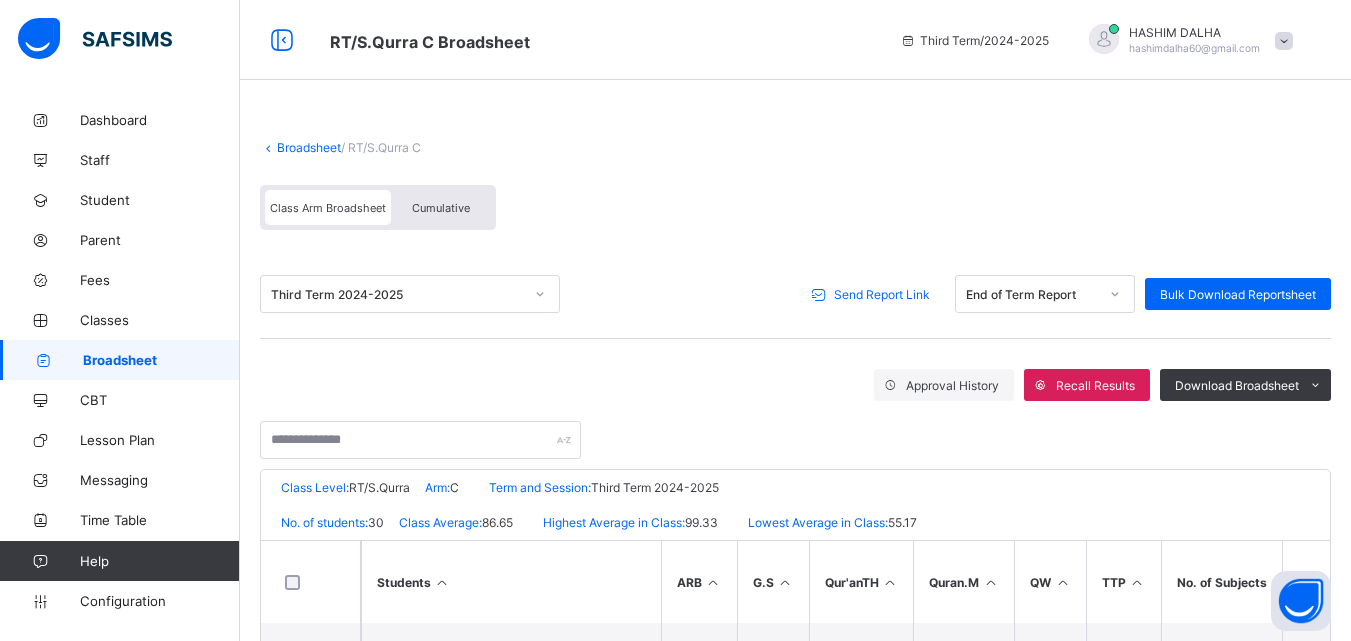 click on "Send Report Link" at bounding box center (882, 294) 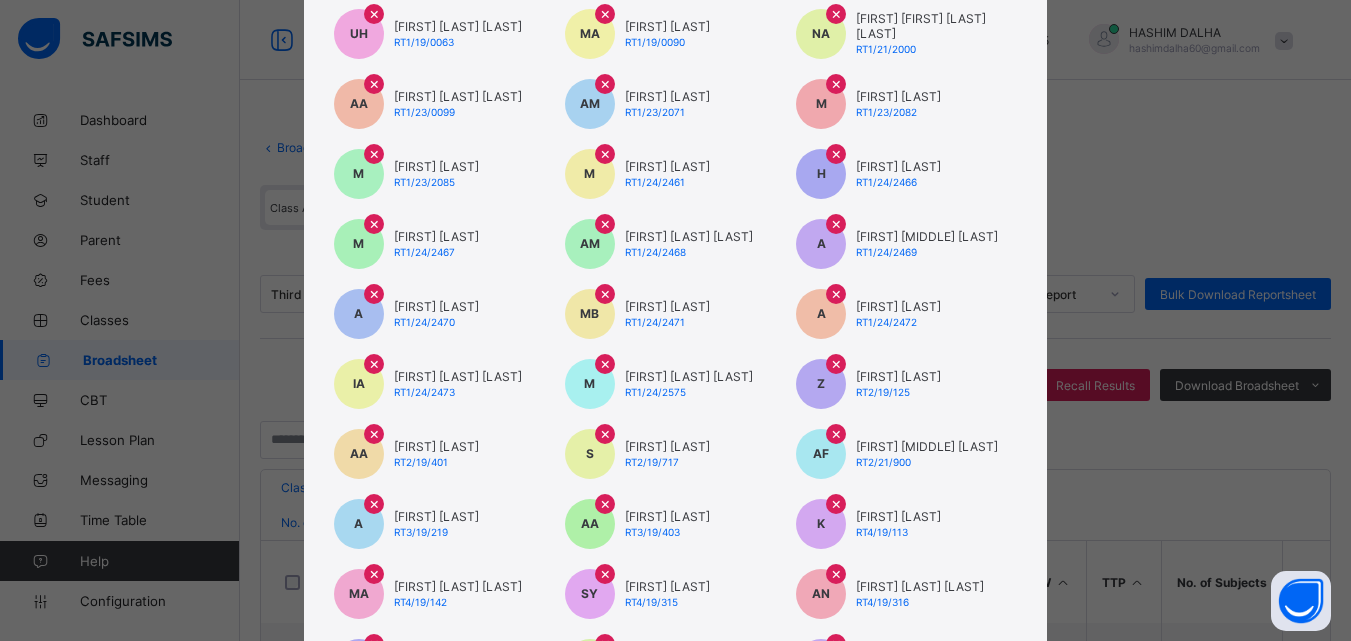 scroll, scrollTop: 615, scrollLeft: 0, axis: vertical 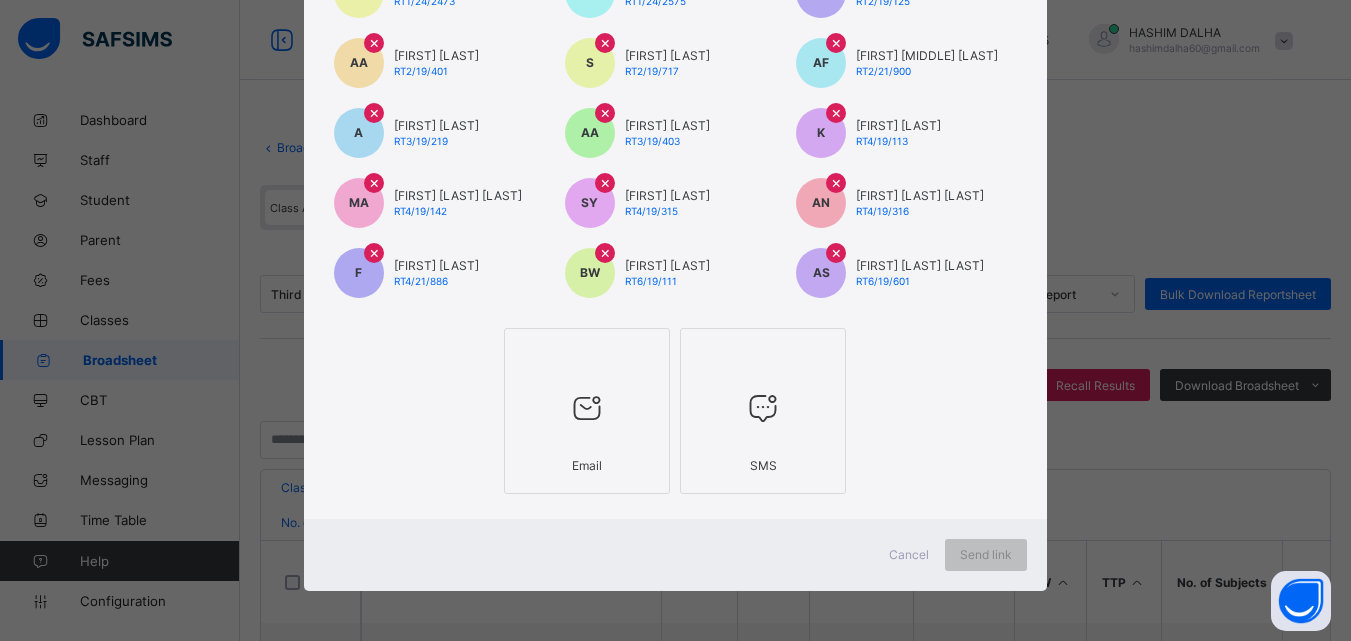 click on "Cancel" at bounding box center [909, 554] 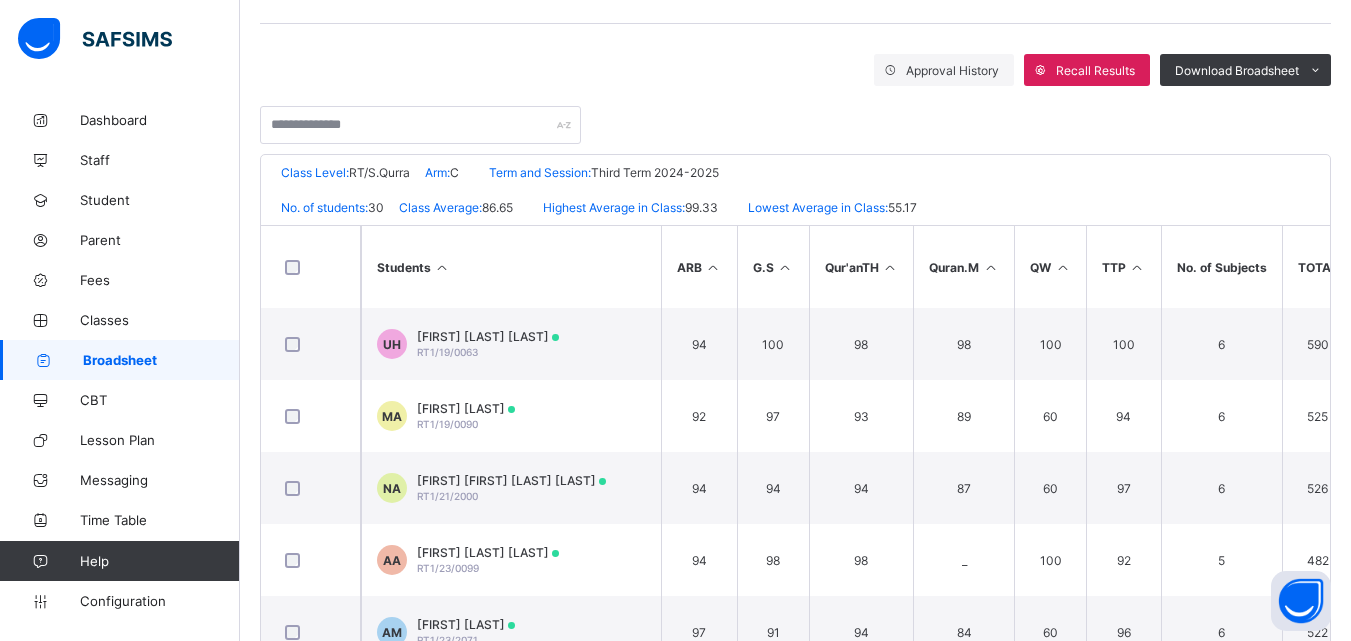 scroll, scrollTop: 322, scrollLeft: 0, axis: vertical 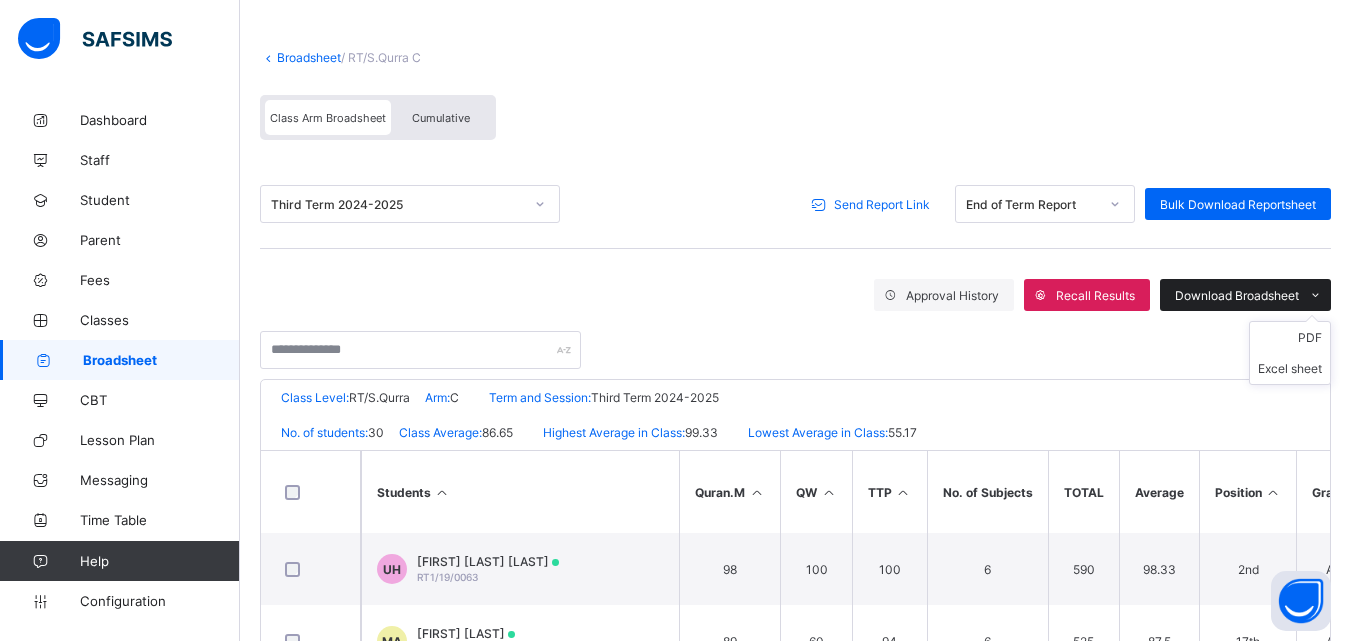 click on "Download Broadsheet" at bounding box center [1237, 295] 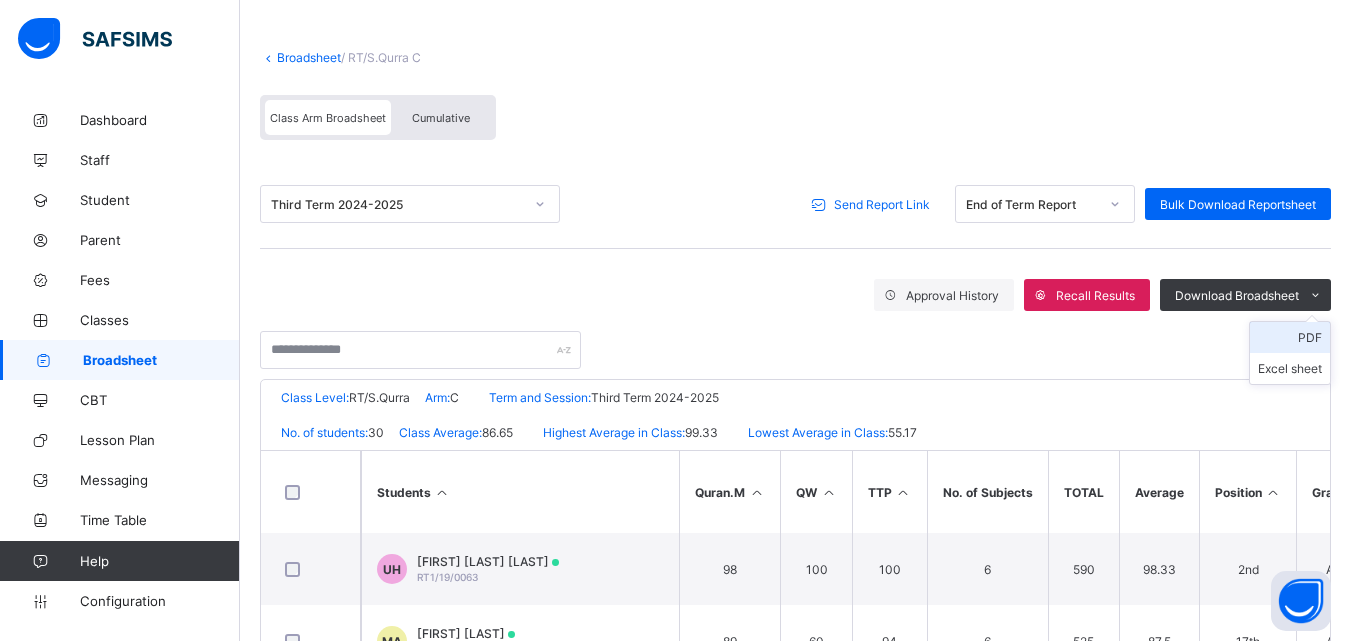 click on "PDF" at bounding box center (1290, 337) 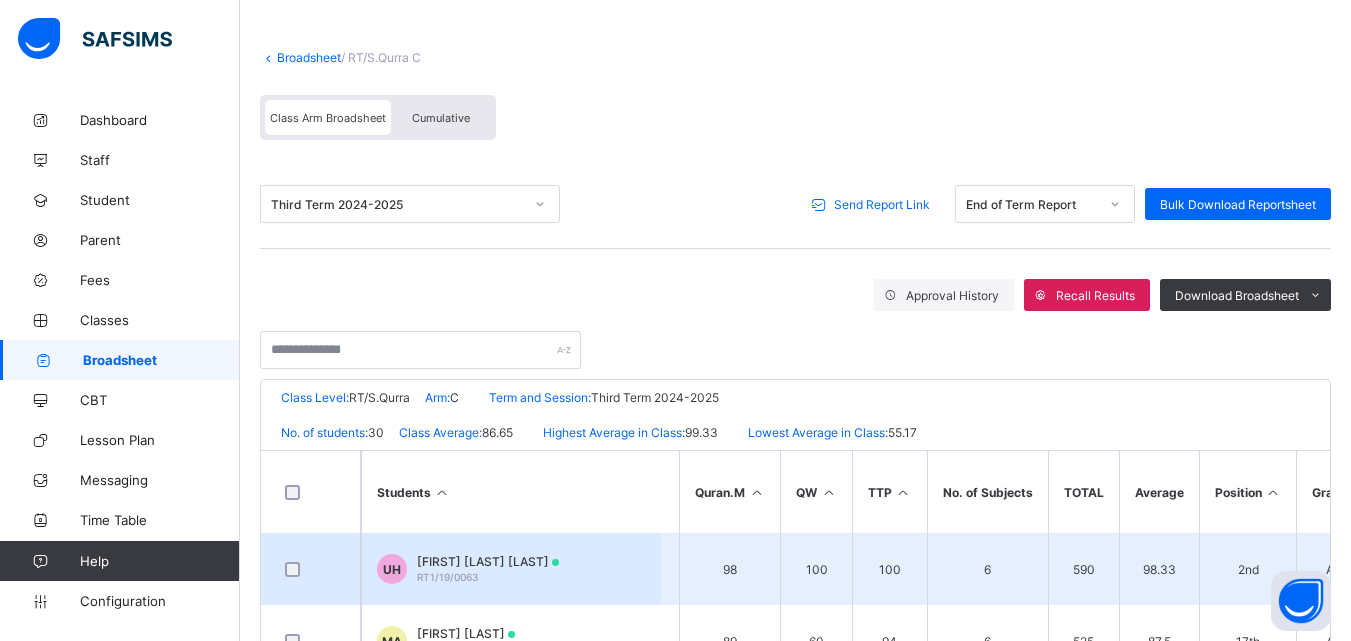 scroll, scrollTop: 0, scrollLeft: 0, axis: both 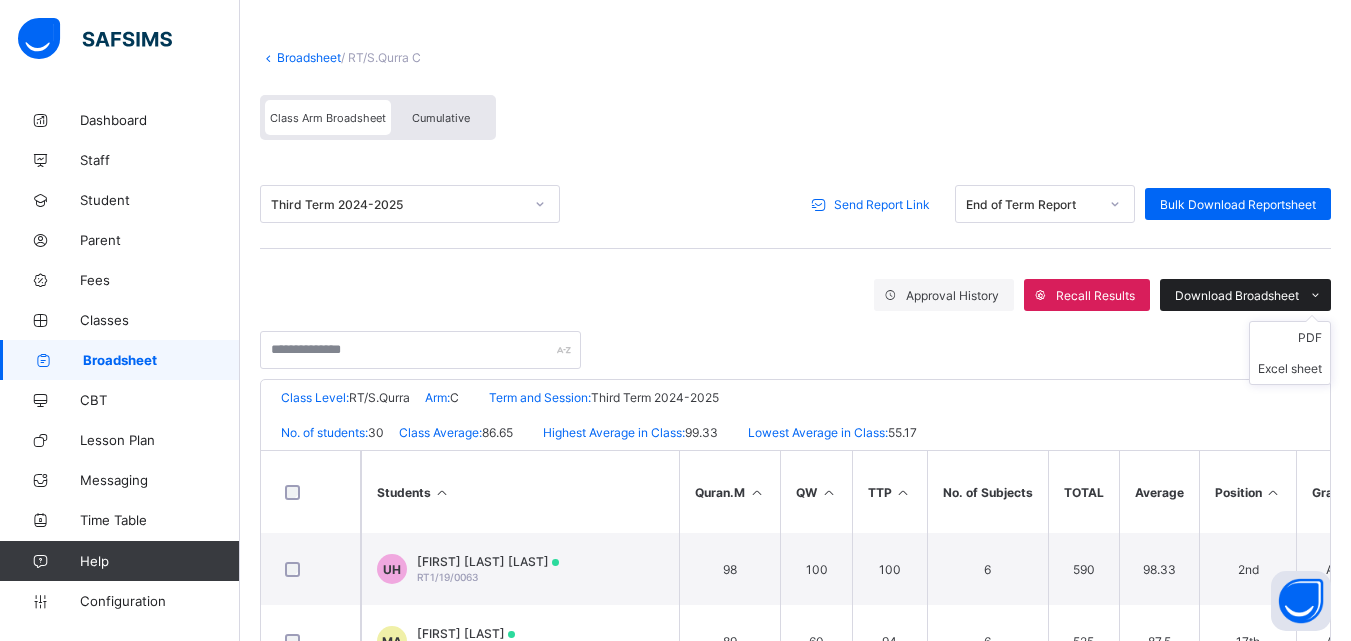 click on "Download Broadsheet" at bounding box center [1237, 295] 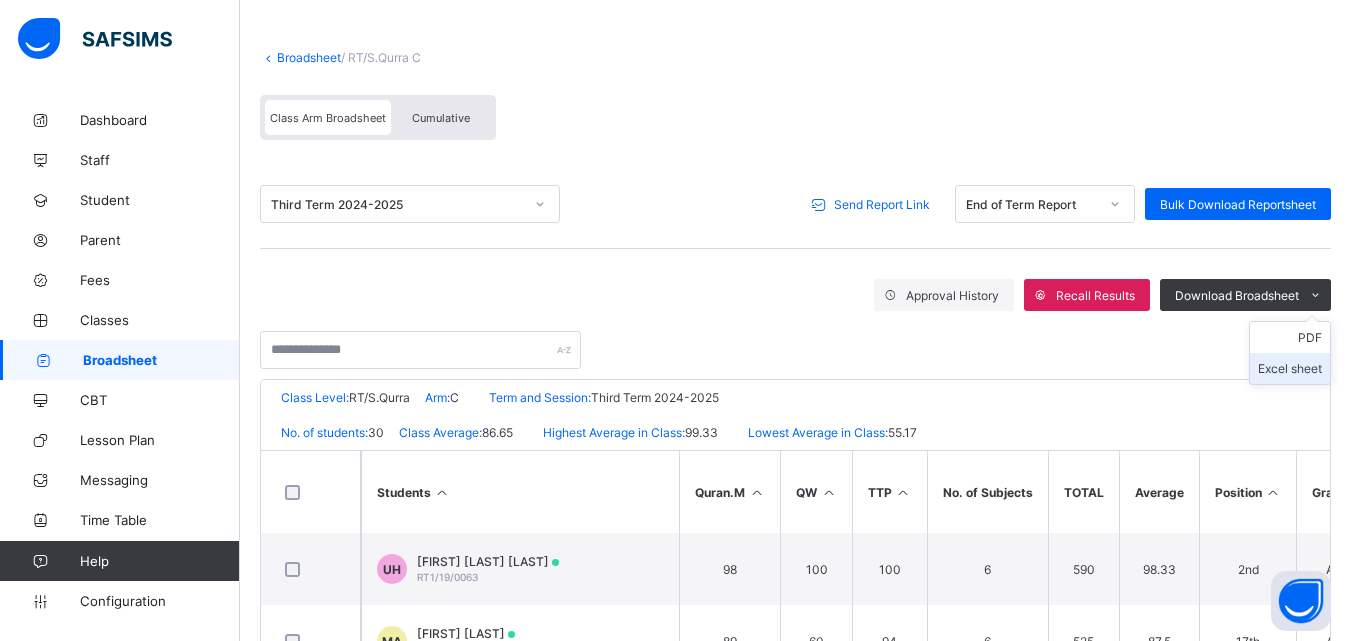 click on "Excel sheet" at bounding box center (1290, 368) 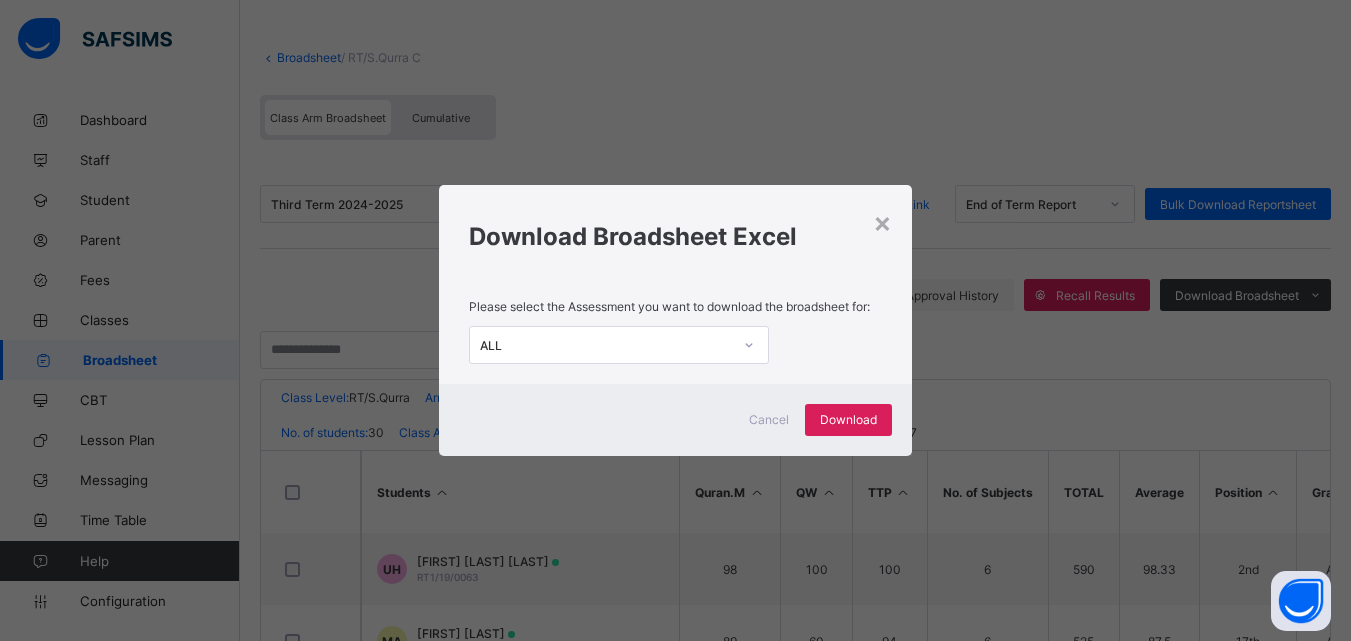 click 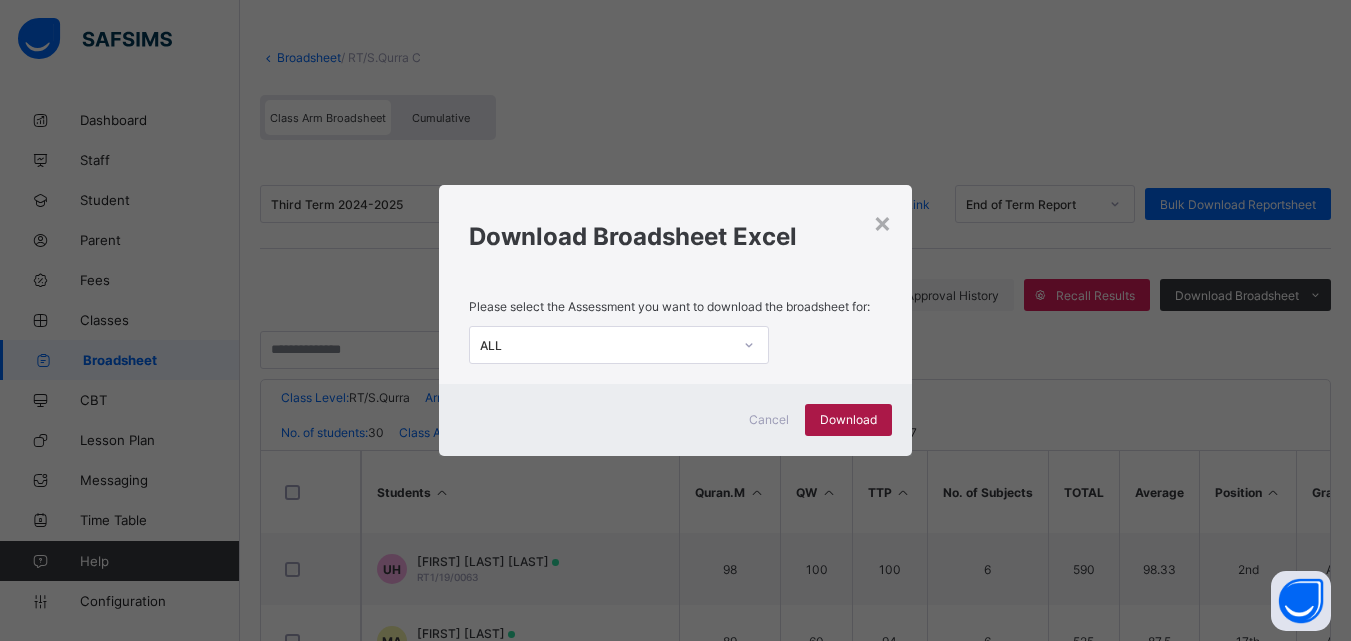 click on "Download" at bounding box center [848, 419] 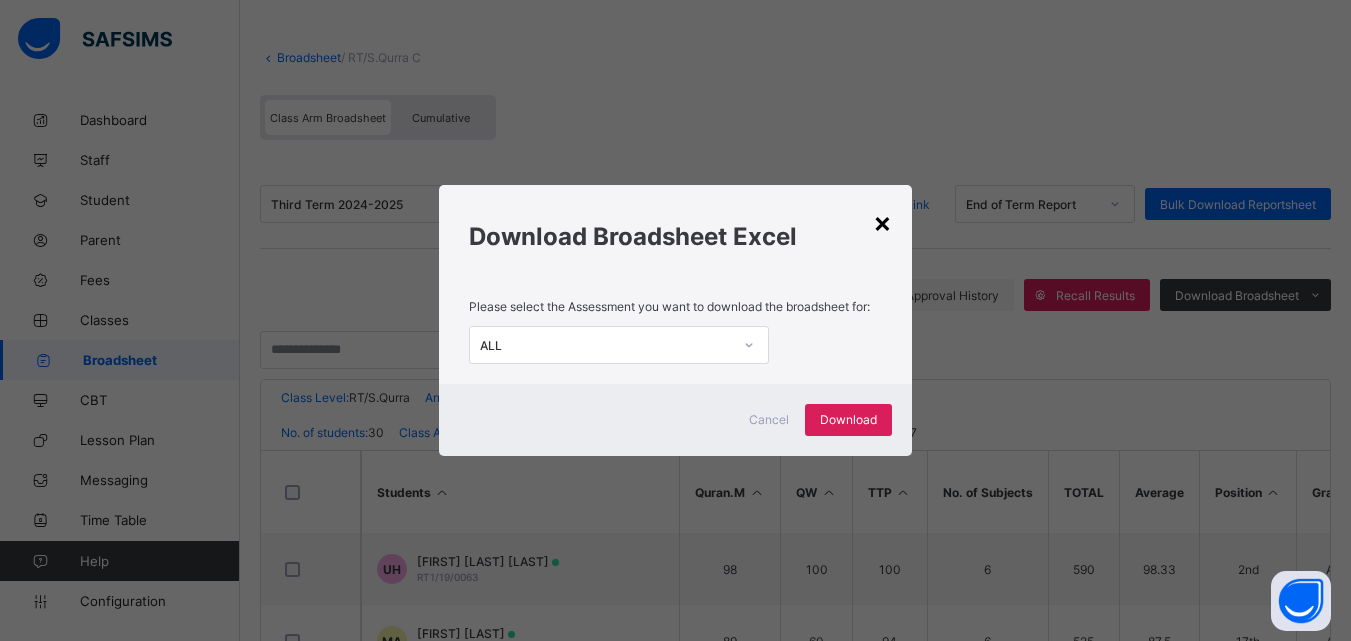 click on "×" at bounding box center [882, 222] 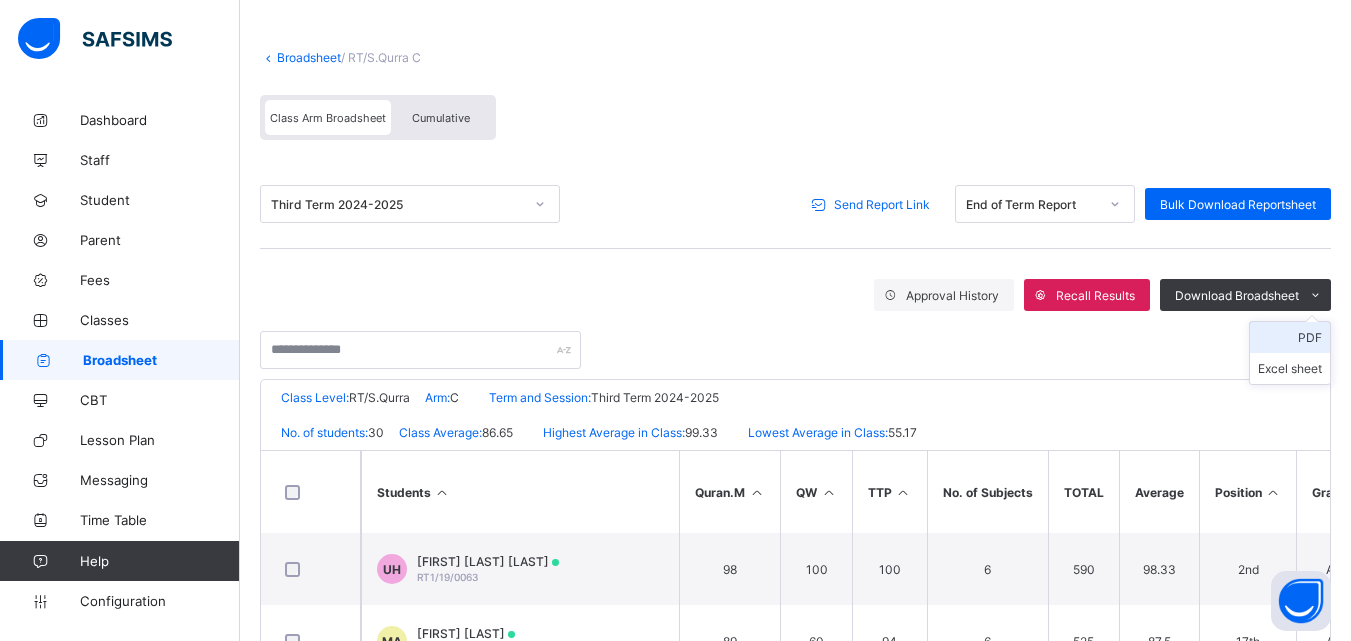 click on "PDF" at bounding box center (1290, 337) 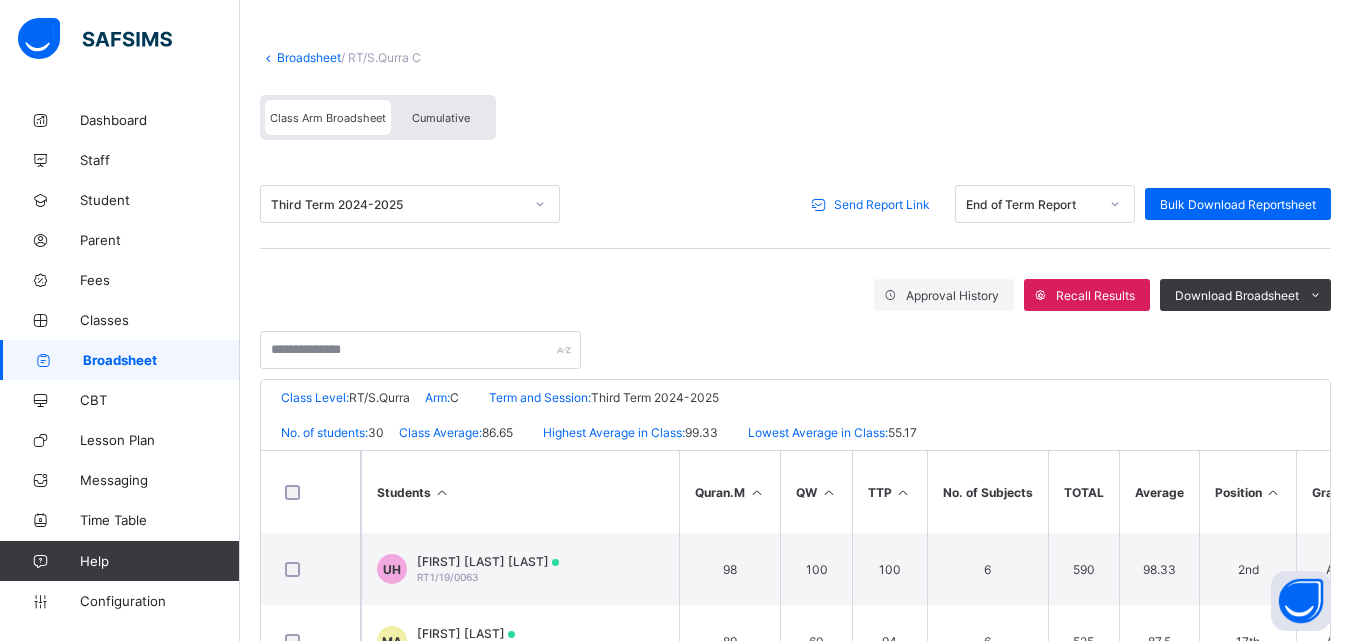 click on "Broadsheet  / RT/S.Qurra C Class Arm Broadsheet Cumulative" at bounding box center [795, 95] 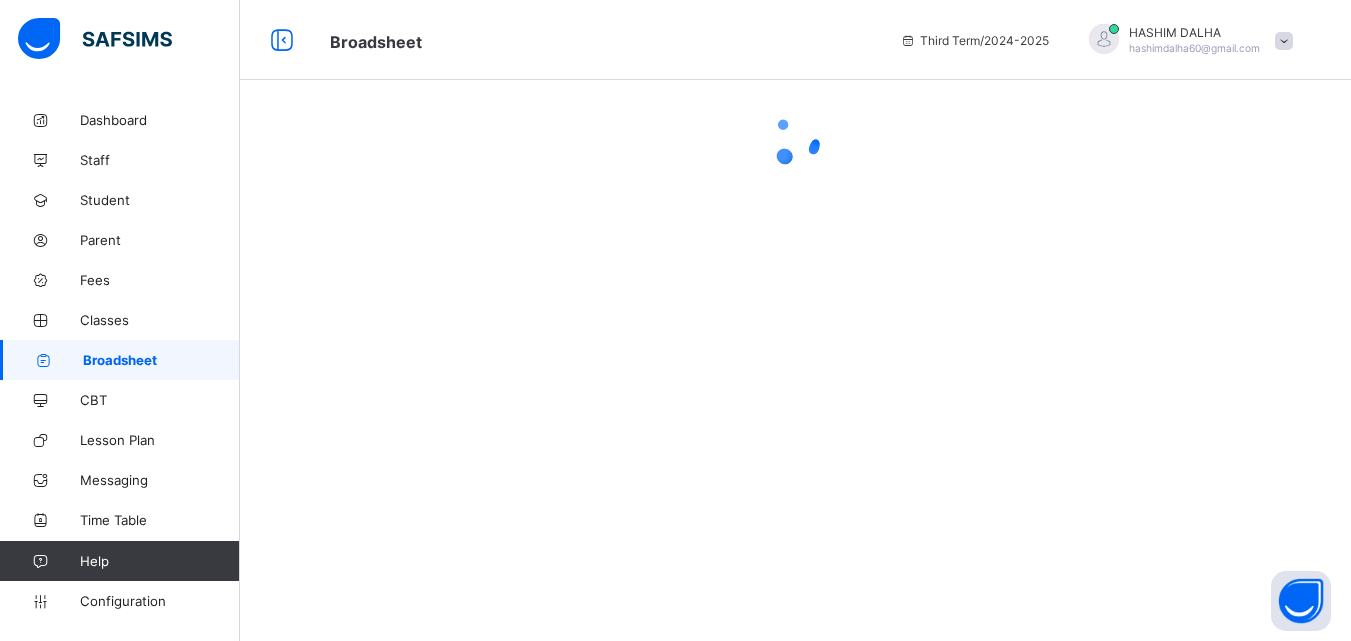 scroll, scrollTop: 0, scrollLeft: 0, axis: both 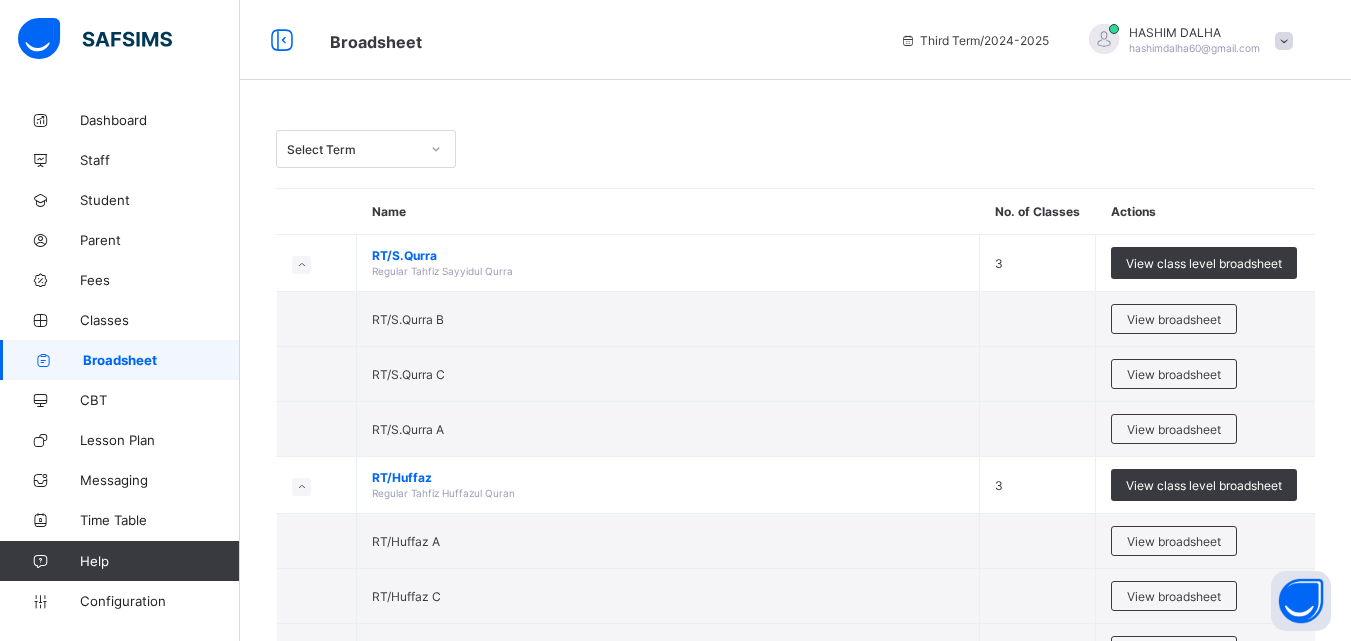 click on "Actions" at bounding box center (1205, 212) 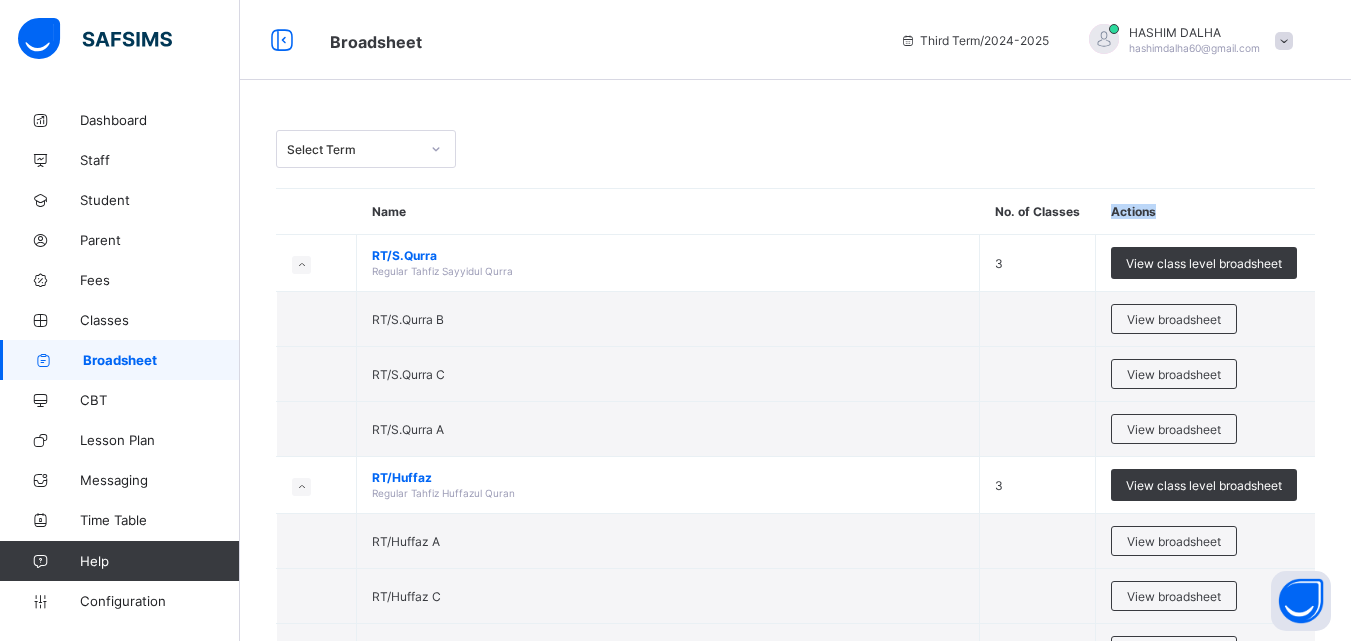 click on "Actions" at bounding box center [1205, 212] 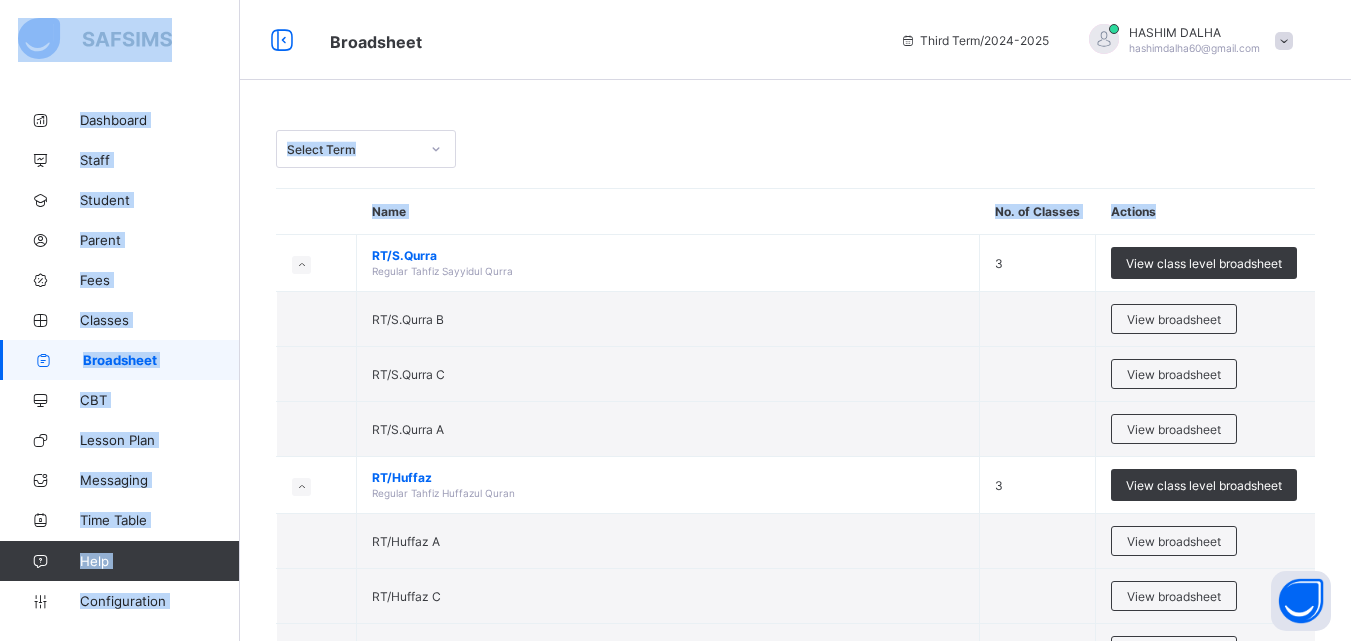 drag, startPoint x: 1145, startPoint y: 209, endPoint x: 1201, endPoint y: 73, distance: 147.07822 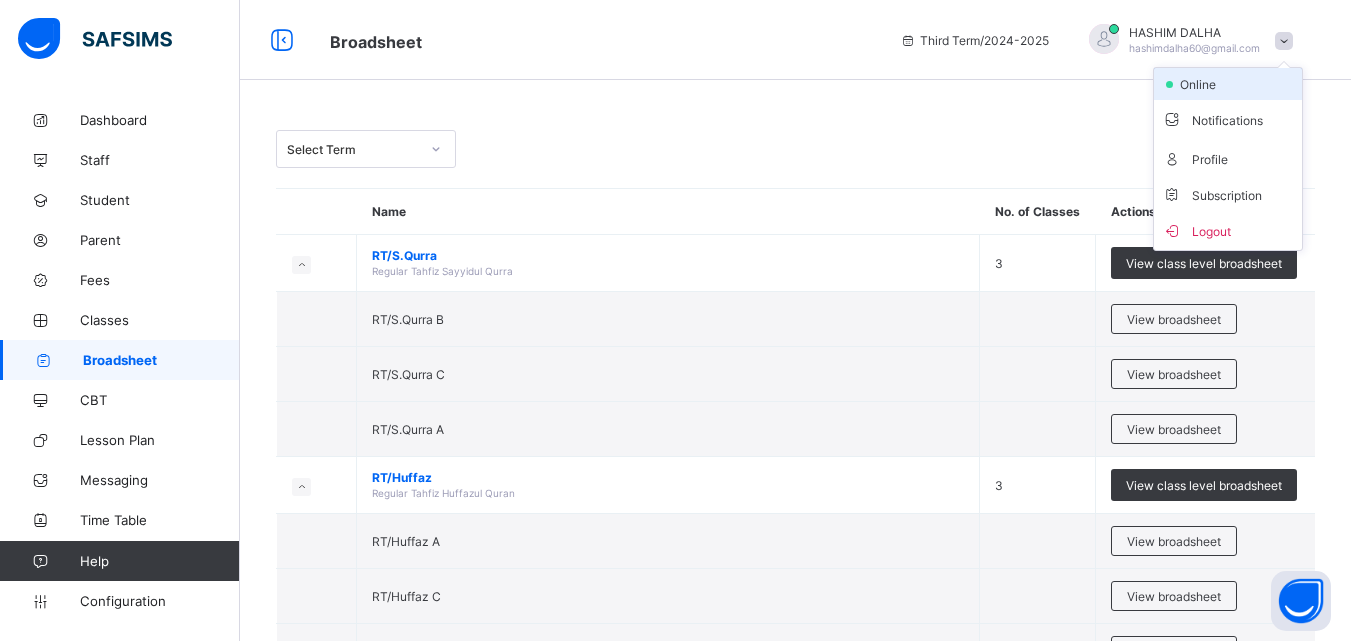 click on "online" at bounding box center (1228, 84) 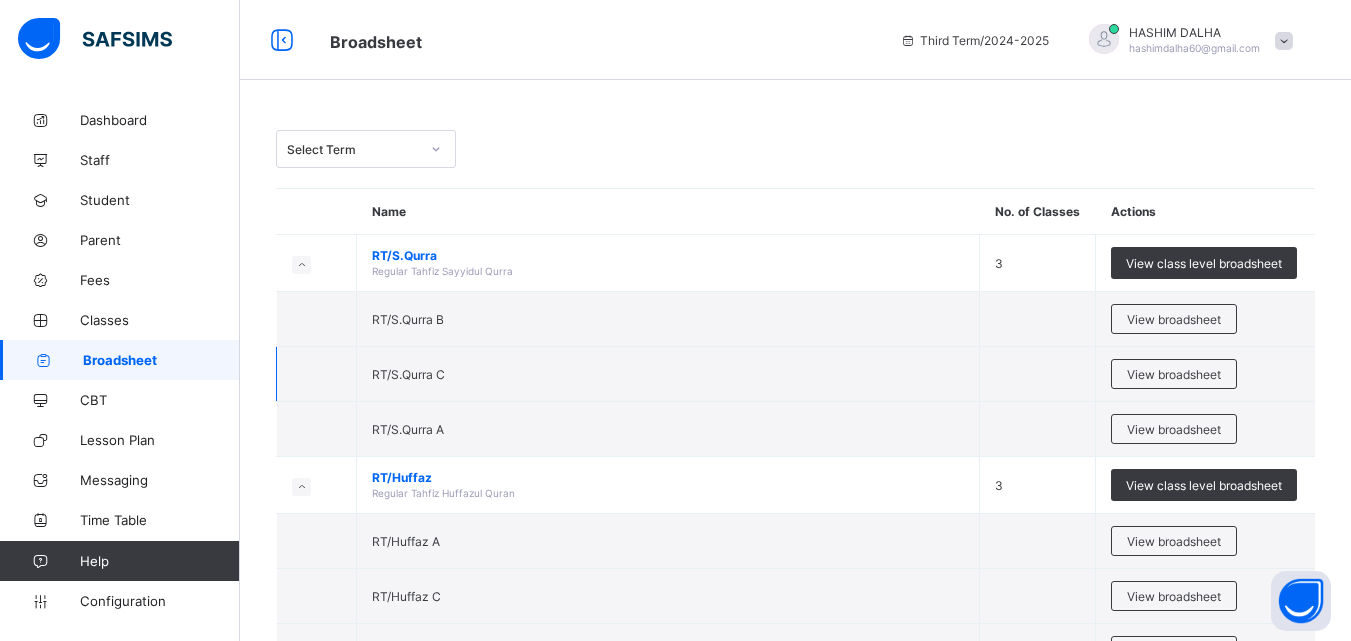 click on "RT/S.Qurra C" at bounding box center (668, 374) 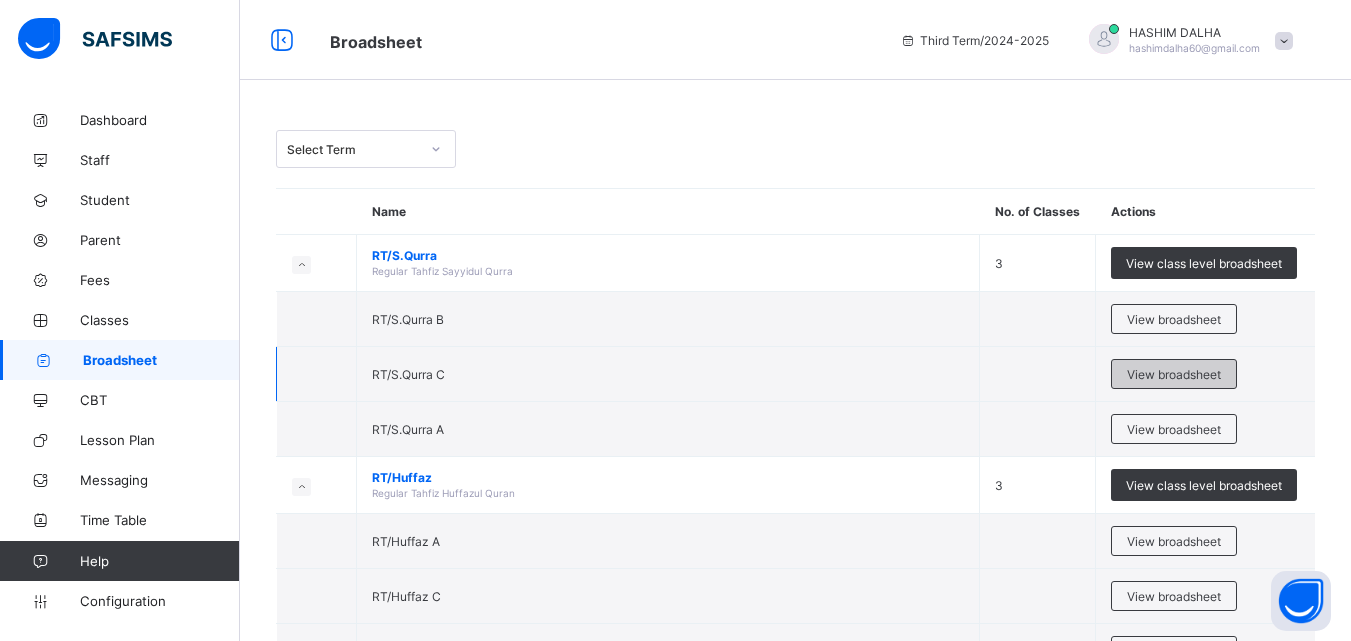 click on "View broadsheet" at bounding box center (1174, 374) 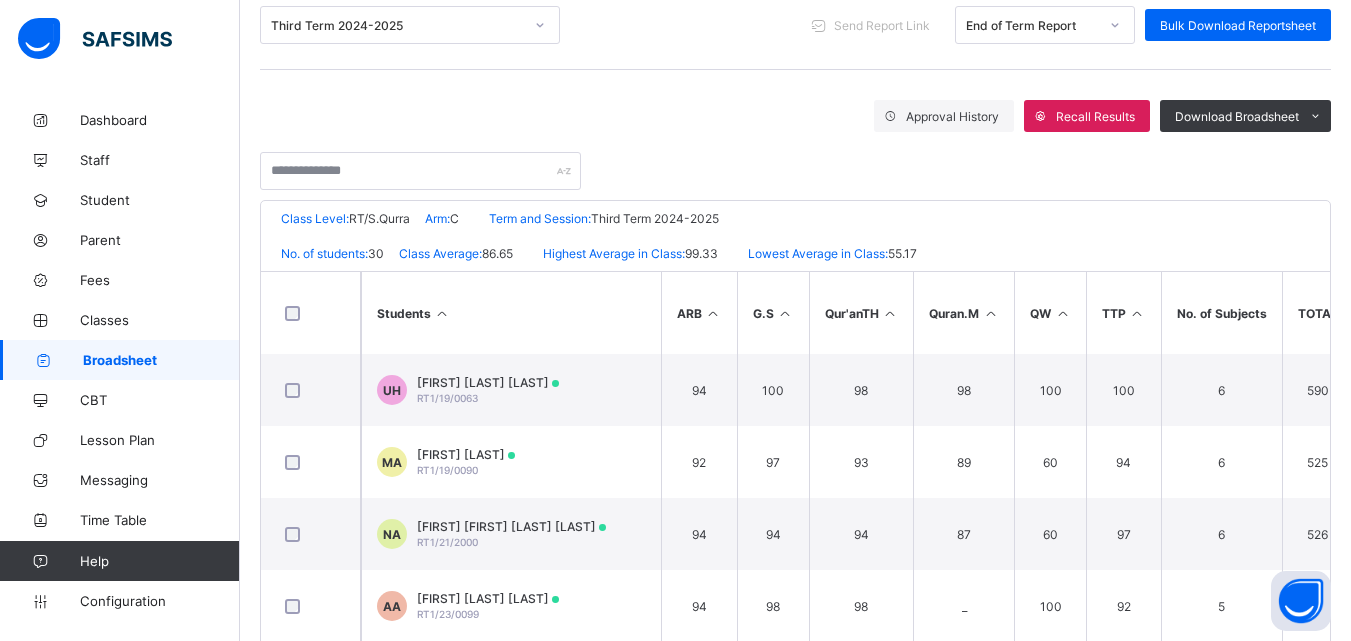 scroll, scrollTop: 280, scrollLeft: 0, axis: vertical 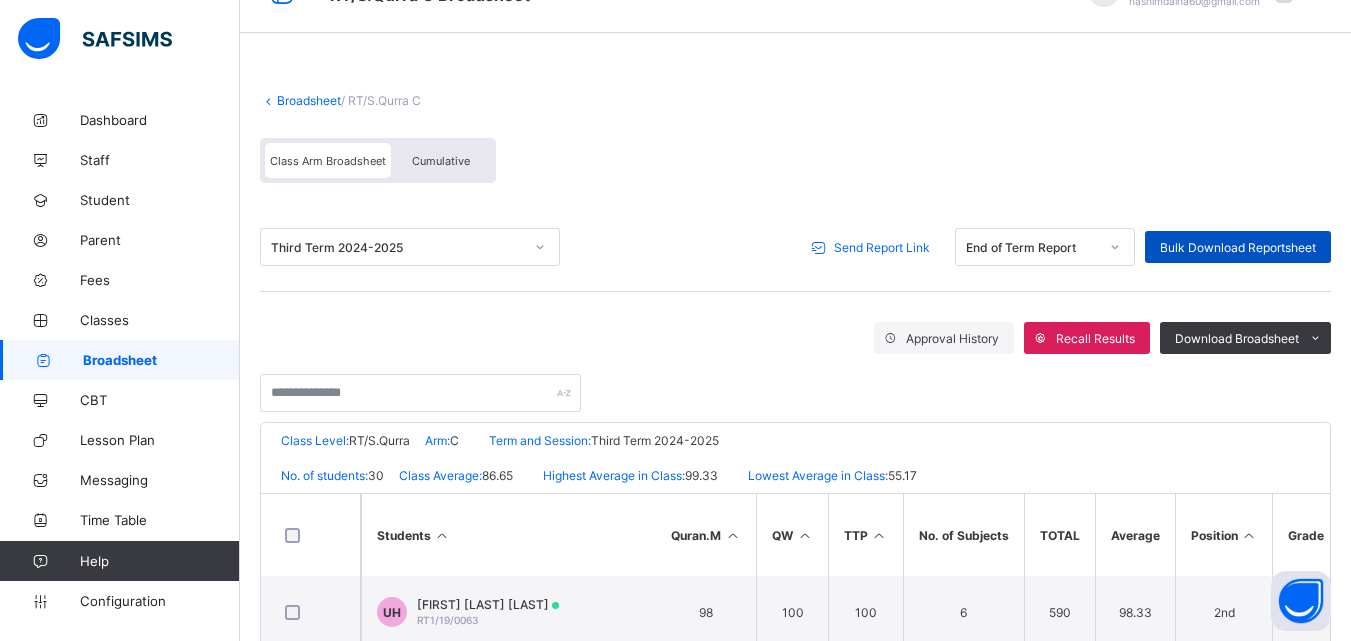 click on "Bulk Download Reportsheet" at bounding box center [1238, 247] 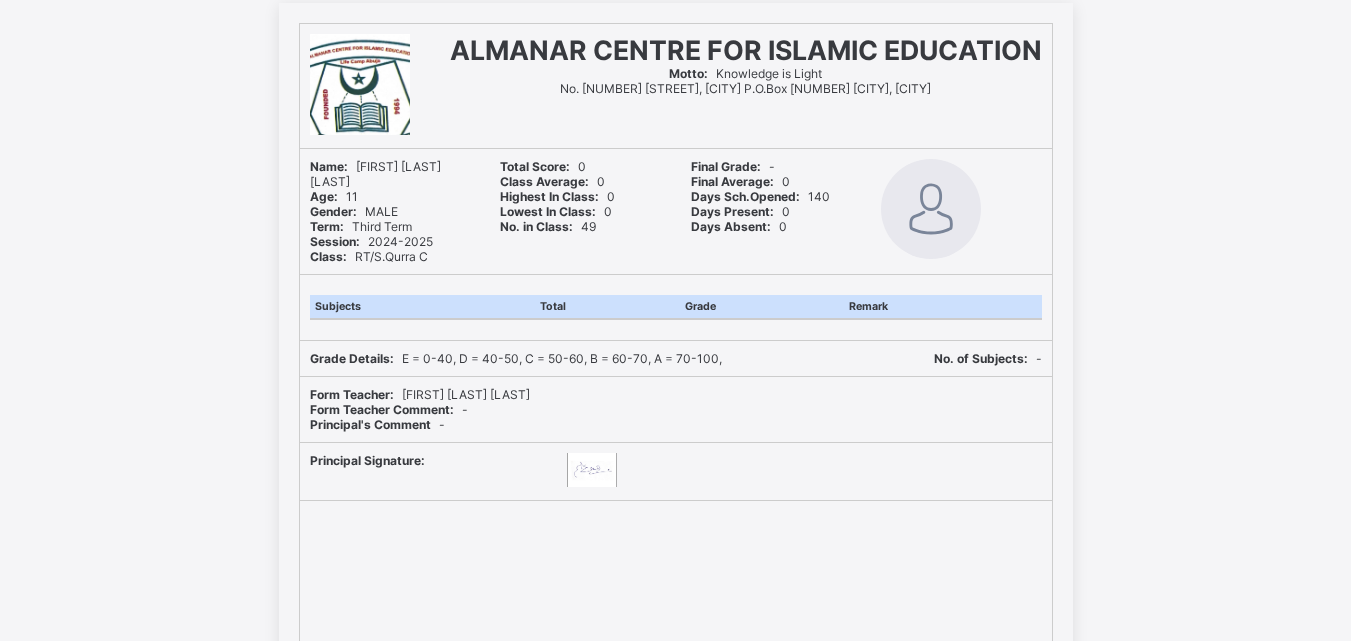 scroll, scrollTop: 0, scrollLeft: 0, axis: both 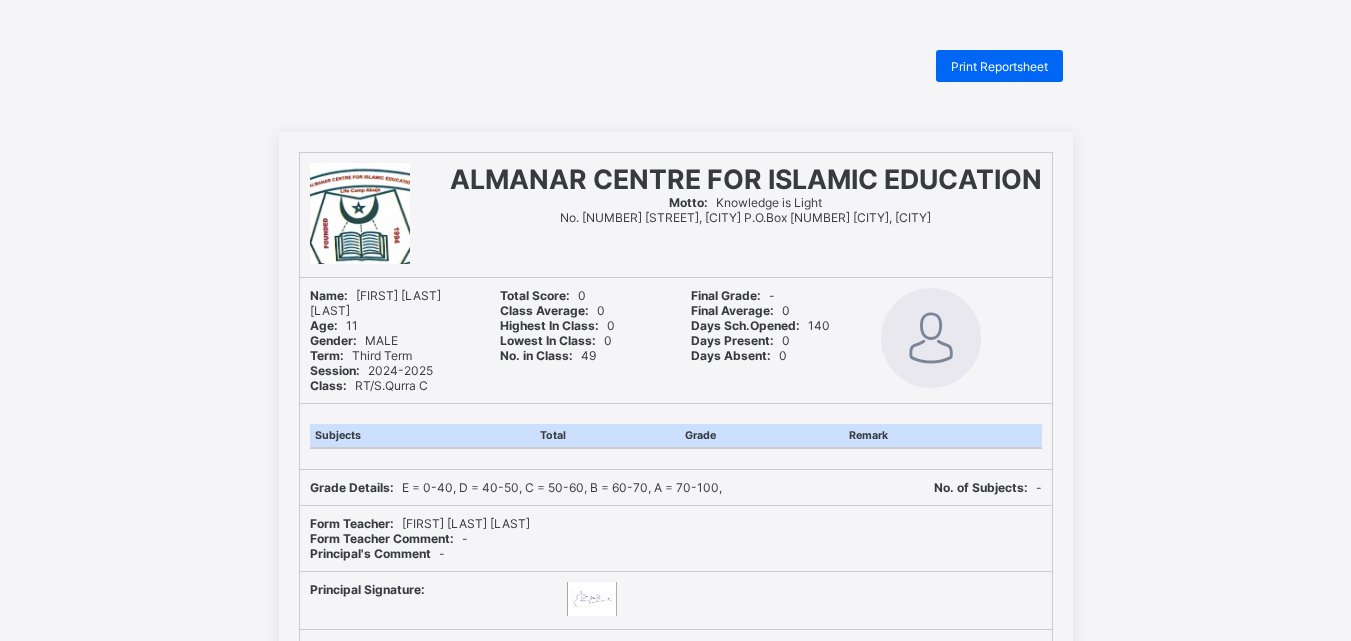 click on "Days Present:" at bounding box center (732, 340) 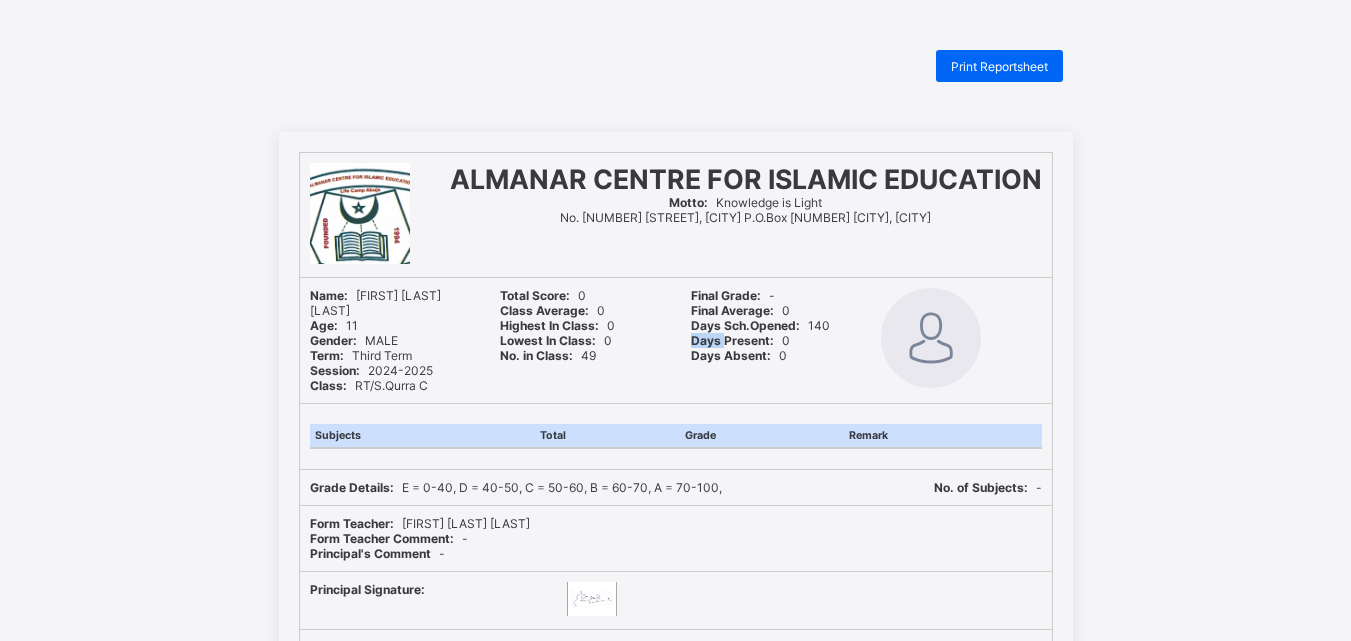 click on "Days Present:" at bounding box center (732, 340) 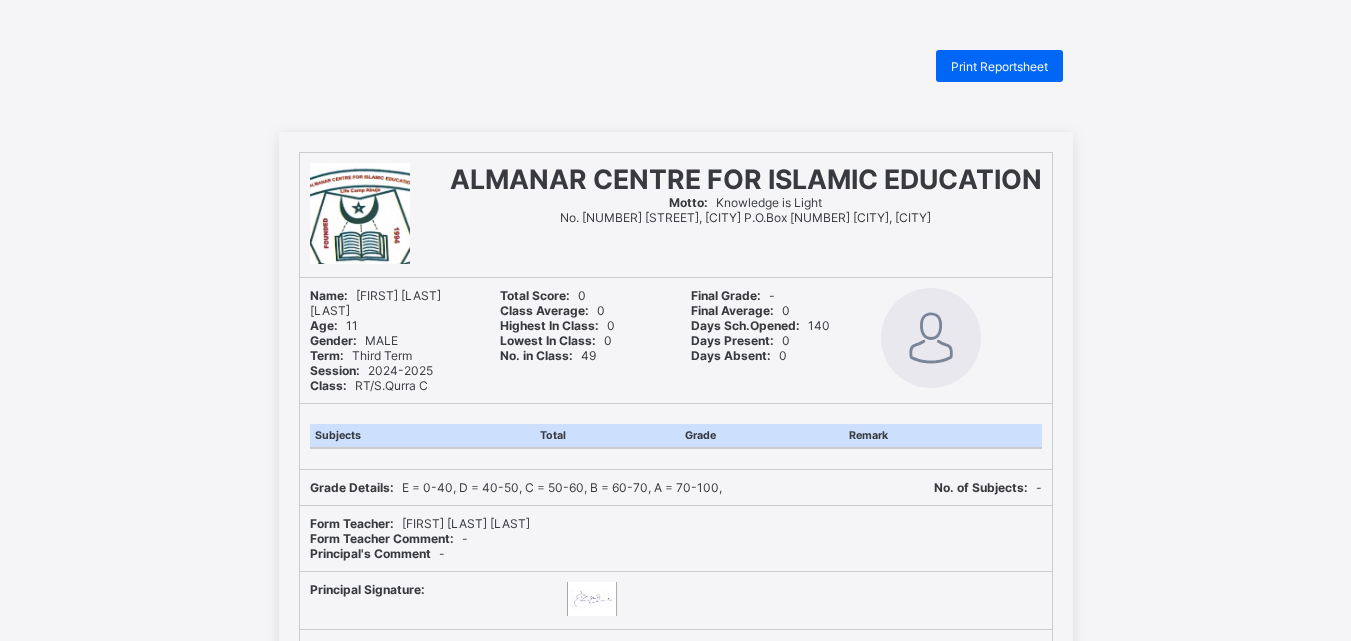 click on "Days Present: 0" at bounding box center (771, 340) 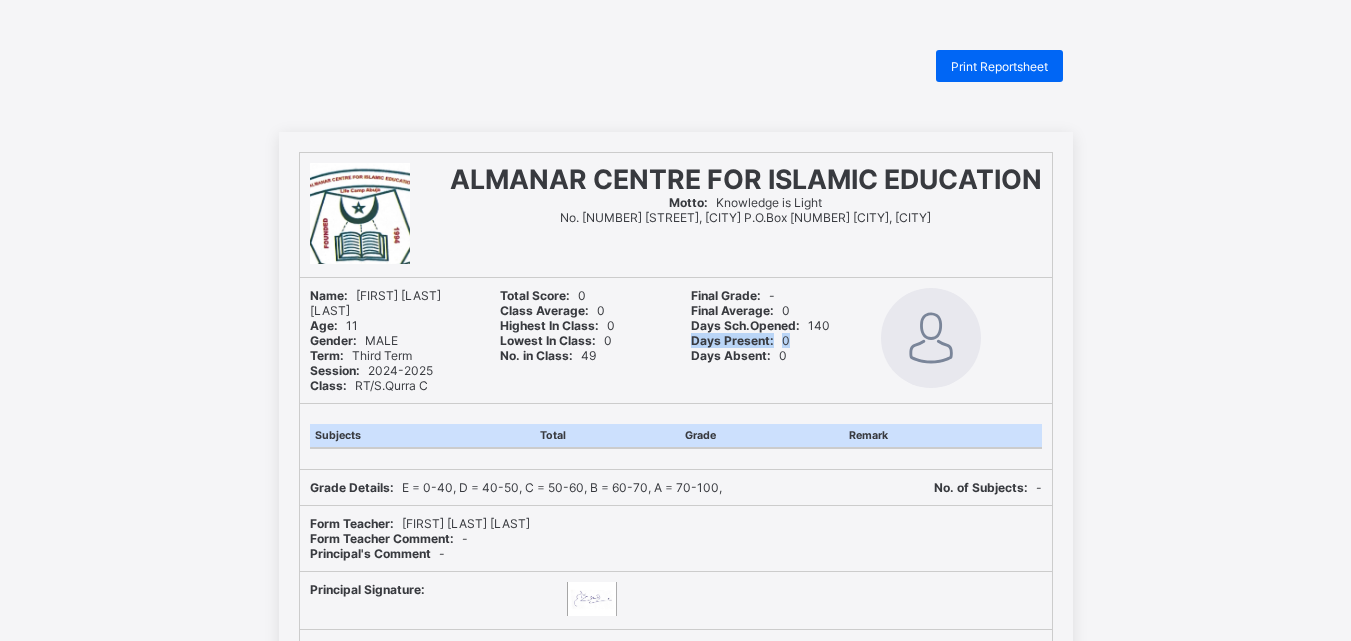 click on "Days Present: 0" at bounding box center [771, 340] 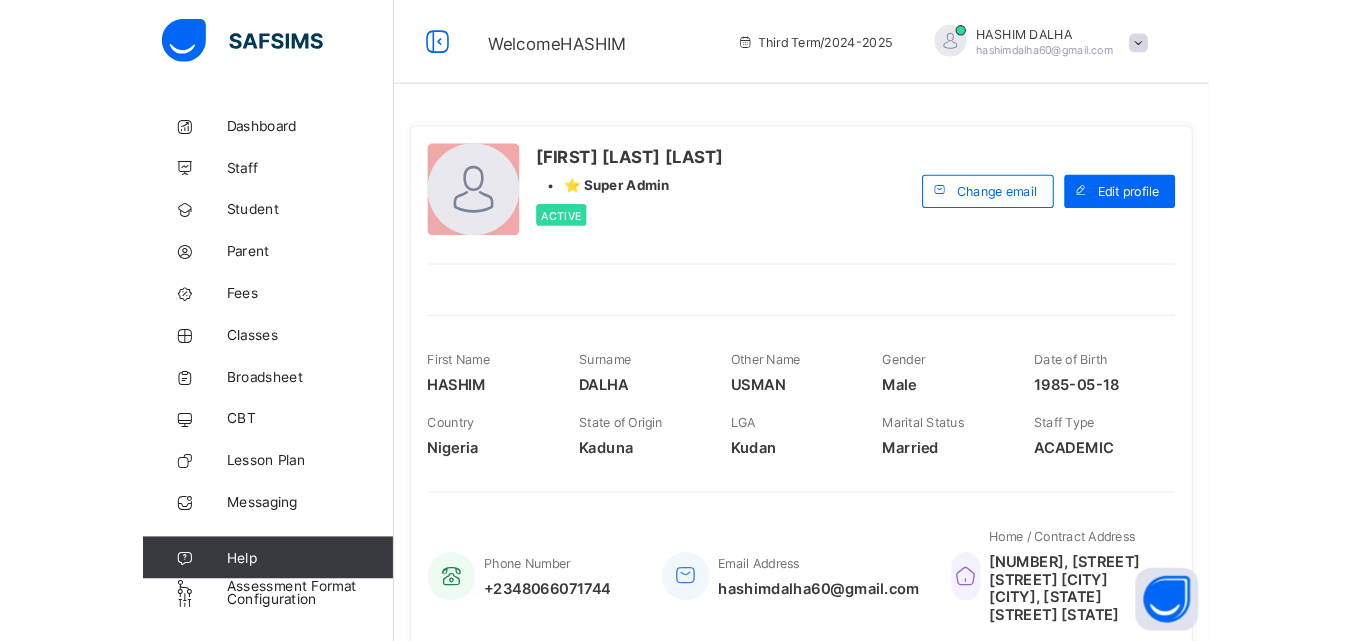 scroll, scrollTop: 0, scrollLeft: 0, axis: both 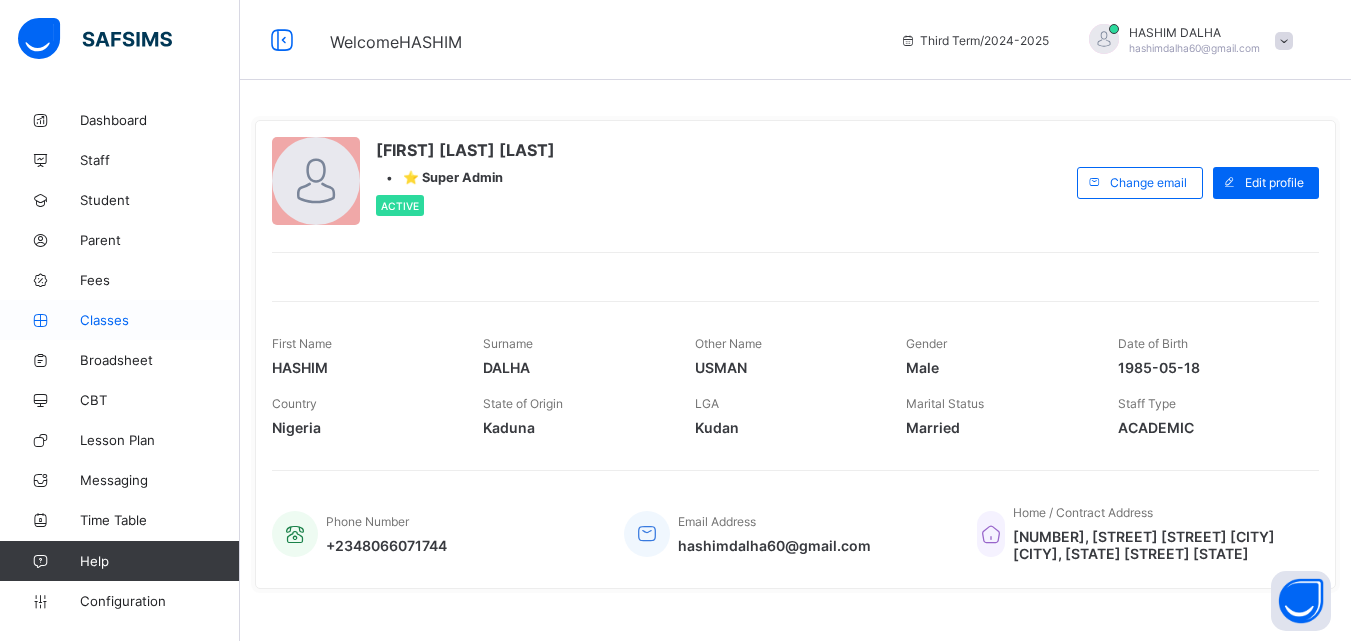 click on "Classes" at bounding box center [120, 320] 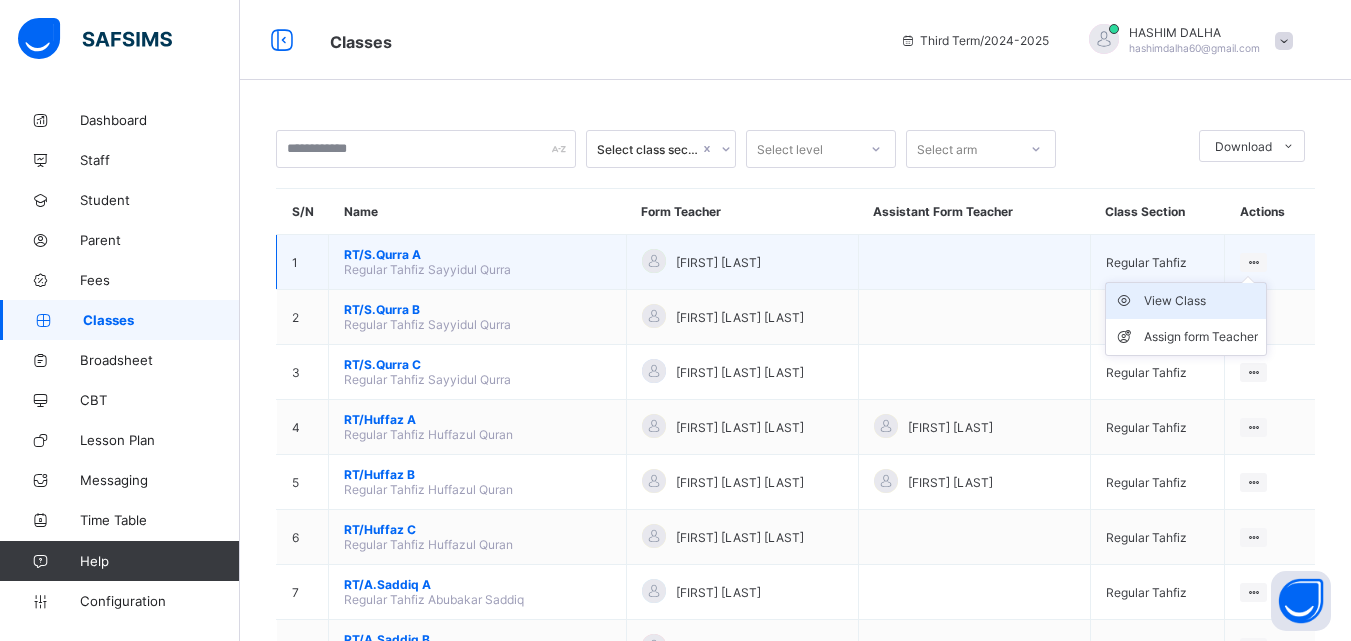 click on "View Class" at bounding box center [1201, 301] 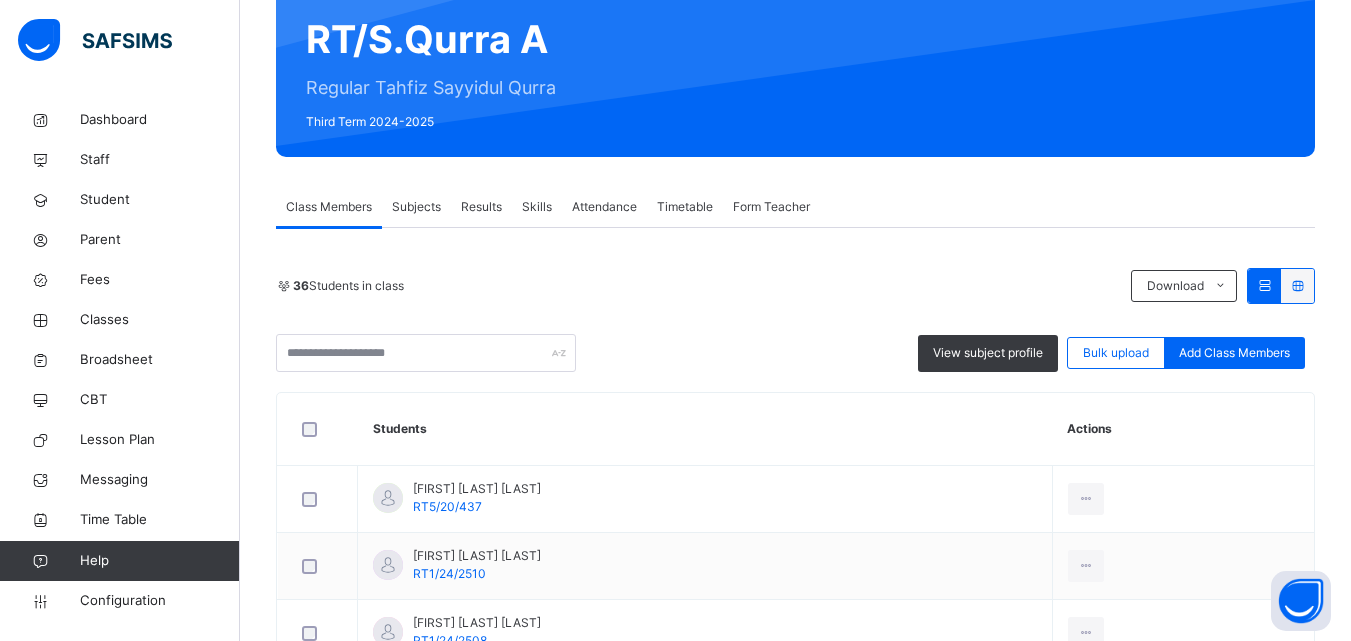 scroll, scrollTop: 201, scrollLeft: 0, axis: vertical 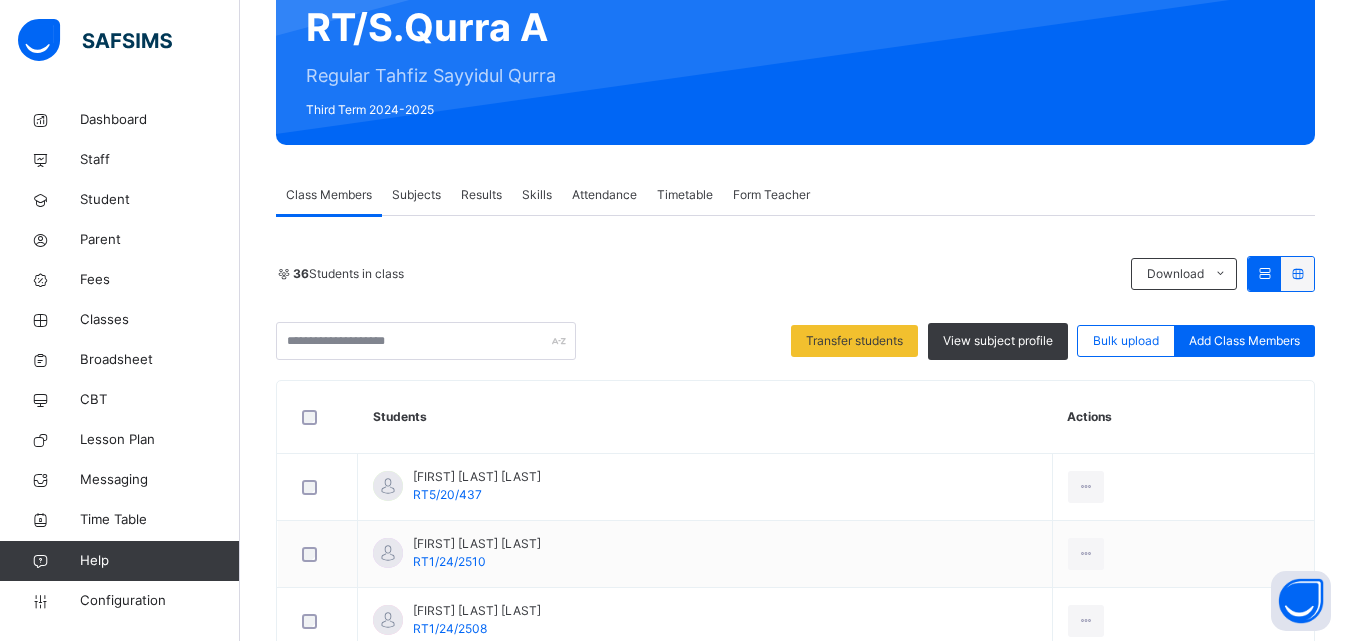 click on "Results" at bounding box center [481, 195] 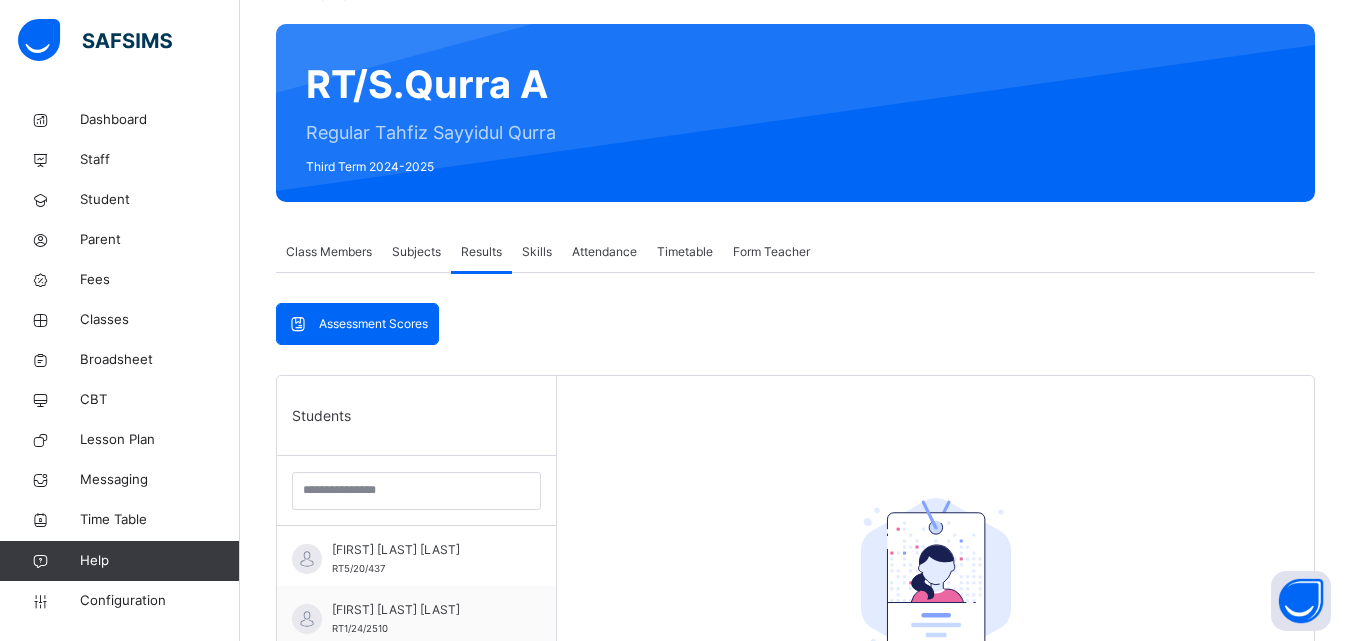 scroll, scrollTop: 0, scrollLeft: 0, axis: both 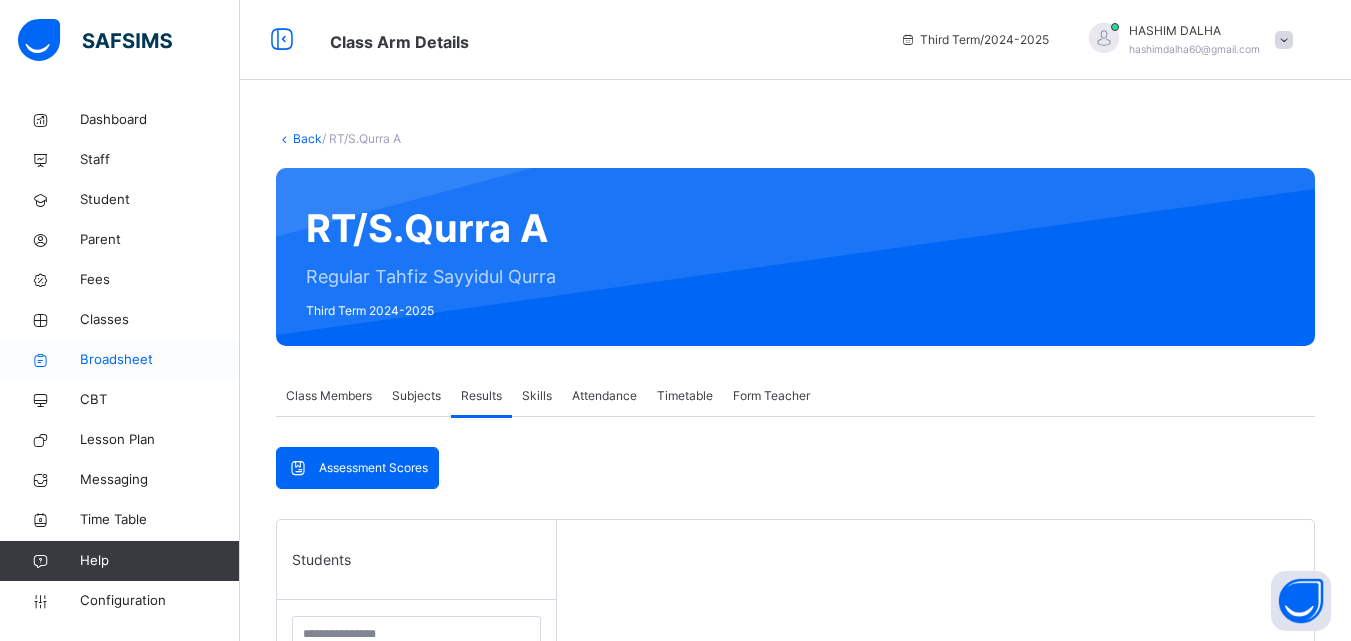 click on "Broadsheet" at bounding box center [160, 360] 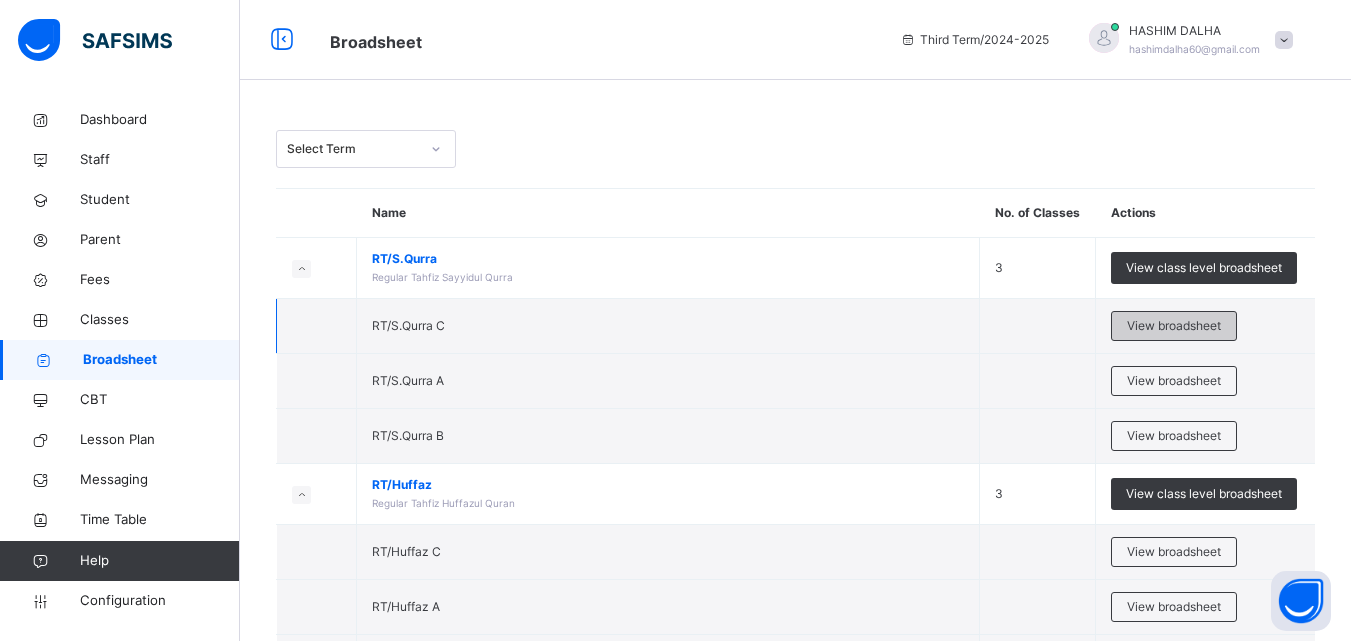 click on "View broadsheet" at bounding box center [1174, 326] 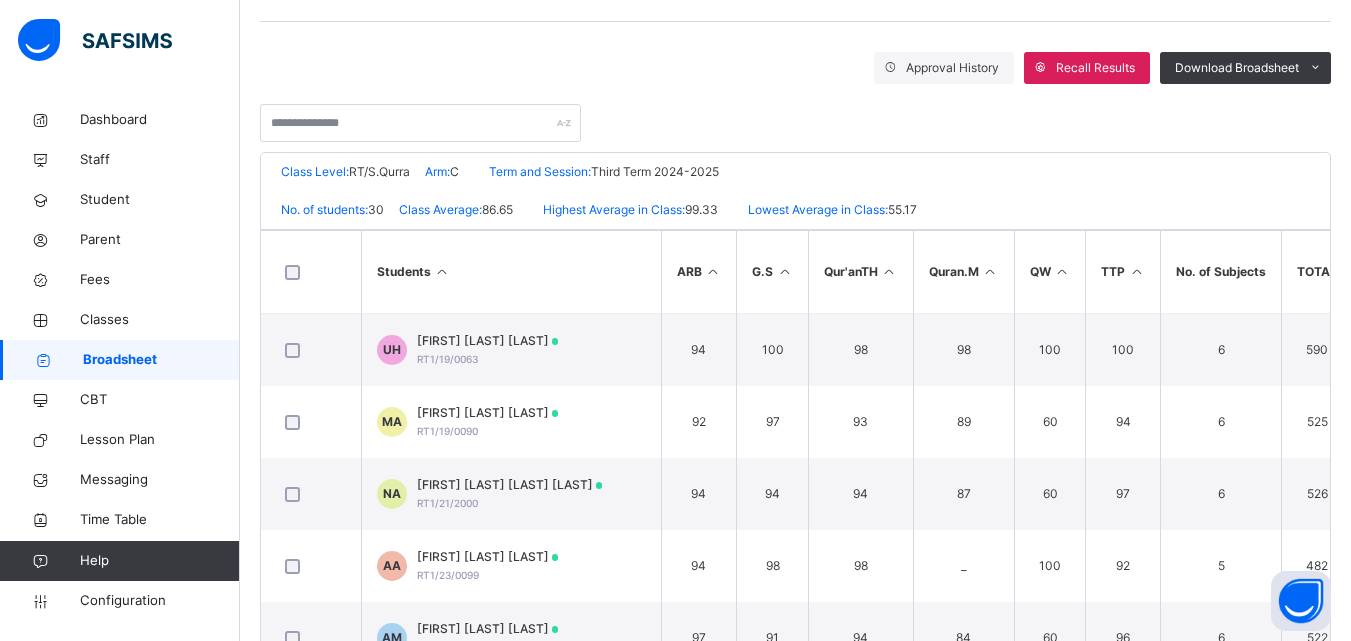 scroll, scrollTop: 325, scrollLeft: 0, axis: vertical 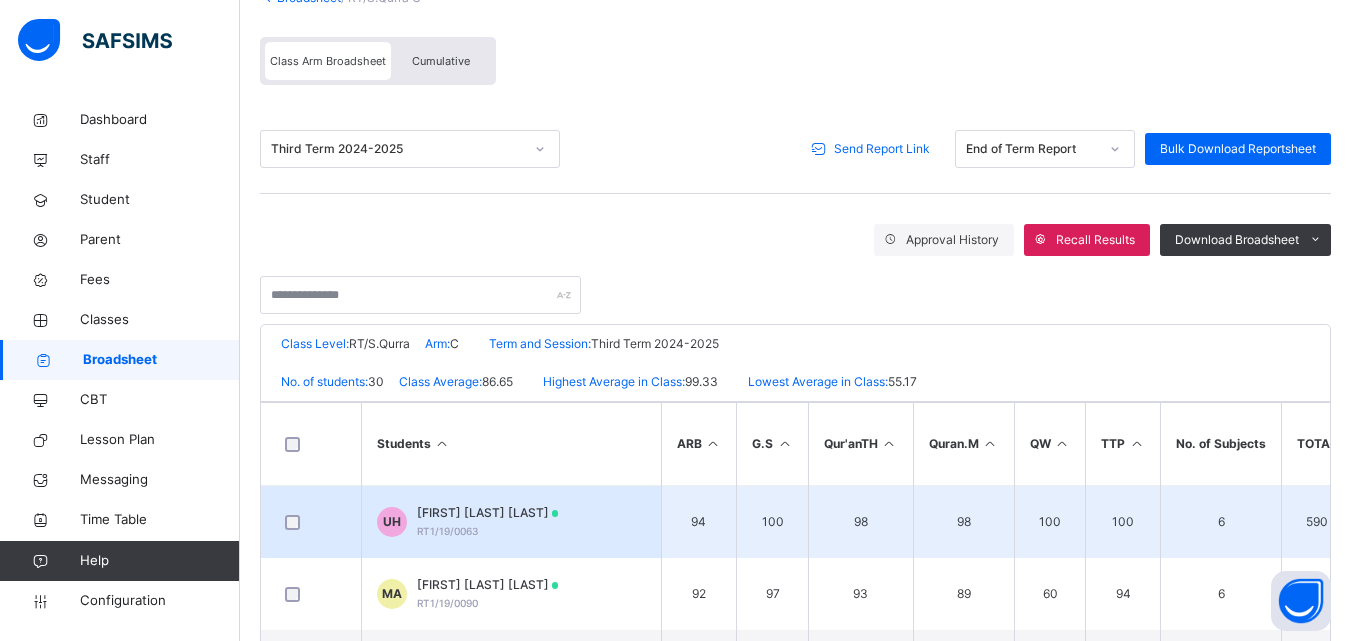 click at bounding box center (311, 522) 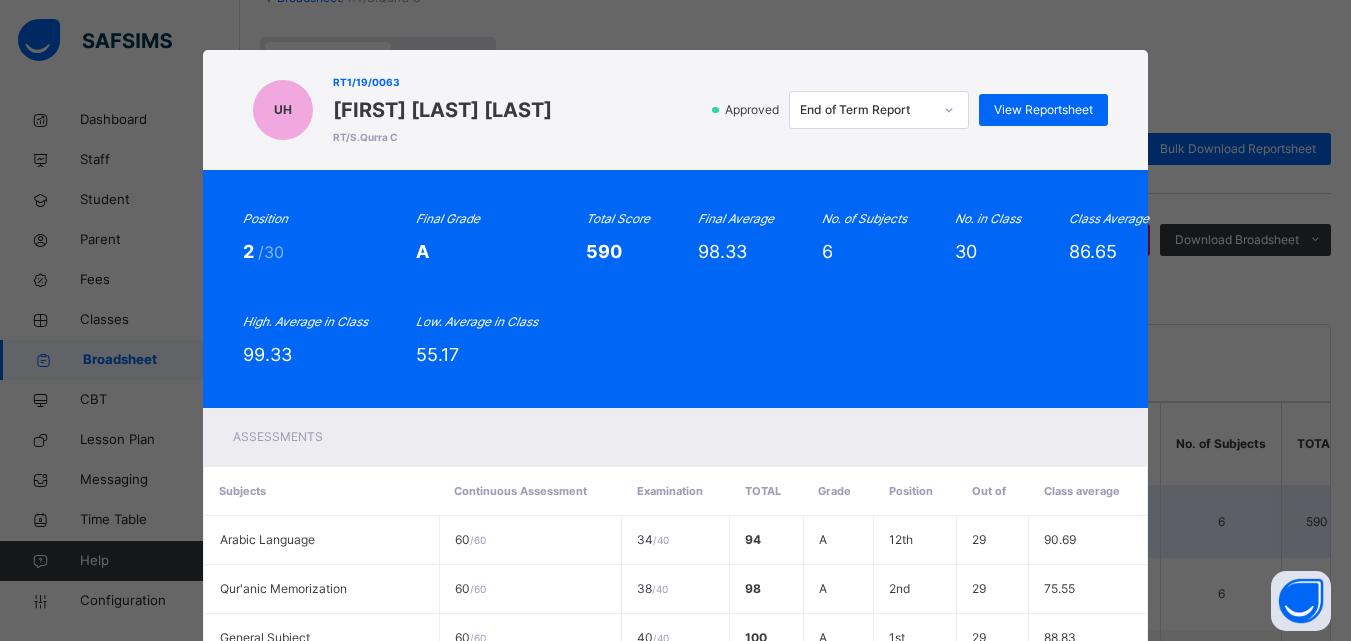 click on "60 / 60" at bounding box center (530, 540) 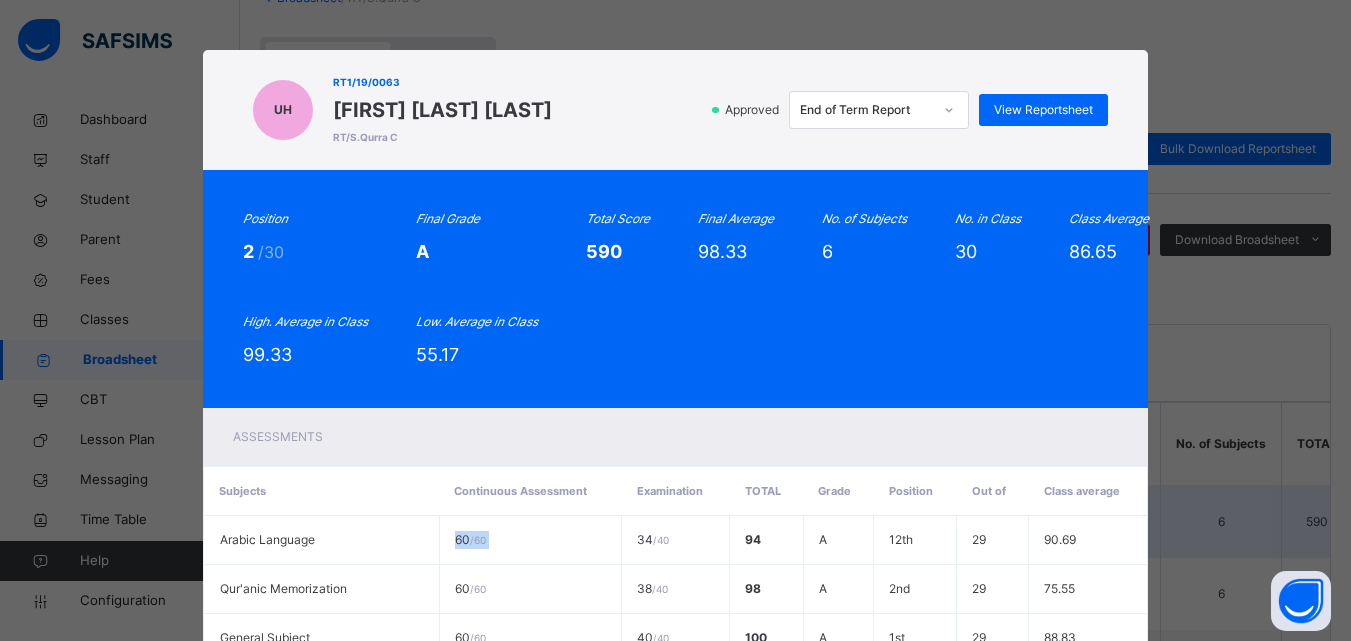 click on "60 / 60" at bounding box center [530, 540] 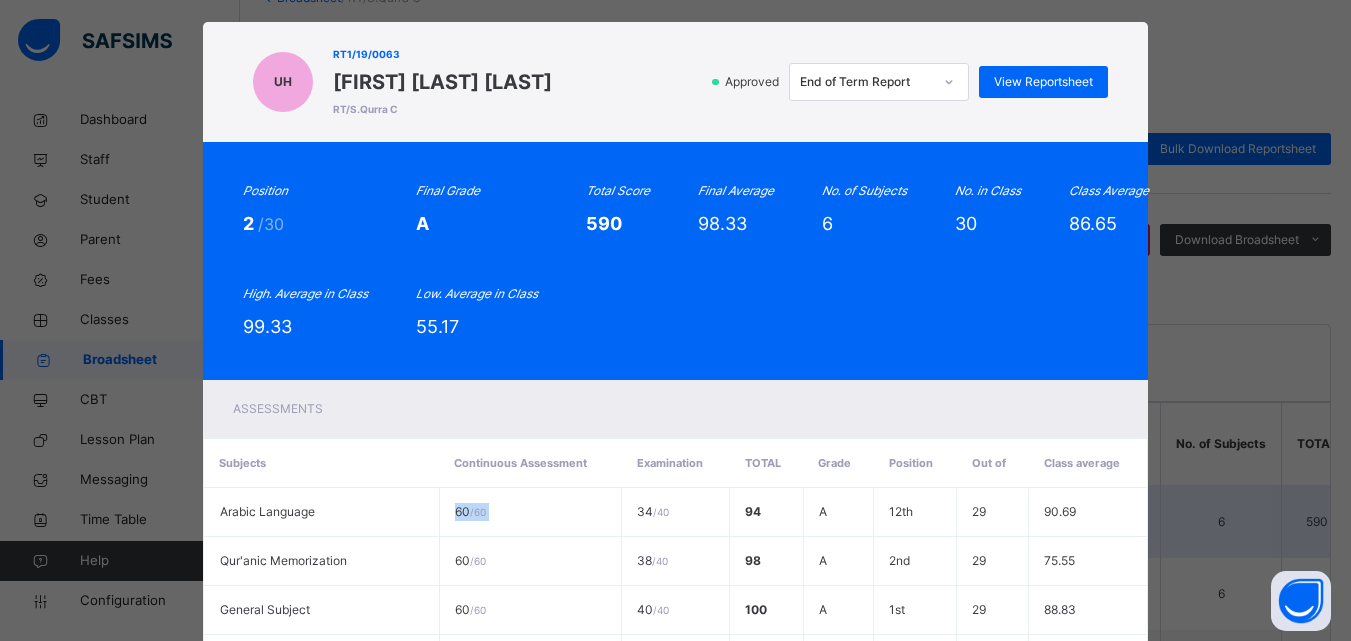 scroll, scrollTop: 0, scrollLeft: 0, axis: both 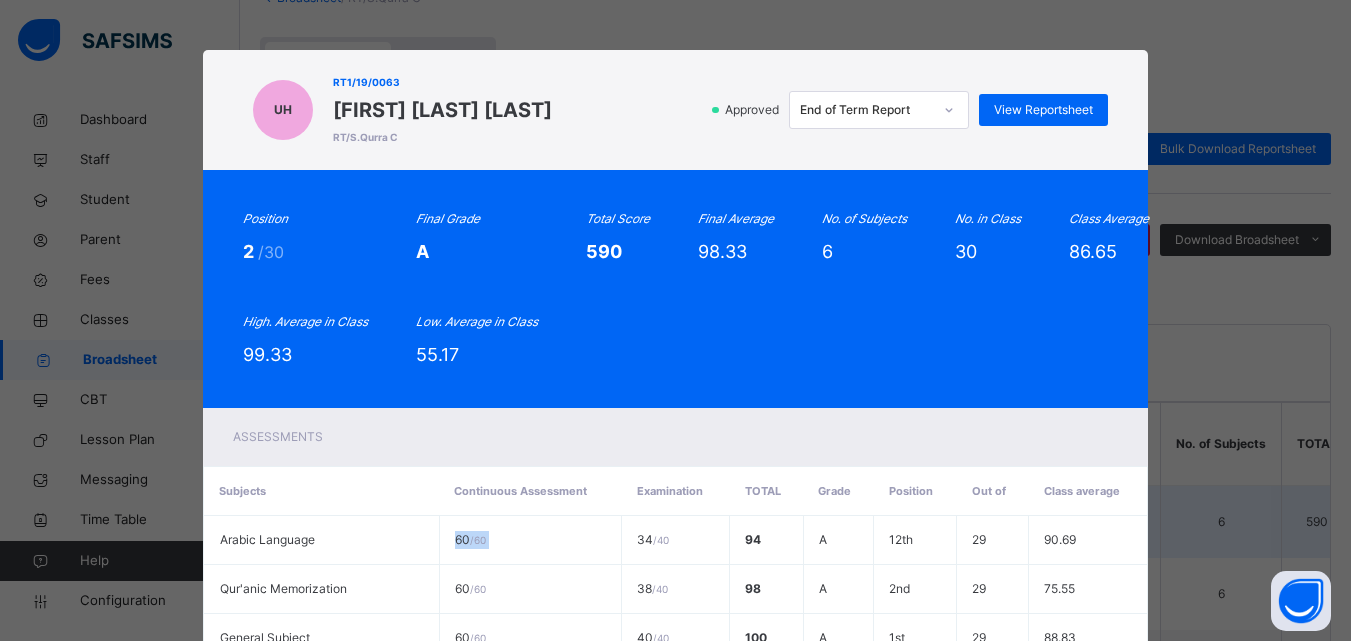 click on "60 / 60" at bounding box center (530, 540) 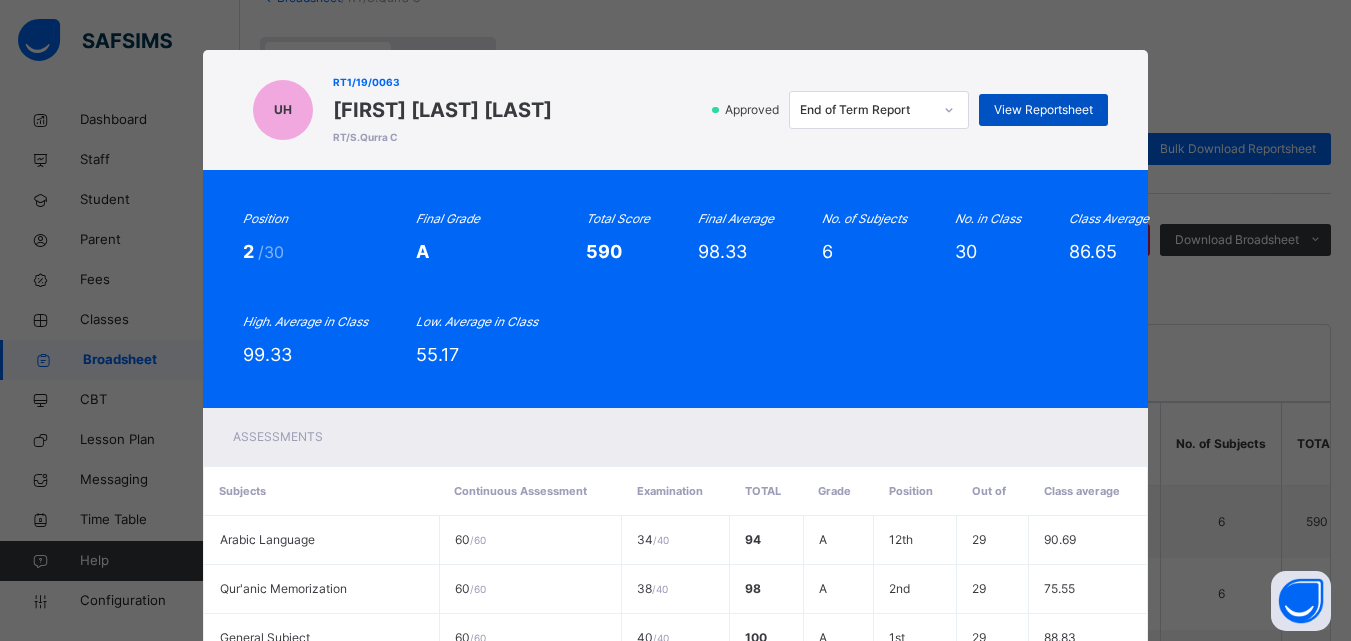 click on "View Reportsheet" at bounding box center [1043, 110] 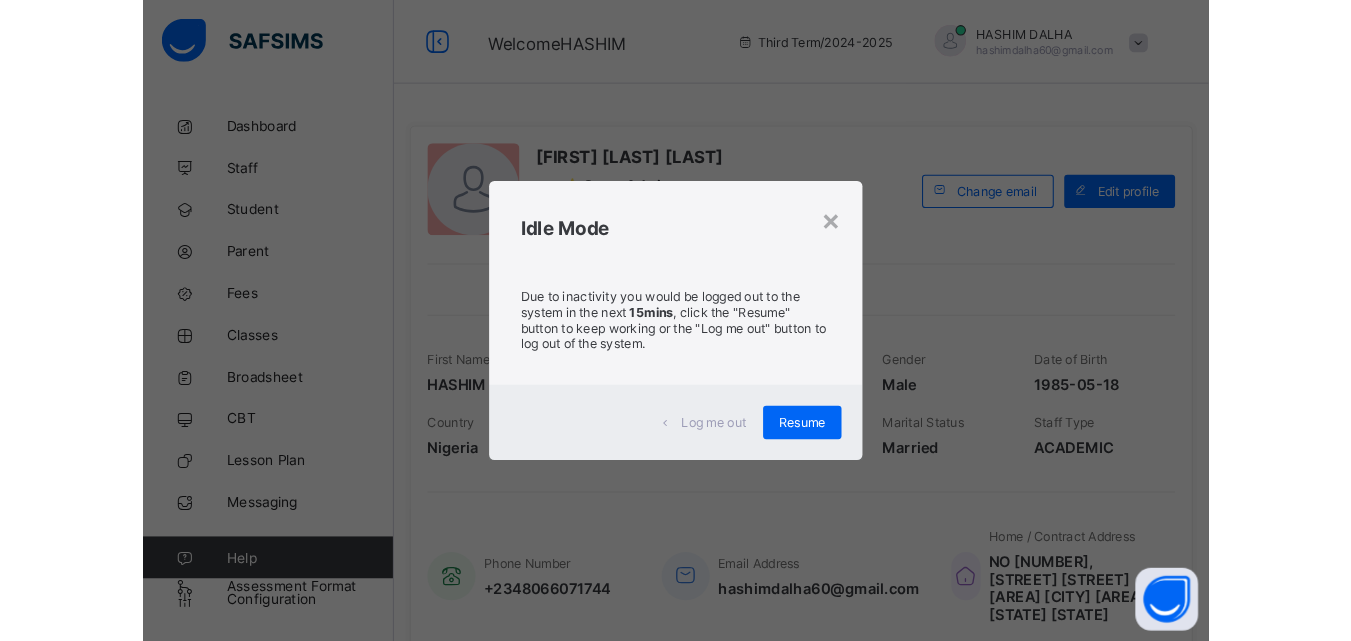 scroll, scrollTop: 0, scrollLeft: 0, axis: both 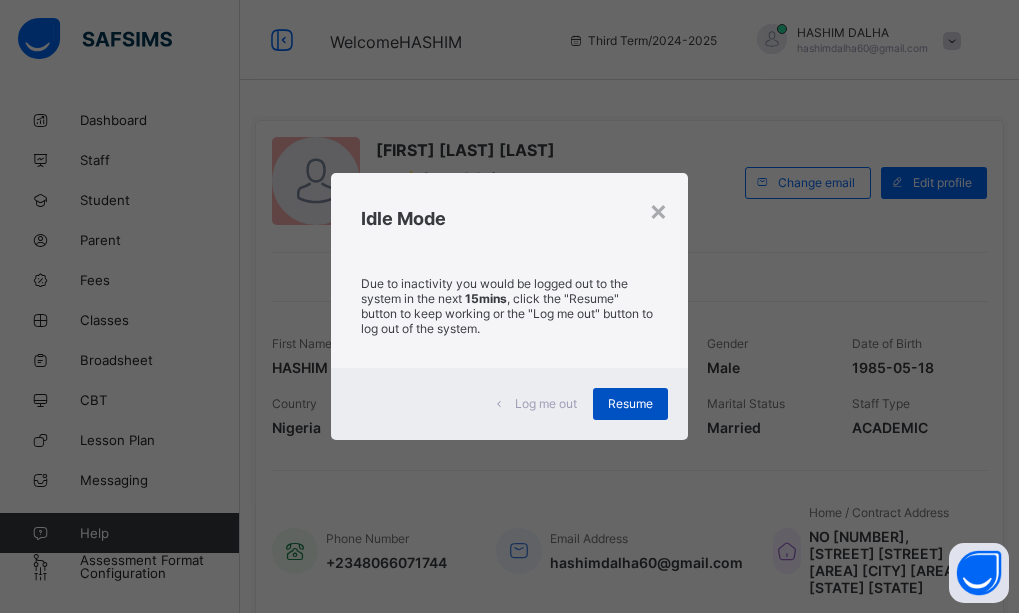 click on "Resume" at bounding box center (630, 404) 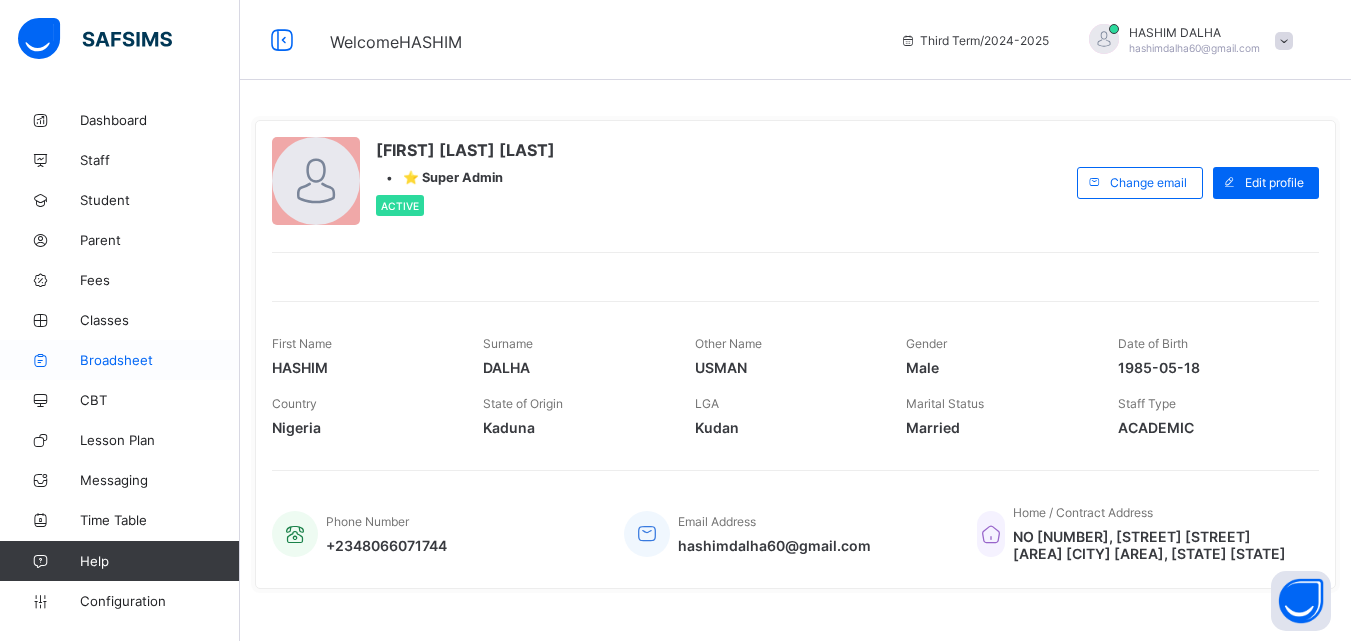 click on "Broadsheet" at bounding box center (160, 360) 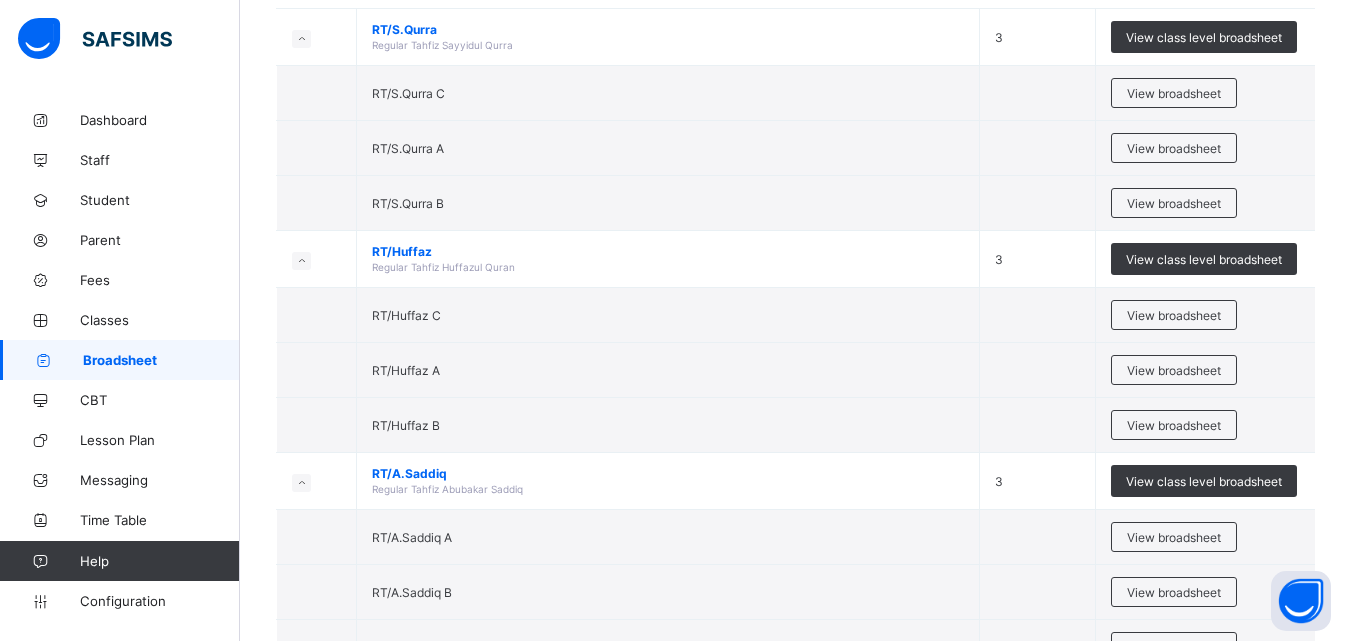 scroll, scrollTop: 230, scrollLeft: 0, axis: vertical 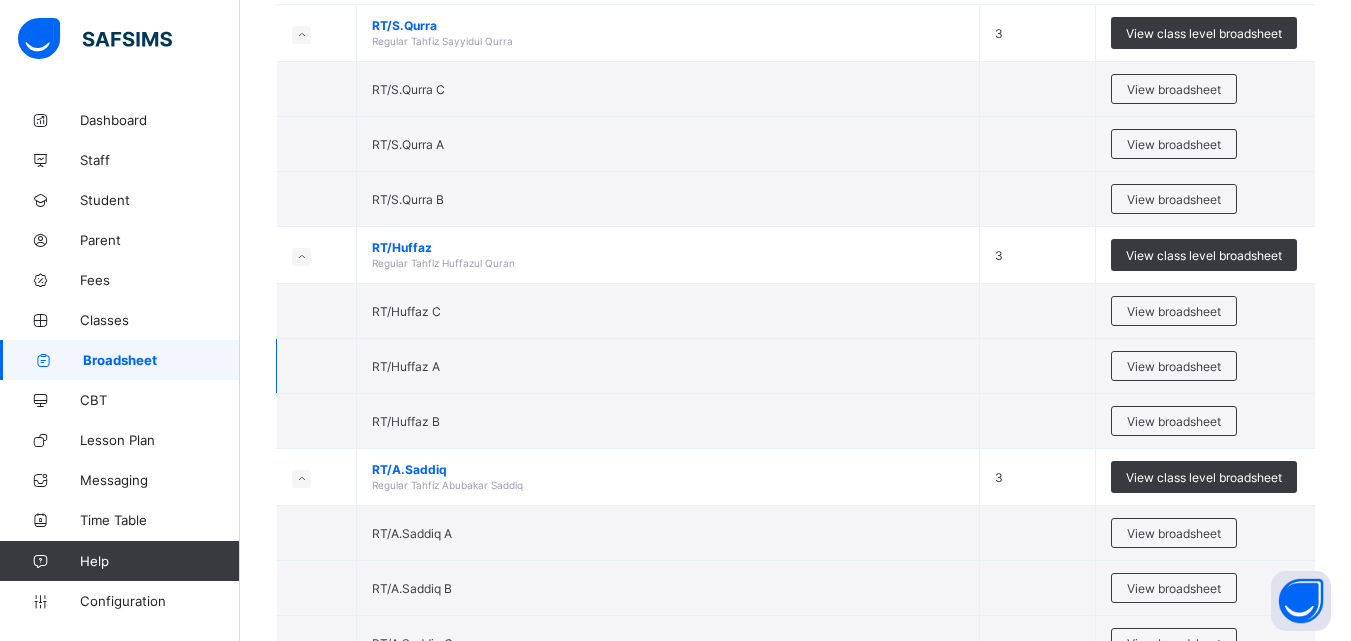 click on "RT/Huffaz  A" at bounding box center [668, 366] 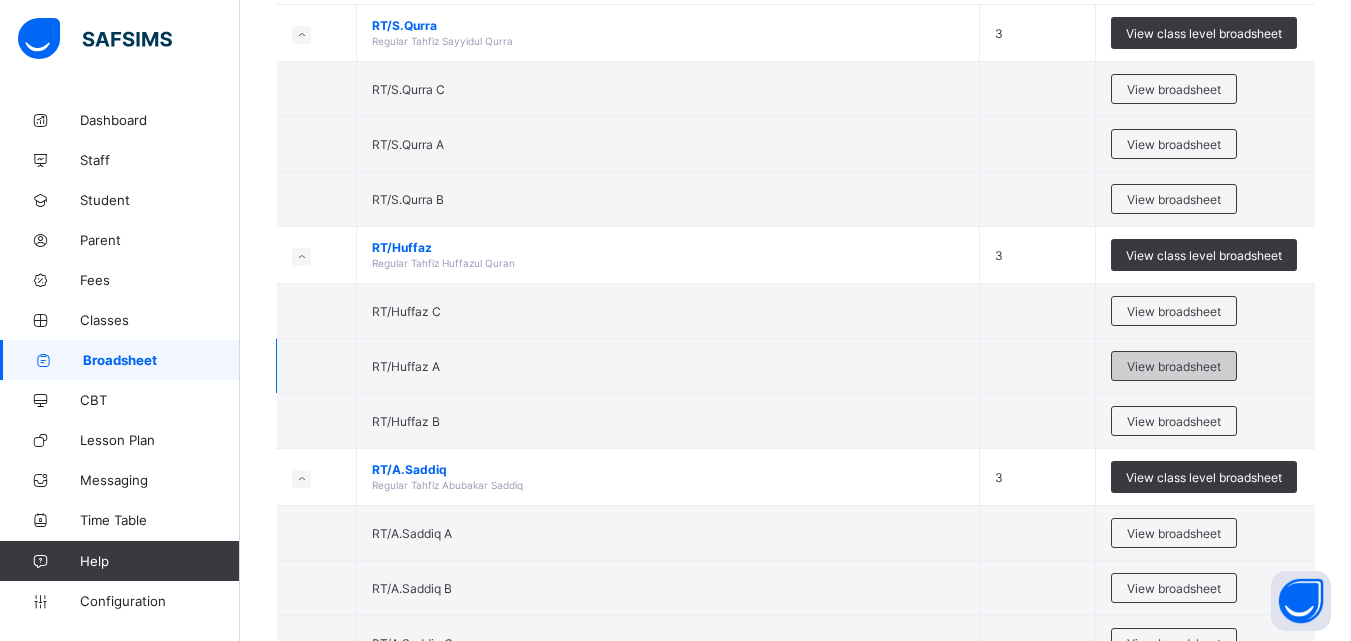 click on "View broadsheet" at bounding box center [1174, 366] 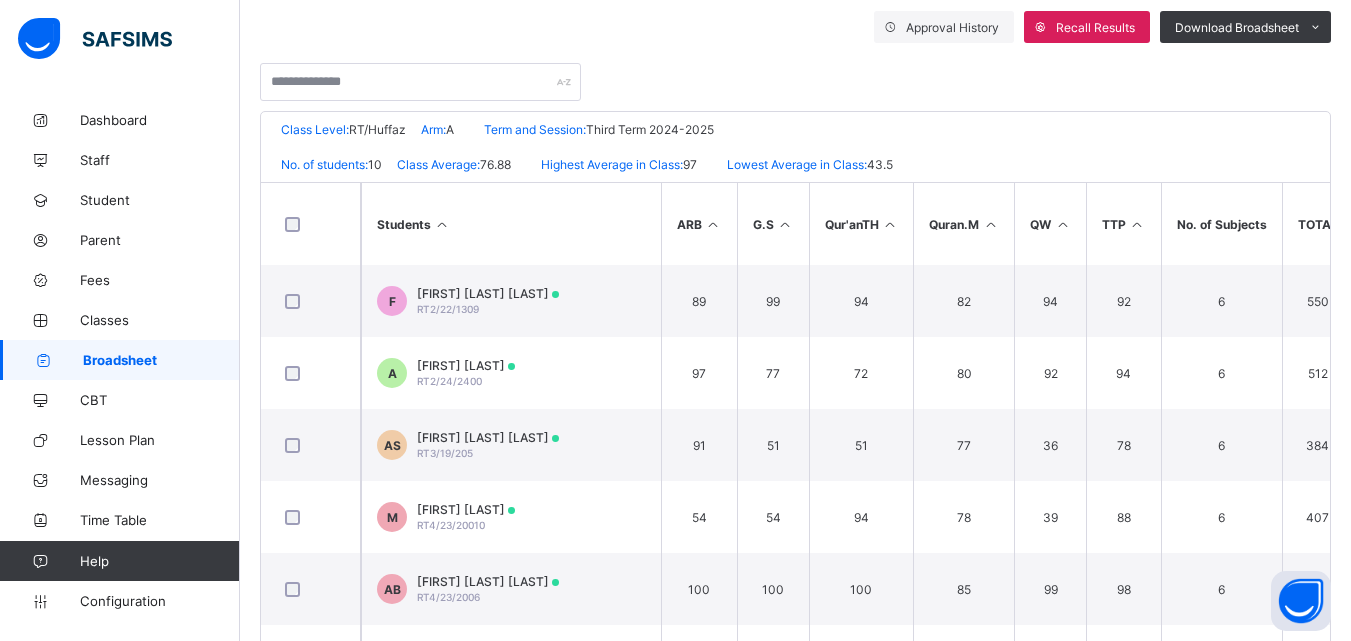 scroll, scrollTop: 366, scrollLeft: 0, axis: vertical 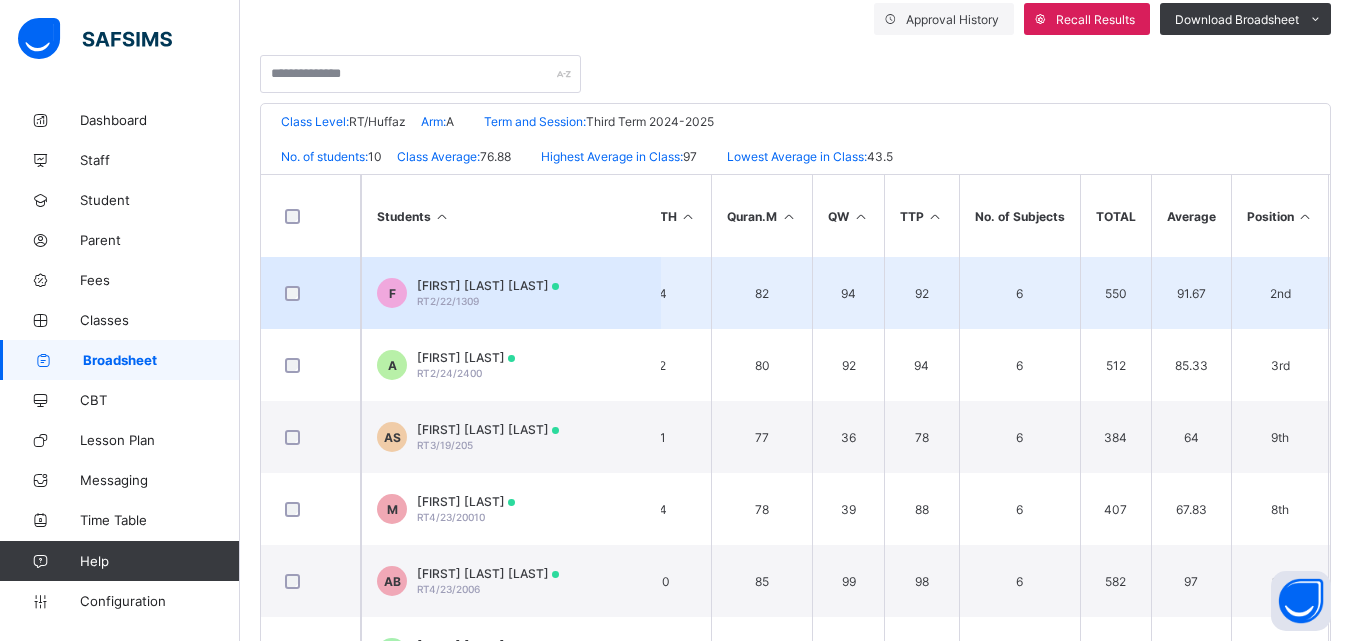 click on "FATIMA ABDURRASHEED  YUSUF" at bounding box center (488, 285) 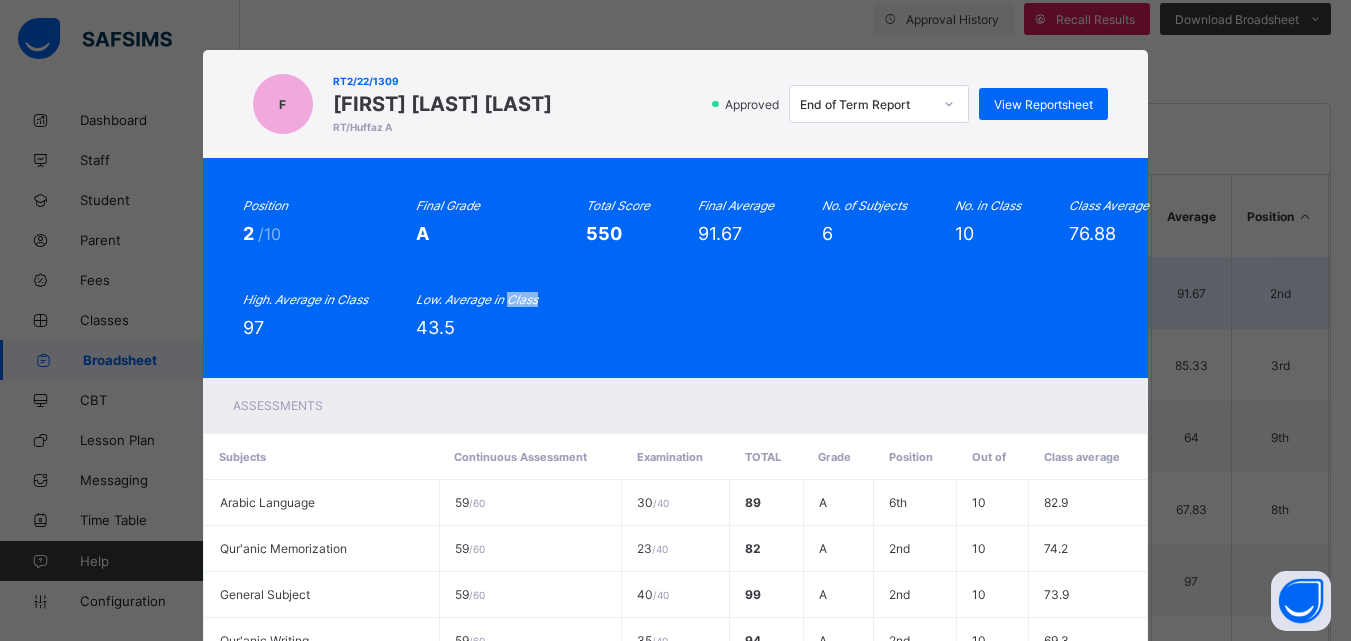 click on "Position         2       /10         Final Grade         A         Total Score         550         Final Average         91.67         No. of Subjects         6         No. in Class         10         Class Average         76.88         High. Average in Class         97         Low. Average in Class         43.5" at bounding box center (676, 268) 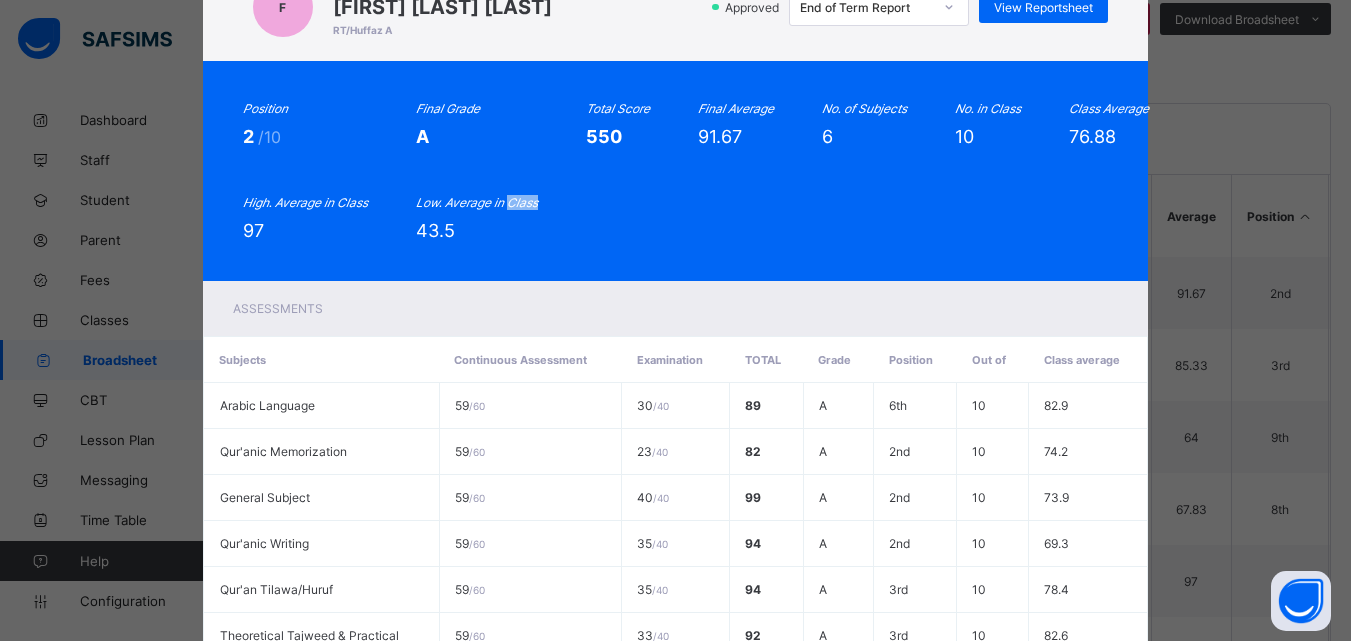 scroll, scrollTop: 0, scrollLeft: 0, axis: both 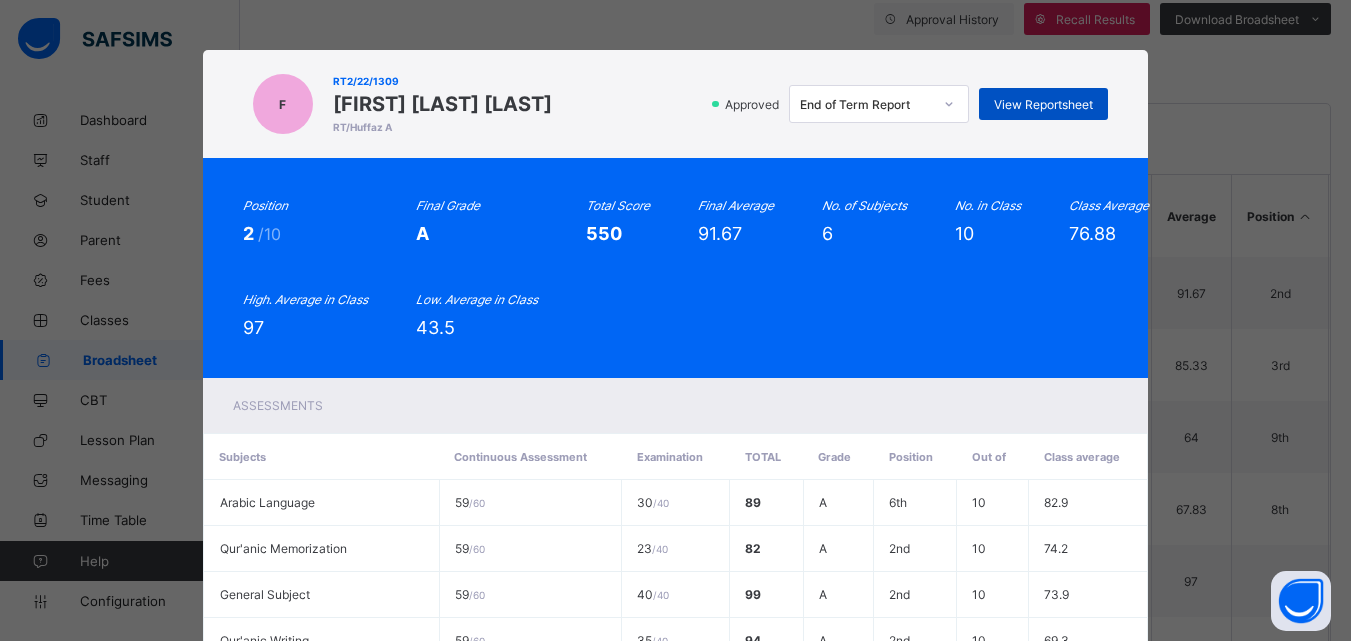 click on "View Reportsheet" at bounding box center (1043, 104) 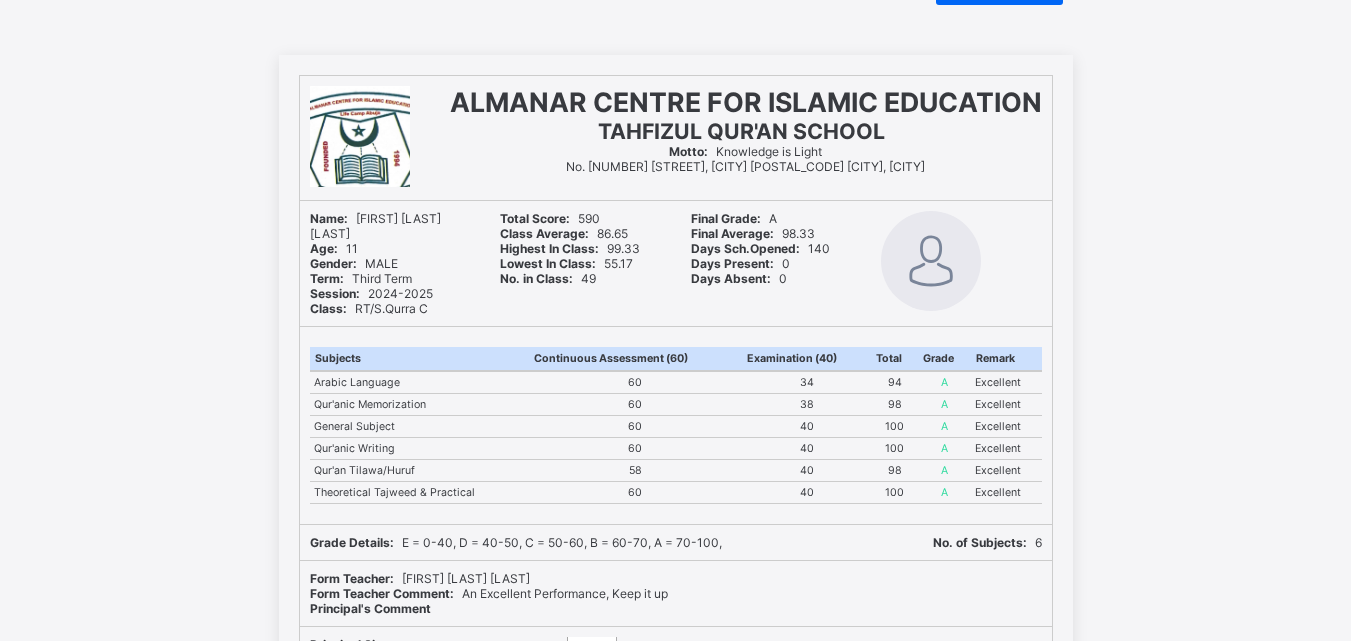 scroll, scrollTop: 86, scrollLeft: 0, axis: vertical 